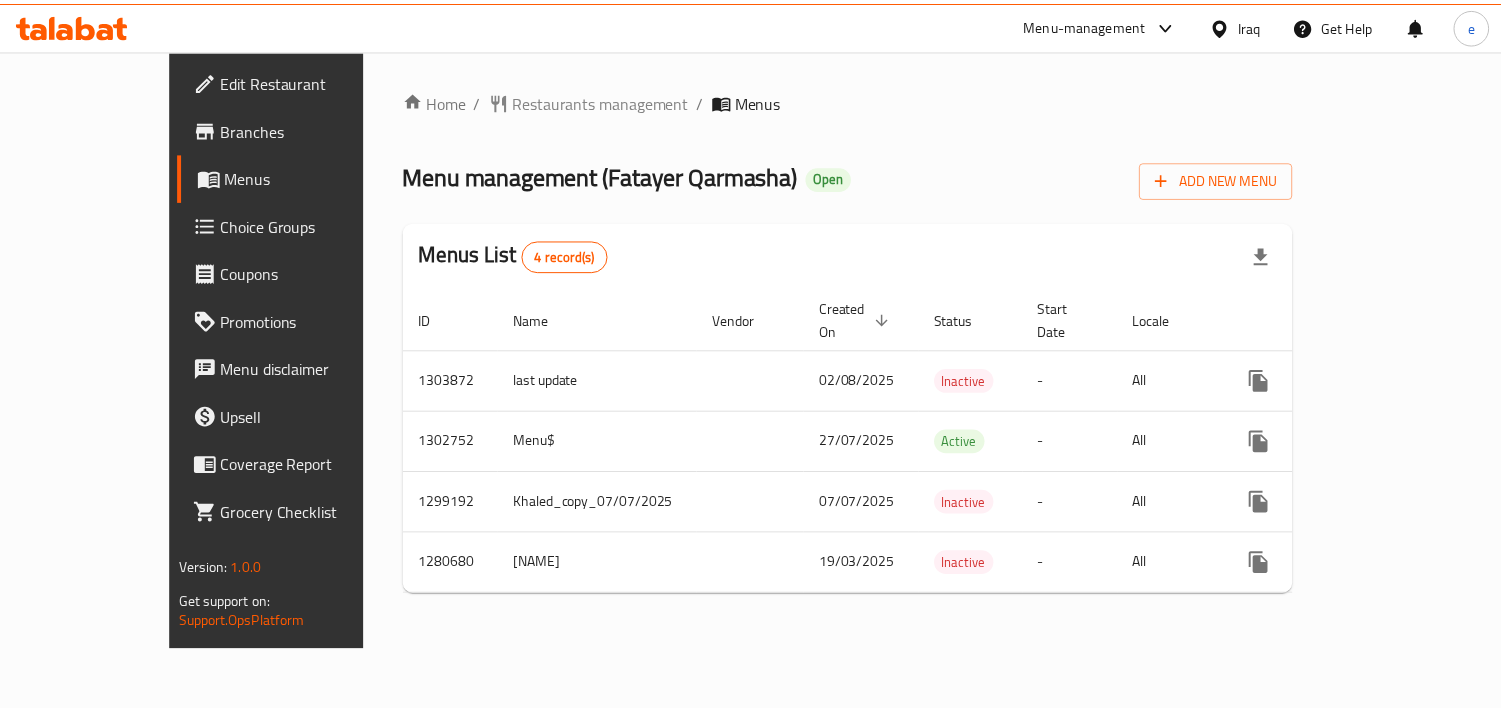 scroll, scrollTop: 0, scrollLeft: 0, axis: both 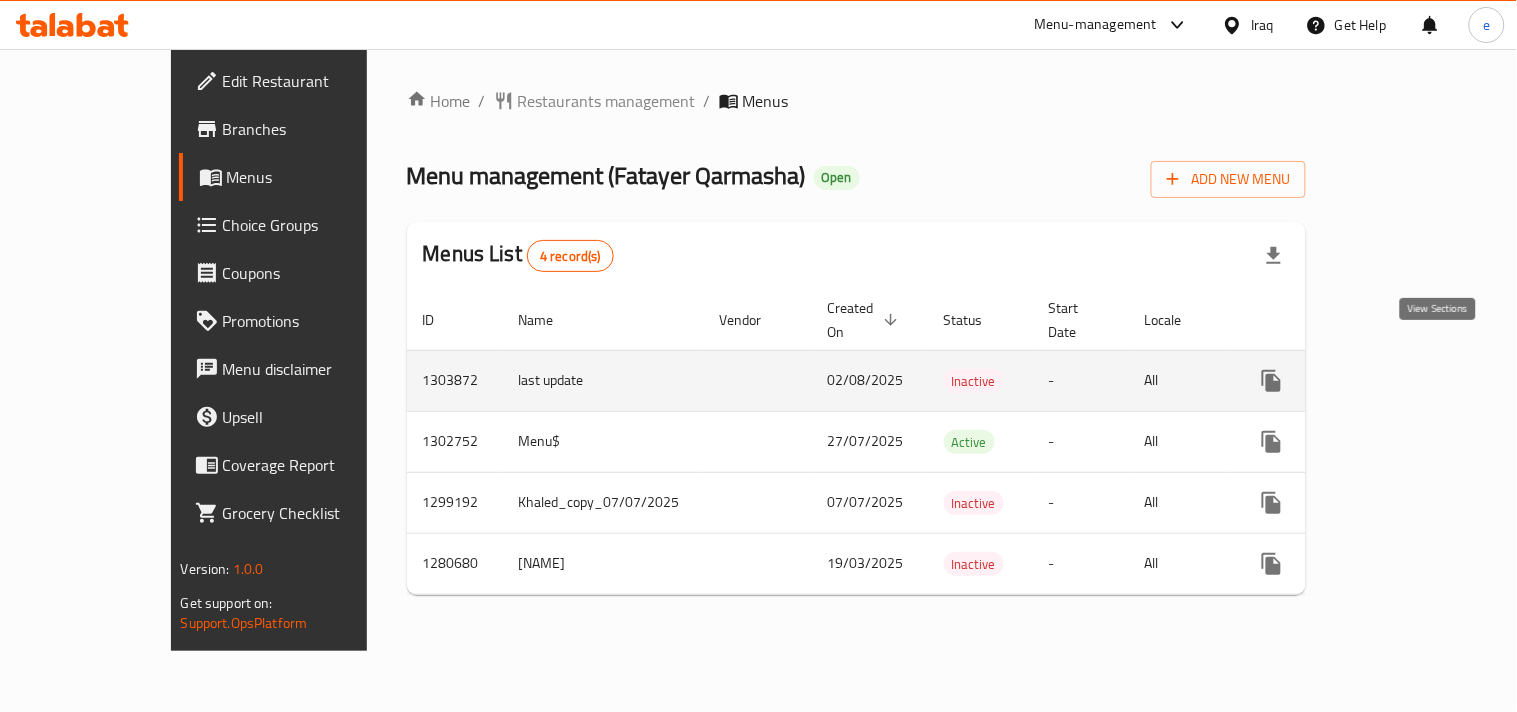 click 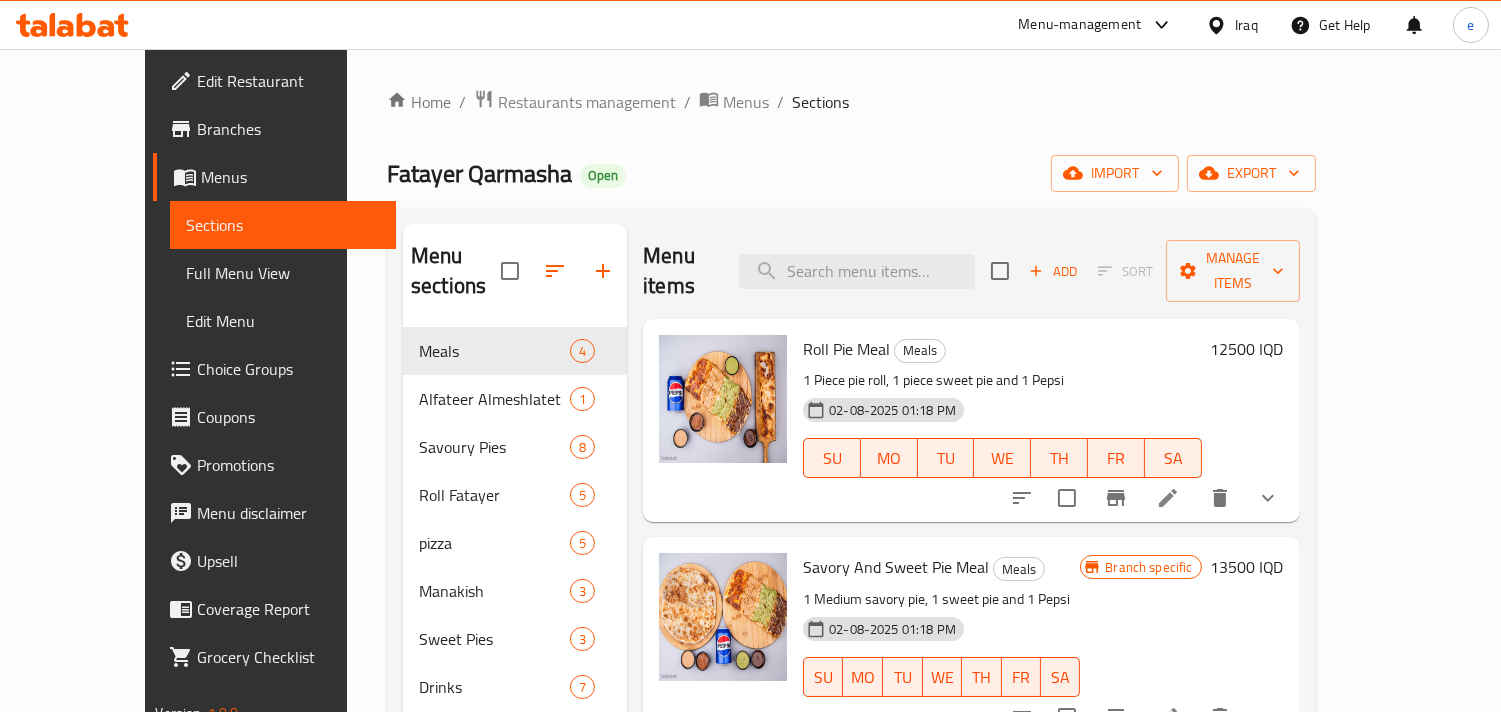 click on "Choice Groups" at bounding box center [274, 369] 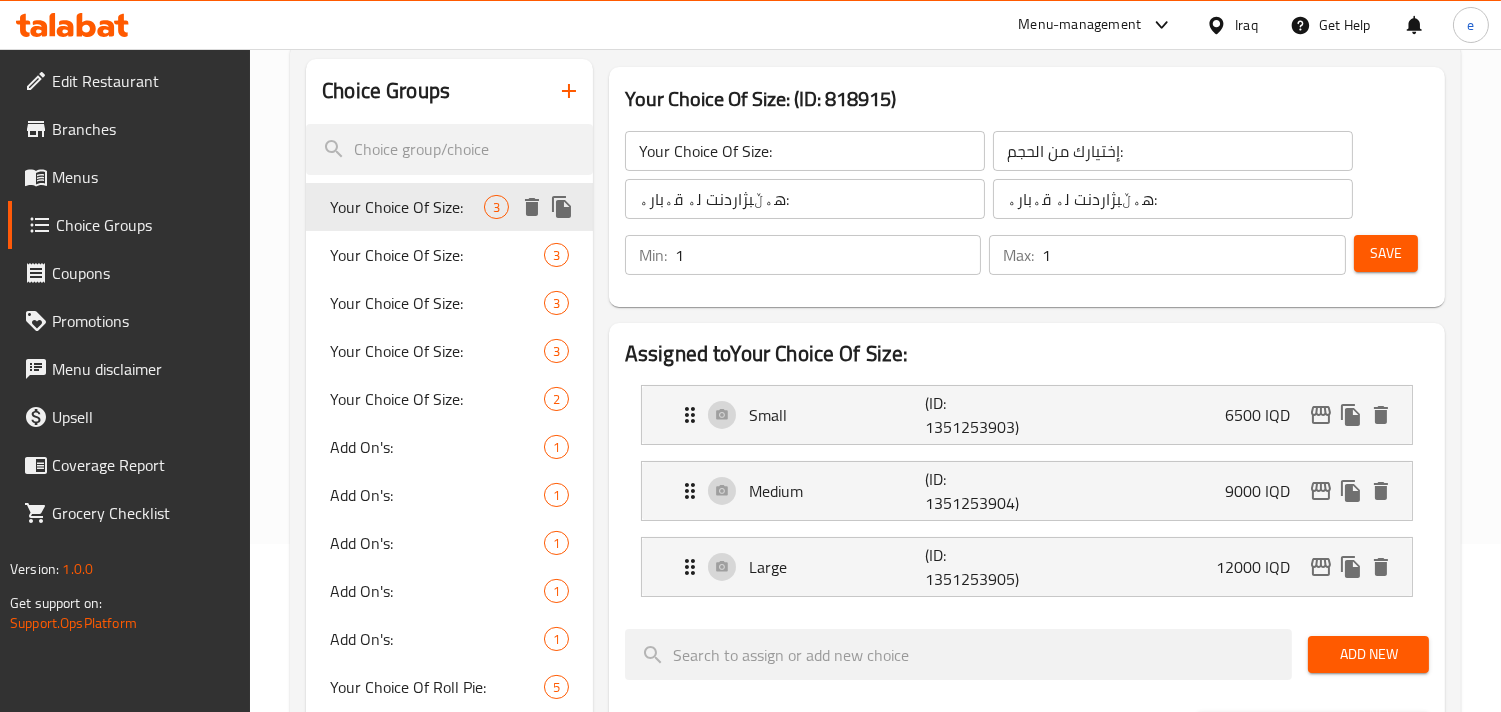 scroll, scrollTop: 222, scrollLeft: 0, axis: vertical 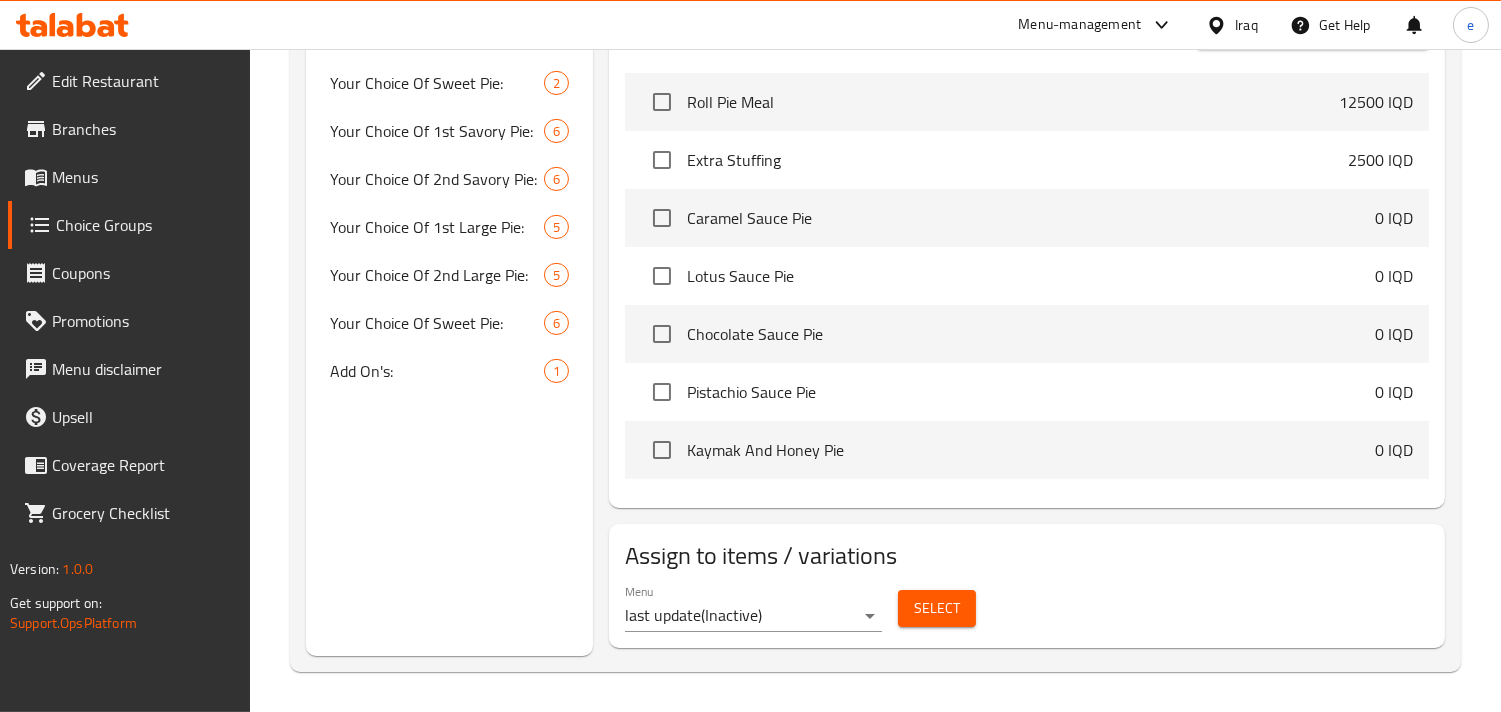 click on "Select" at bounding box center [937, 608] 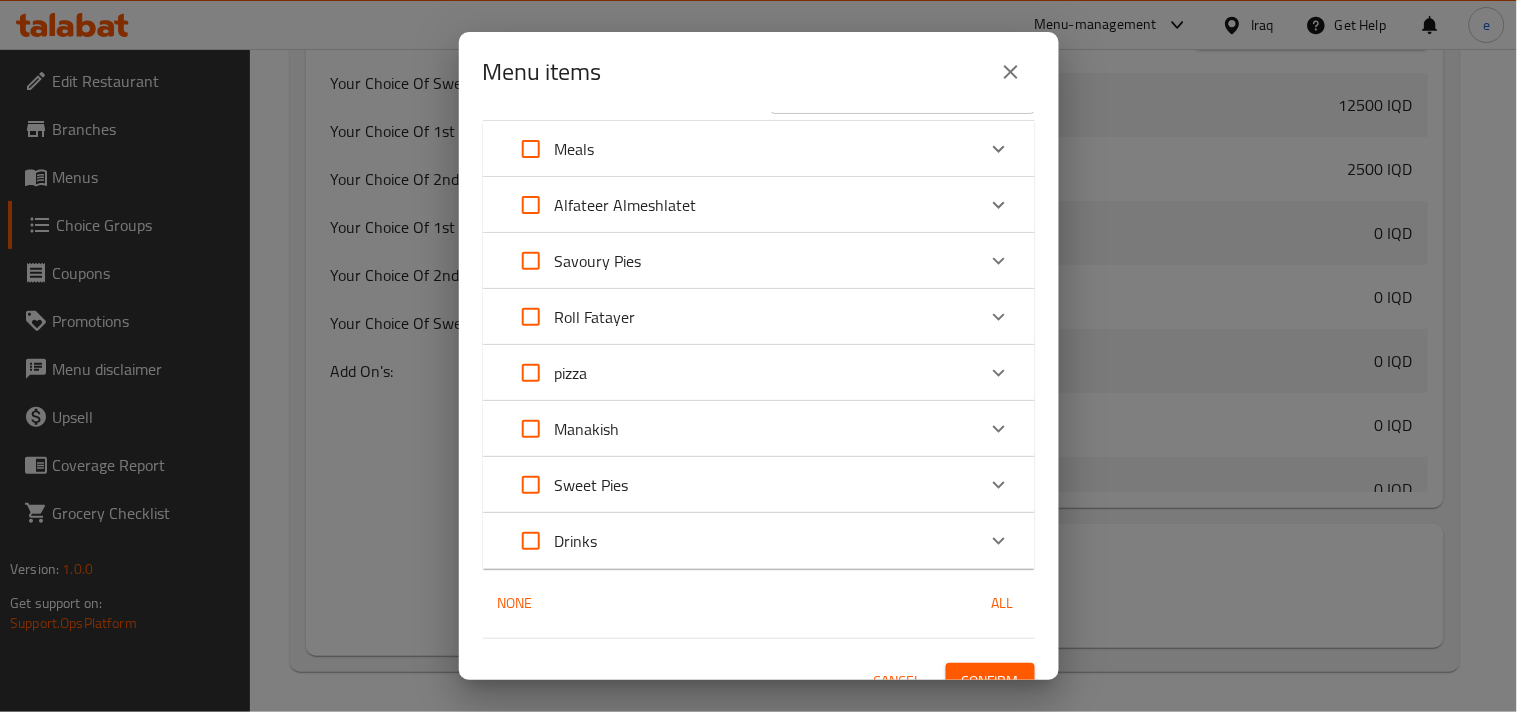 scroll, scrollTop: 82, scrollLeft: 0, axis: vertical 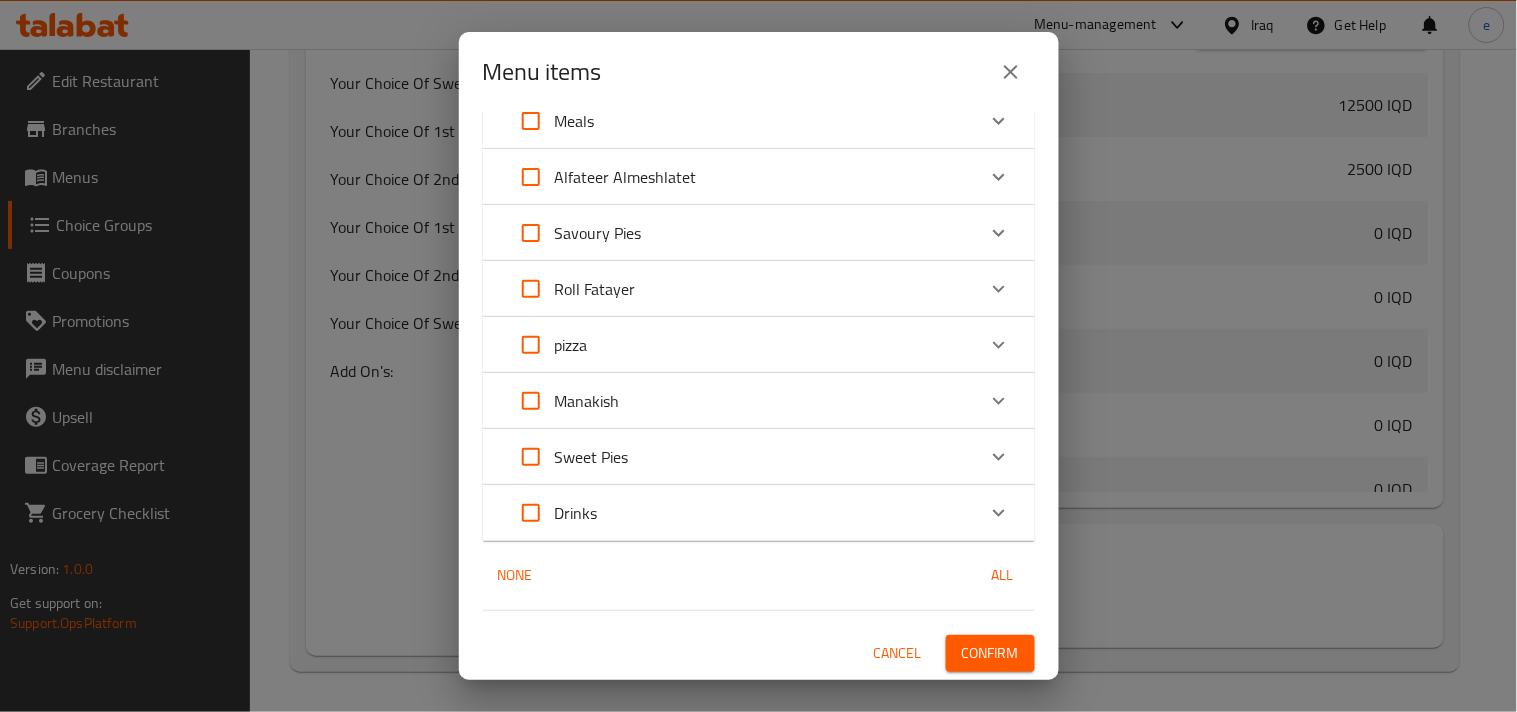 click on "pizza" at bounding box center (741, 345) 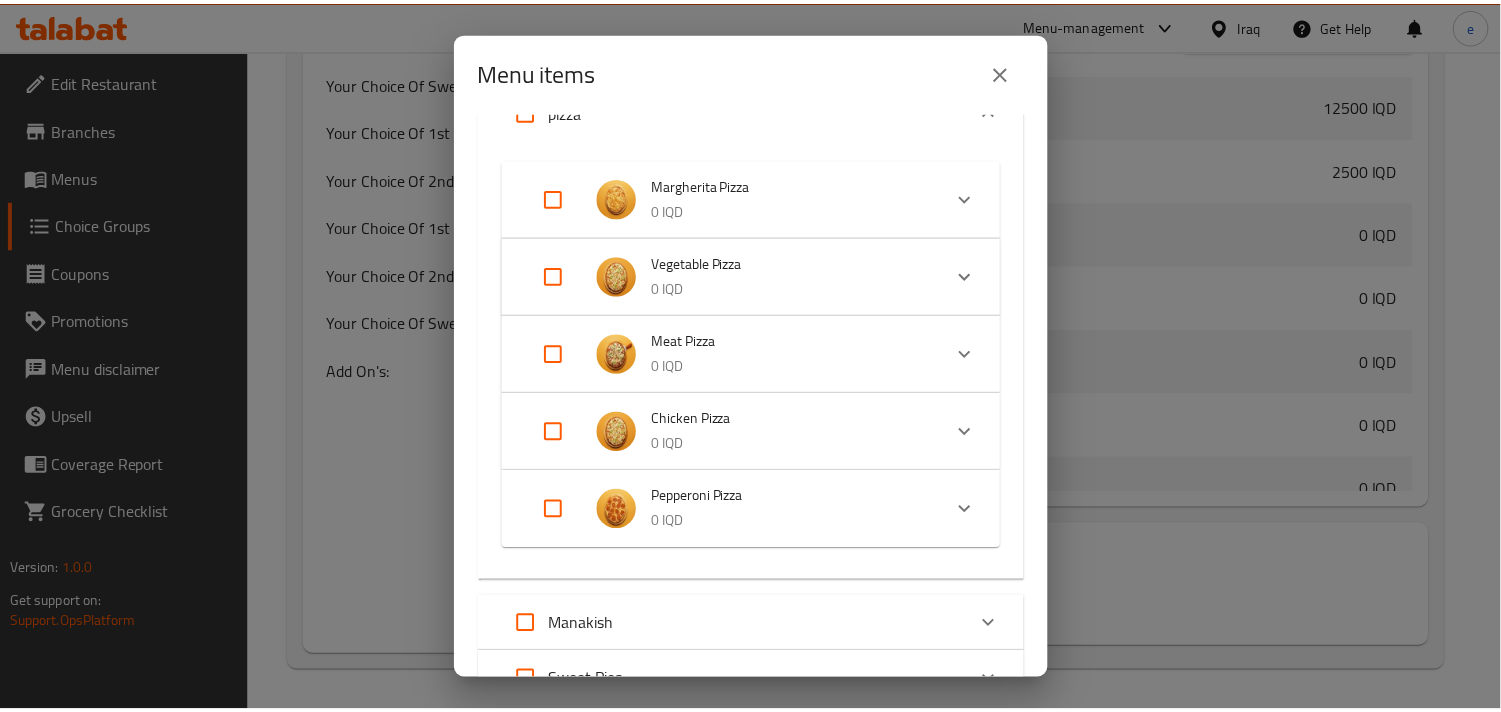 scroll, scrollTop: 114, scrollLeft: 0, axis: vertical 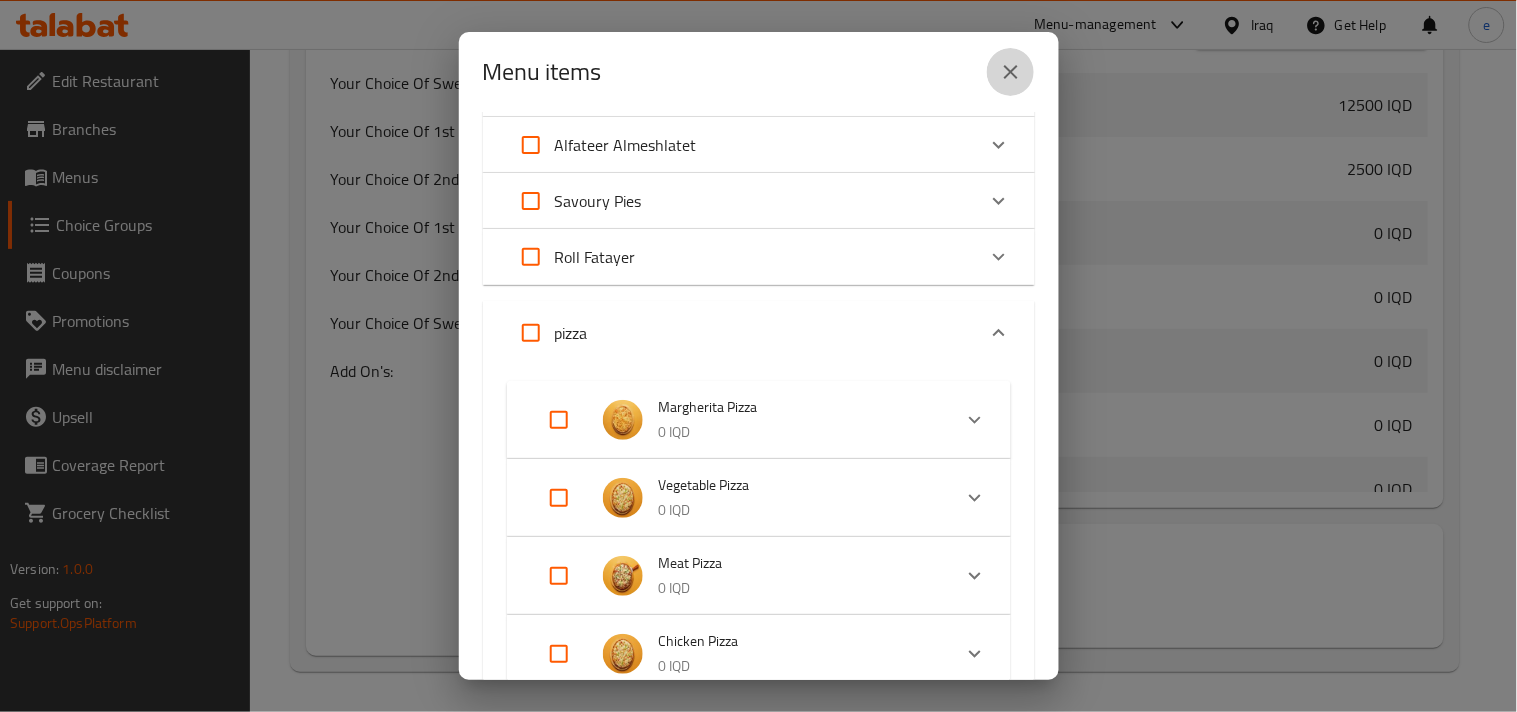 click 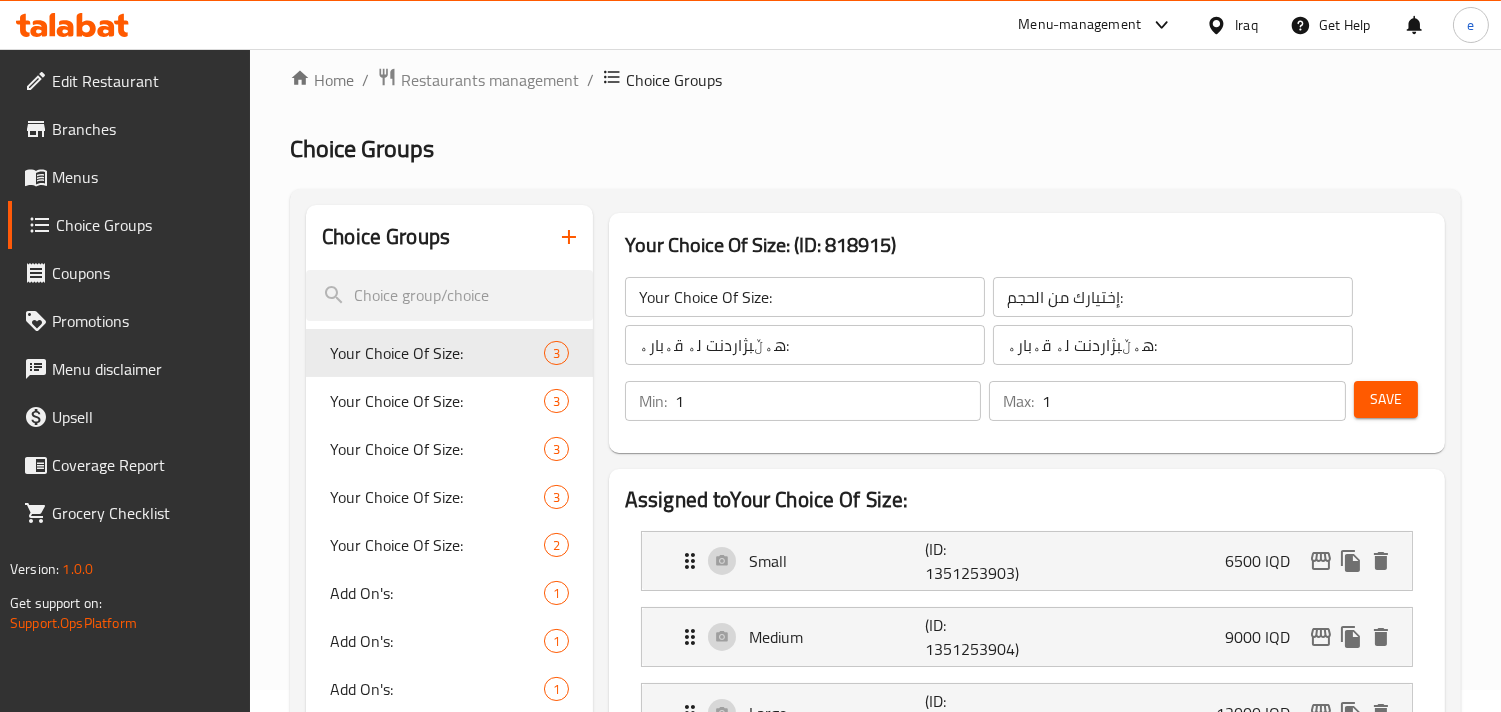 scroll, scrollTop: 0, scrollLeft: 0, axis: both 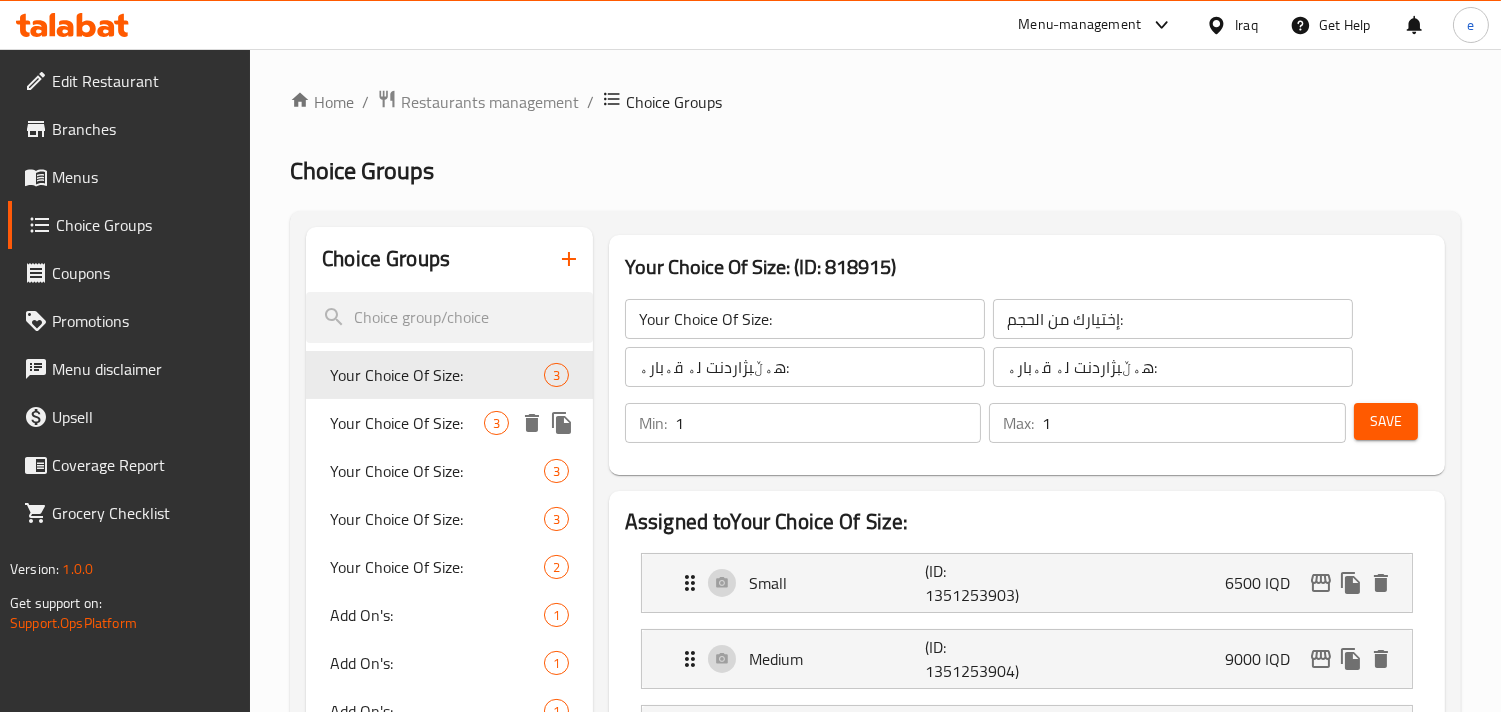 click on "Your Choice Of Size:" at bounding box center (407, 423) 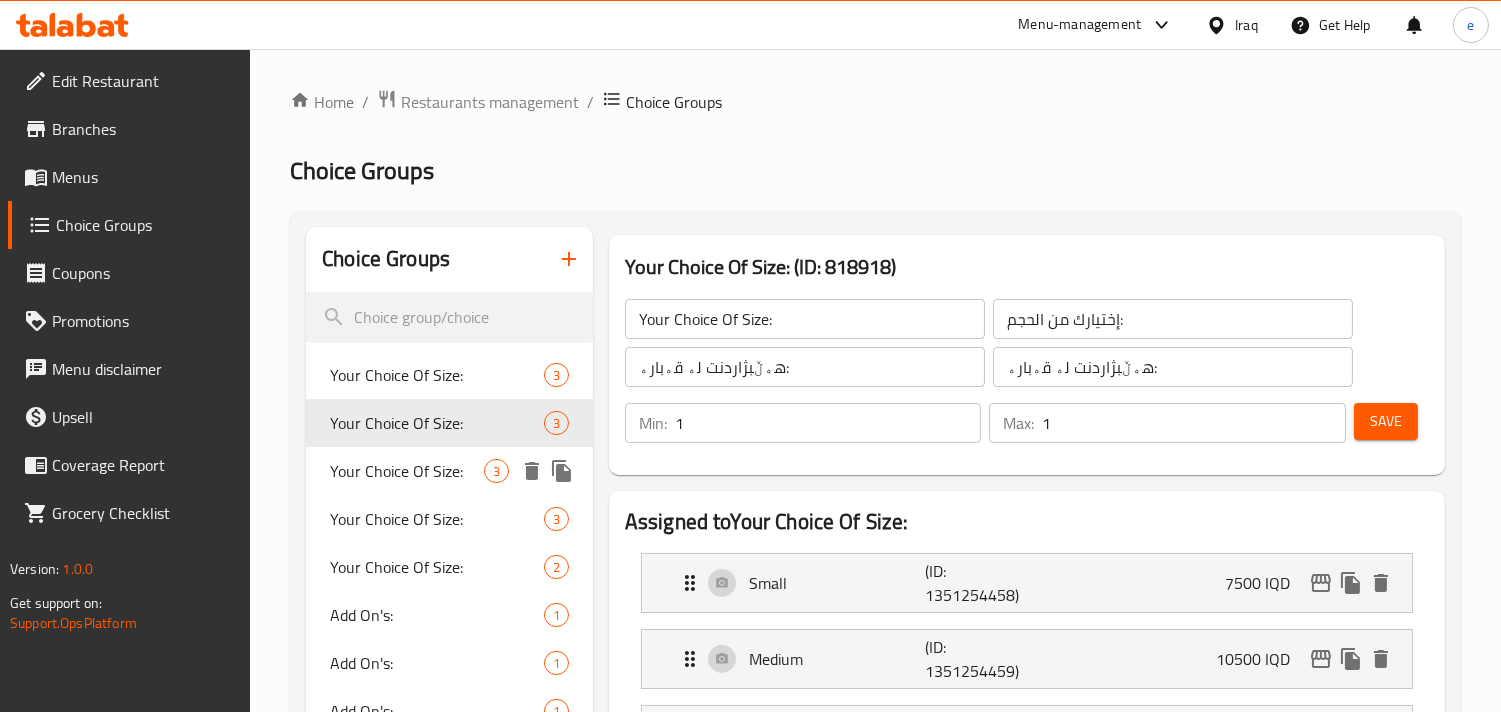 click on "Your Choice Of Size:" at bounding box center (407, 471) 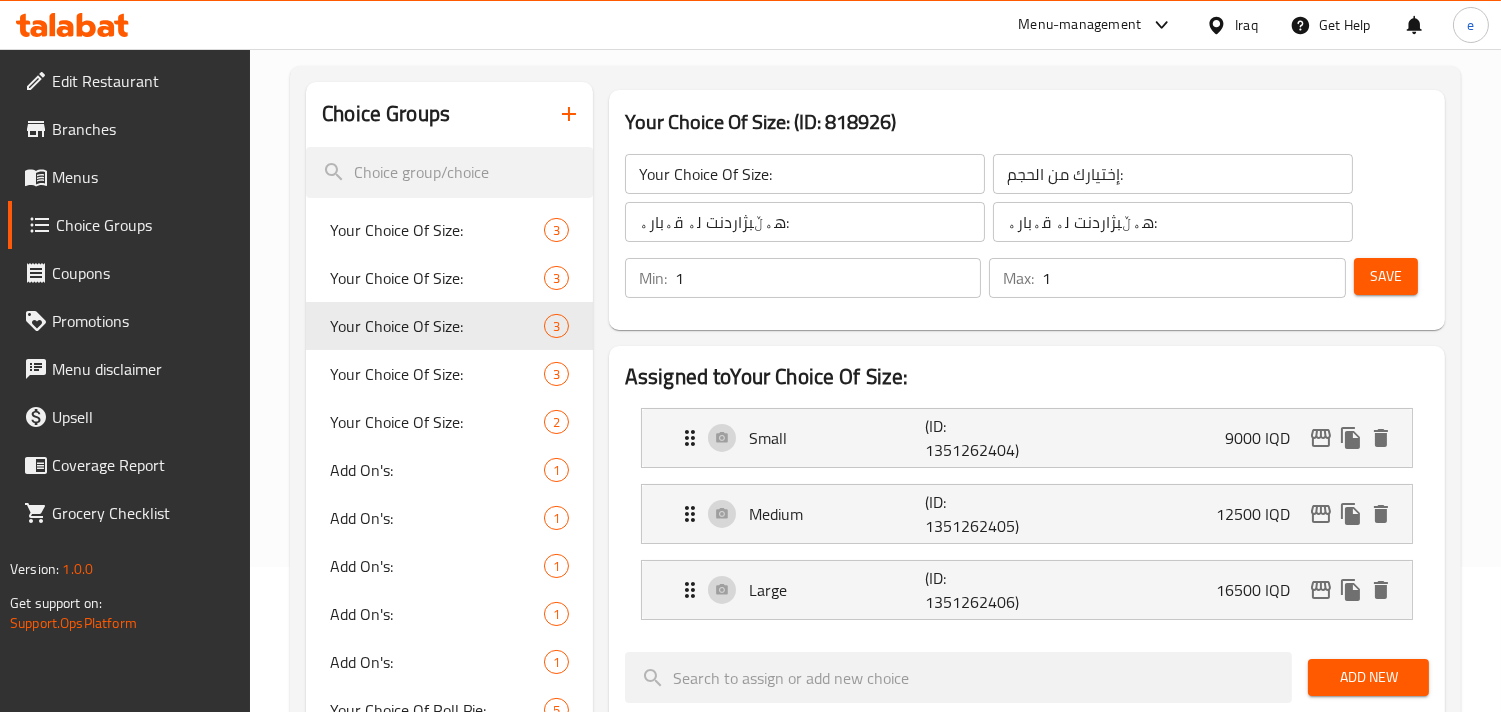 scroll, scrollTop: 222, scrollLeft: 0, axis: vertical 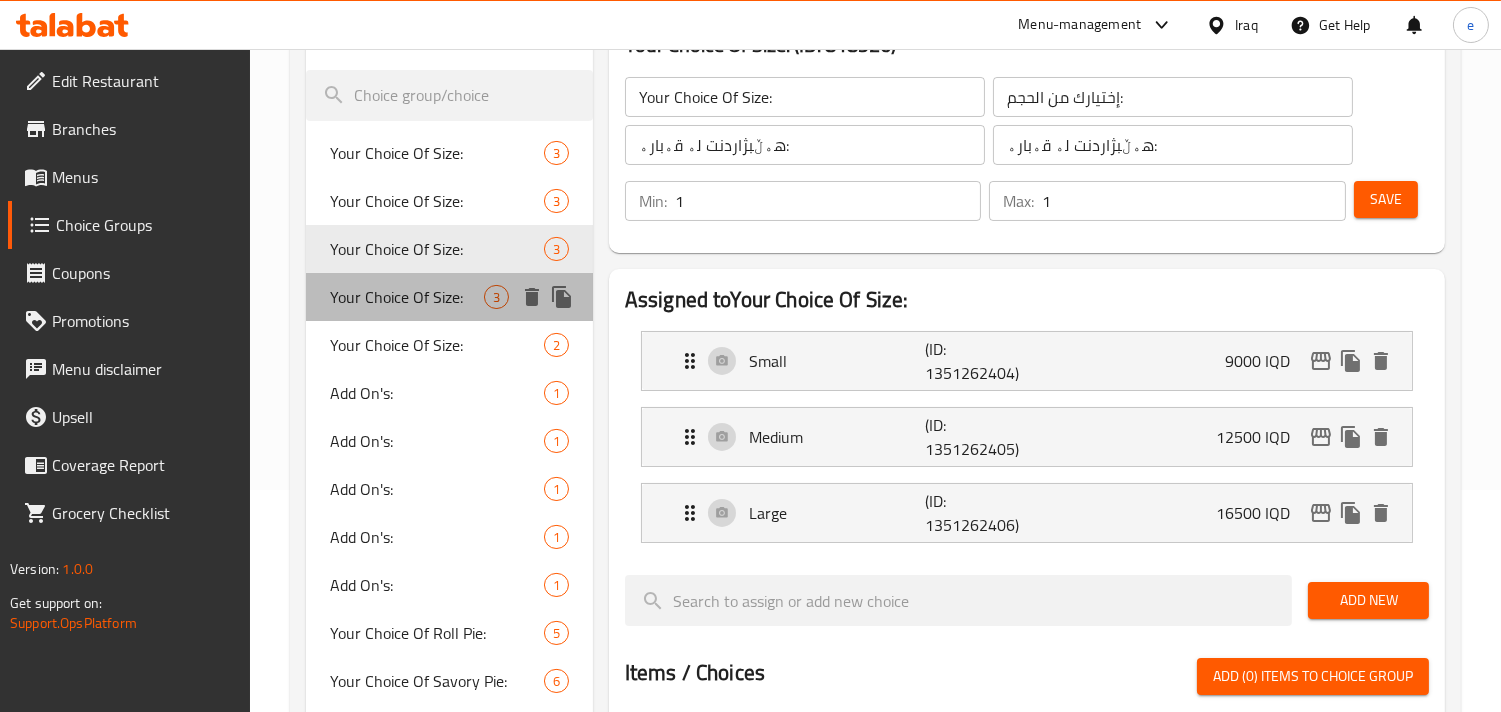 click on "Your Choice Of Size:    3" at bounding box center [449, 297] 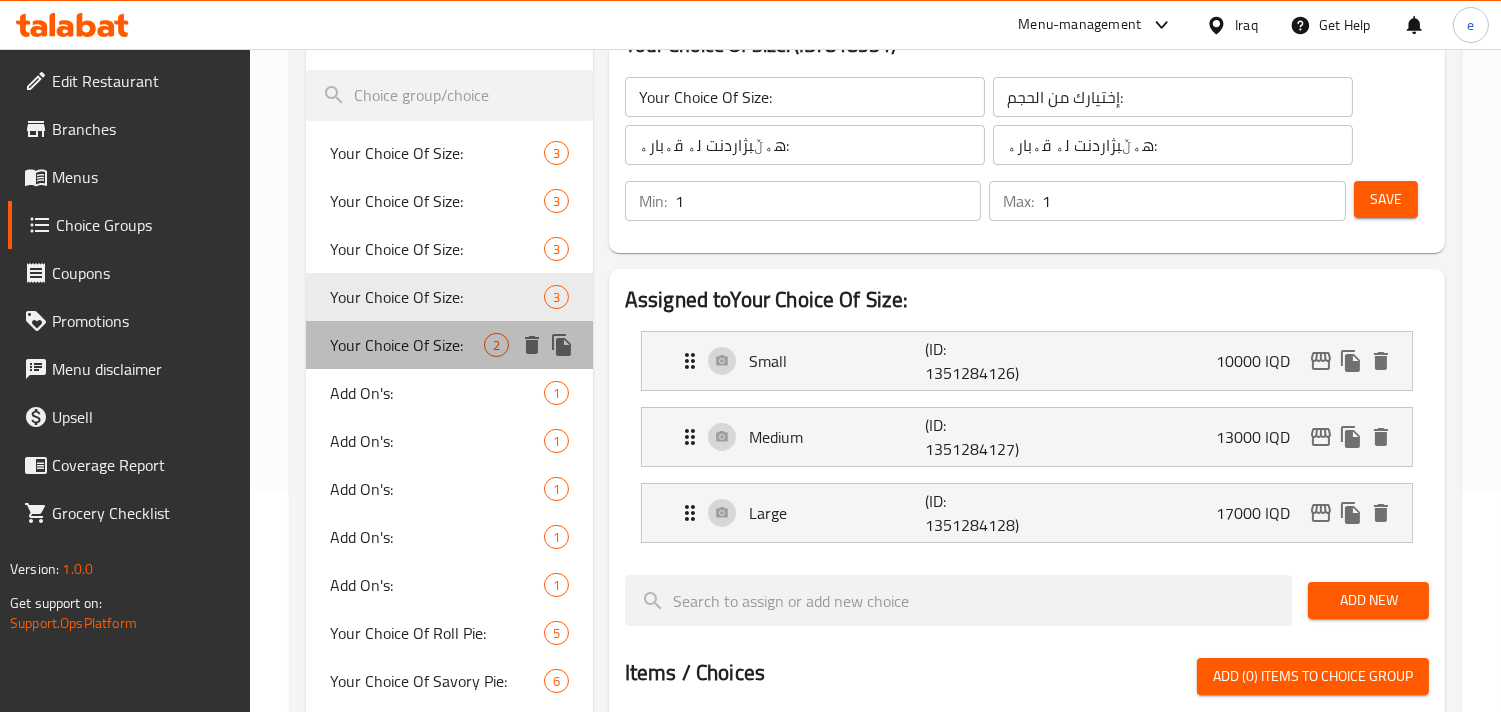 click on "Your Choice Of Size:" at bounding box center [407, 345] 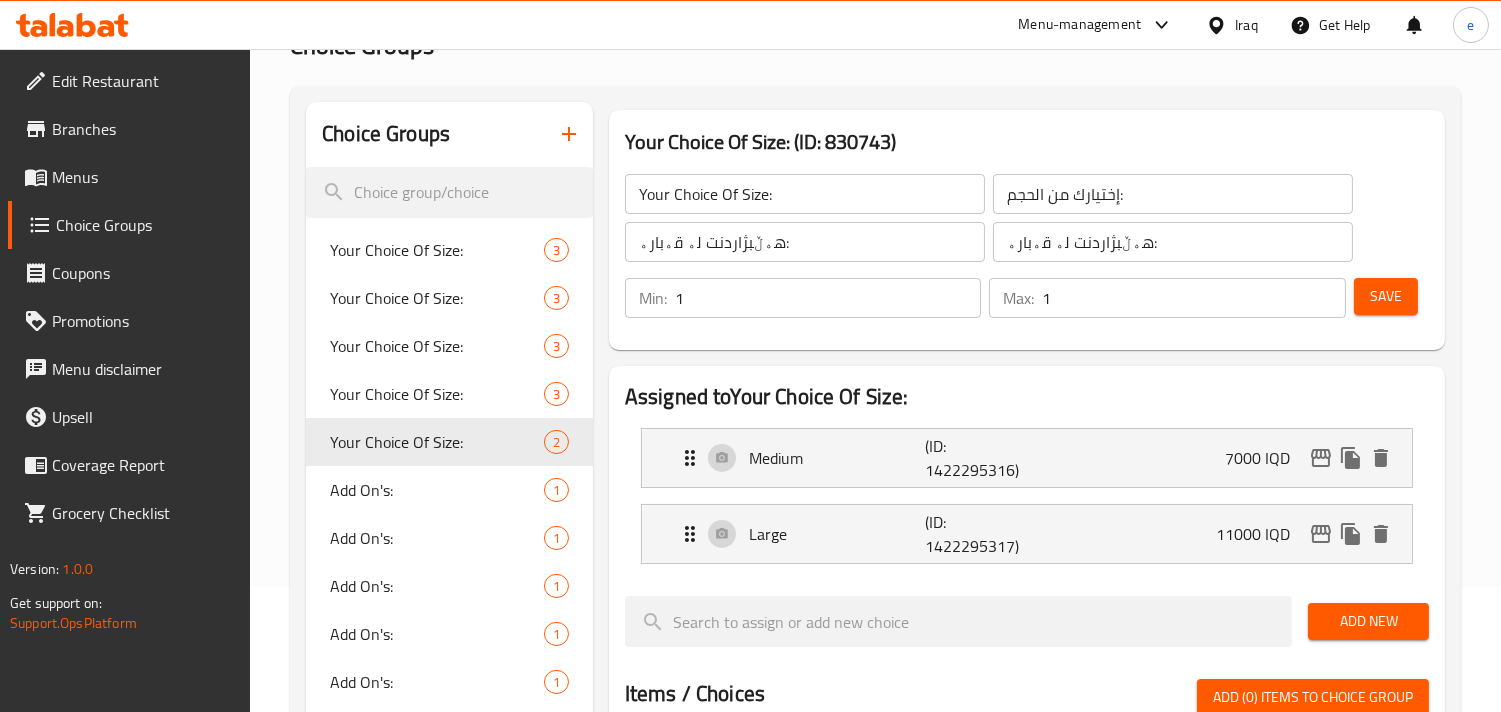 scroll, scrollTop: 0, scrollLeft: 0, axis: both 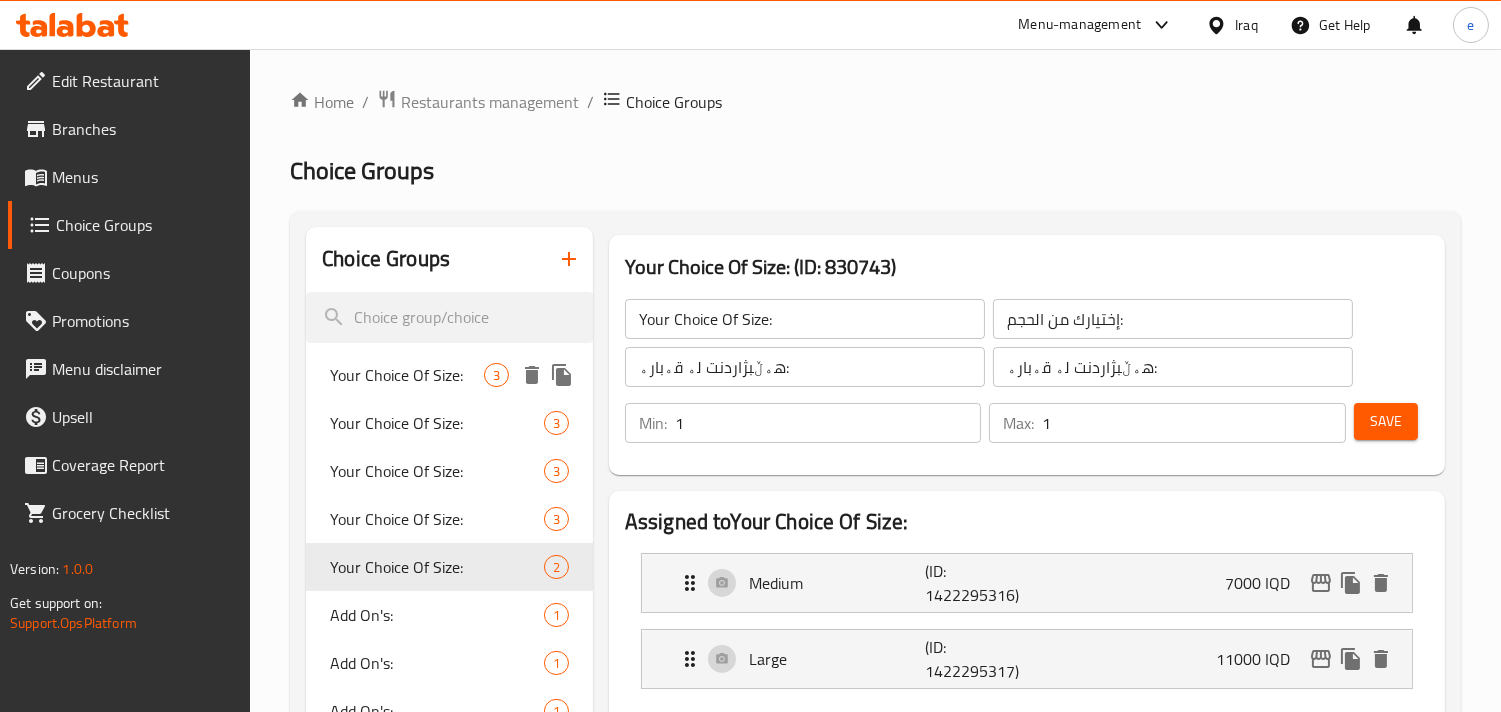 click on "Your Choice Of Size: 3" at bounding box center (449, 375) 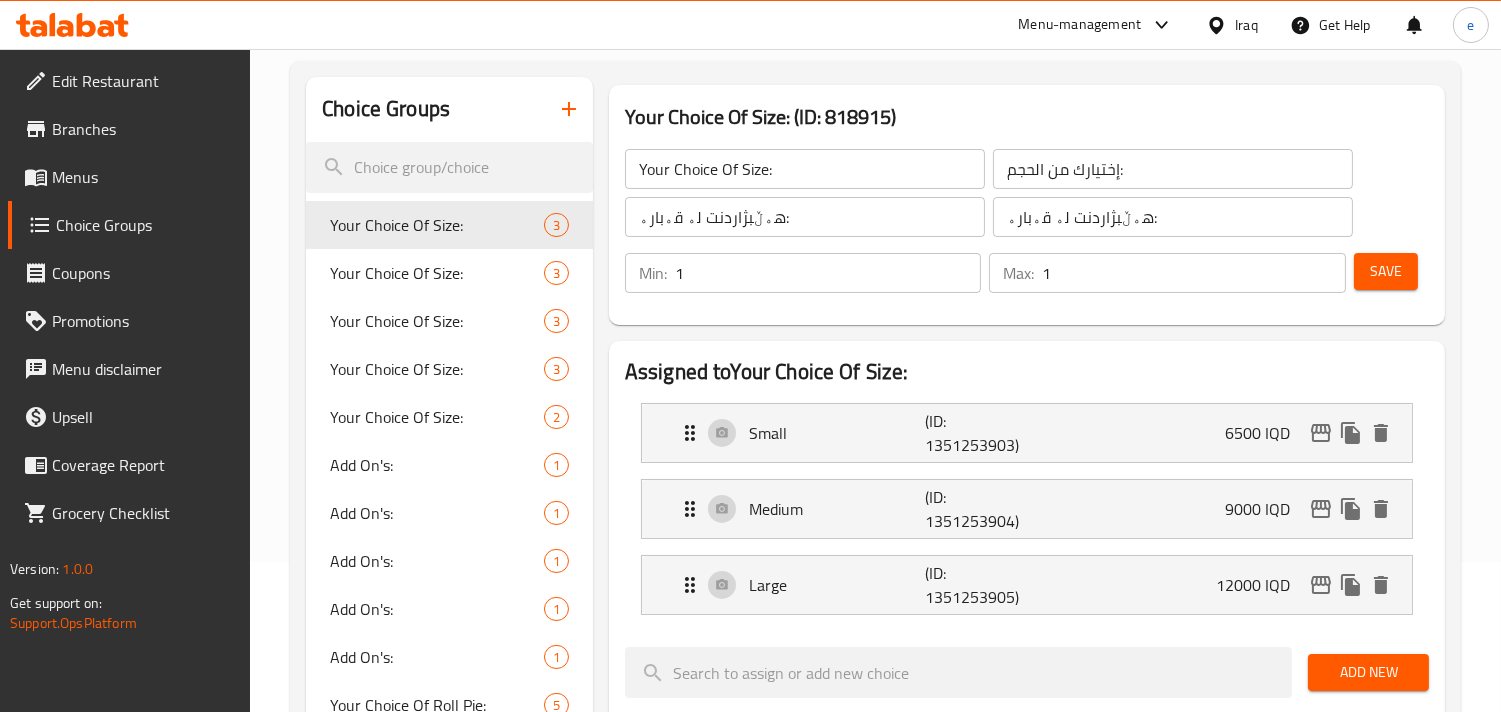 scroll, scrollTop: 222, scrollLeft: 0, axis: vertical 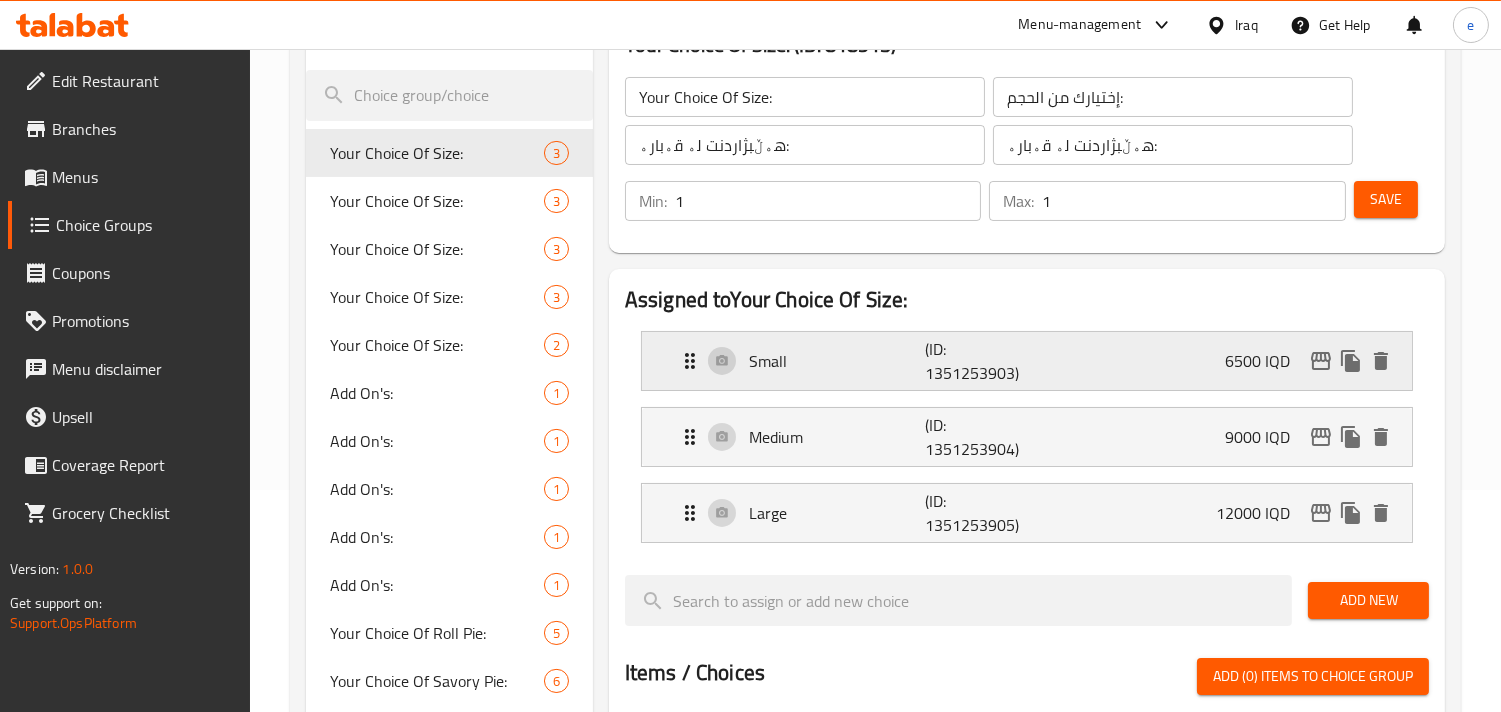 click on "Small (ID: 1351253903) 6500 IQD" at bounding box center [1033, 361] 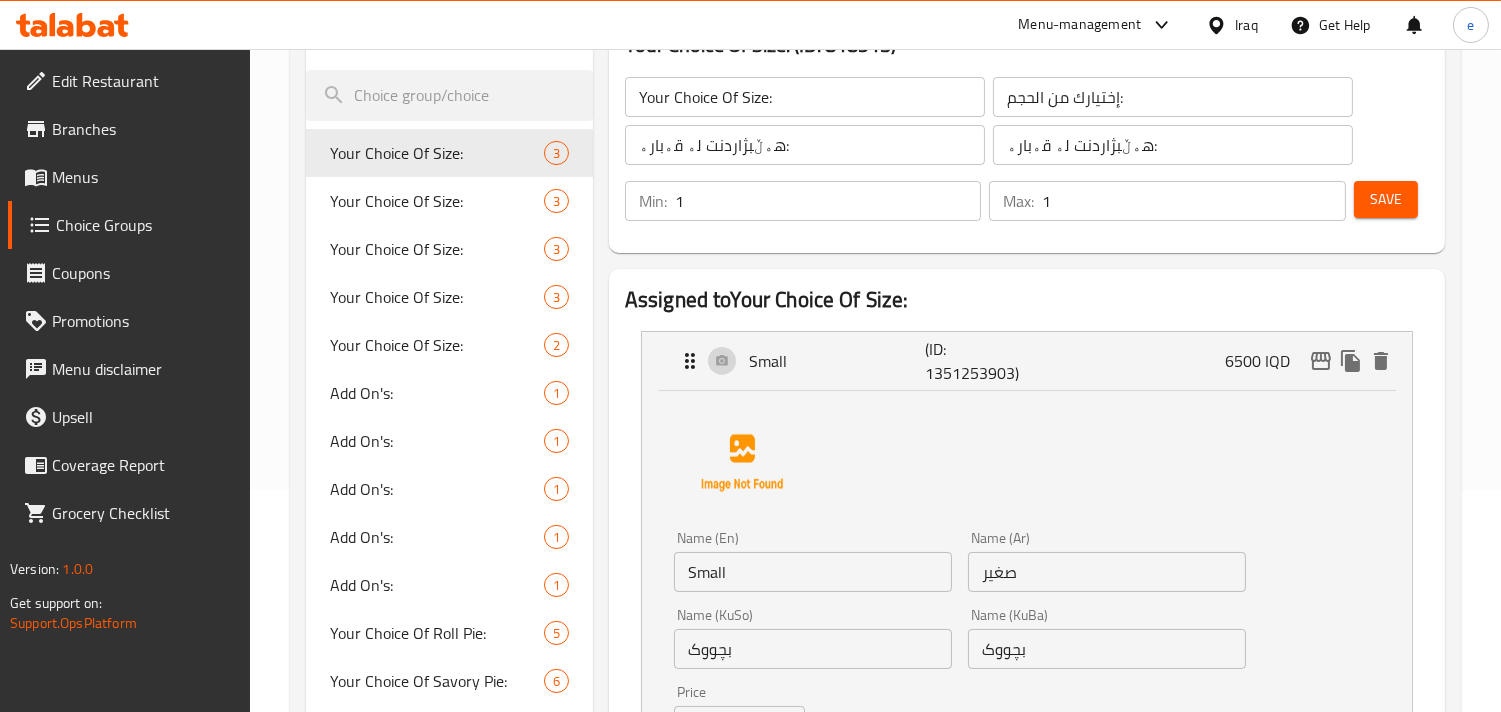 scroll, scrollTop: 444, scrollLeft: 0, axis: vertical 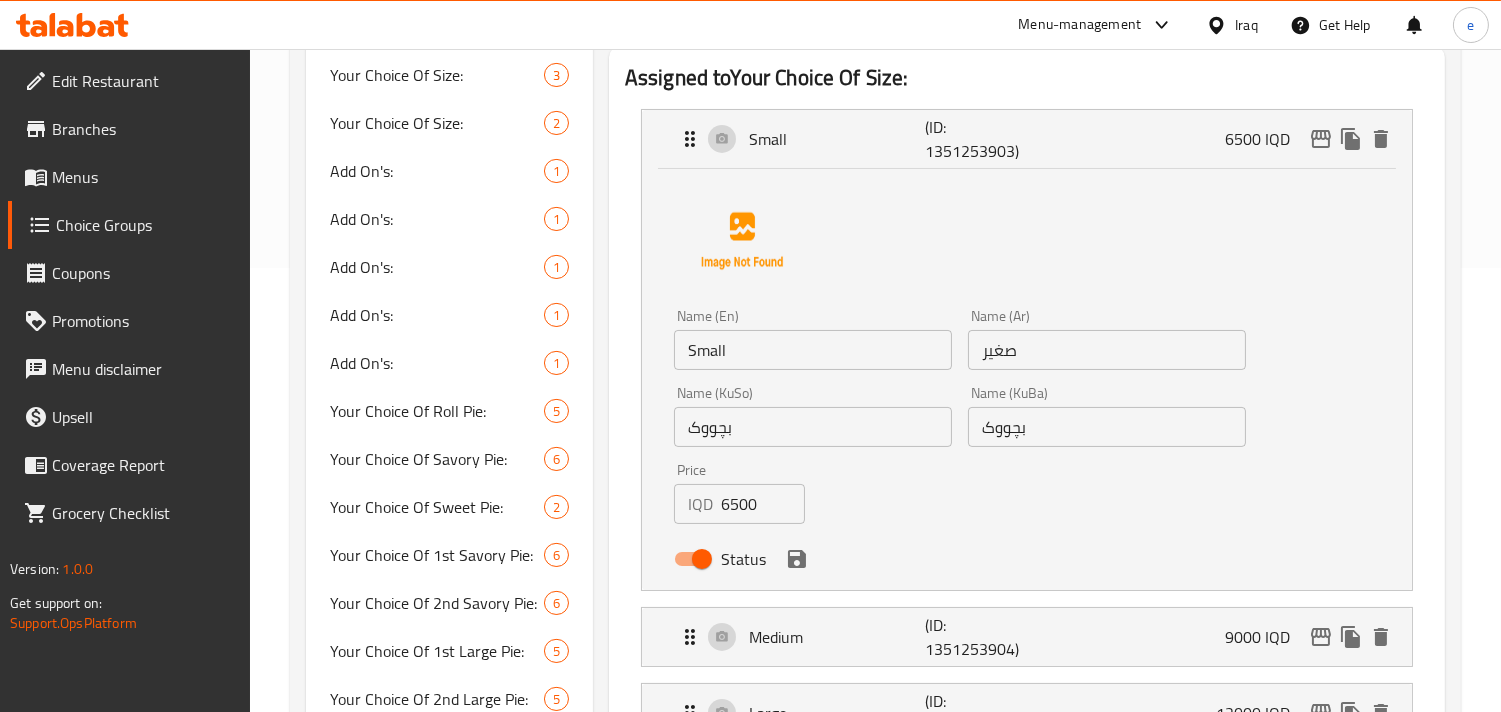 click on "6500" at bounding box center (763, 504) 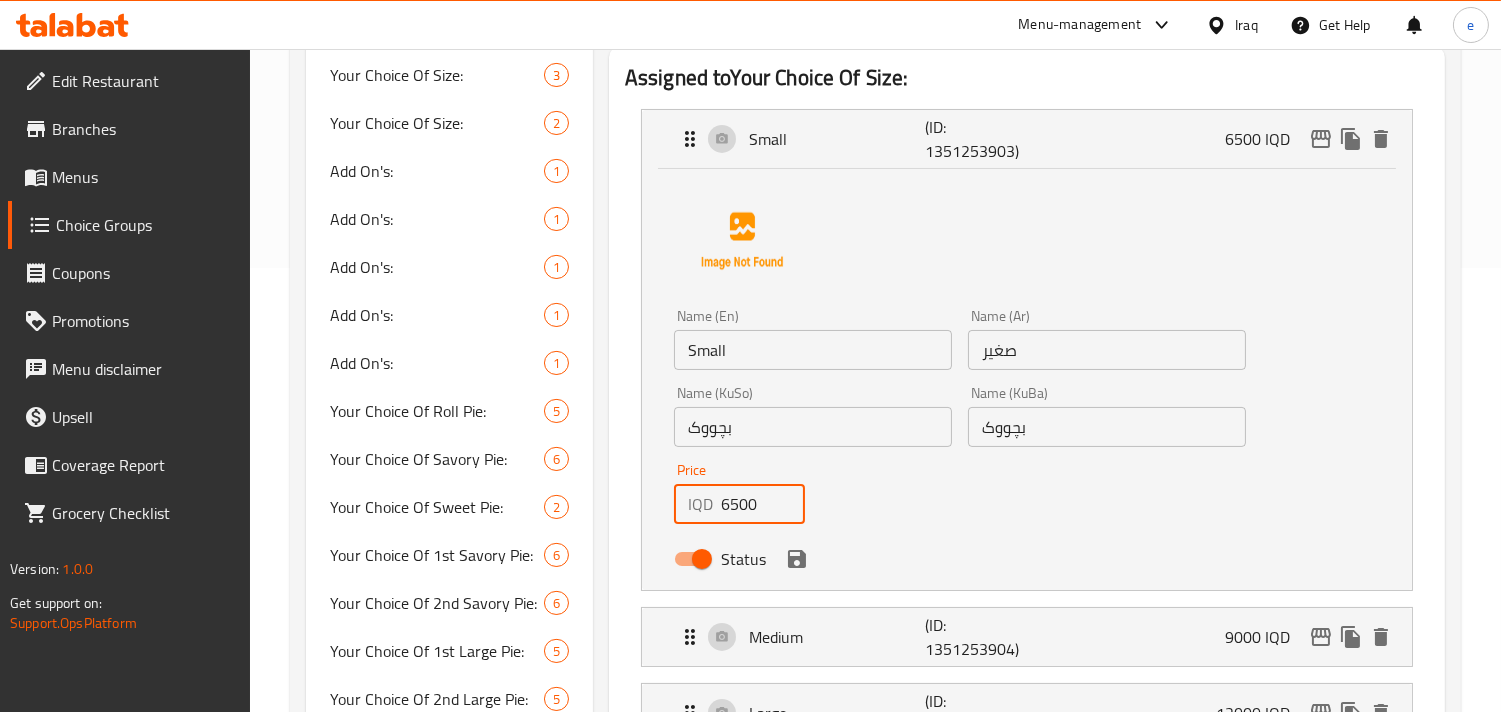 click on "6500" at bounding box center (763, 504) 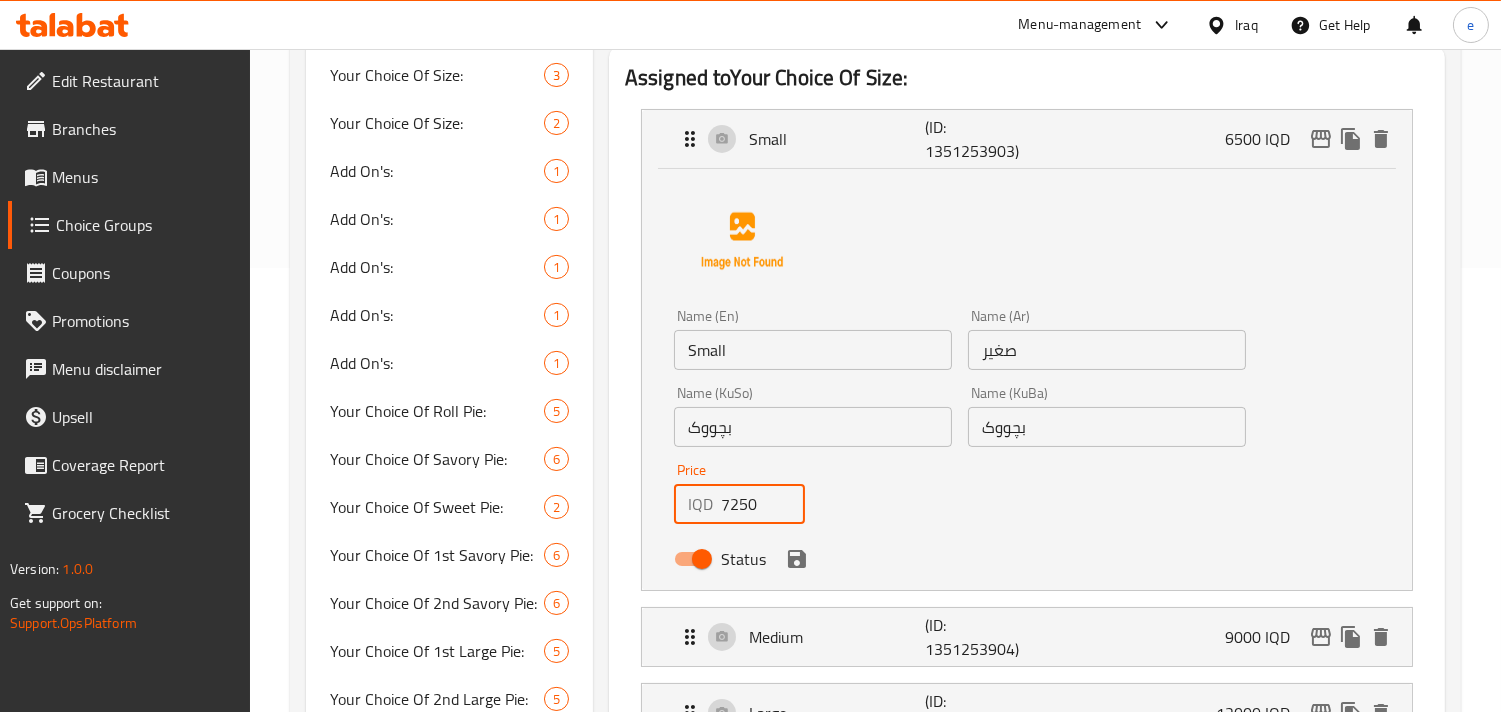 type on "7250" 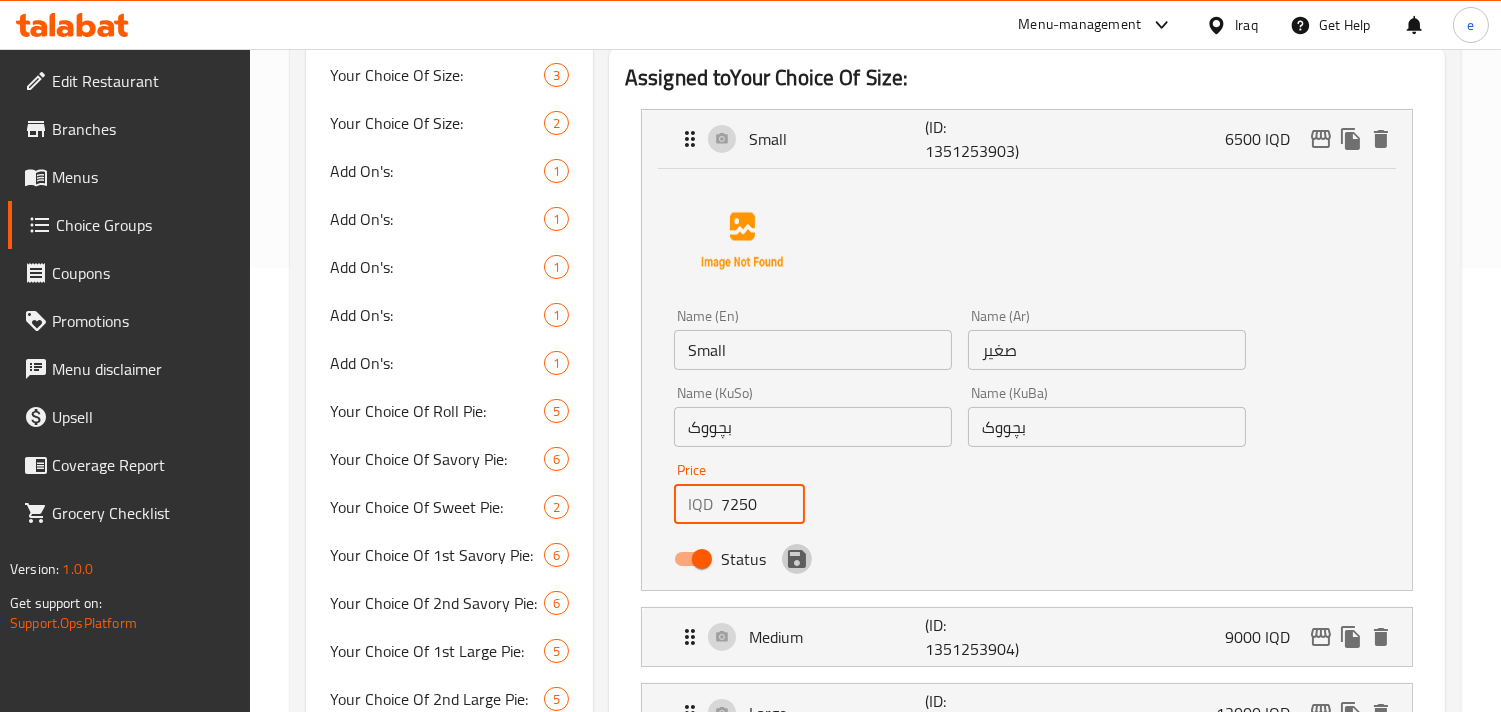click 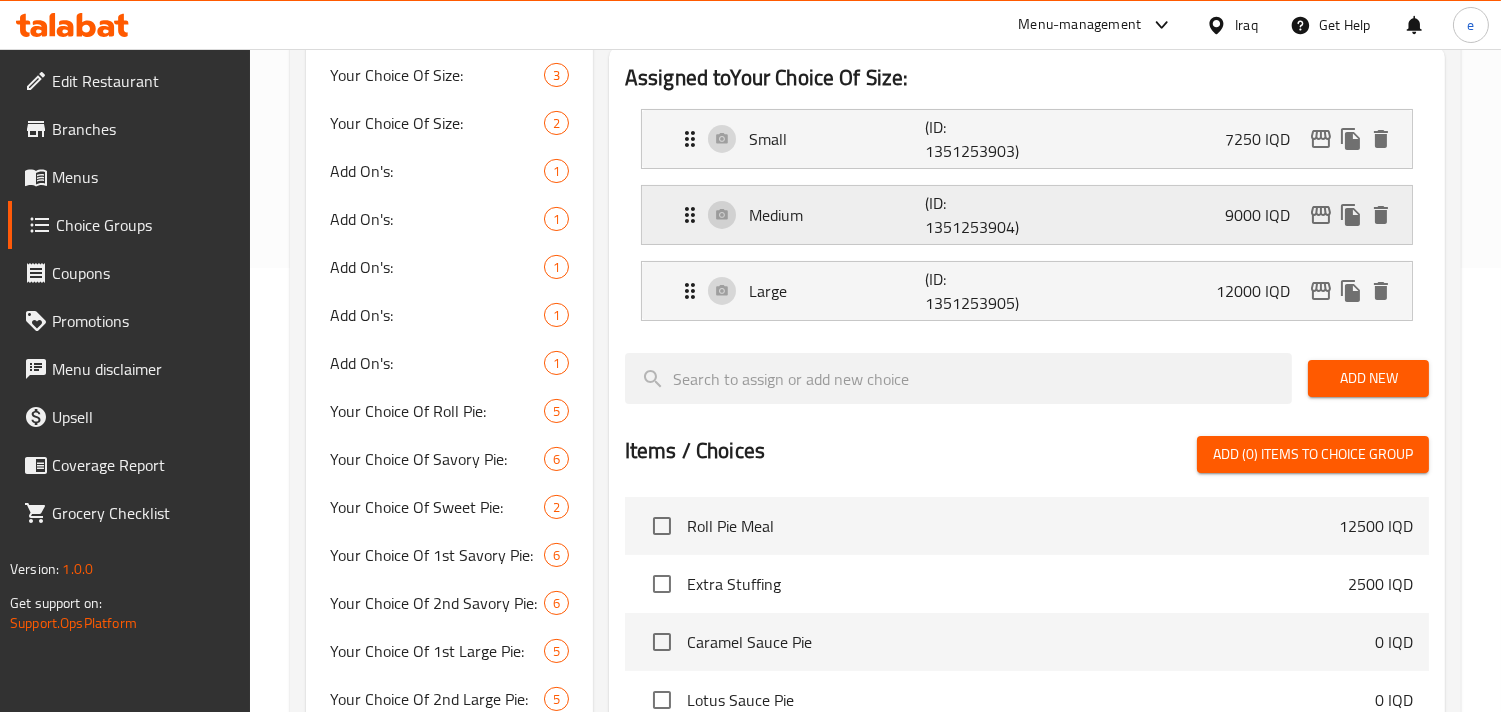 click on "(ID: 1351253904)" at bounding box center (984, 215) 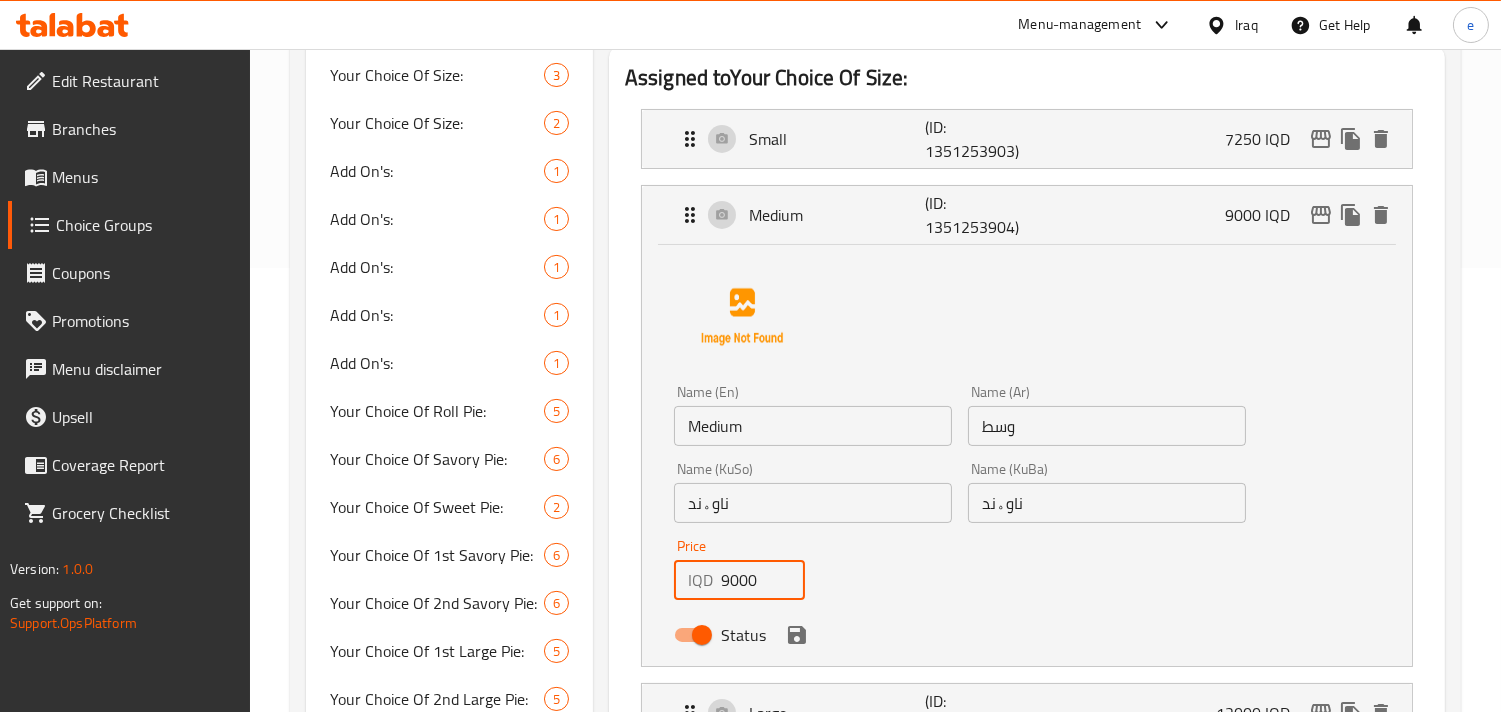 click on "9000" at bounding box center (763, 580) 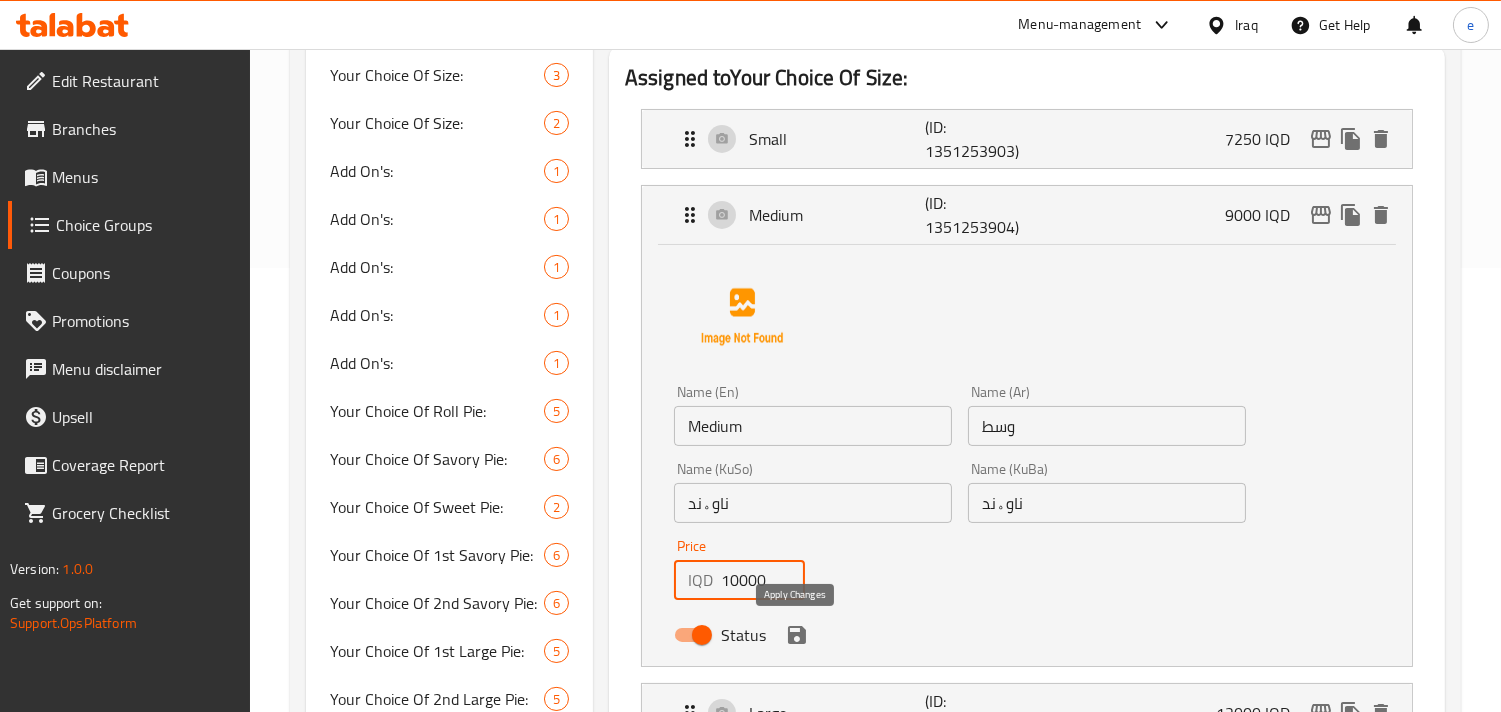 click 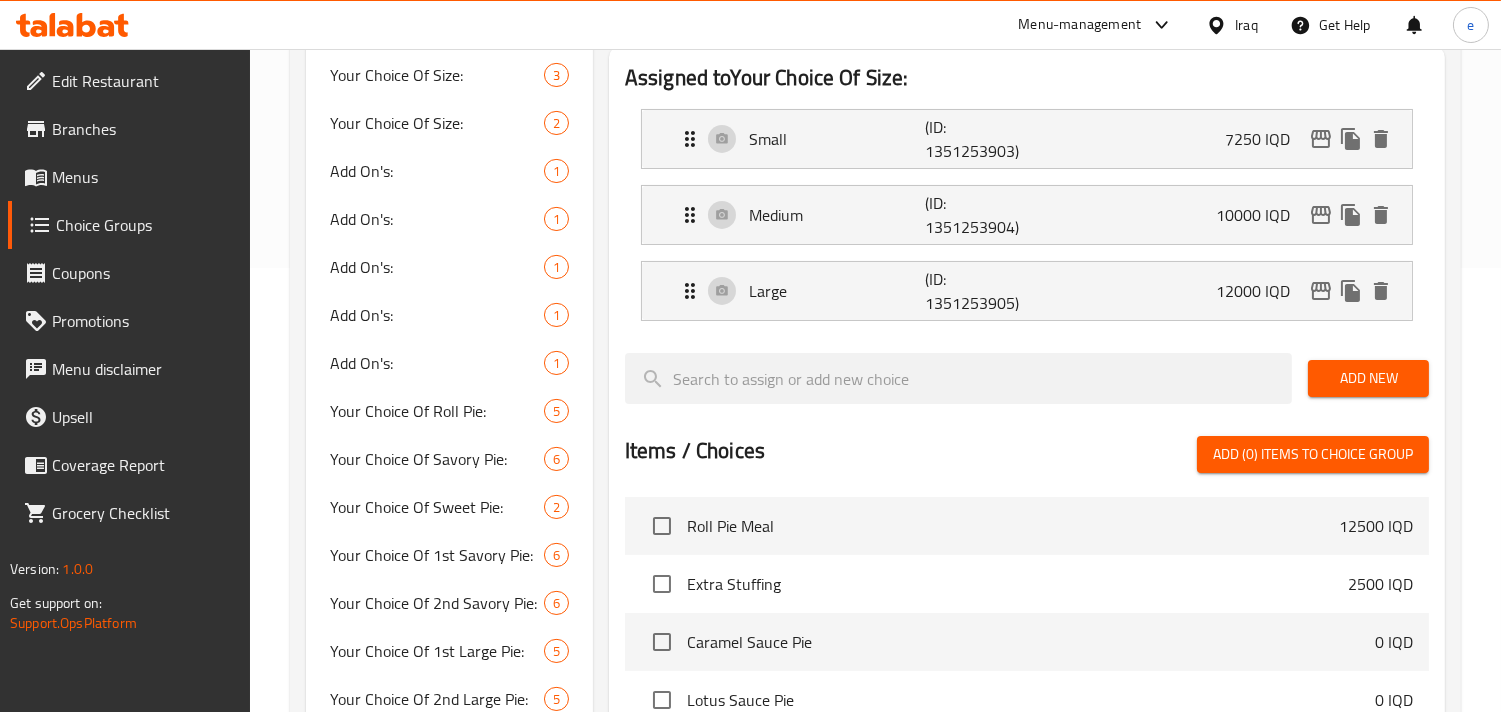 type on "10000" 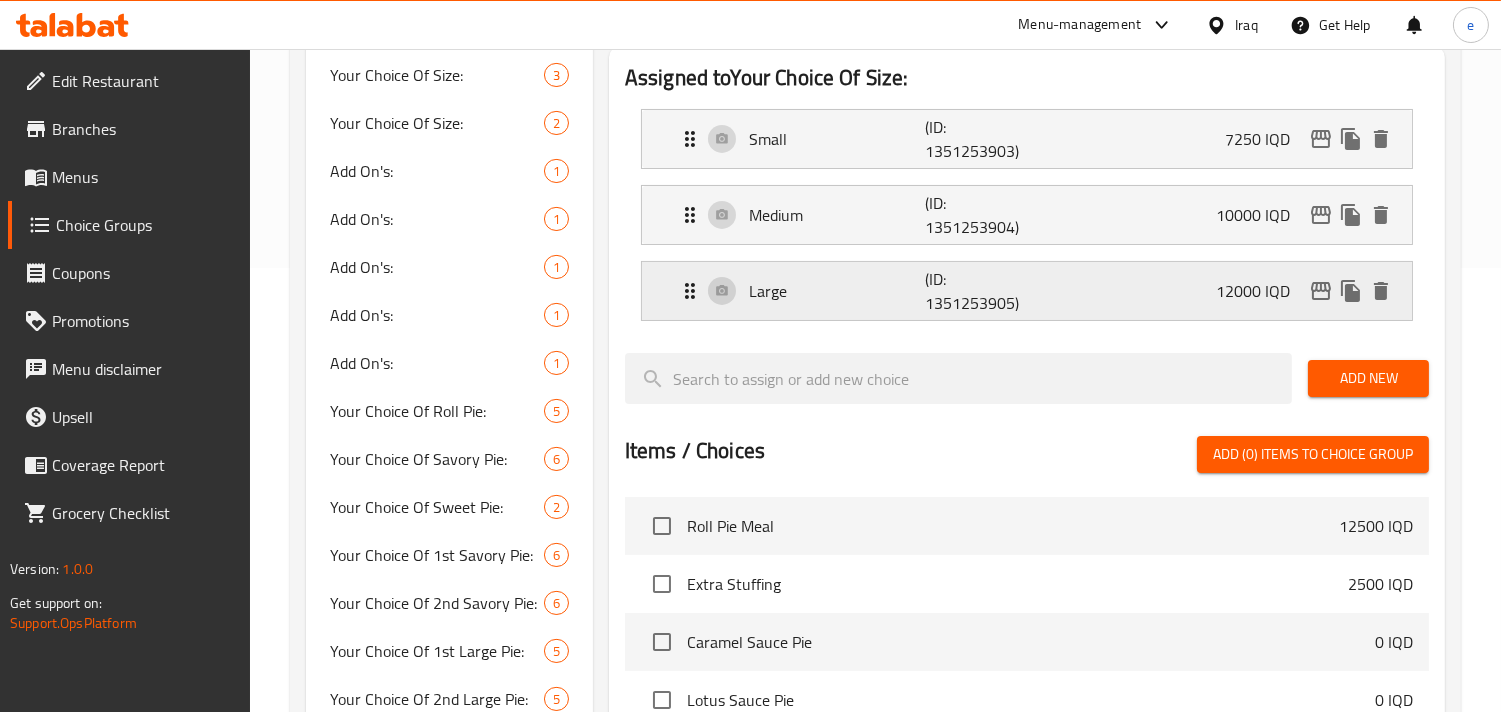 click on "(ID: 1351253905)" at bounding box center [984, 291] 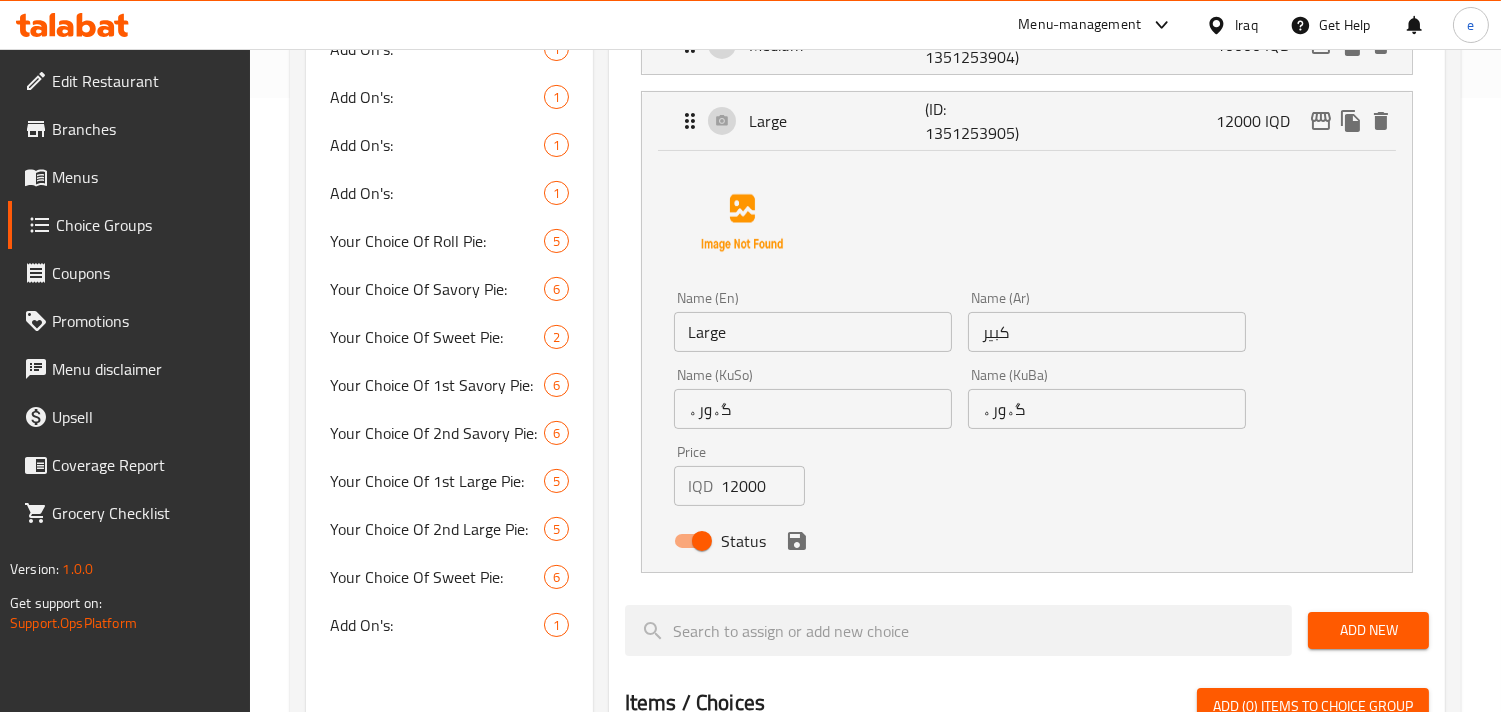 scroll, scrollTop: 666, scrollLeft: 0, axis: vertical 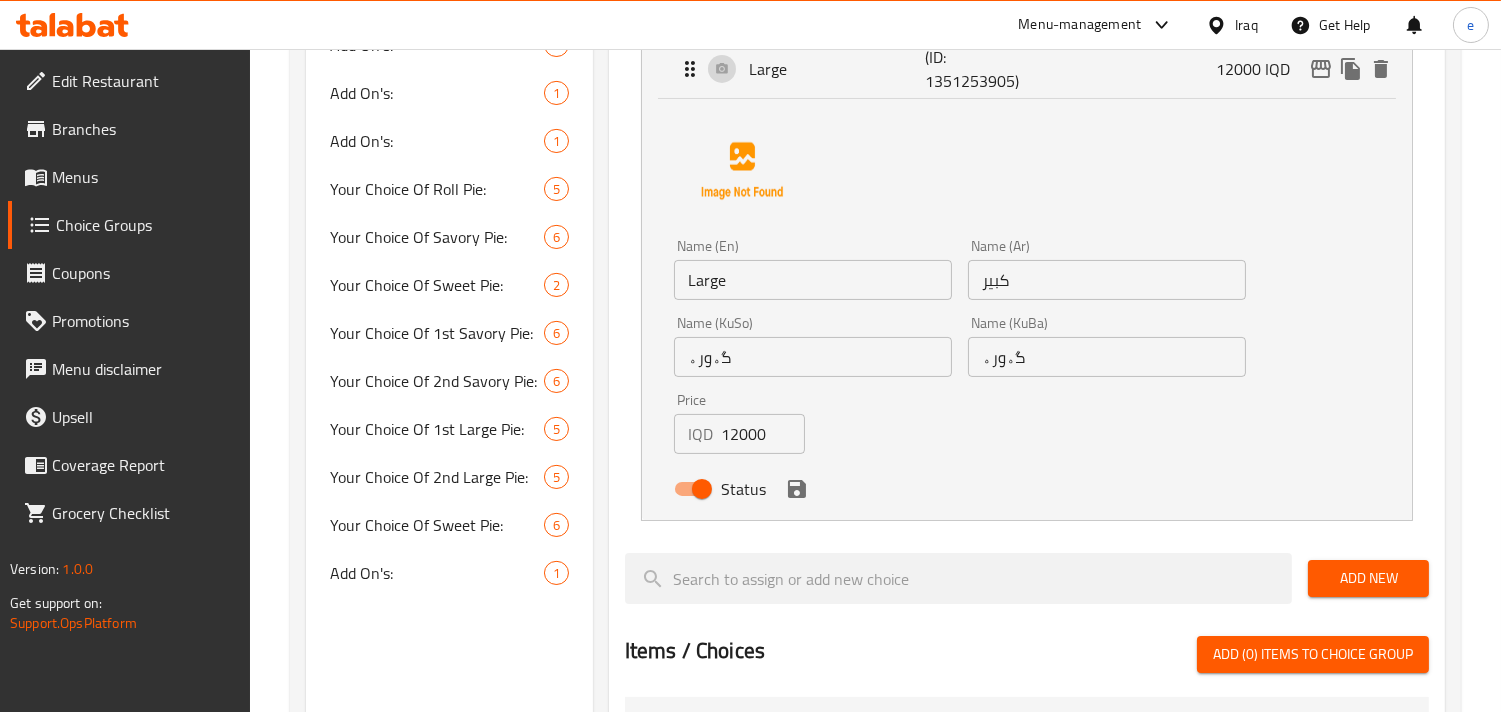 click on "12000" at bounding box center [763, 434] 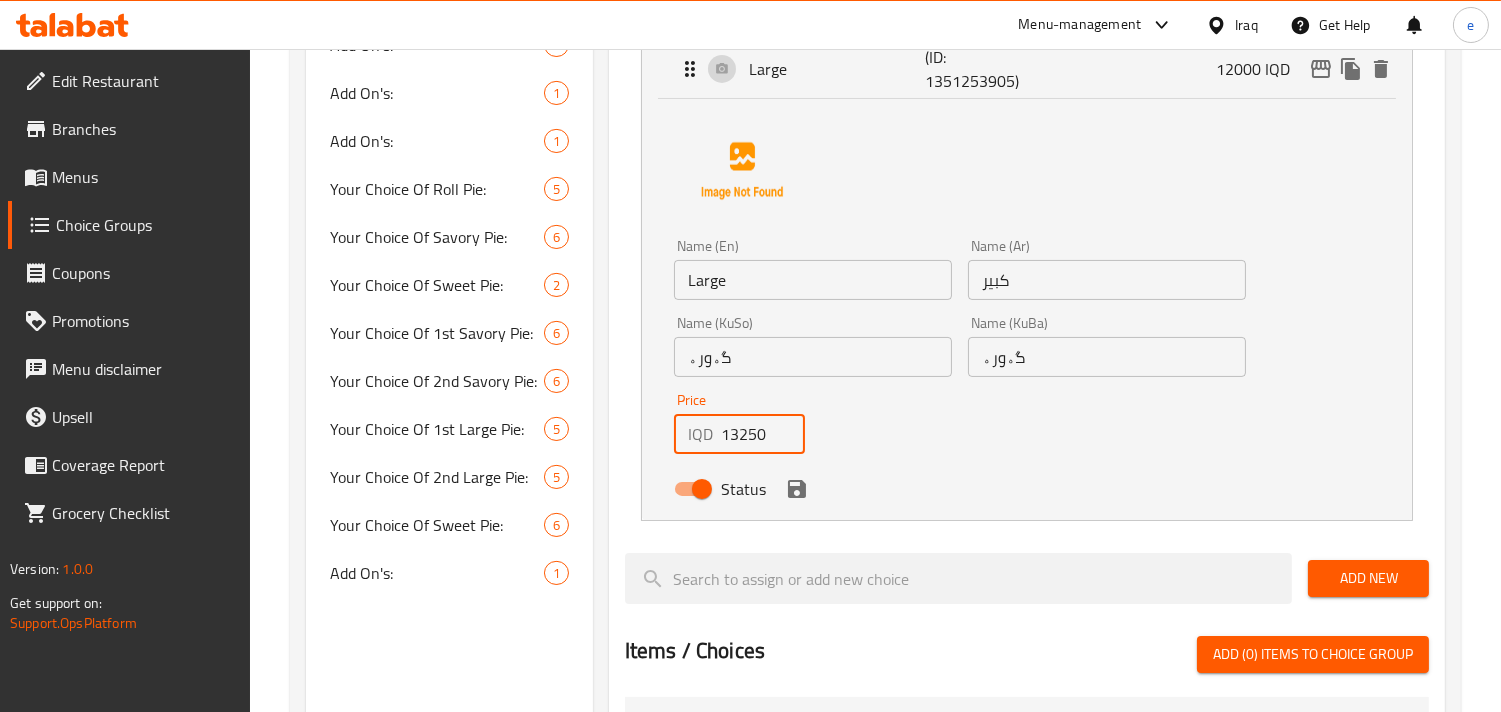 click 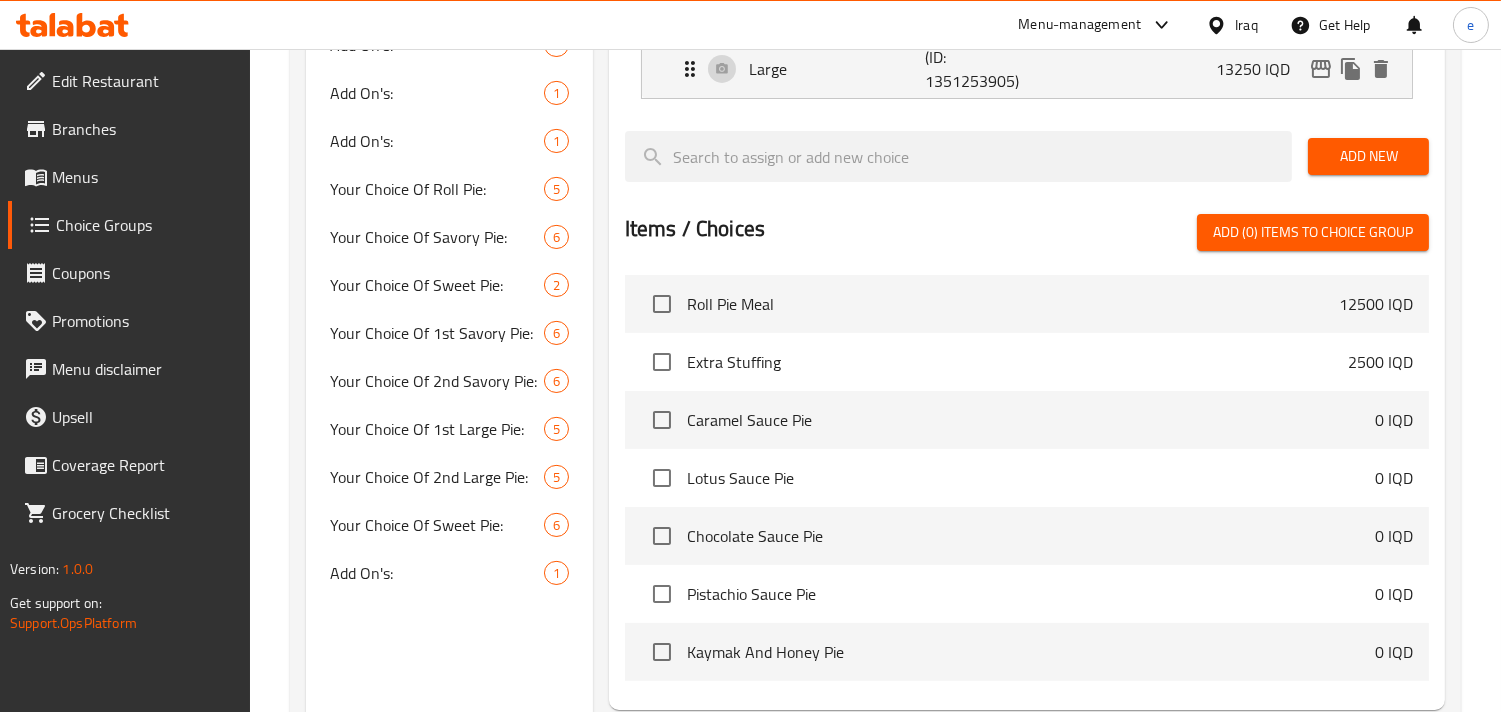 type on "13250" 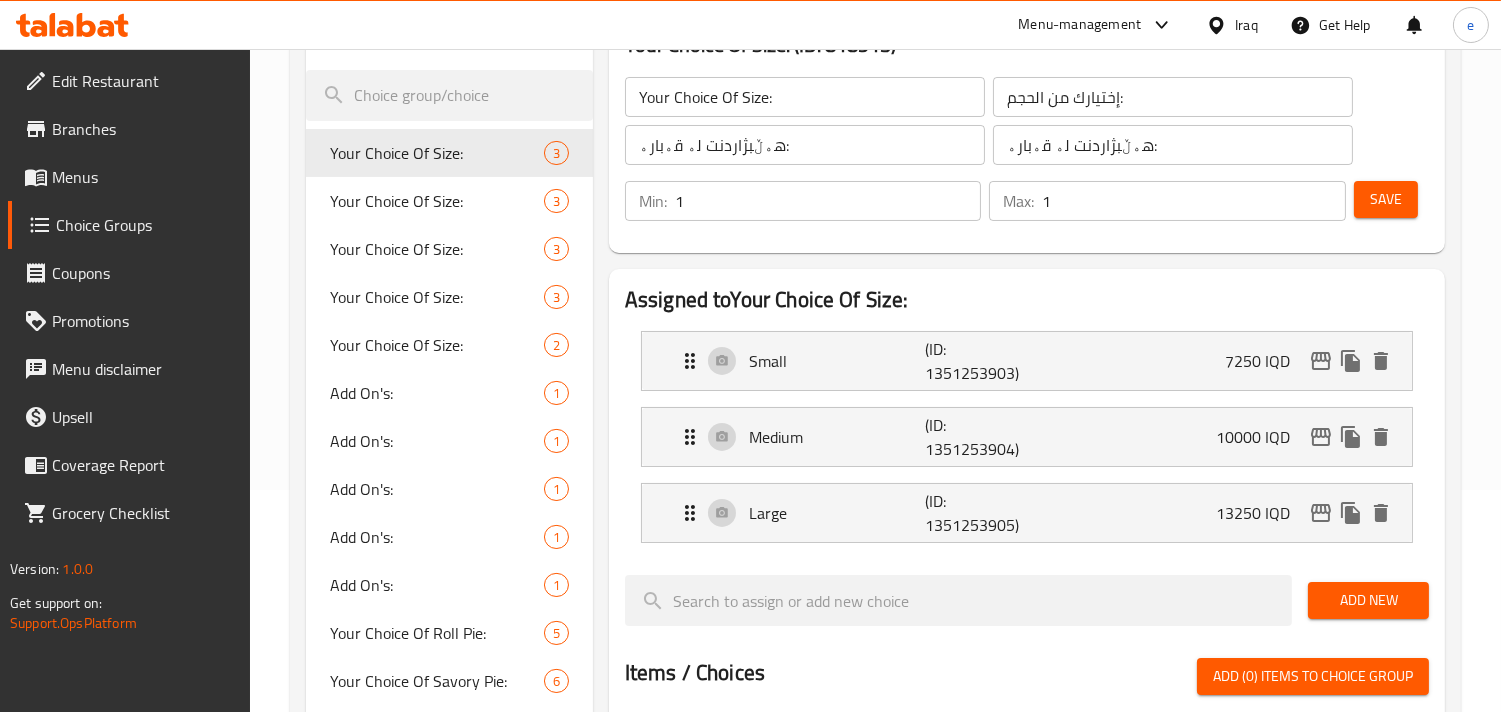 scroll, scrollTop: 0, scrollLeft: 0, axis: both 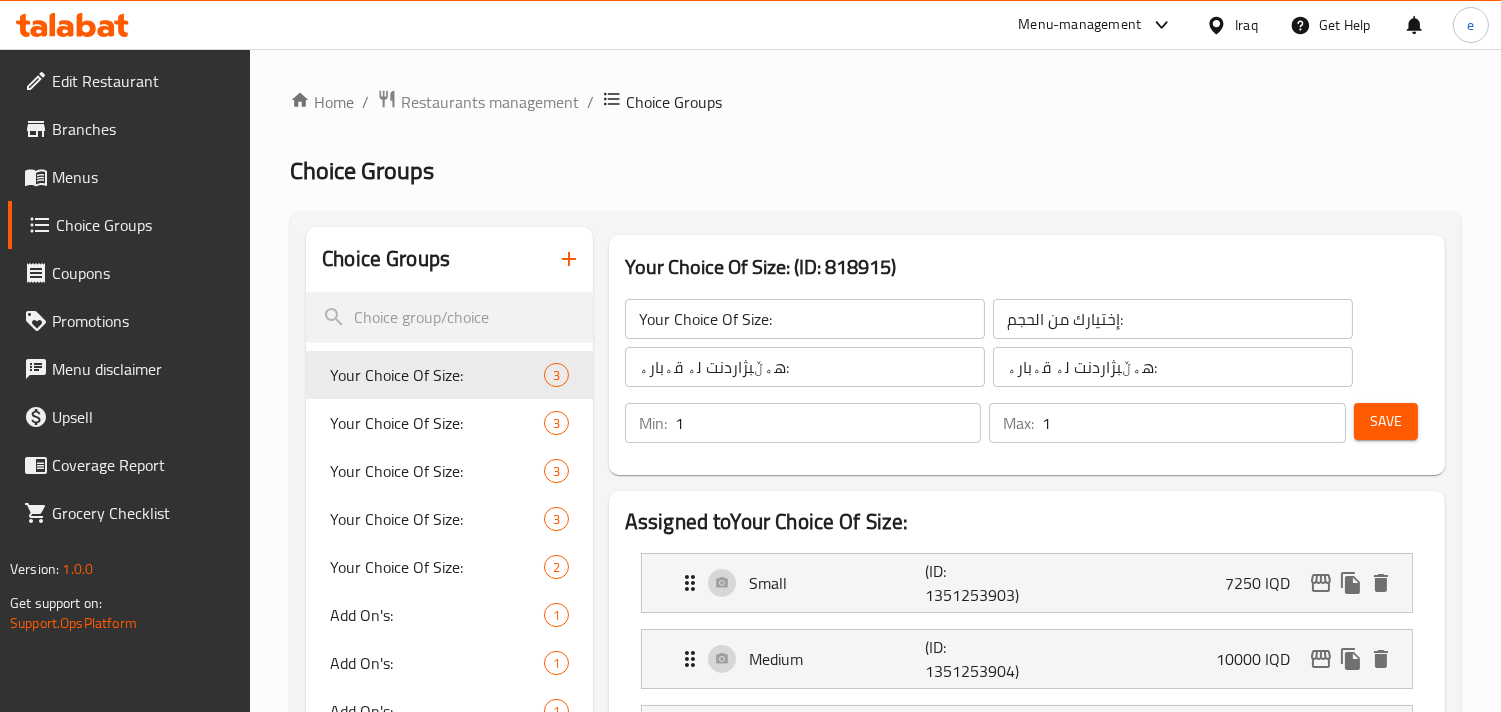 click on "Save" at bounding box center [1386, 421] 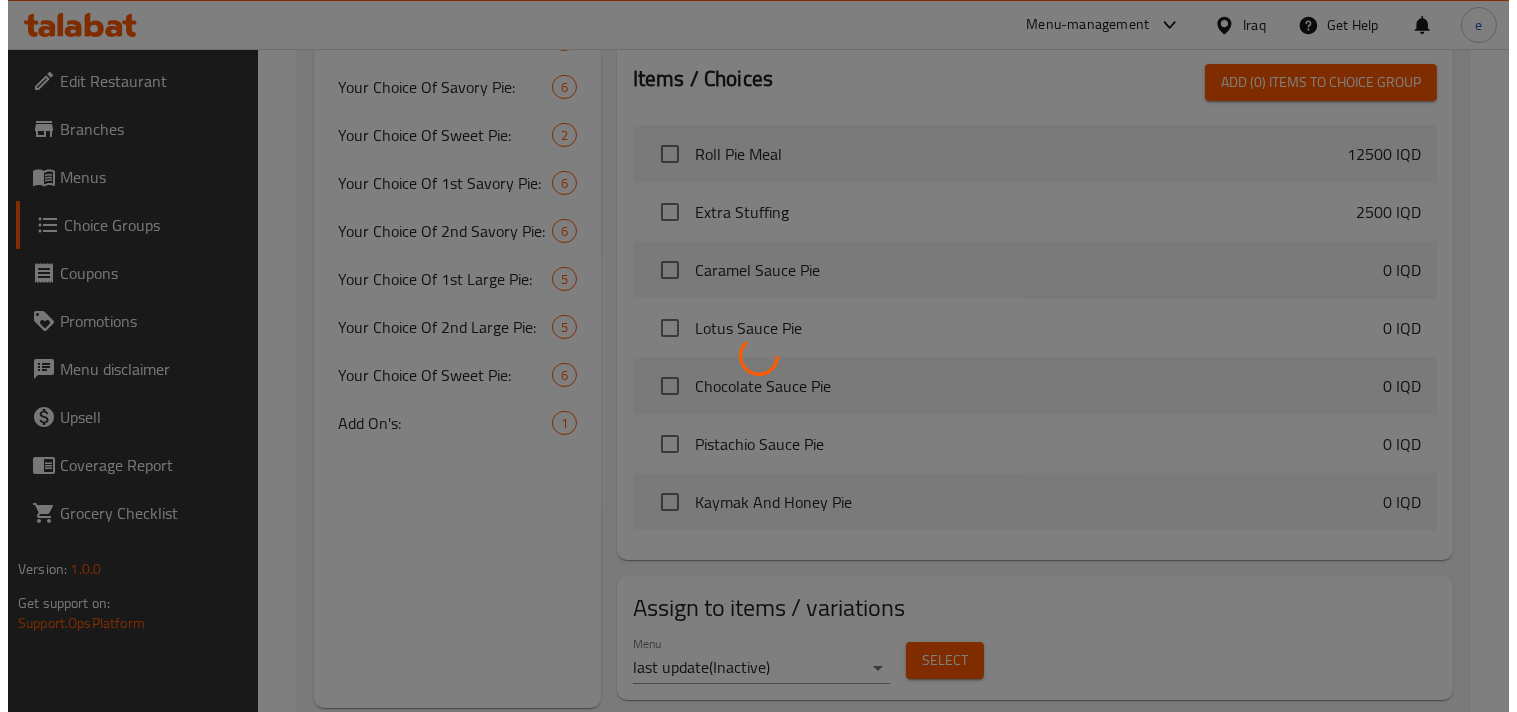 scroll, scrollTop: 868, scrollLeft: 0, axis: vertical 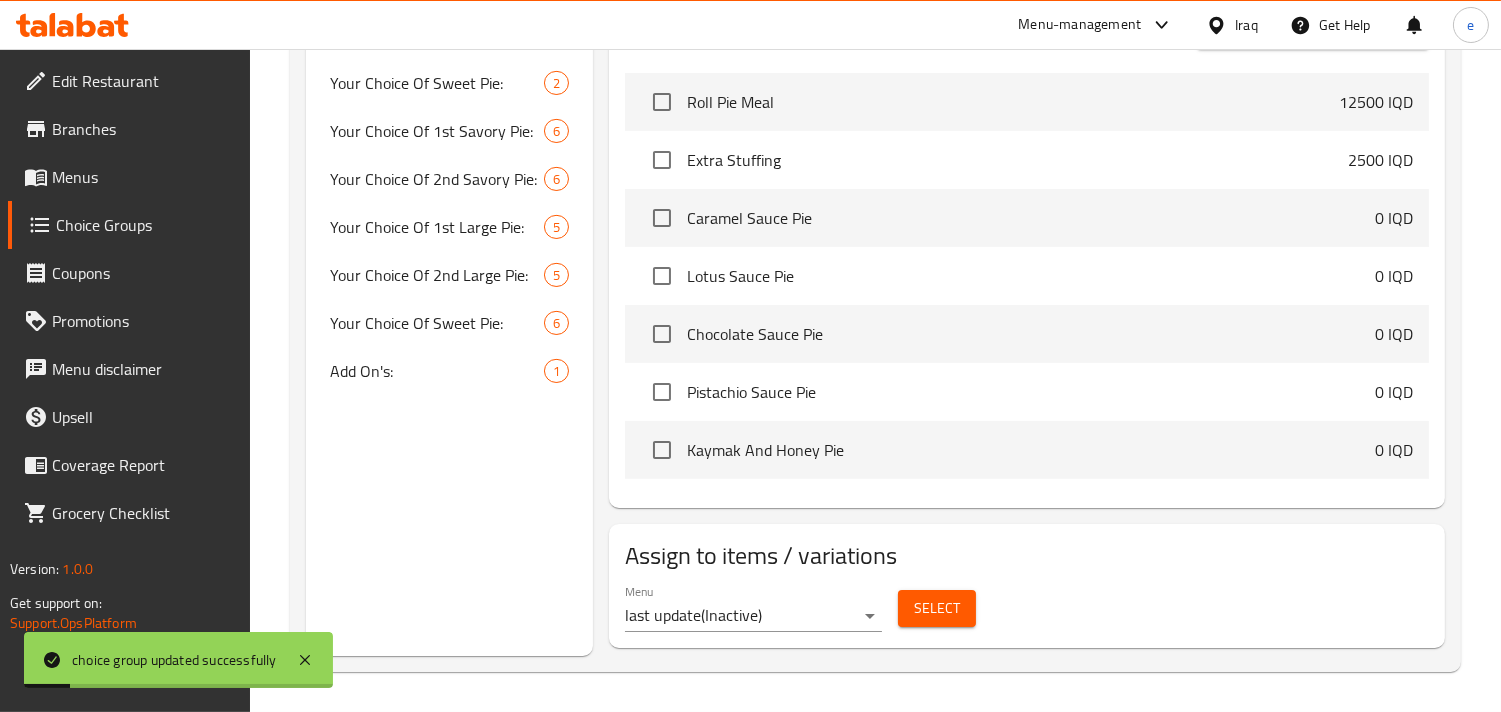 click on "Select" at bounding box center [937, 608] 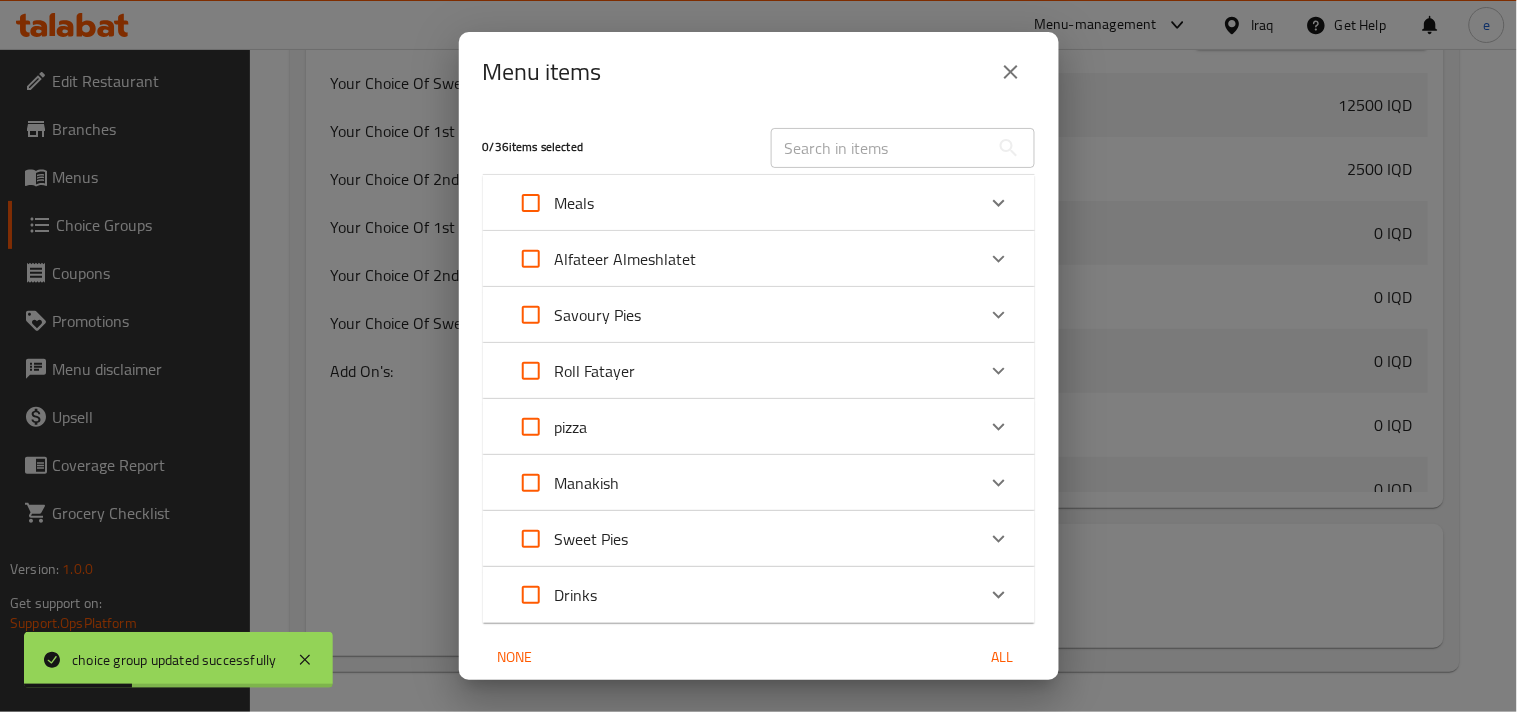 click on "pizza" at bounding box center [741, 427] 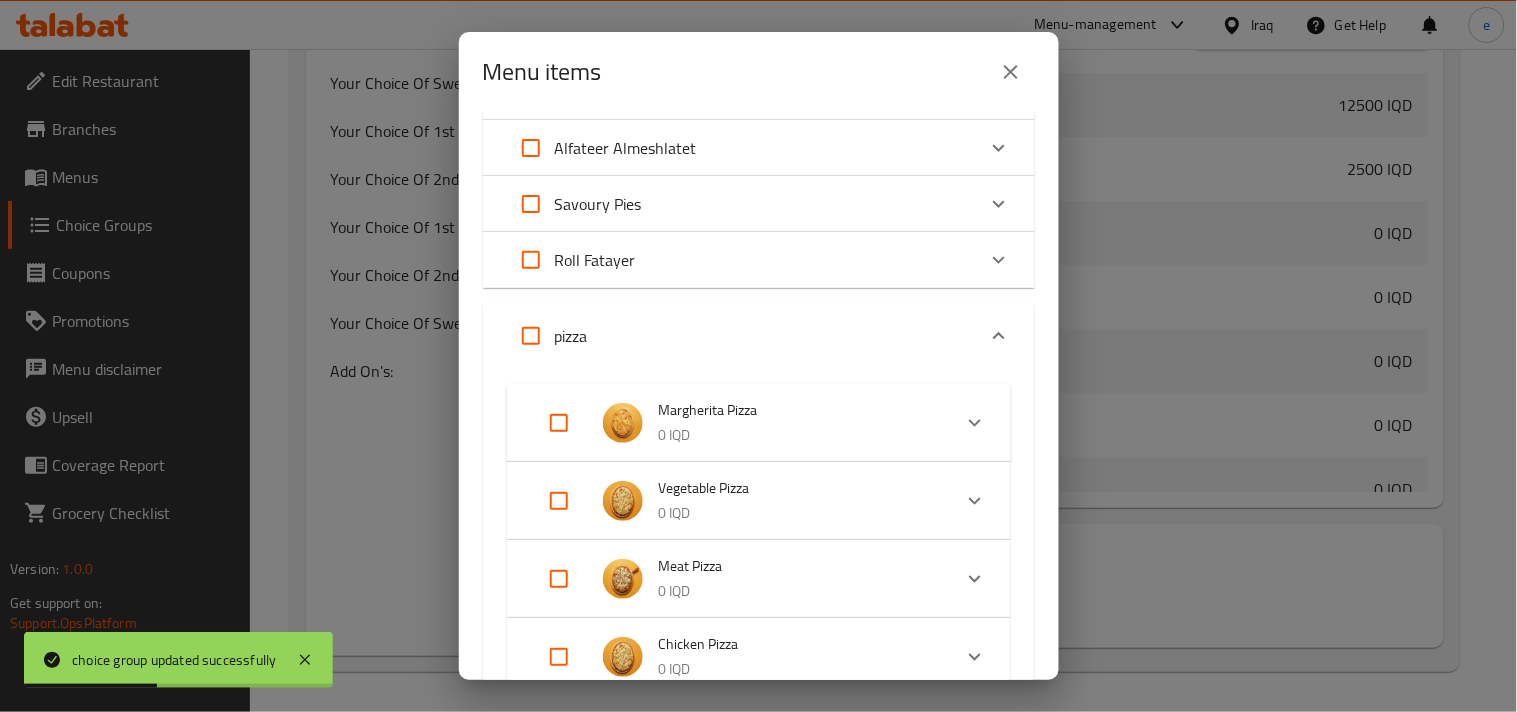 scroll, scrollTop: 222, scrollLeft: 0, axis: vertical 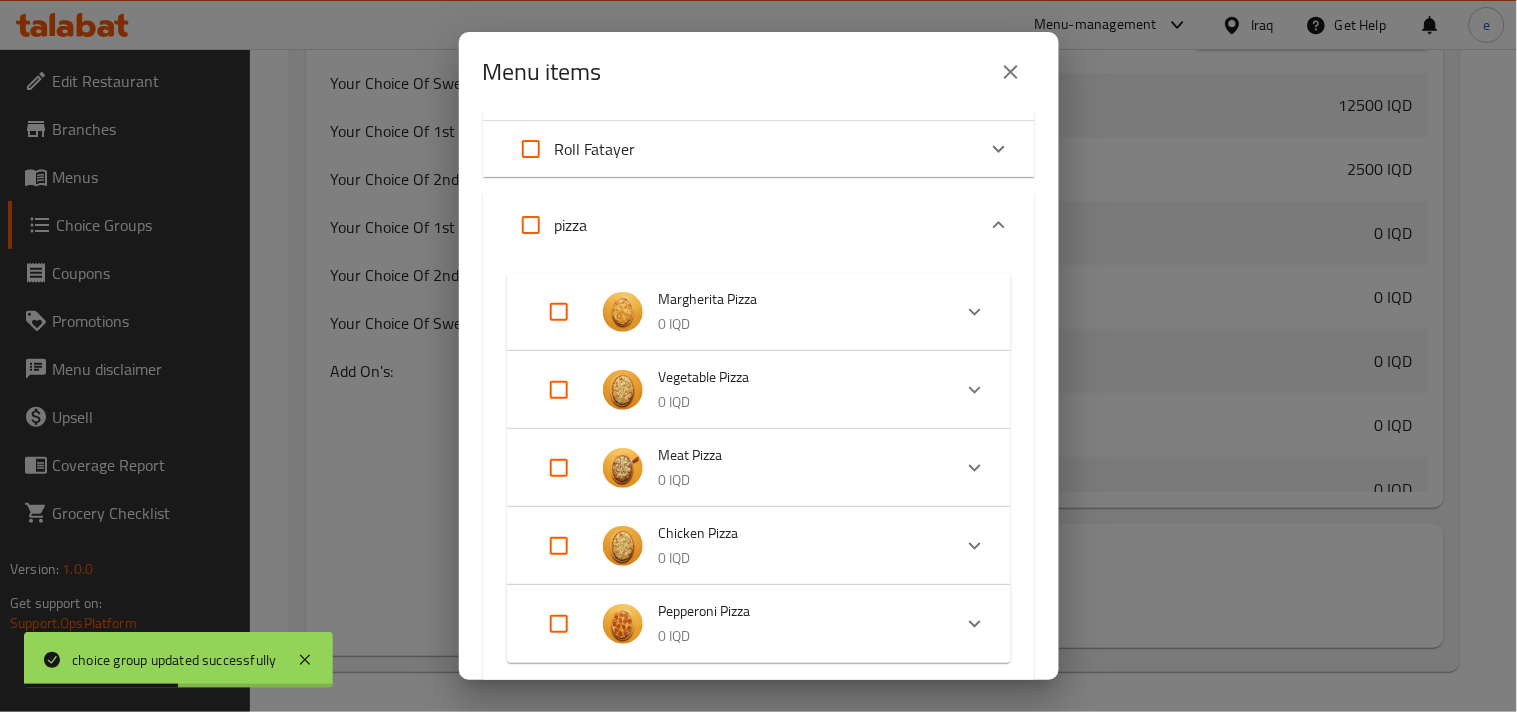 click at bounding box center (559, 312) 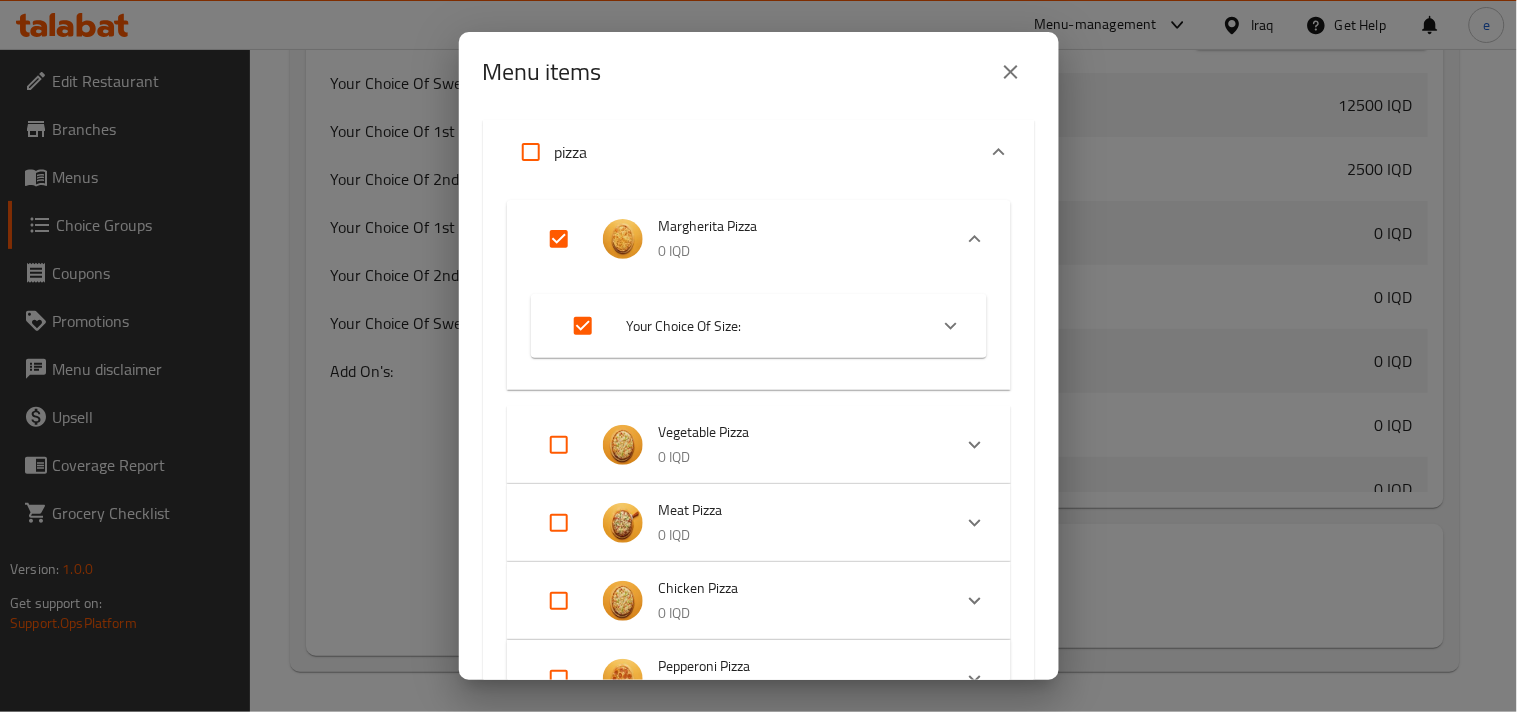 scroll, scrollTop: 242, scrollLeft: 0, axis: vertical 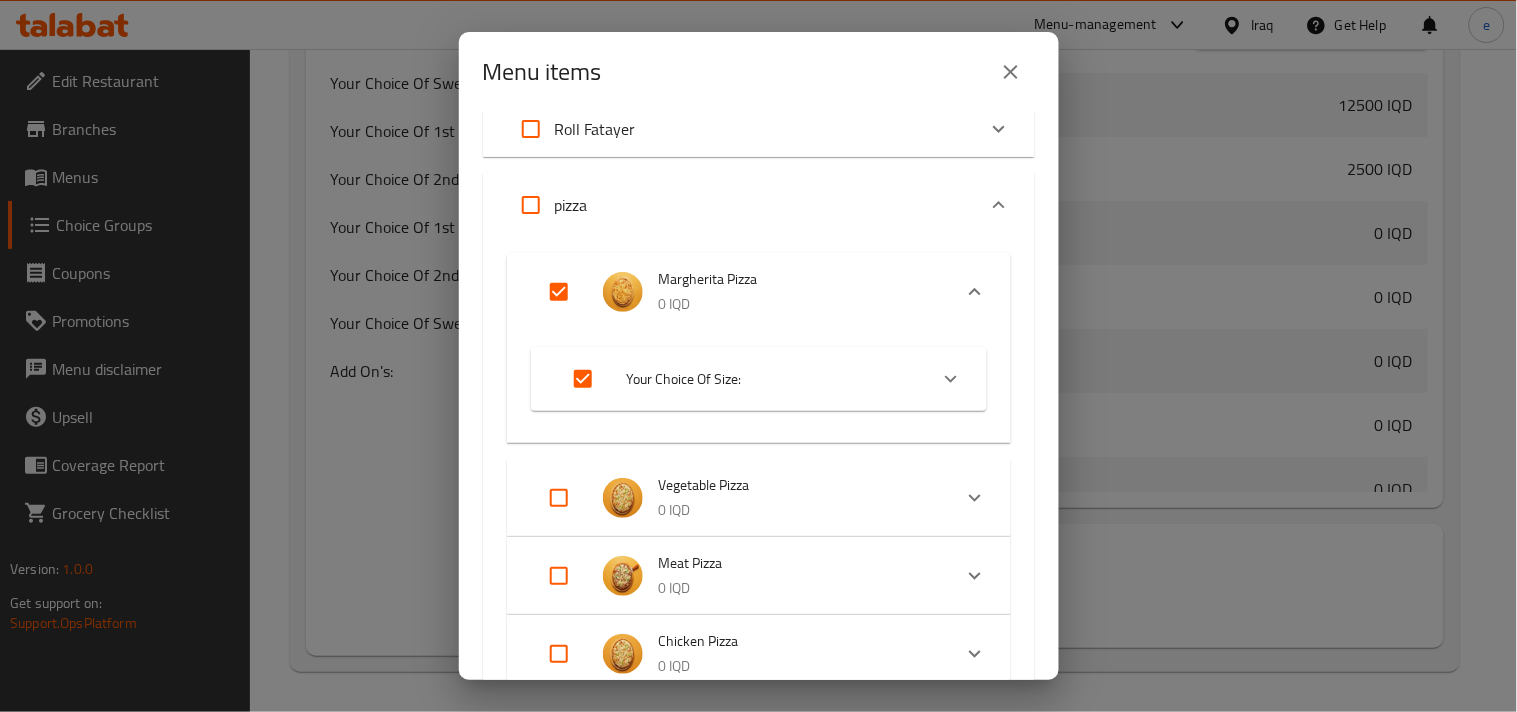click 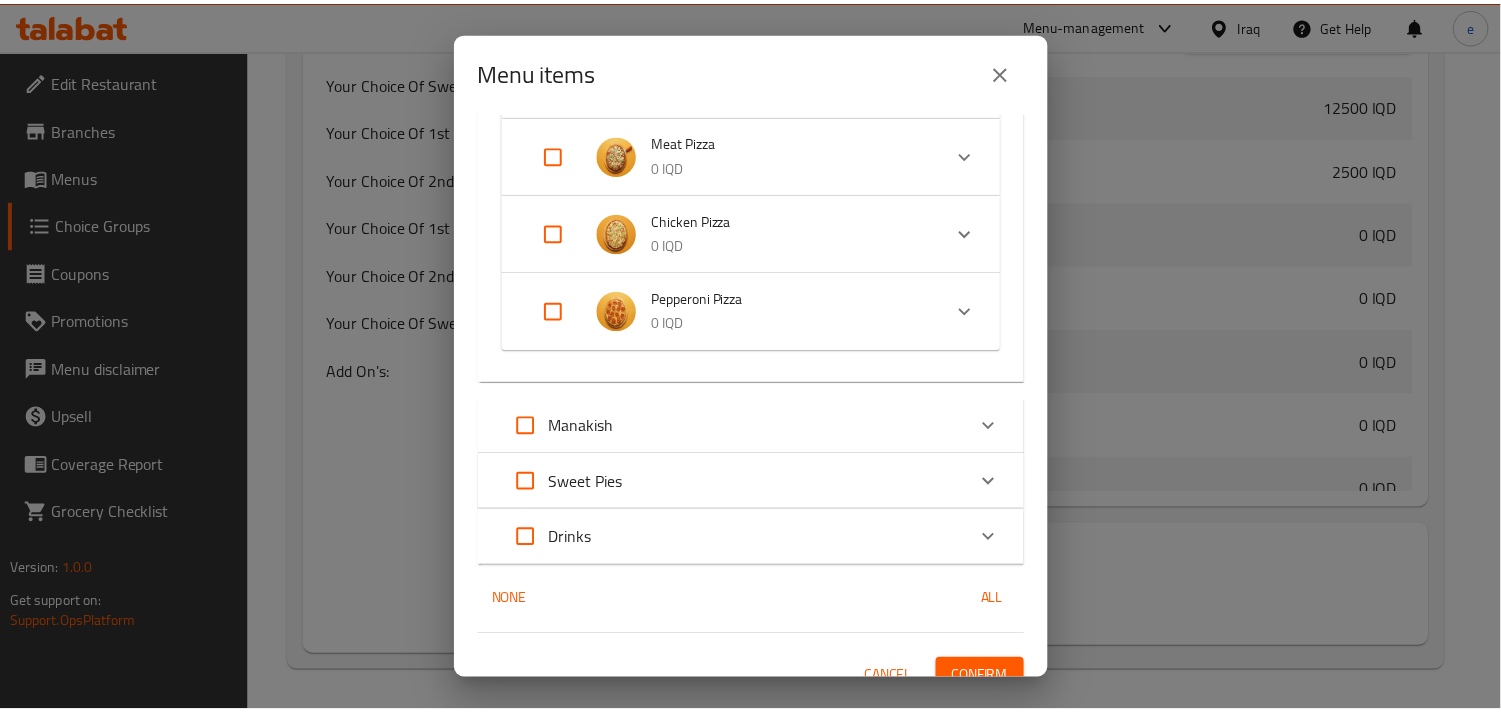scroll, scrollTop: 944, scrollLeft: 0, axis: vertical 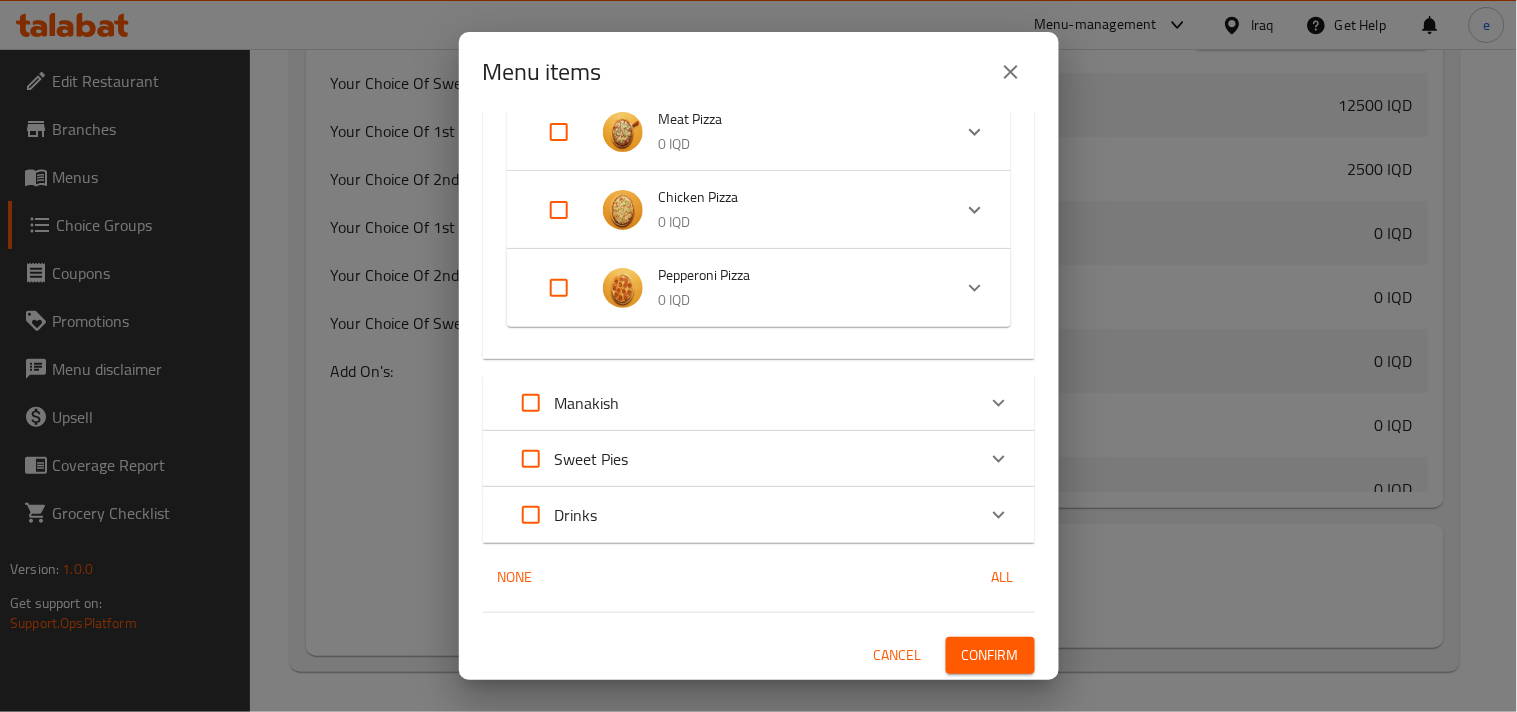 click on "Confirm" at bounding box center (990, 655) 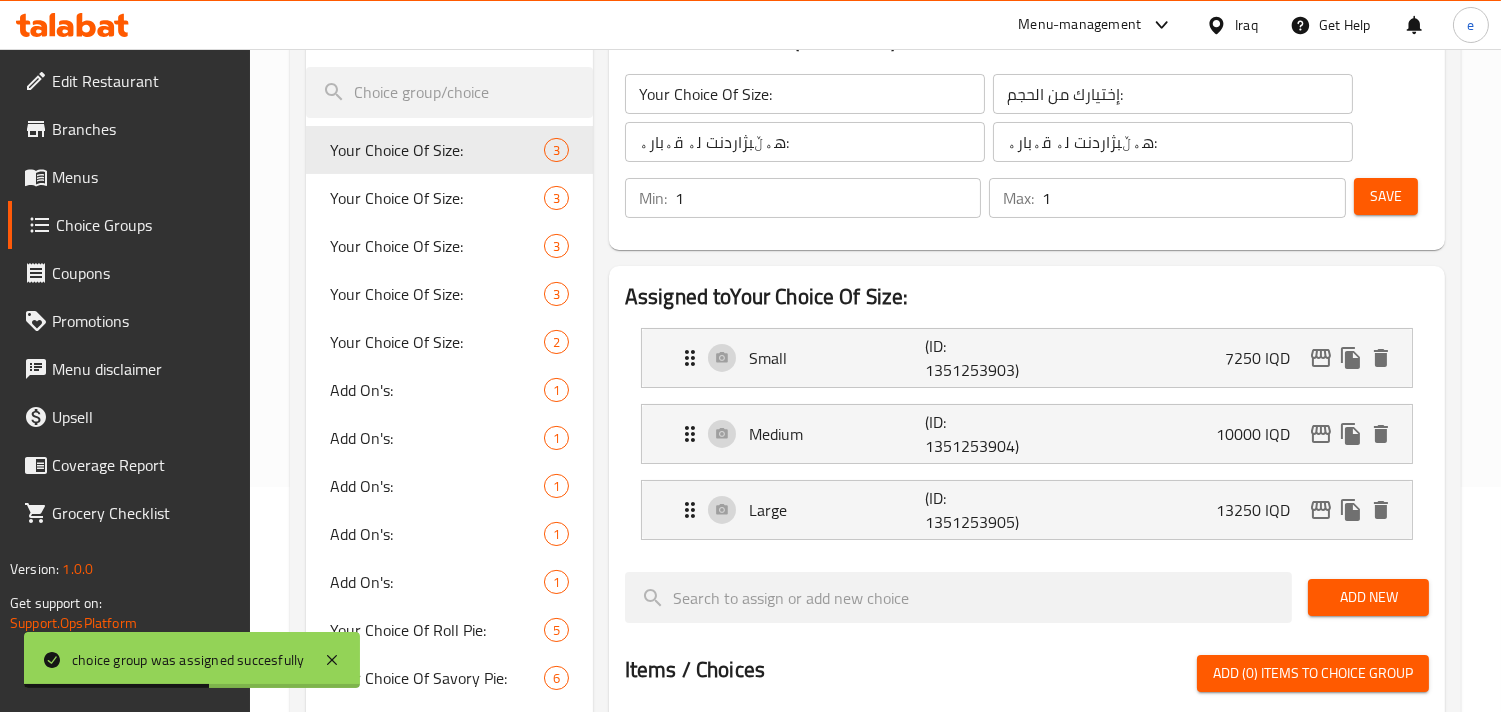 scroll, scrollTop: 202, scrollLeft: 0, axis: vertical 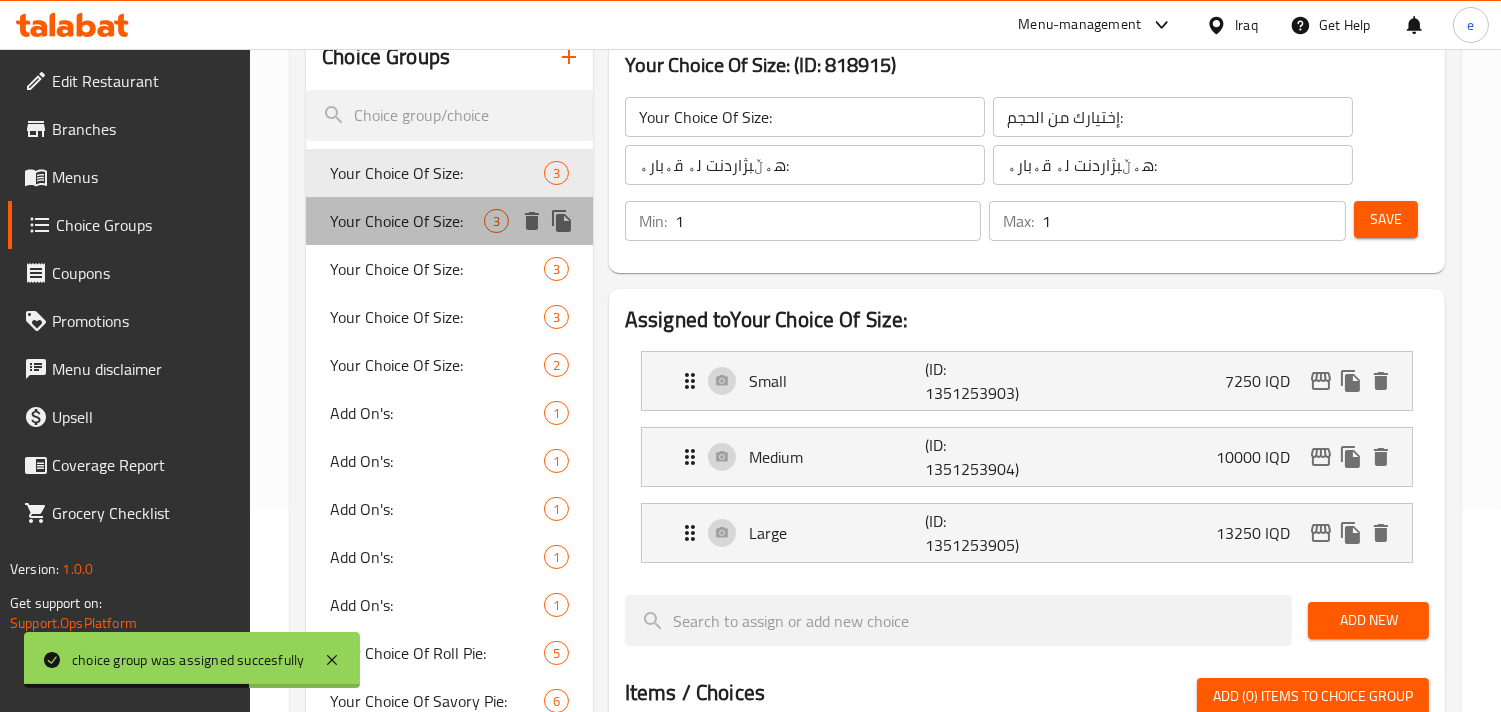 click on "Your Choice Of Size:" at bounding box center (407, 221) 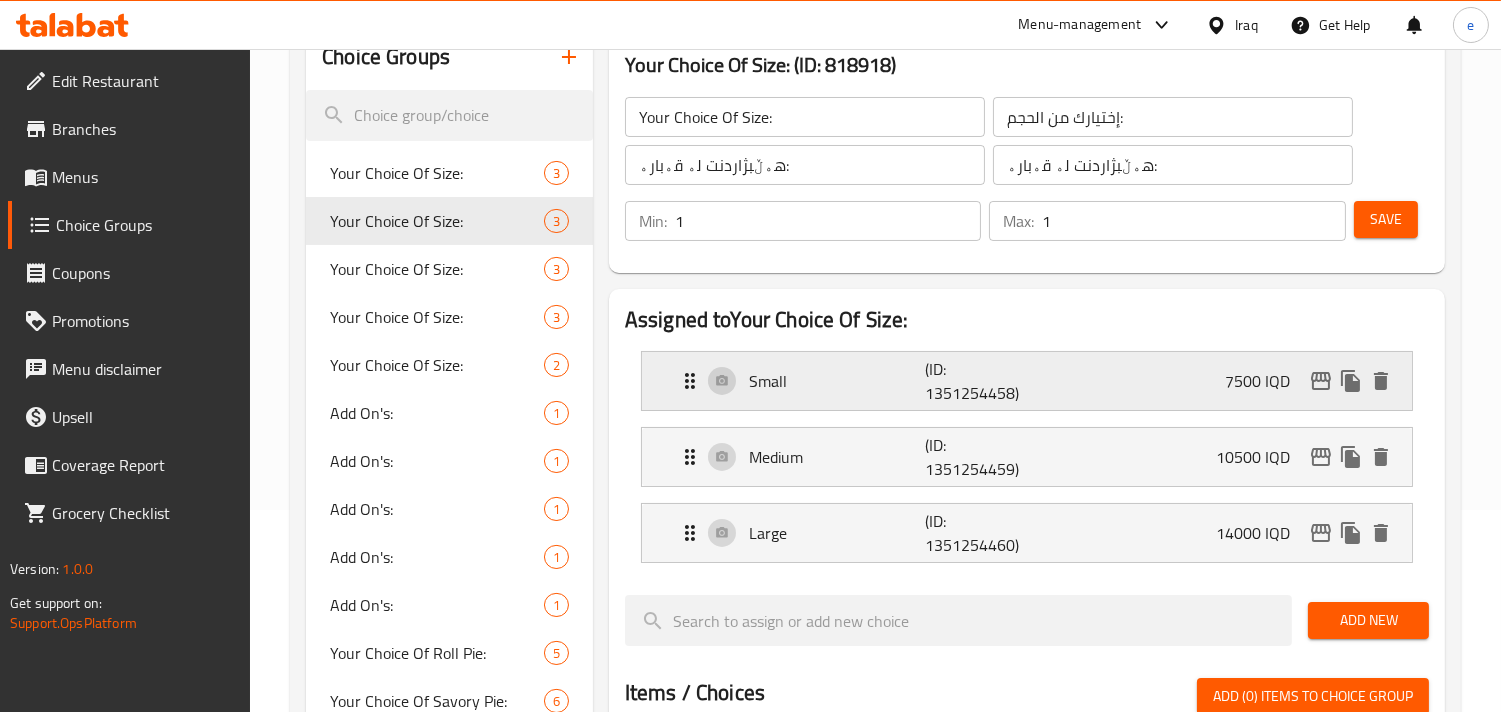 click on "Small (ID: 1351254458) 7500 IQD" at bounding box center (1033, 381) 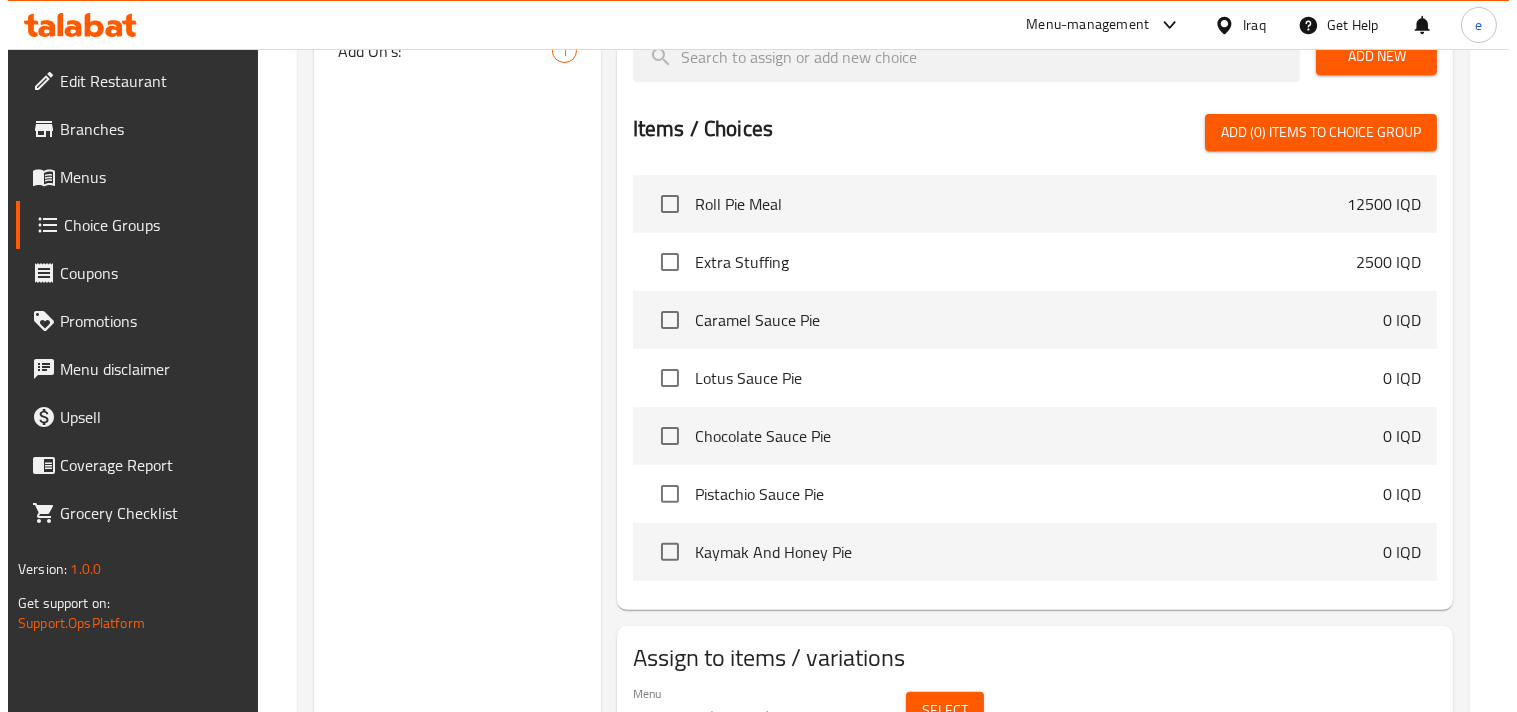 scroll, scrollTop: 1290, scrollLeft: 0, axis: vertical 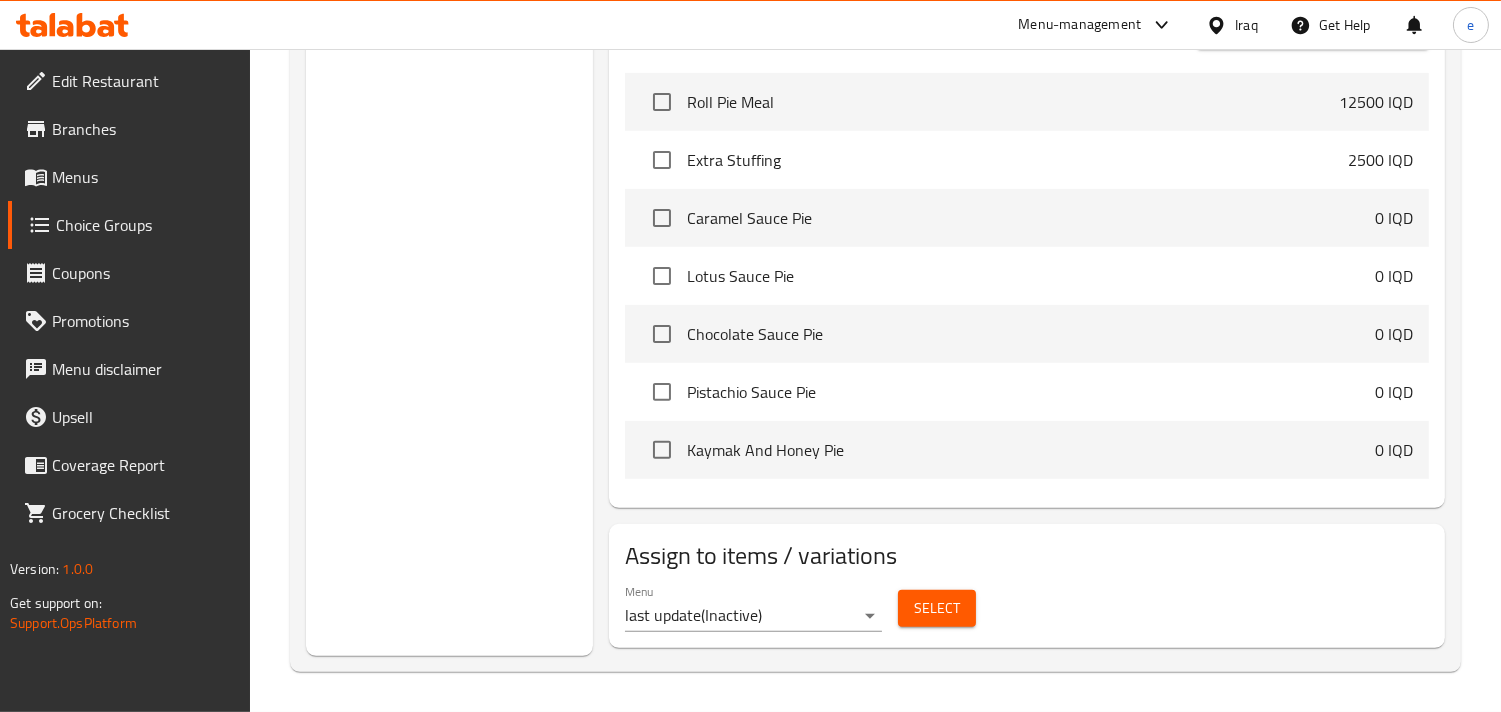 click on "Select" at bounding box center (937, 608) 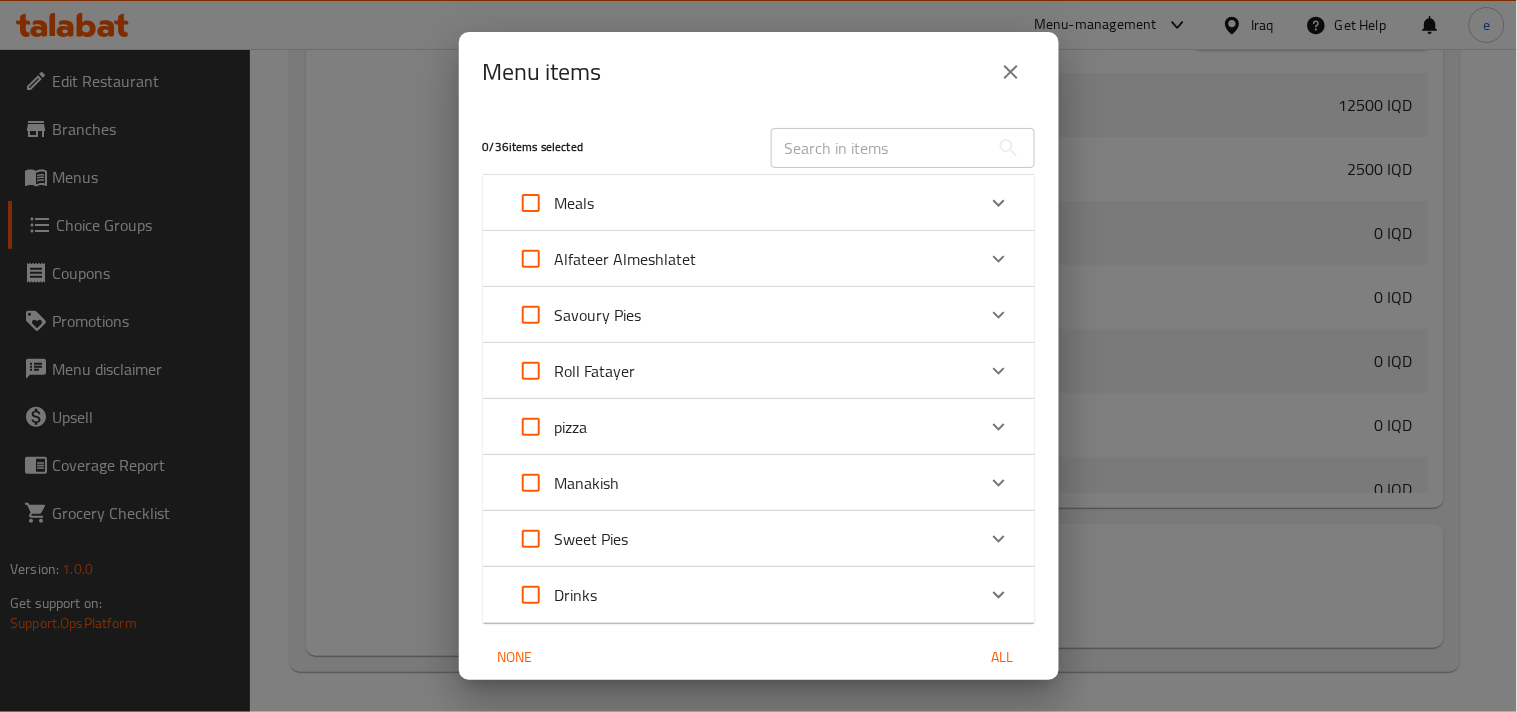 click on "pizza" at bounding box center [741, 427] 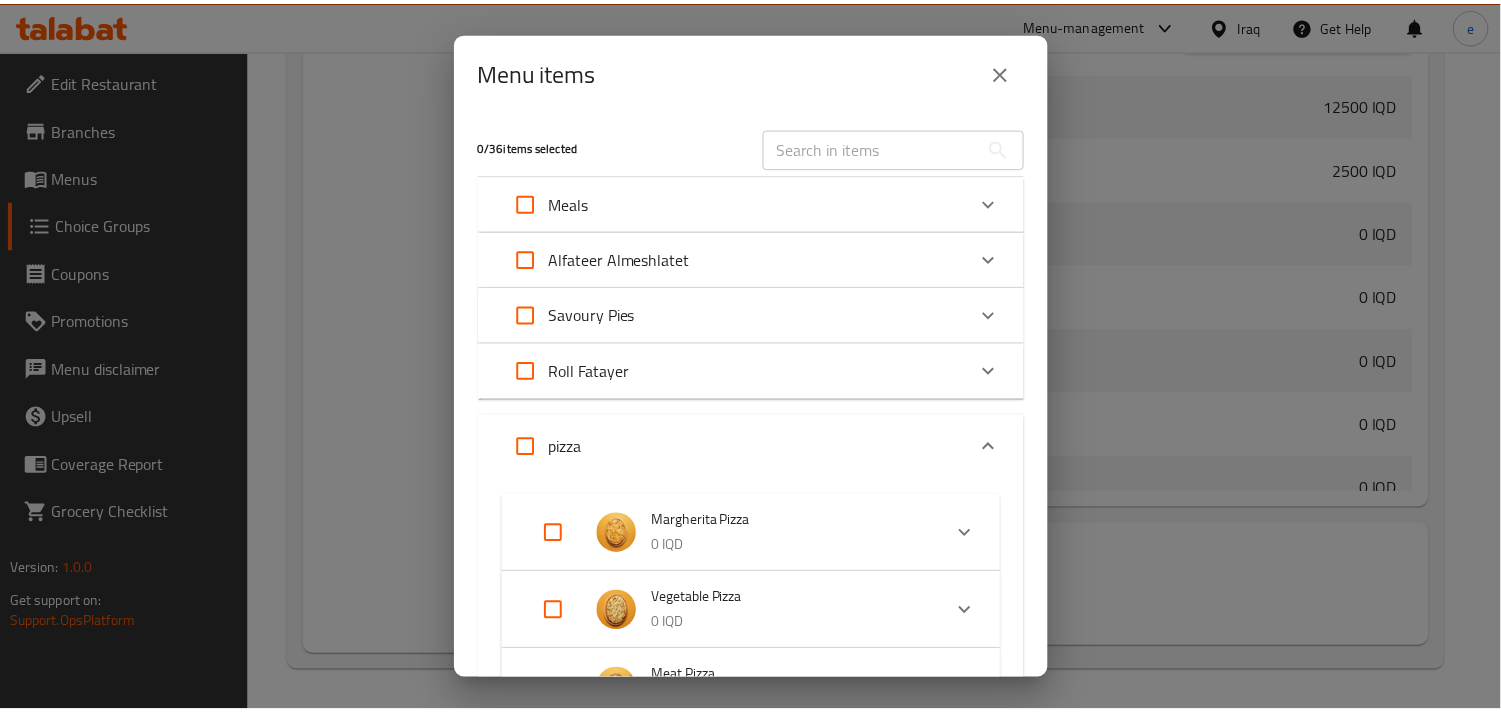 scroll, scrollTop: 222, scrollLeft: 0, axis: vertical 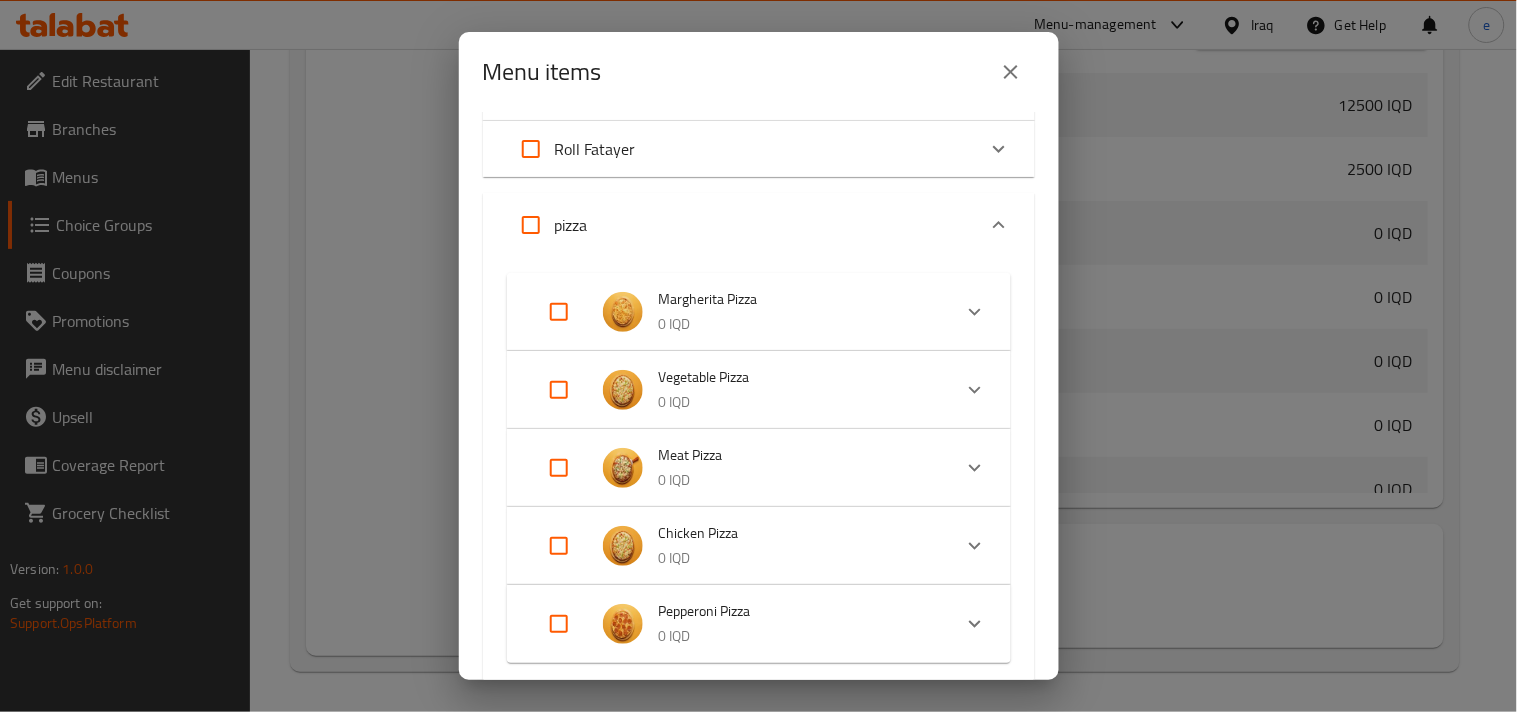 click 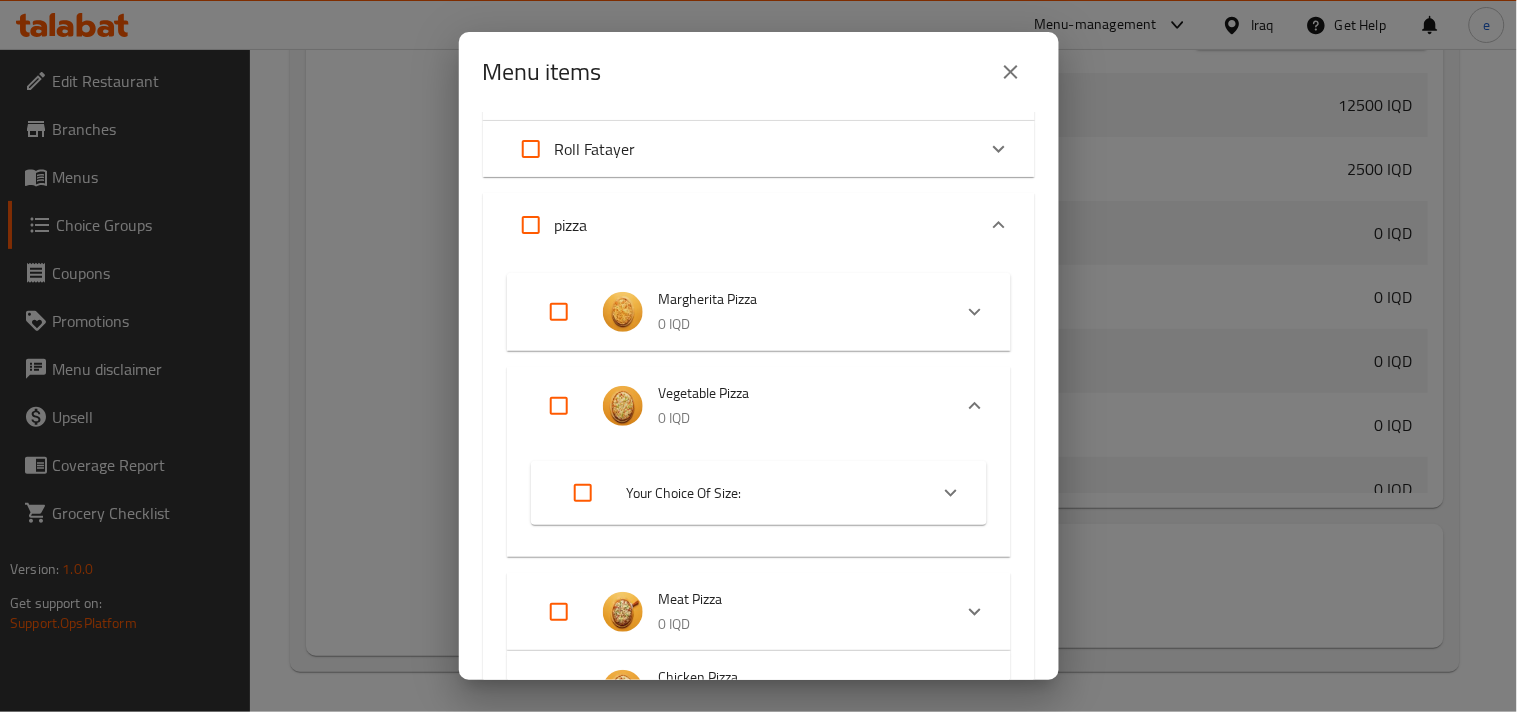 click 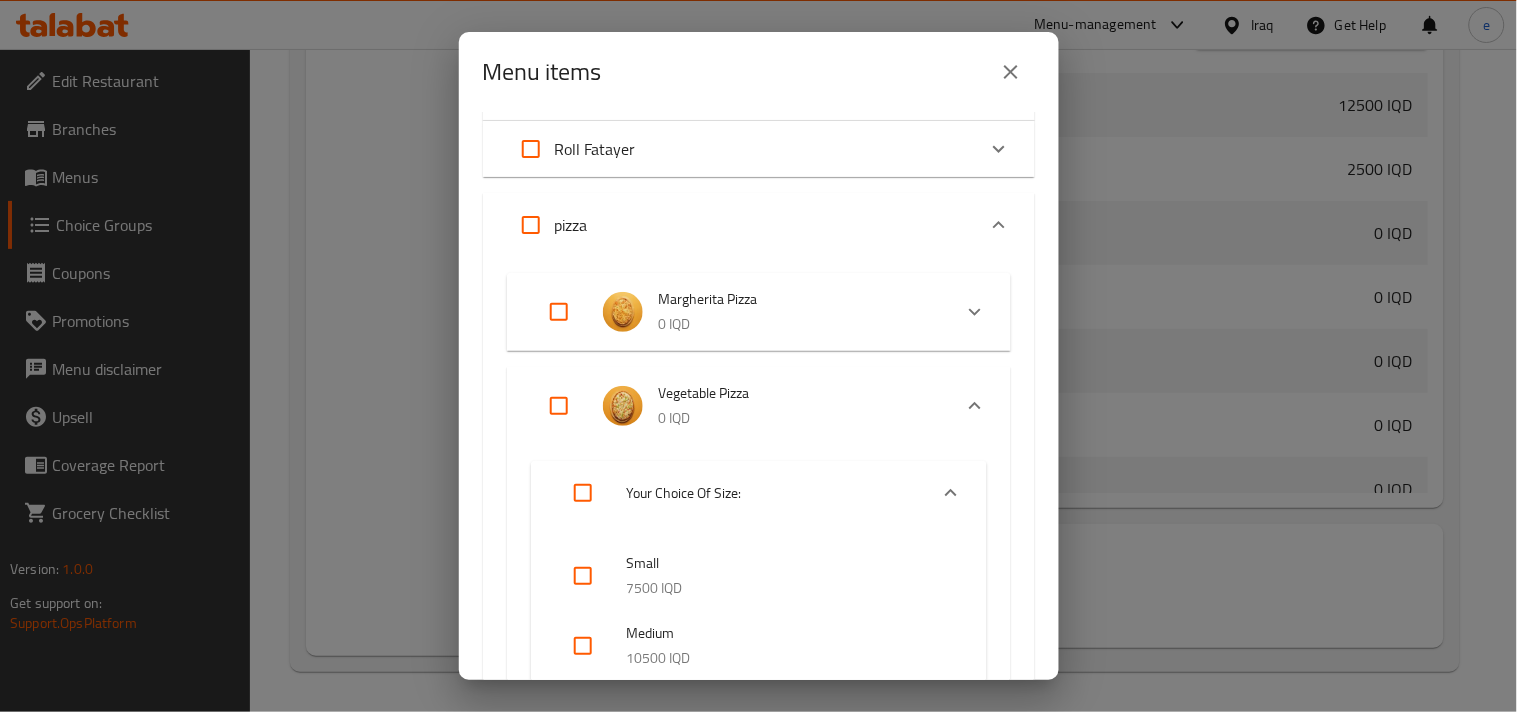 click 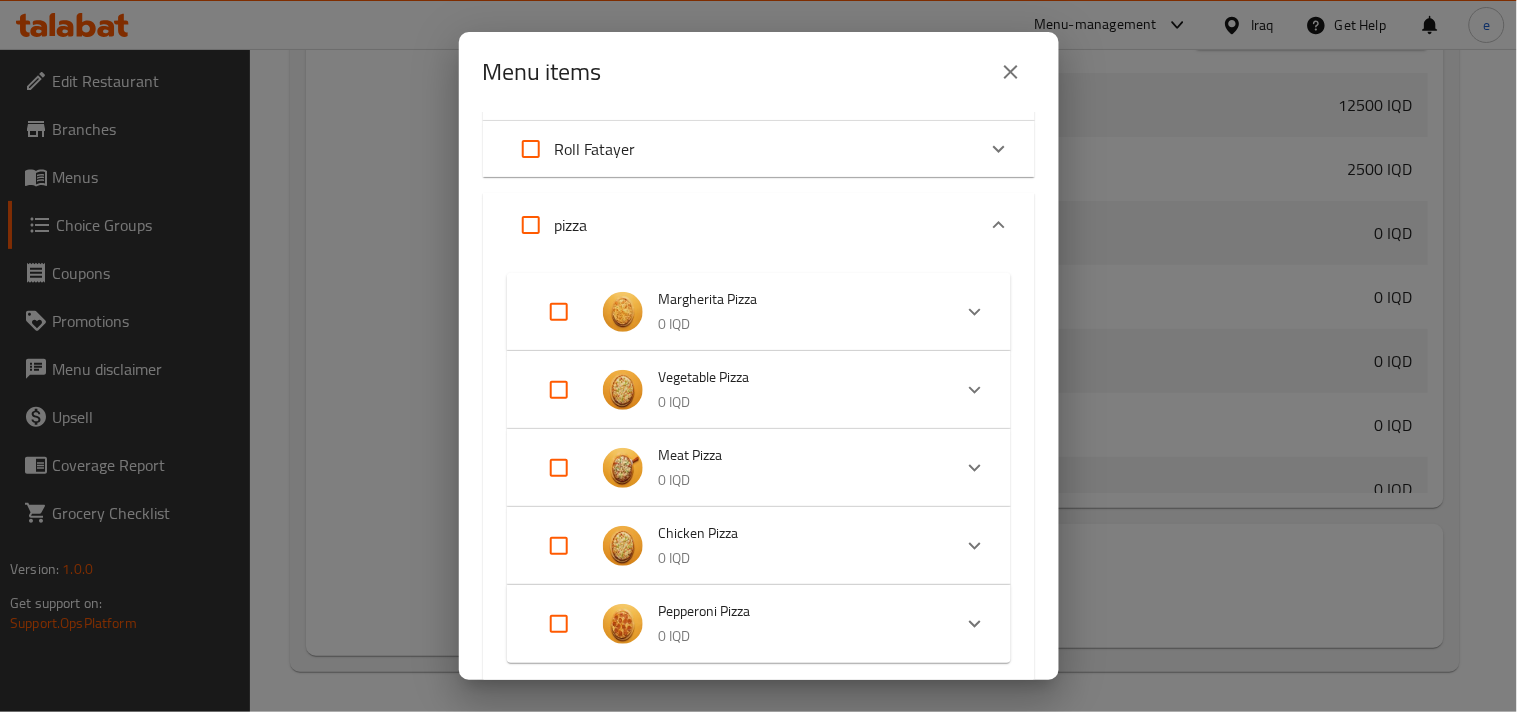 click at bounding box center (1011, 72) 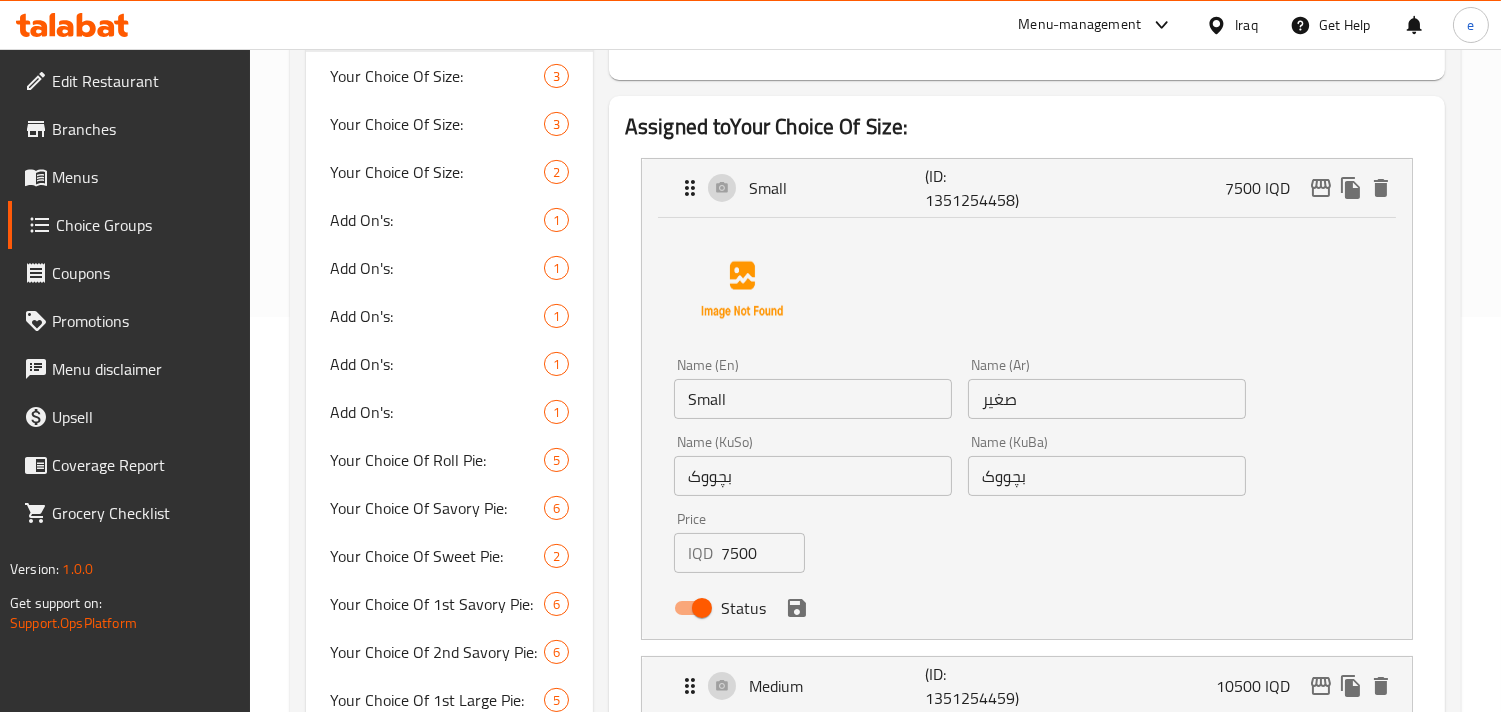 scroll, scrollTop: 444, scrollLeft: 0, axis: vertical 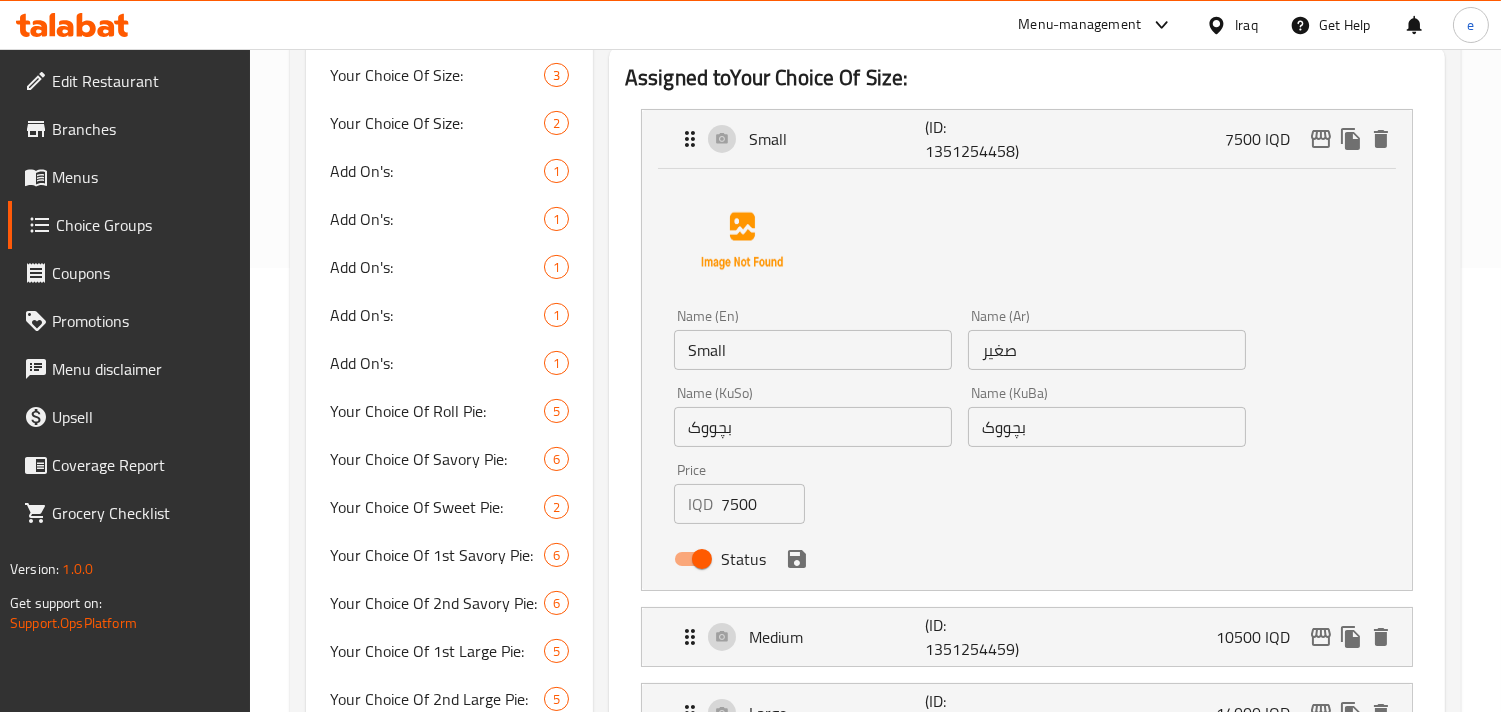 click on "7500" at bounding box center [763, 504] 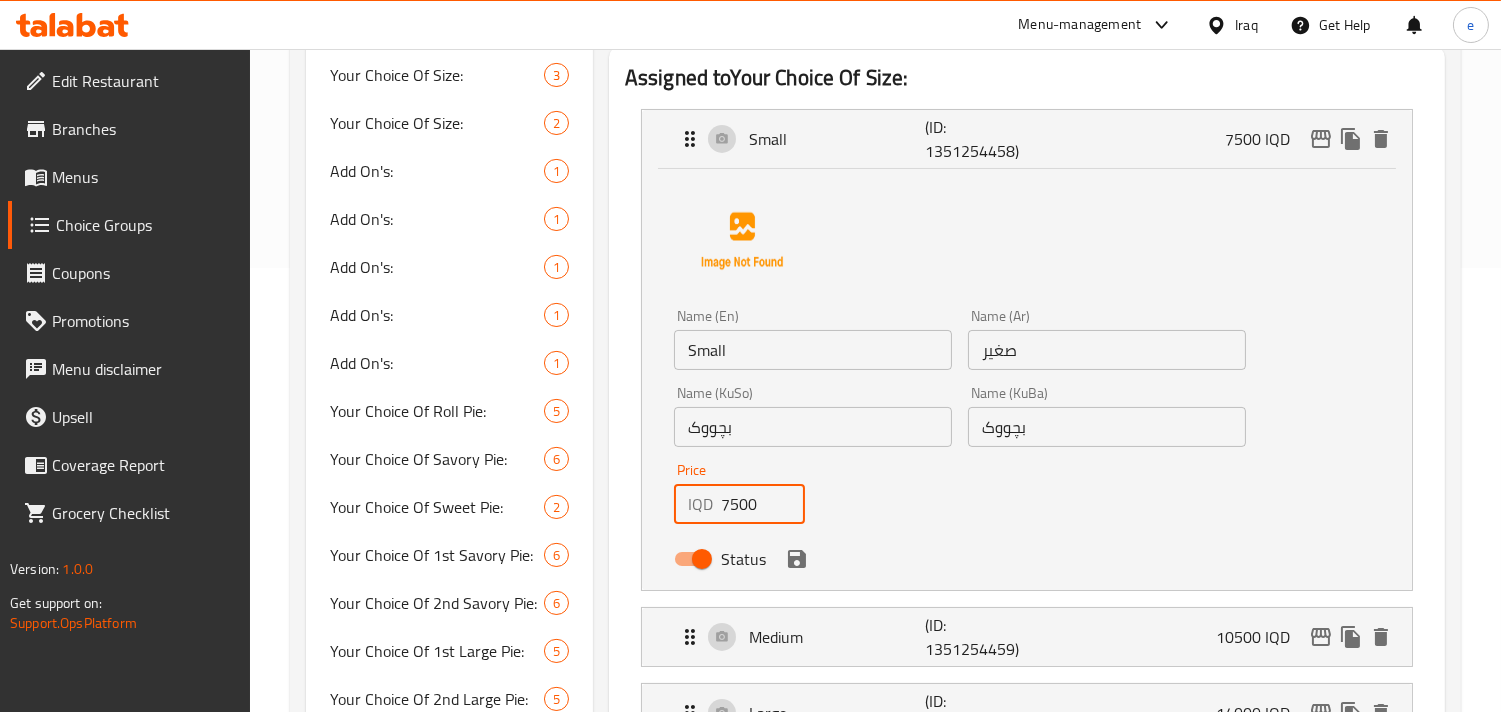 click on "7500" at bounding box center [763, 504] 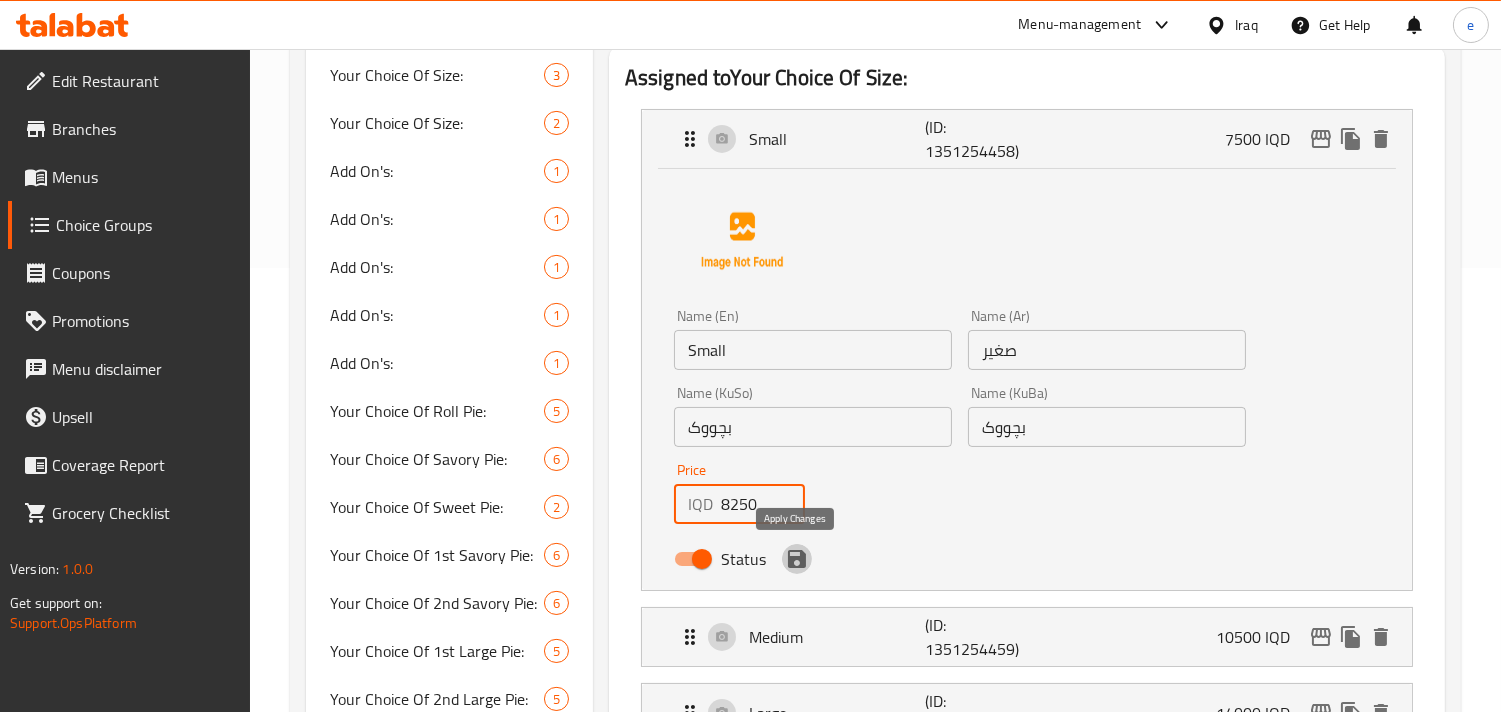 click 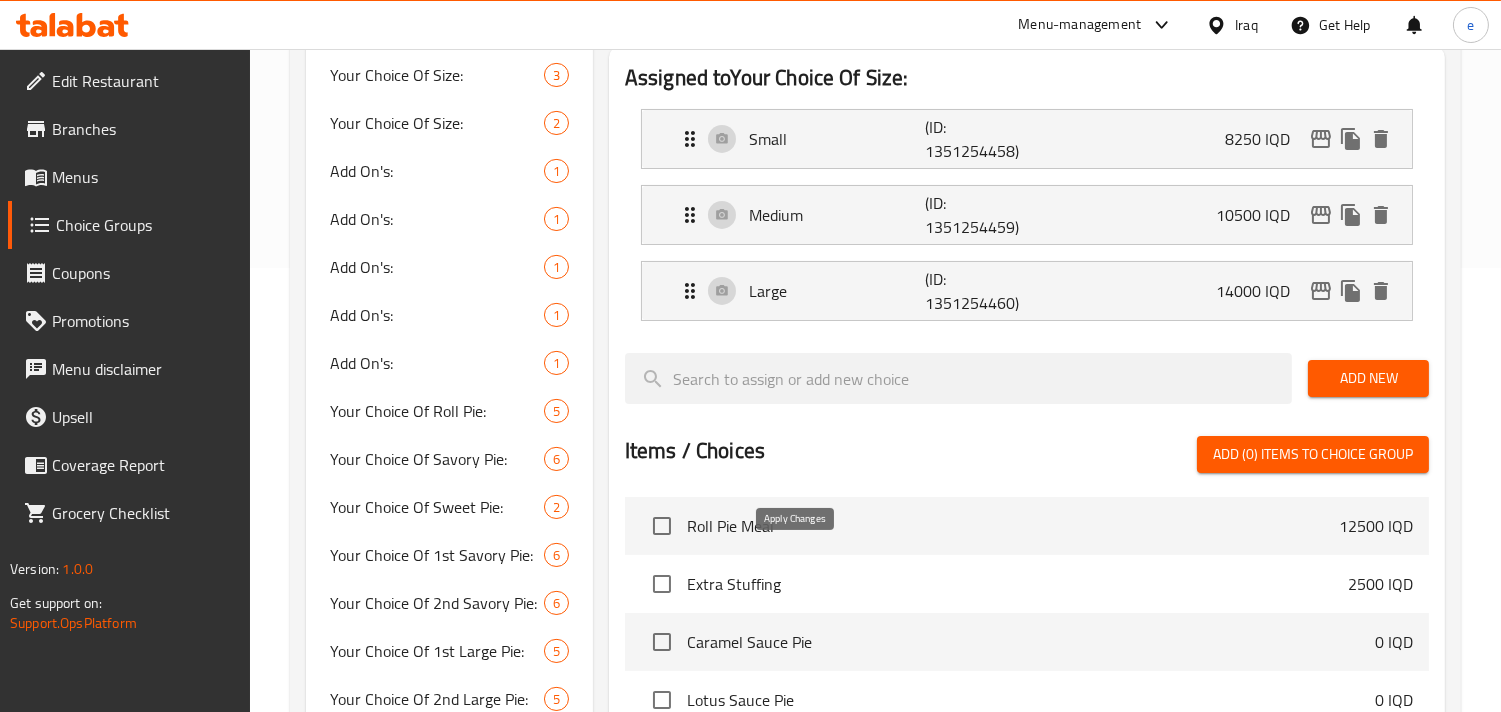 type on "8250" 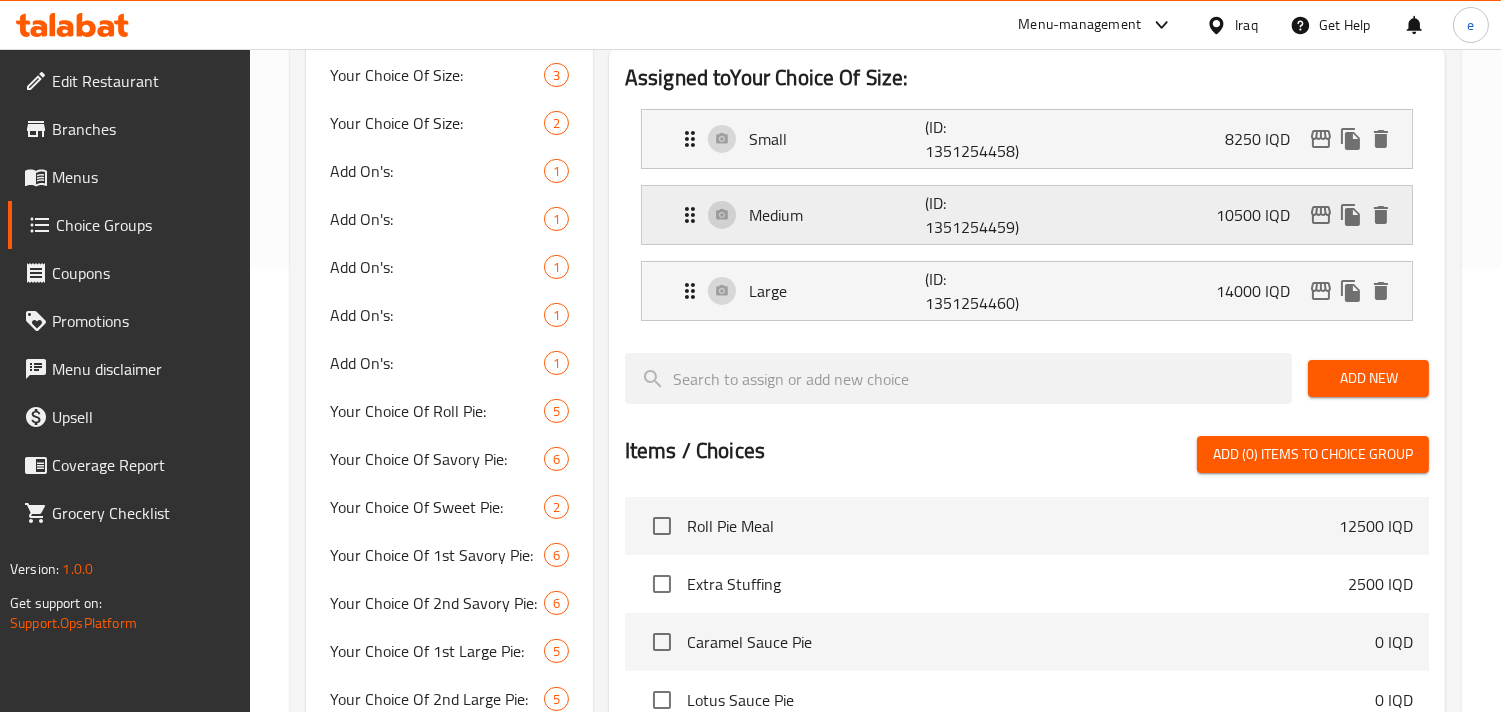 click on "Medium" at bounding box center (837, 215) 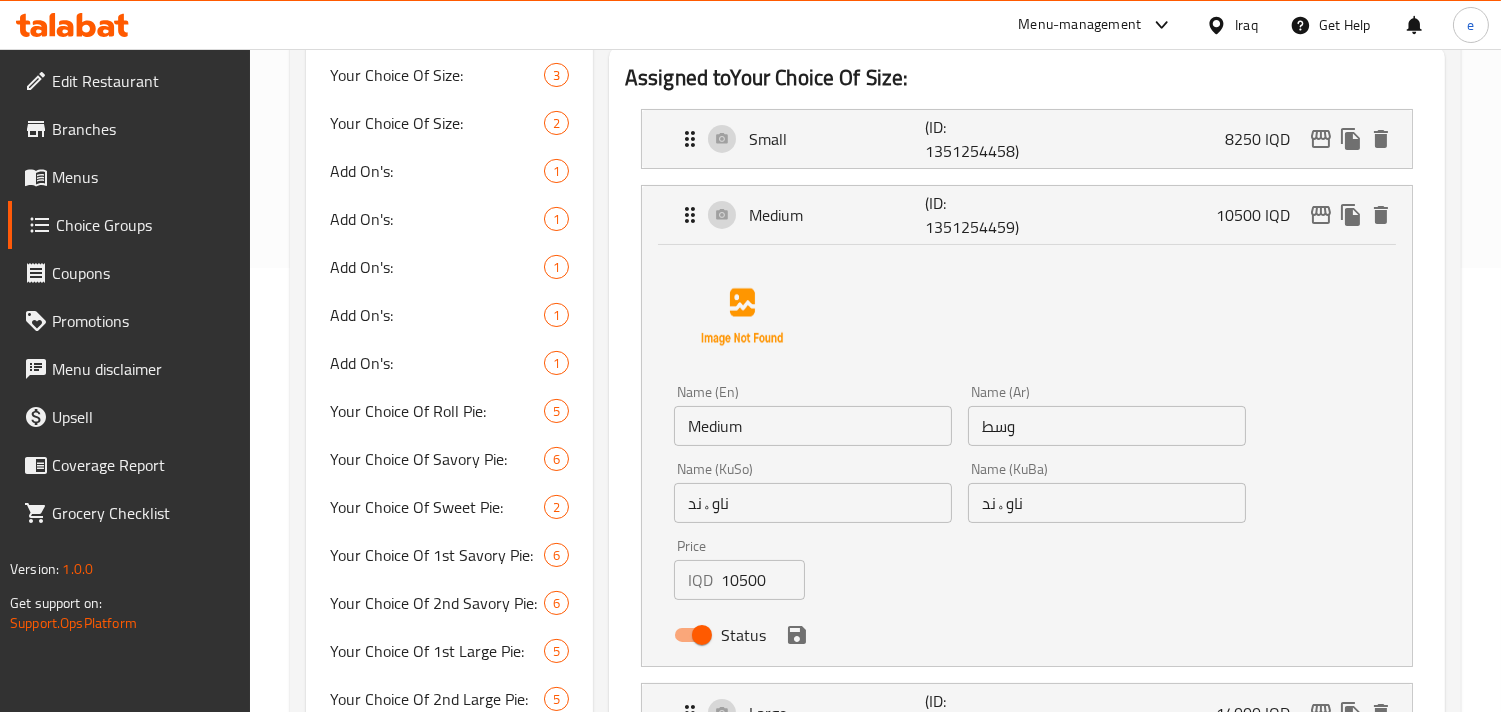 click on "10500" at bounding box center [763, 580] 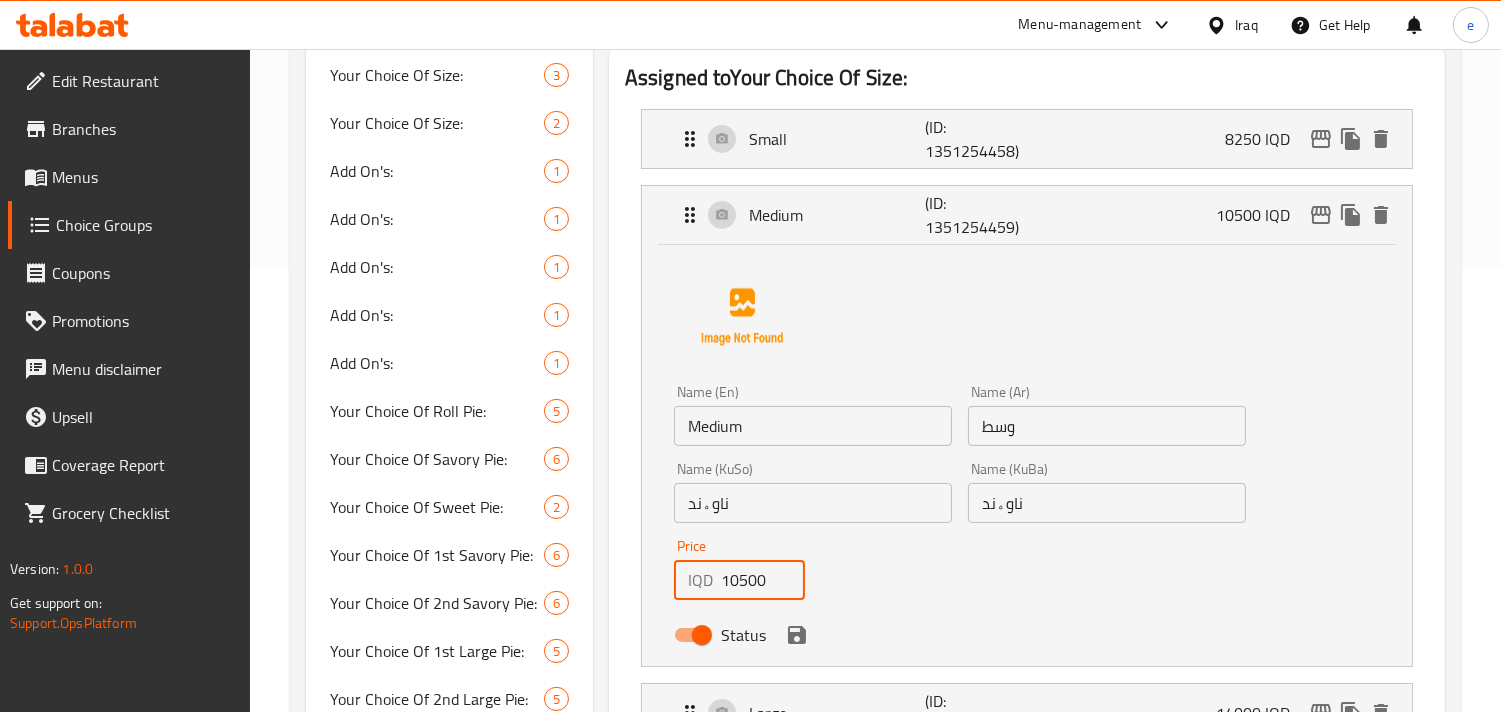 click on "10500" at bounding box center (763, 580) 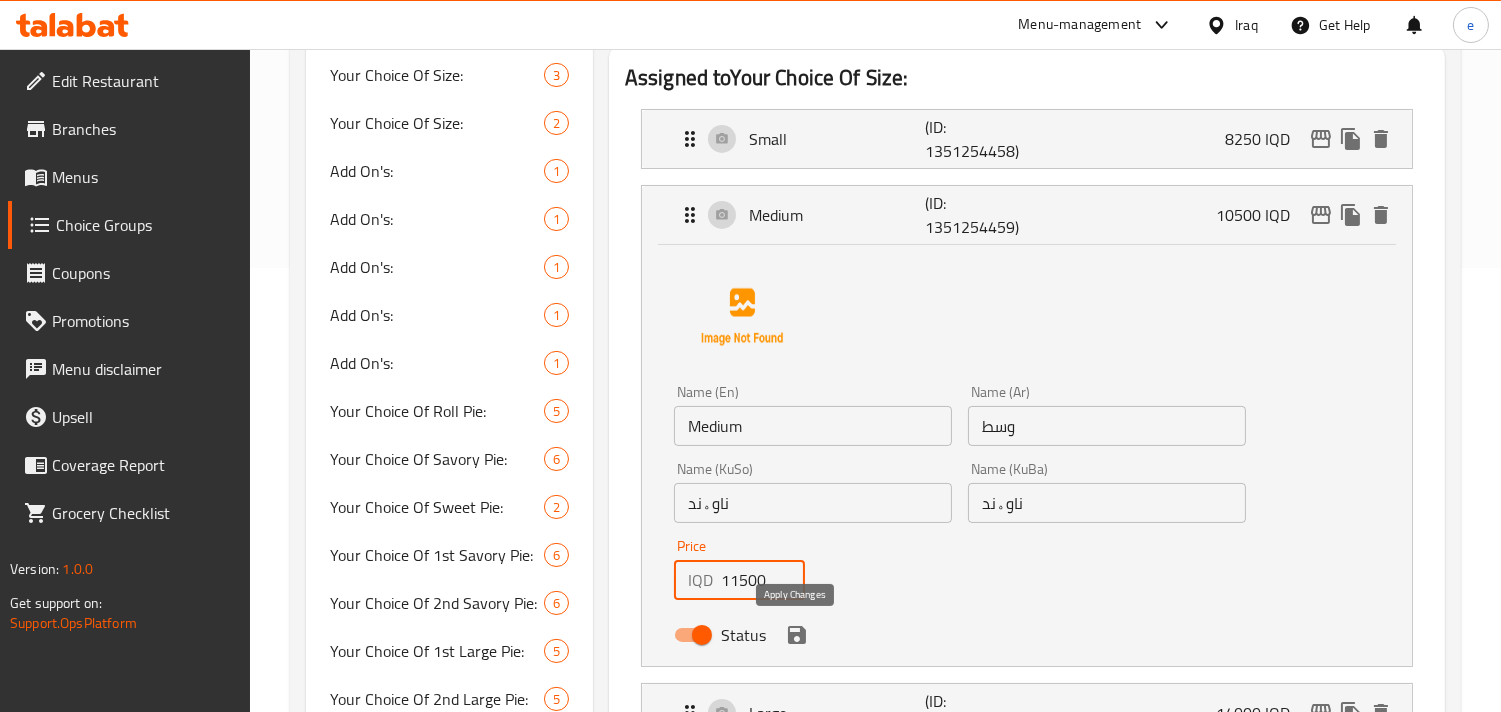 click 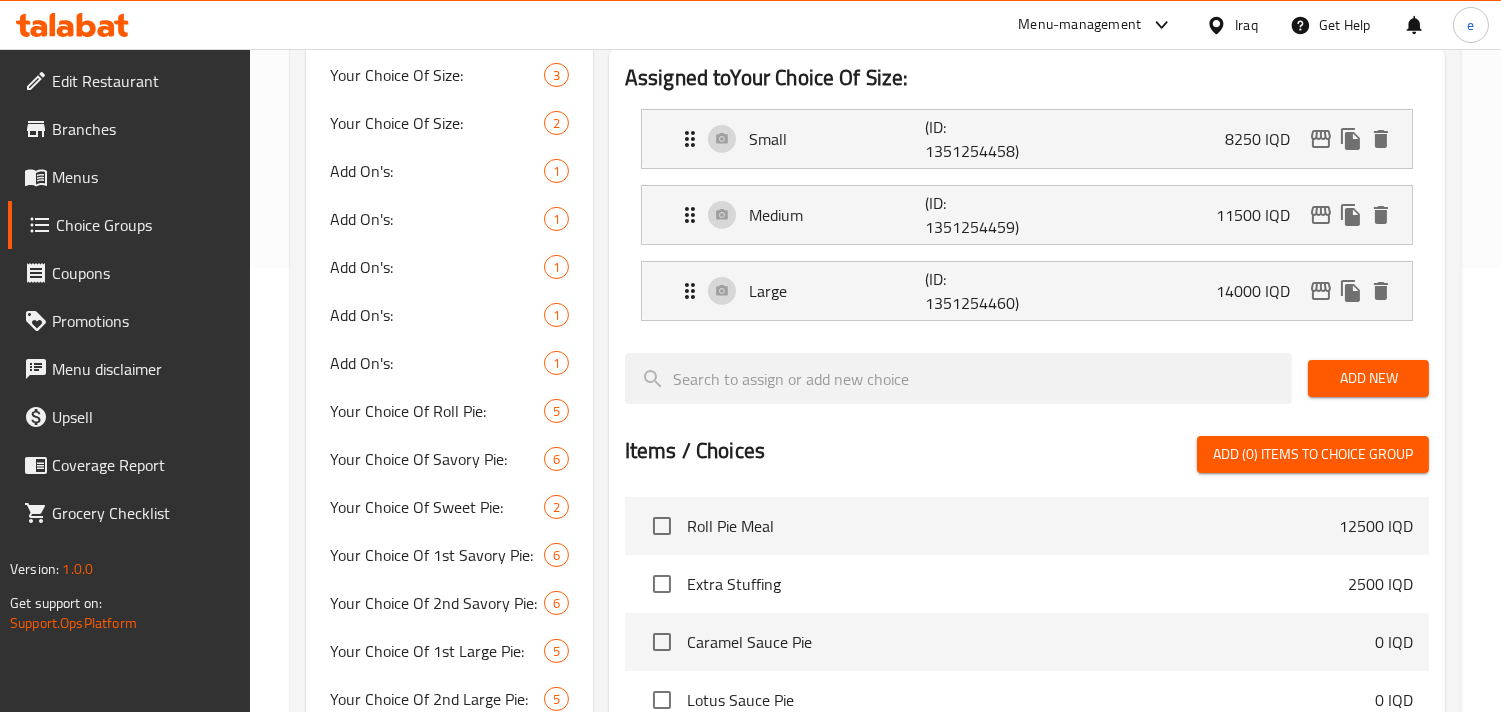 type on "11500" 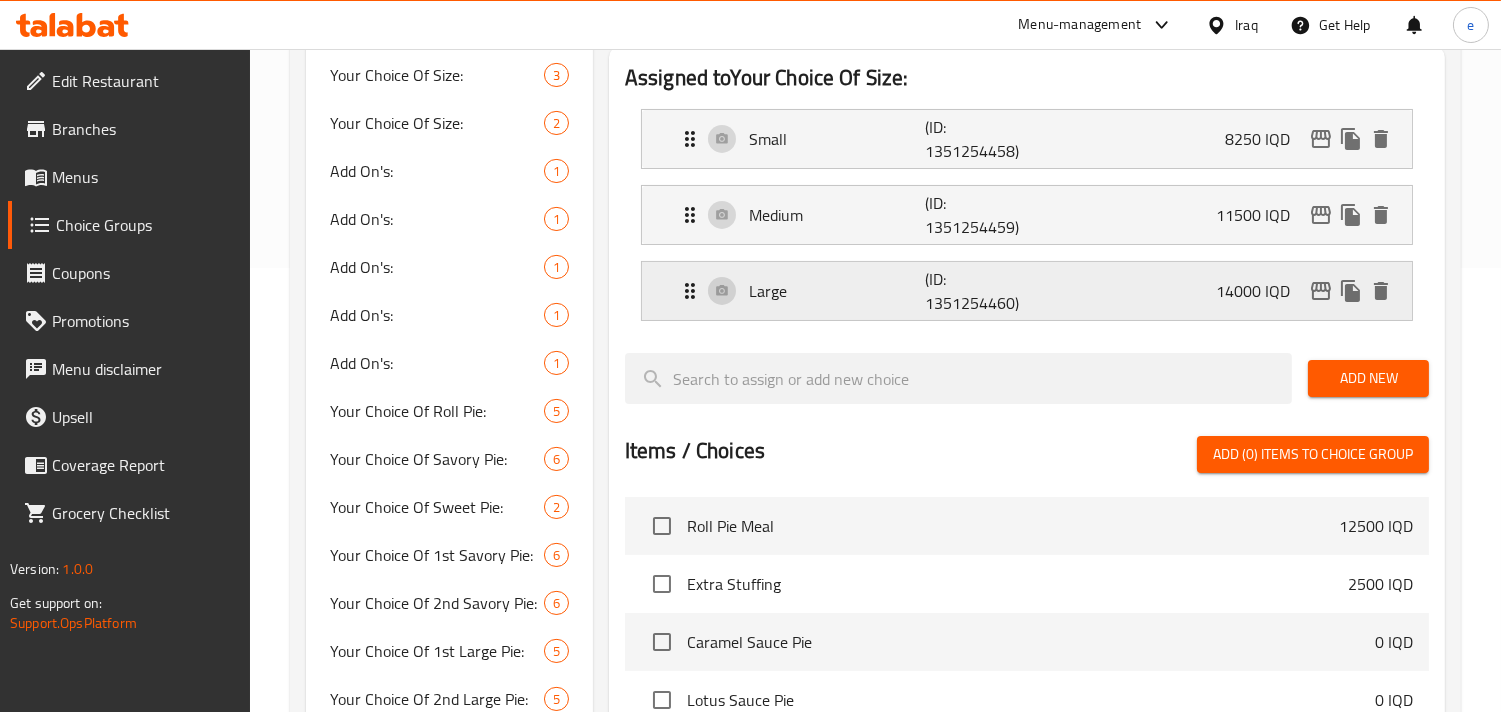 click on "(ID: 1351254460)" at bounding box center [984, 291] 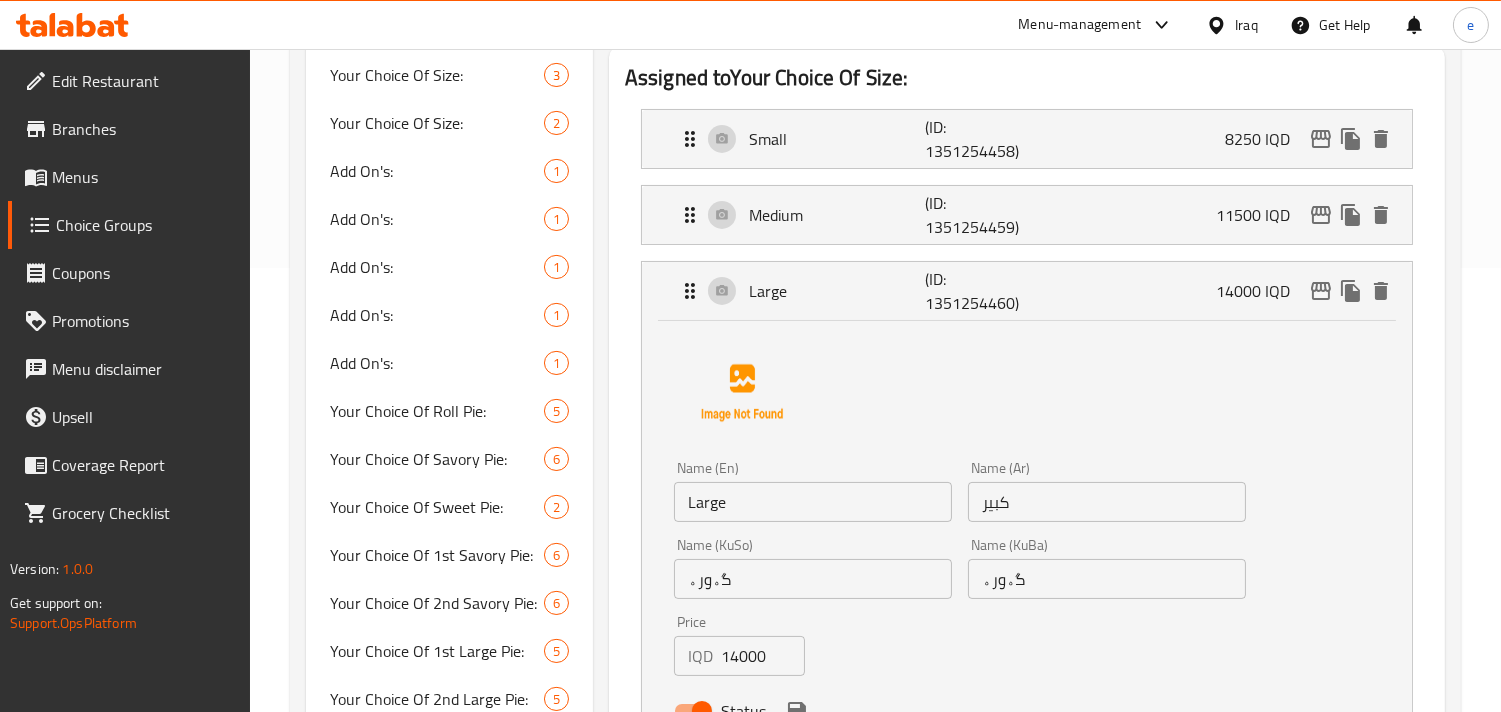 click on "14000" at bounding box center [763, 656] 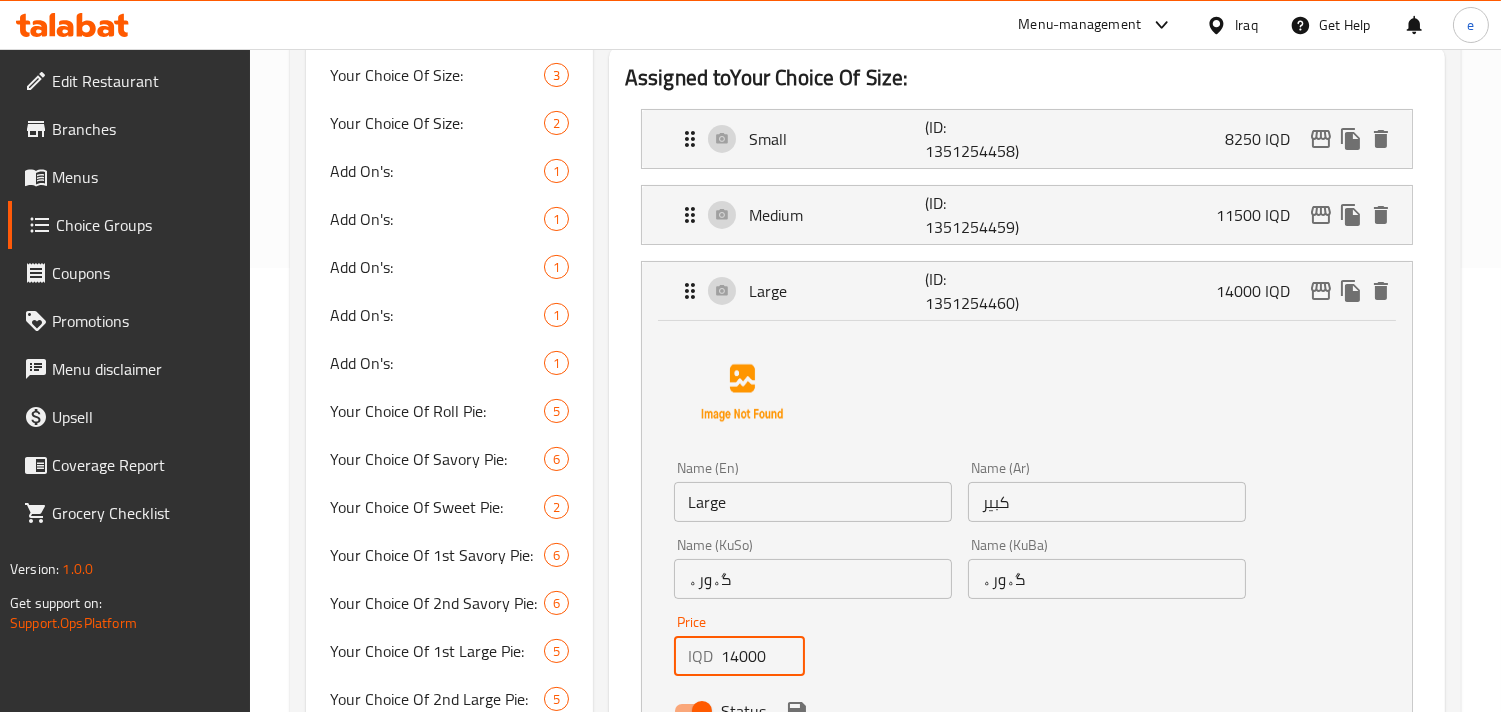 click on "14000" at bounding box center [763, 656] 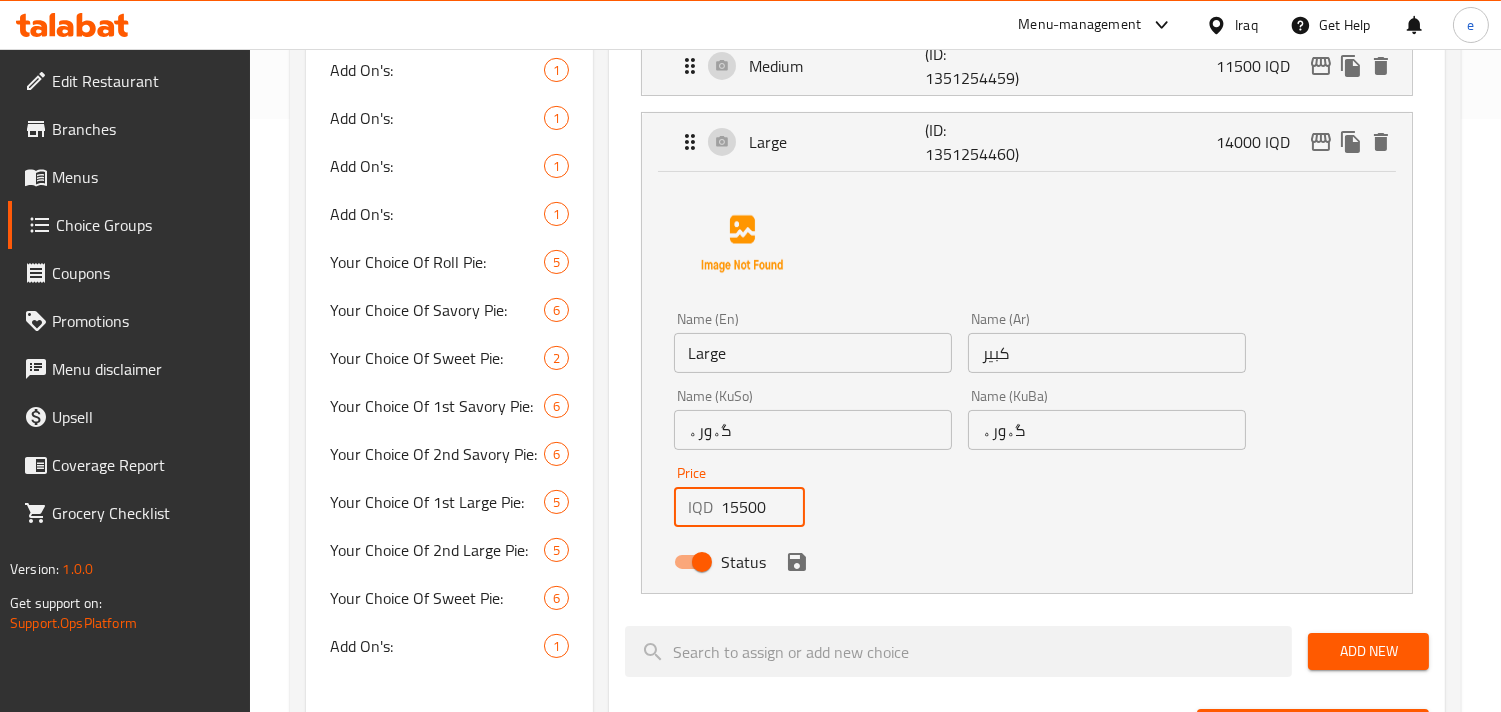 scroll, scrollTop: 666, scrollLeft: 0, axis: vertical 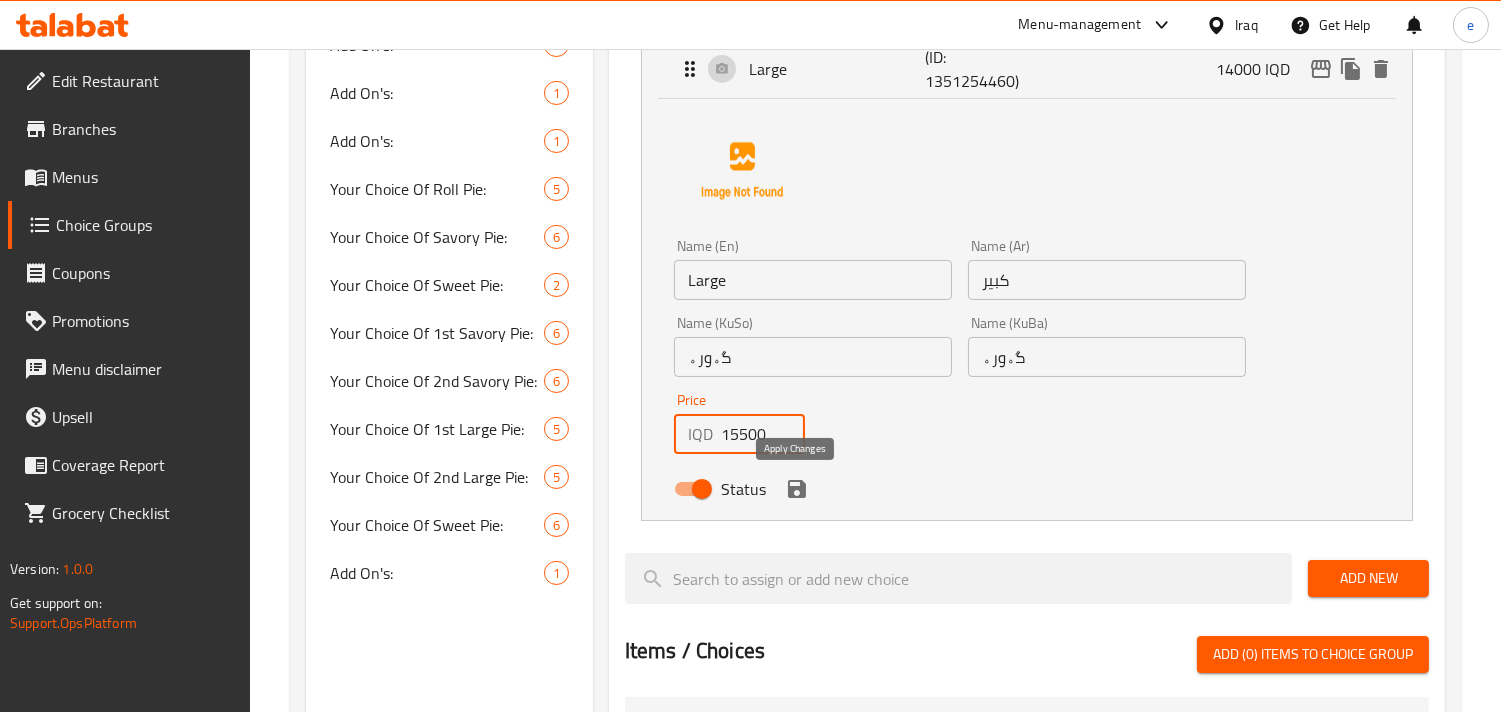 click 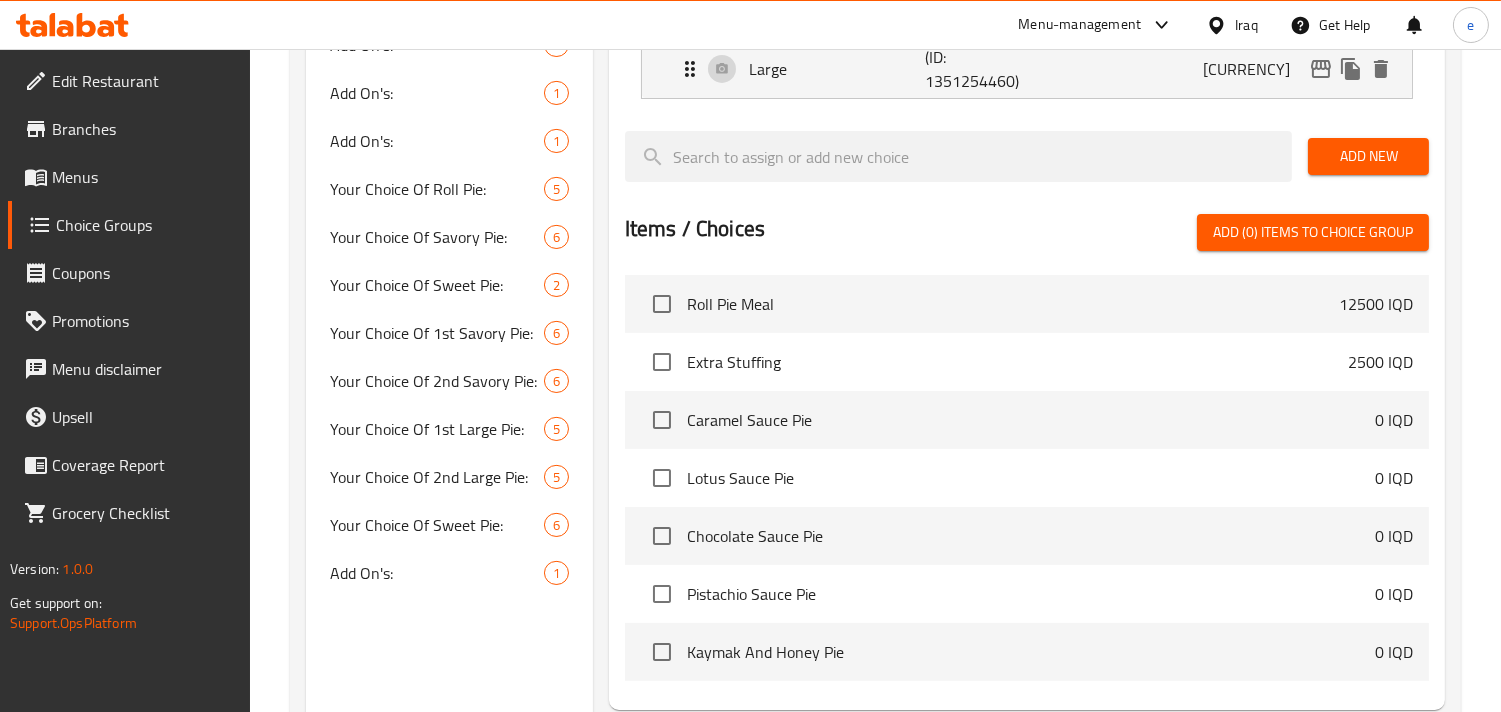 type on "15500" 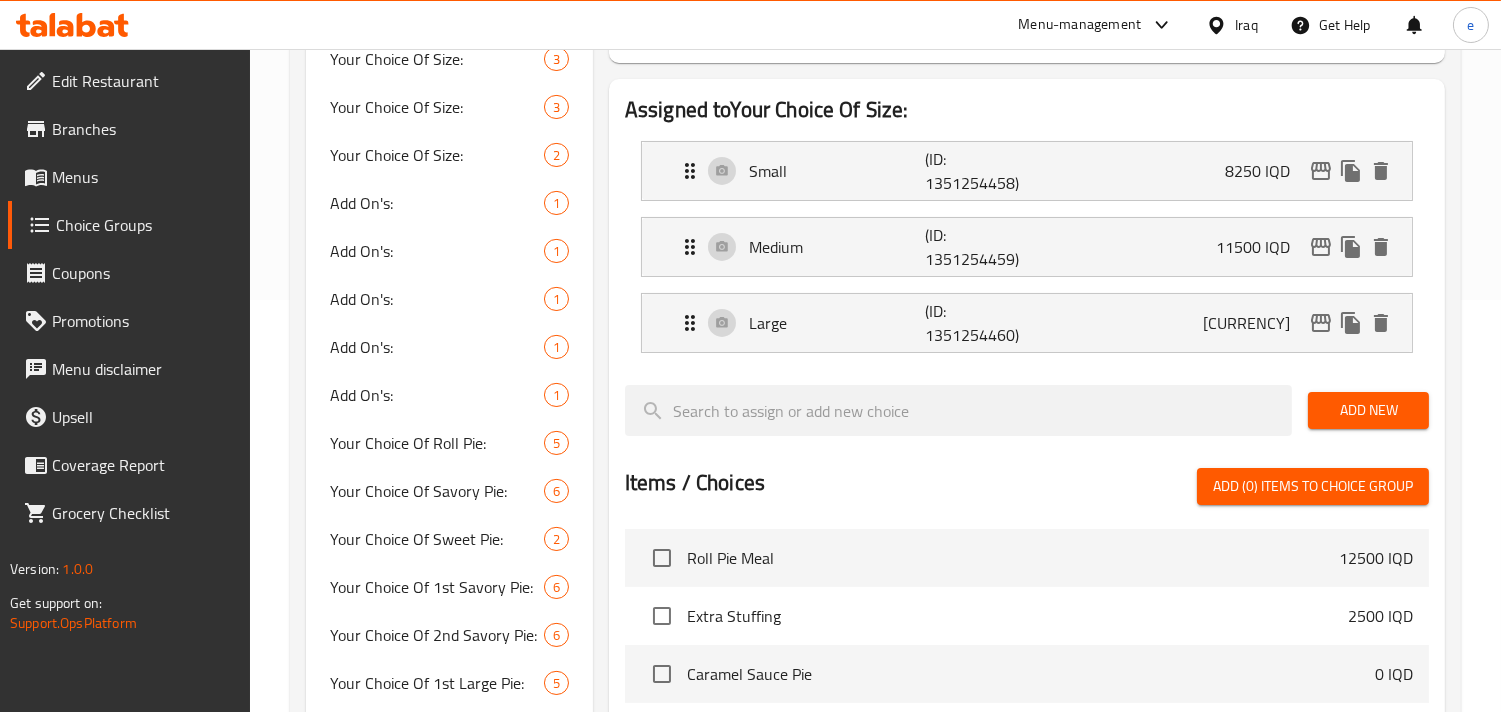 scroll, scrollTop: 222, scrollLeft: 0, axis: vertical 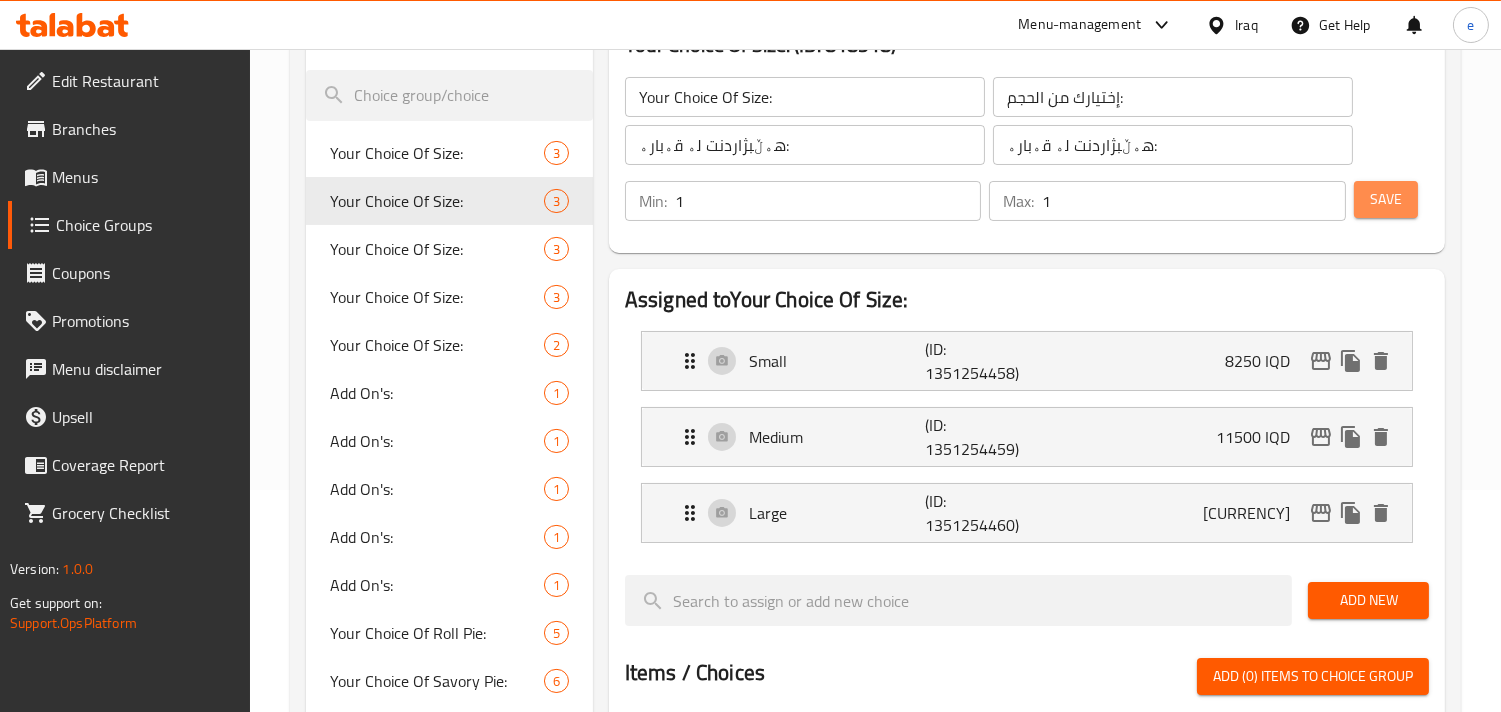 click on "Save" at bounding box center (1386, 199) 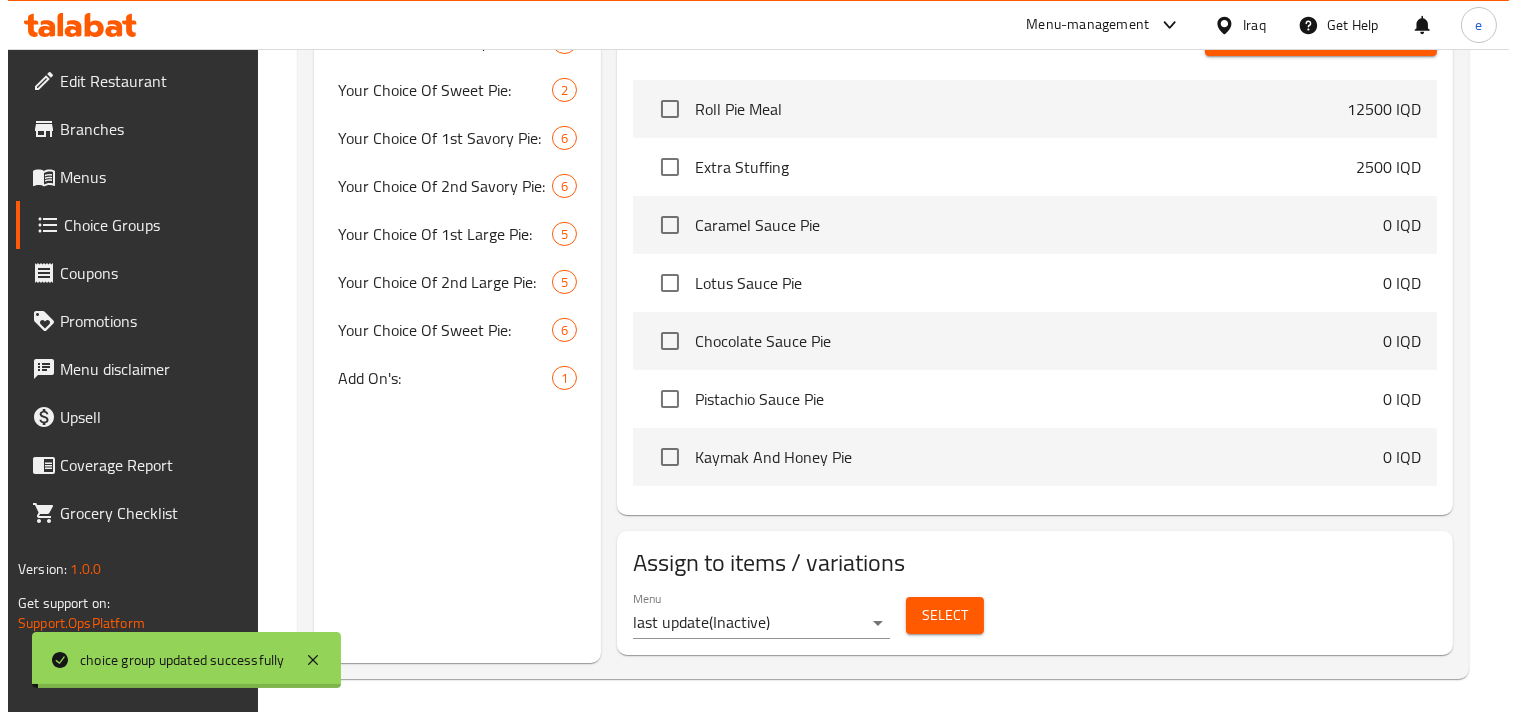 scroll, scrollTop: 868, scrollLeft: 0, axis: vertical 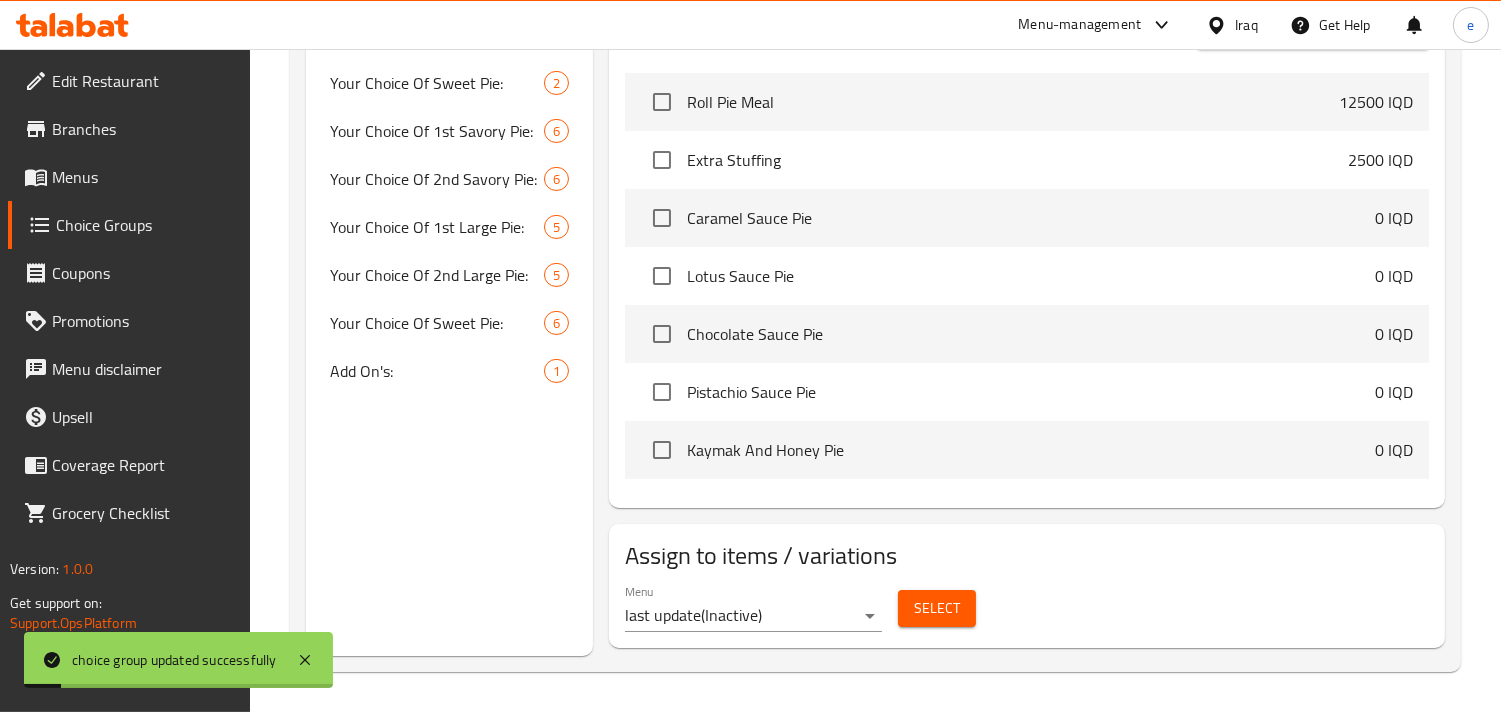 click on "Select" at bounding box center [937, 608] 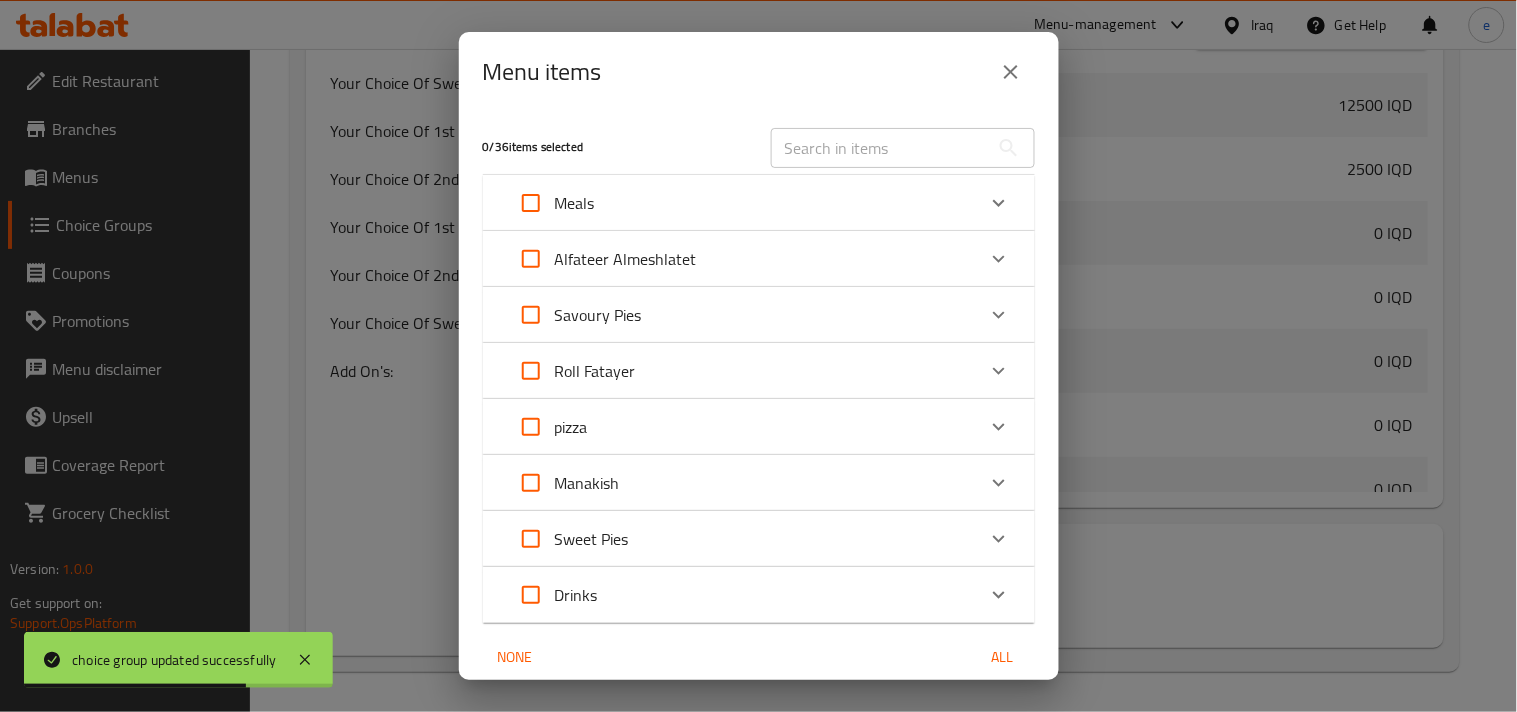 click on "pizza" at bounding box center [741, 427] 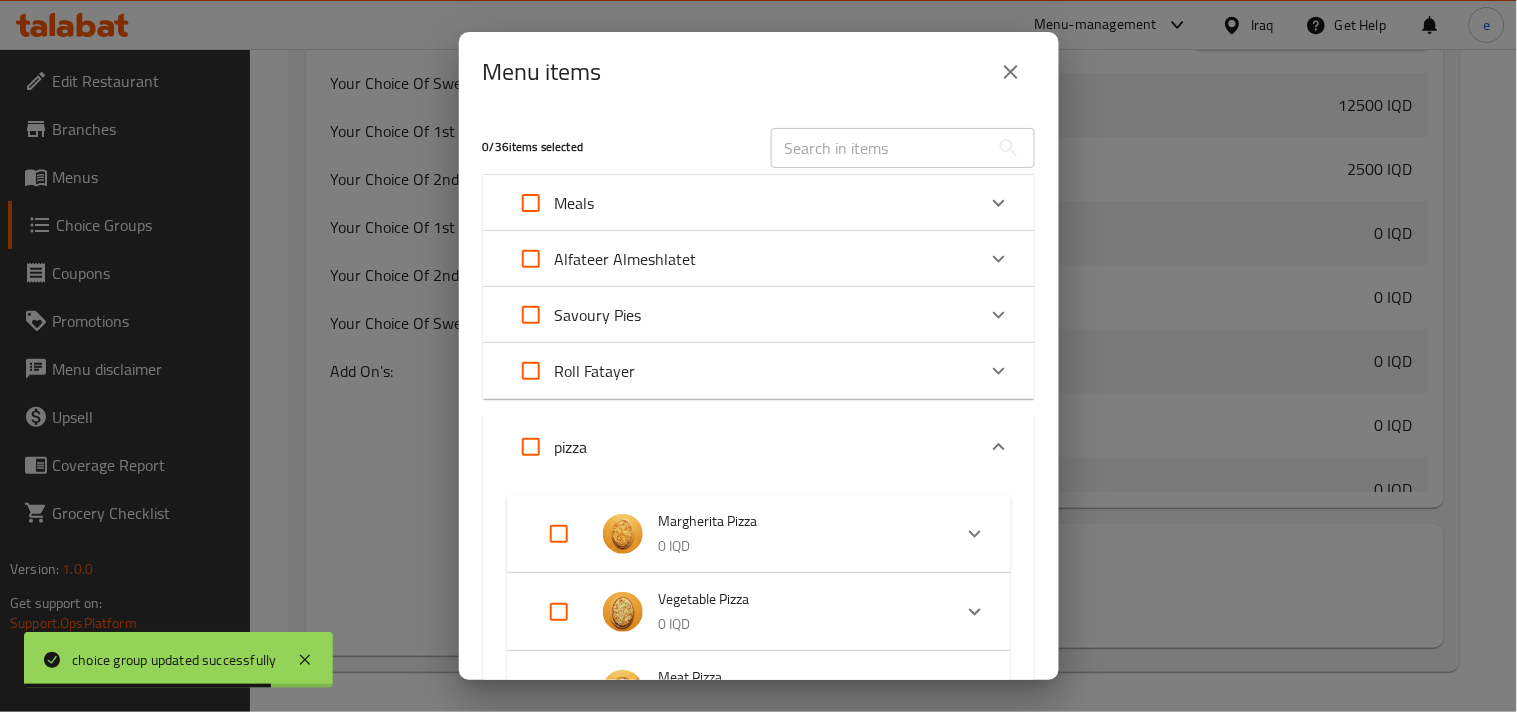 scroll, scrollTop: 222, scrollLeft: 0, axis: vertical 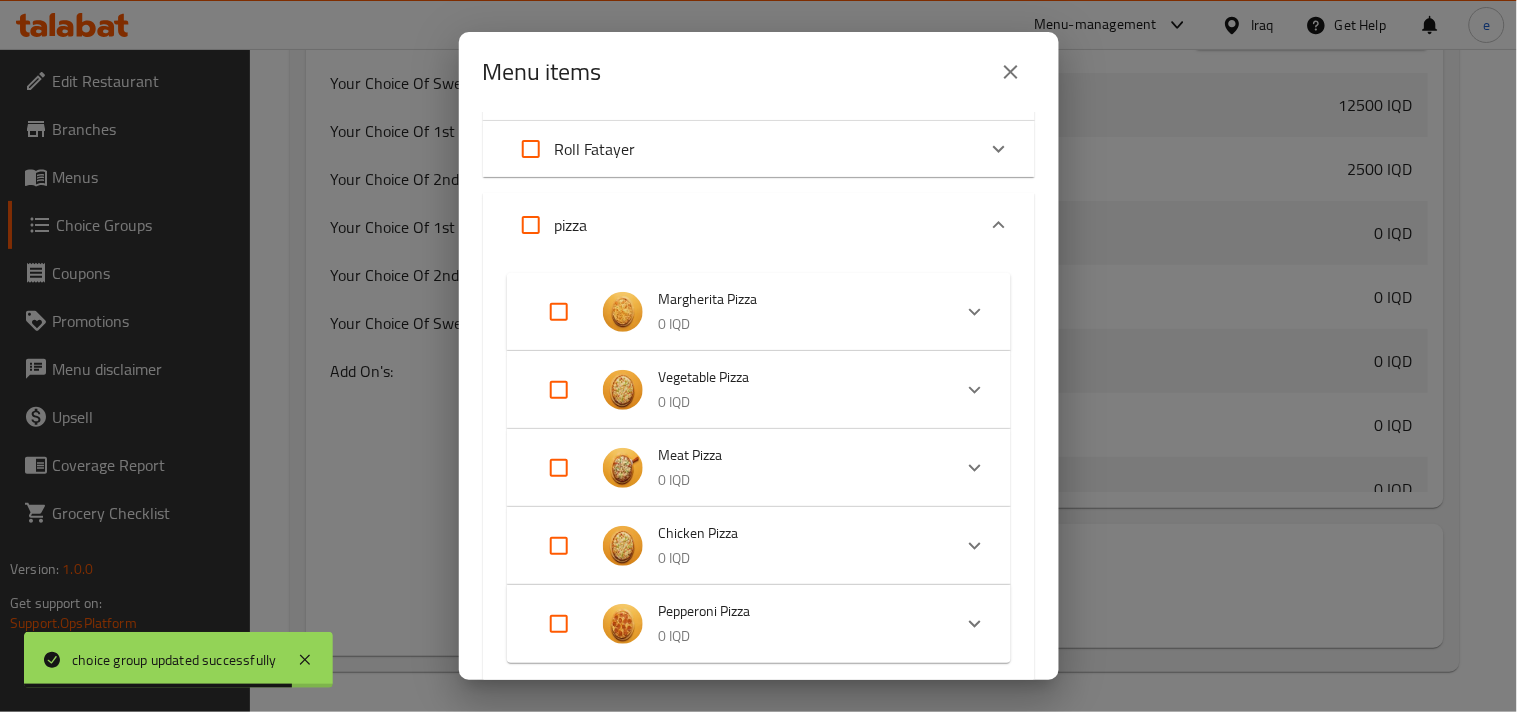 click at bounding box center [559, 390] 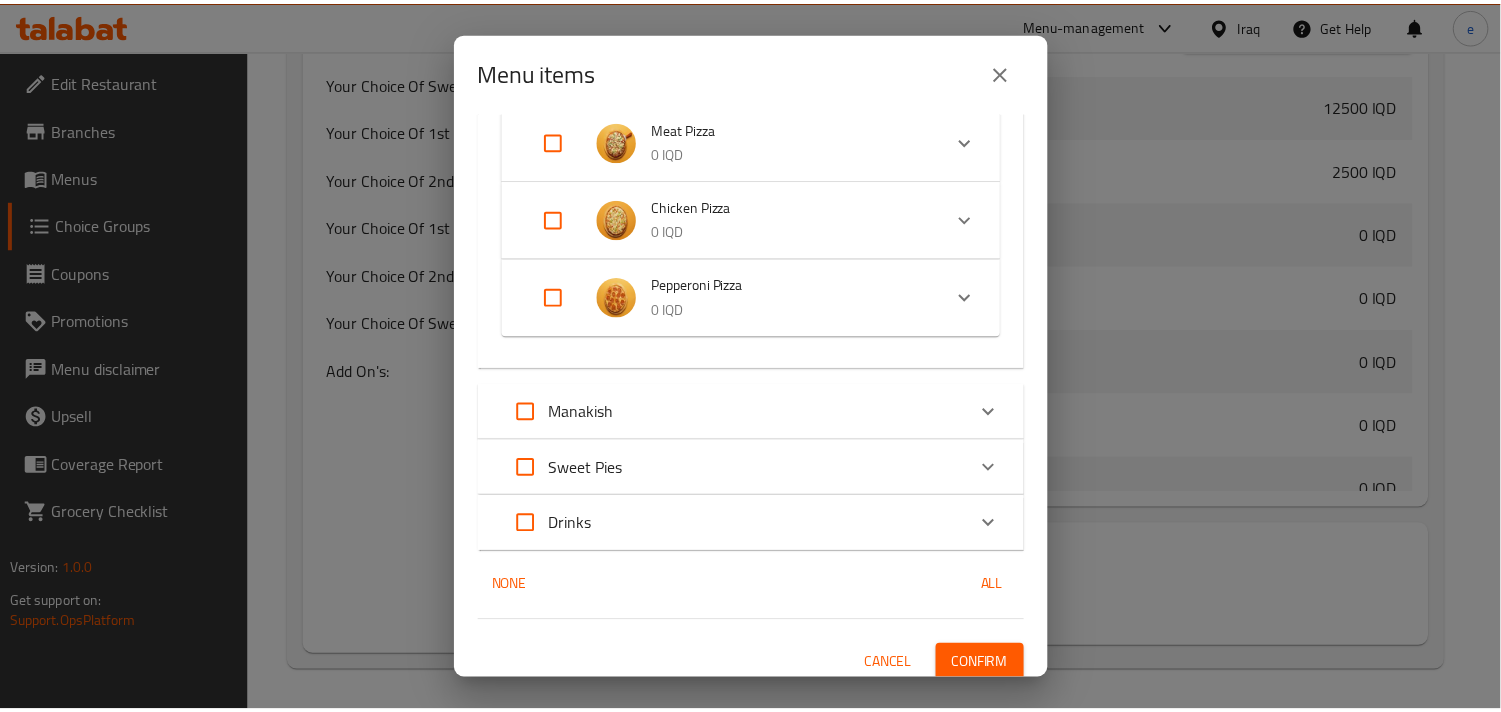scroll, scrollTop: 703, scrollLeft: 0, axis: vertical 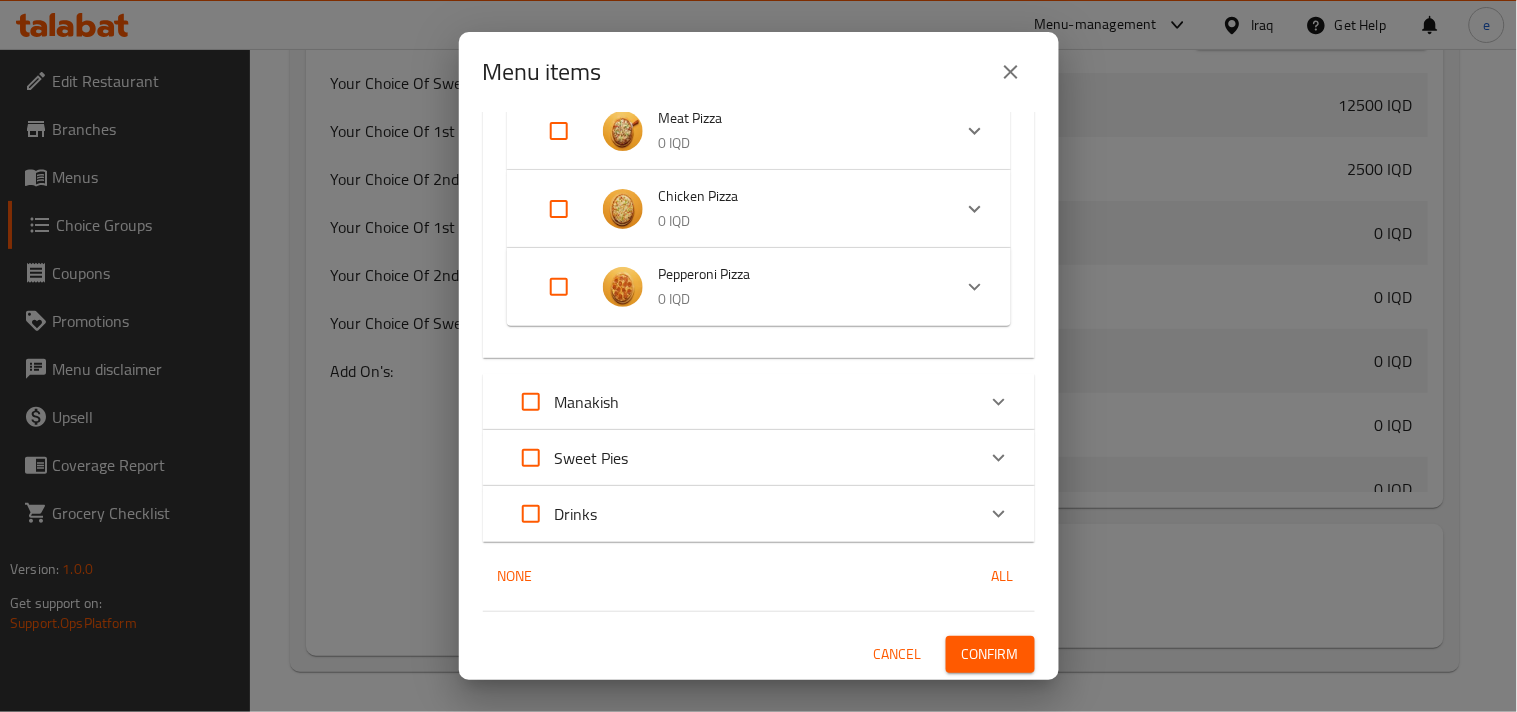 click on "Confirm" at bounding box center [990, 654] 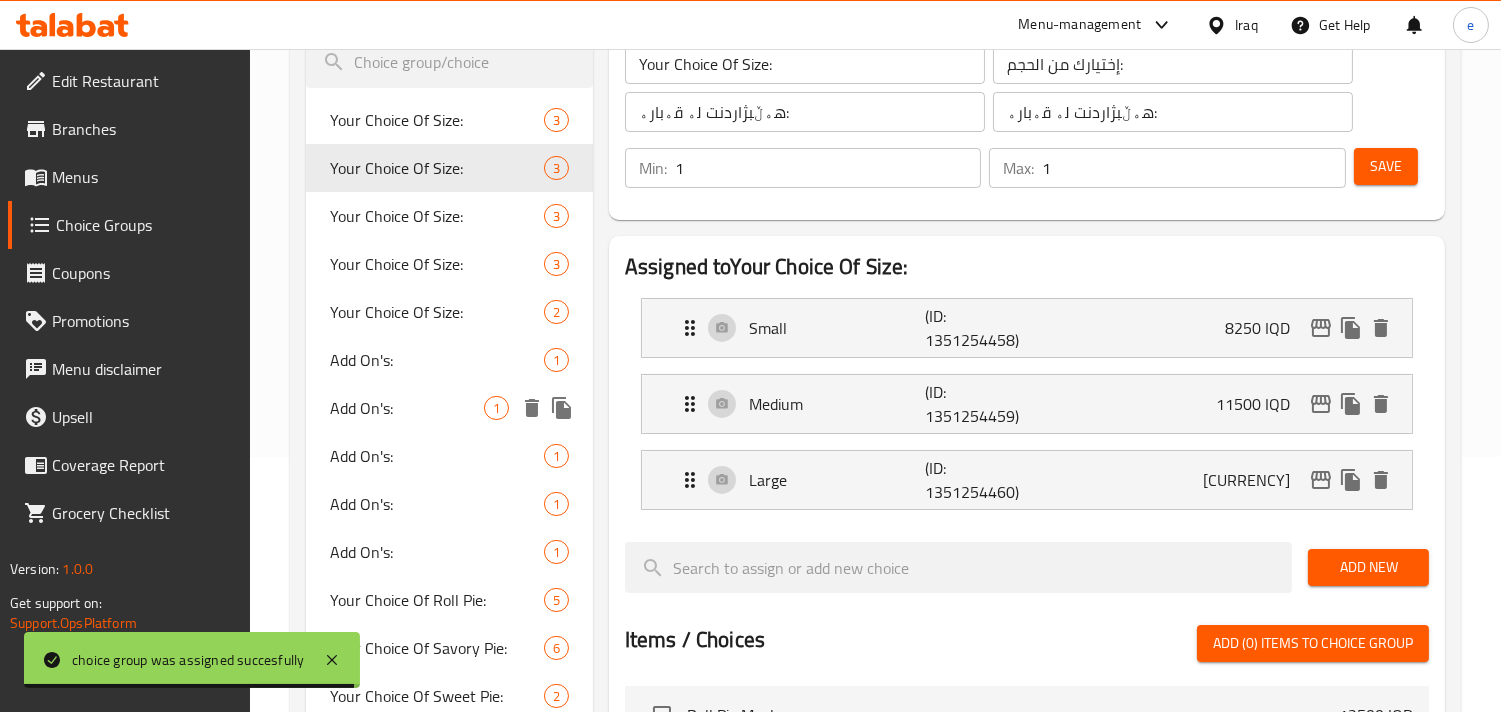 scroll, scrollTop: 202, scrollLeft: 0, axis: vertical 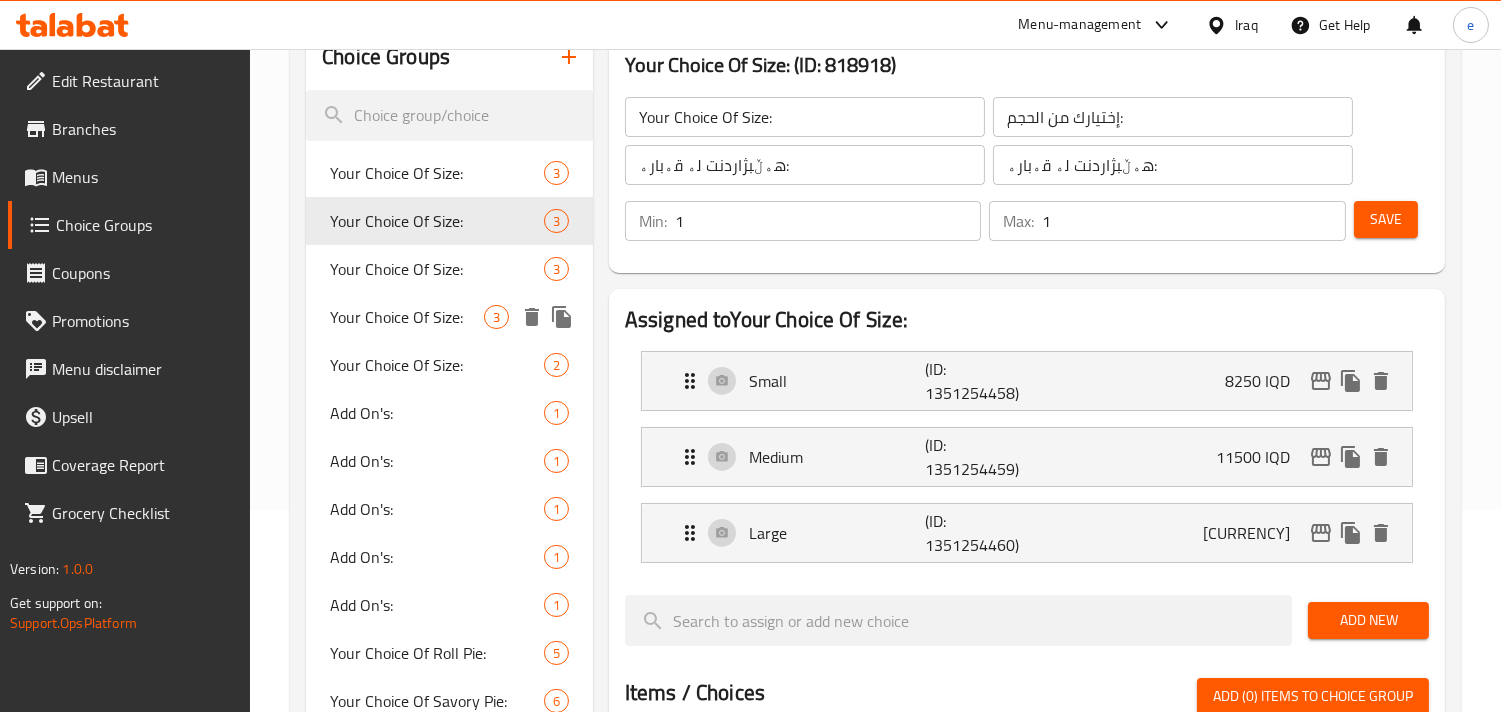 click on "Your Choice Of Size:" at bounding box center [407, 317] 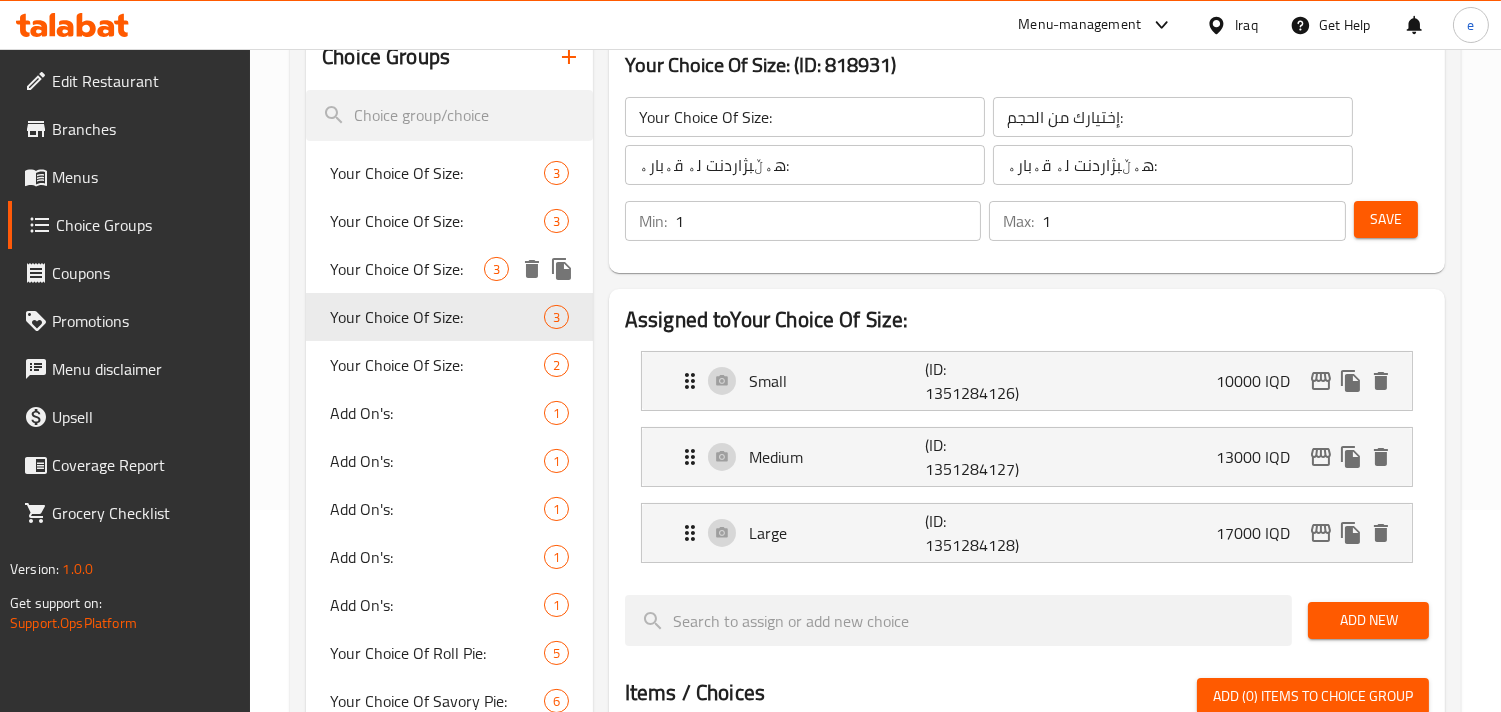 click on "Your Choice Of Size:" at bounding box center (407, 269) 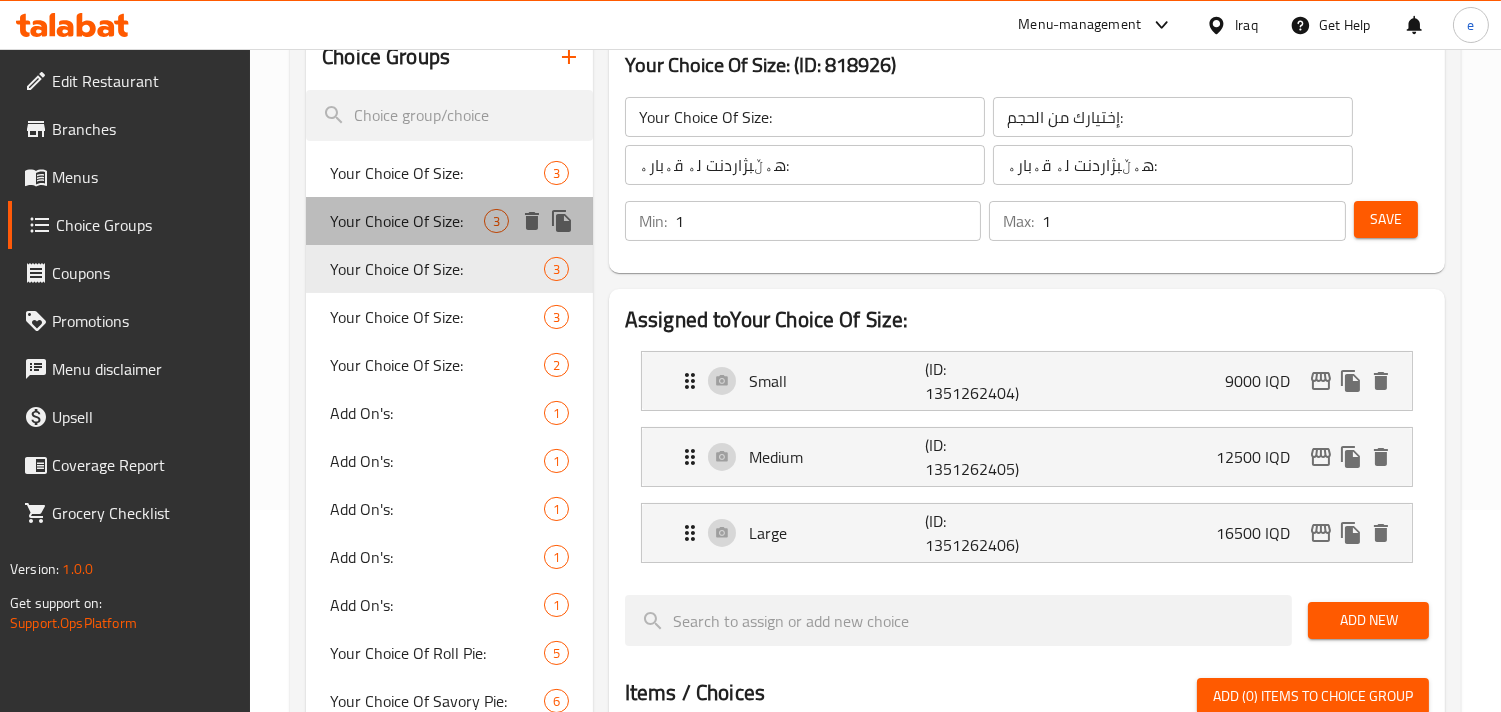 click on "Your Choice Of Size:" at bounding box center (407, 221) 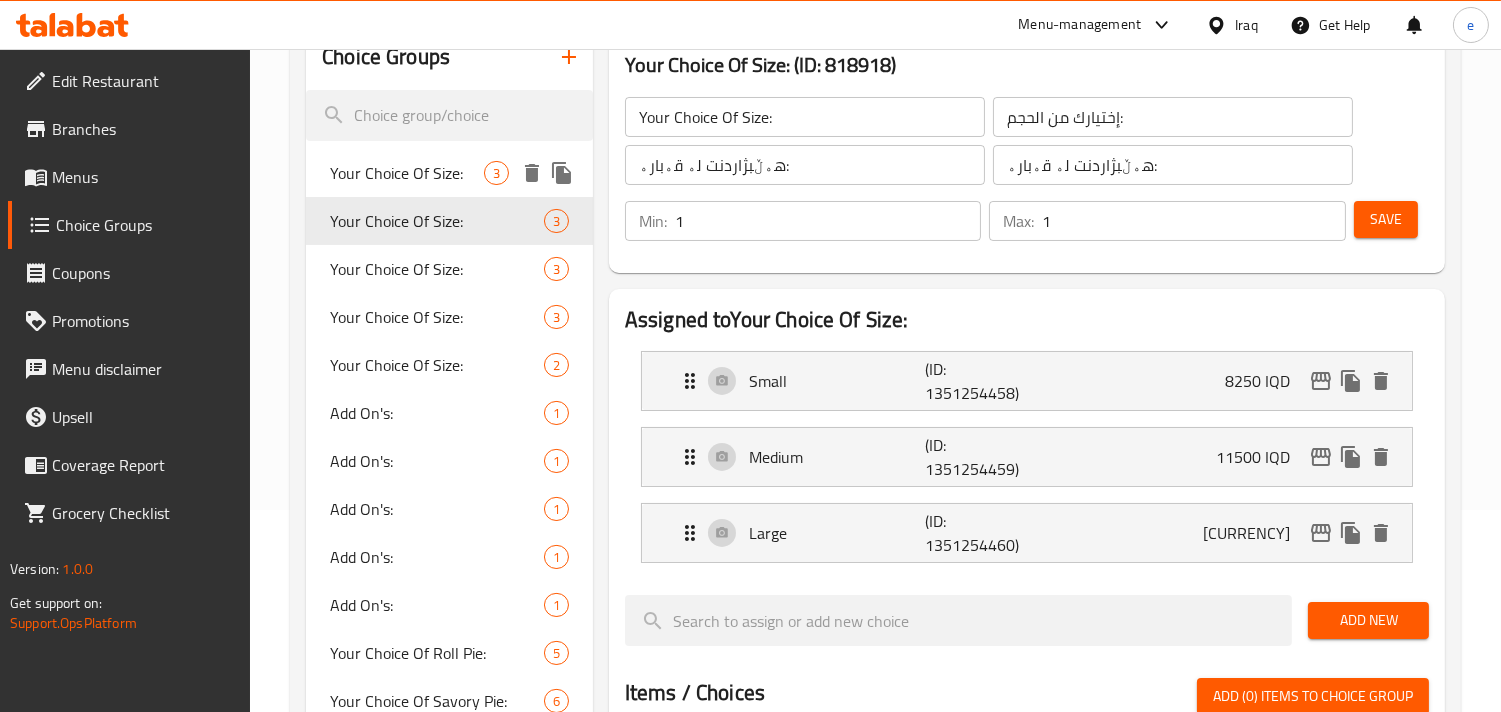 click on "Your Choice Of Size:" at bounding box center (407, 173) 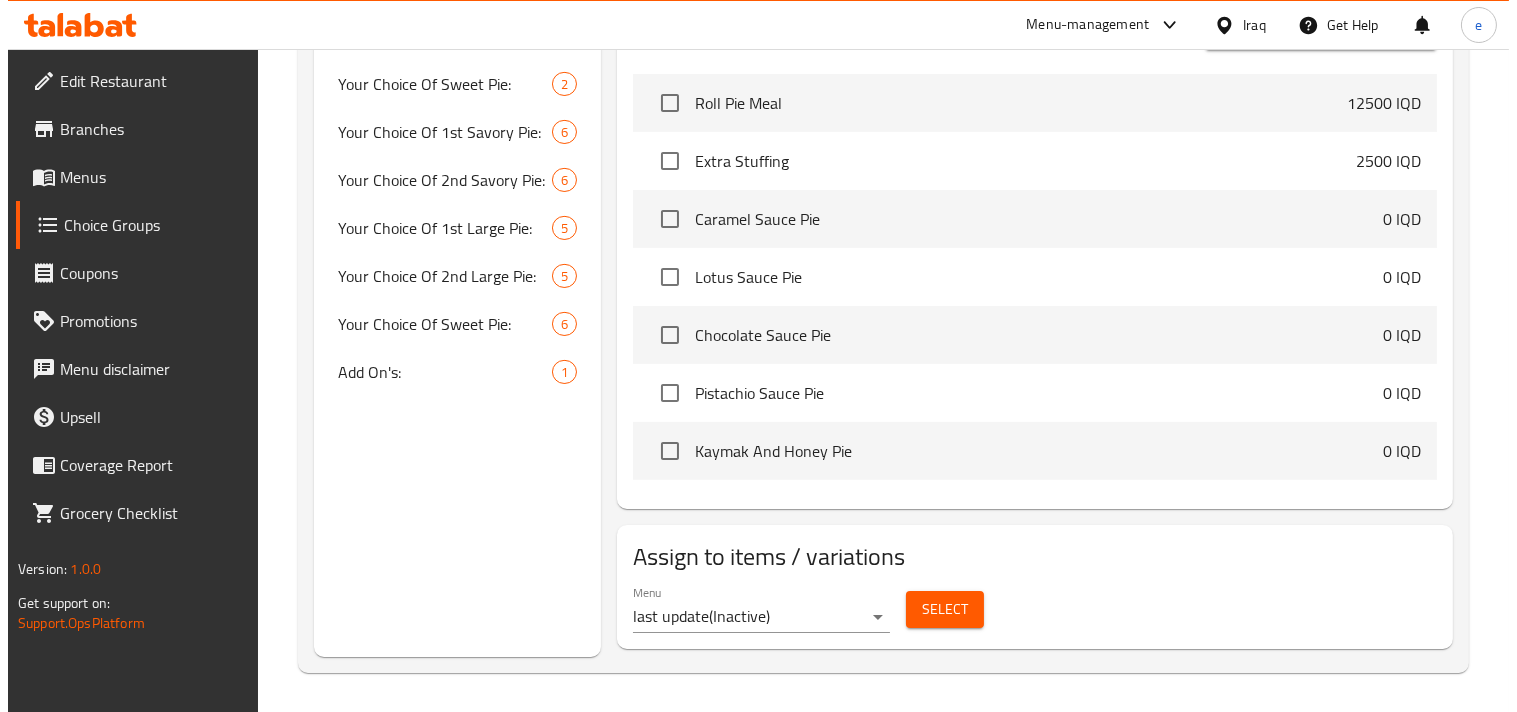 scroll, scrollTop: 868, scrollLeft: 0, axis: vertical 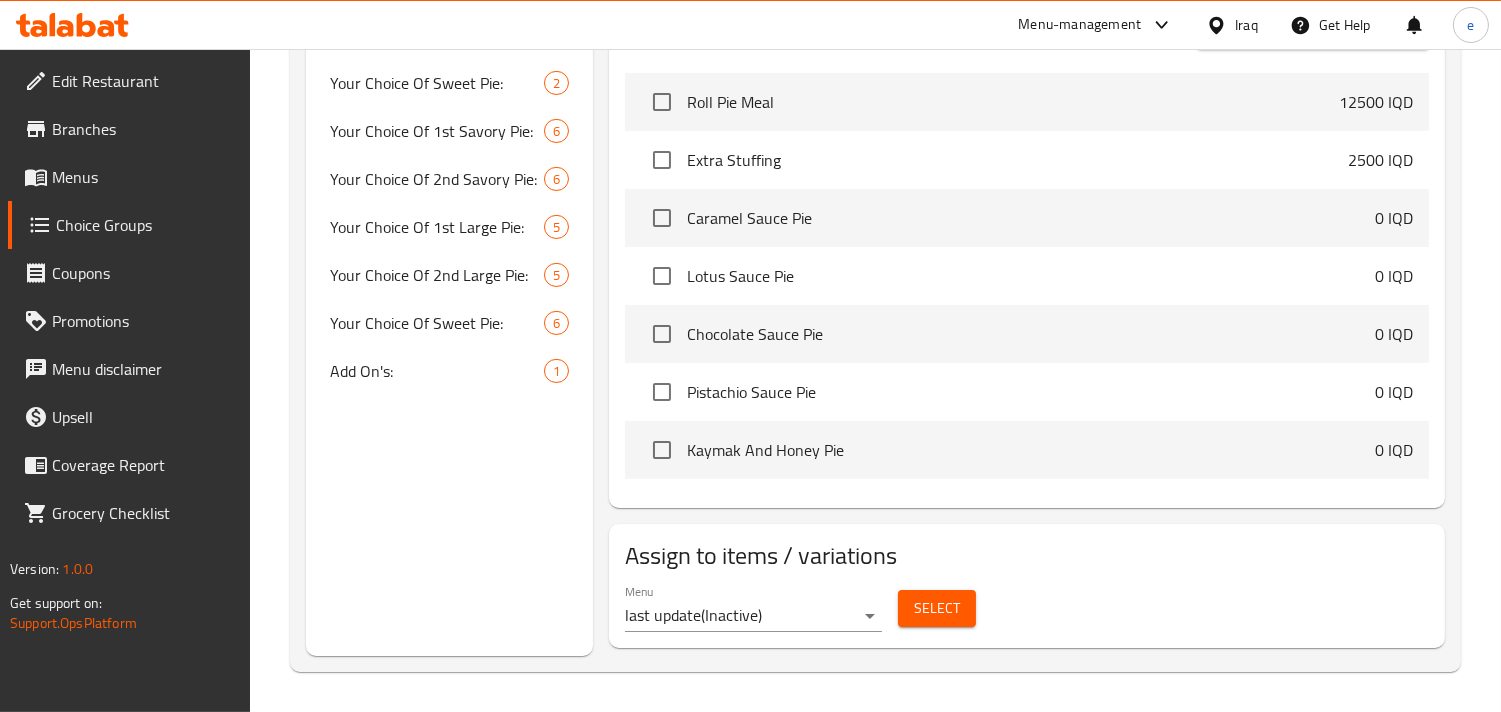 click on "Select" at bounding box center (937, 608) 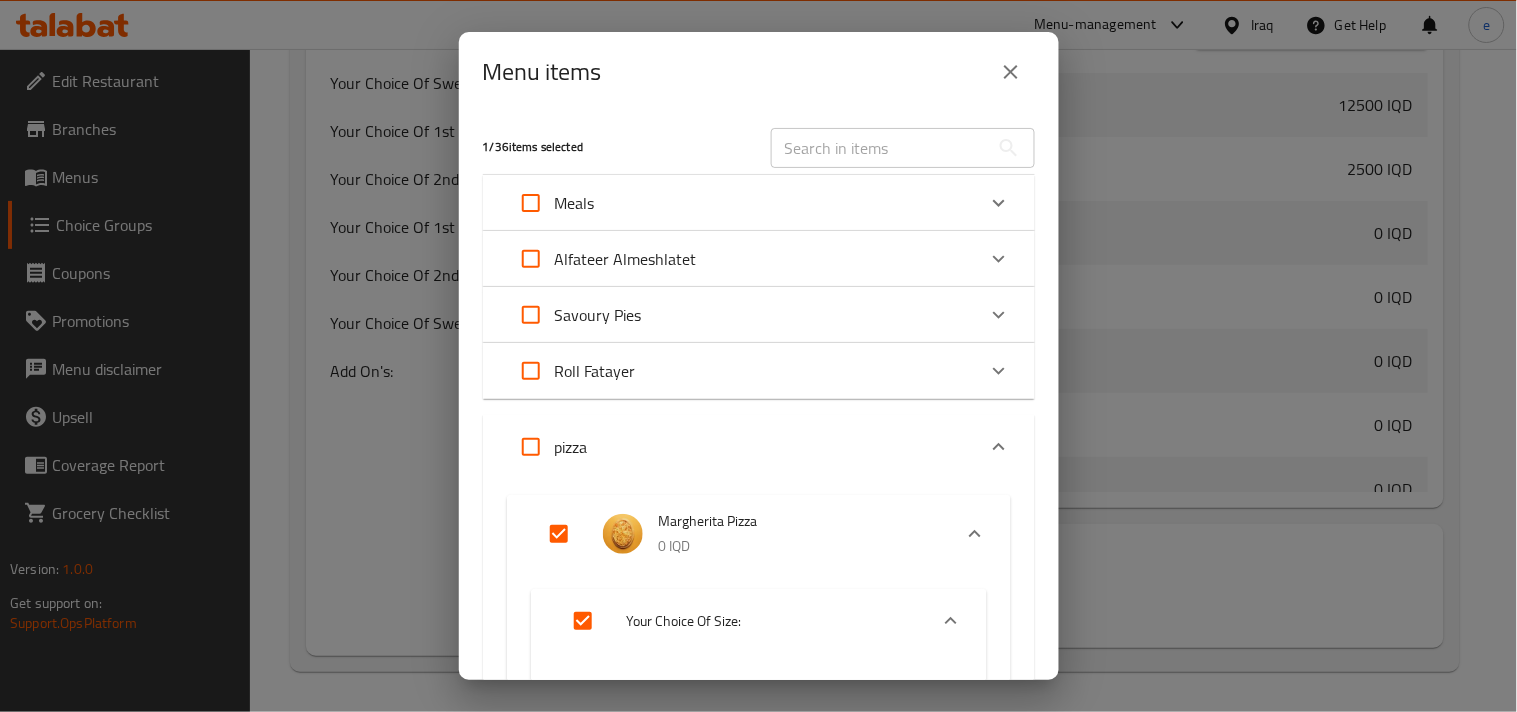 click at bounding box center [559, 534] 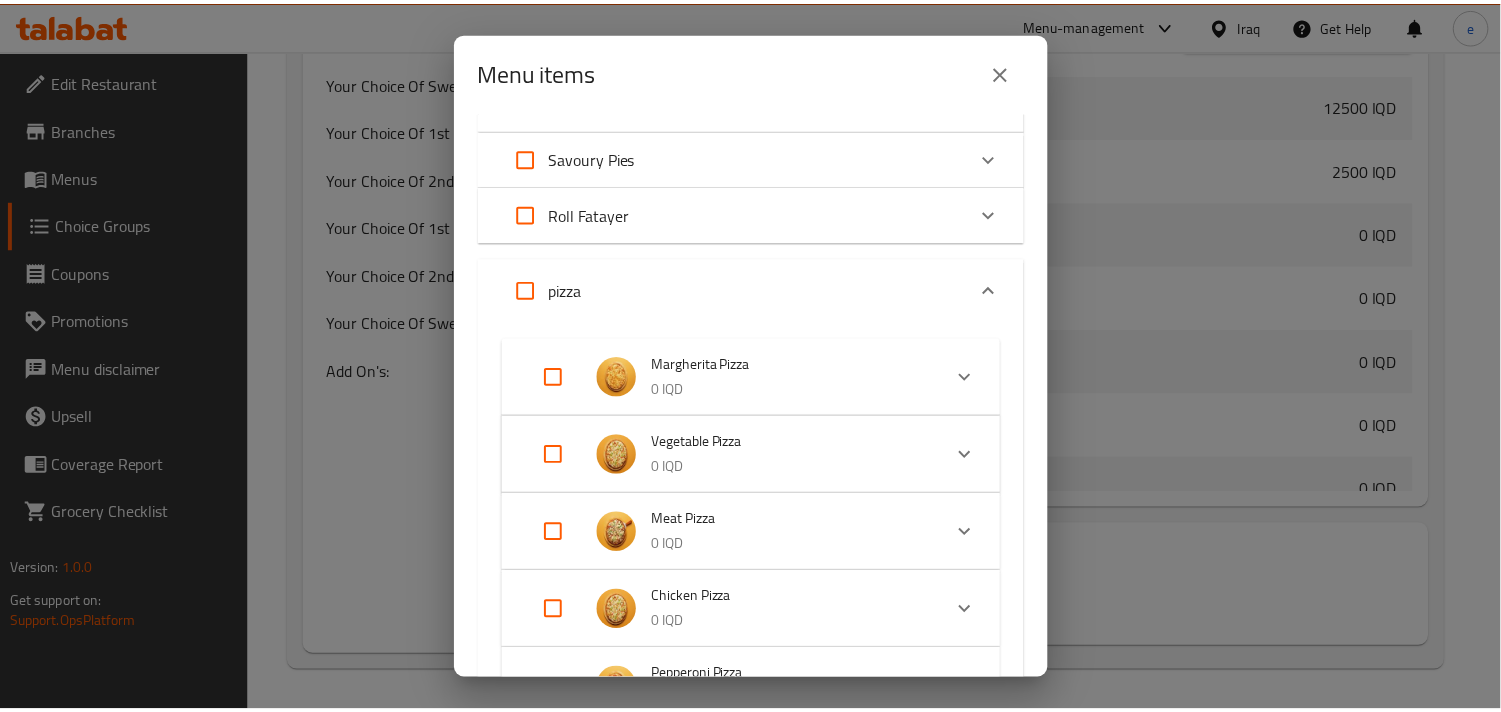 scroll, scrollTop: 558, scrollLeft: 0, axis: vertical 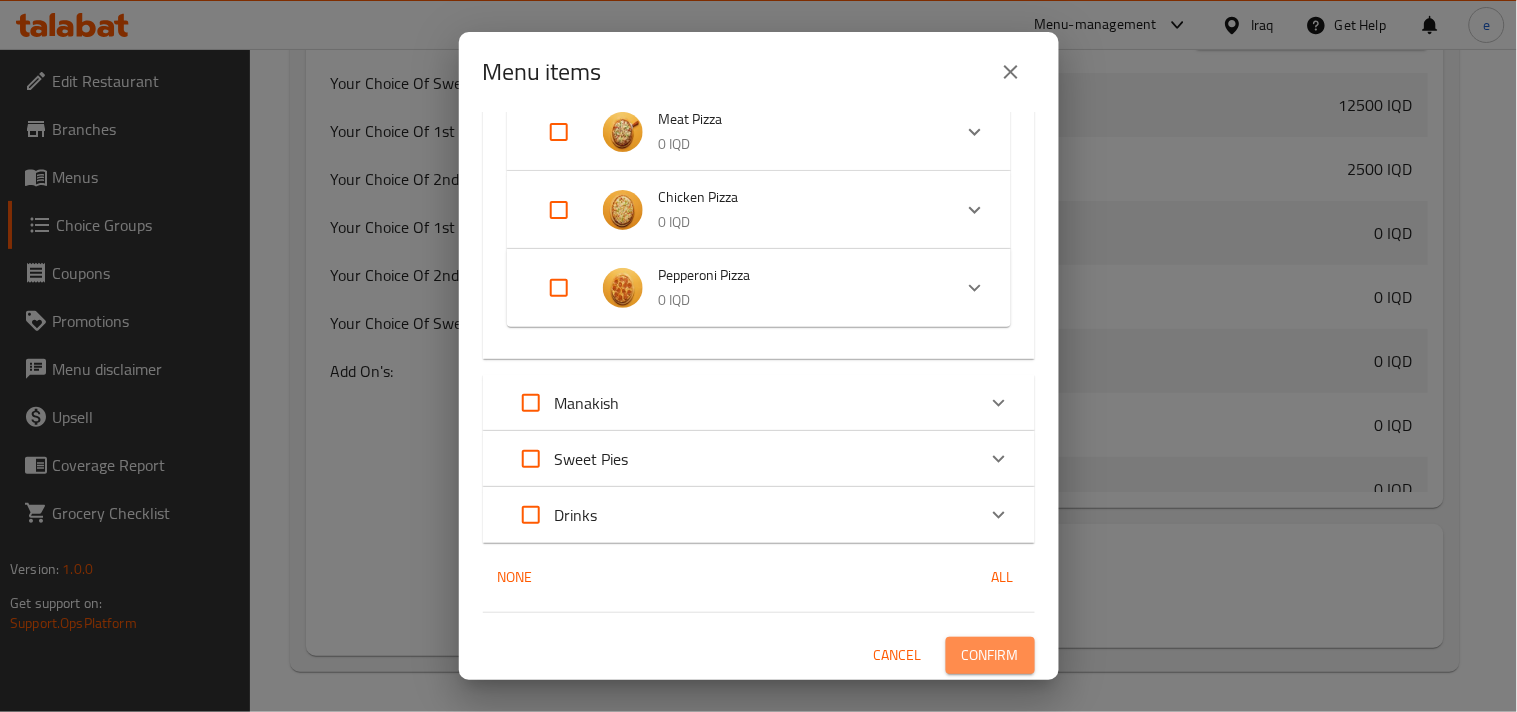 click on "Confirm" at bounding box center [990, 655] 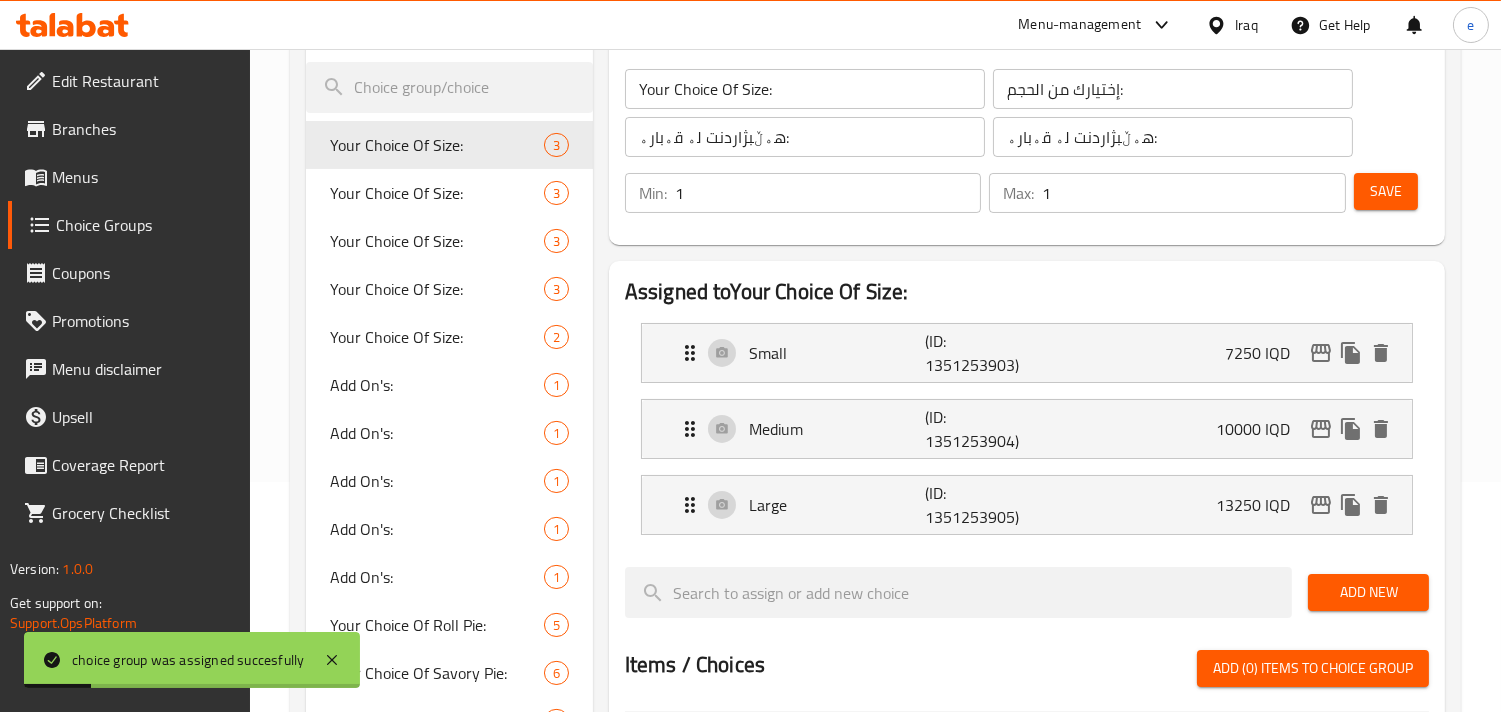 scroll, scrollTop: 202, scrollLeft: 0, axis: vertical 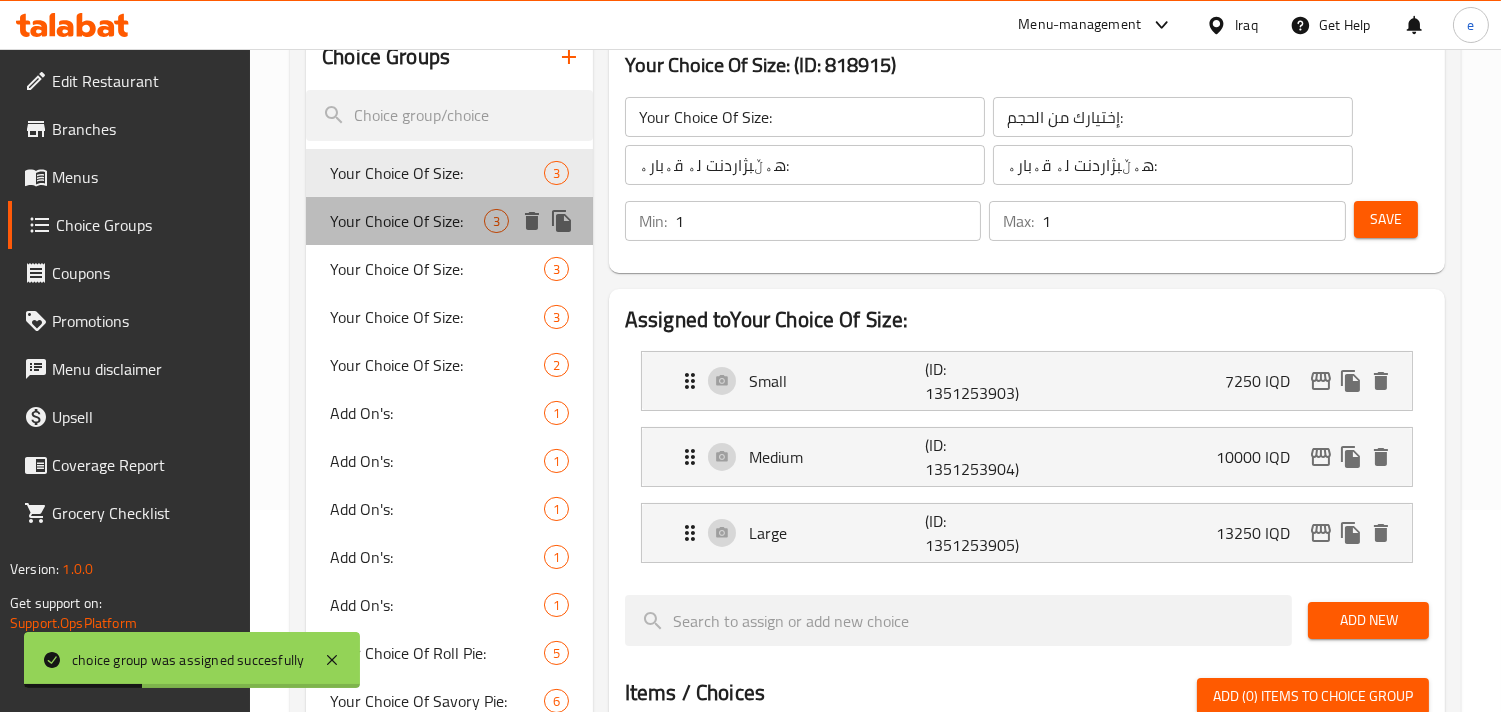 click on "Your Choice Of Size:  3" at bounding box center (449, 221) 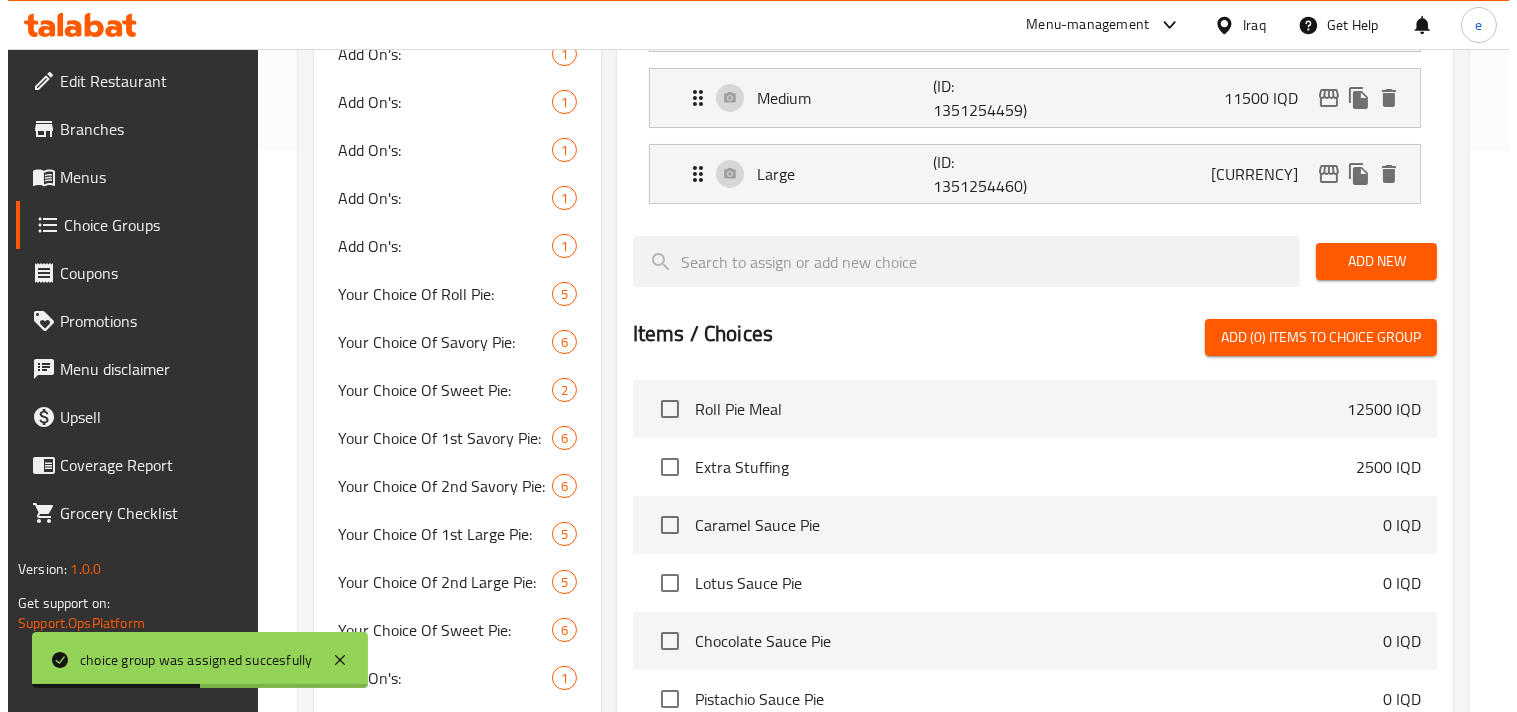scroll, scrollTop: 868, scrollLeft: 0, axis: vertical 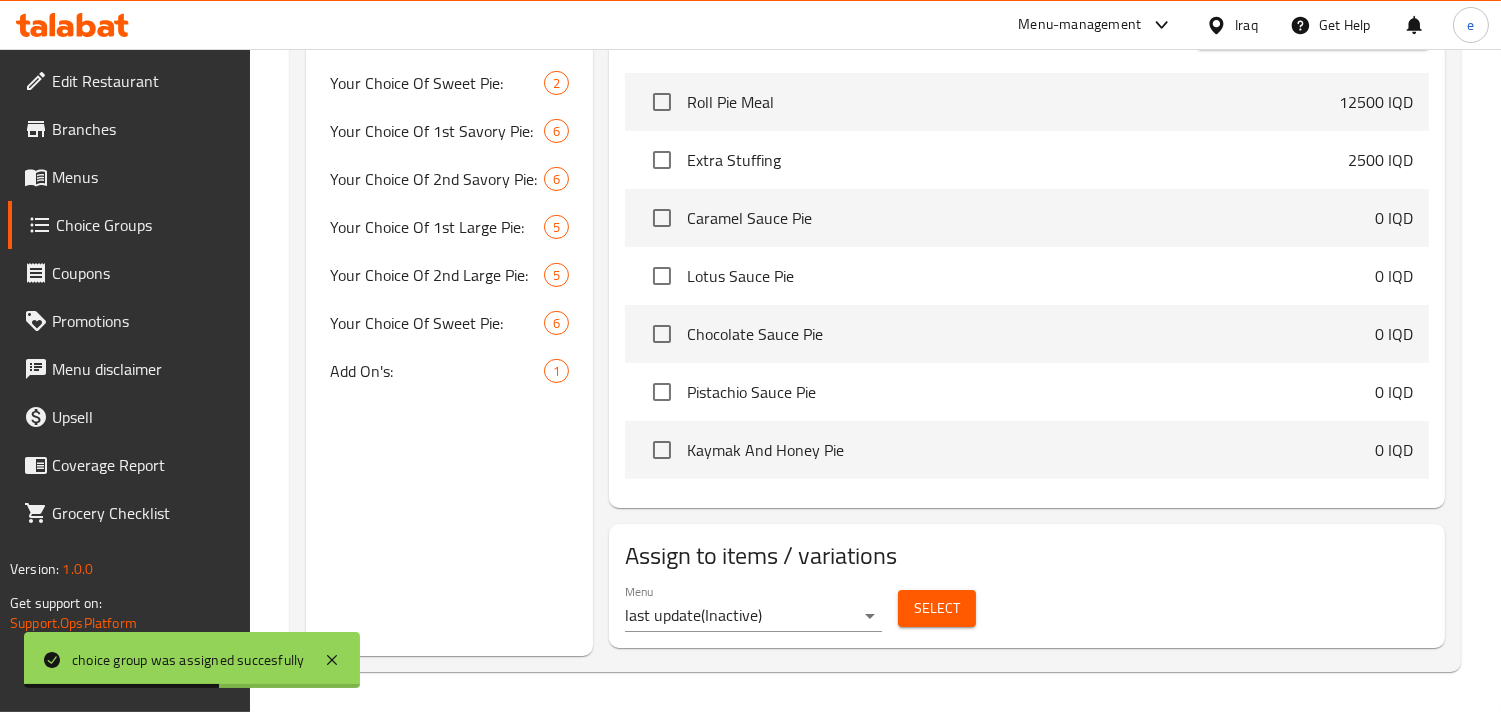 click on "Select" at bounding box center [937, 608] 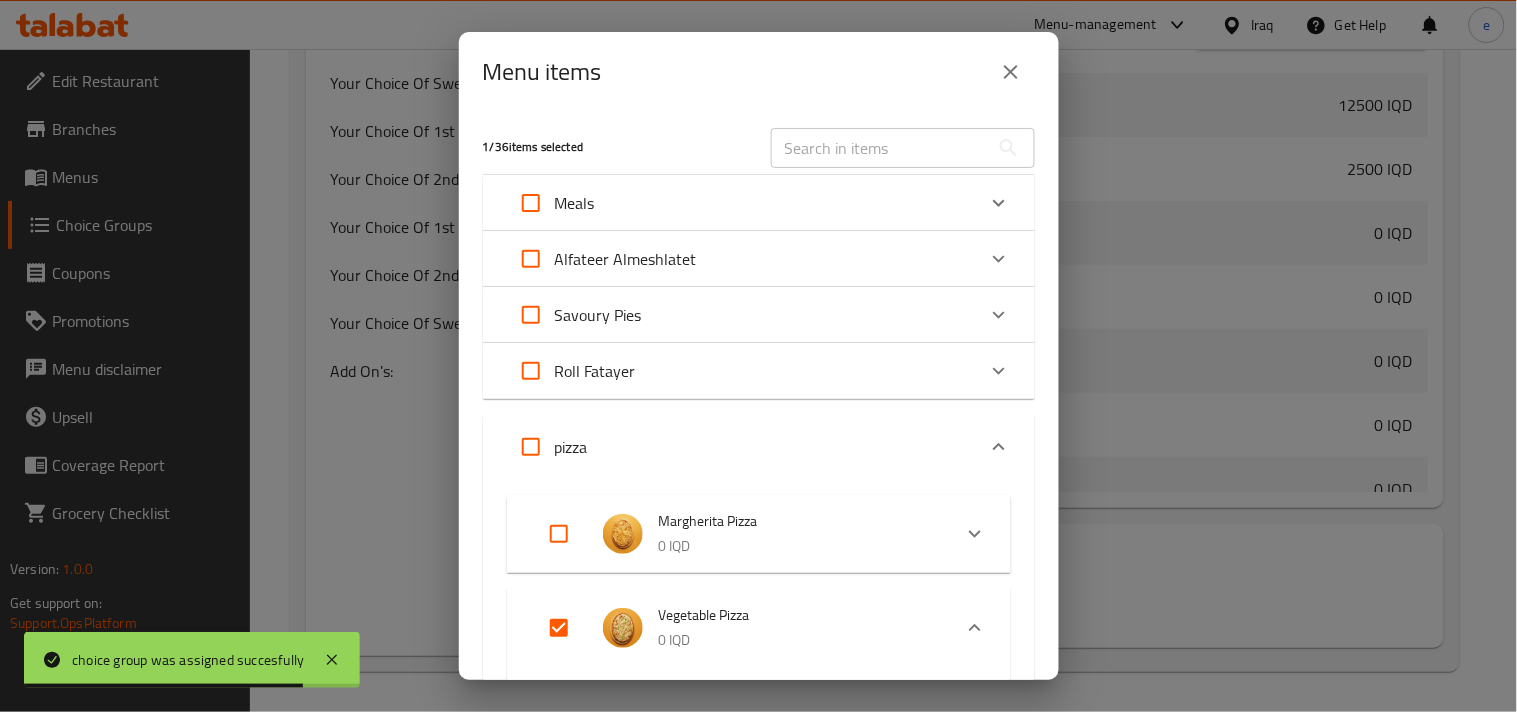 click at bounding box center [559, 628] 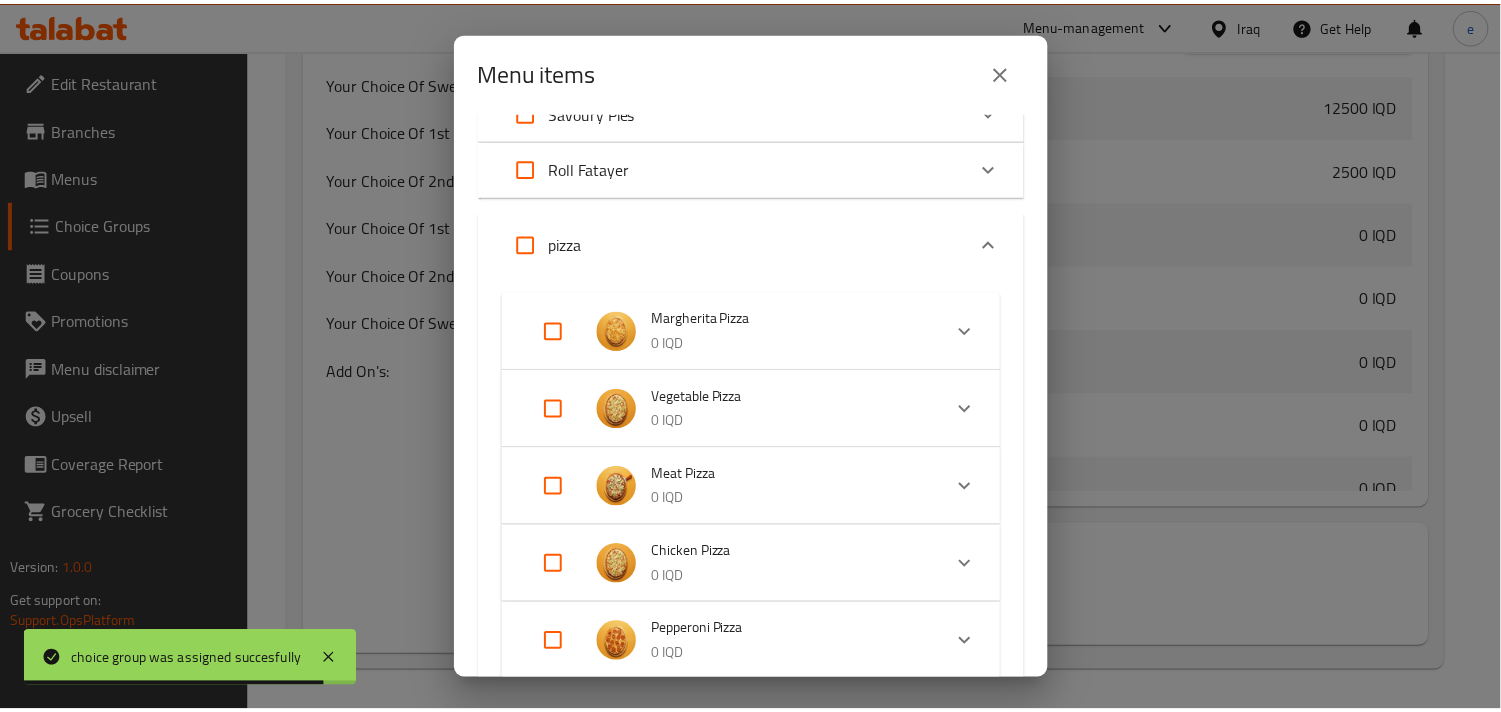 scroll, scrollTop: 558, scrollLeft: 0, axis: vertical 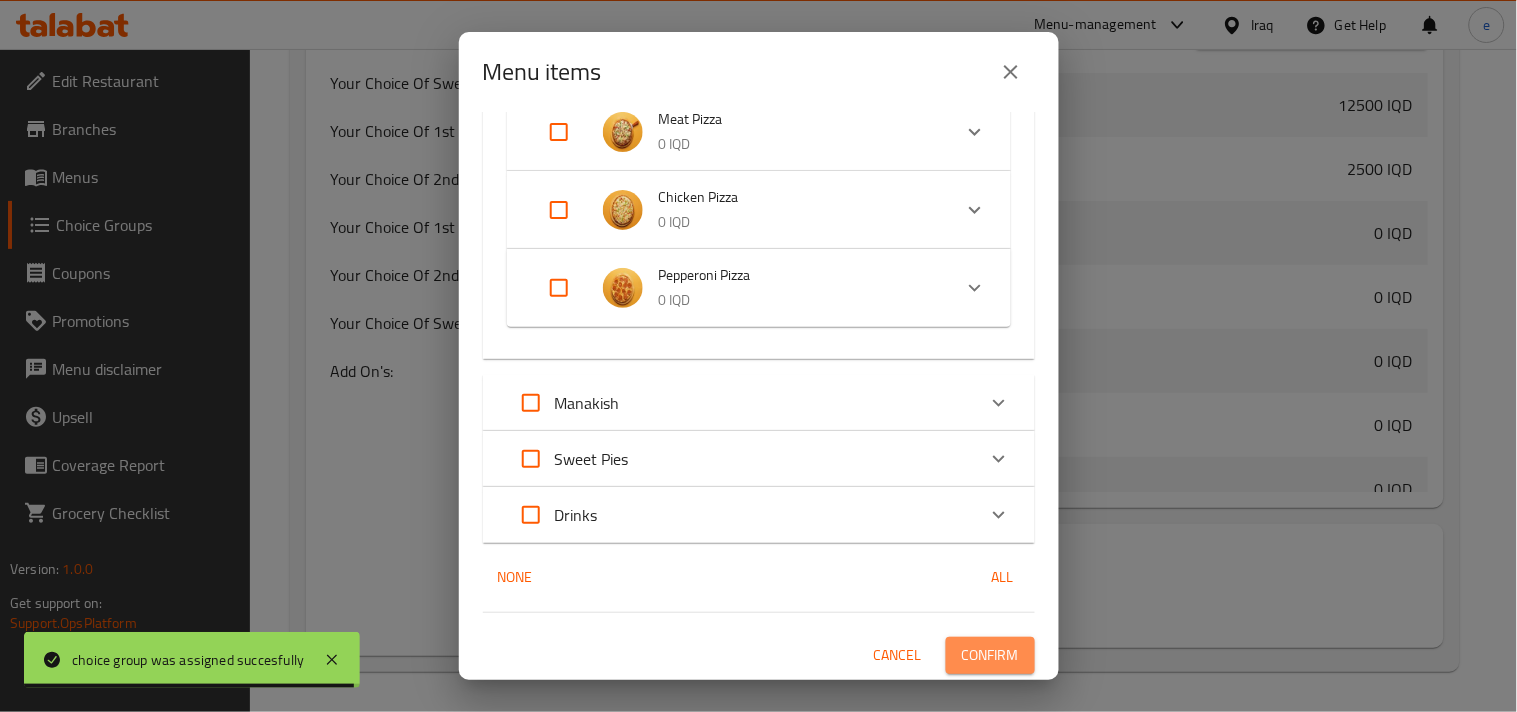 click on "Confirm" at bounding box center (990, 655) 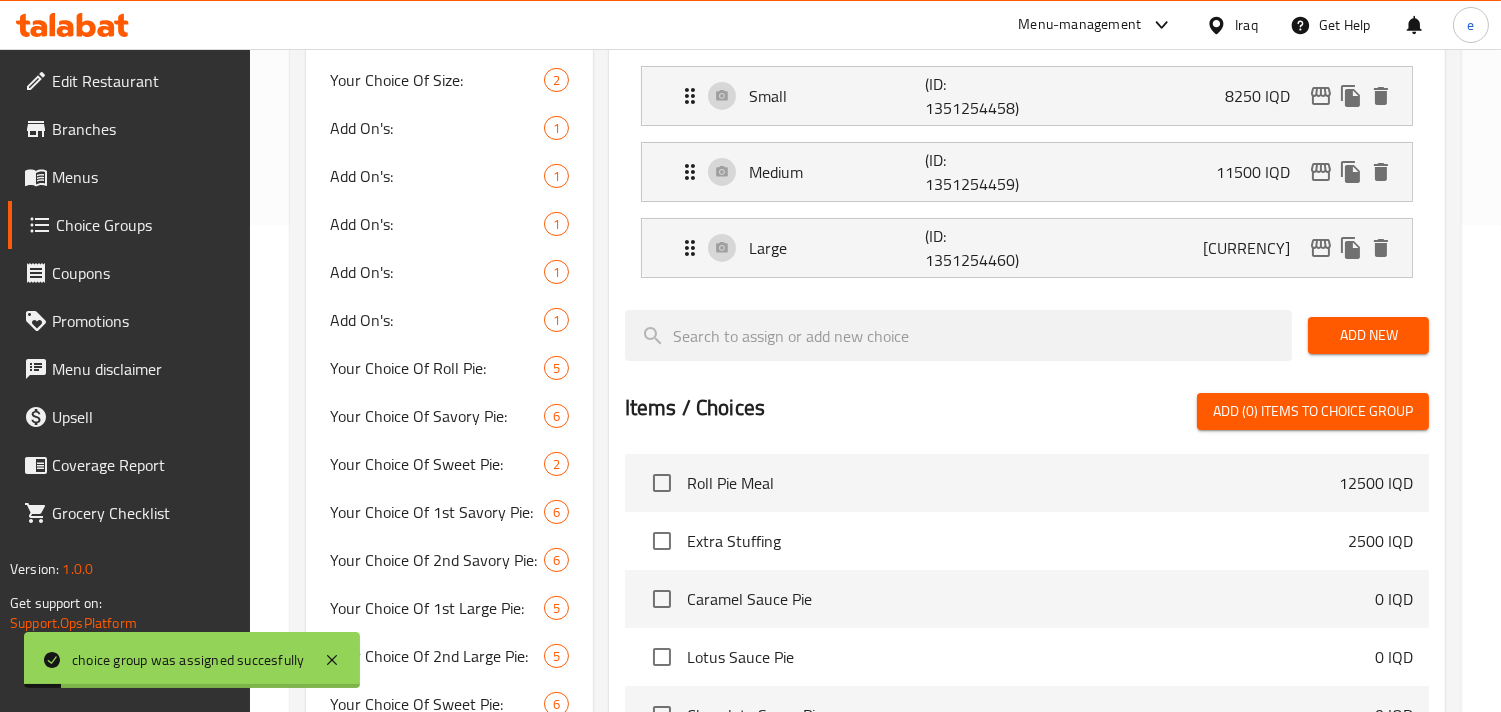 scroll, scrollTop: 0, scrollLeft: 0, axis: both 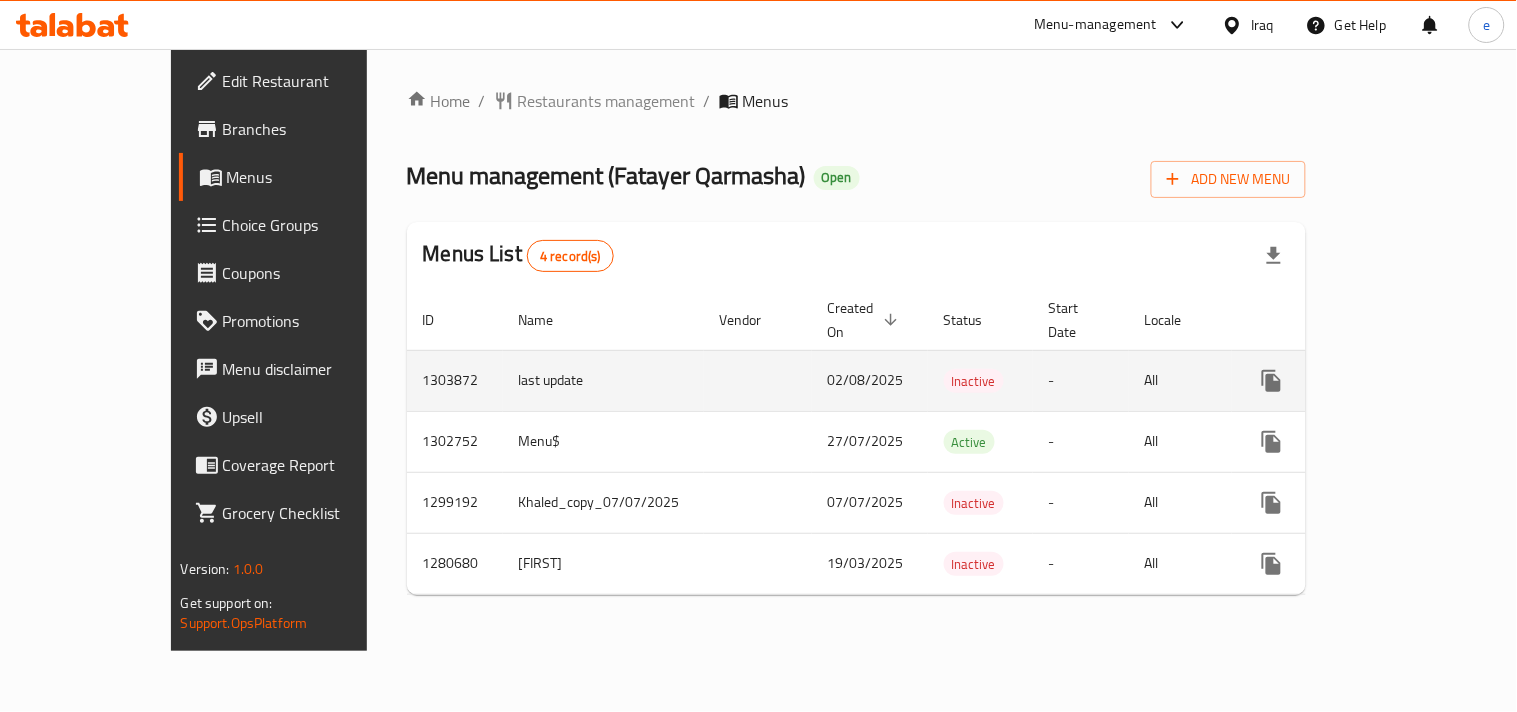 click 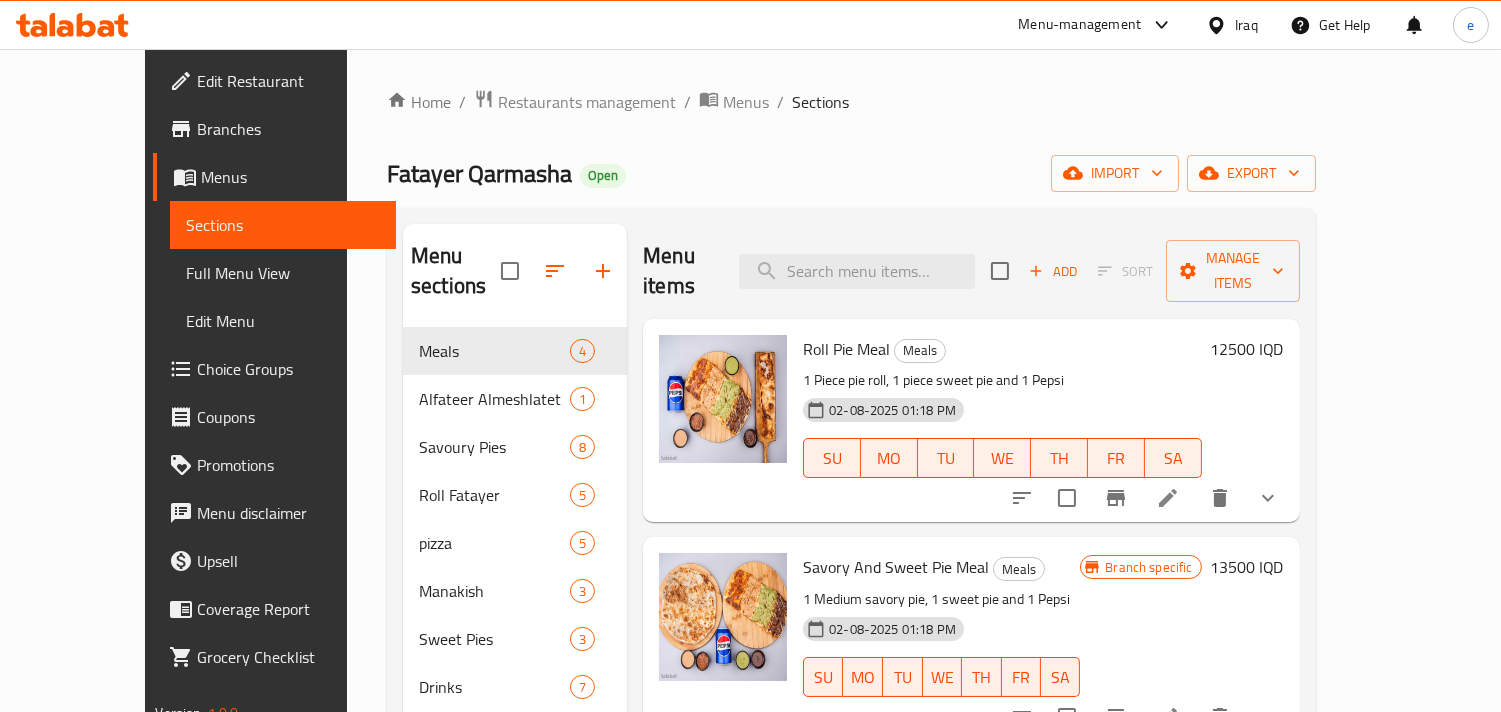 click on "Full Menu View" at bounding box center (283, 273) 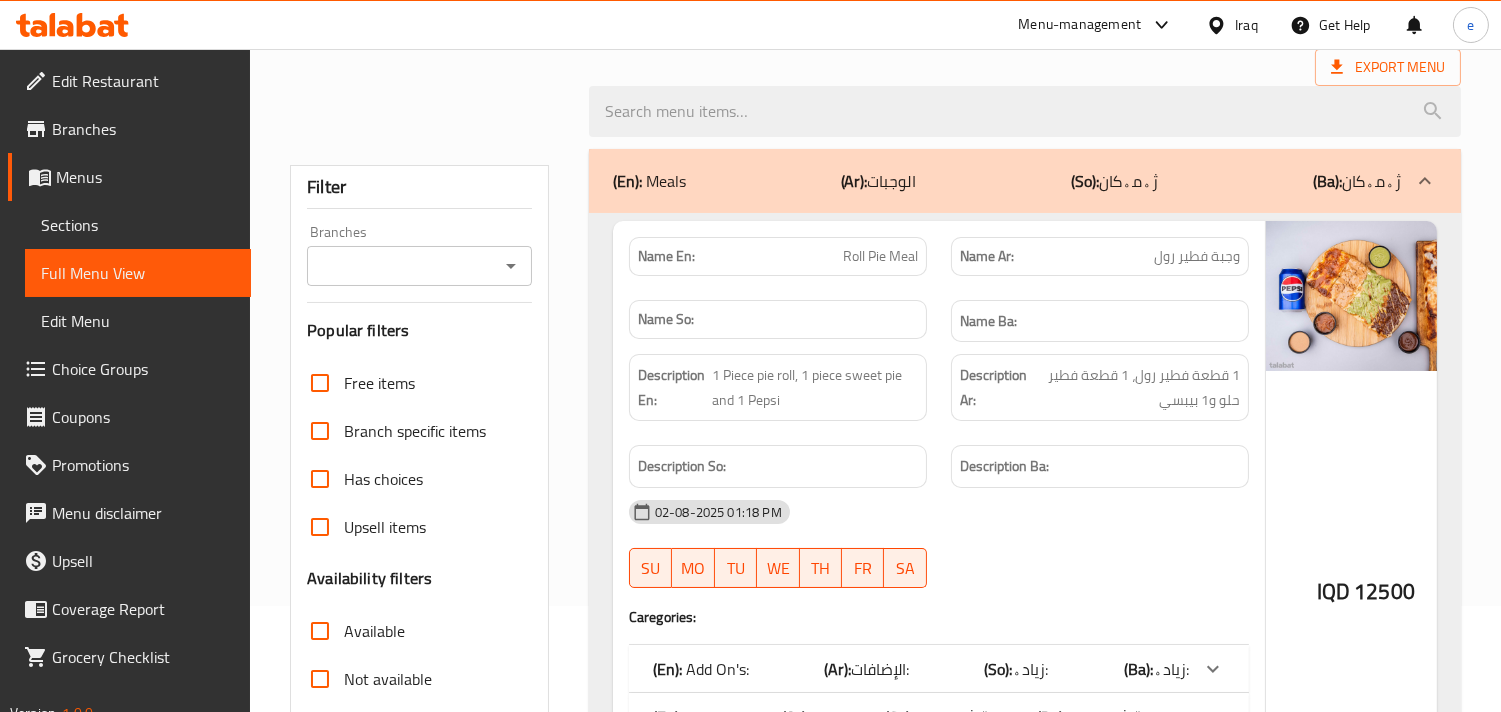 scroll, scrollTop: 222, scrollLeft: 0, axis: vertical 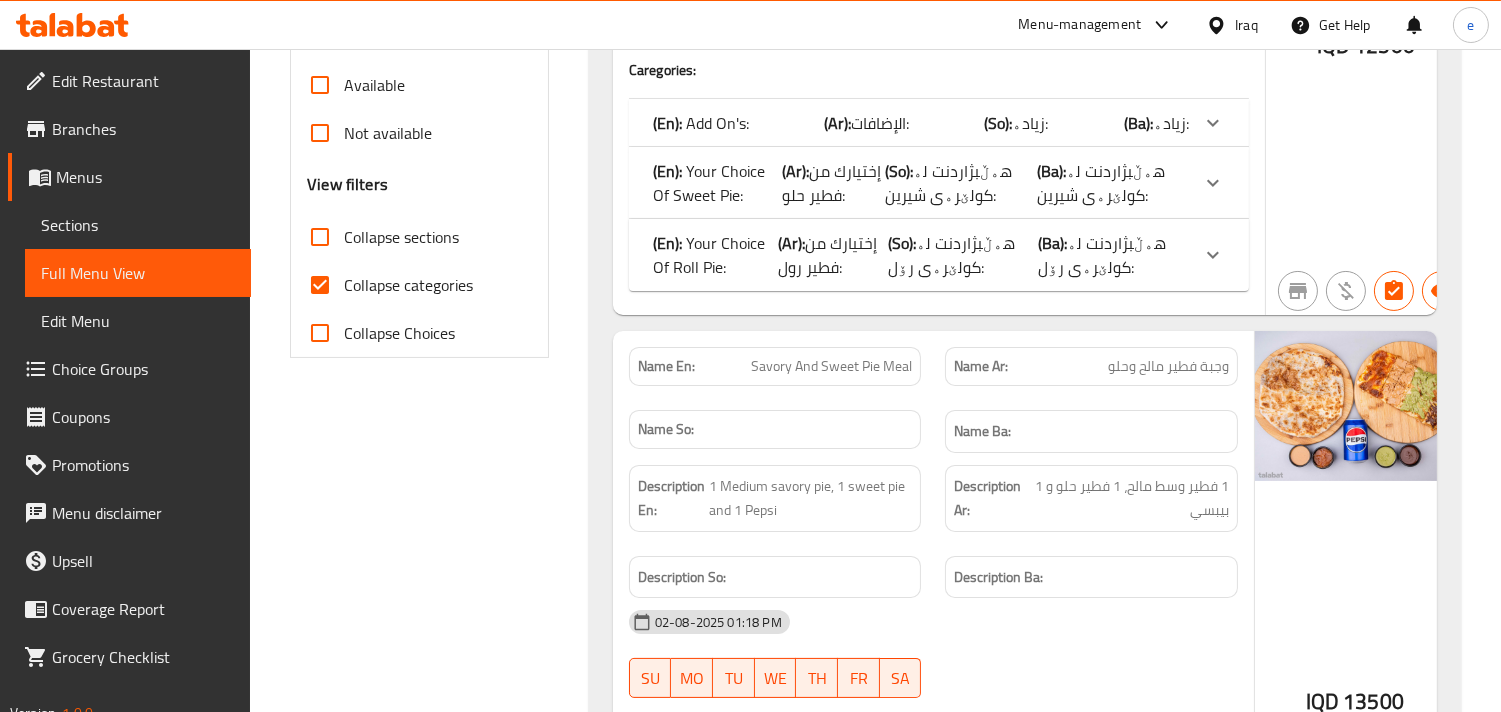 click on "Collapse sections" at bounding box center (320, 237) 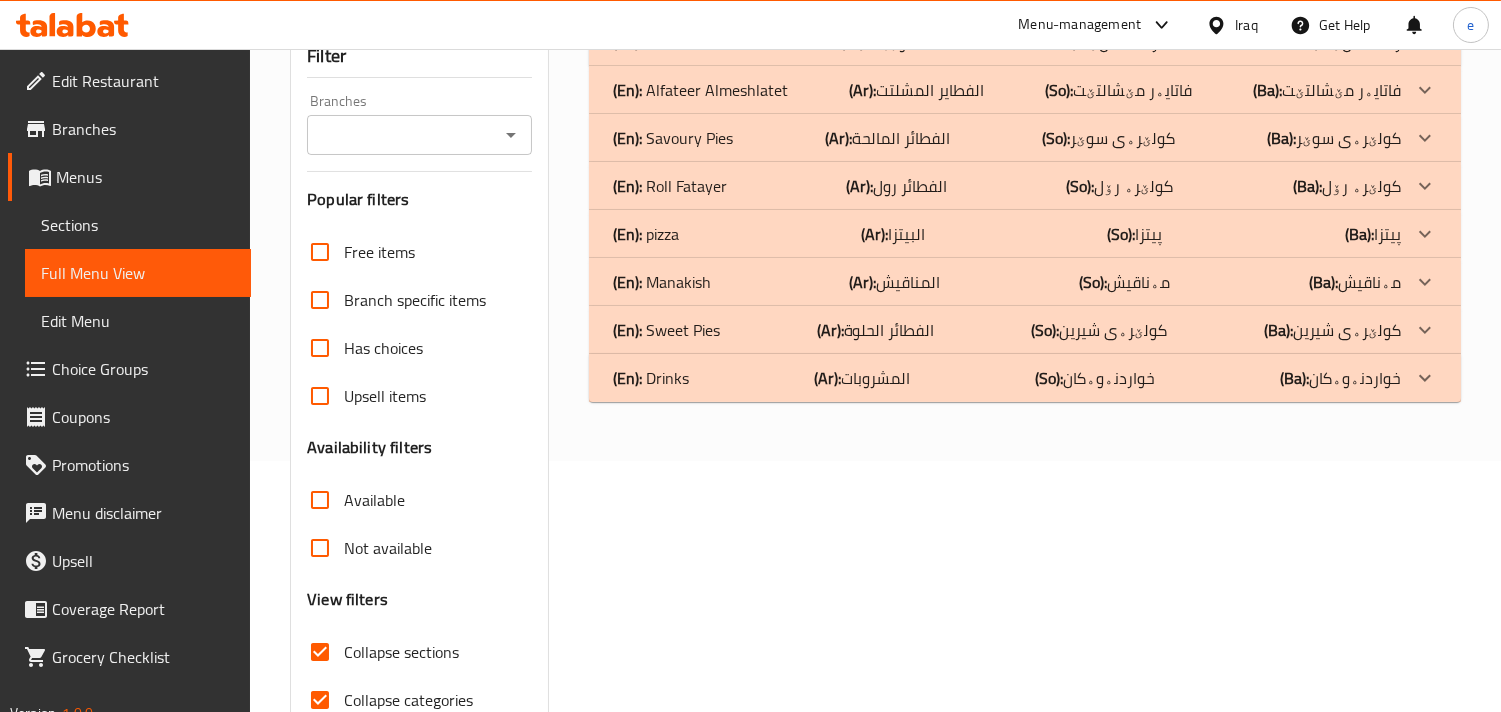 scroll, scrollTop: 130, scrollLeft: 0, axis: vertical 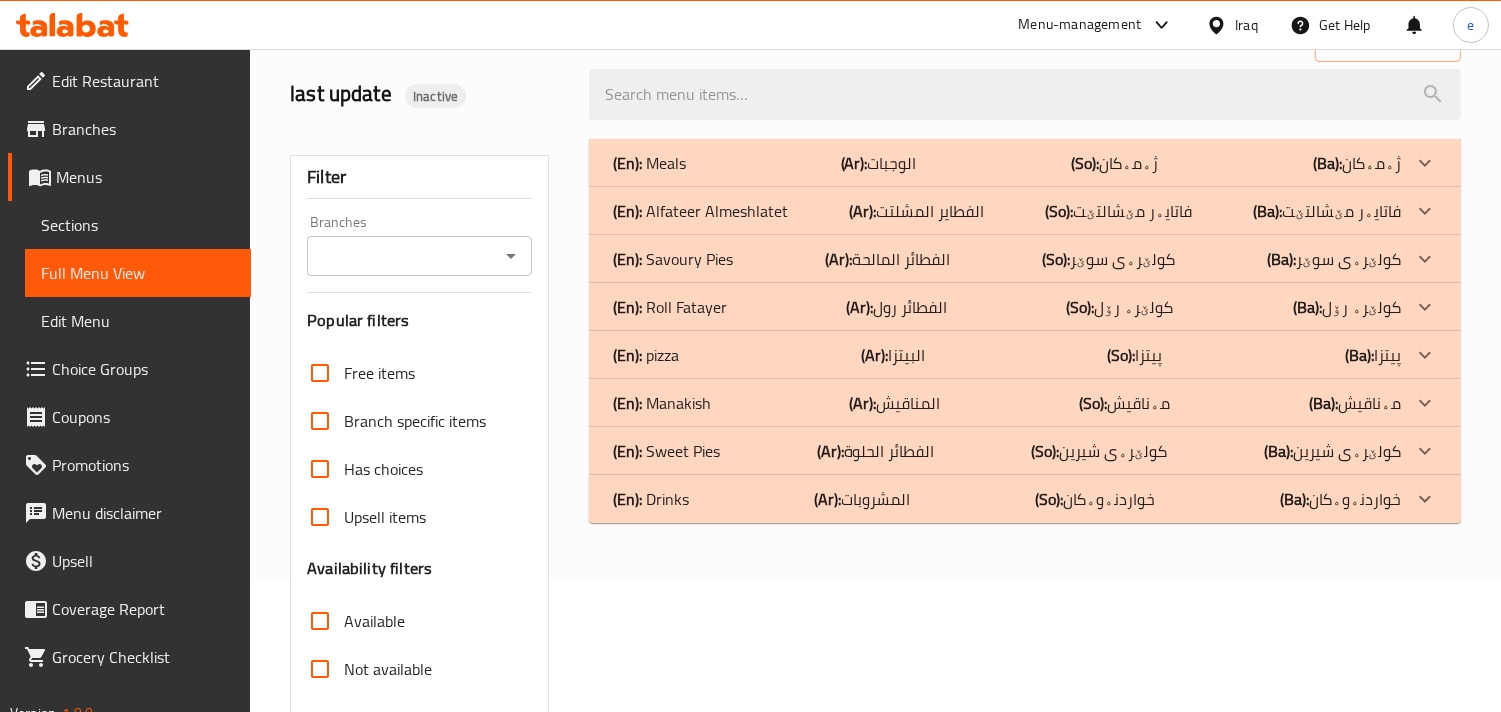click on "(En):   pizza (Ar): البيتزا (So): پیتزا (Ba): پیتزا" at bounding box center (1007, 163) 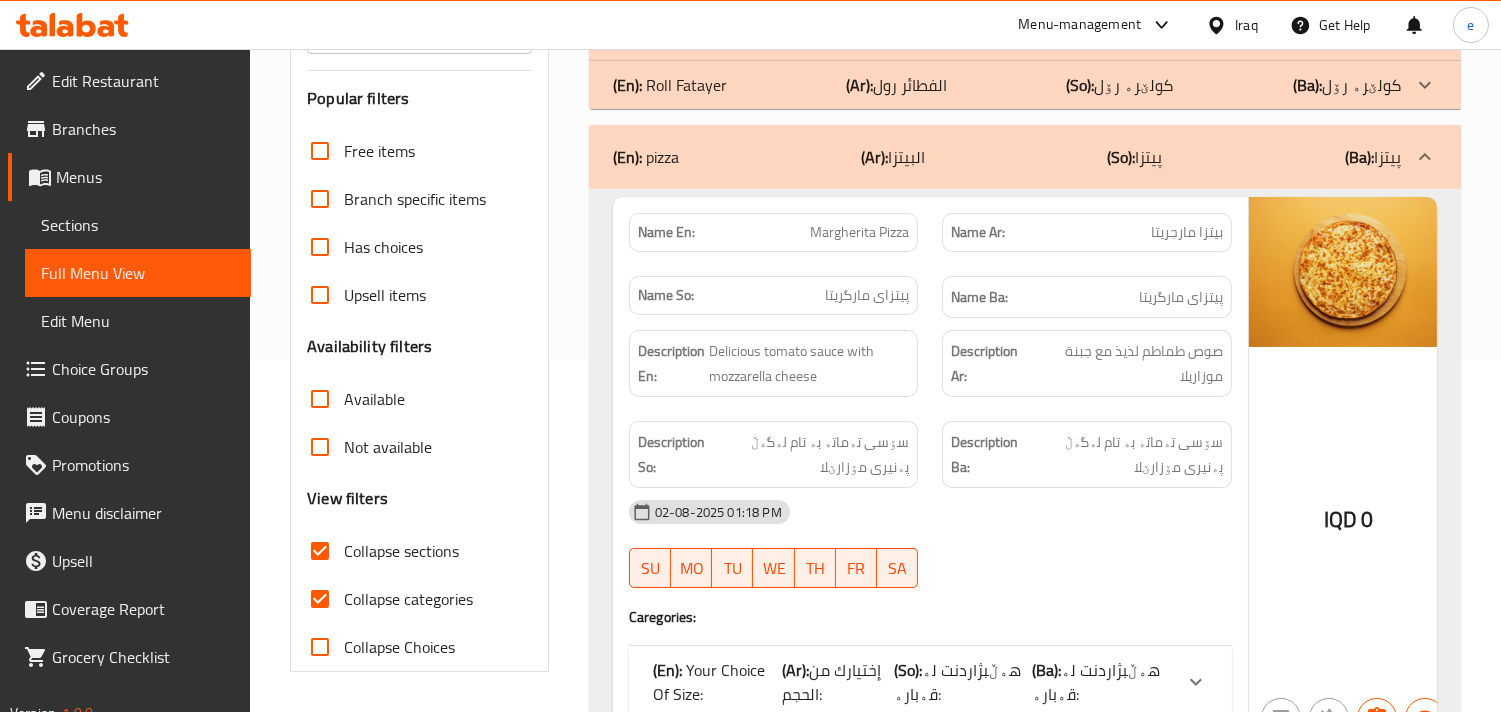 scroll, scrollTop: 574, scrollLeft: 0, axis: vertical 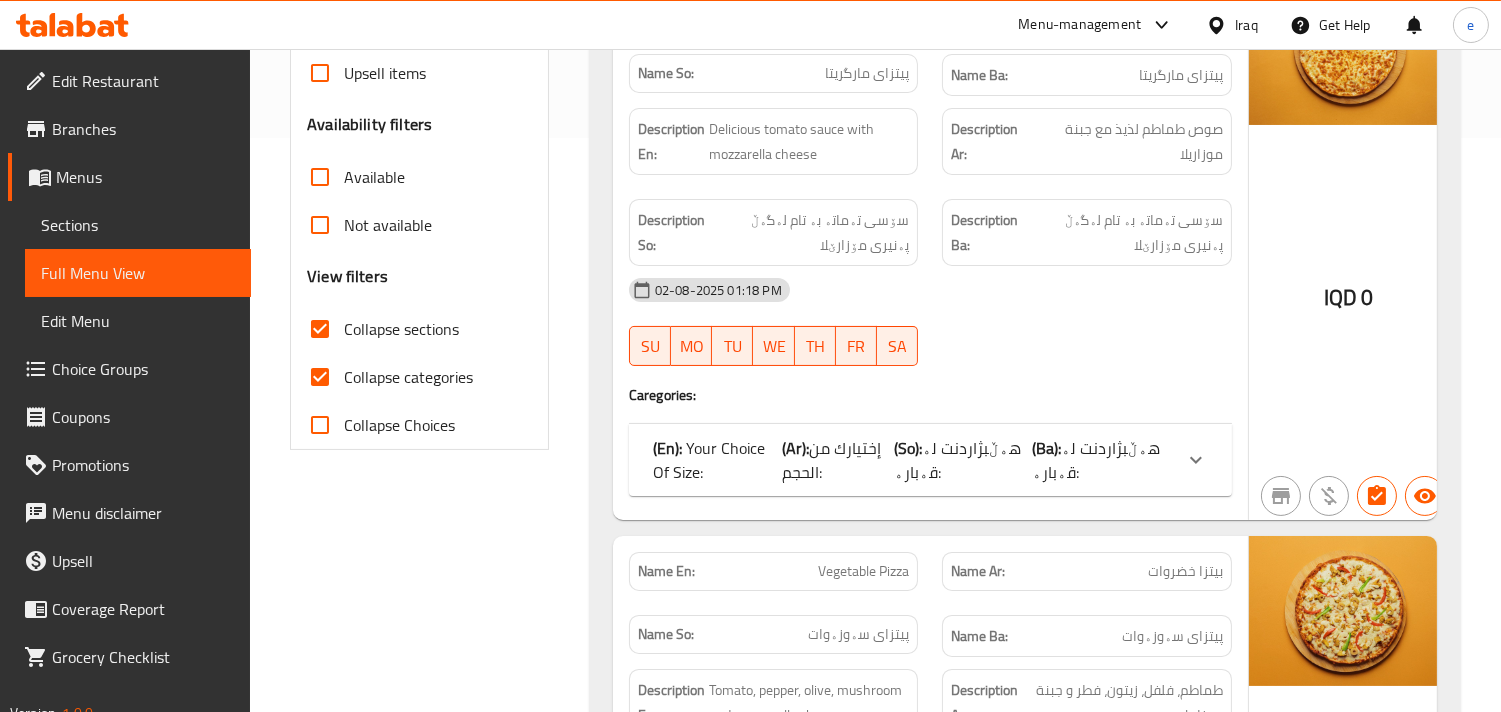 click at bounding box center (1196, 460) 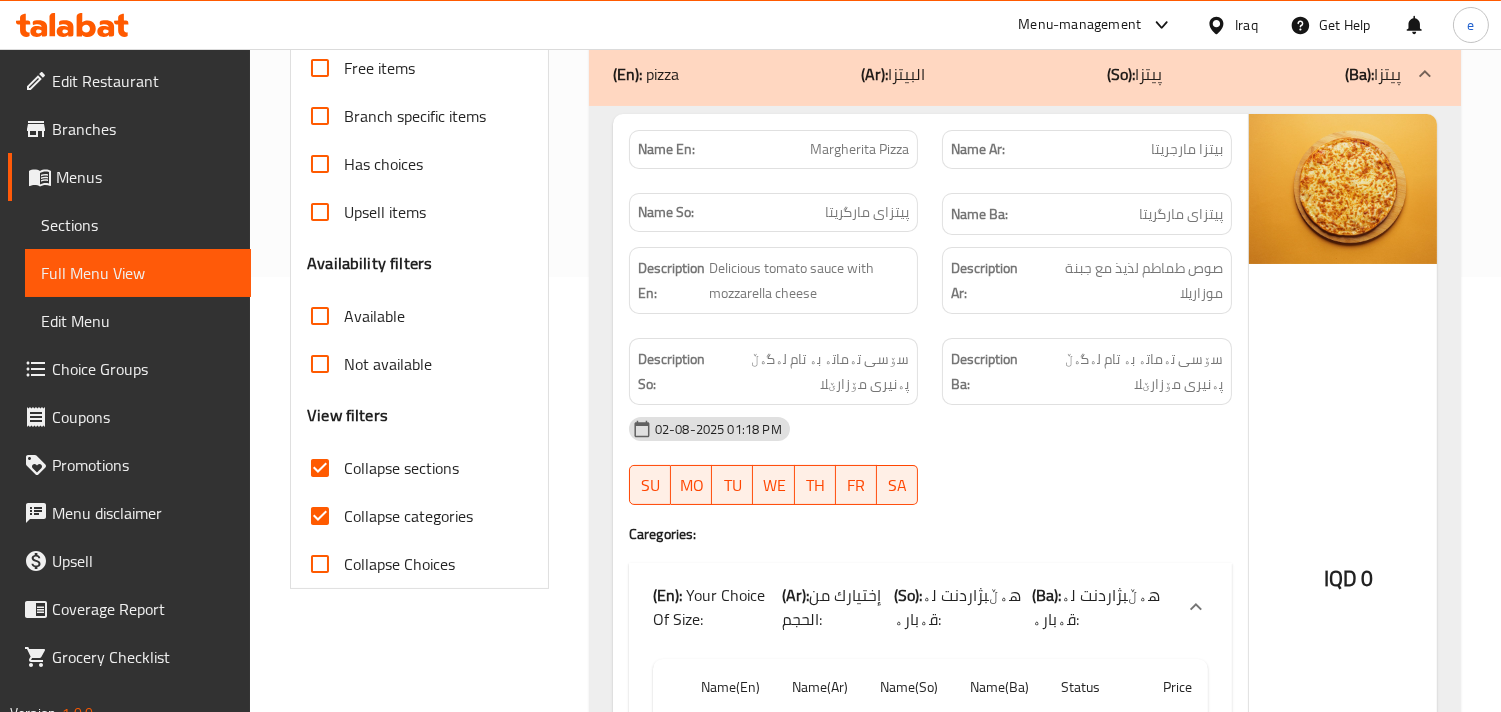 scroll, scrollTop: 352, scrollLeft: 0, axis: vertical 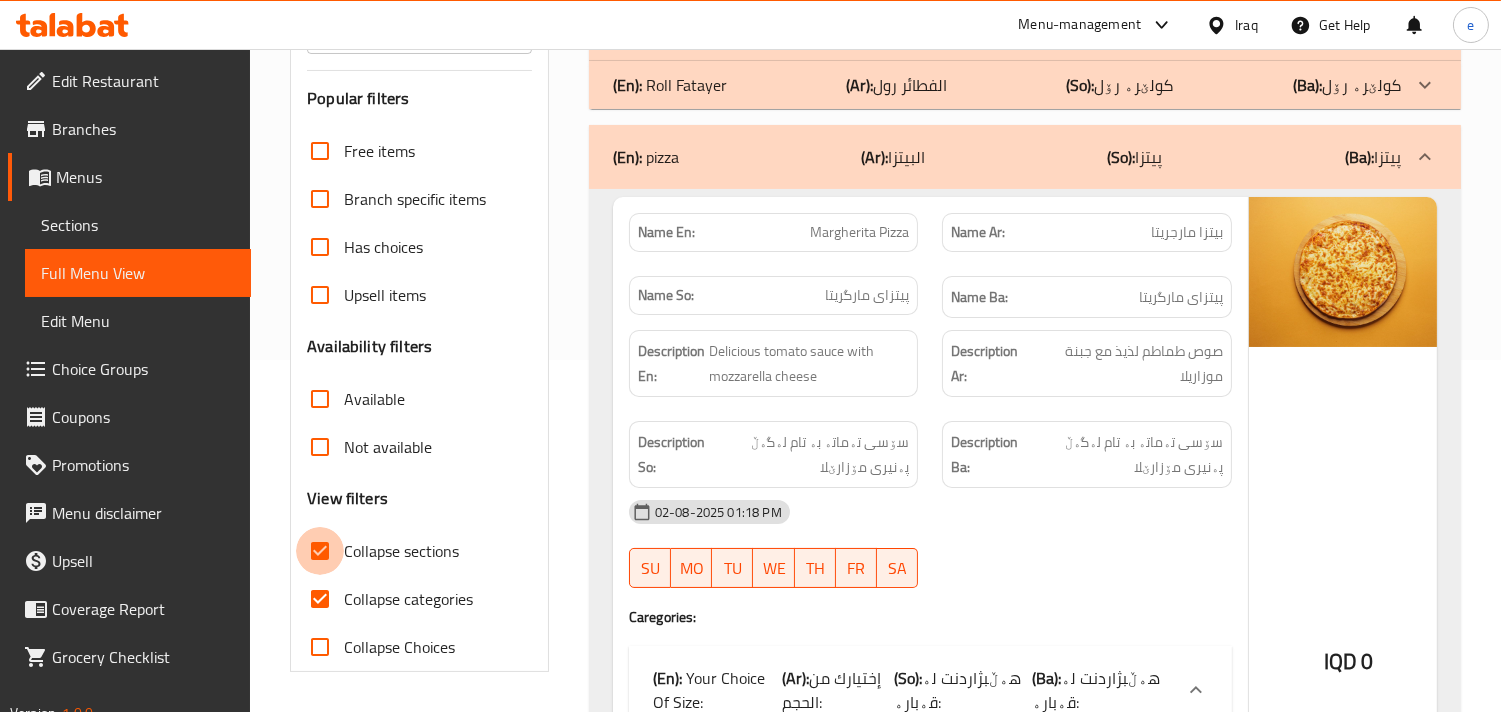click on "Collapse sections" at bounding box center [320, 551] 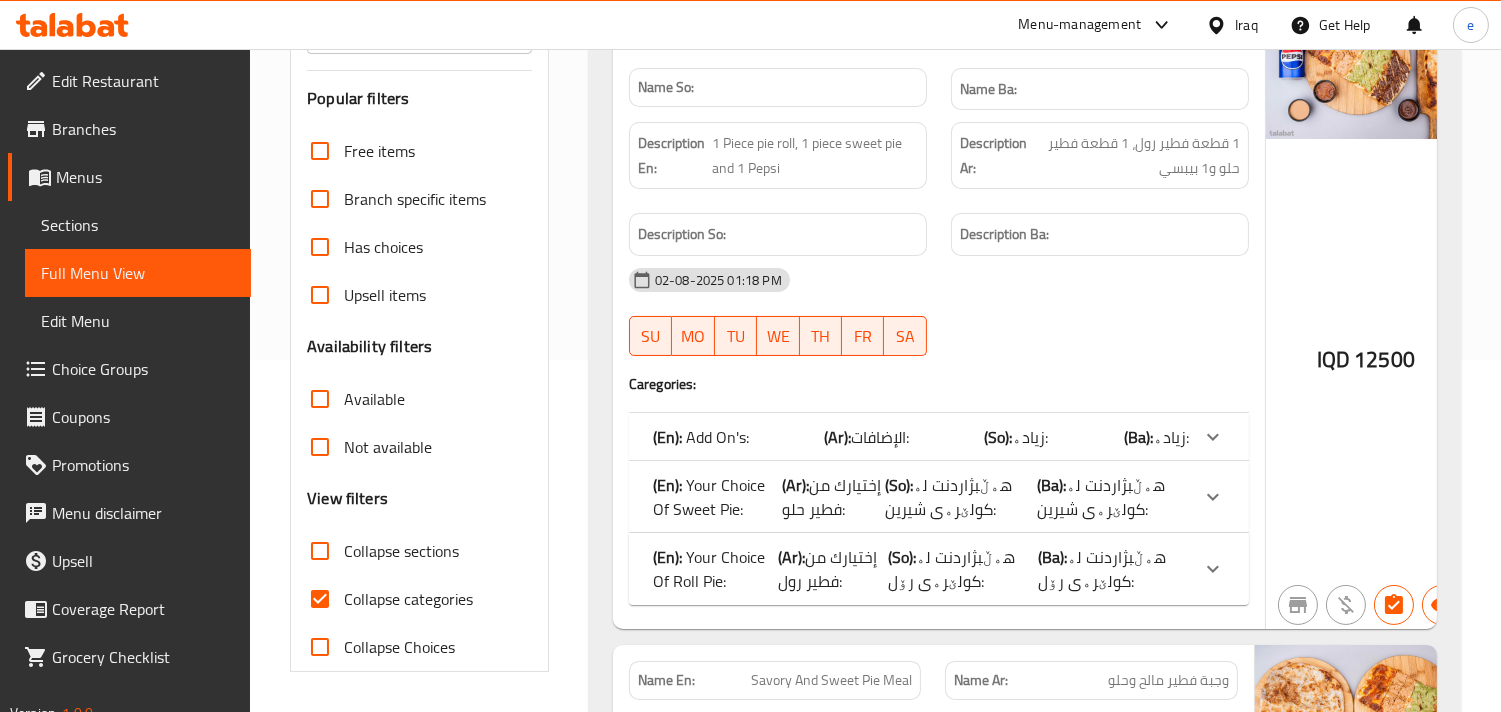 click on "Collapse sections" at bounding box center (320, 551) 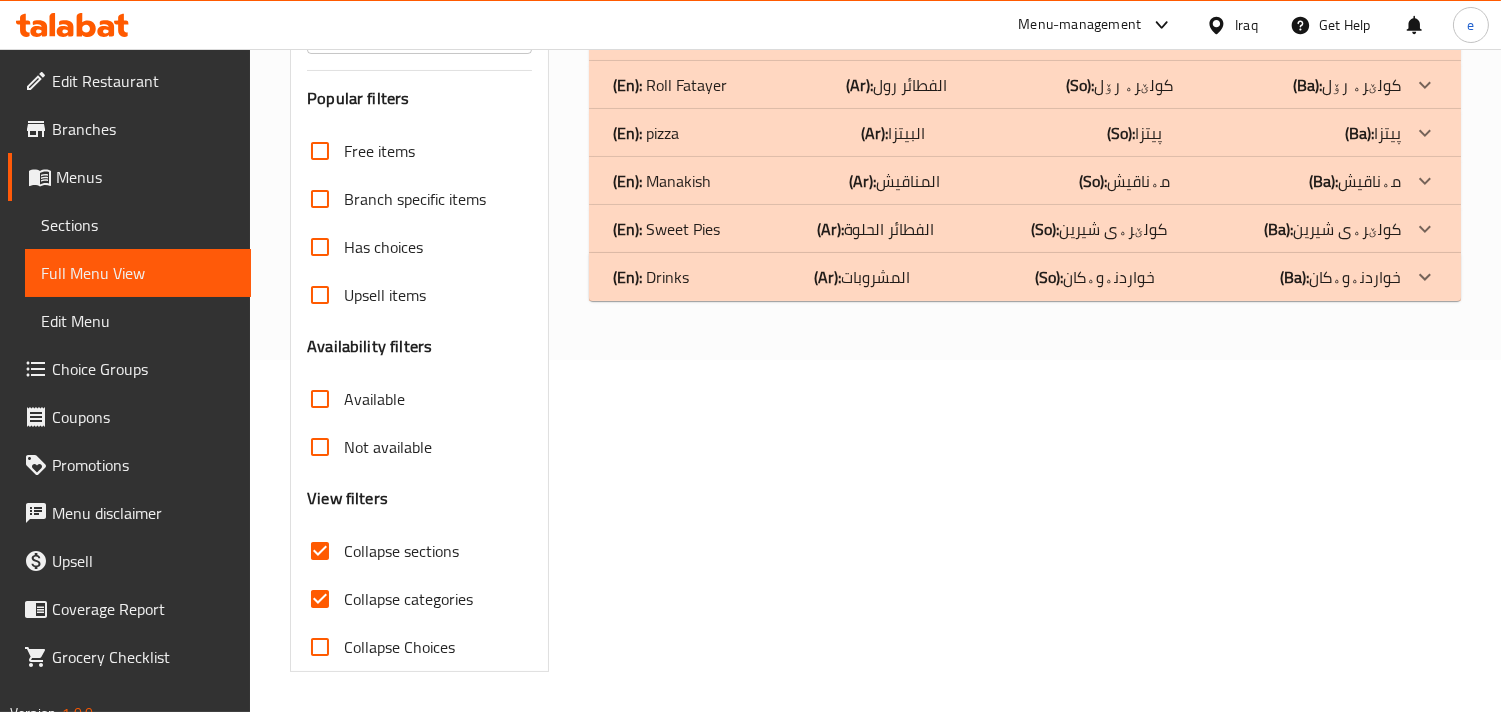 click on "(En):   Drinks (Ar): المشروبات (So): خواردنەوەکان (Ba): خواردنەوەکان" at bounding box center (1007, -59) 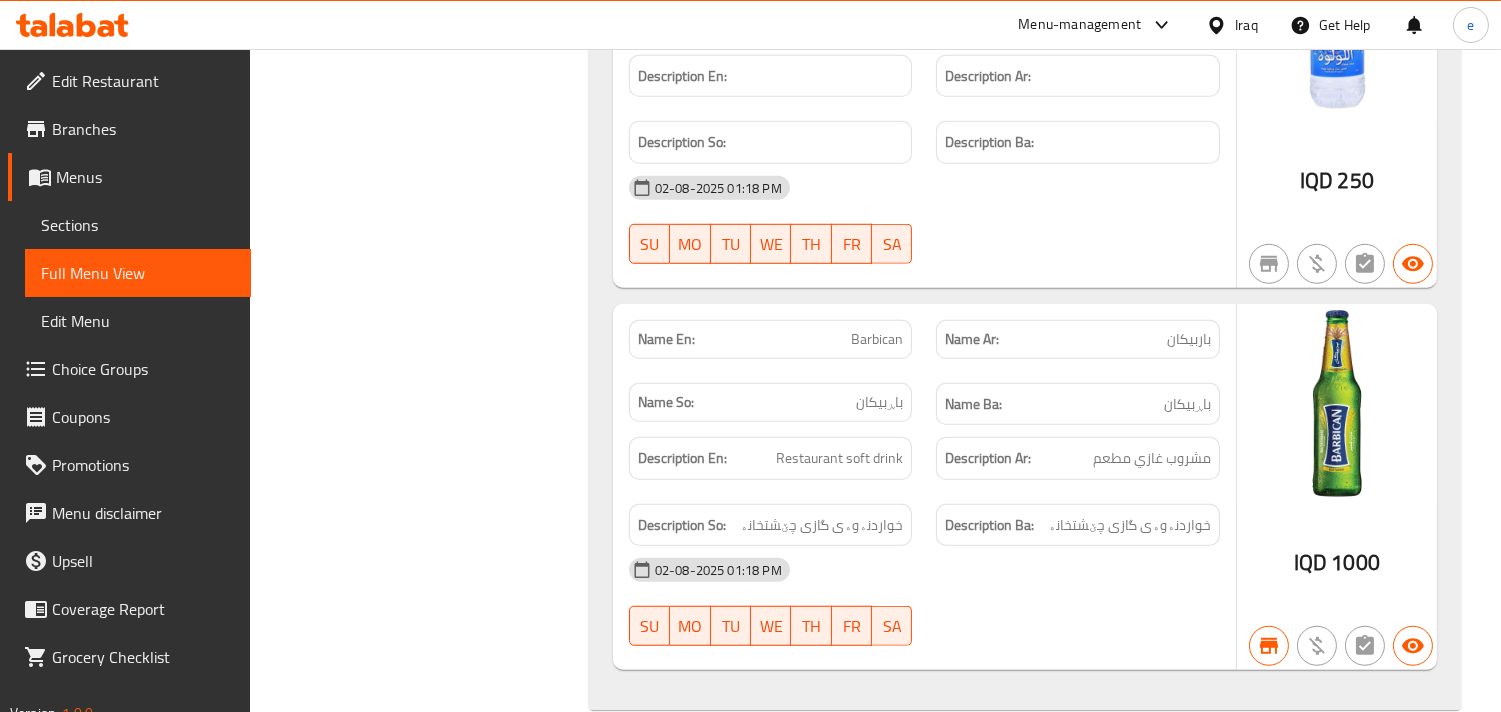 scroll, scrollTop: 2726, scrollLeft: 0, axis: vertical 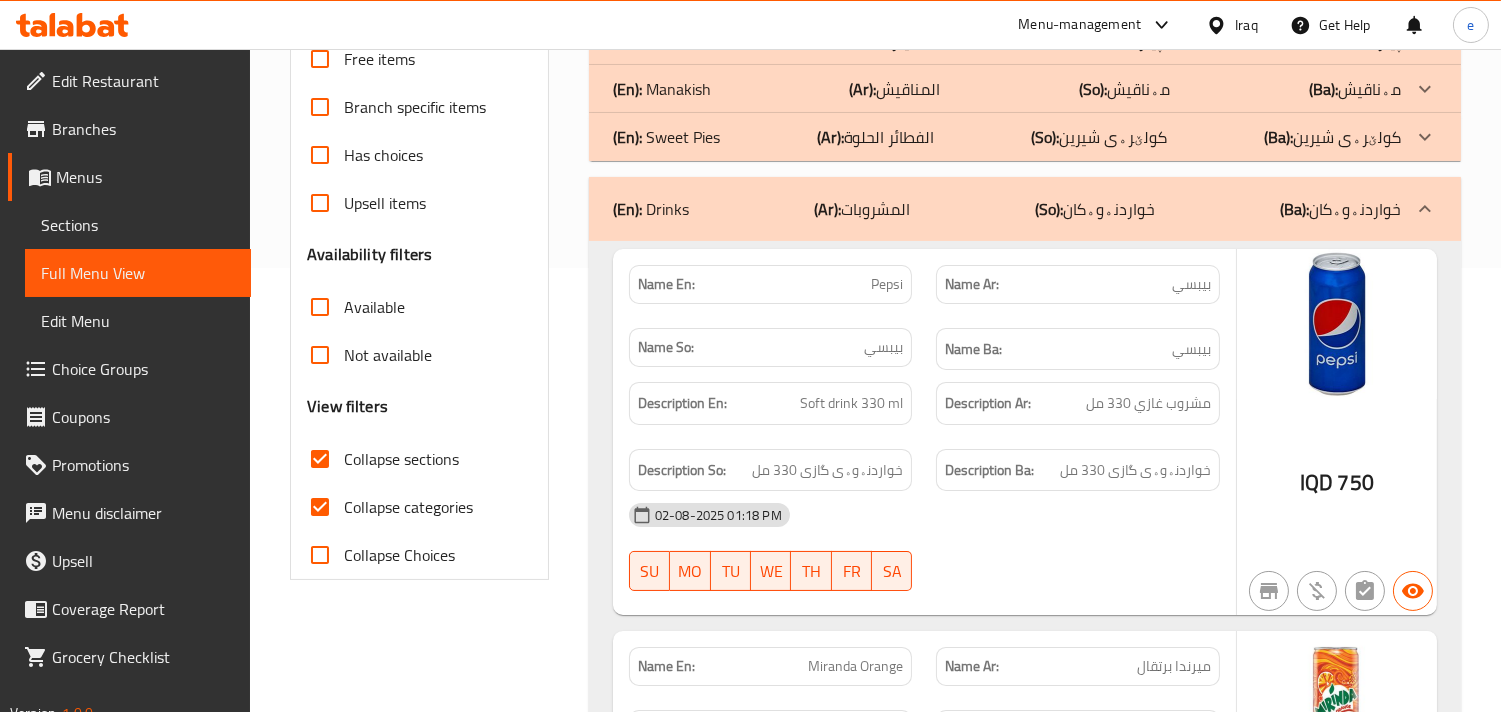 click on "(En):   Drinks (Ar): المشروبات (So): خواردنەوەکان (Ba): خواردنەوەکان" at bounding box center (1025, 209) 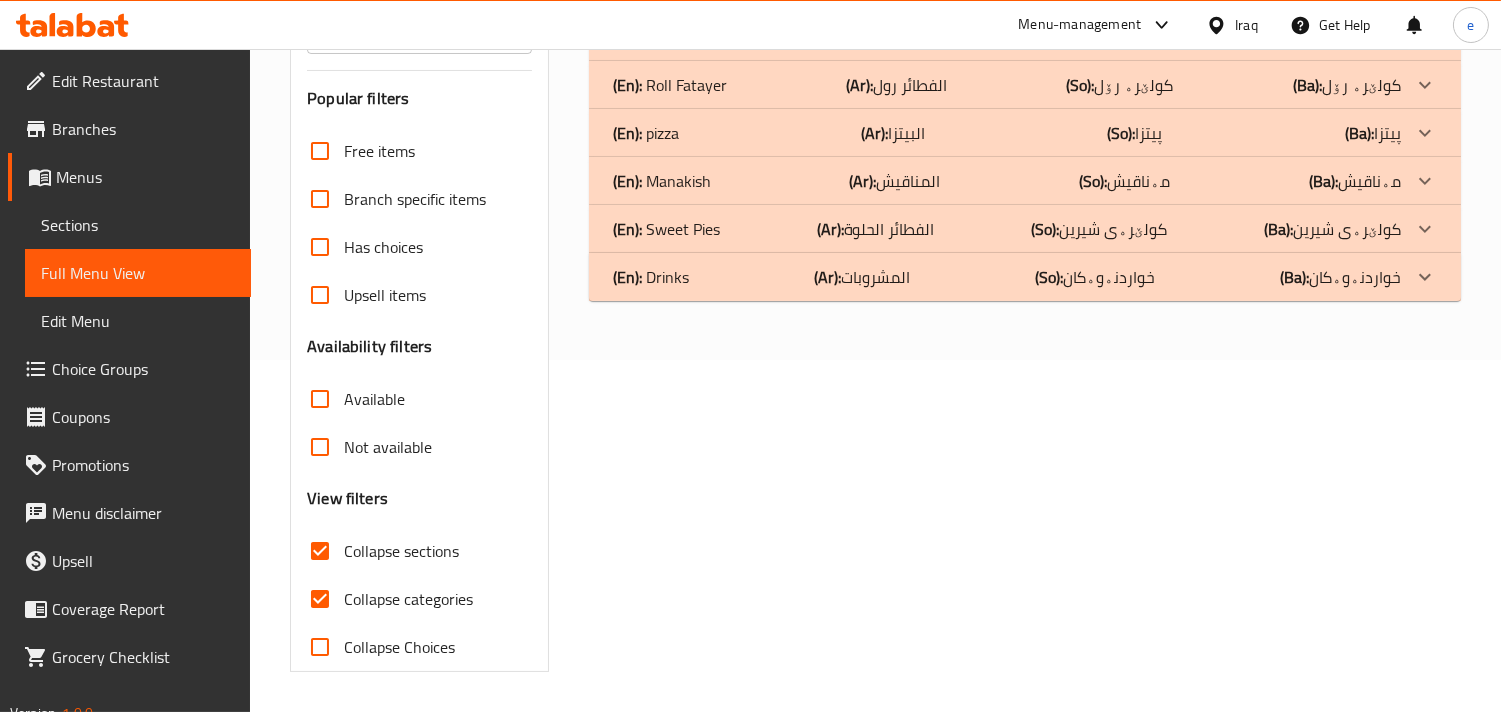 scroll, scrollTop: 222, scrollLeft: 0, axis: vertical 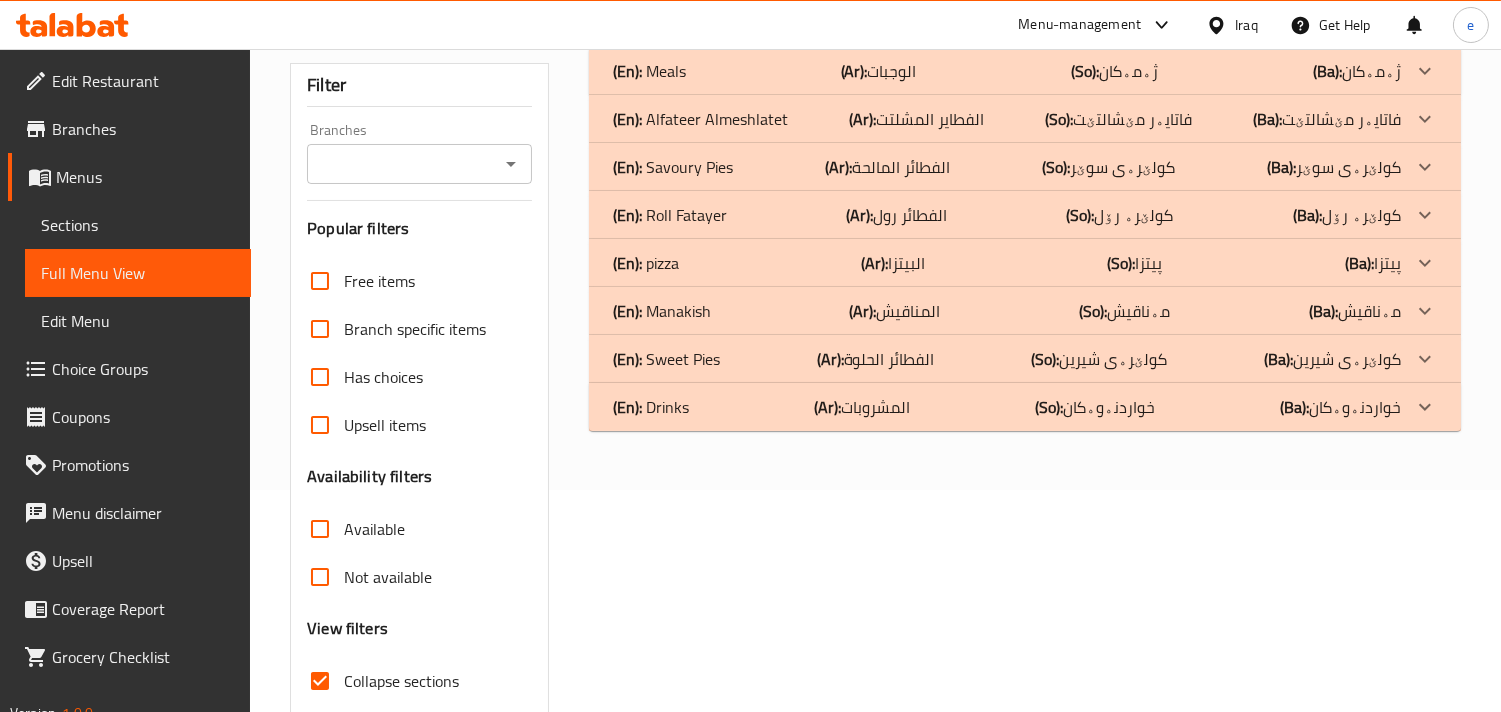 click on "(En):   pizza (Ar): البيتزا (So): پیتزا (Ba): پیتزا" at bounding box center [1007, 71] 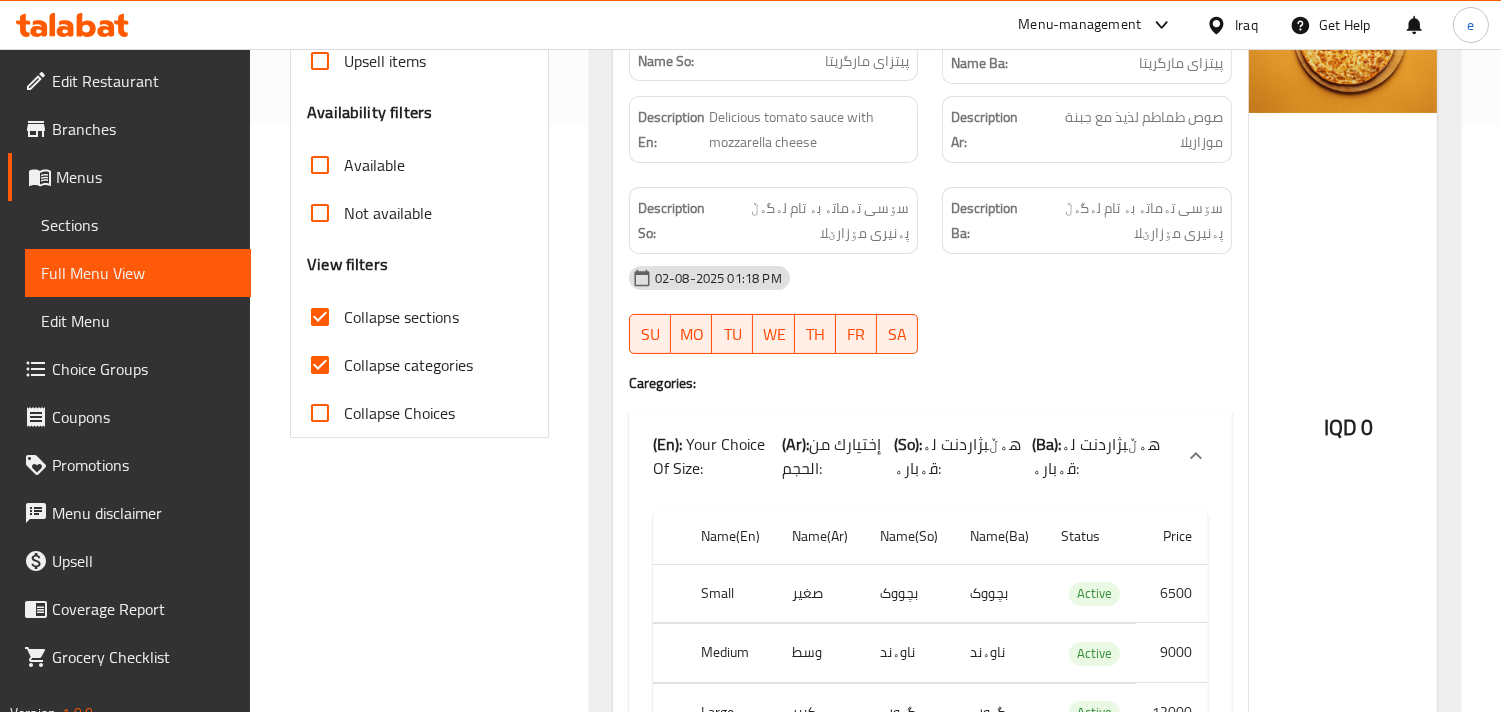 scroll, scrollTop: 666, scrollLeft: 0, axis: vertical 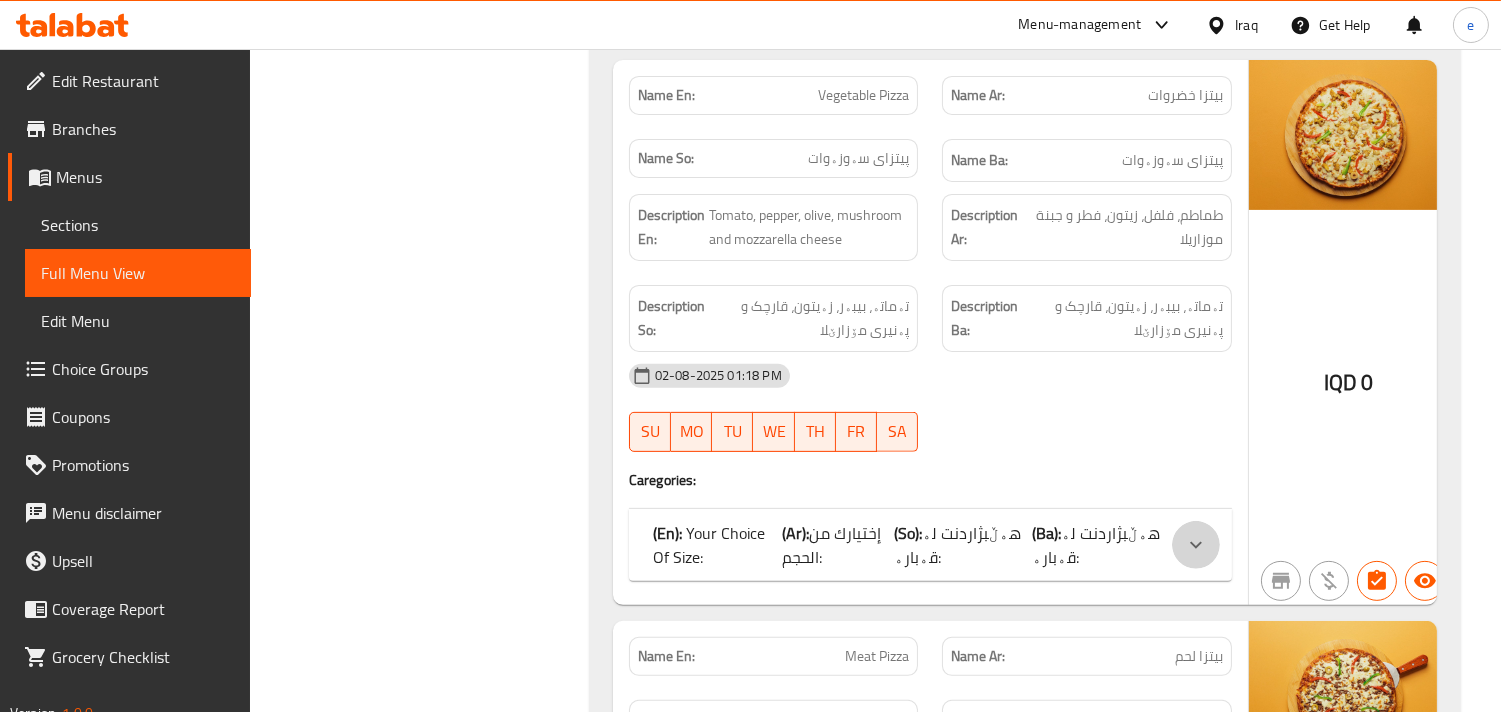 click 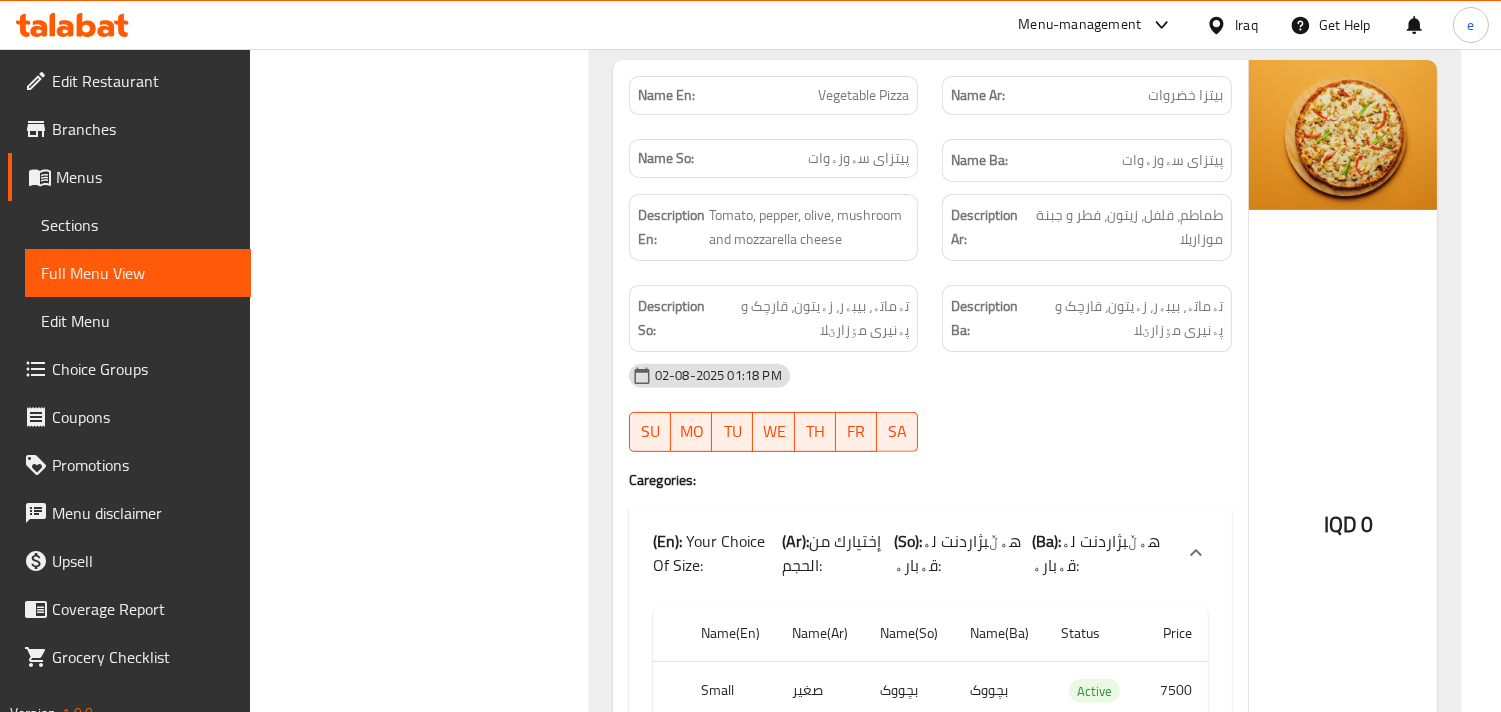 scroll, scrollTop: 1555, scrollLeft: 0, axis: vertical 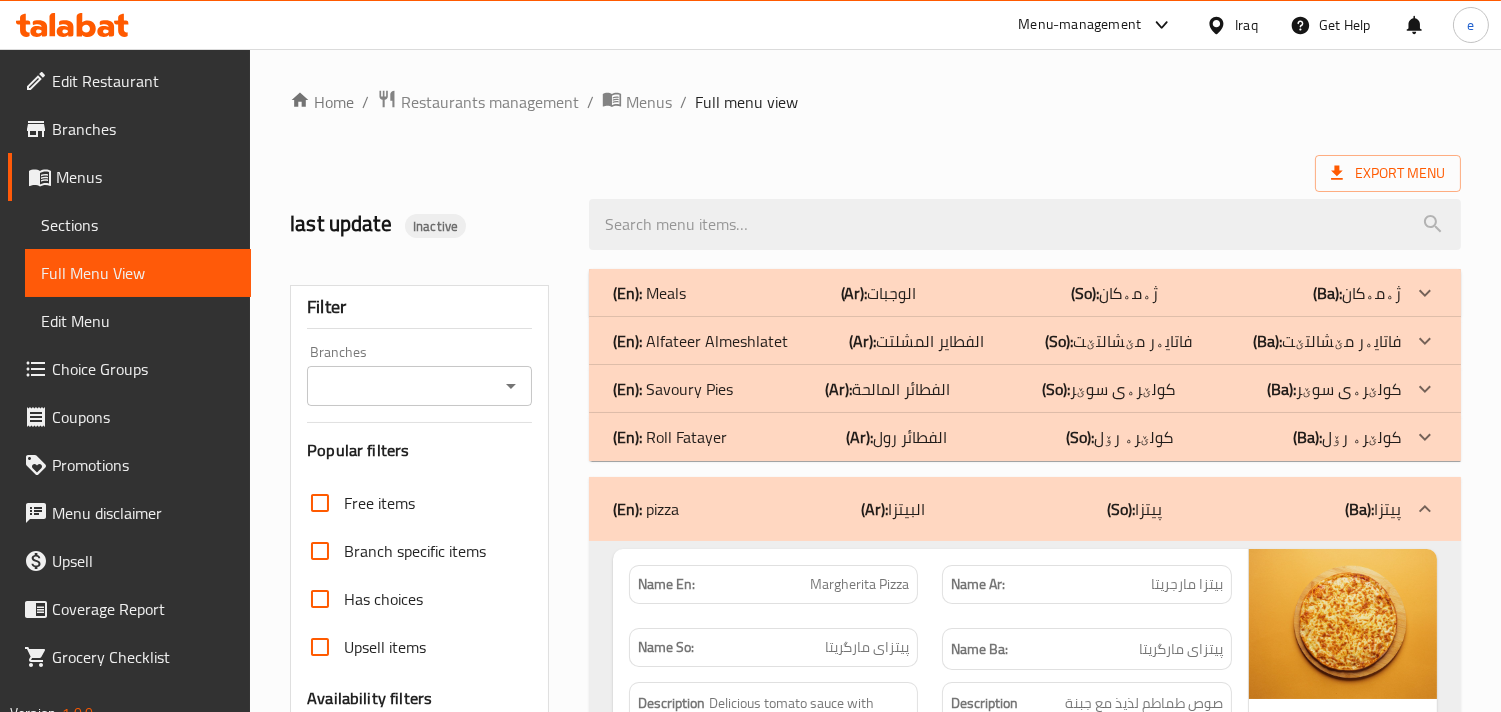 click 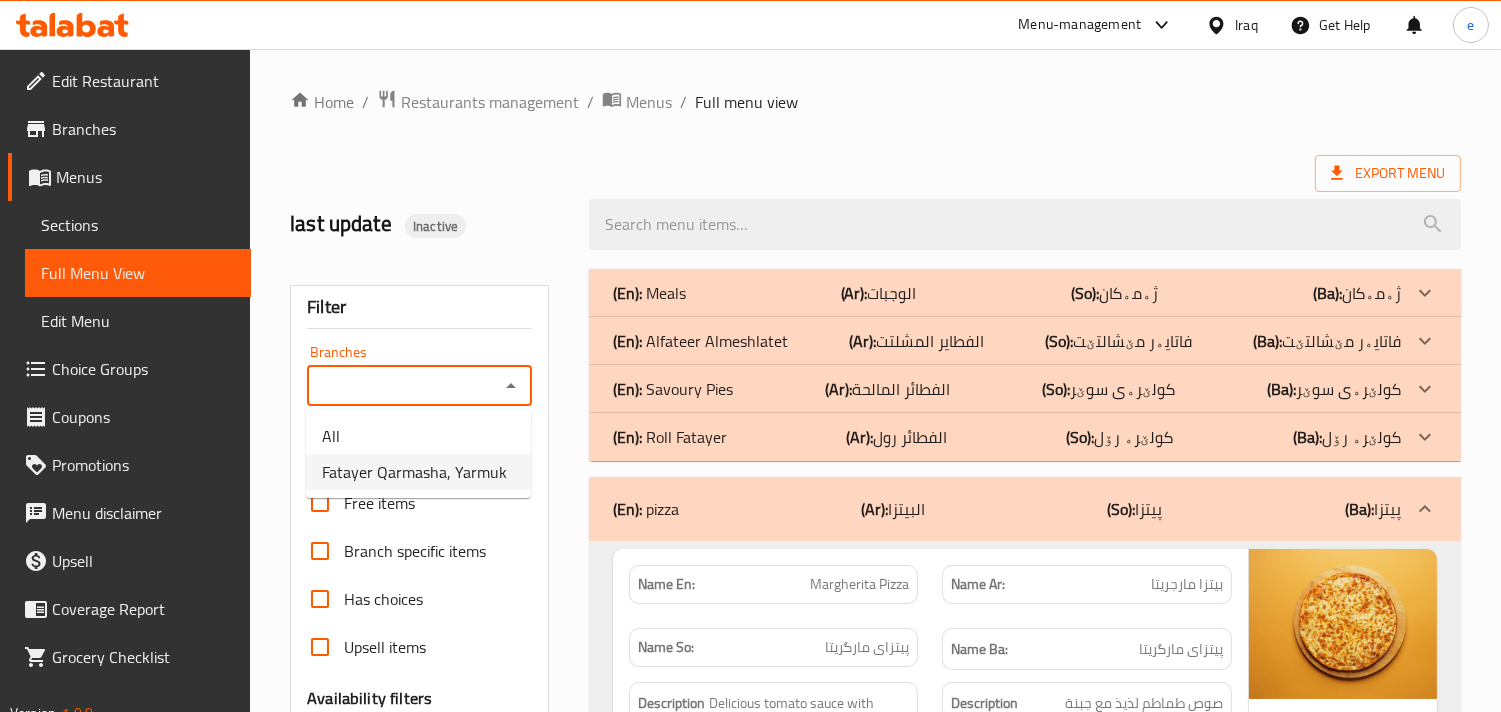 click on "Fatayer Qarmasha, Yarmuk" at bounding box center [414, 472] 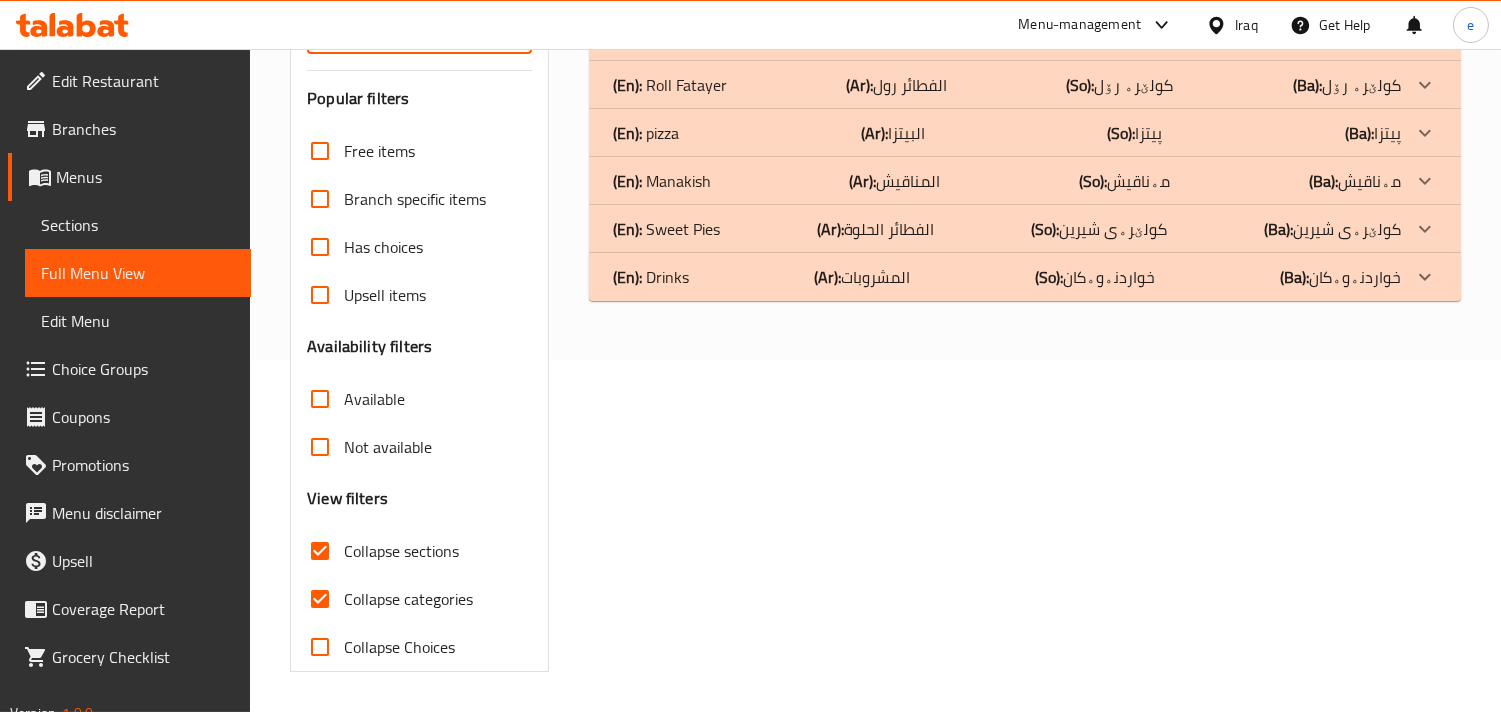 scroll, scrollTop: 130, scrollLeft: 0, axis: vertical 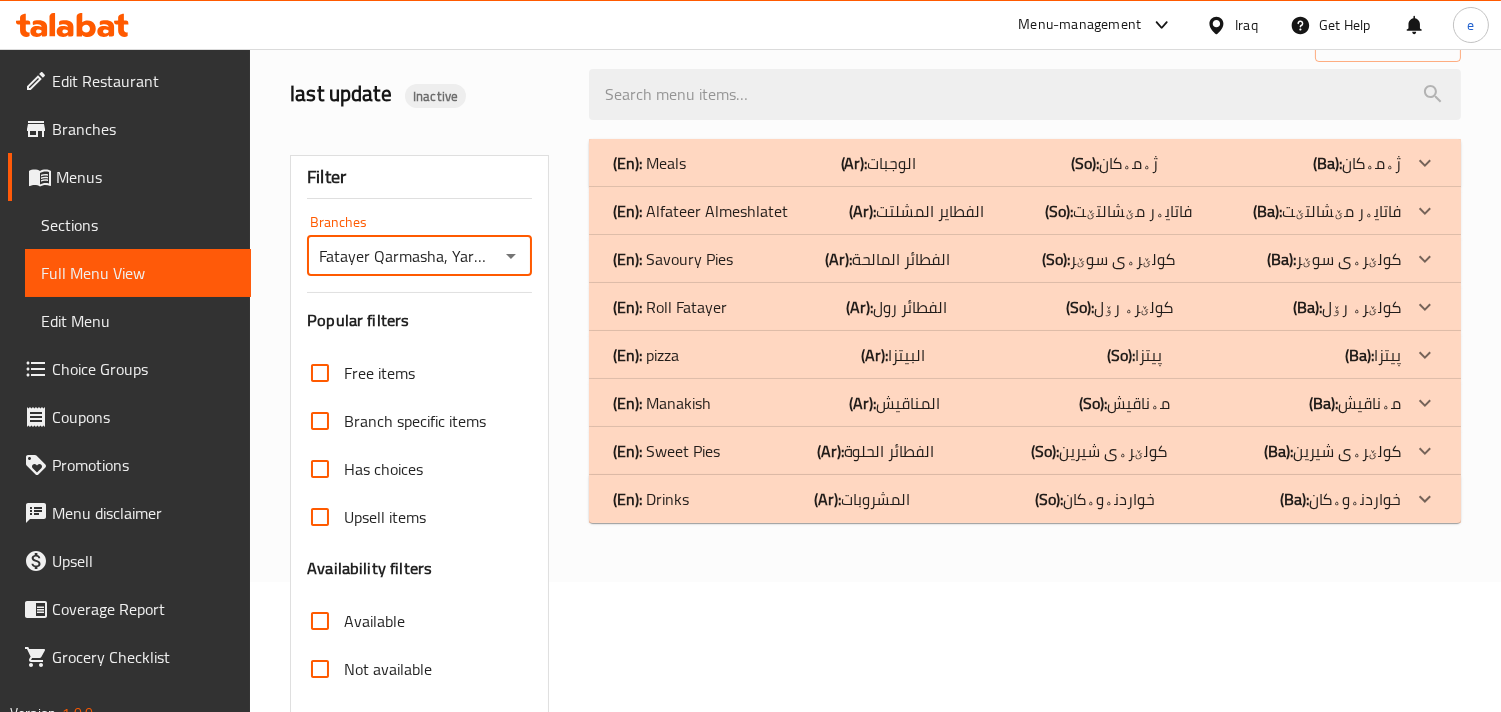 click on "(En):   pizza (Ar): البيتزا (So): پیتزا (Ba): پیتزا" at bounding box center (1007, 163) 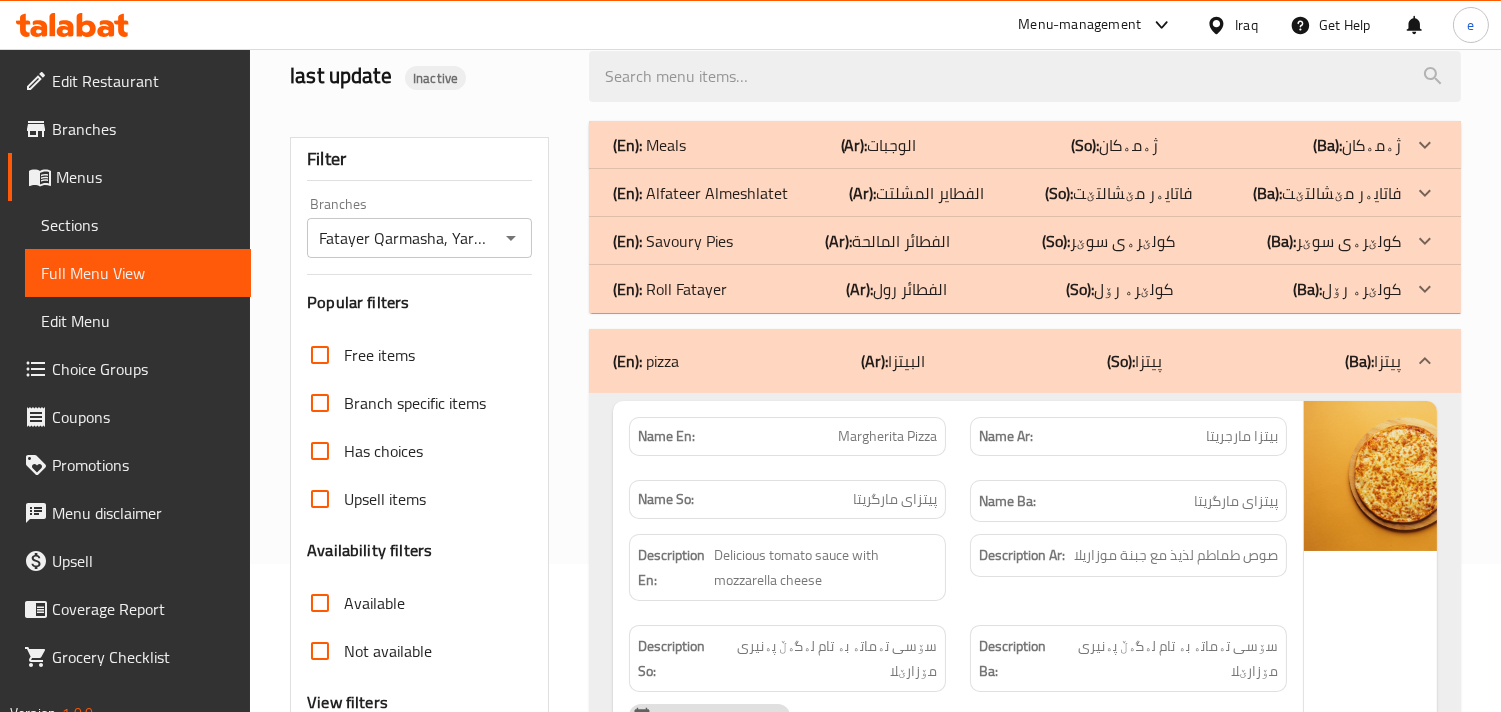 scroll, scrollTop: 574, scrollLeft: 0, axis: vertical 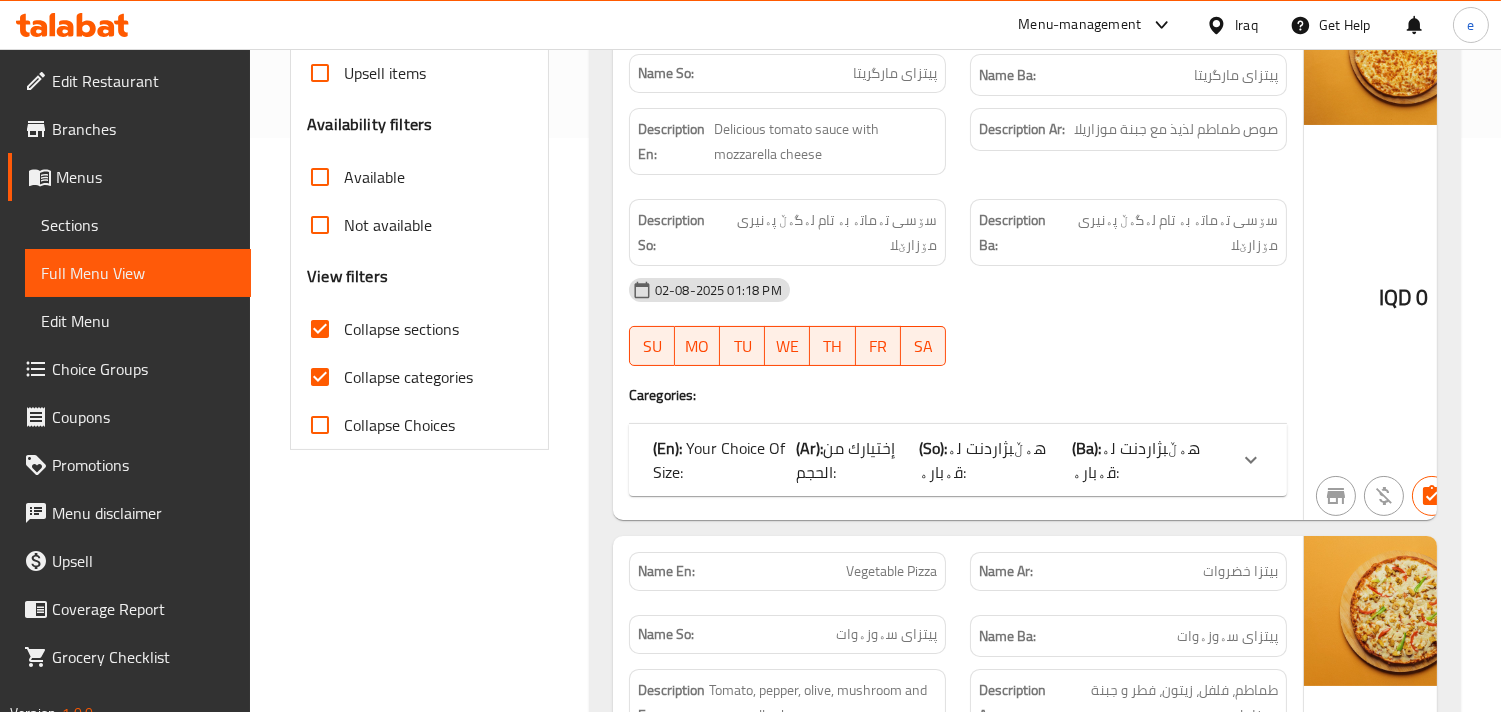 click on "(Ba): هەڵبژاردنت لە قەبارە:" at bounding box center [1150, 460] 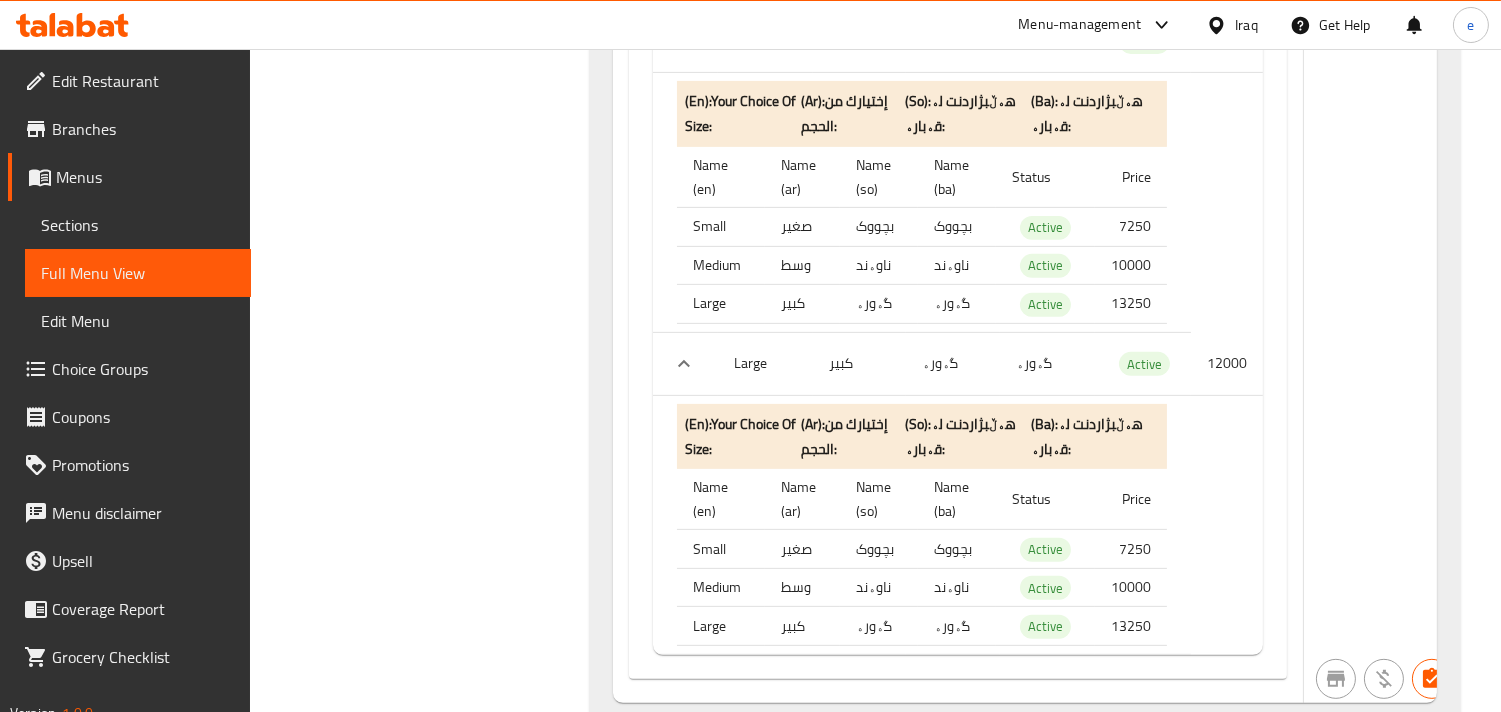 scroll, scrollTop: 1241, scrollLeft: 0, axis: vertical 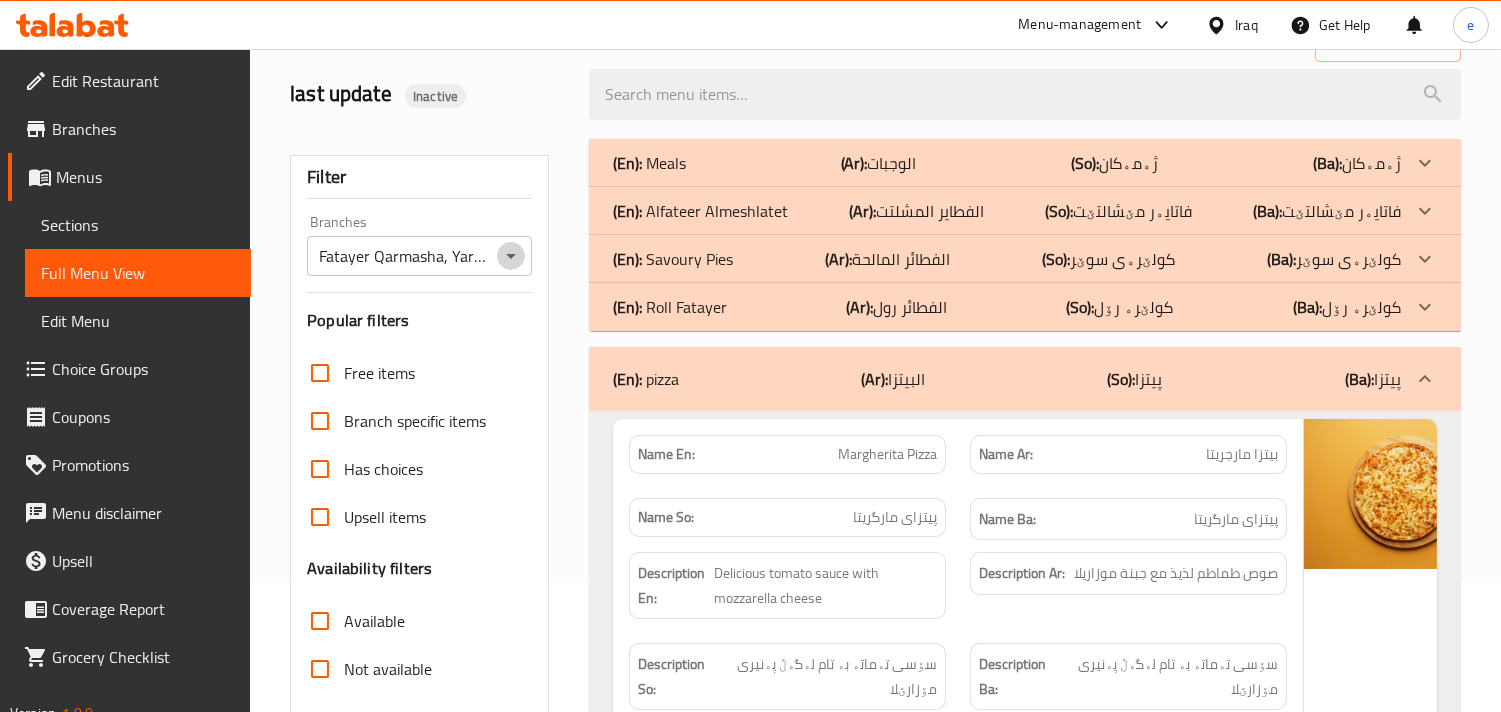 click 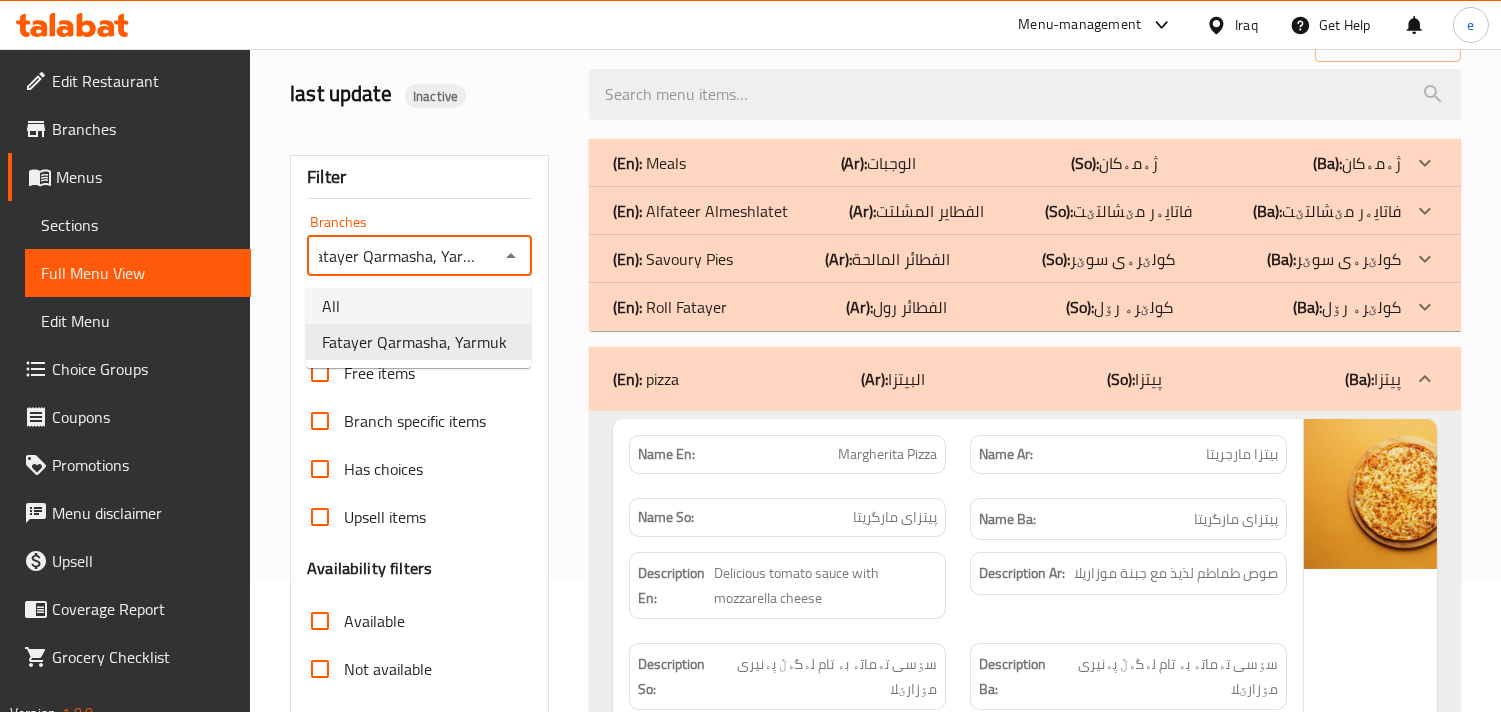 click on "All" at bounding box center (418, 306) 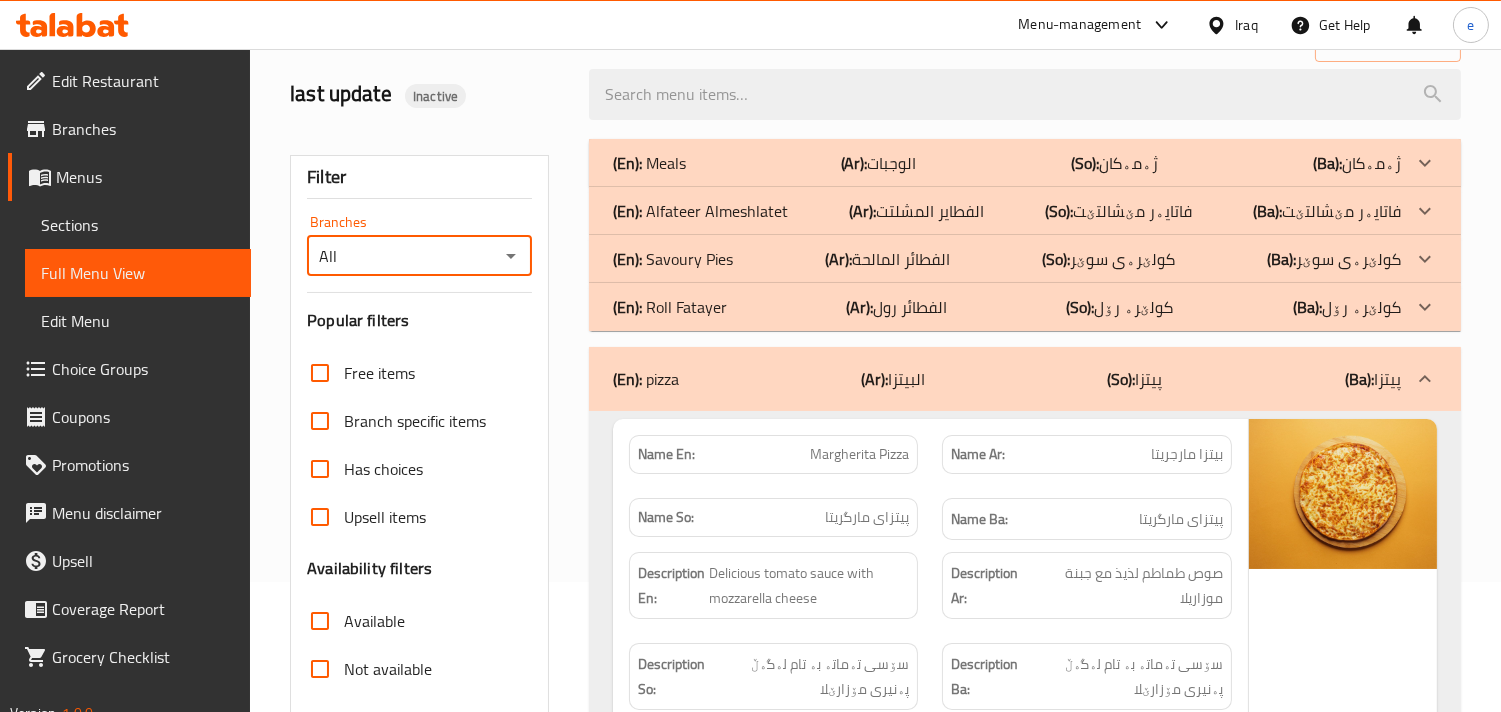 scroll, scrollTop: 0, scrollLeft: 0, axis: both 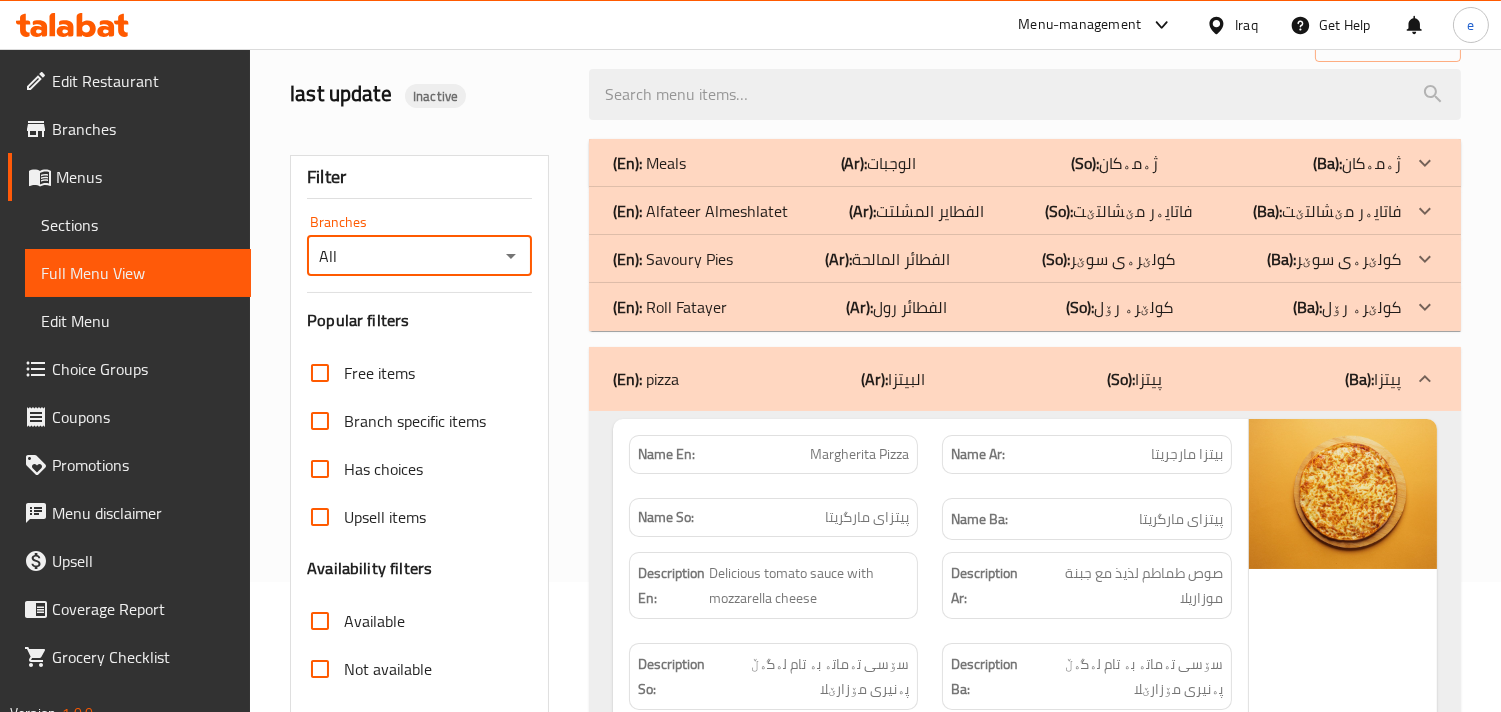 click 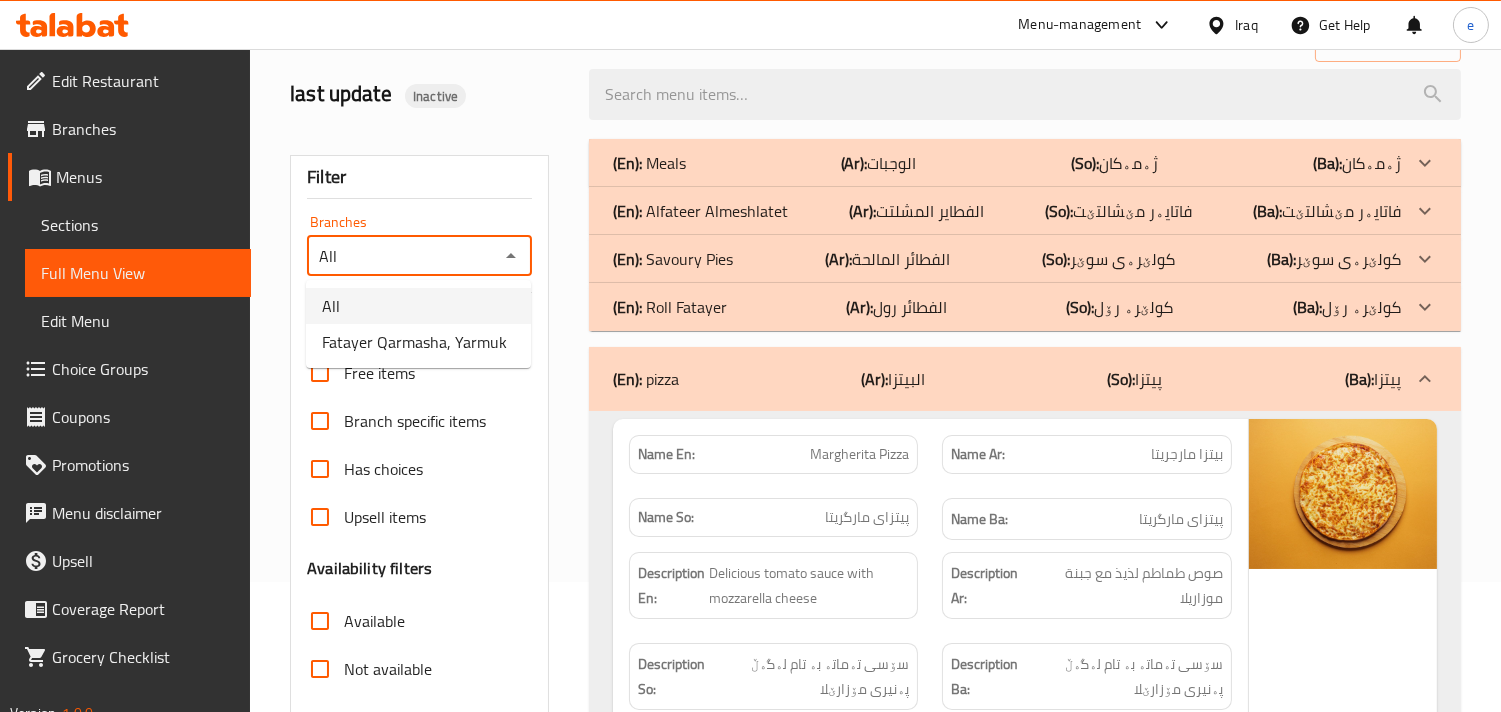 click on "Fatayer Qarmasha, Yarmuk" at bounding box center (414, 342) 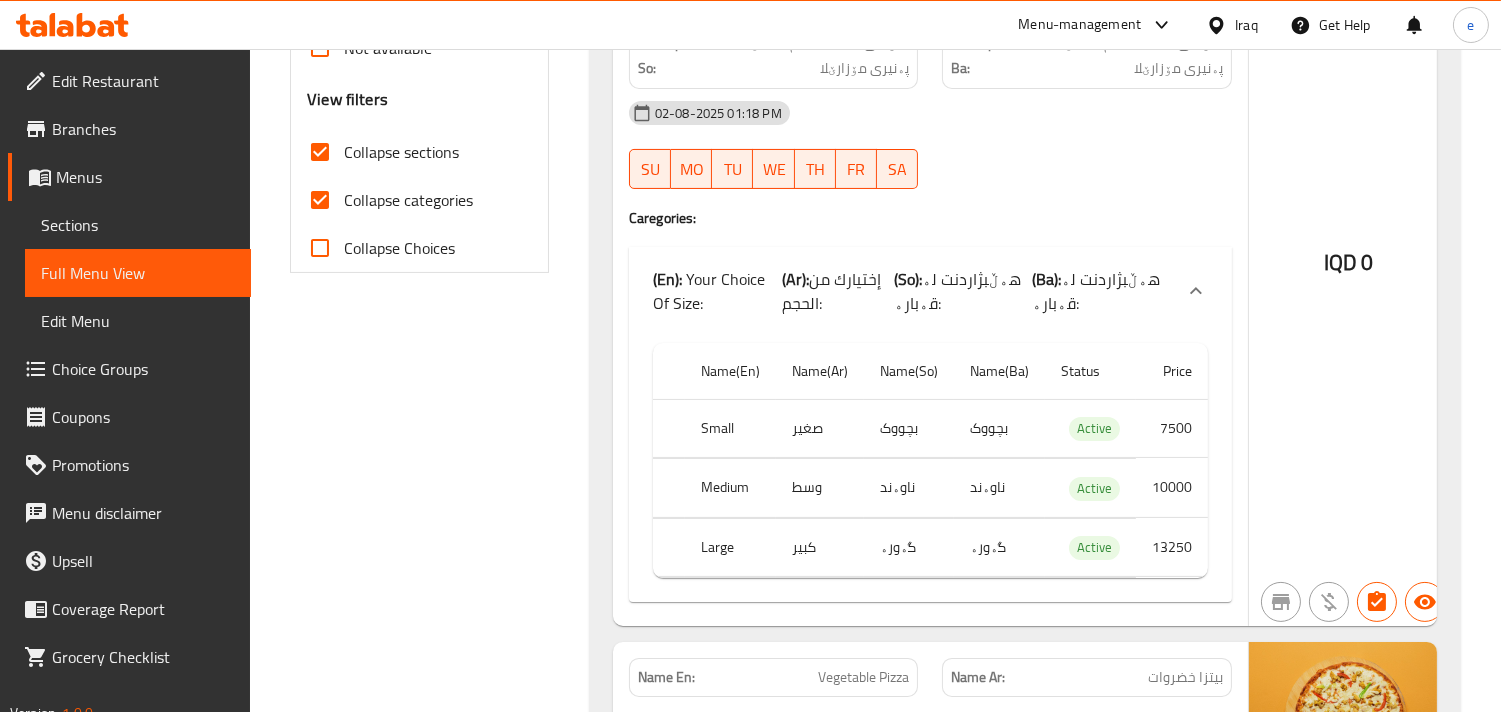 scroll, scrollTop: 796, scrollLeft: 0, axis: vertical 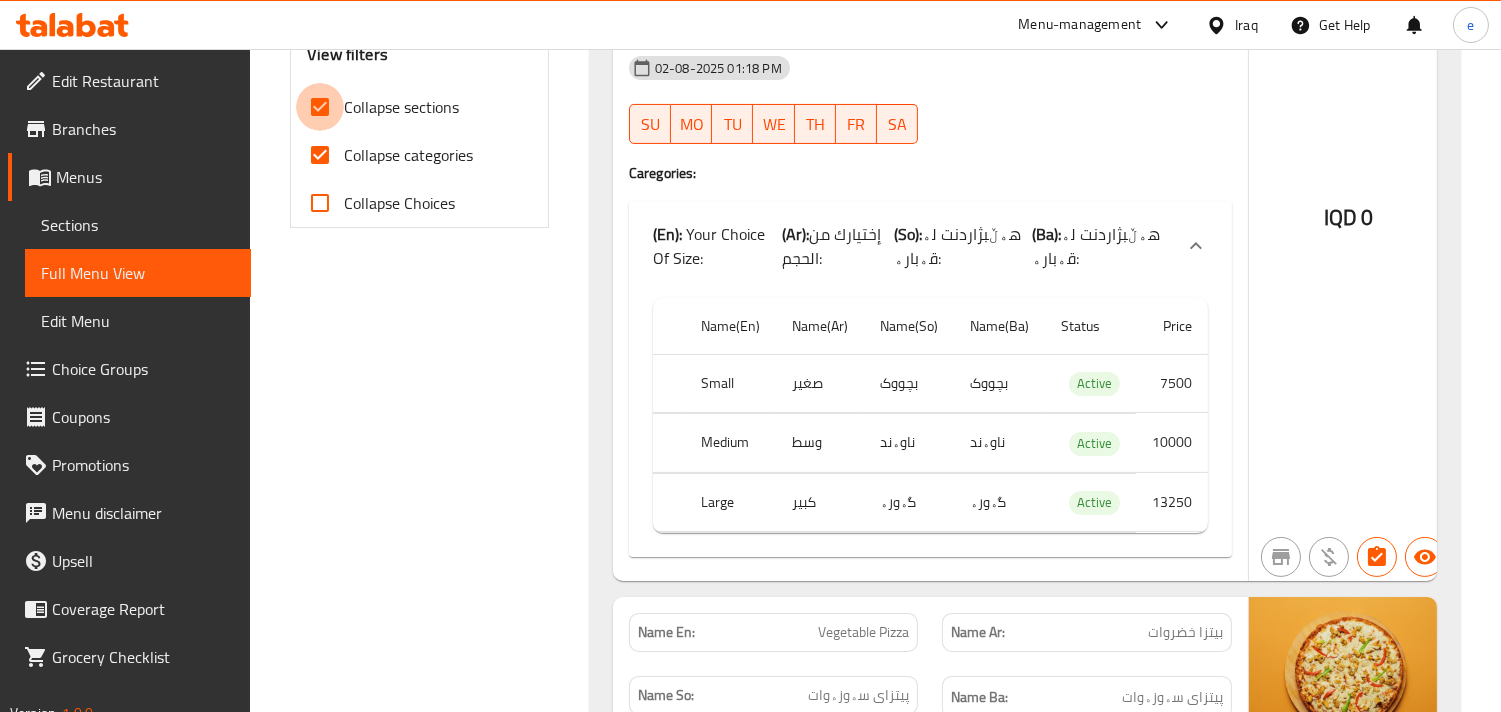 click on "Collapse sections" at bounding box center [320, 107] 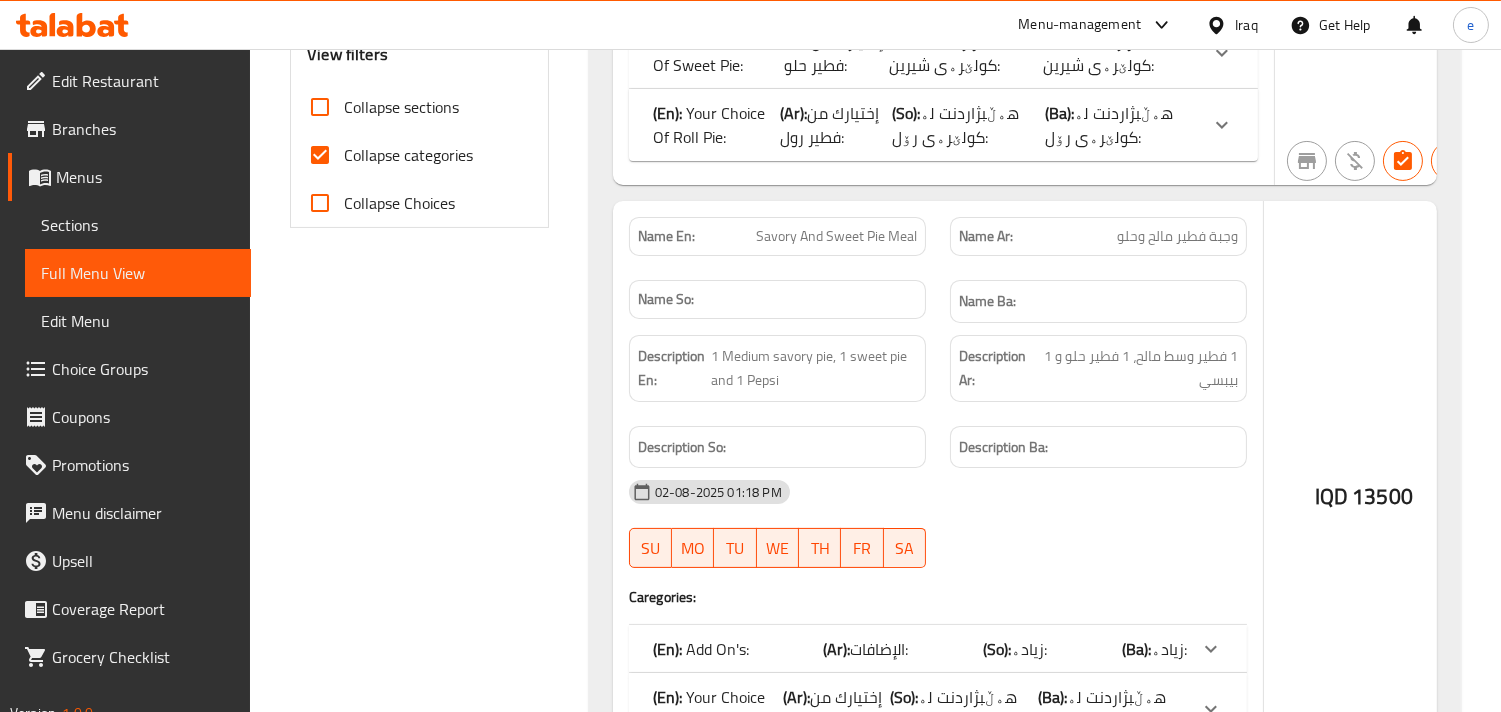 click on "Collapse sections" at bounding box center [320, 107] 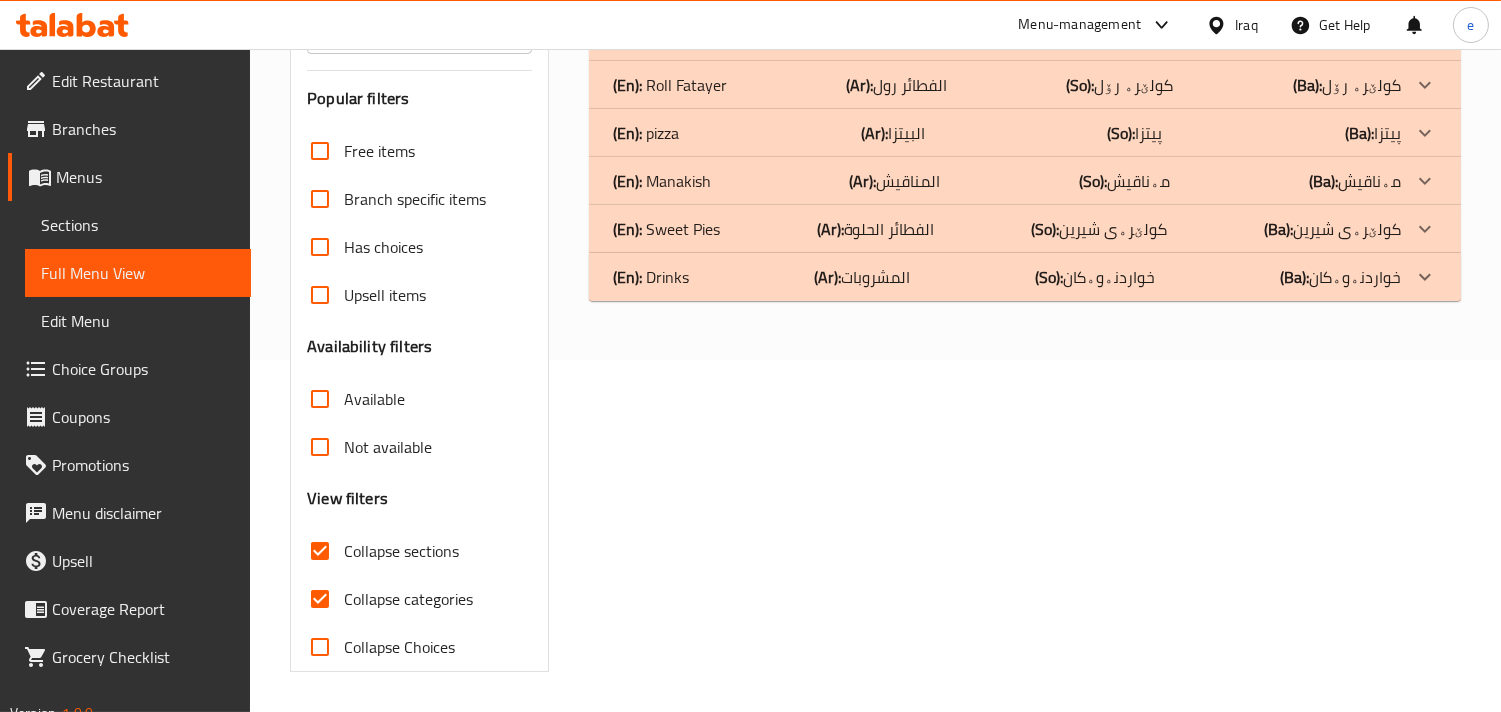scroll, scrollTop: 352, scrollLeft: 0, axis: vertical 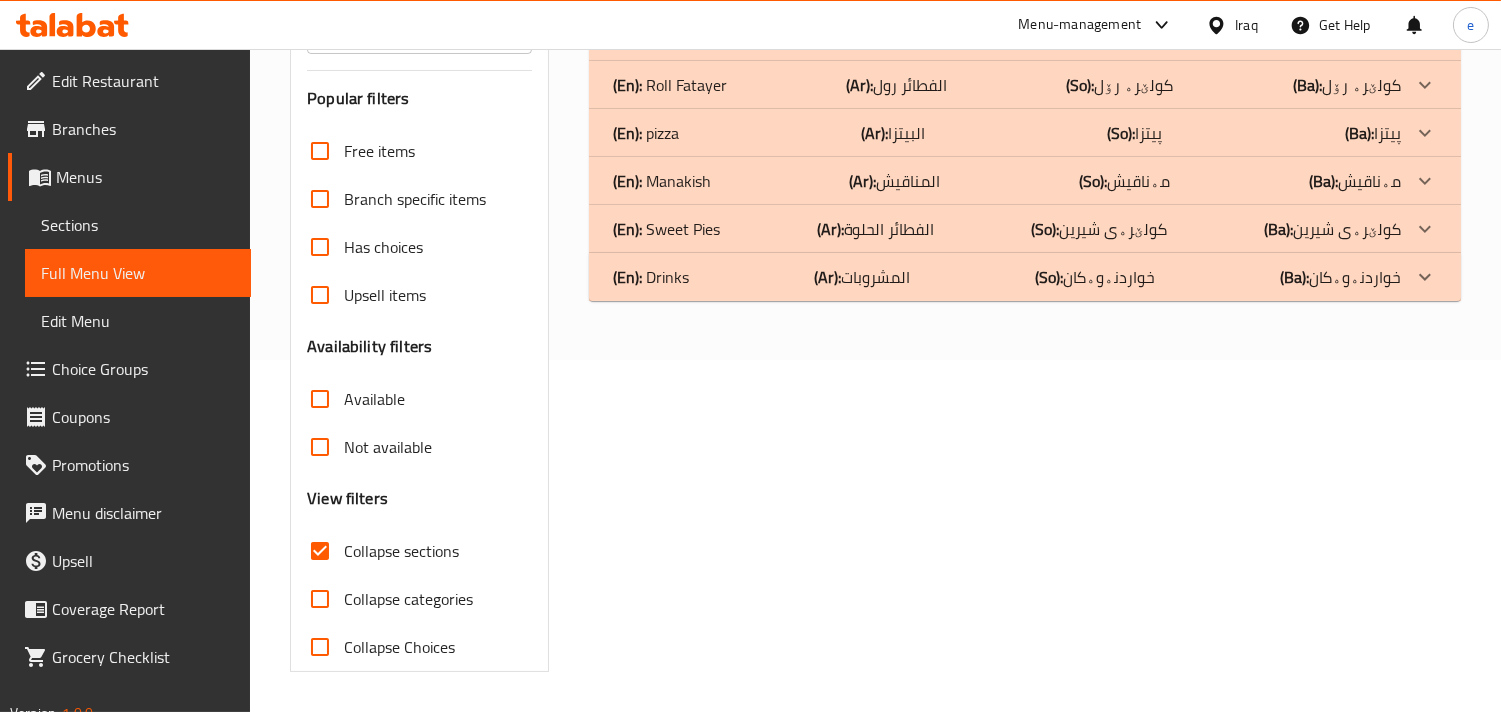 click on "(Ar): المشروبات" at bounding box center (879, -59) 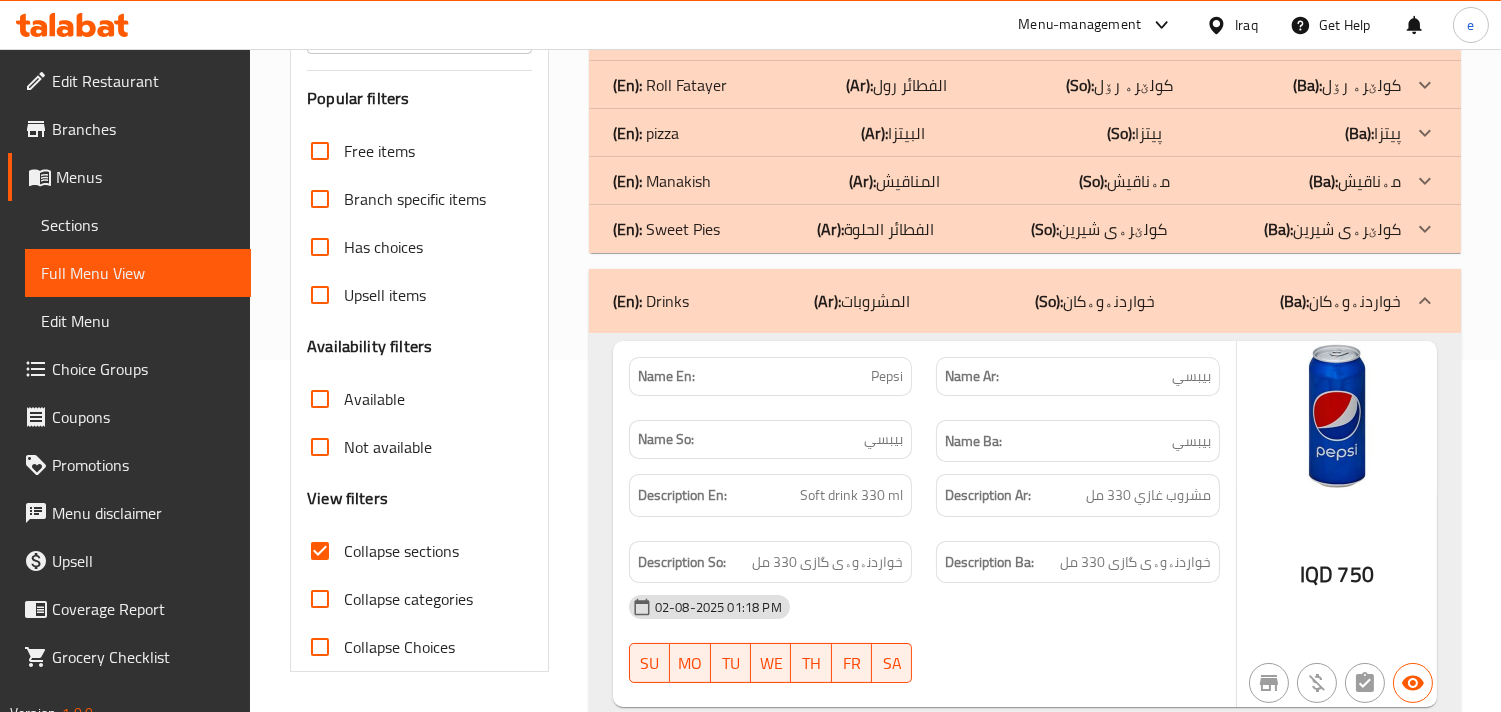 scroll, scrollTop: 574, scrollLeft: 0, axis: vertical 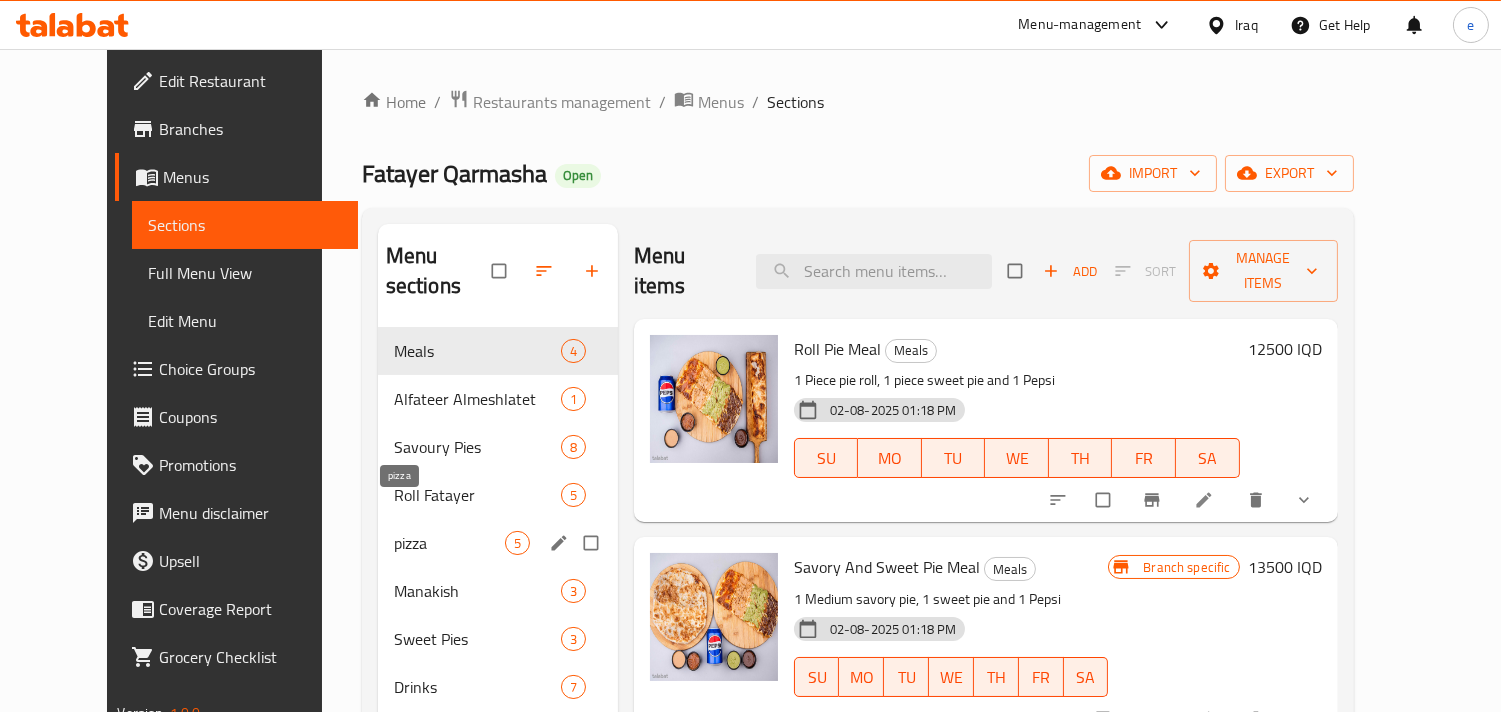 click on "pizza" at bounding box center (449, 543) 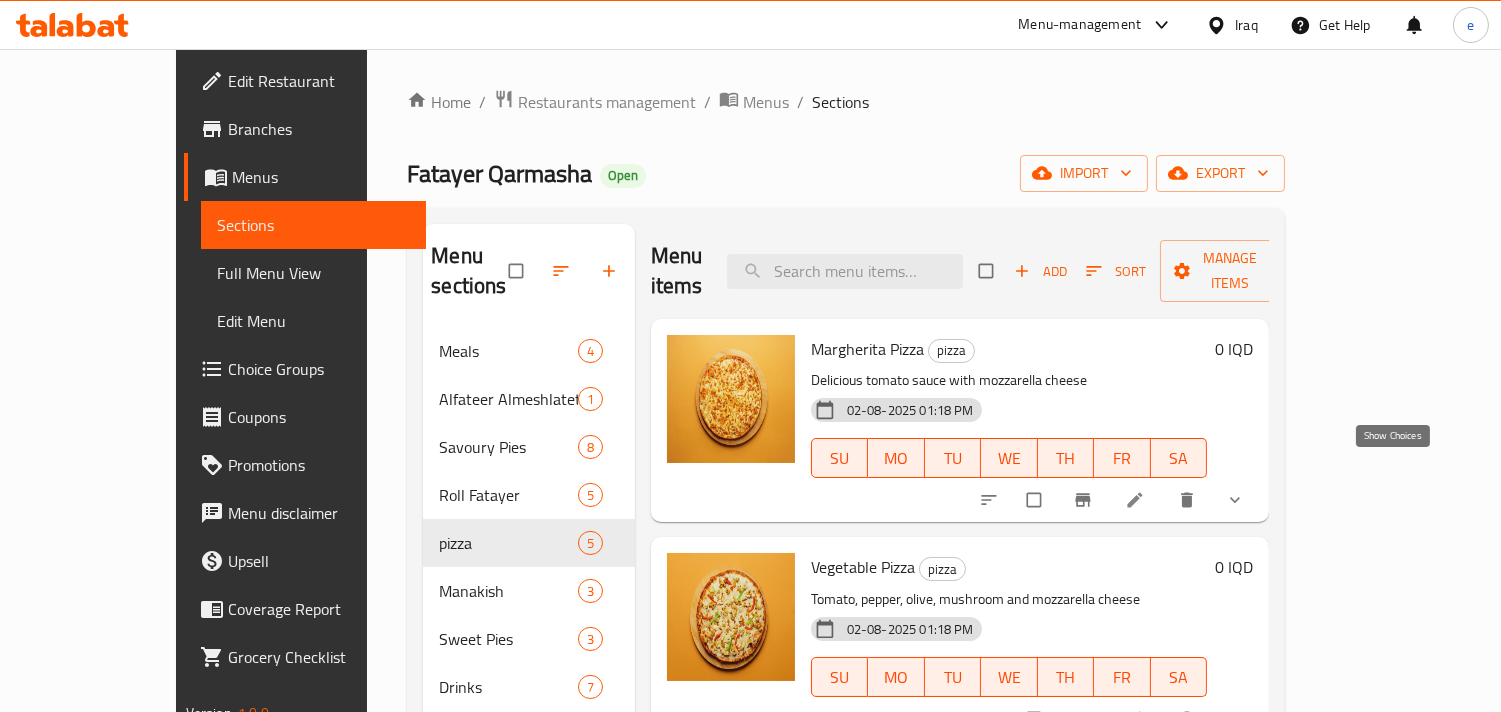 click 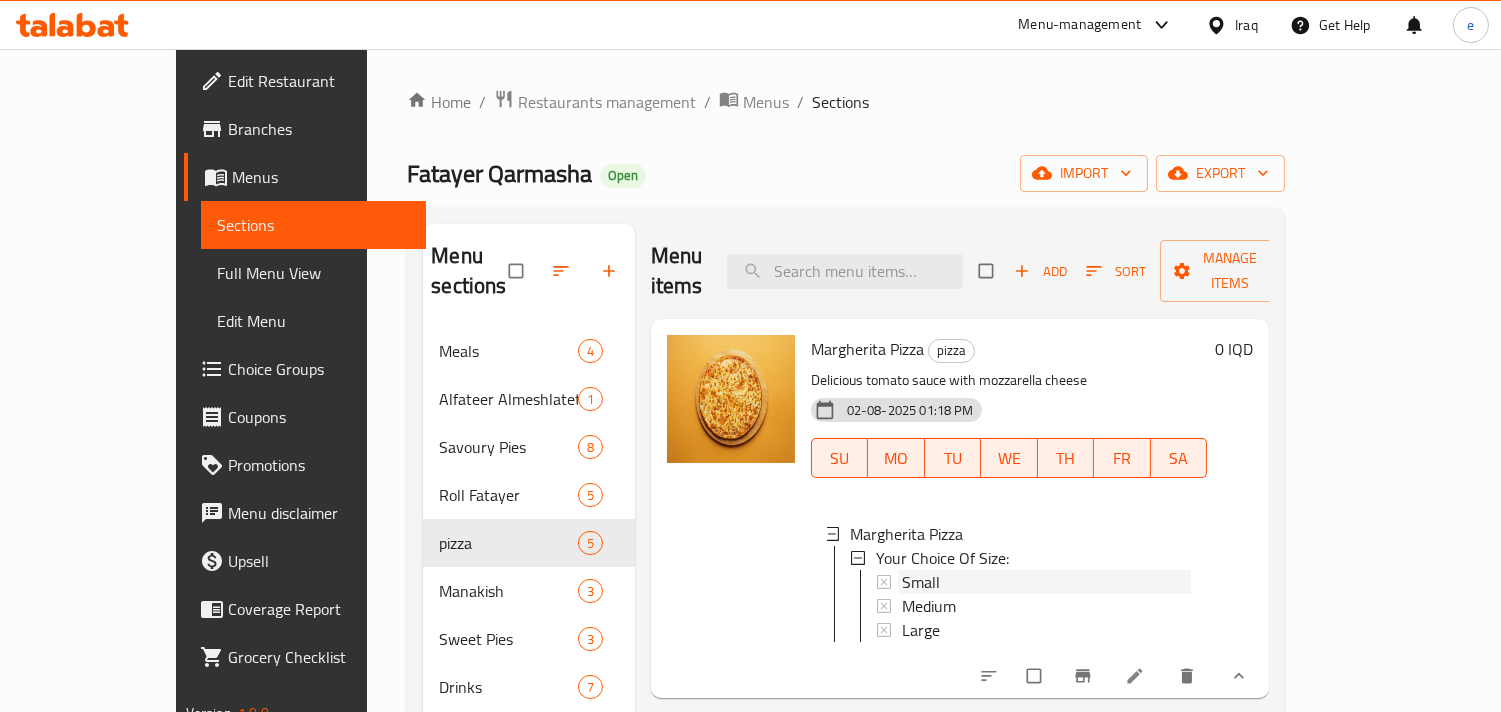 click on "Small" at bounding box center [921, 582] 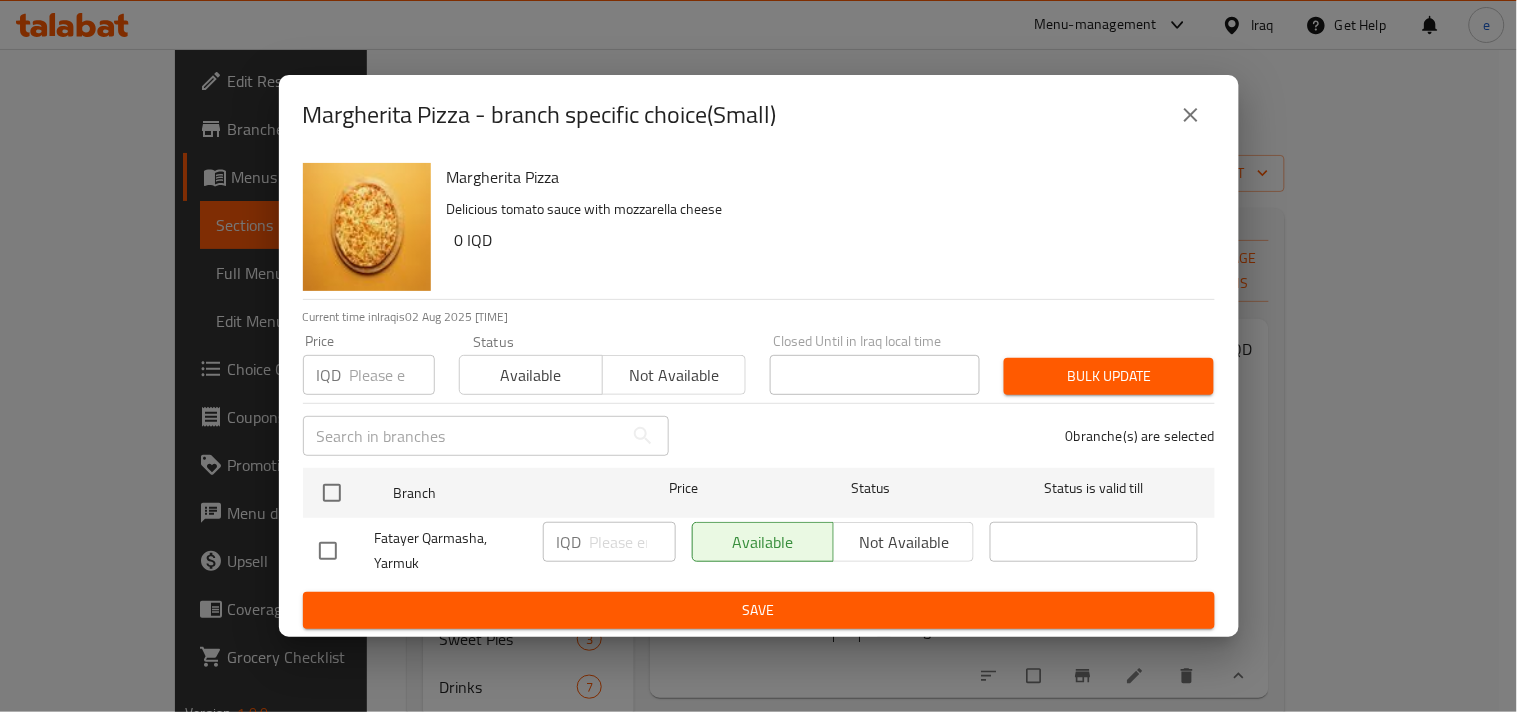 click at bounding box center (1191, 115) 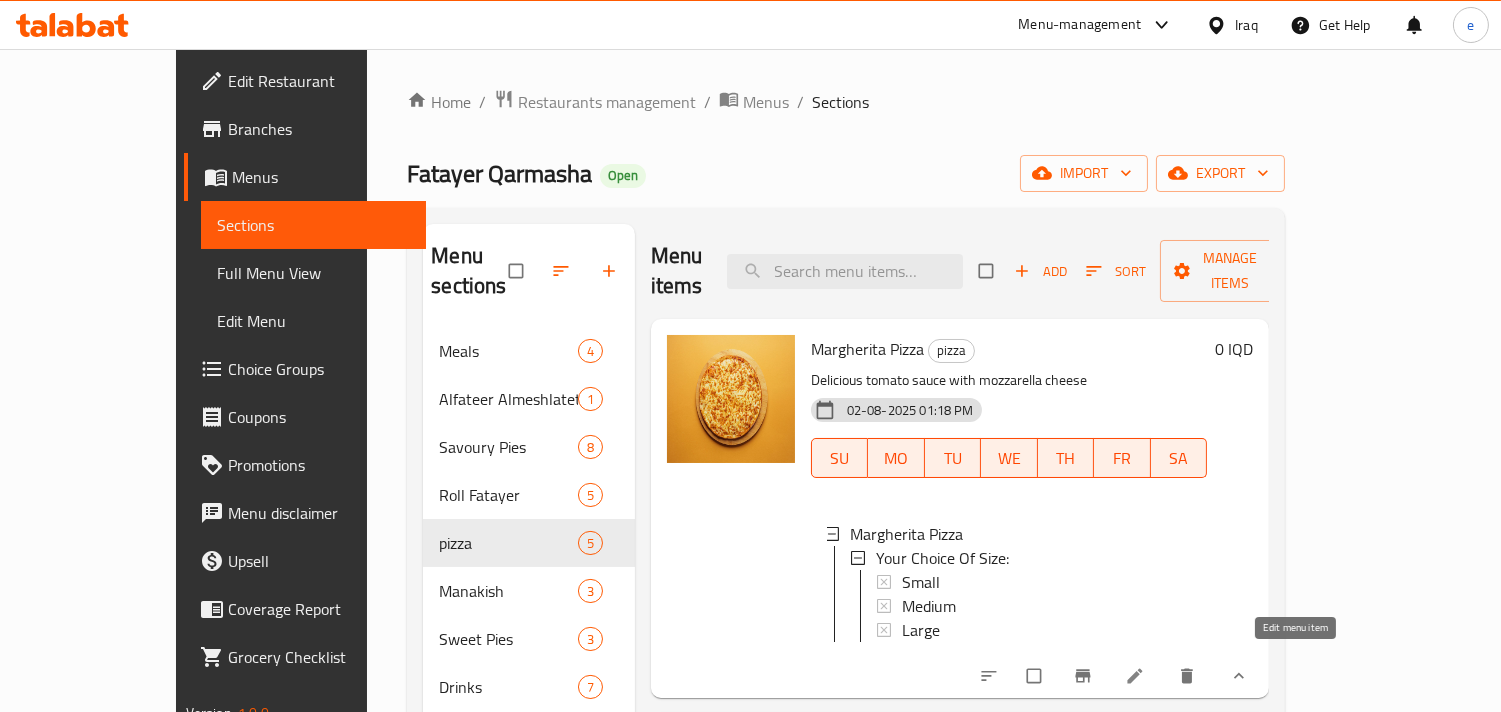 click 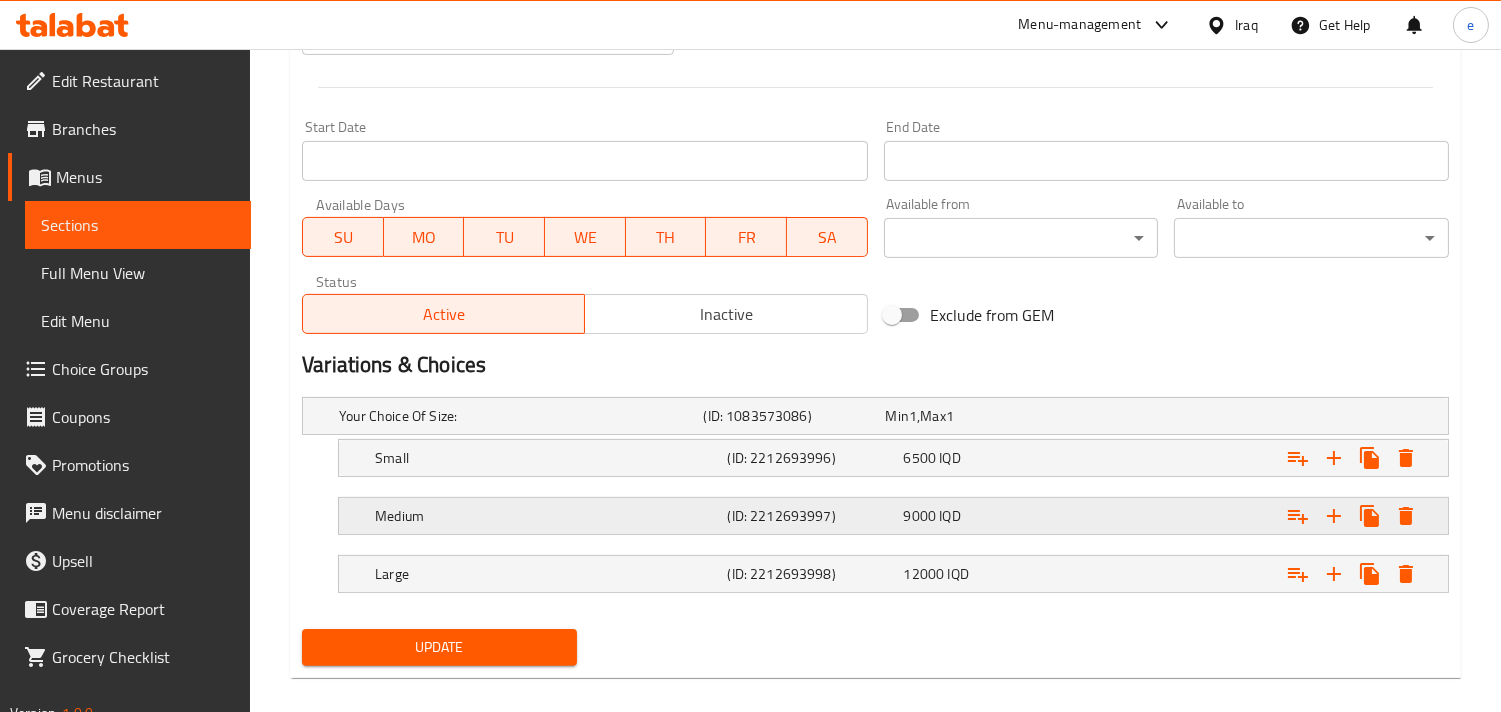 scroll, scrollTop: 1062, scrollLeft: 0, axis: vertical 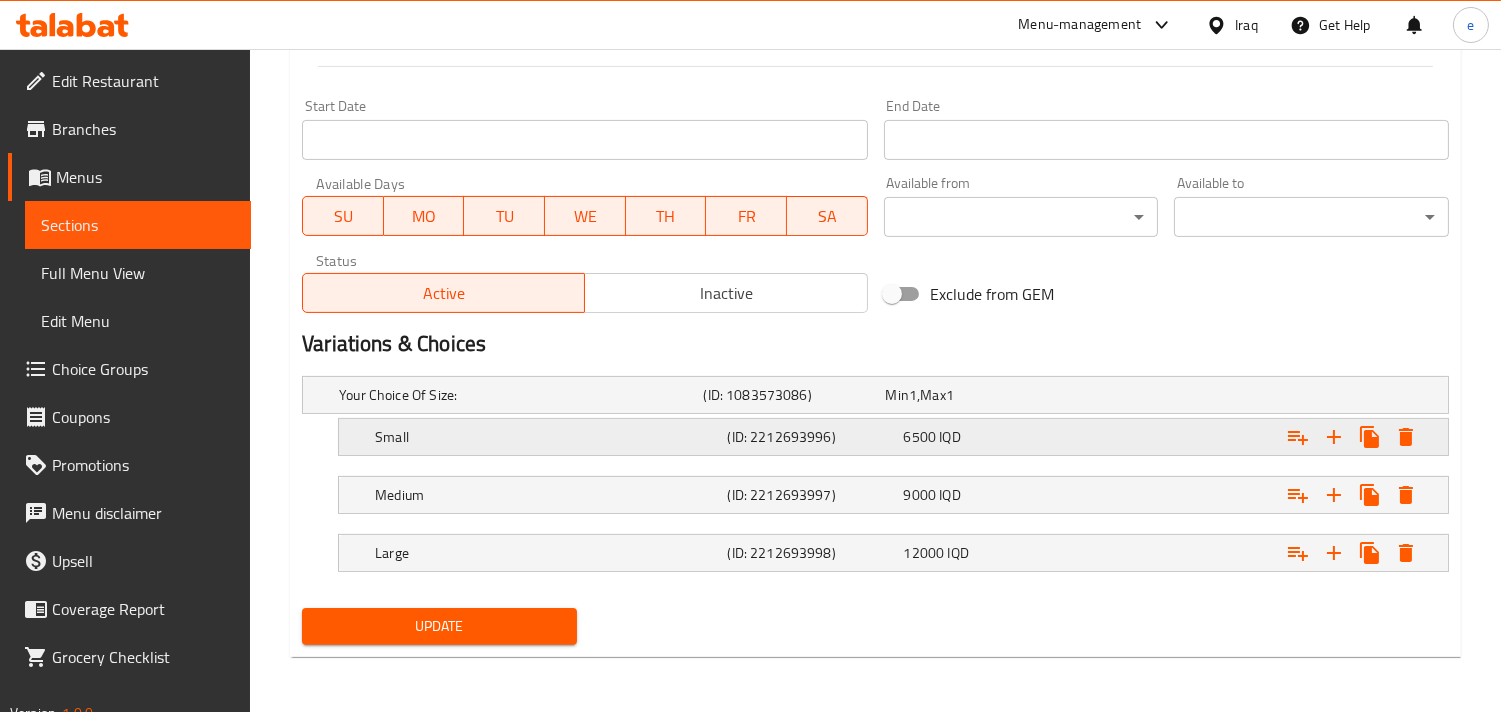 click on "IQD" at bounding box center (913, 395) 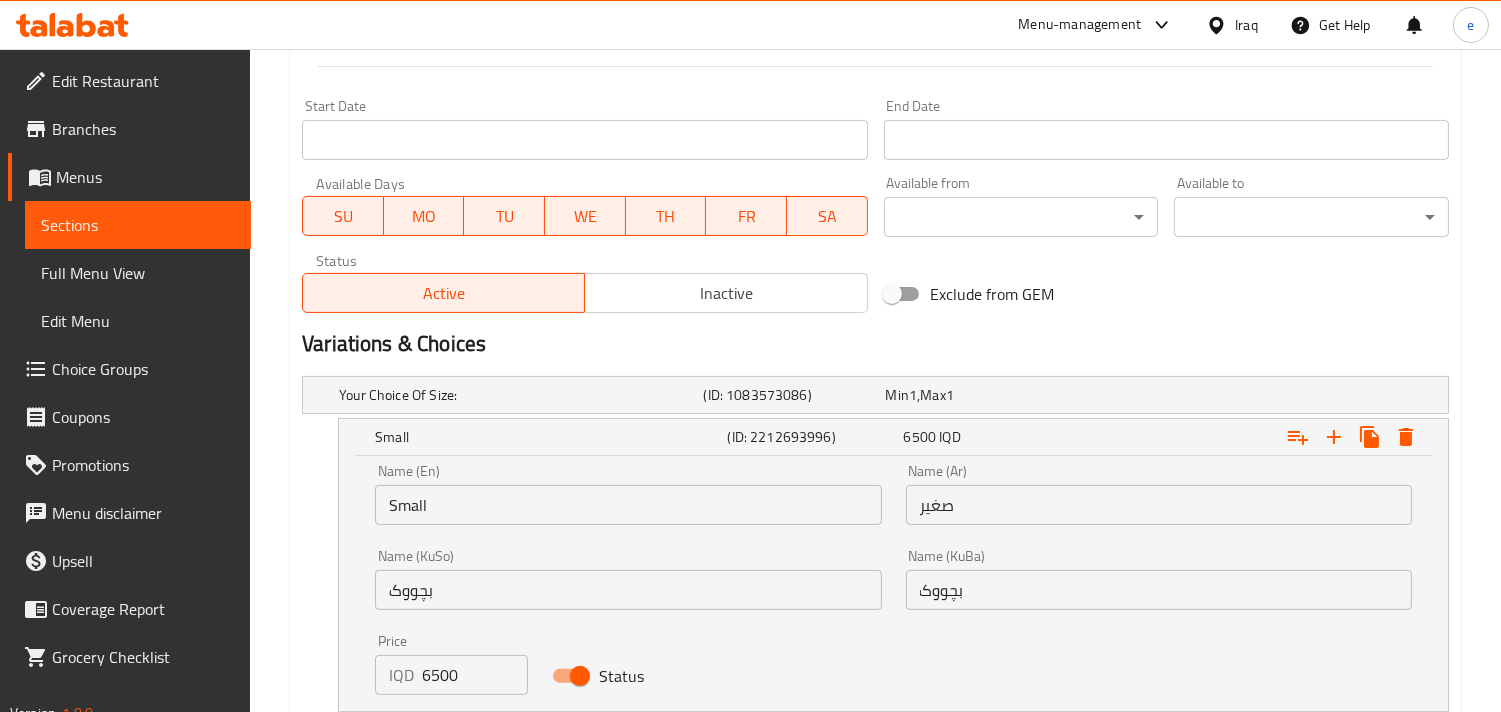scroll, scrollTop: 1284, scrollLeft: 0, axis: vertical 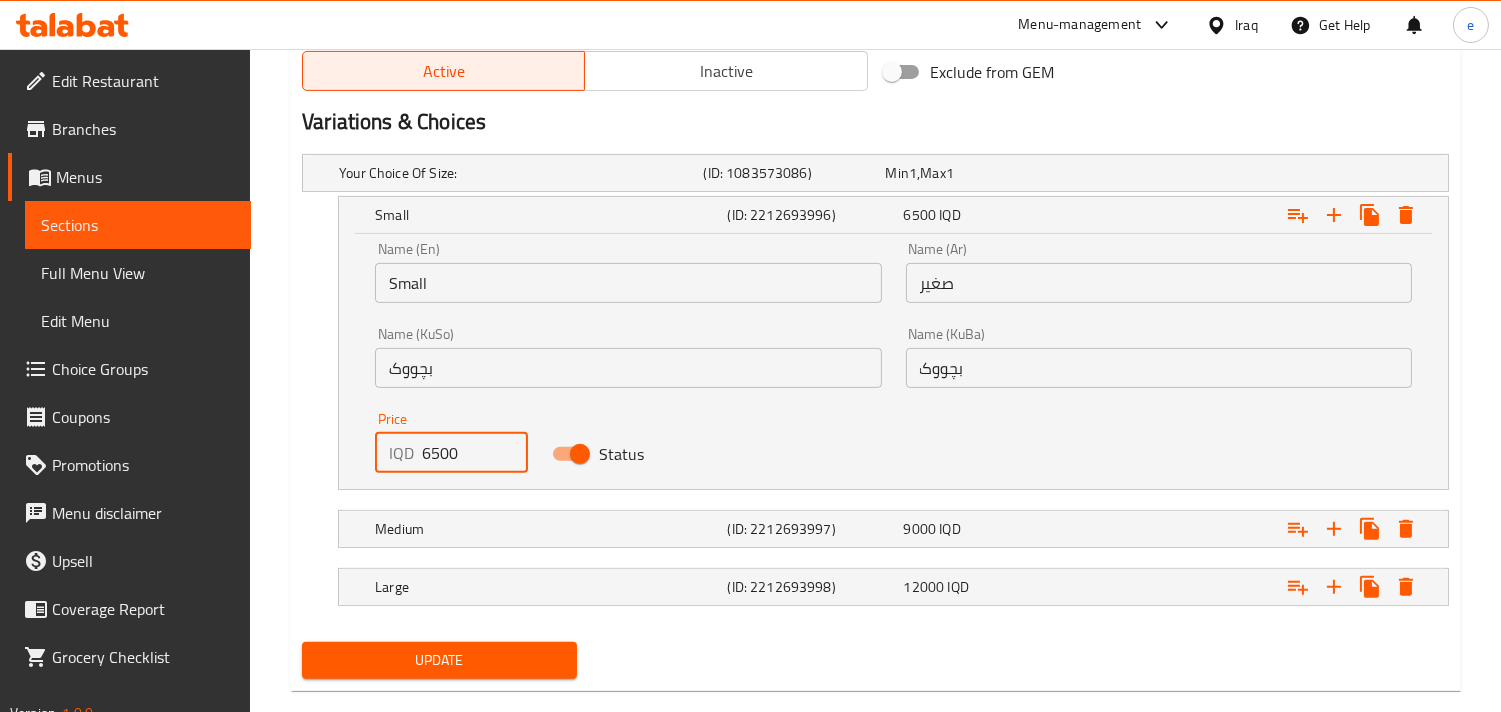 click on "6500" at bounding box center (475, 453) 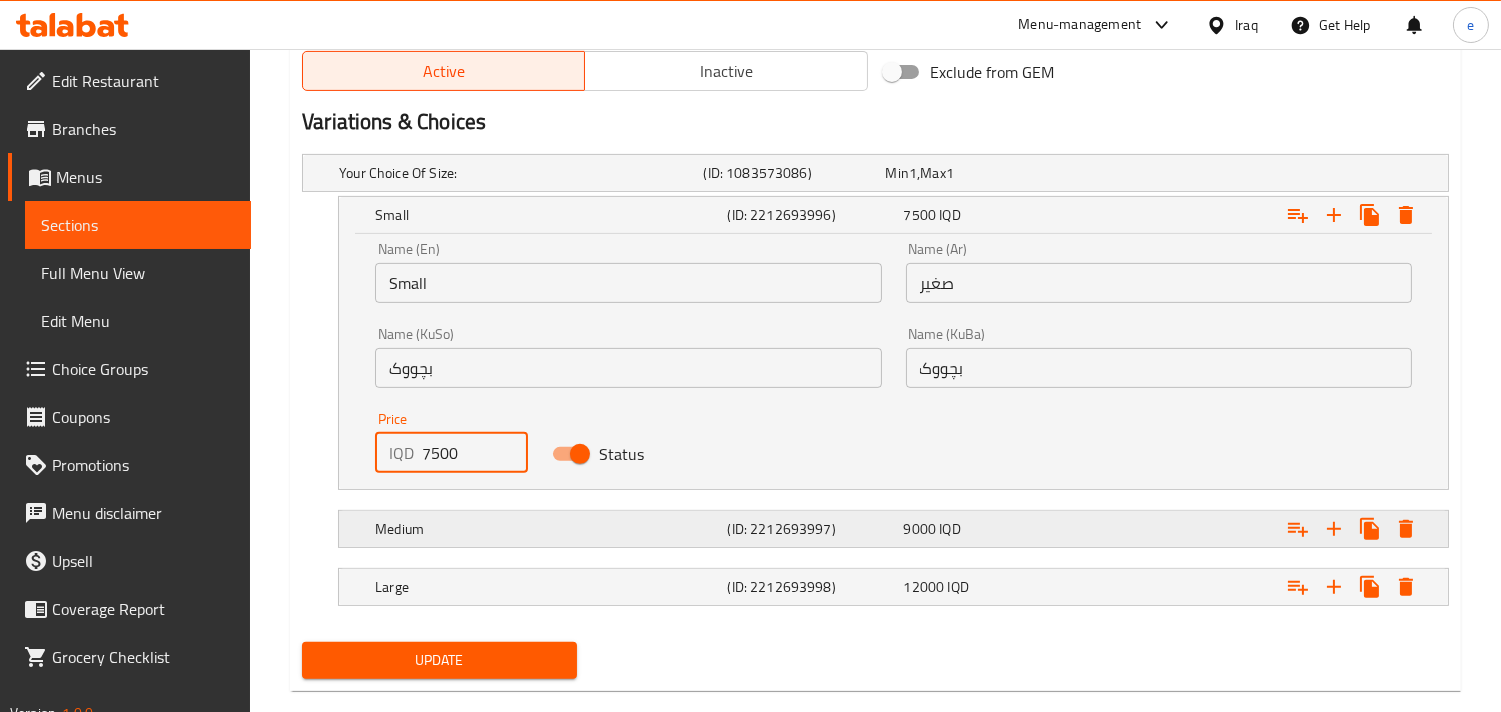 type on "7500" 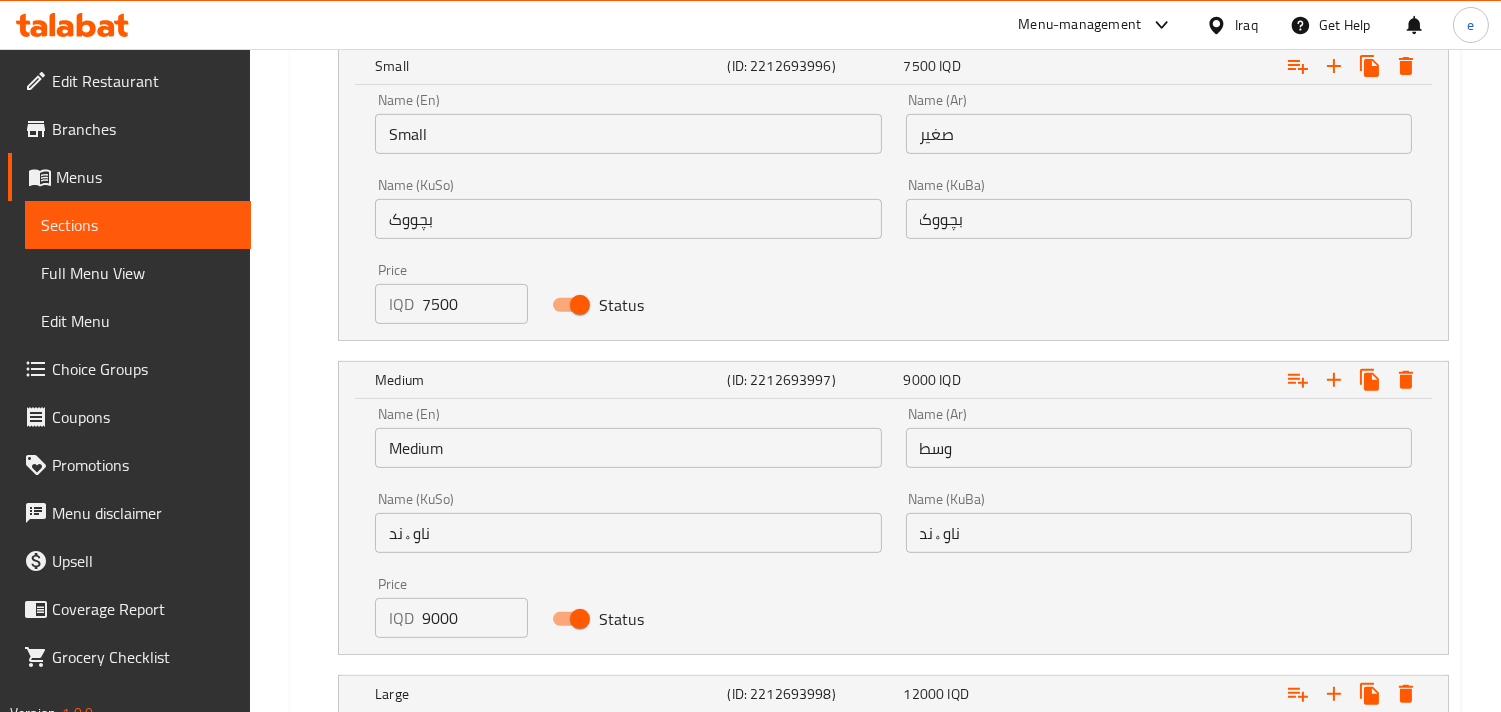 scroll, scrollTop: 1506, scrollLeft: 0, axis: vertical 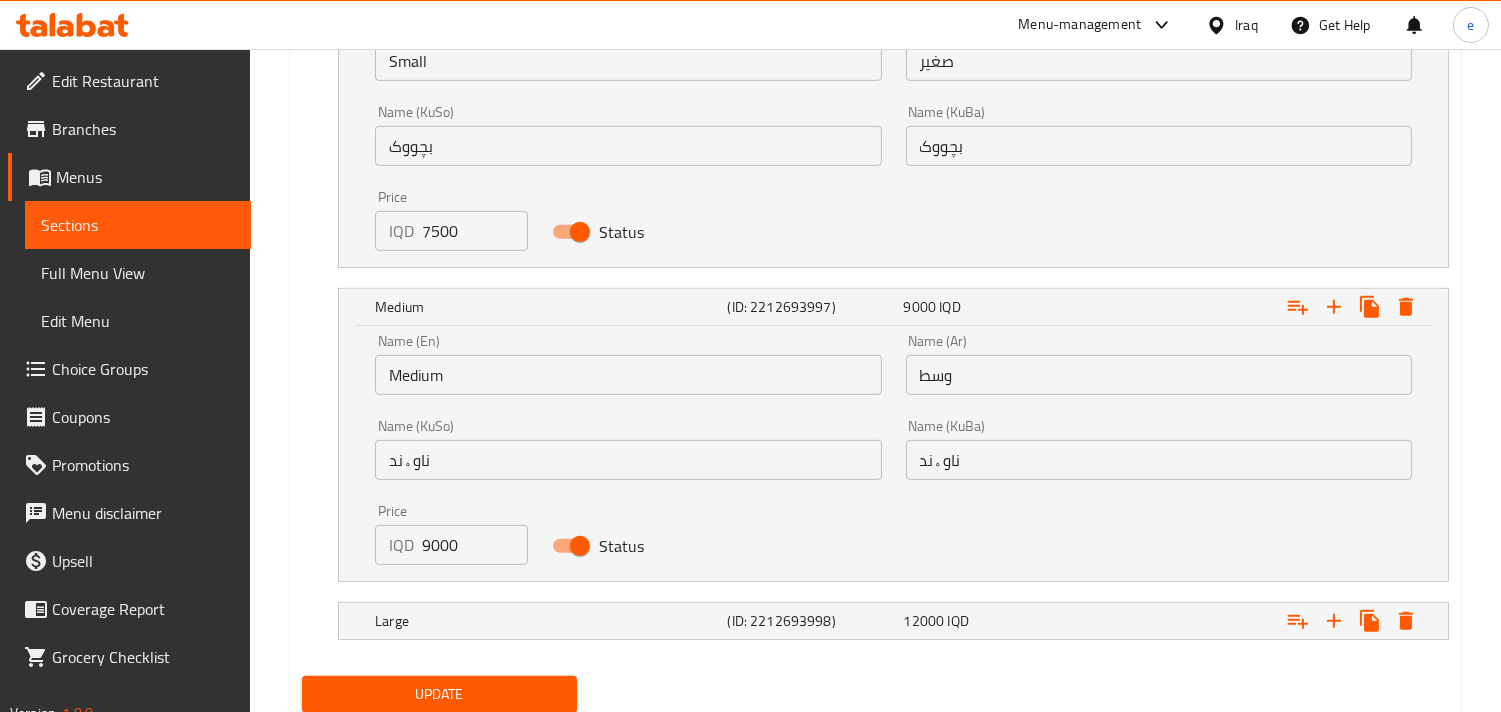 click on "9000" at bounding box center [475, 545] 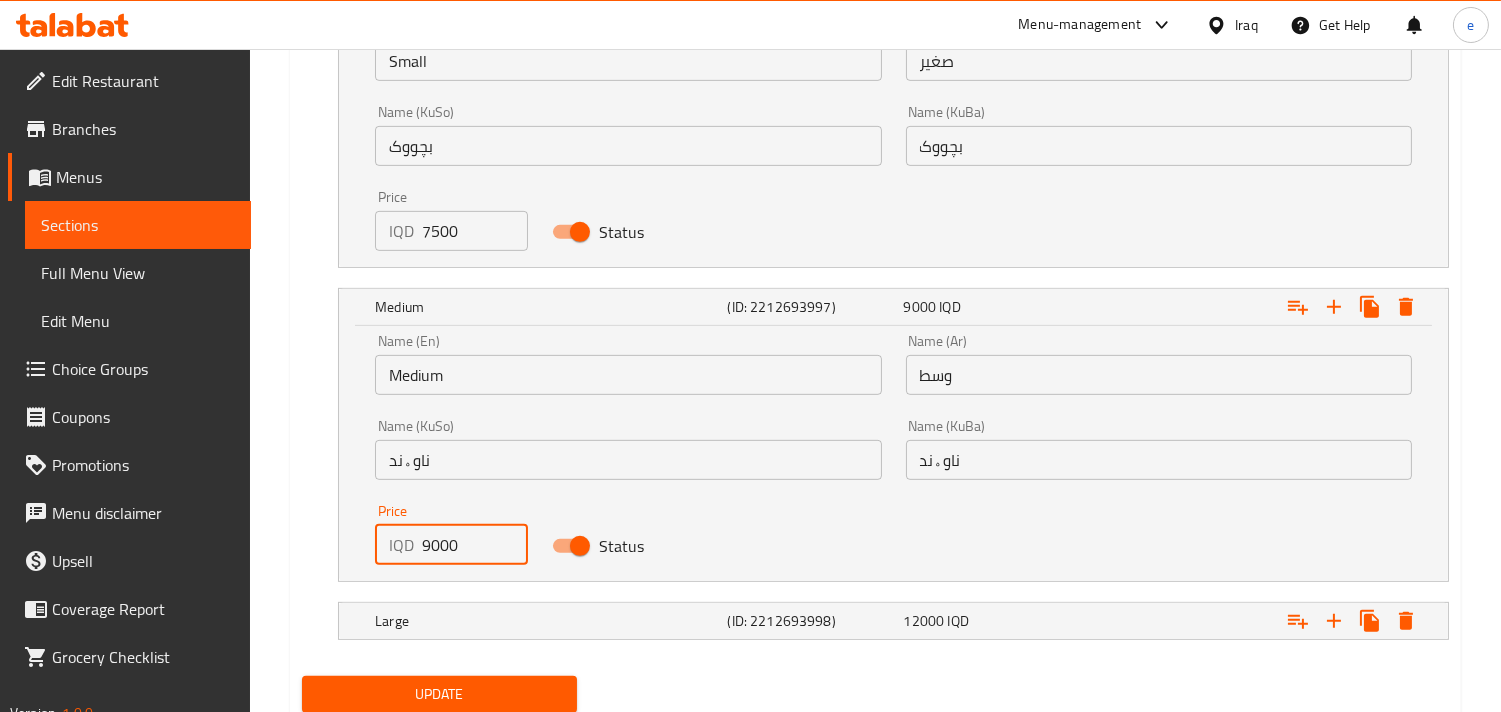 click on "9000" at bounding box center (475, 545) 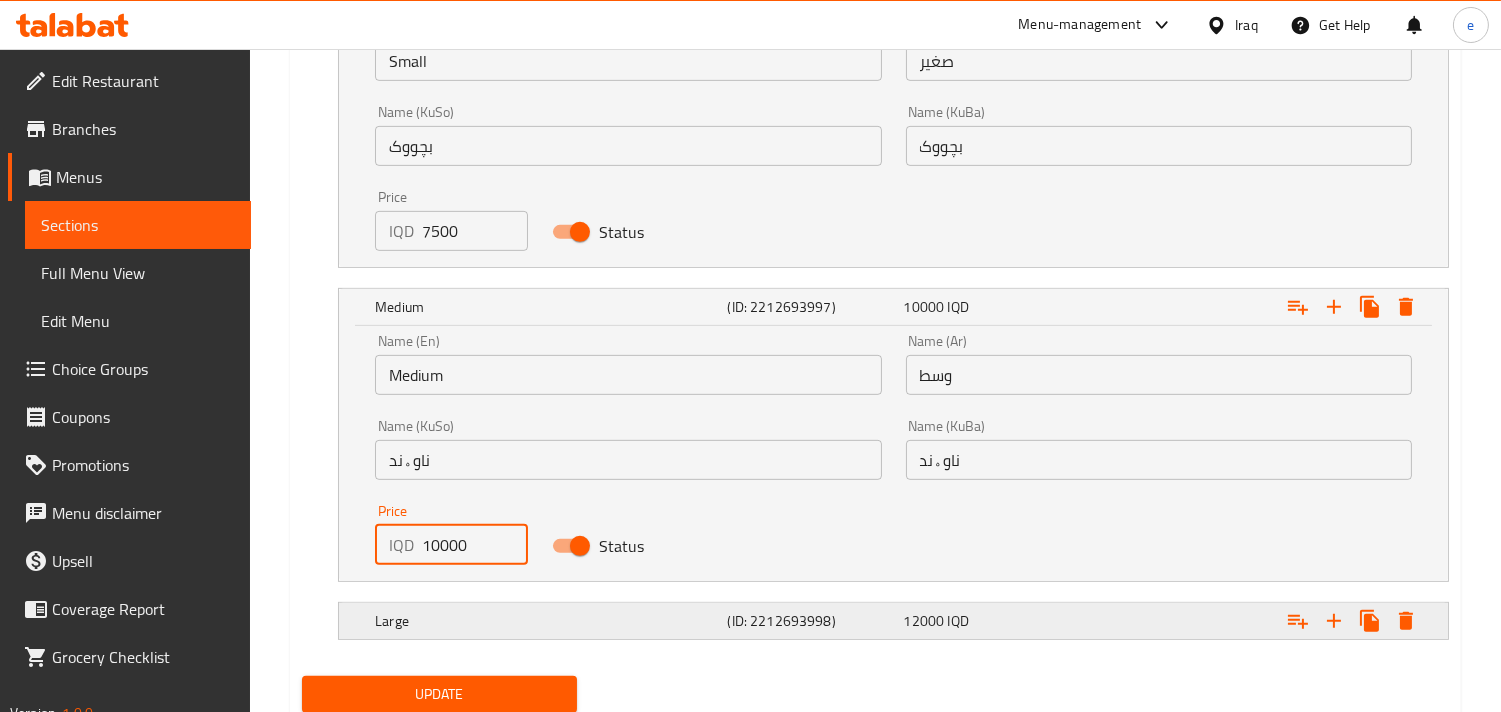 type on "10000" 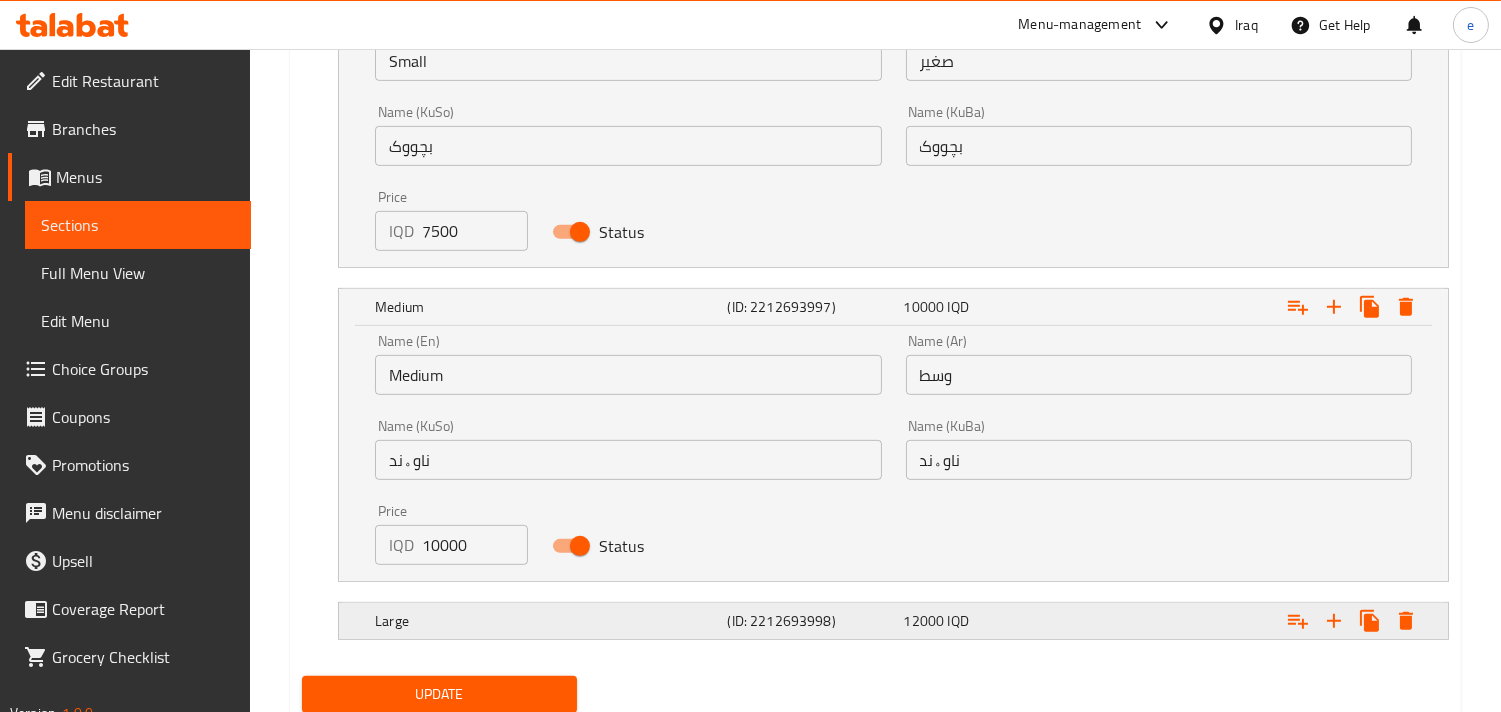 click on "Large (ID: 2212693998) 12000   IQD" at bounding box center [881, -49] 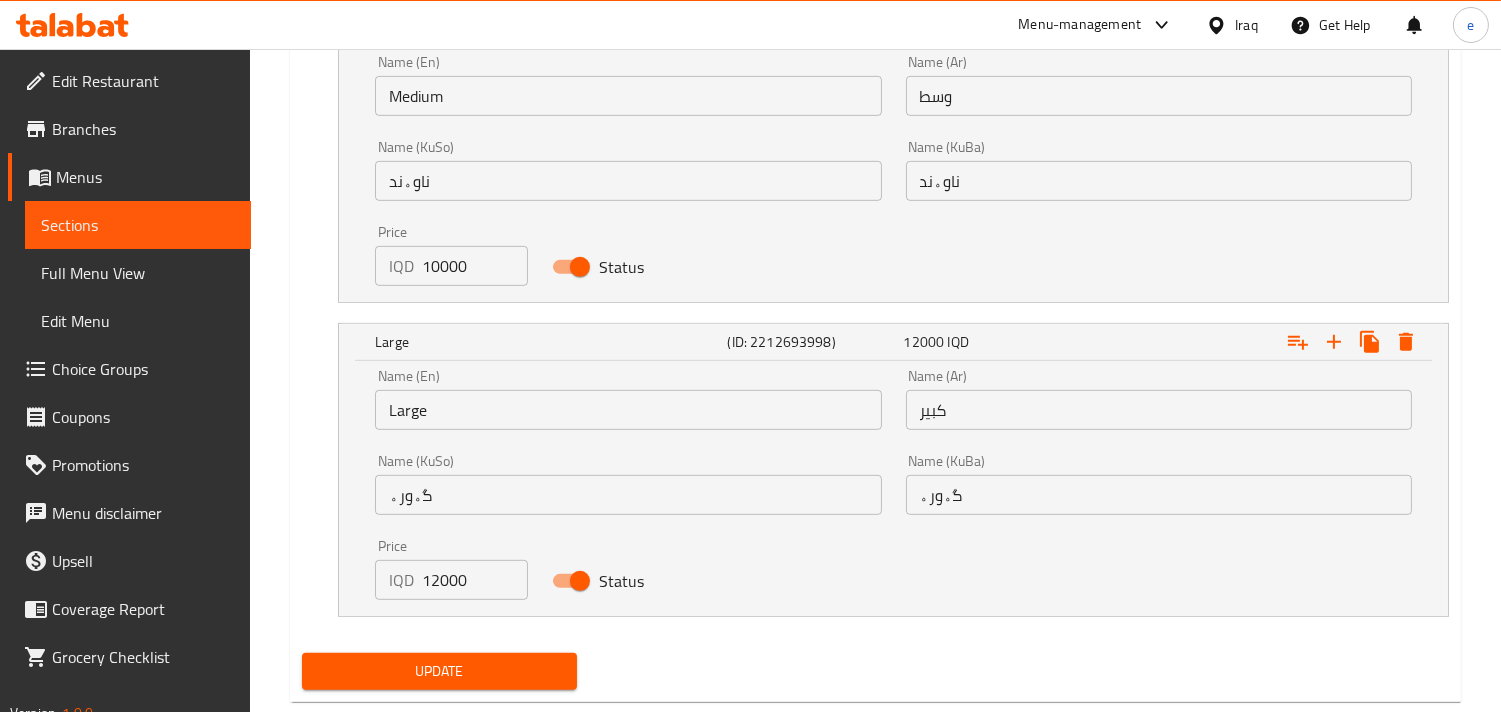scroll, scrollTop: 1830, scrollLeft: 0, axis: vertical 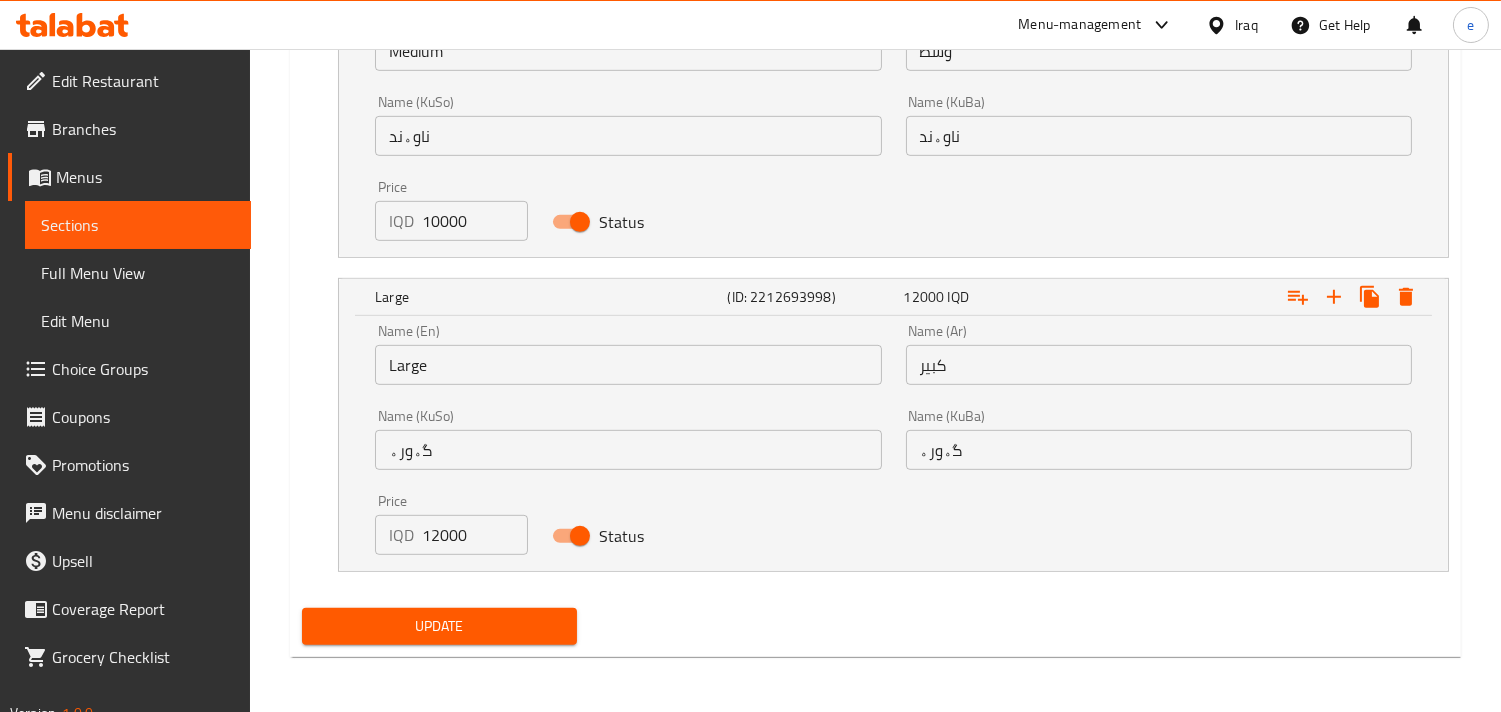 click on "12000" at bounding box center [475, 535] 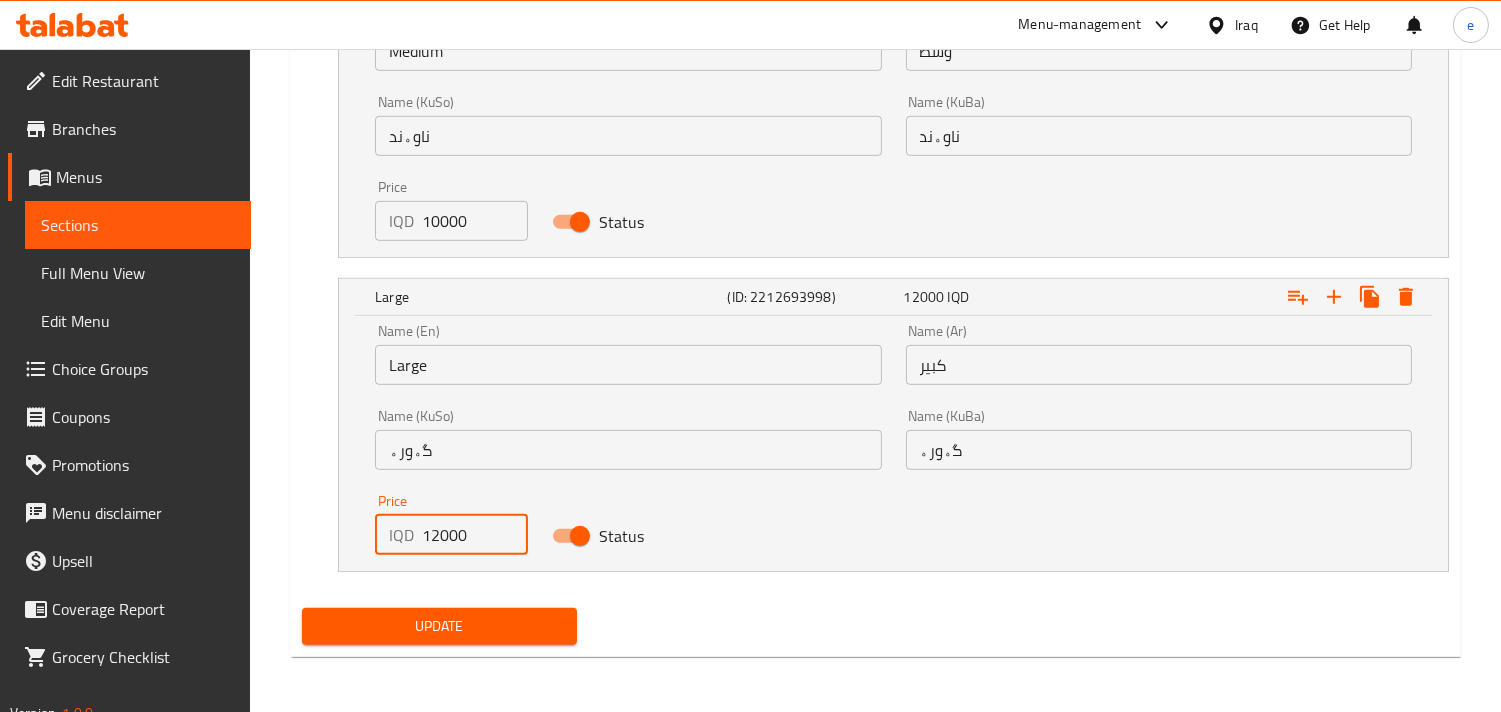 click on "12000" at bounding box center (475, 535) 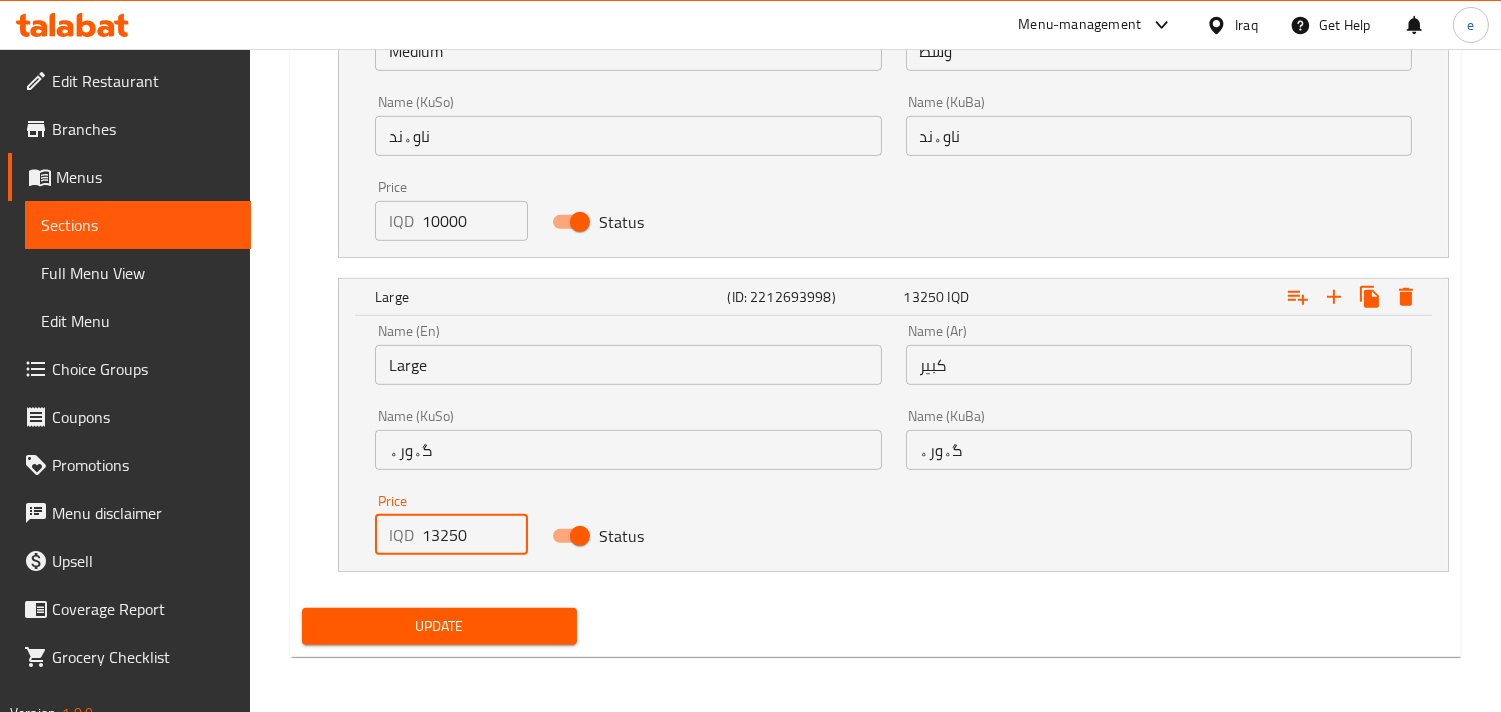 type on "13250" 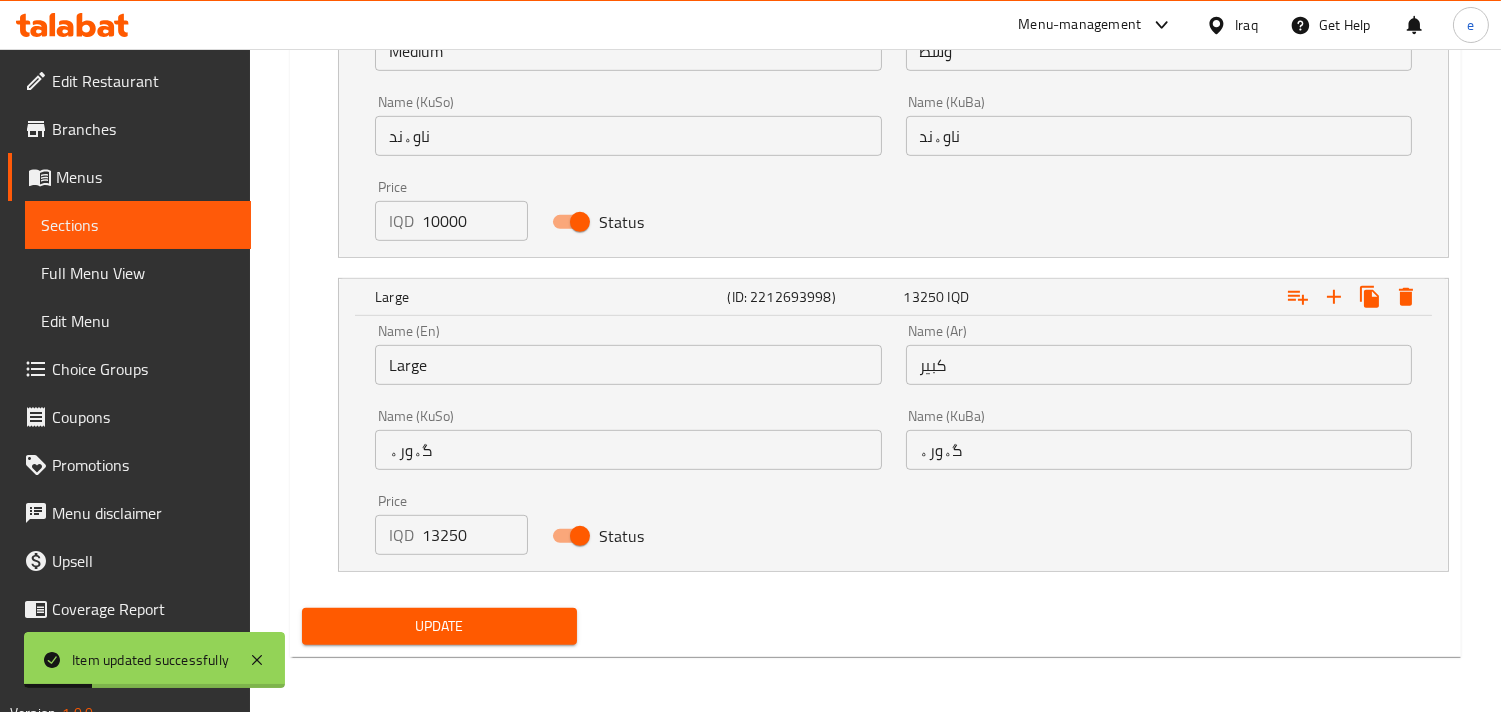 click on "Sections" at bounding box center (138, 225) 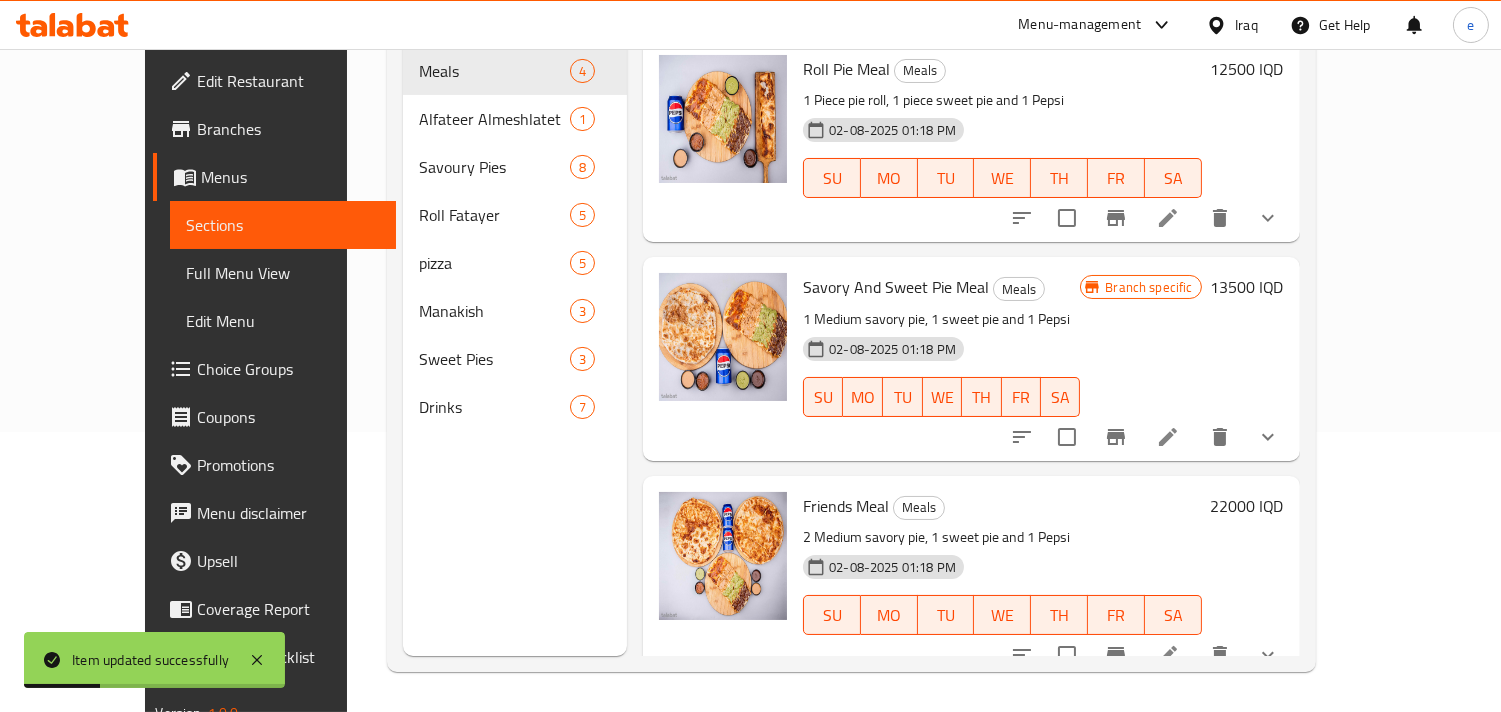 scroll, scrollTop: 280, scrollLeft: 0, axis: vertical 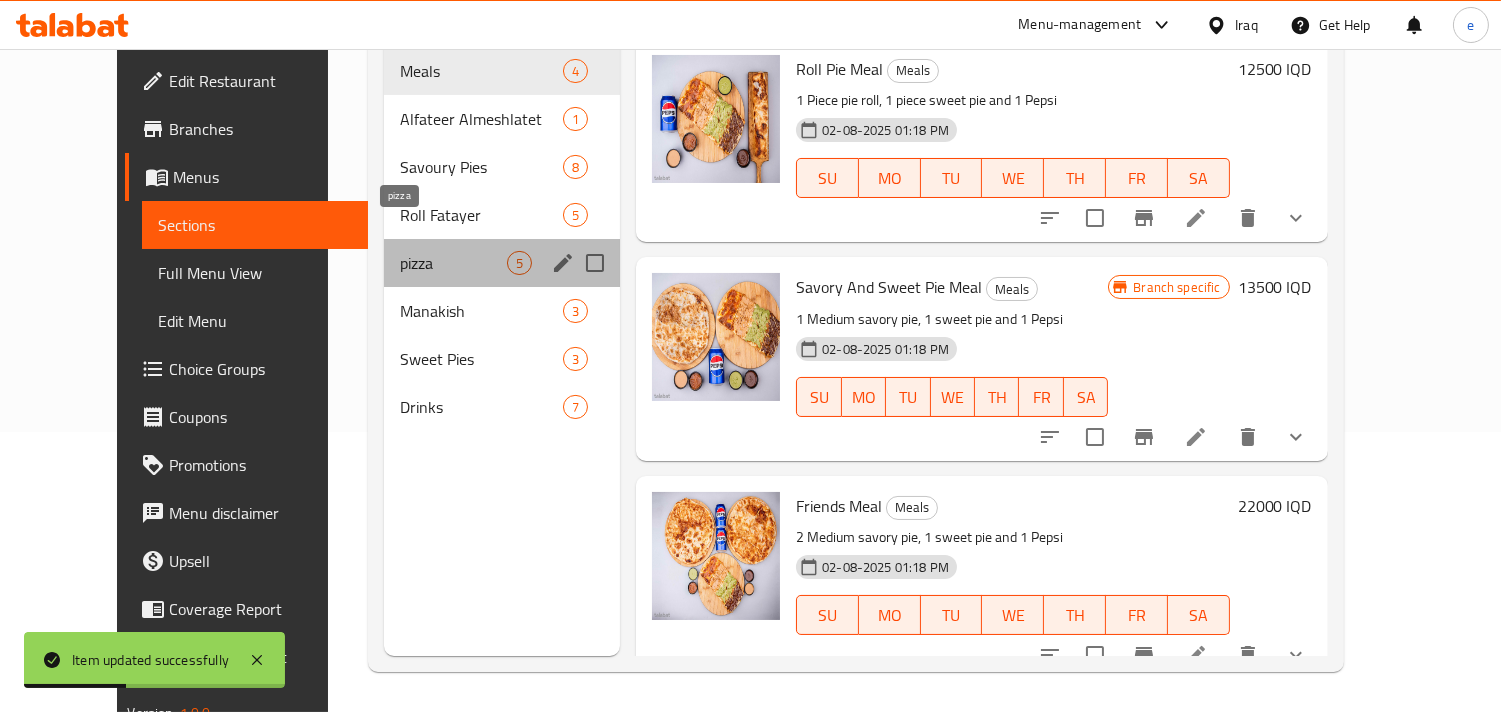 click on "pizza" at bounding box center (453, 263) 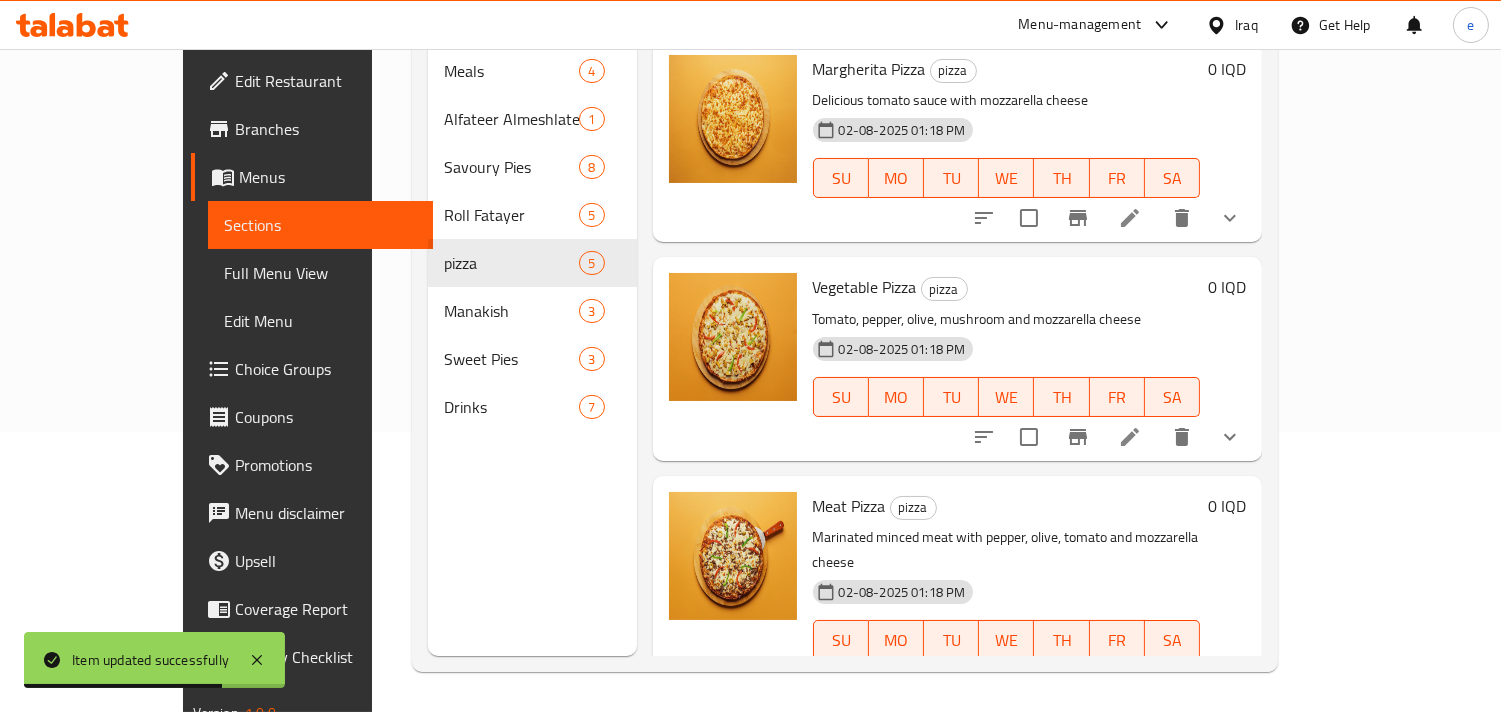 scroll, scrollTop: 0, scrollLeft: 0, axis: both 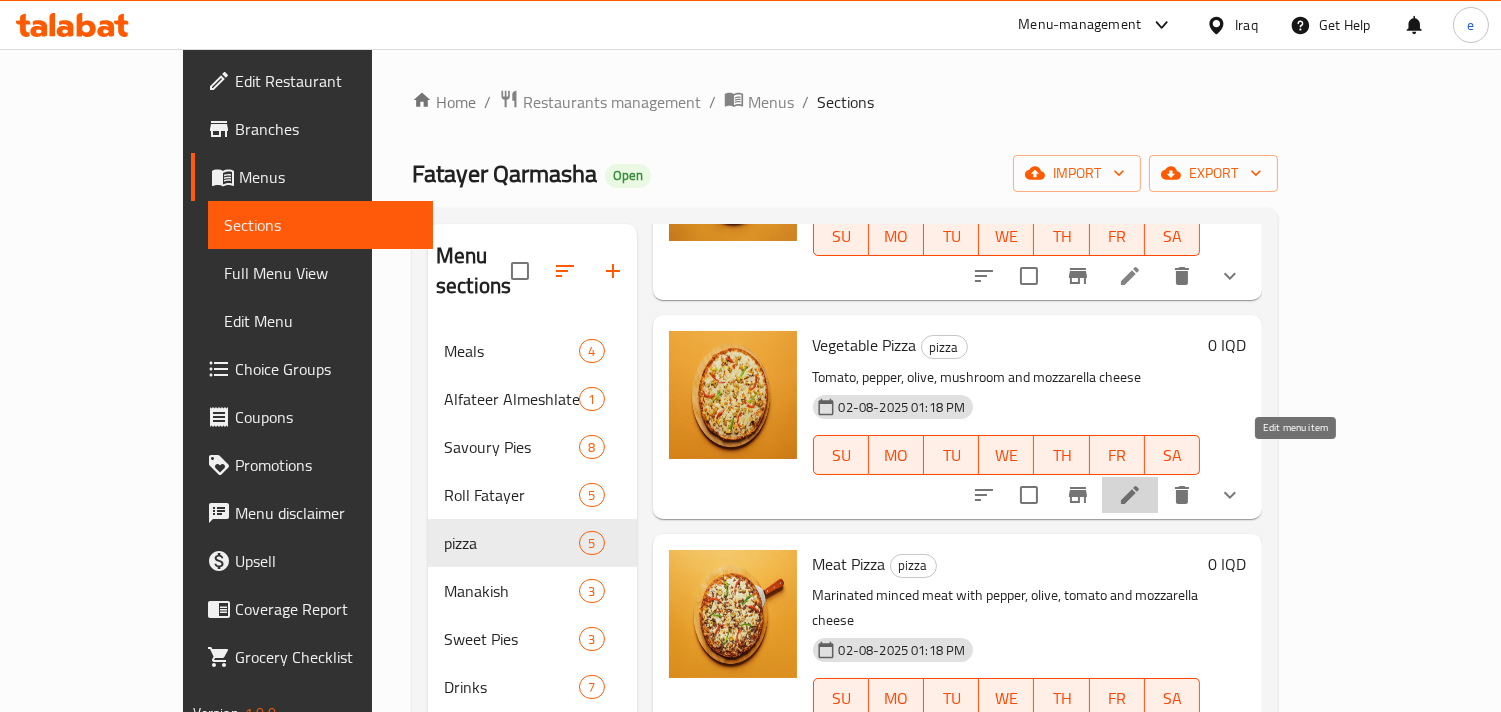 click 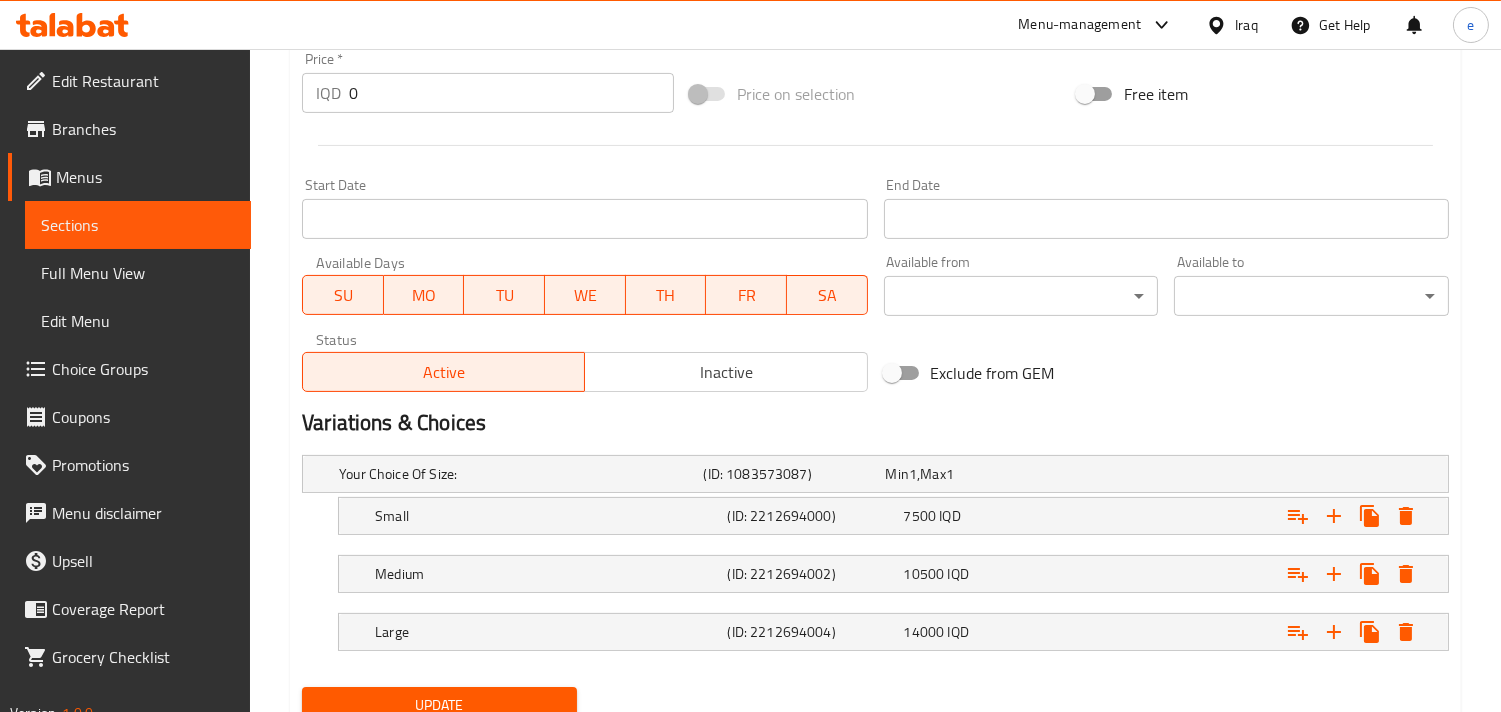 scroll, scrollTop: 1062, scrollLeft: 0, axis: vertical 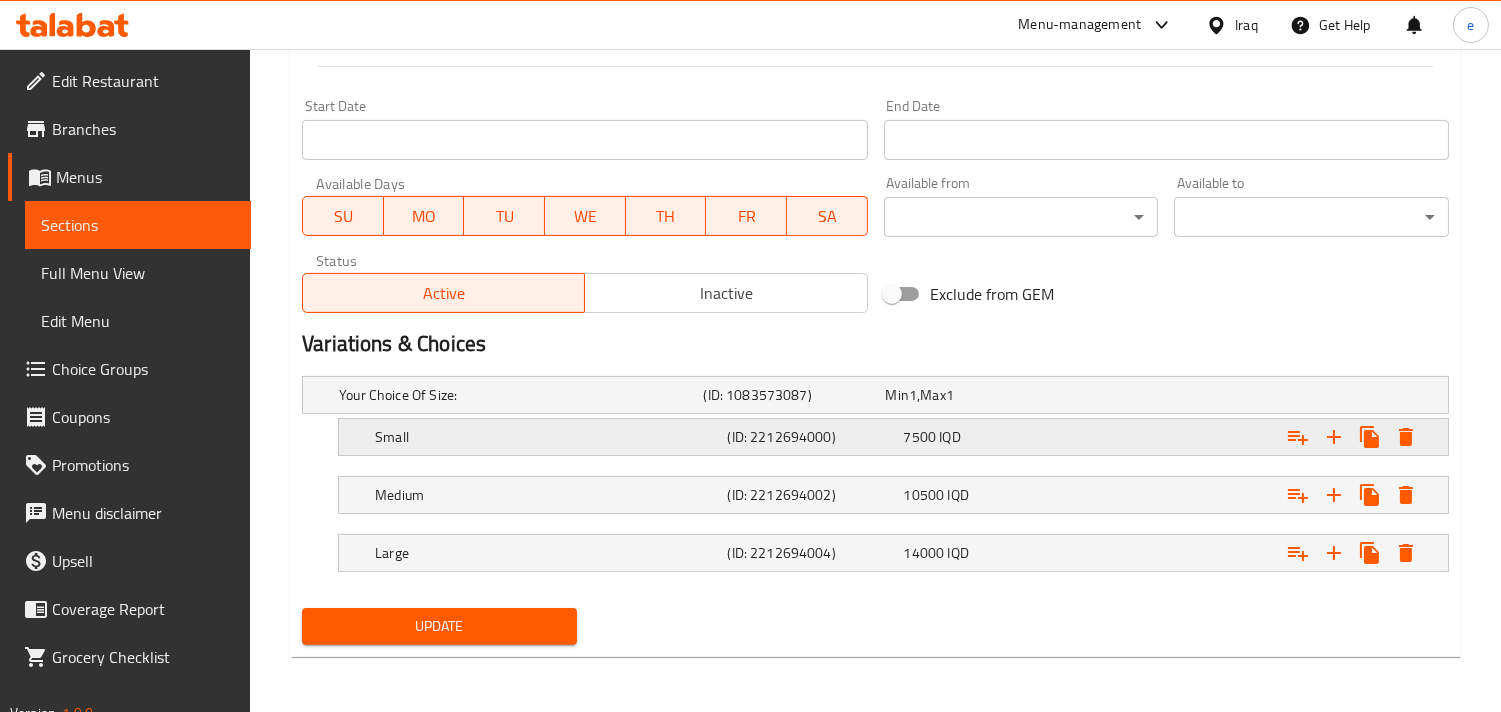 click on "Small" at bounding box center (517, 395) 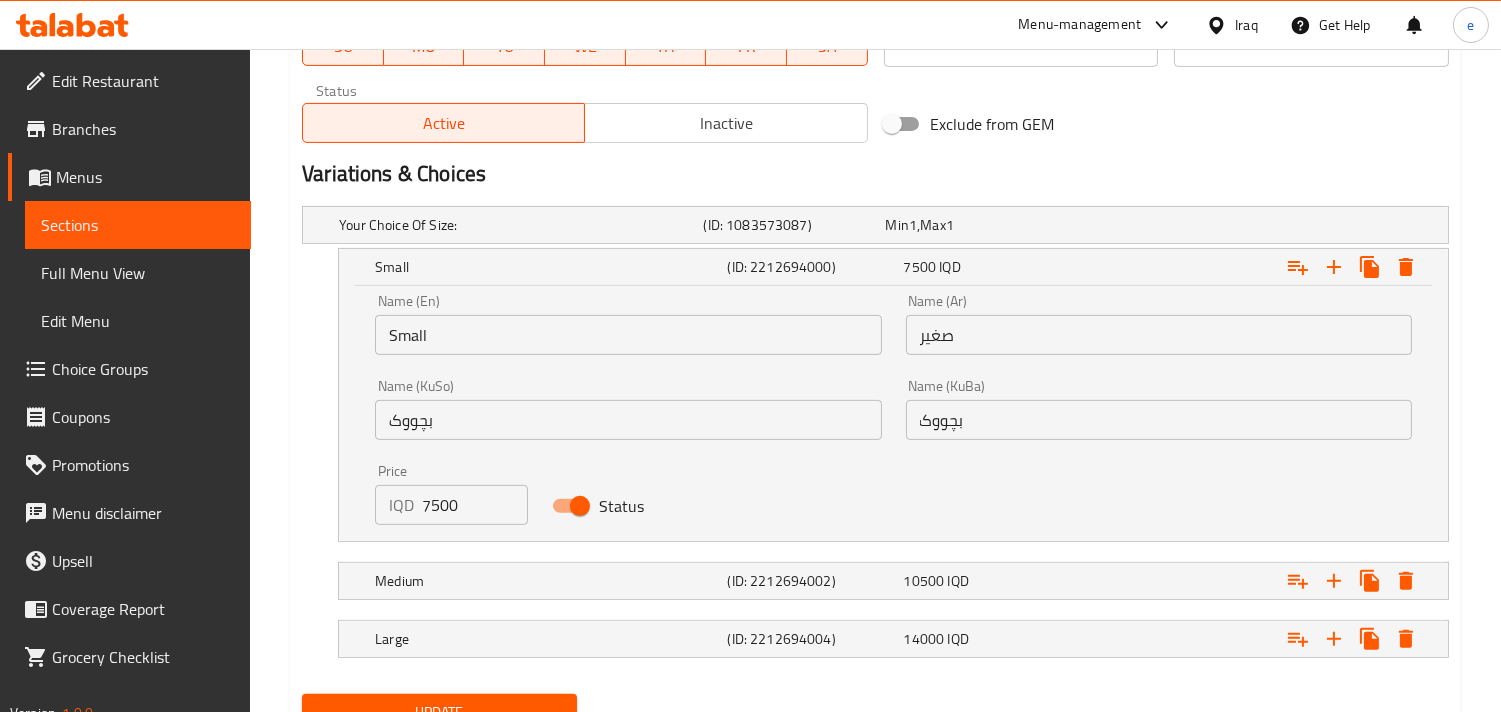 scroll, scrollTop: 1284, scrollLeft: 0, axis: vertical 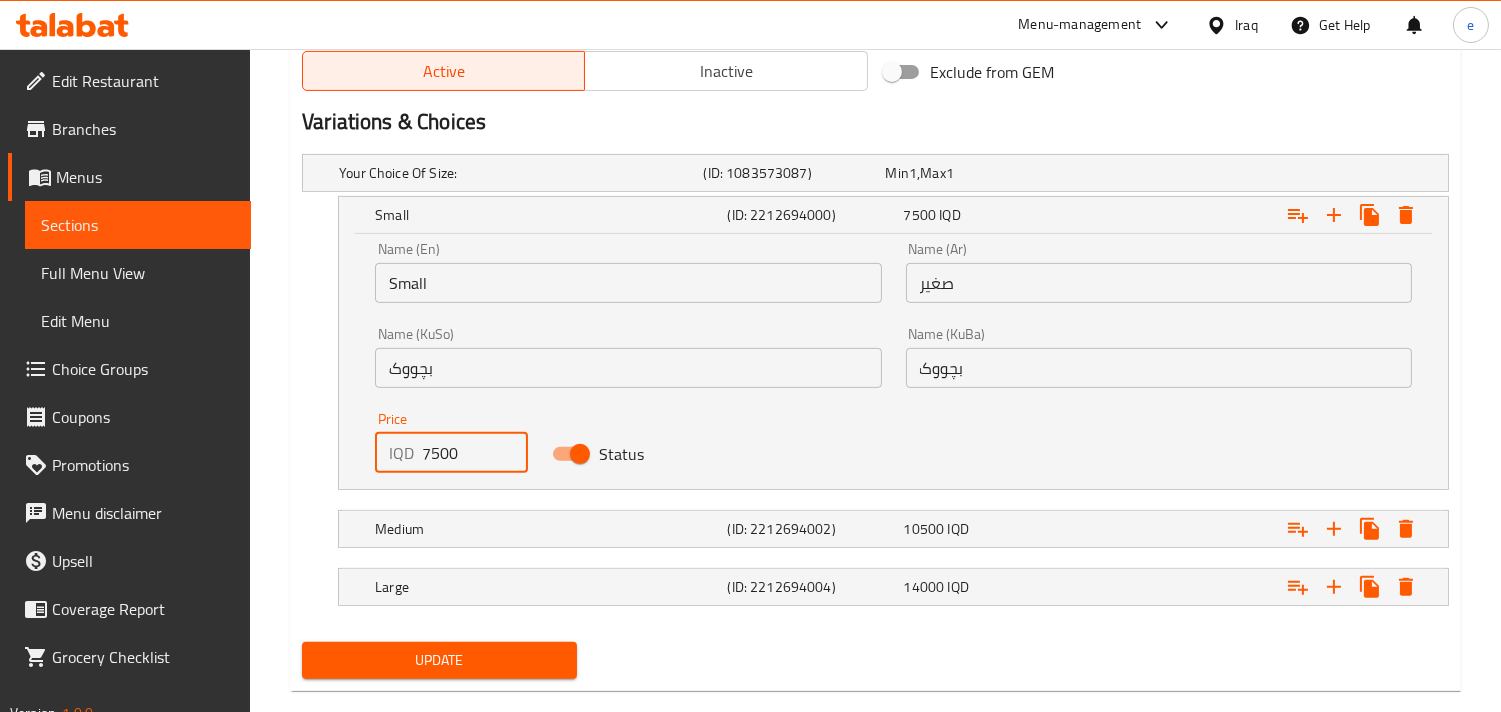 click on "7500" at bounding box center (475, 453) 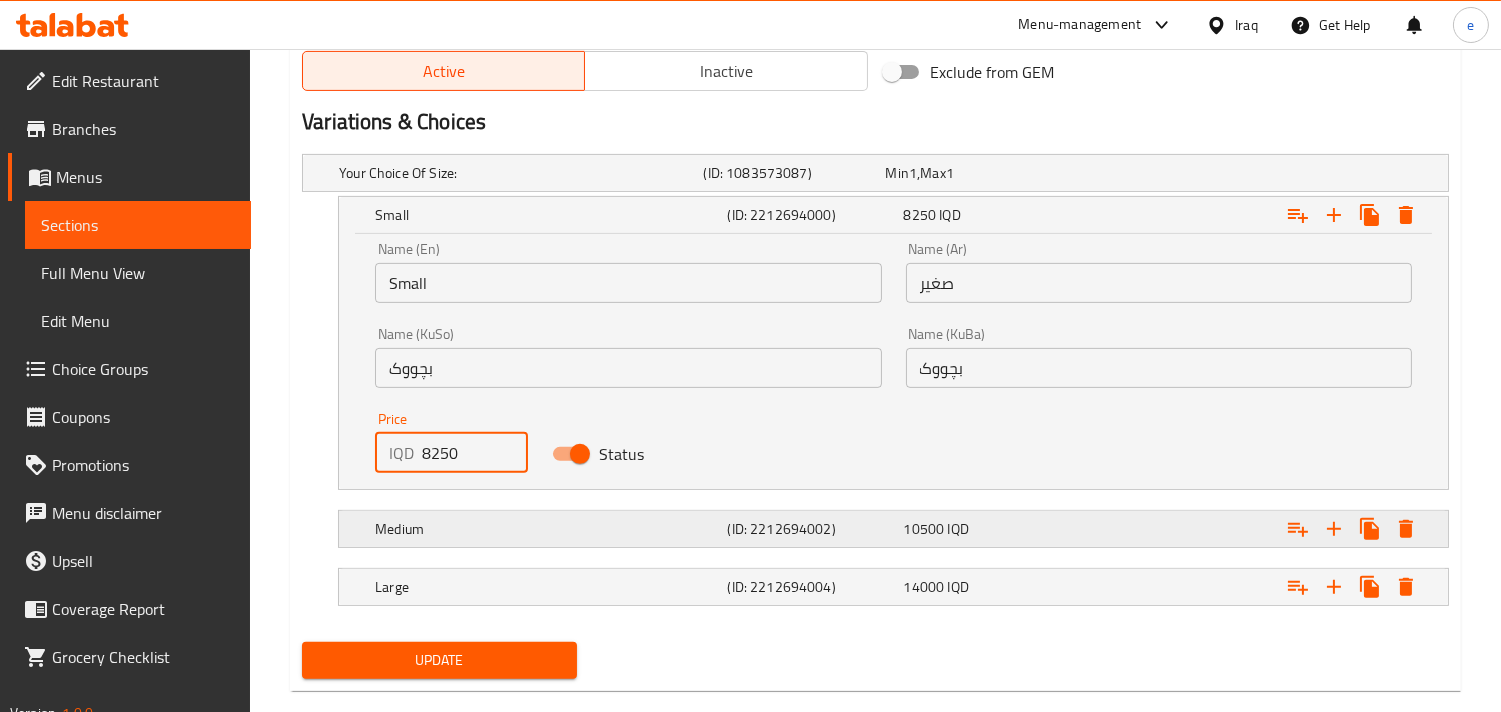 type on "8250" 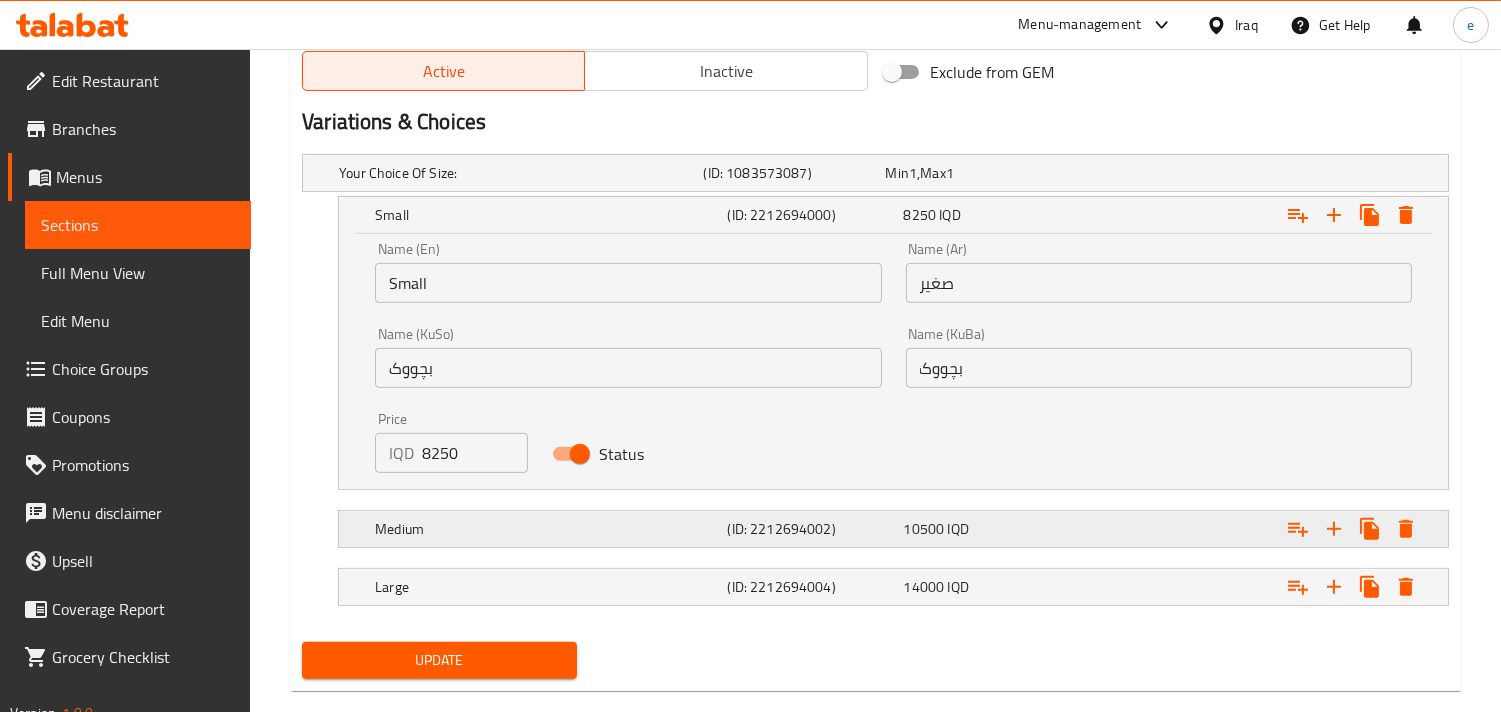 click on "Medium (ID: 2212694002) 10500   IQD" at bounding box center [881, 173] 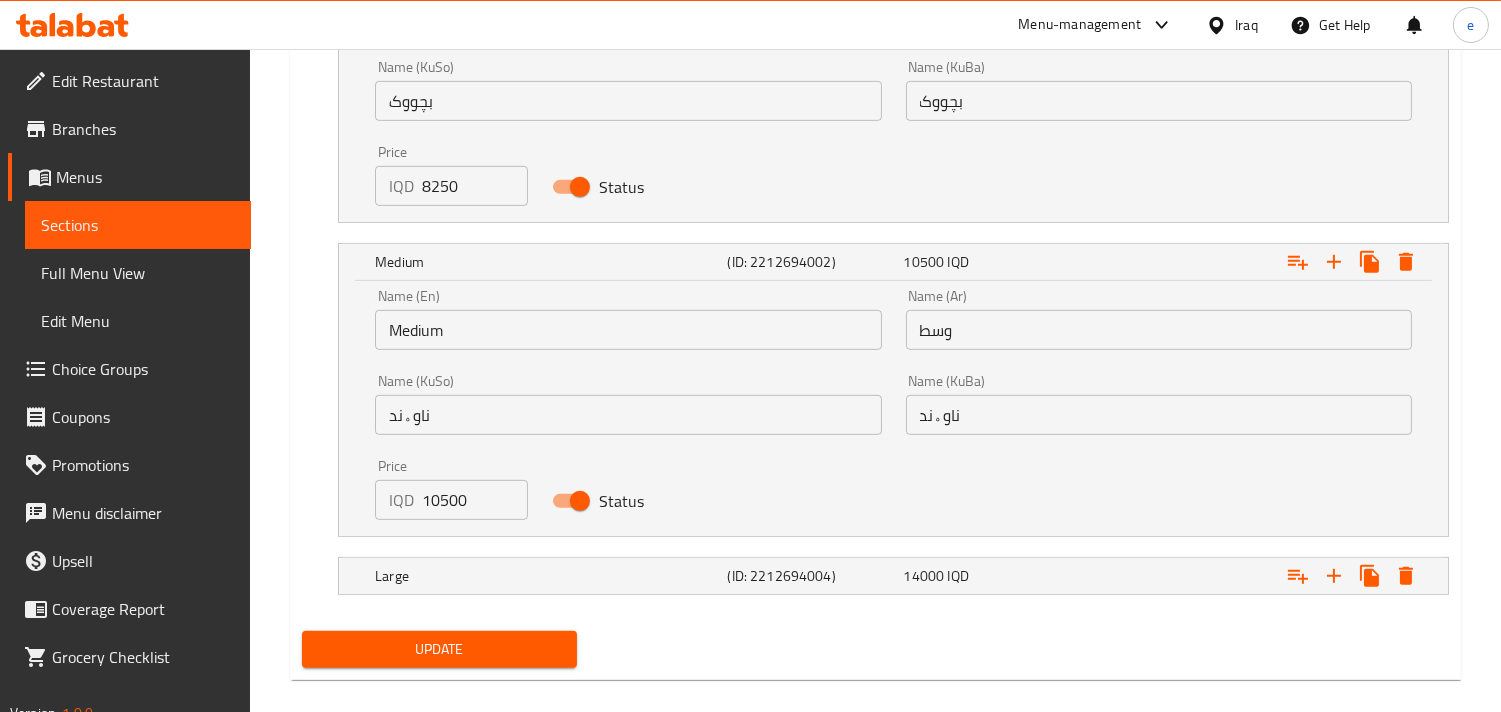 scroll, scrollTop: 1574, scrollLeft: 0, axis: vertical 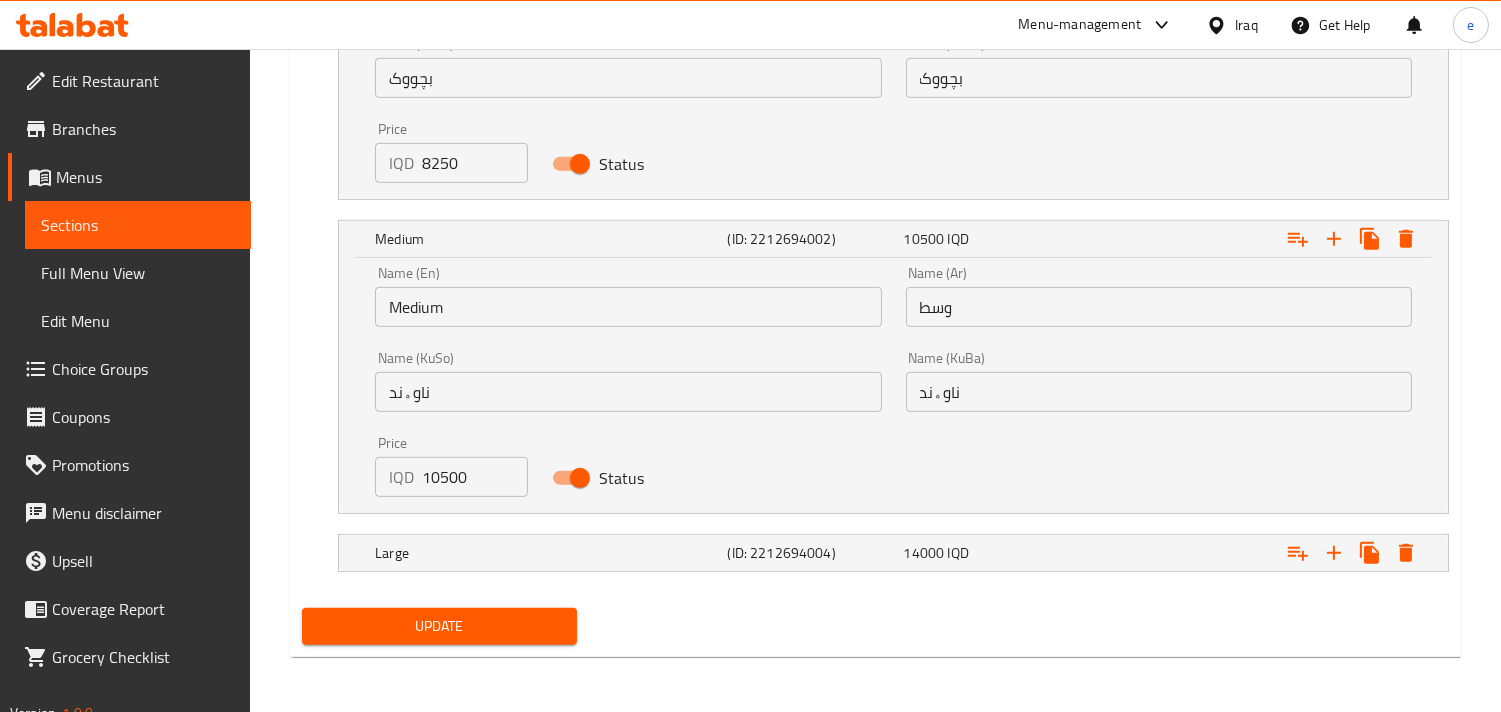 click on "10500" at bounding box center [475, 477] 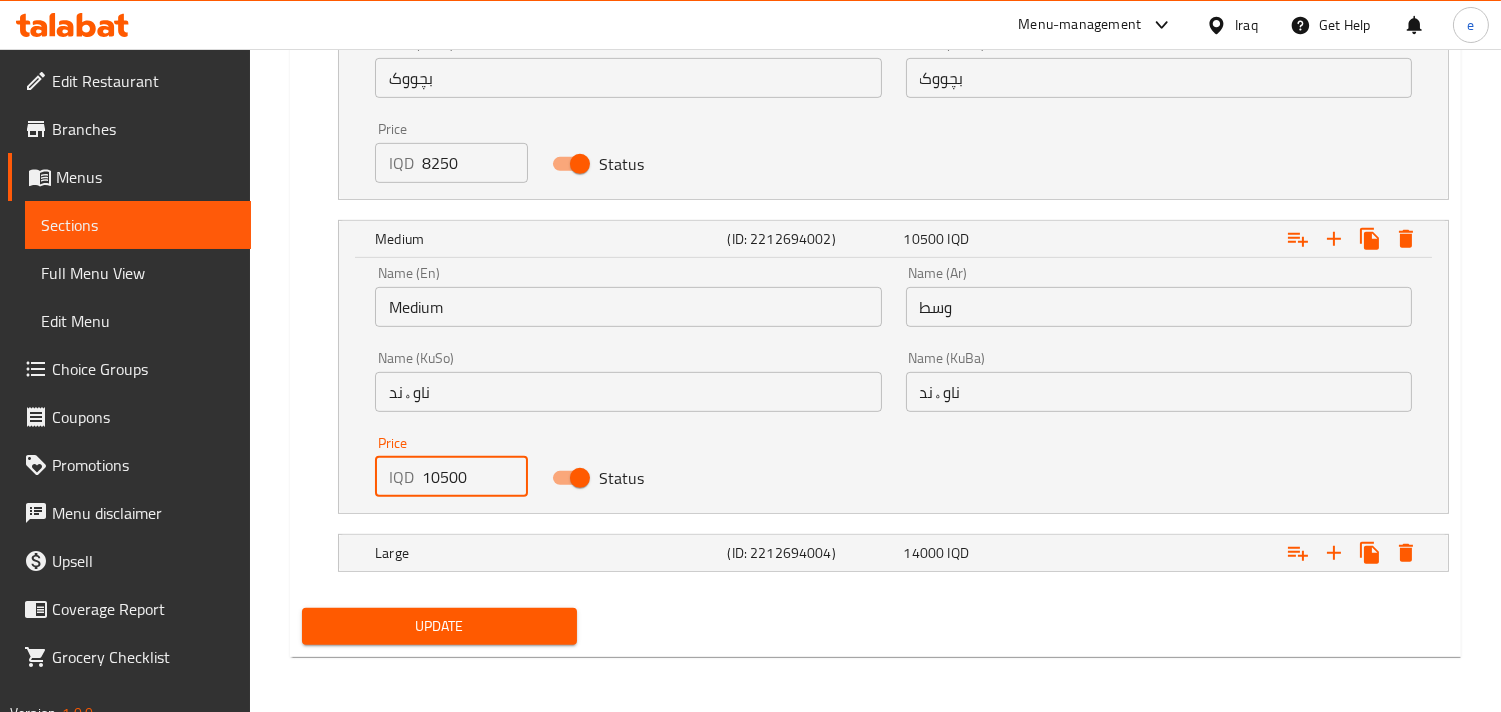 click on "10500" at bounding box center [475, 477] 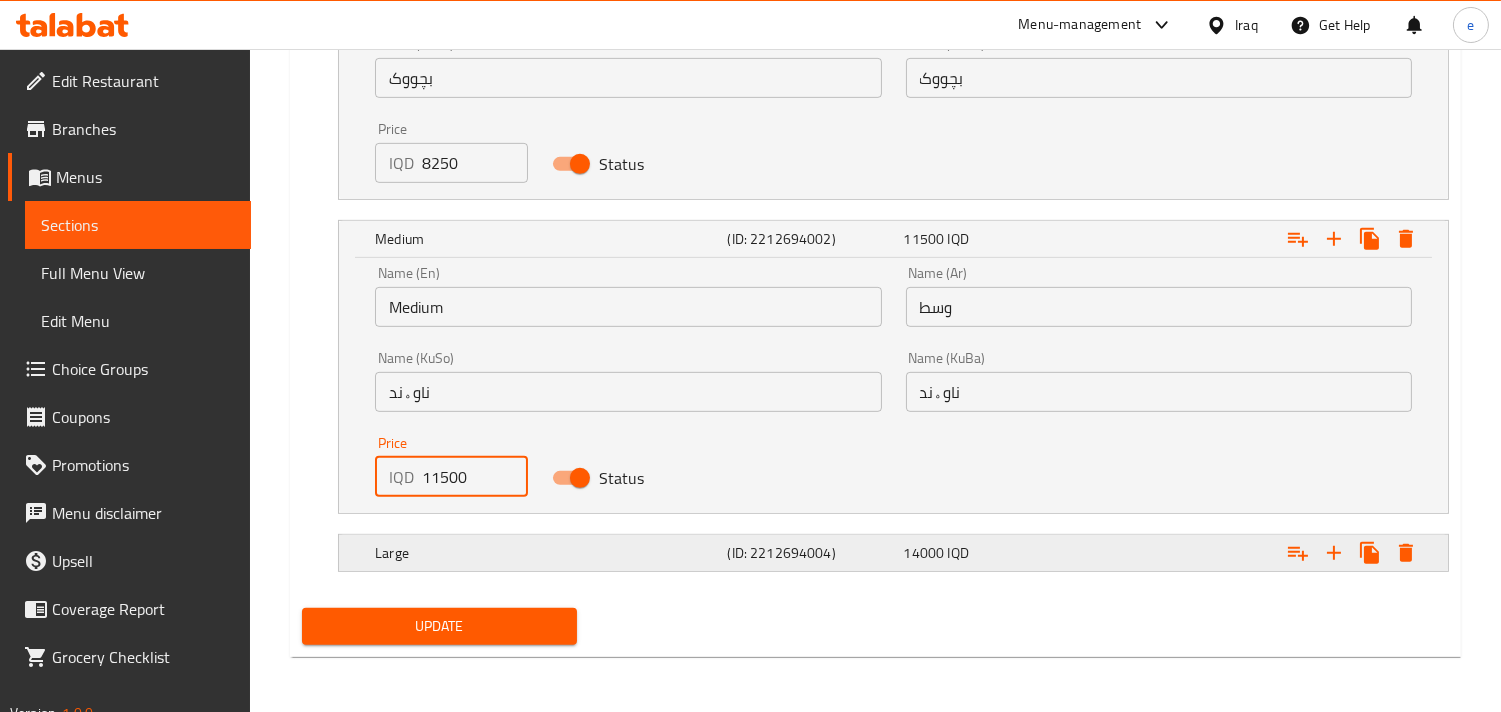 type on "11500" 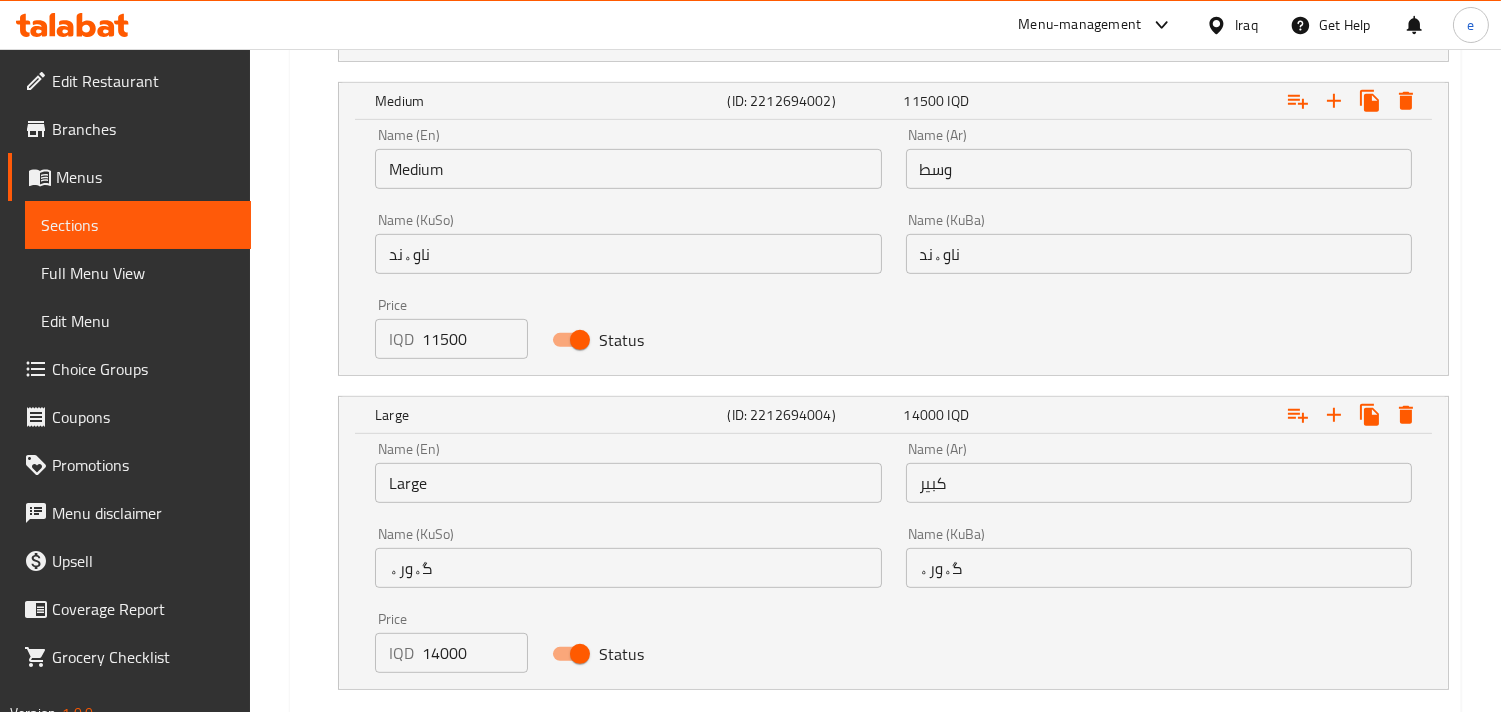 scroll, scrollTop: 1830, scrollLeft: 0, axis: vertical 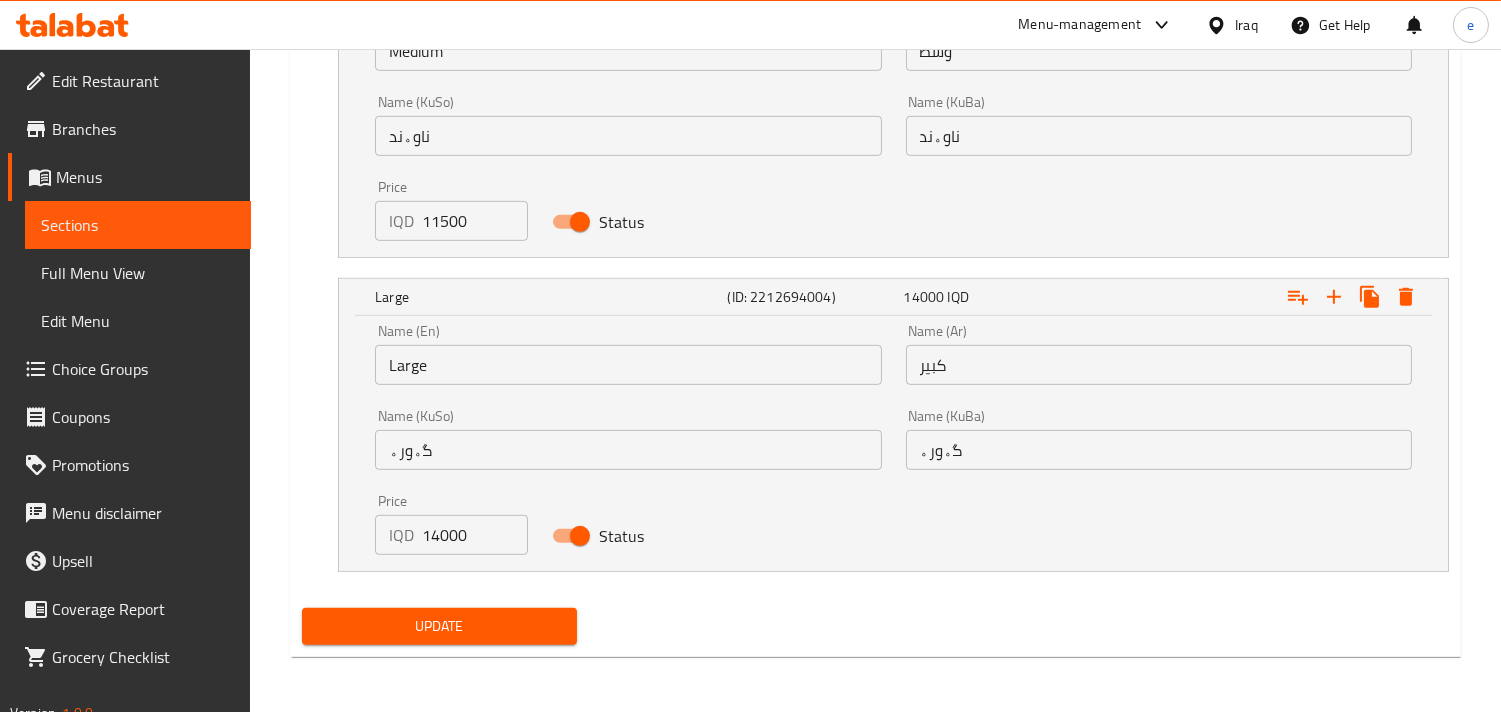 click on "14000" at bounding box center [475, 535] 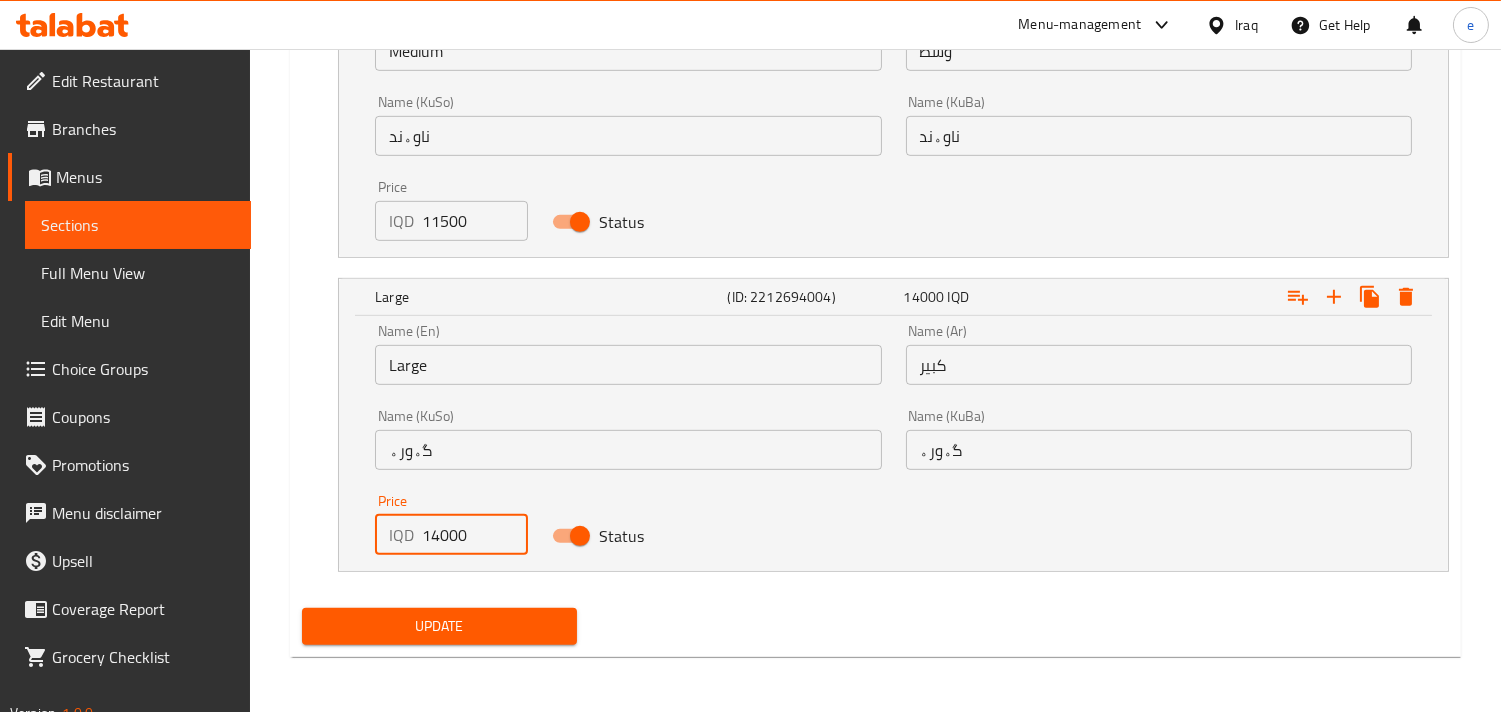 click on "14000" at bounding box center [475, 535] 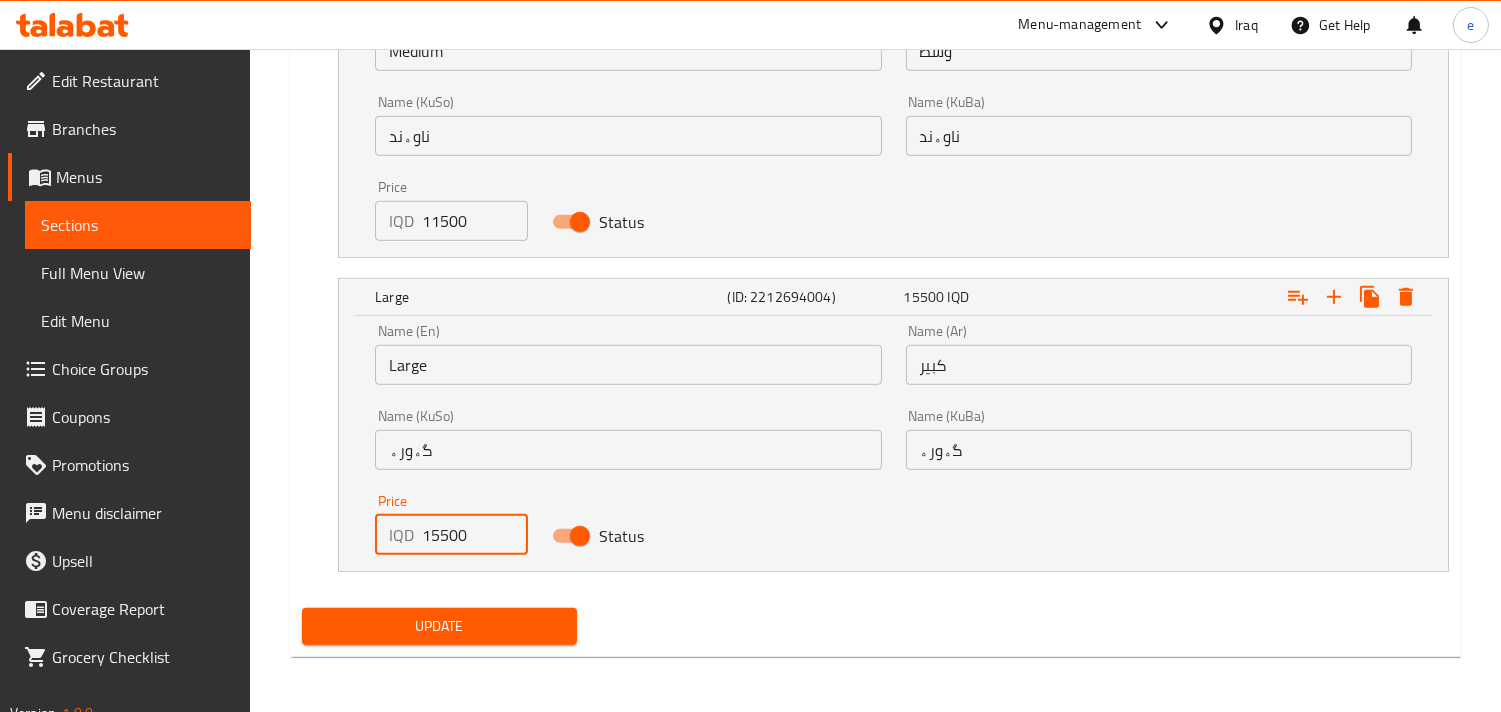 type on "15500" 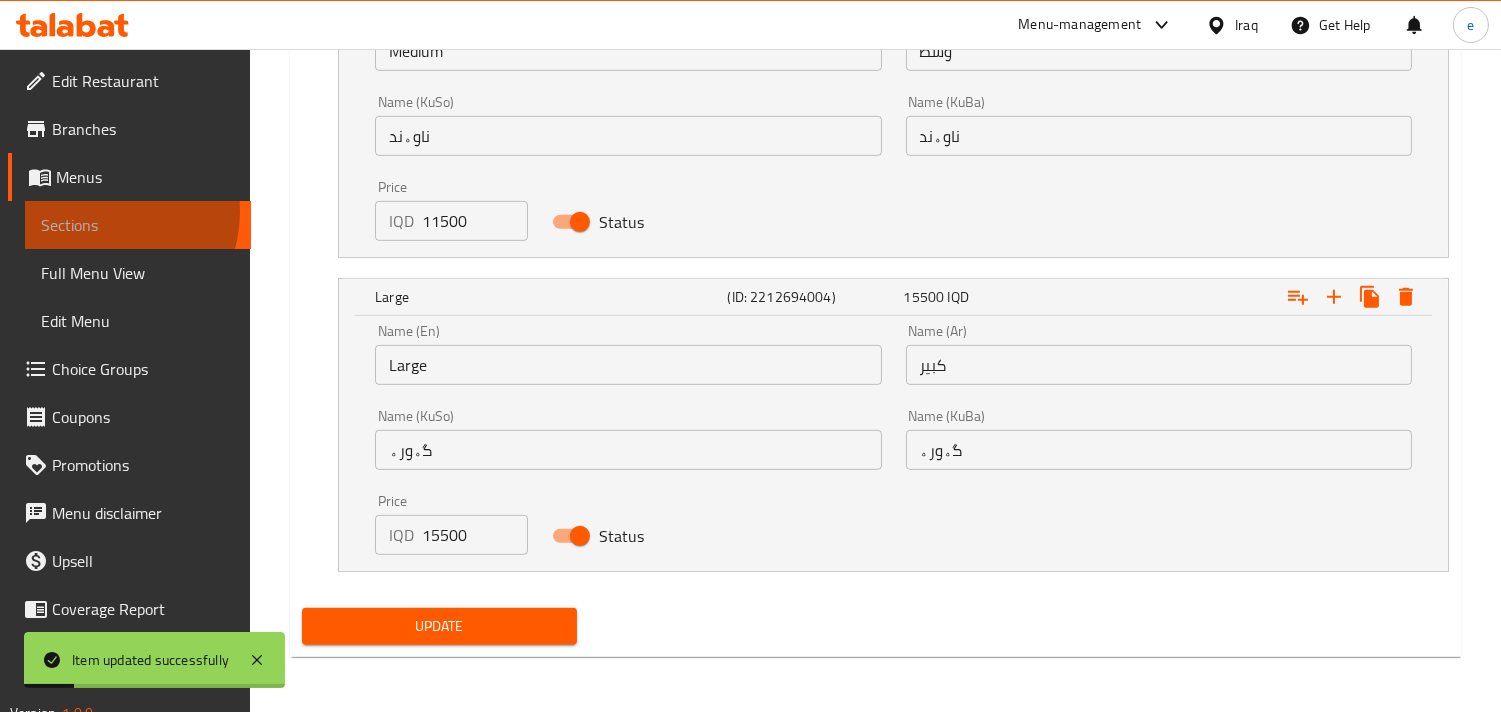 click on "Sections" at bounding box center [138, 225] 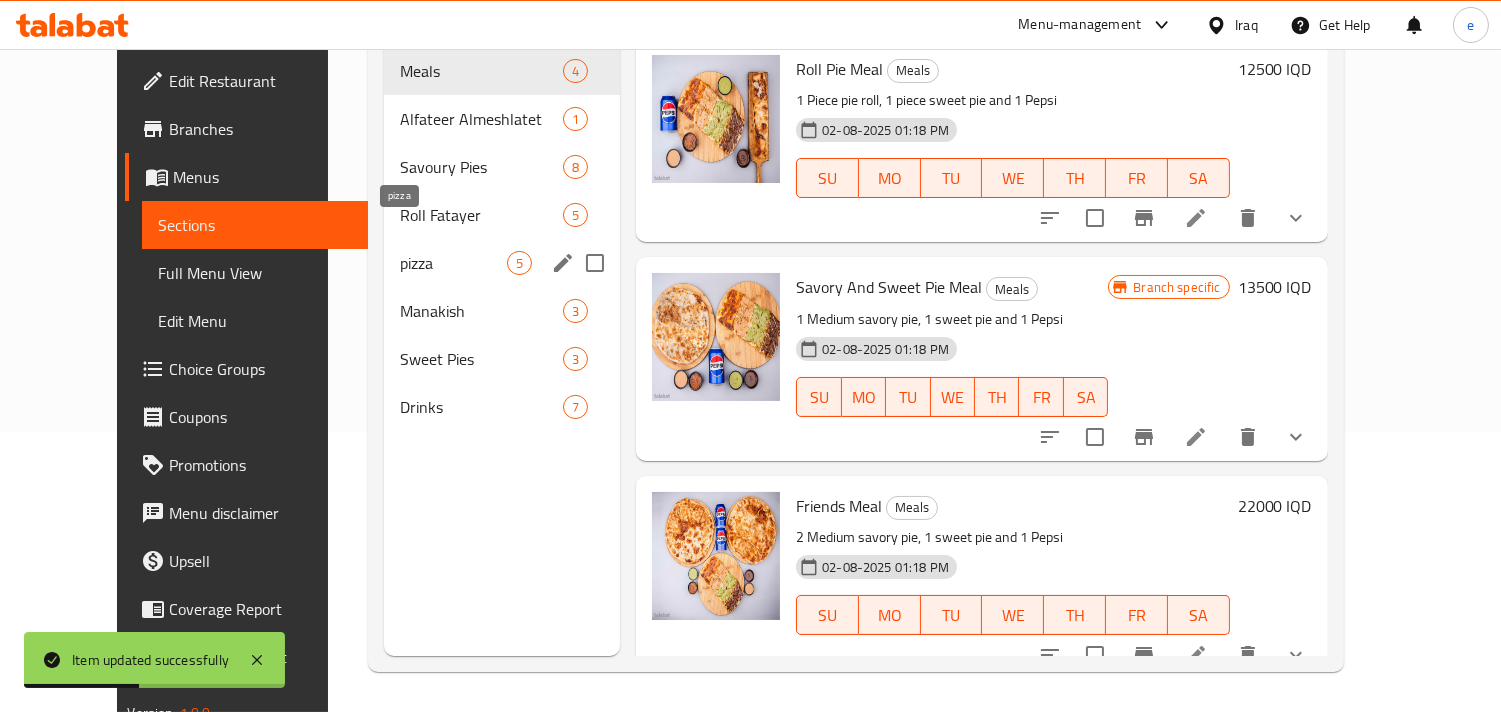 click on "pizza" at bounding box center (453, 263) 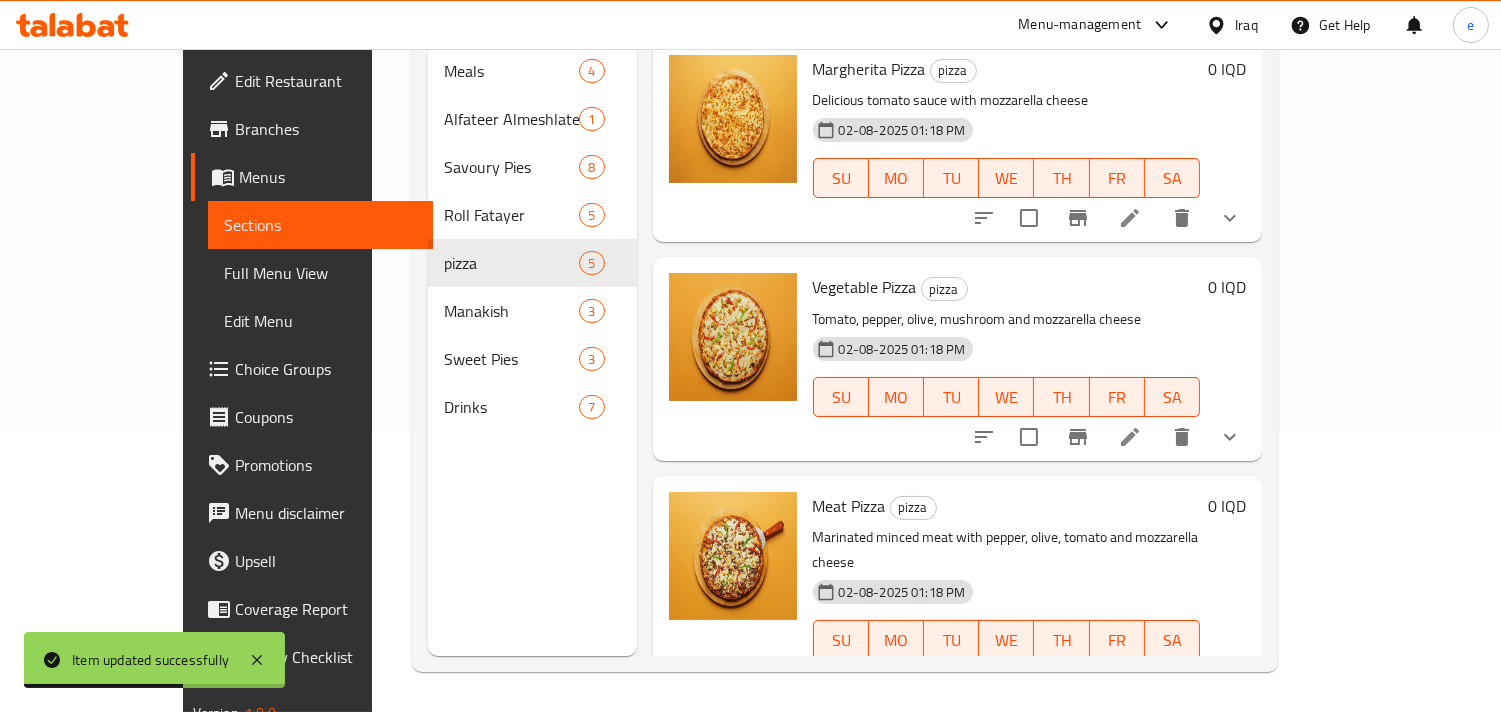 scroll, scrollTop: 222, scrollLeft: 0, axis: vertical 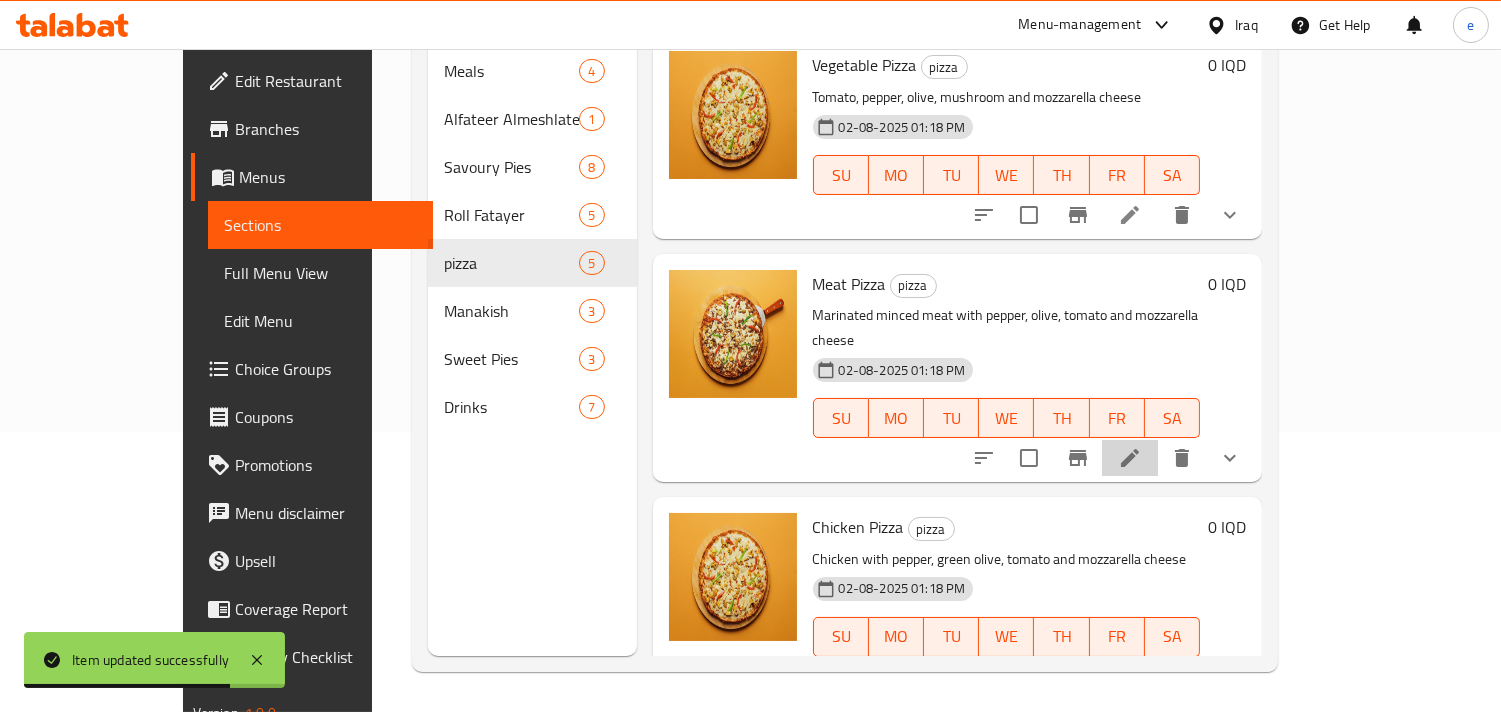 click at bounding box center (1130, 458) 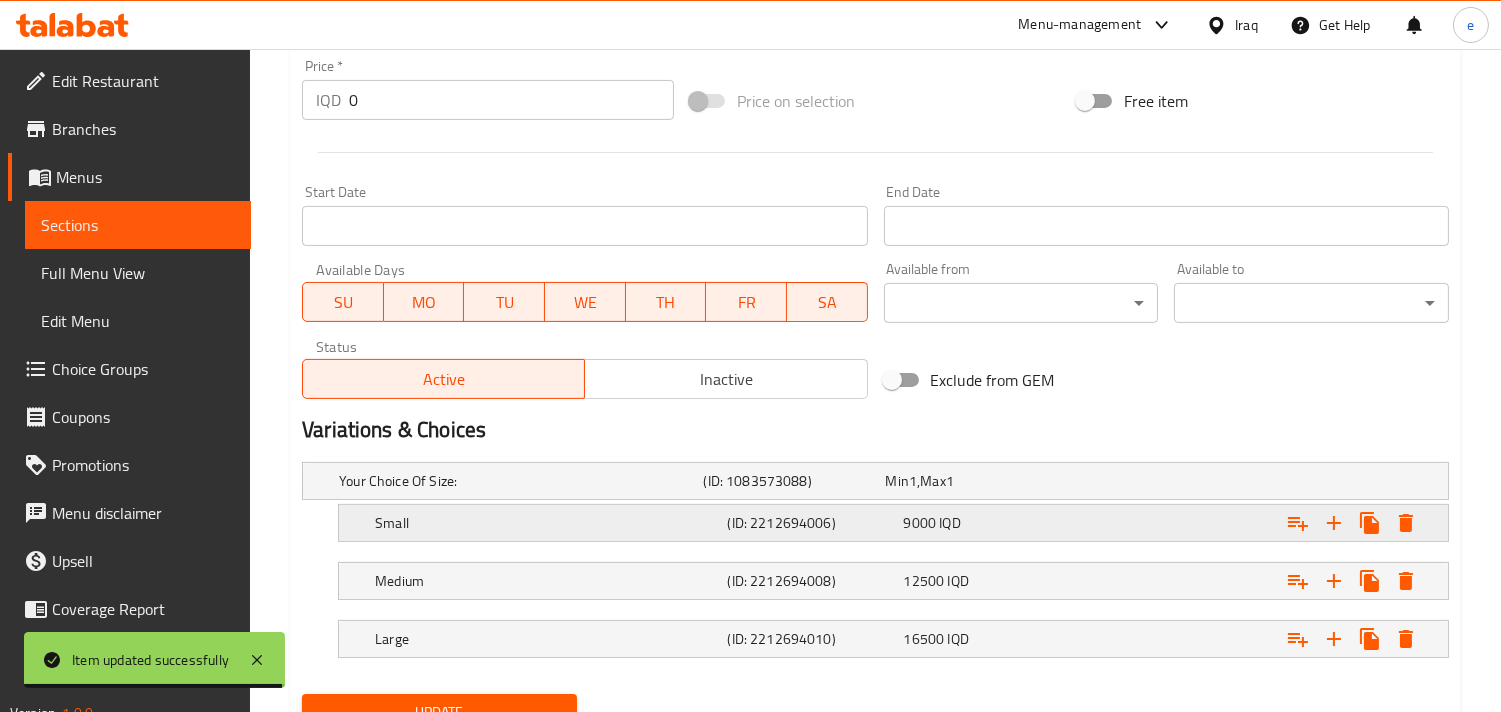 scroll, scrollTop: 1062, scrollLeft: 0, axis: vertical 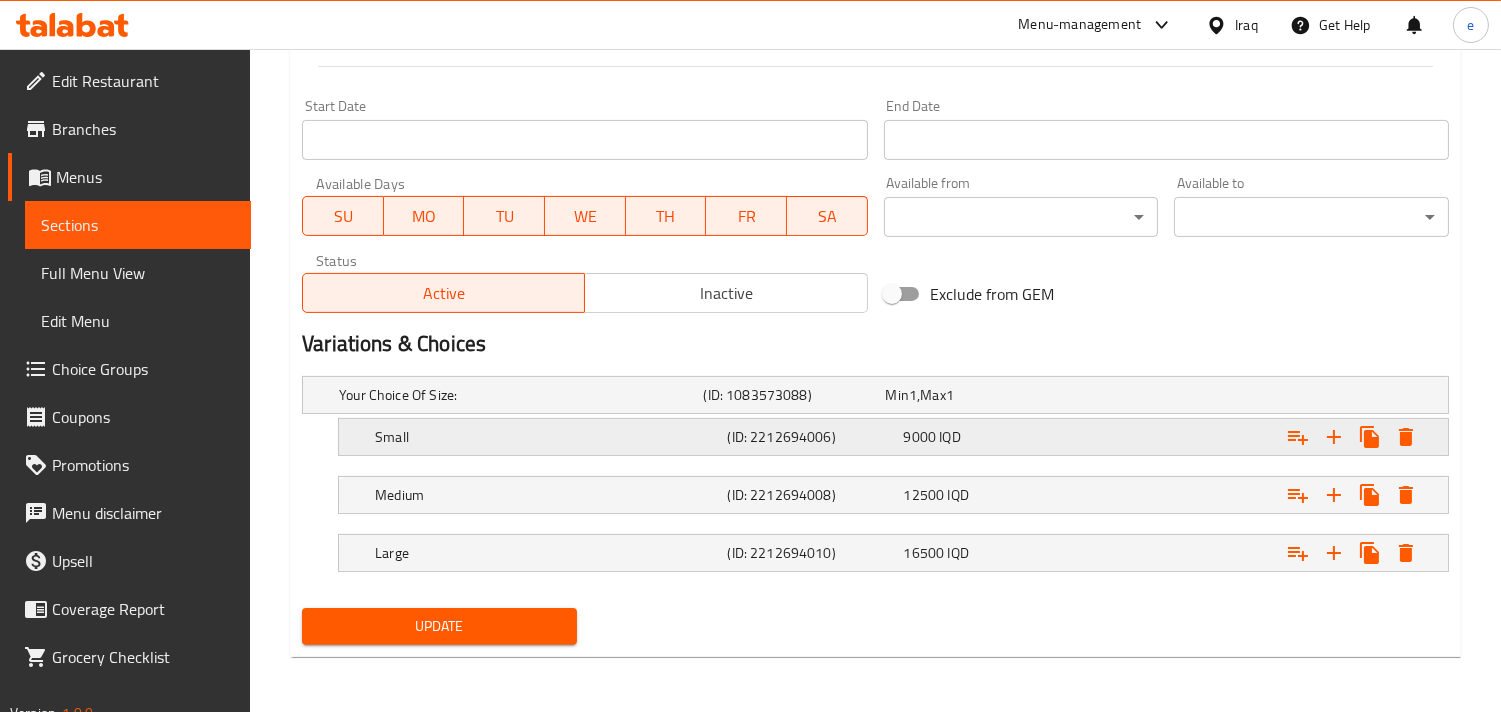 click on "IQD" at bounding box center [913, 395] 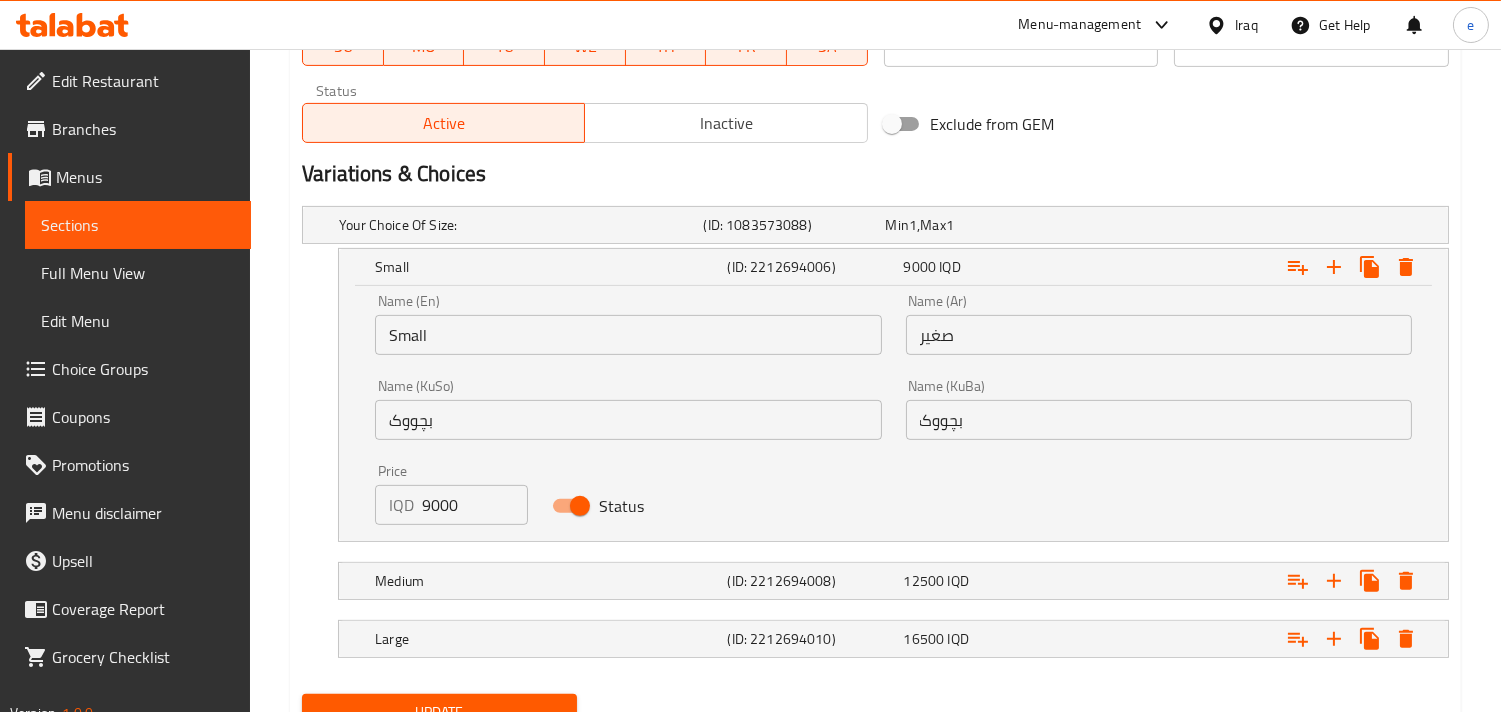 scroll, scrollTop: 1284, scrollLeft: 0, axis: vertical 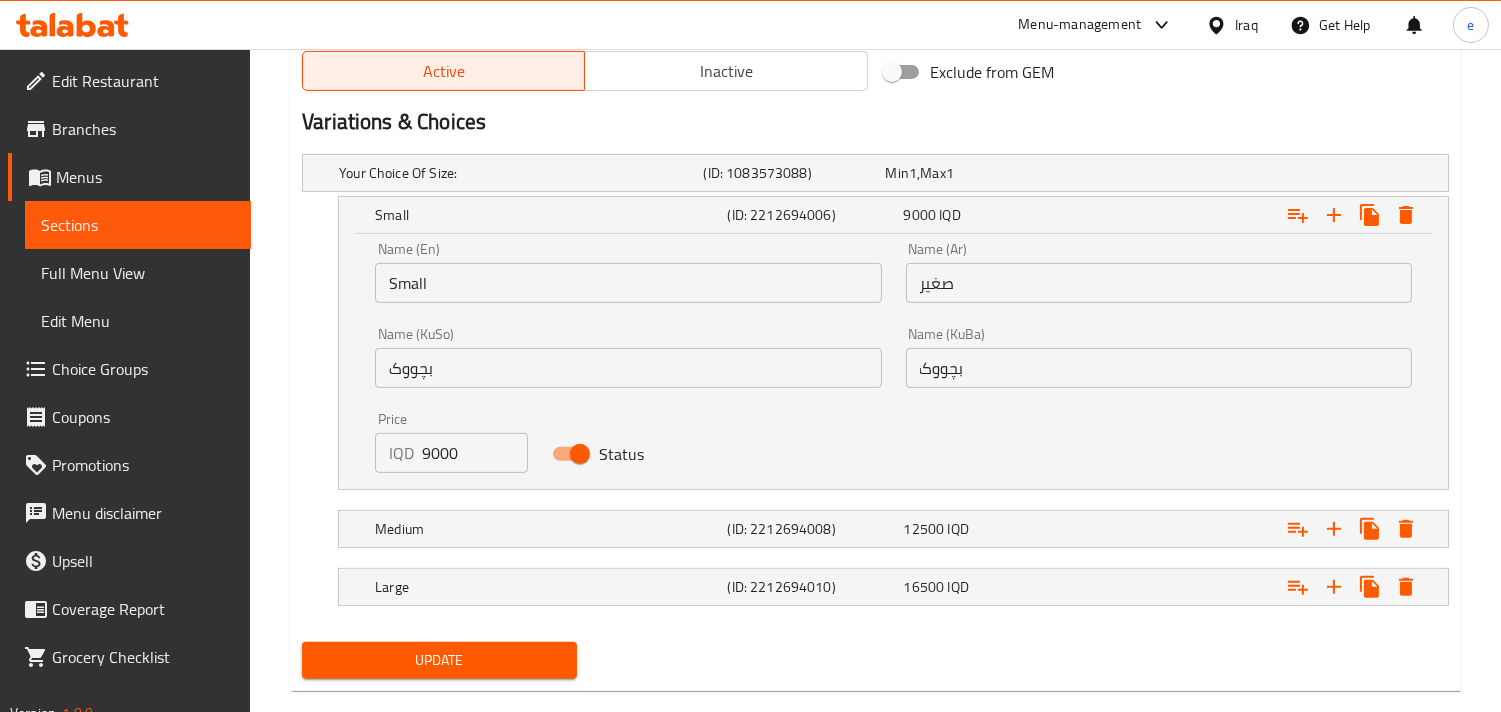 click on "9000" at bounding box center (475, 453) 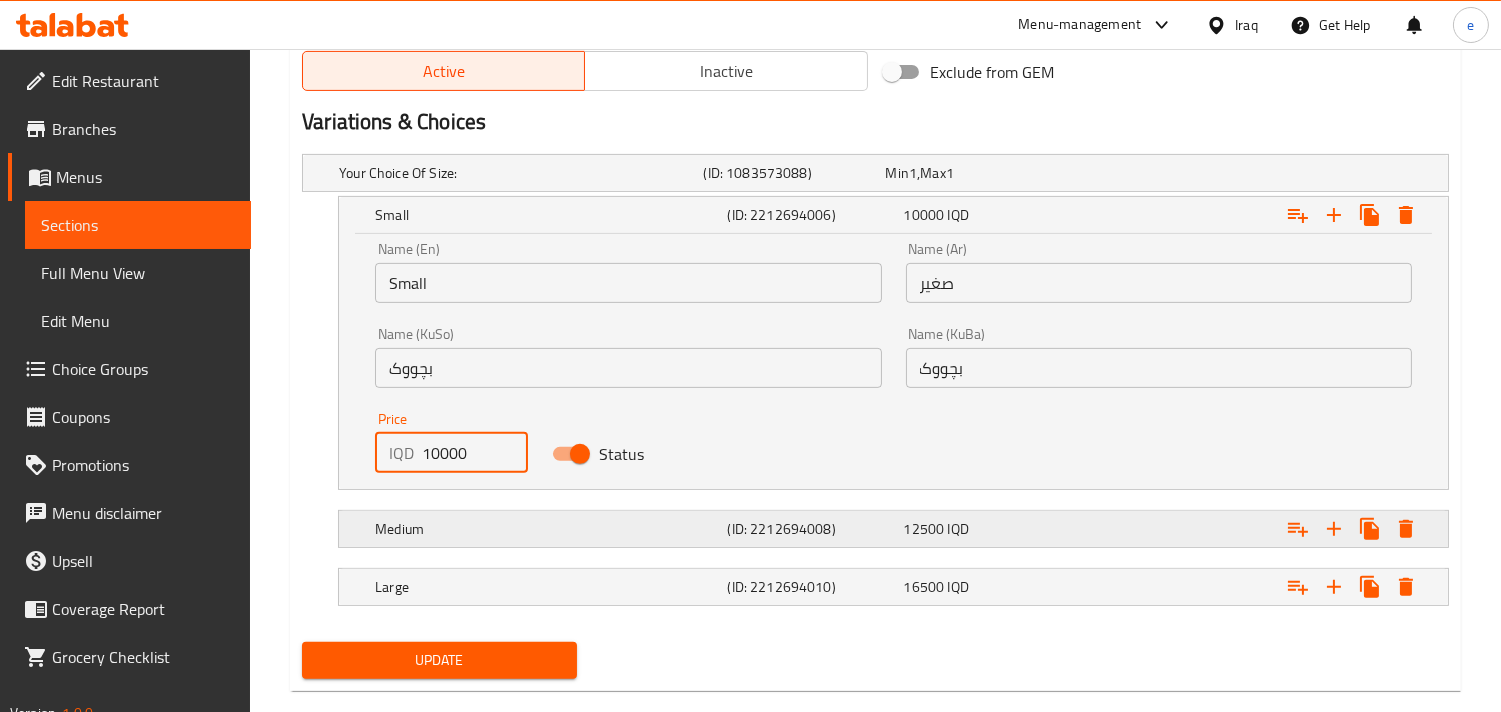 type on "10000" 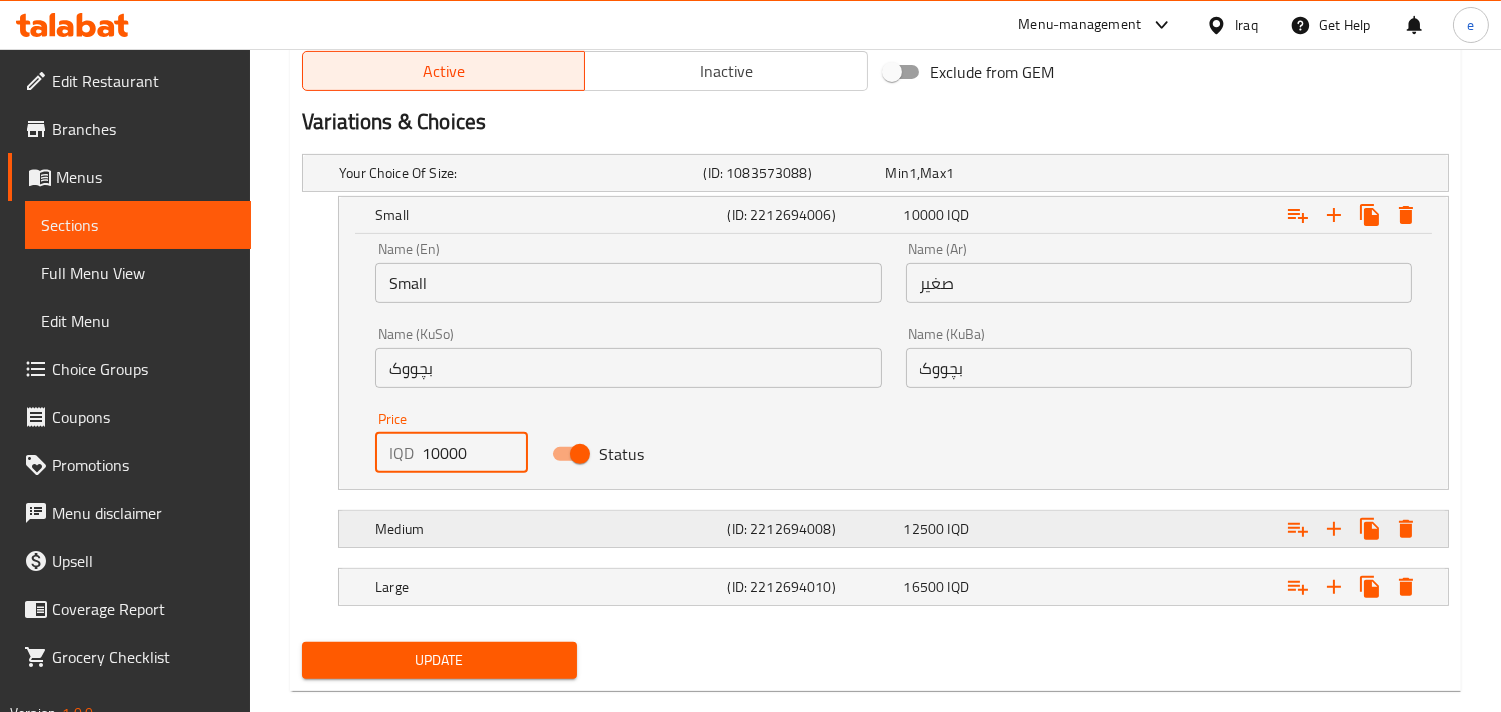 click on "Medium" at bounding box center [517, 173] 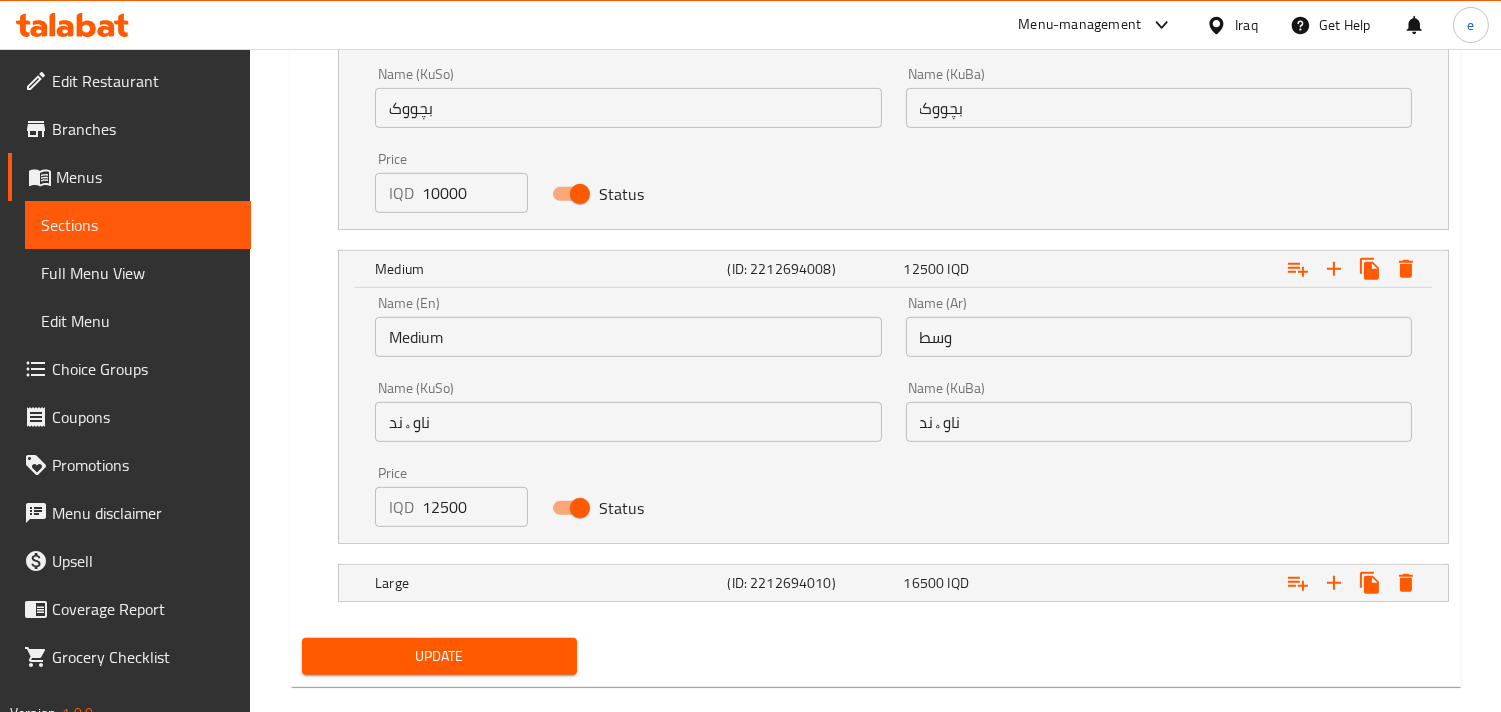 scroll, scrollTop: 1574, scrollLeft: 0, axis: vertical 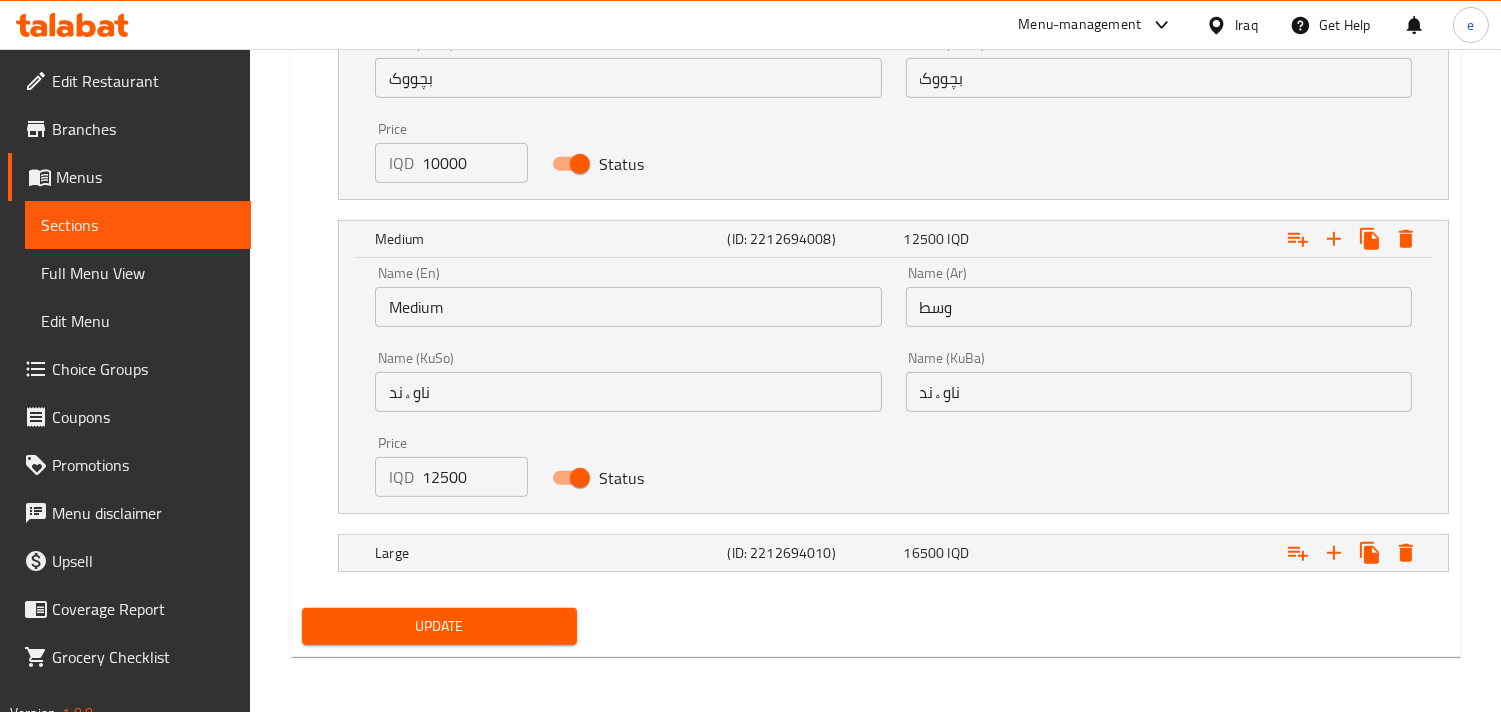 click on "12500" at bounding box center [475, 477] 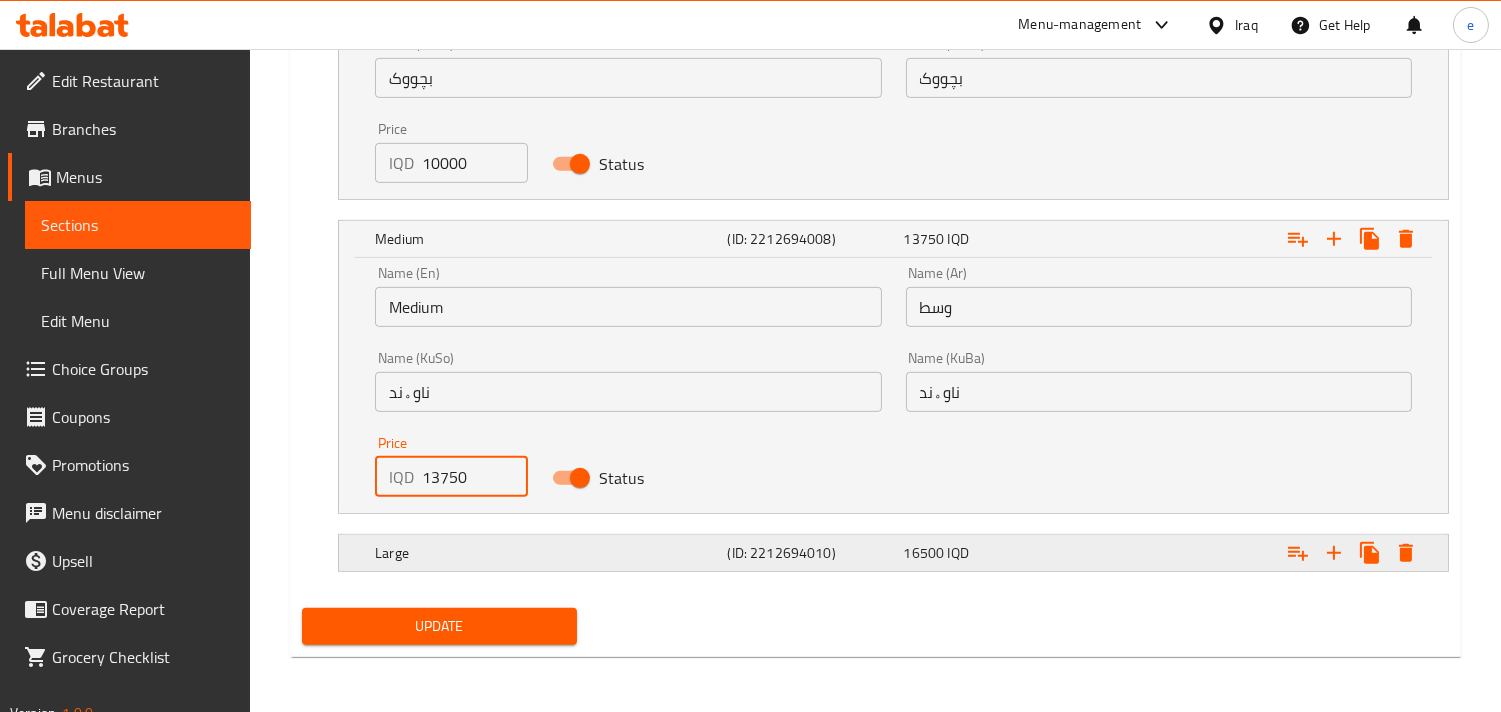 type on "13750" 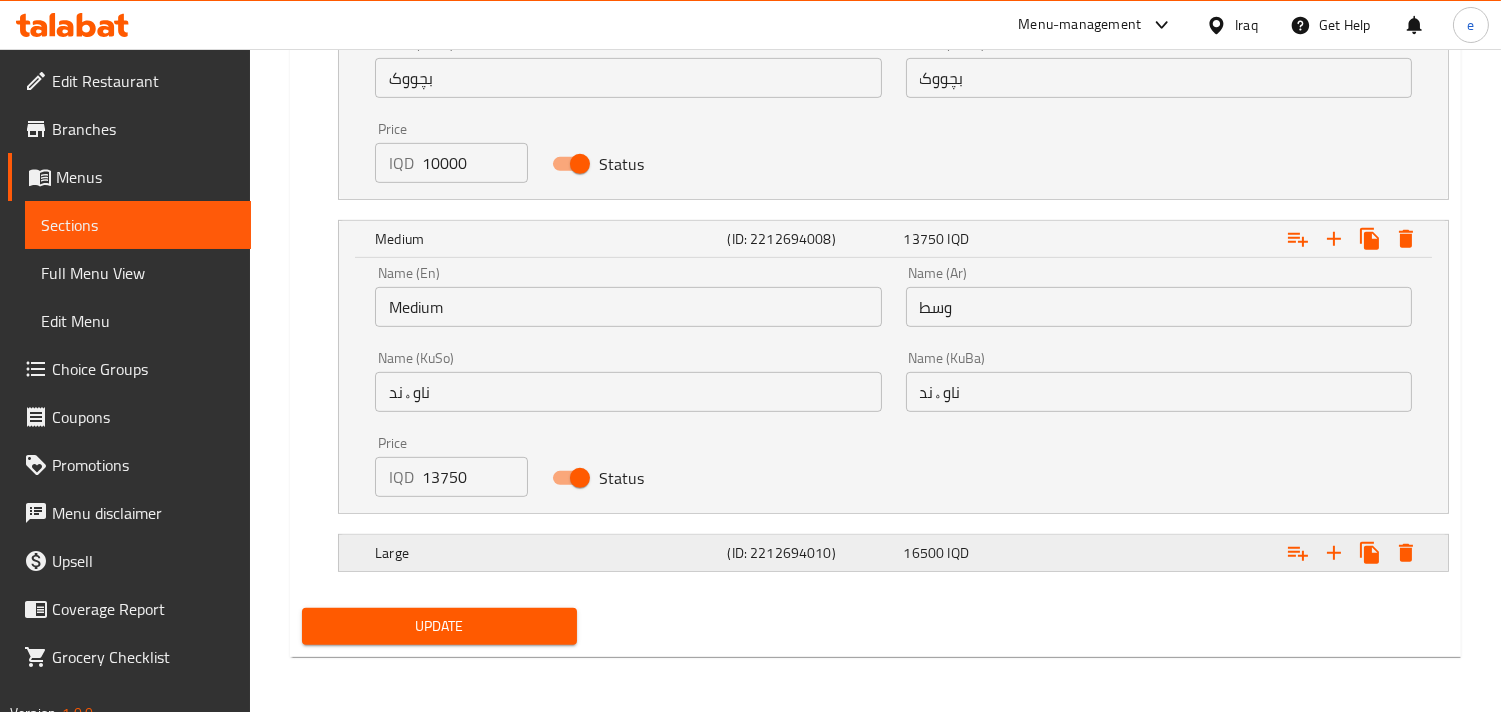 click on "(ID: 2212694010)" at bounding box center (790, -117) 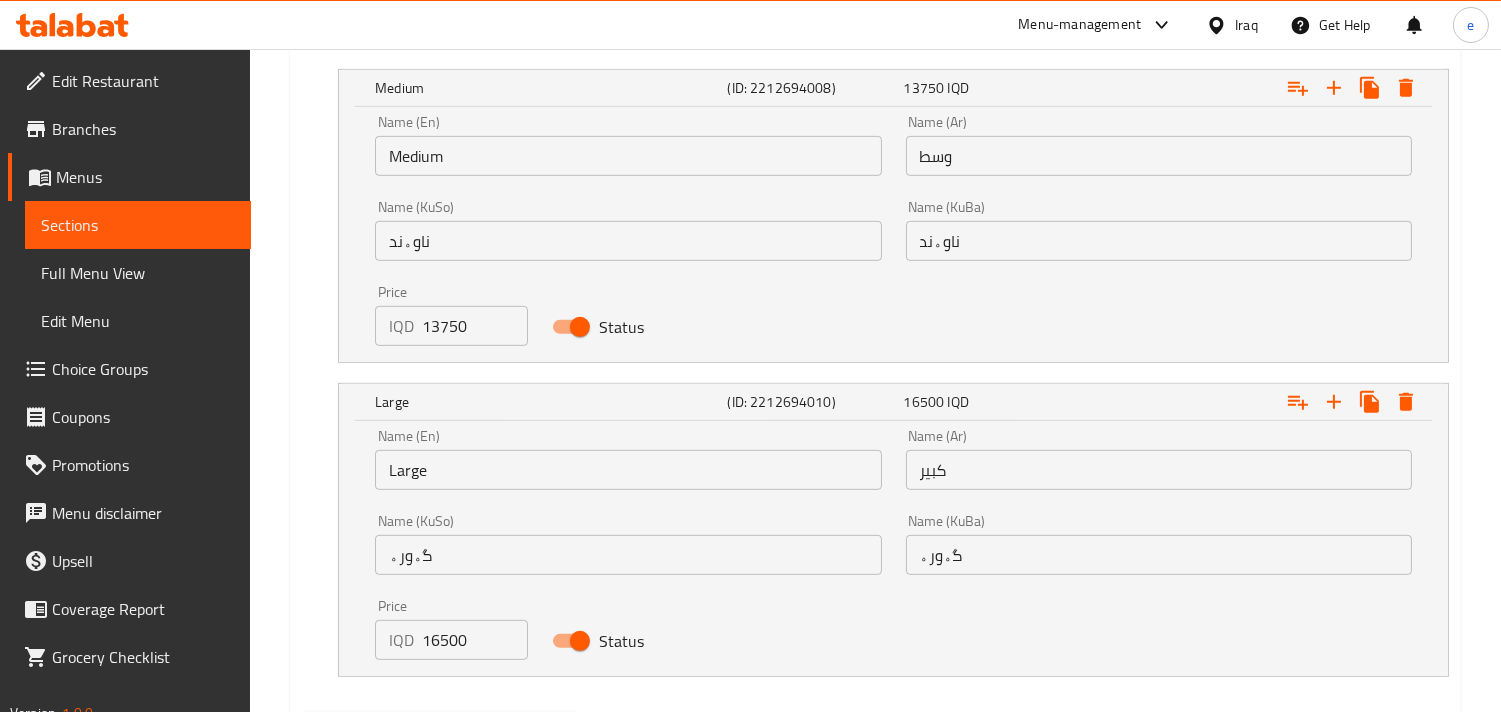 scroll, scrollTop: 1830, scrollLeft: 0, axis: vertical 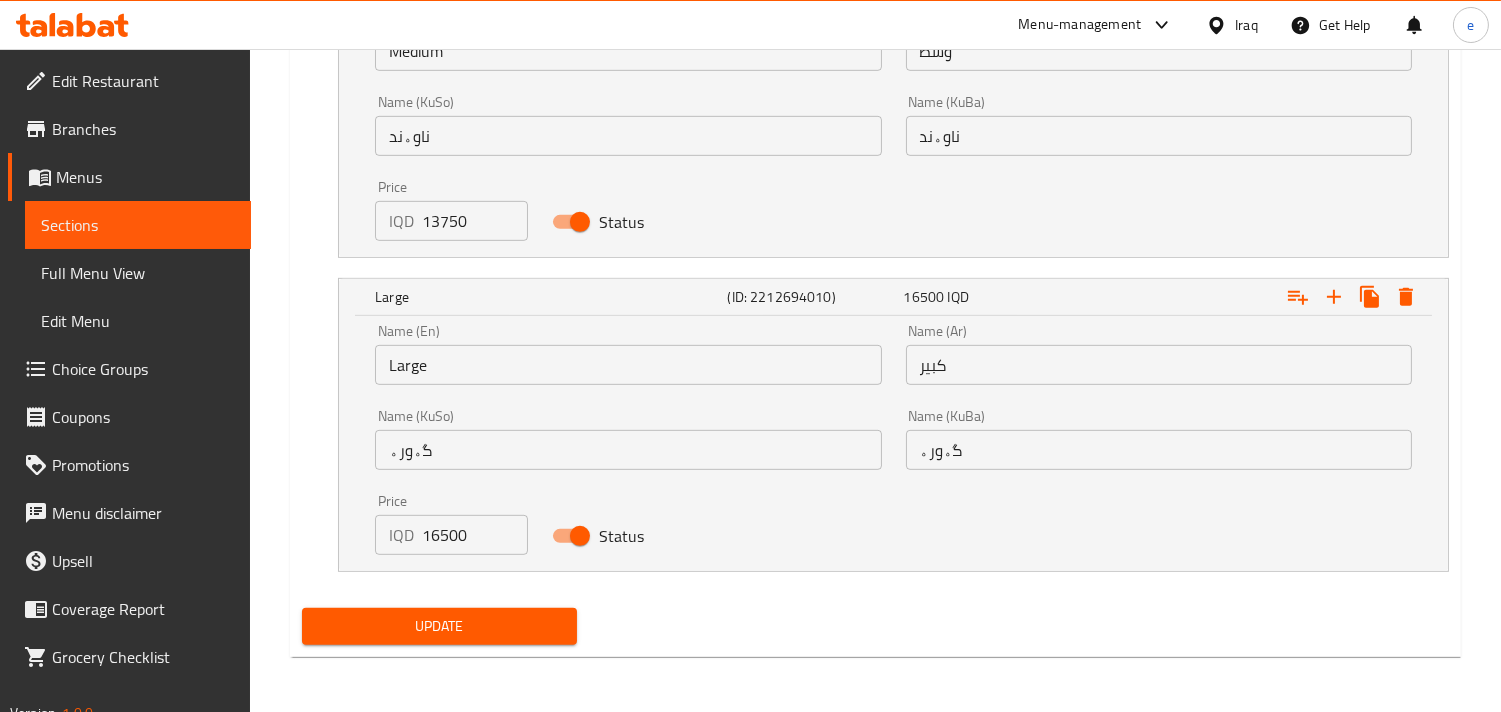 click on "16500" at bounding box center (475, 535) 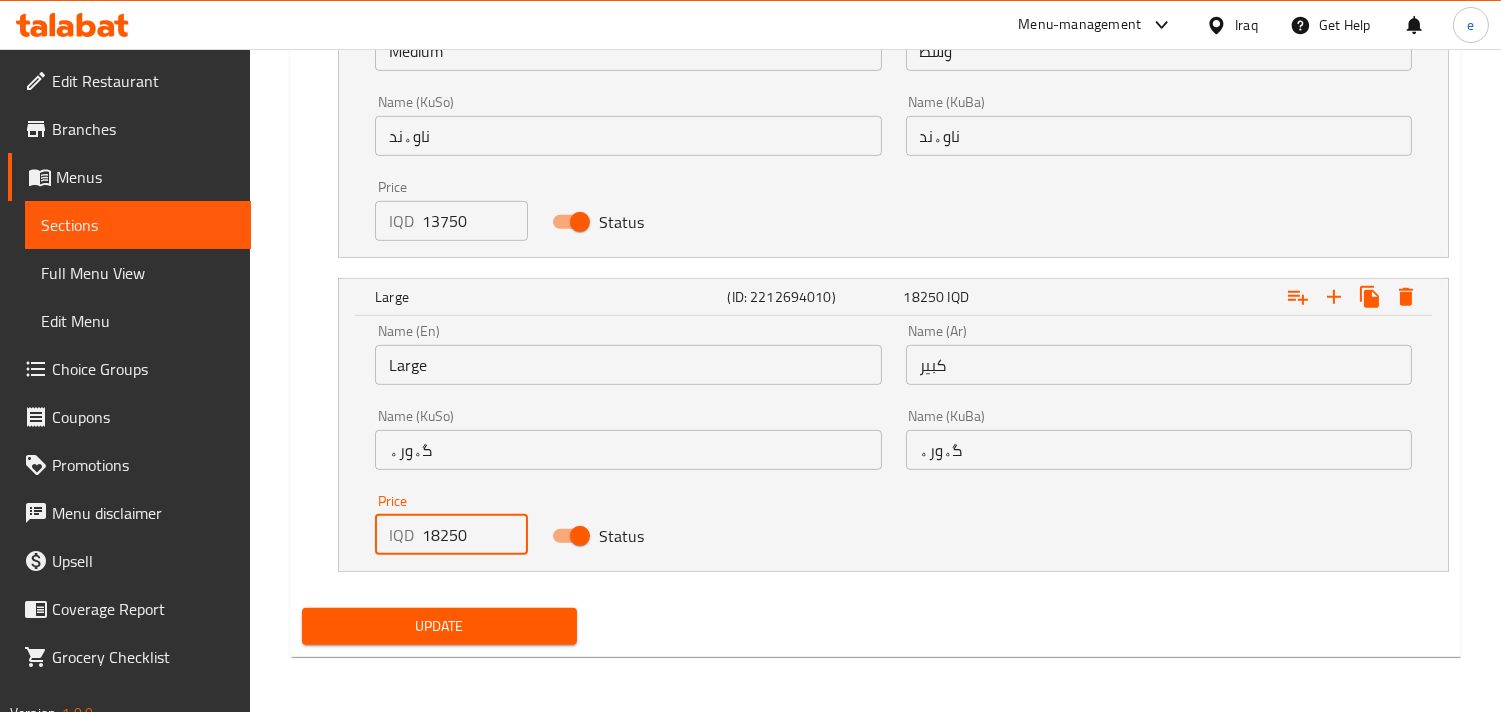 type on "18250" 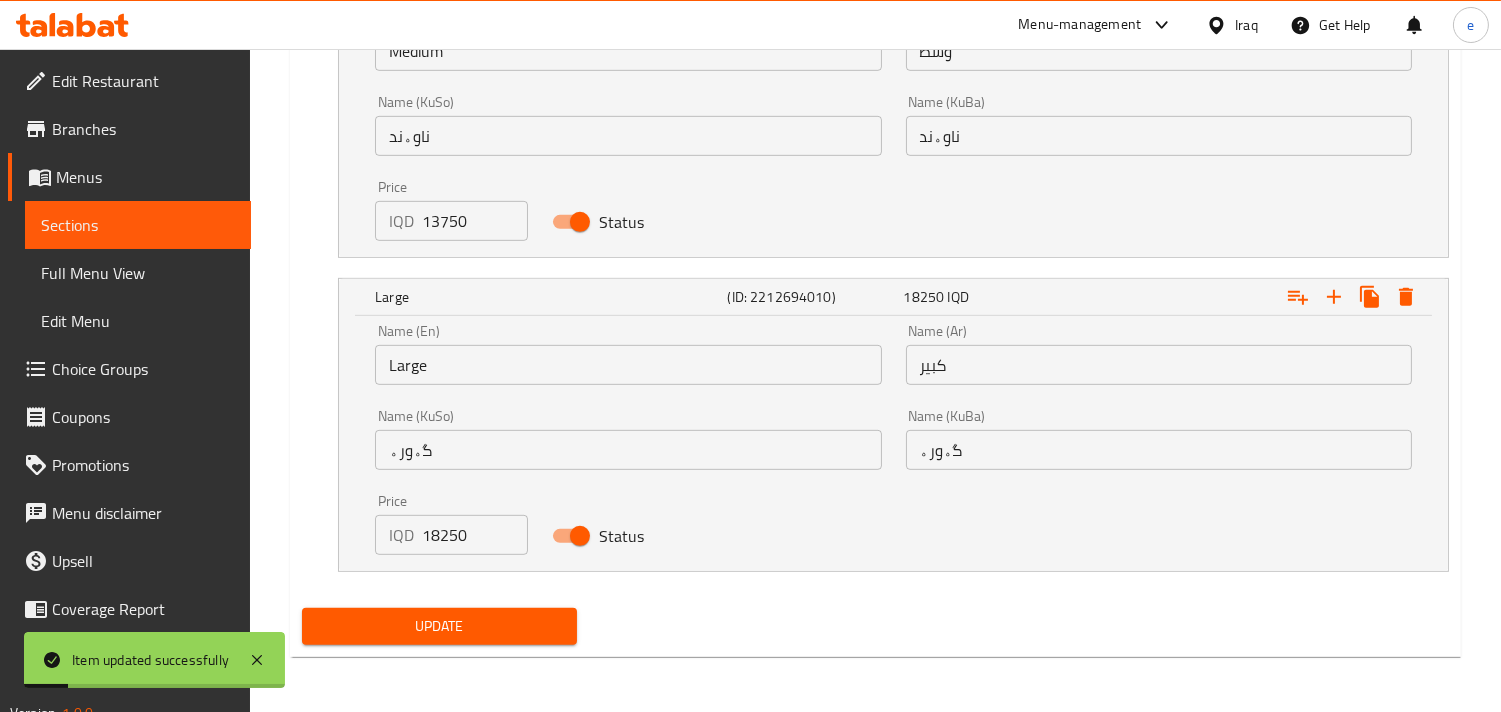 click on "Sections" at bounding box center (138, 225) 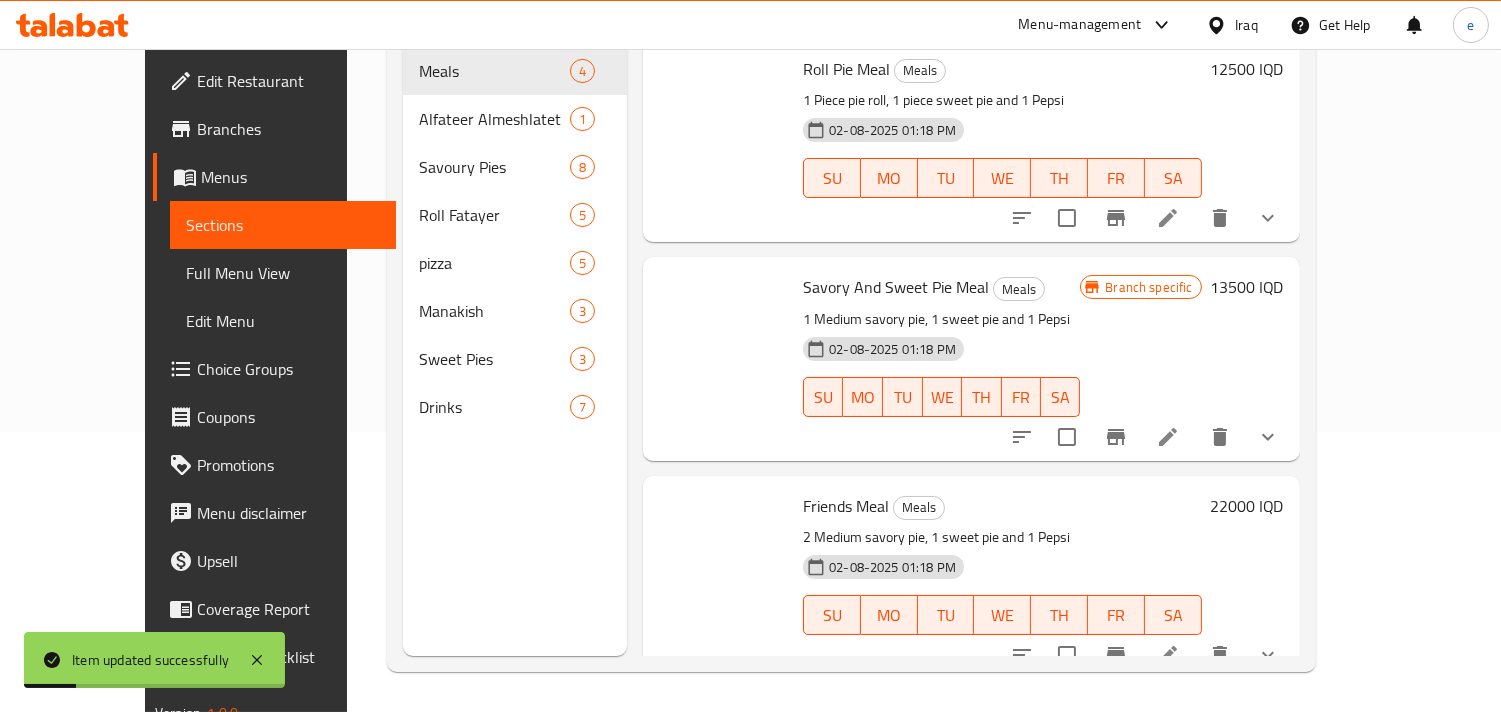 scroll, scrollTop: 280, scrollLeft: 0, axis: vertical 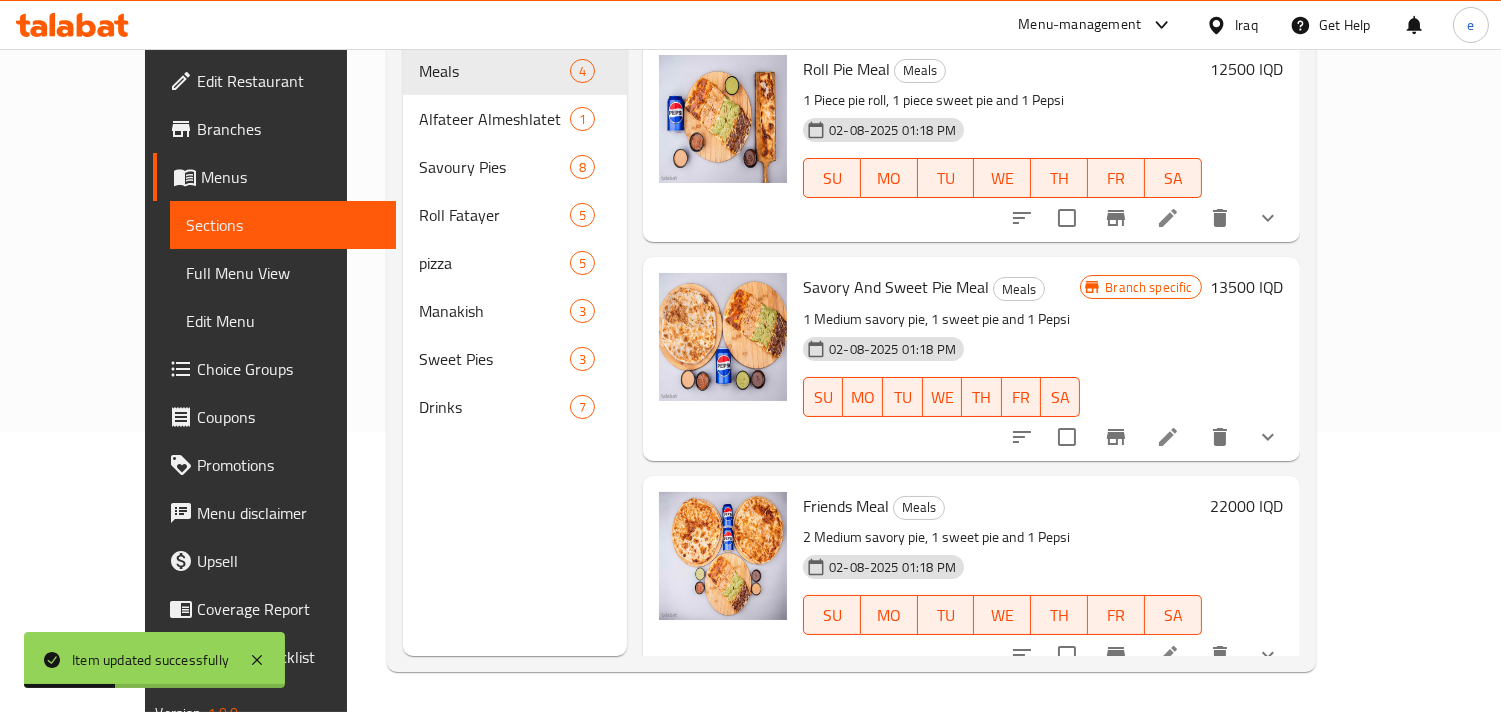 click on "Menu sections Meals 4 Alfateer Almeshlatet 1 Savoury Pies 8 Roll Fatayer 5 pizza 5 Manakish 3 Sweet Pies 3 Drinks 7 Menu items Add Sort Manage items Roll Pie Meal   Meals 1 Piece pie roll, 1 piece sweet pie and 1 Pepsi [DATE] [TIME] SU MO TU WE TH FR SA 12500   IQD Savory And Sweet Pie Meal   Meals 1 Medium savory pie, 1 sweet pie and 1 Pepsi [DATE] [TIME] SU MO TU WE TH FR SA 13500   IQD Friends Meal   Meals 2 Medium savory pie, 1 sweet pie and 1 Pepsi [DATE] [TIME] SU MO TU WE TH FR SA 22000   IQD Family Meal   Meals 1 Meshaltet pie, 2 Large pie and 4 Pepsi [DATE] [TIME] SU MO TU WE TH FR SA 40000   IQD" at bounding box center (851, 300) 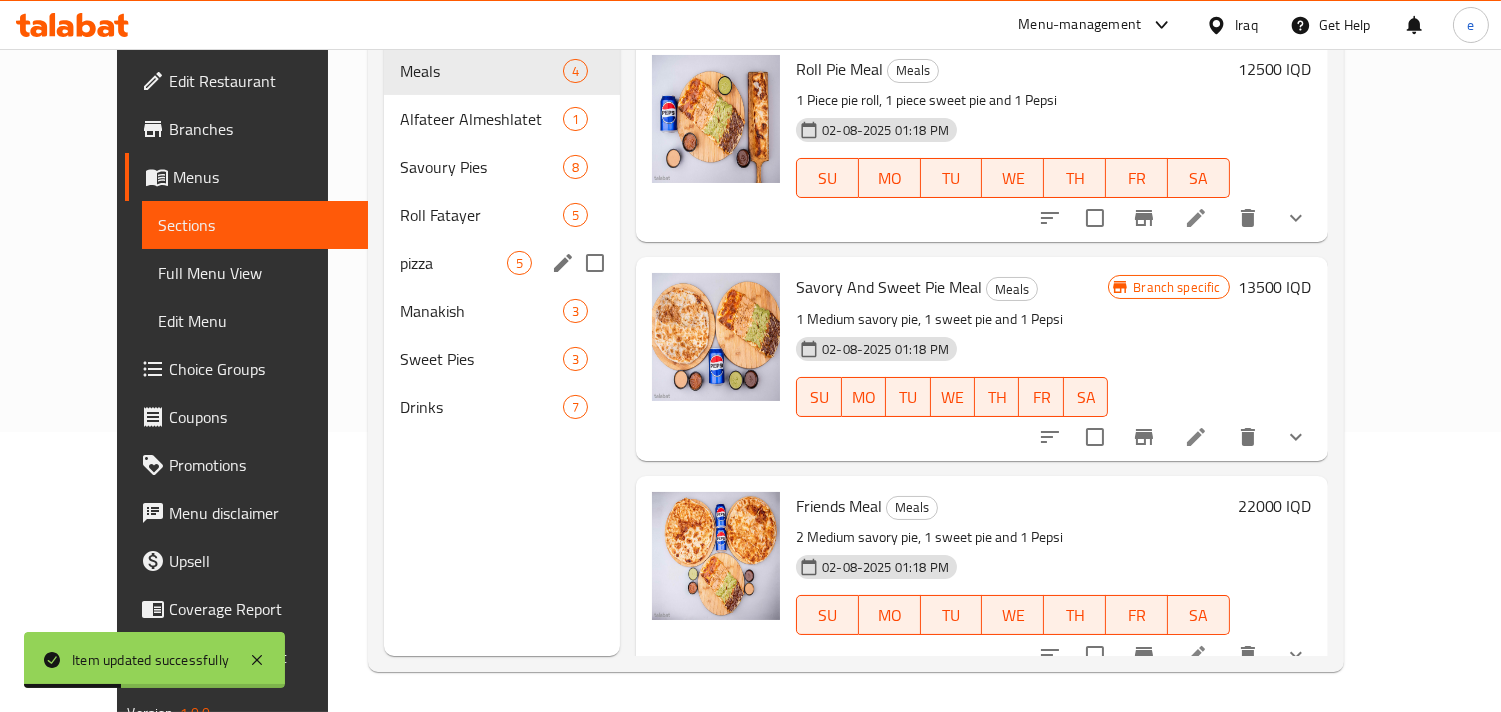 click on "pizza" at bounding box center (453, 263) 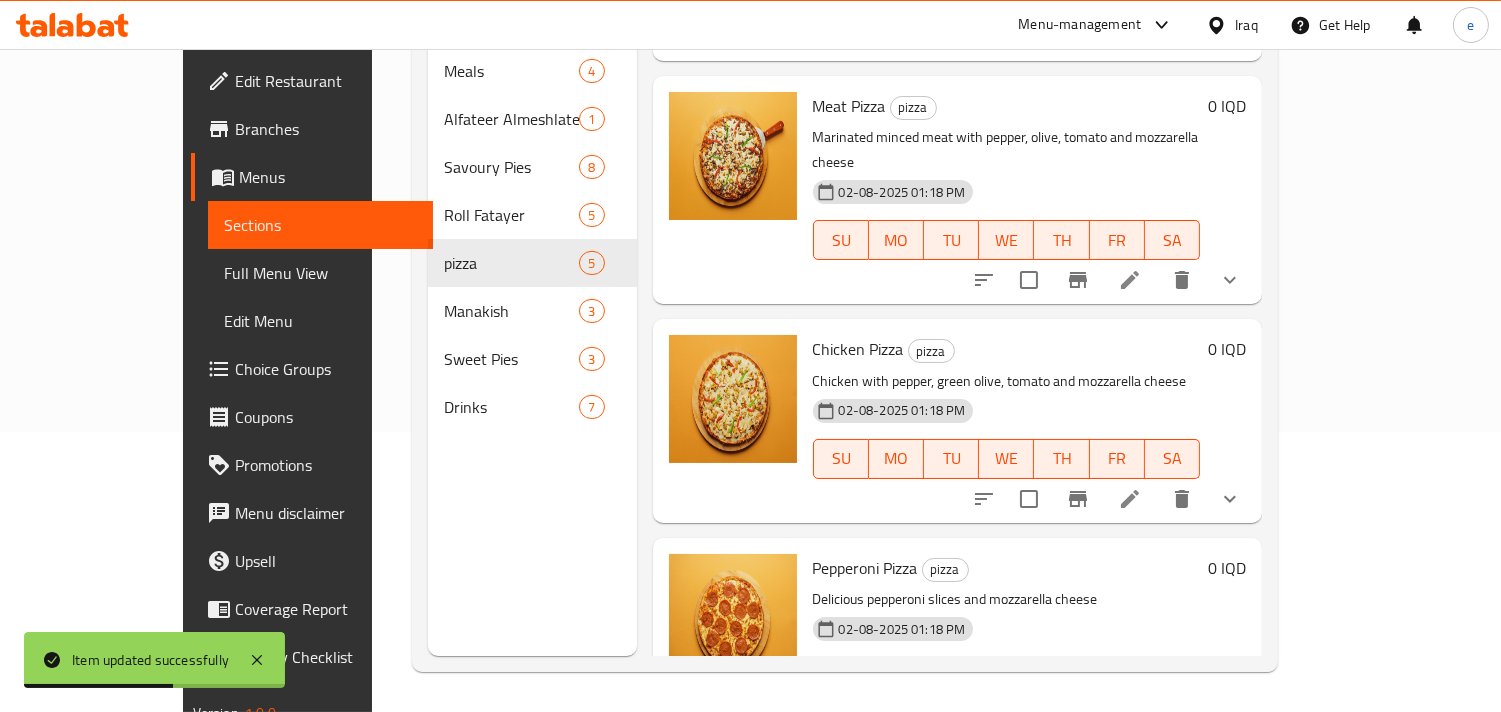 scroll, scrollTop: 428, scrollLeft: 0, axis: vertical 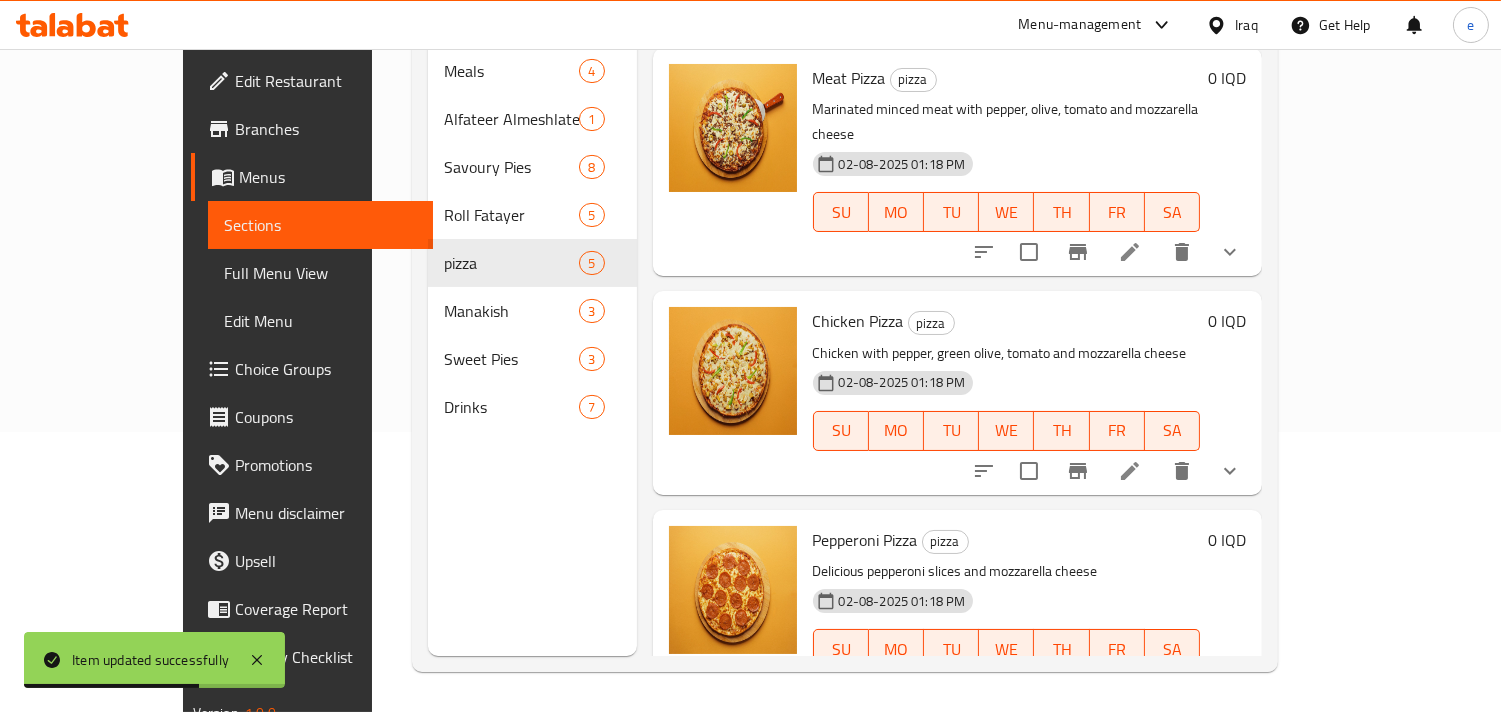 click 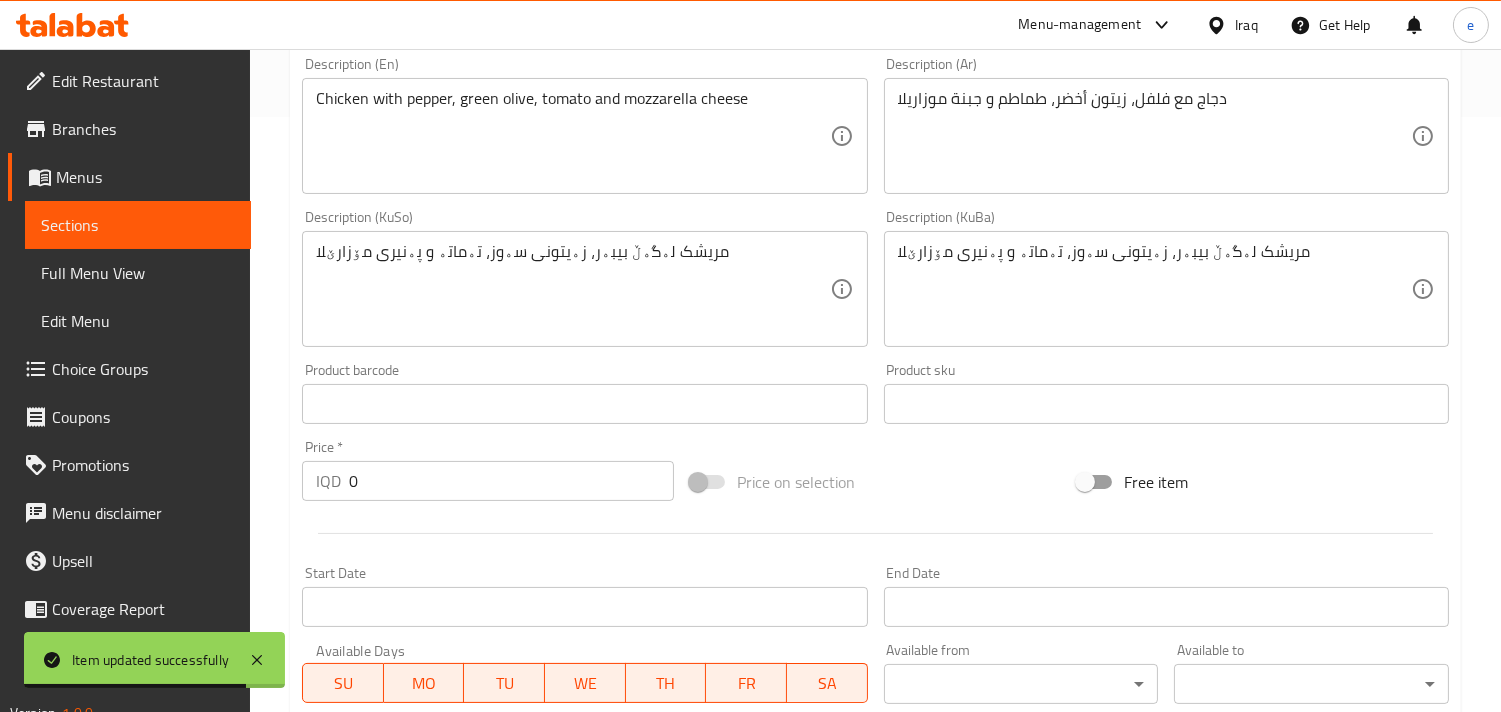 scroll, scrollTop: 1062, scrollLeft: 0, axis: vertical 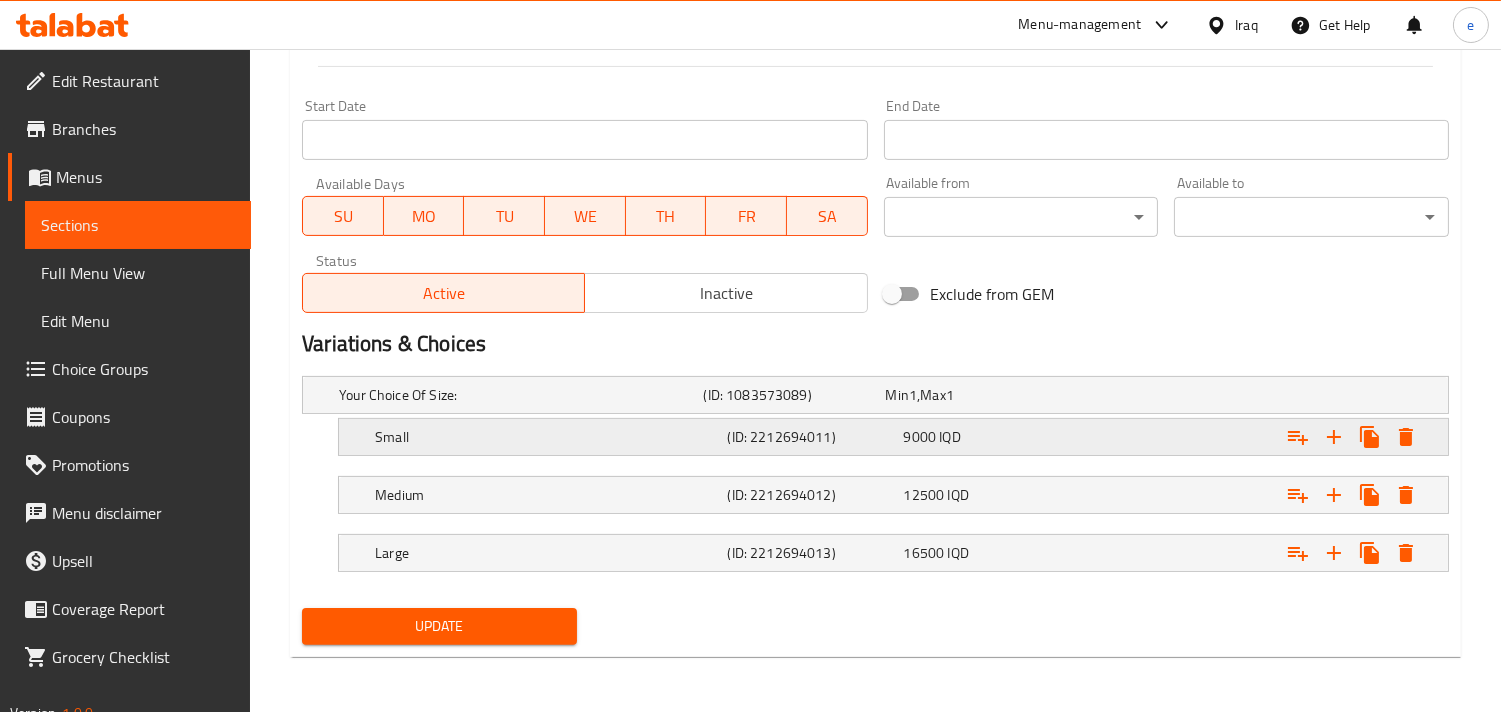 click on "(ID: 2212694011)" at bounding box center (790, 395) 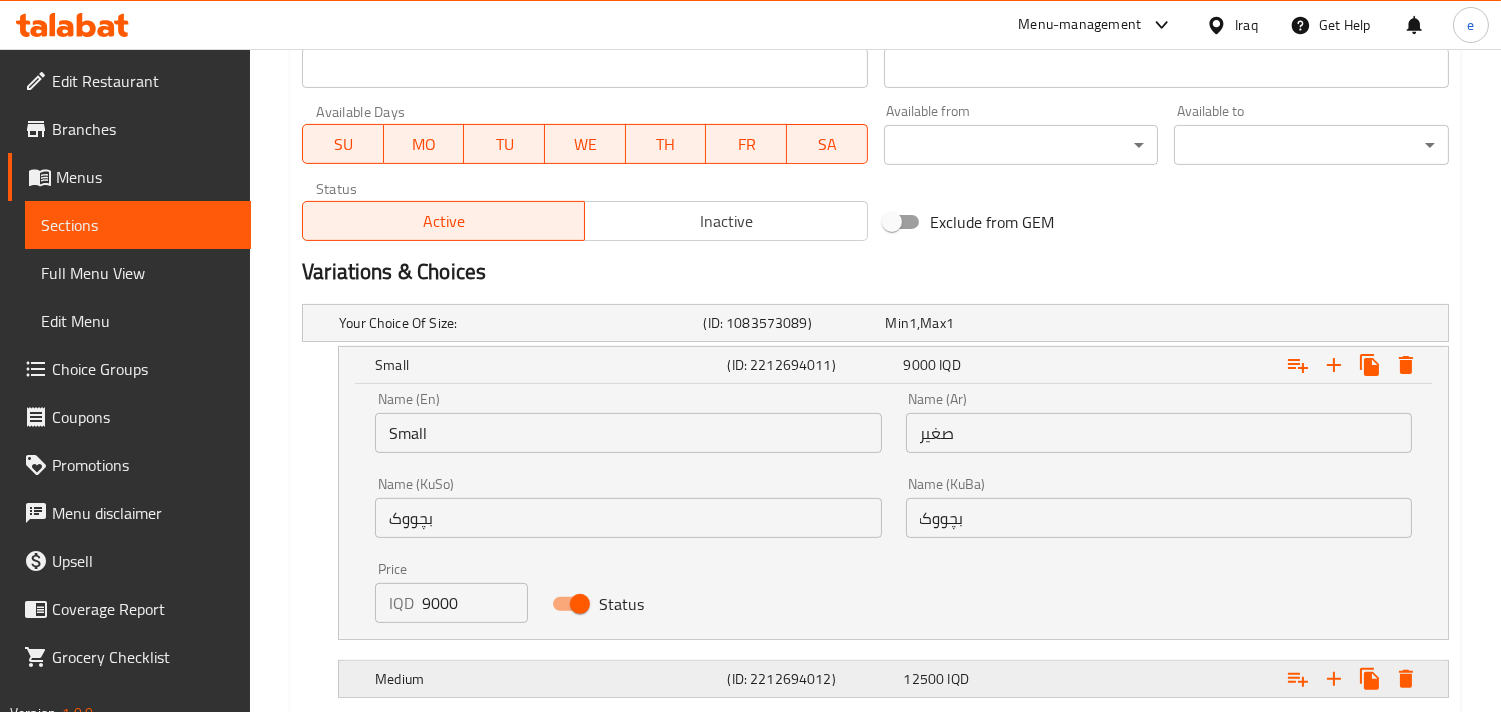 scroll, scrollTop: 1284, scrollLeft: 0, axis: vertical 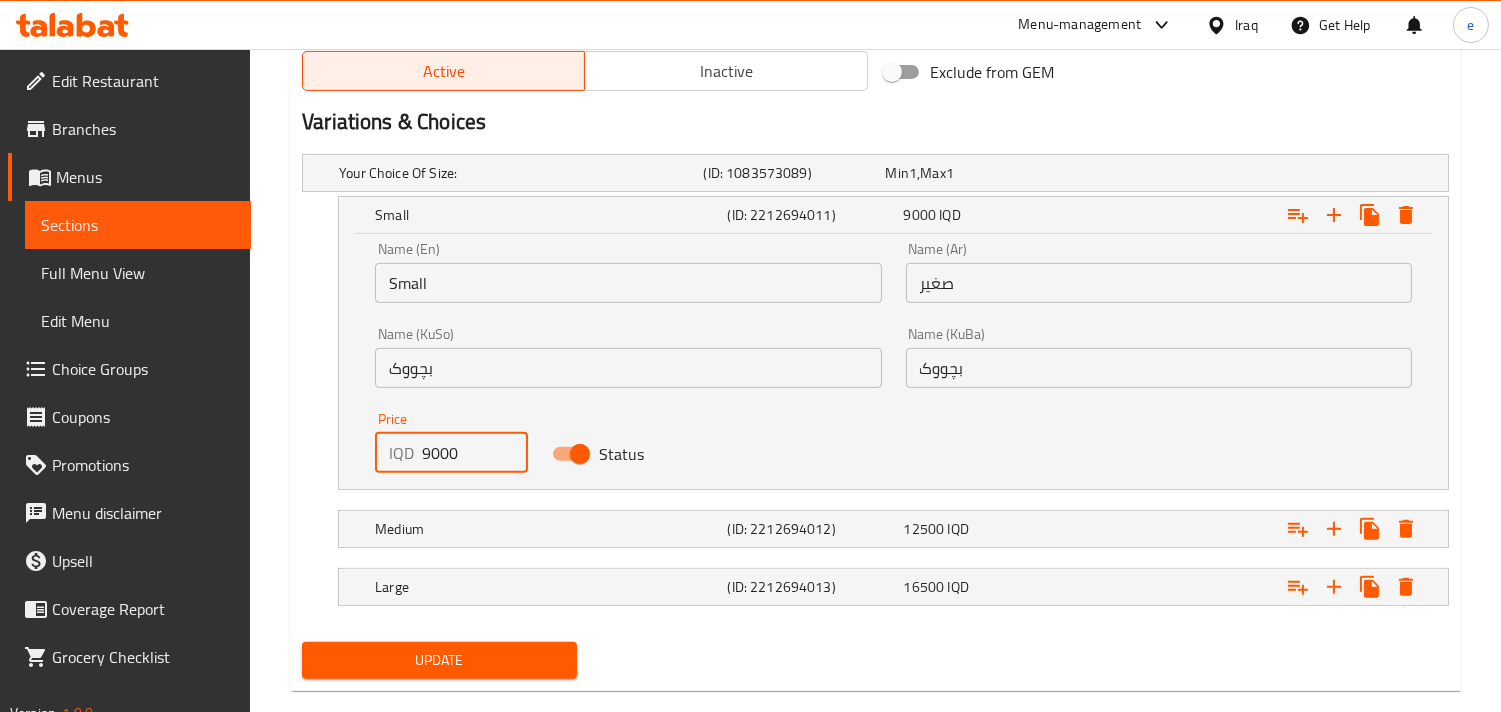 click on "9000" at bounding box center [475, 453] 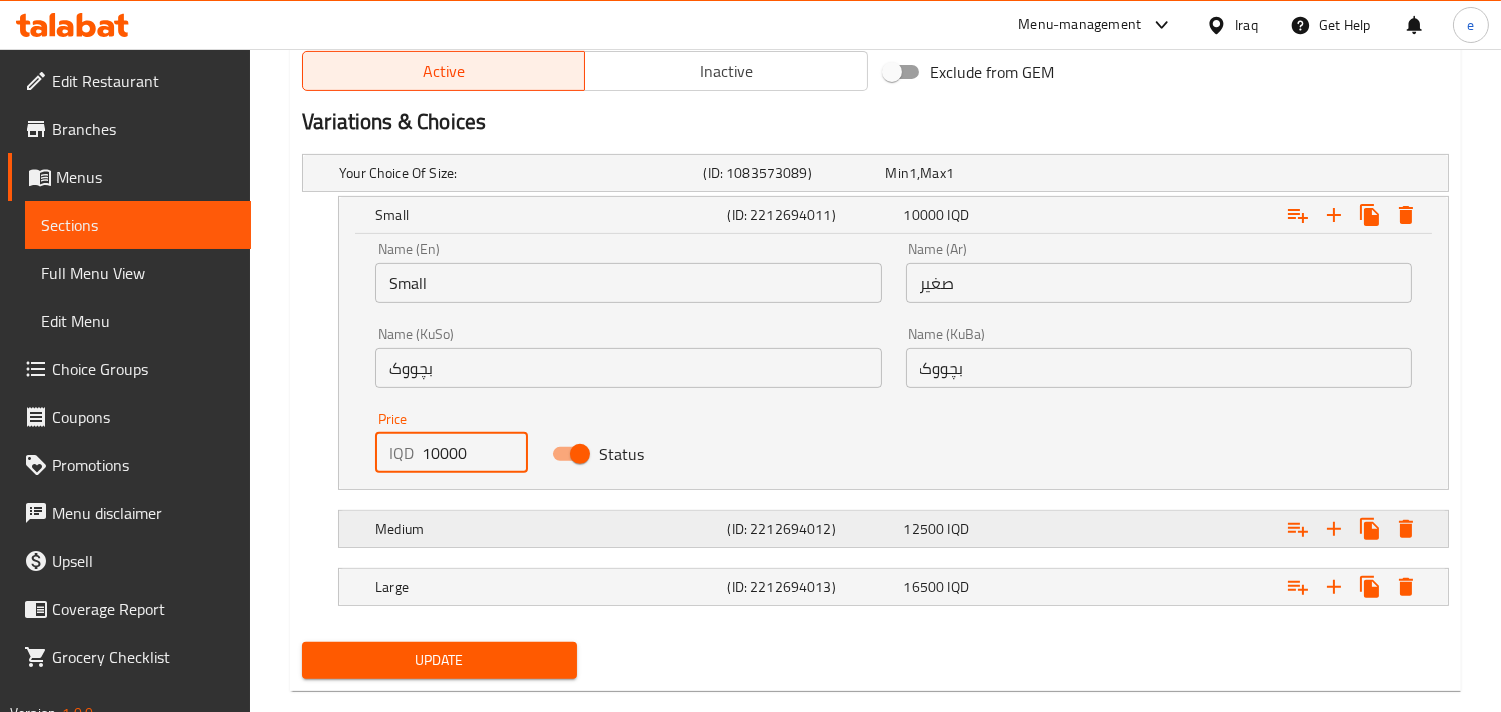 type on "10000" 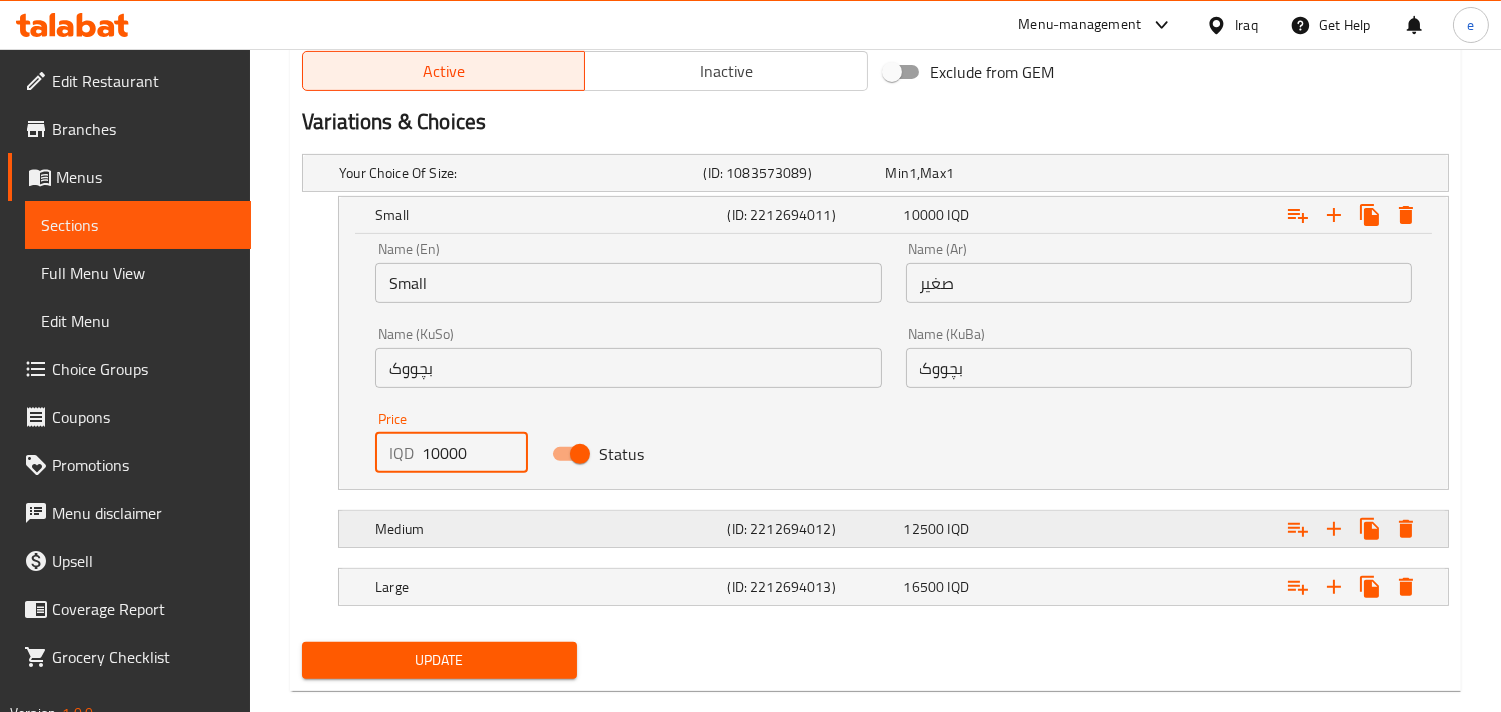 click on "Medium" at bounding box center [517, 173] 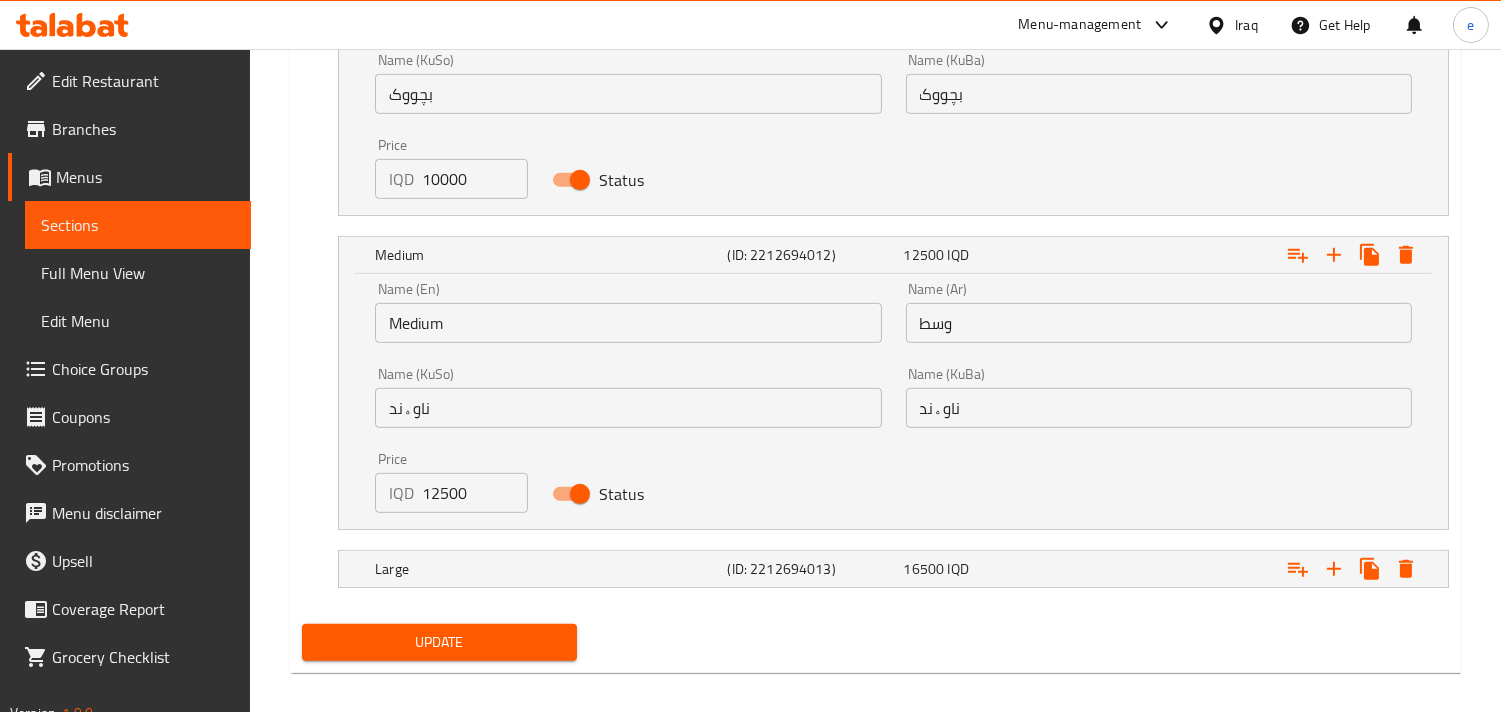 scroll, scrollTop: 1574, scrollLeft: 0, axis: vertical 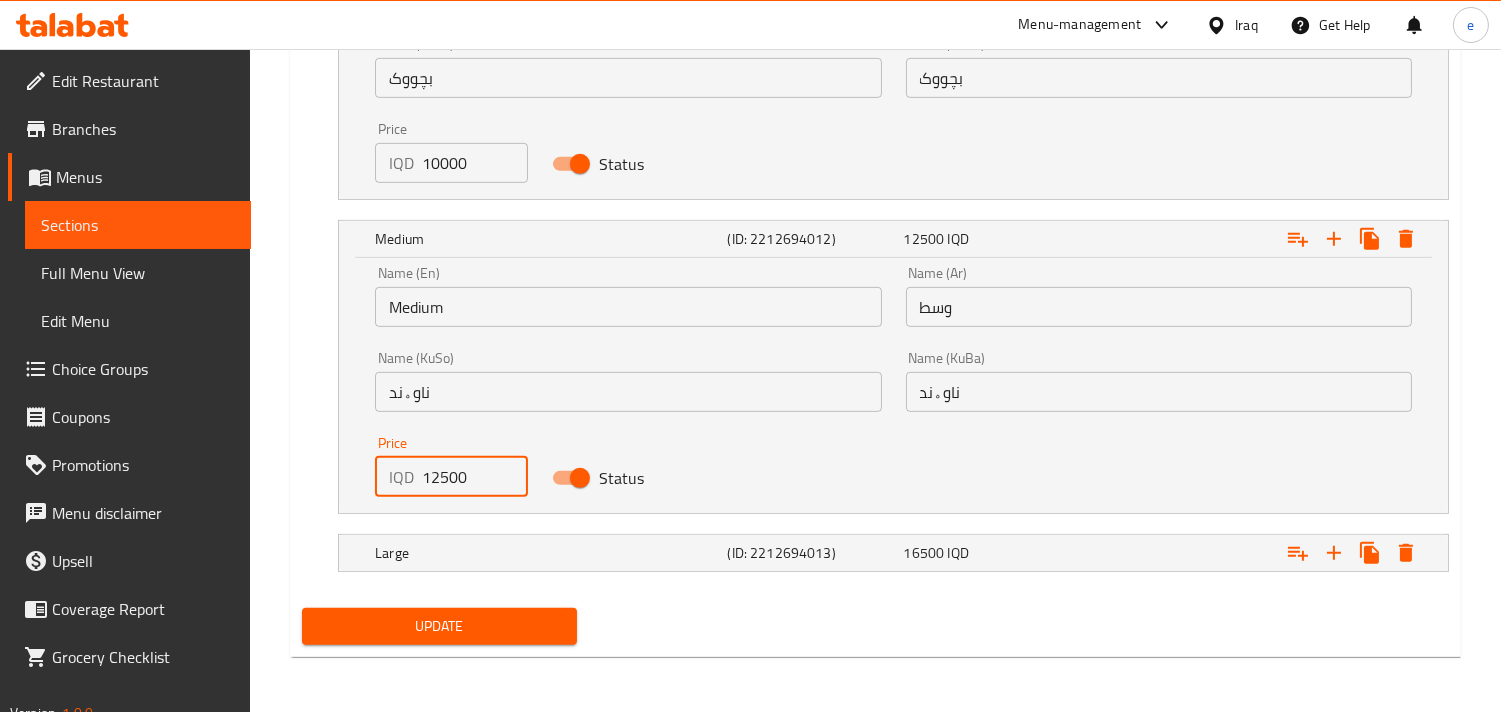 click on "12500" at bounding box center [475, 477] 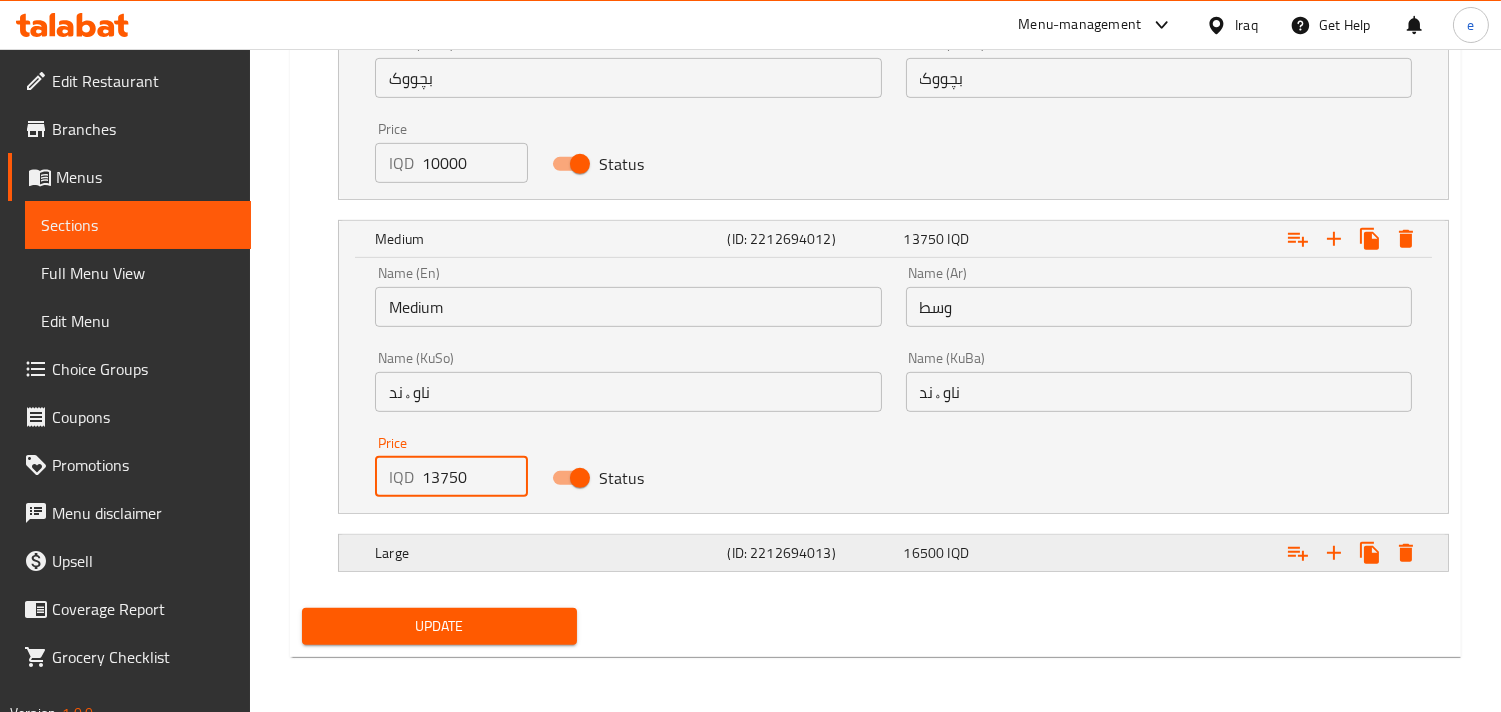 type on "13750" 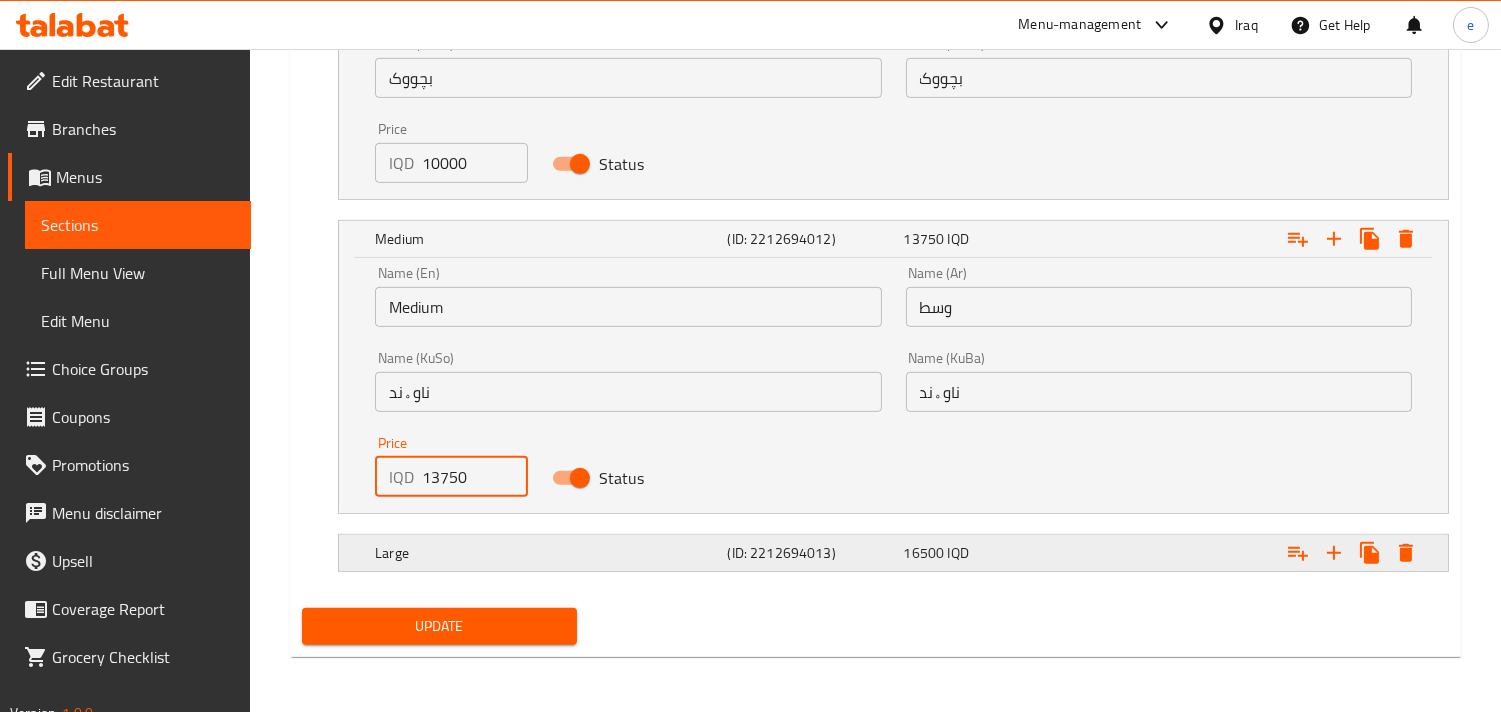 click on "Large" at bounding box center (517, -117) 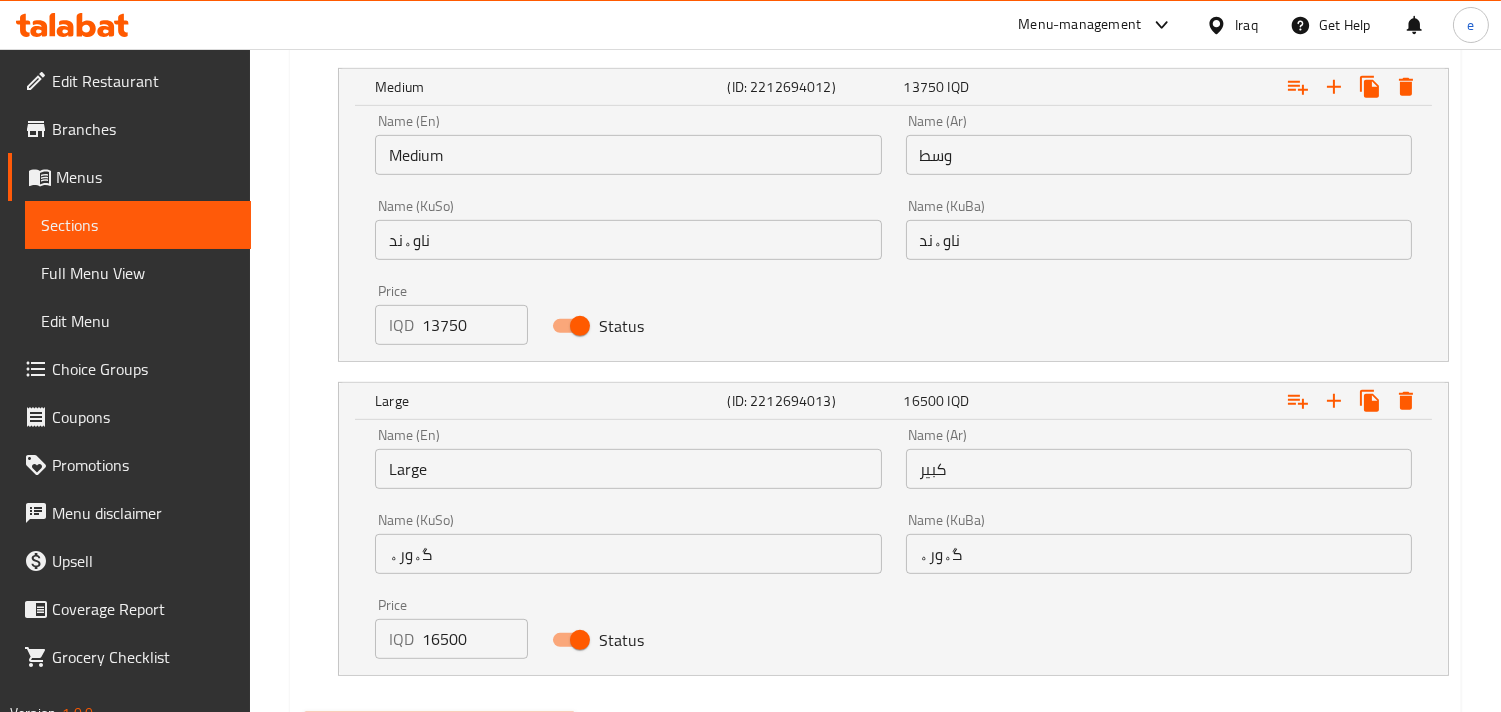 scroll, scrollTop: 1830, scrollLeft: 0, axis: vertical 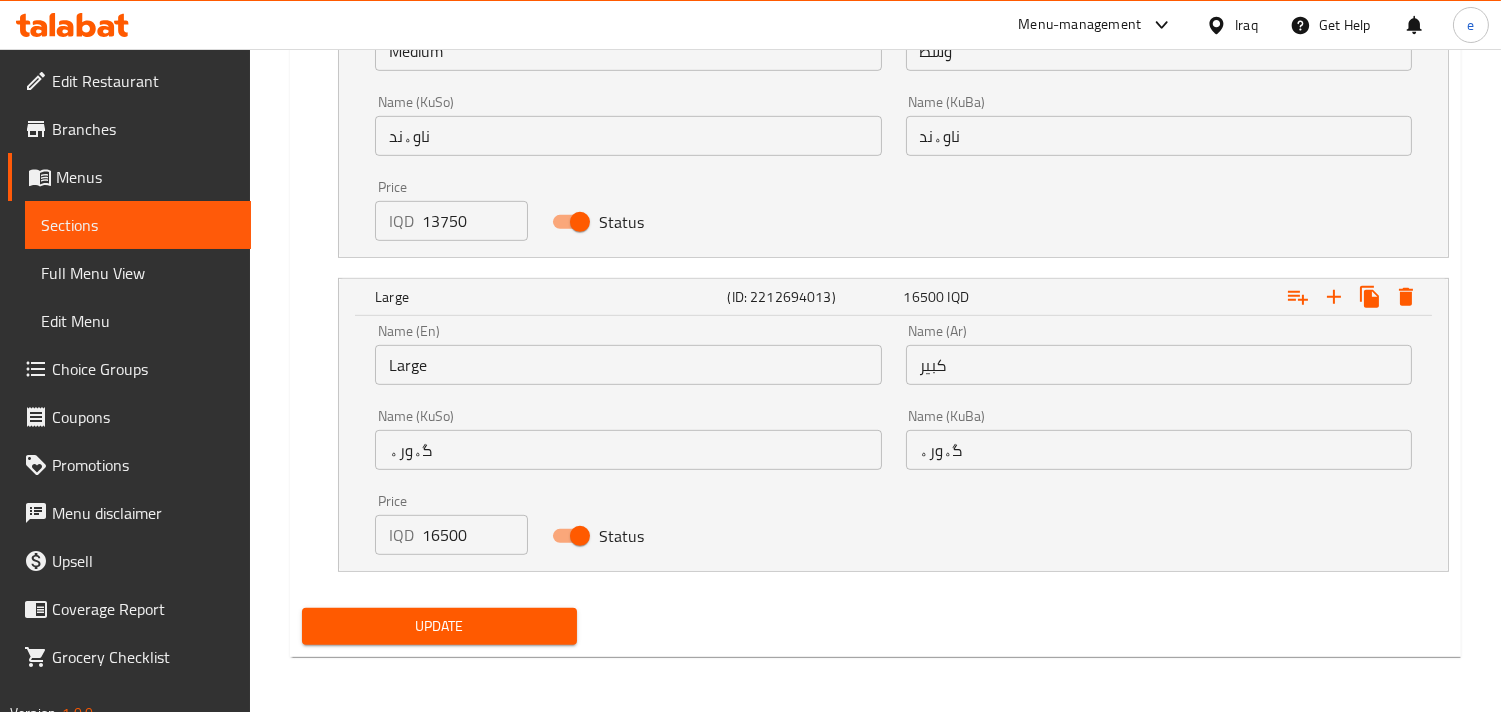 click on "16500" at bounding box center [475, 535] 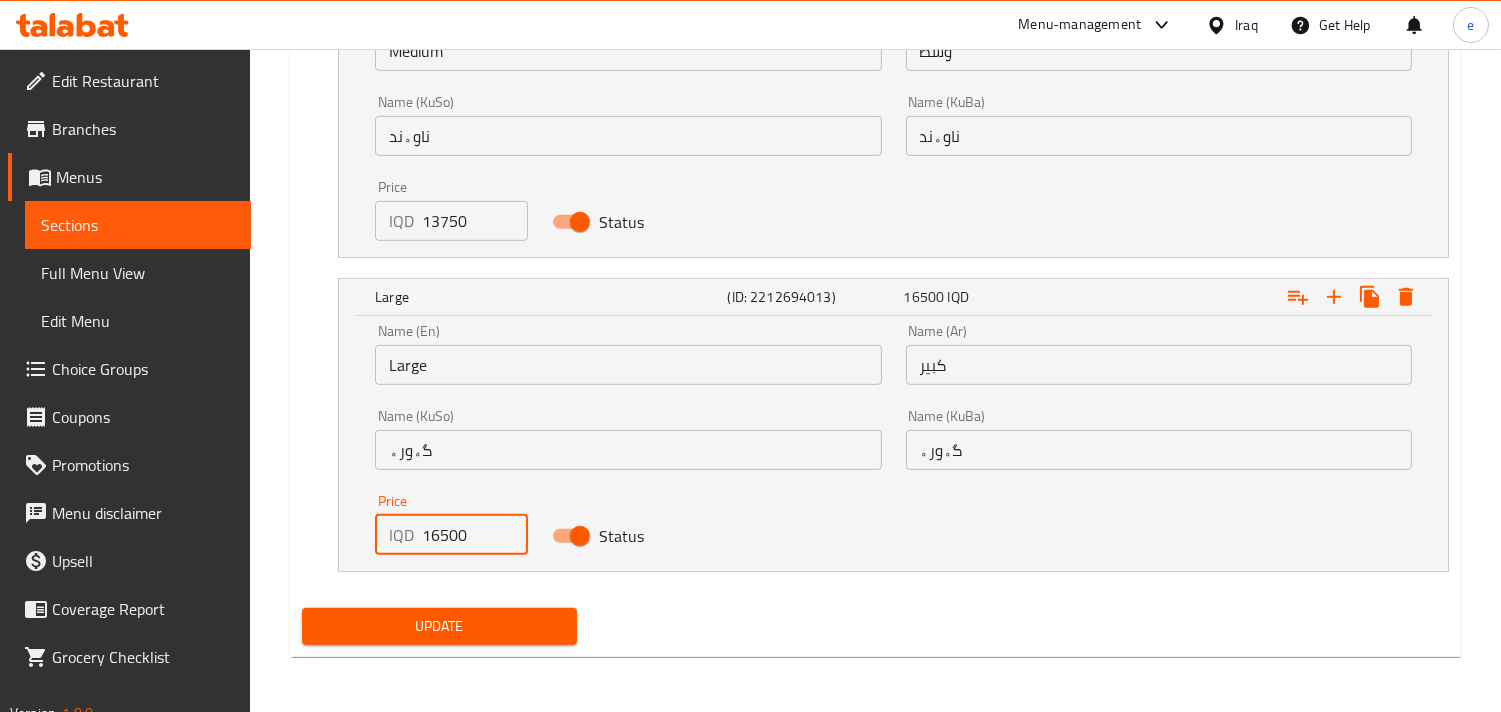 click on "16500" at bounding box center [475, 535] 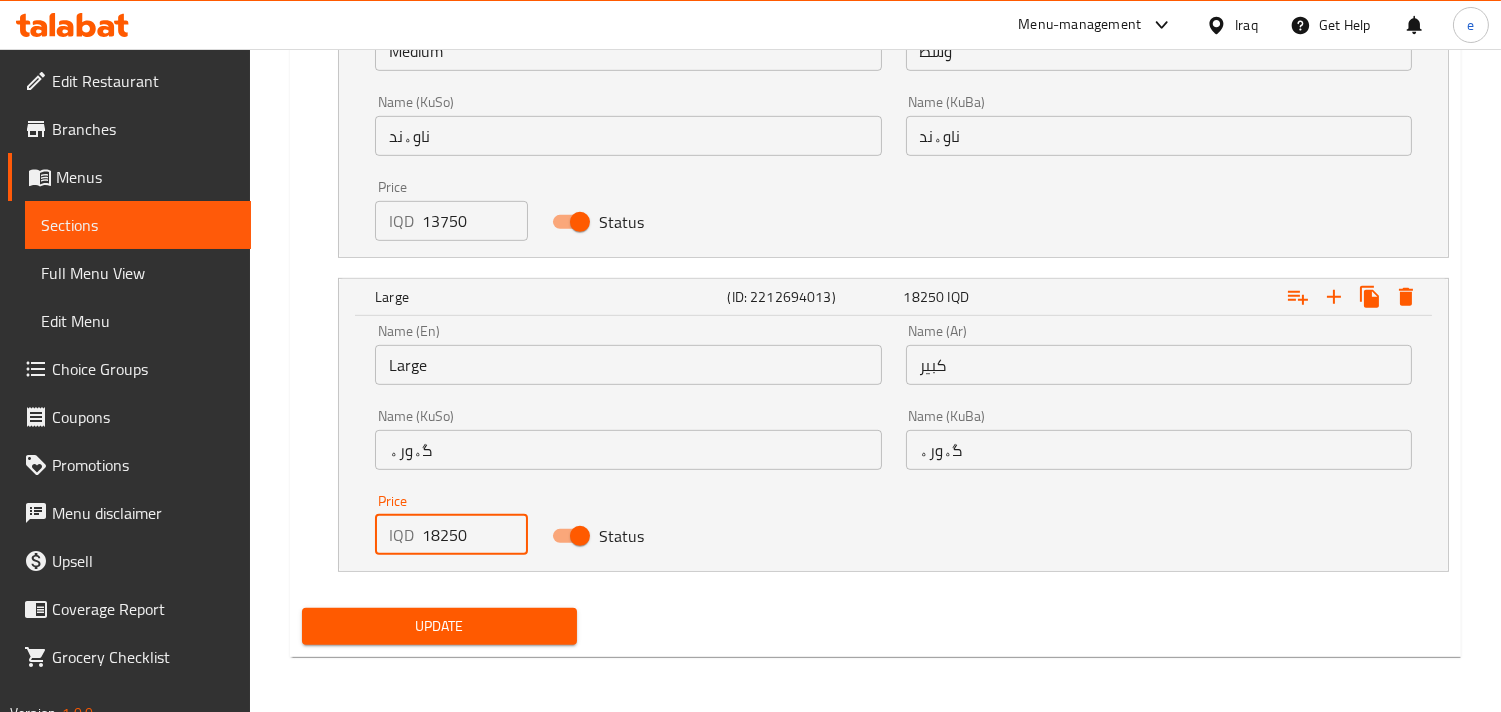 type on "18250" 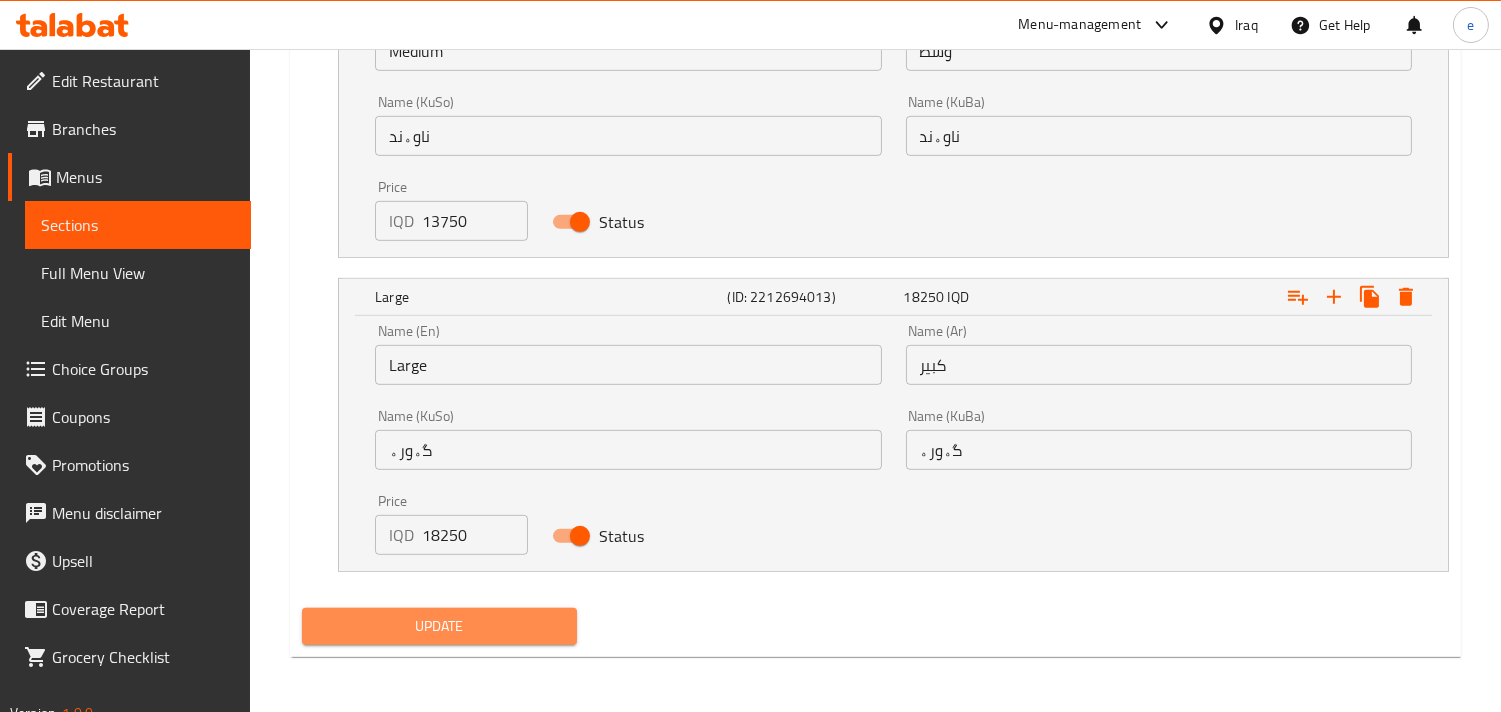 click on "Update" at bounding box center (439, 626) 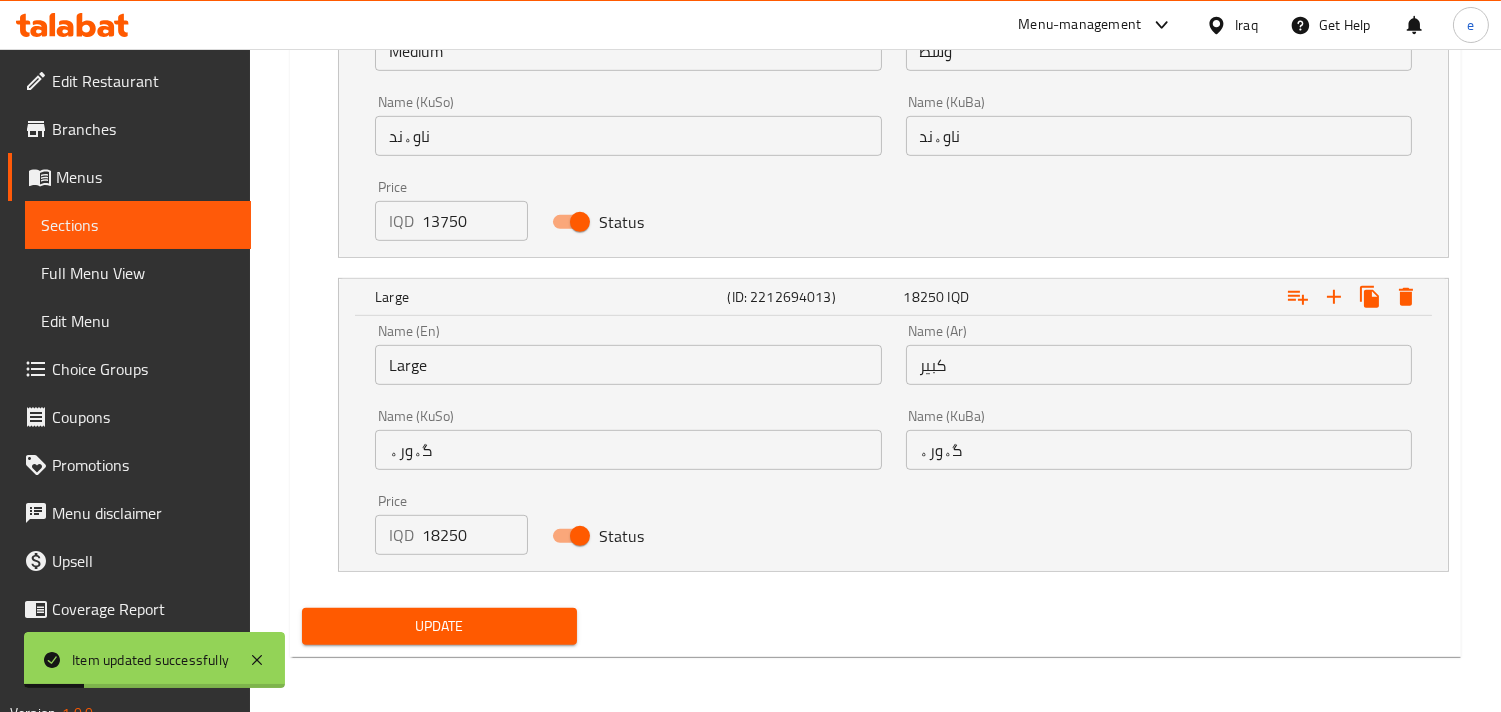 click on "Sections" at bounding box center (138, 225) 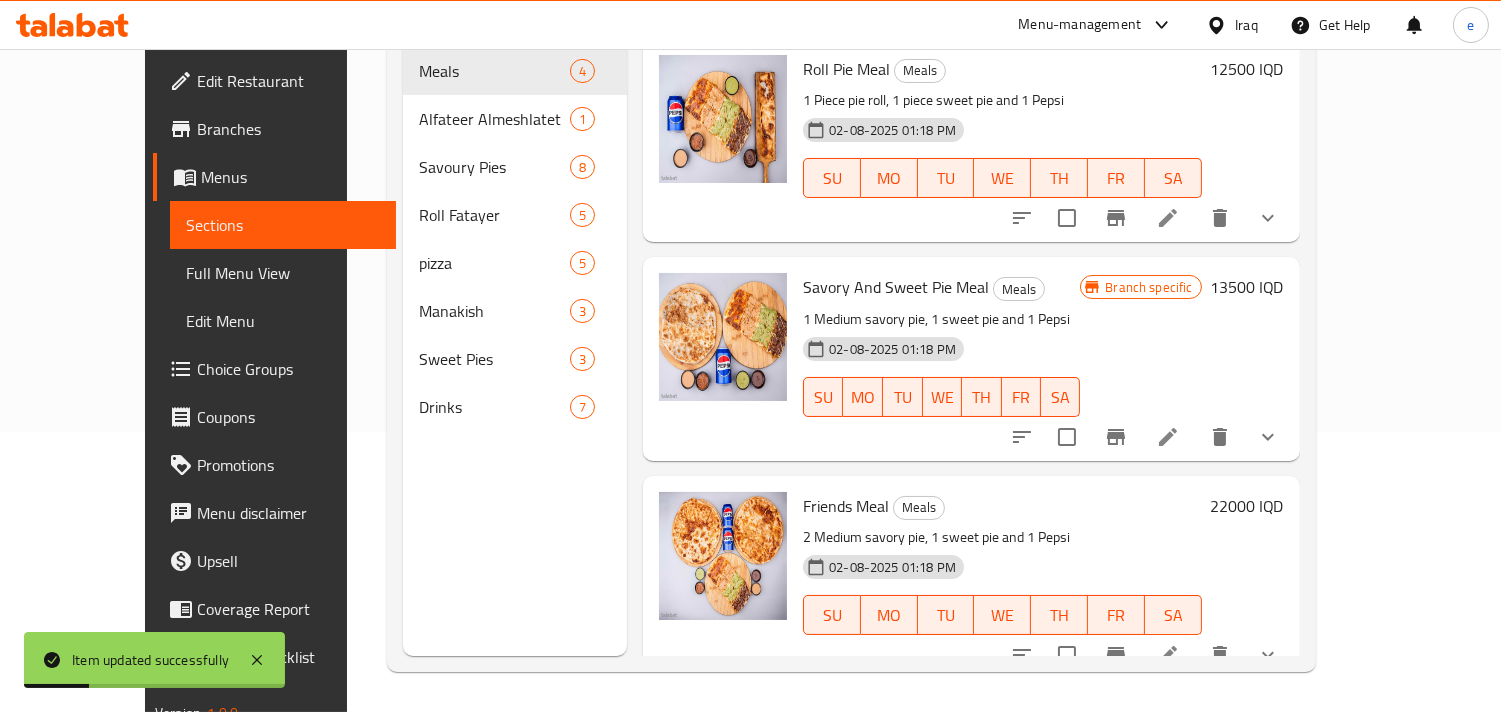 scroll, scrollTop: 280, scrollLeft: 0, axis: vertical 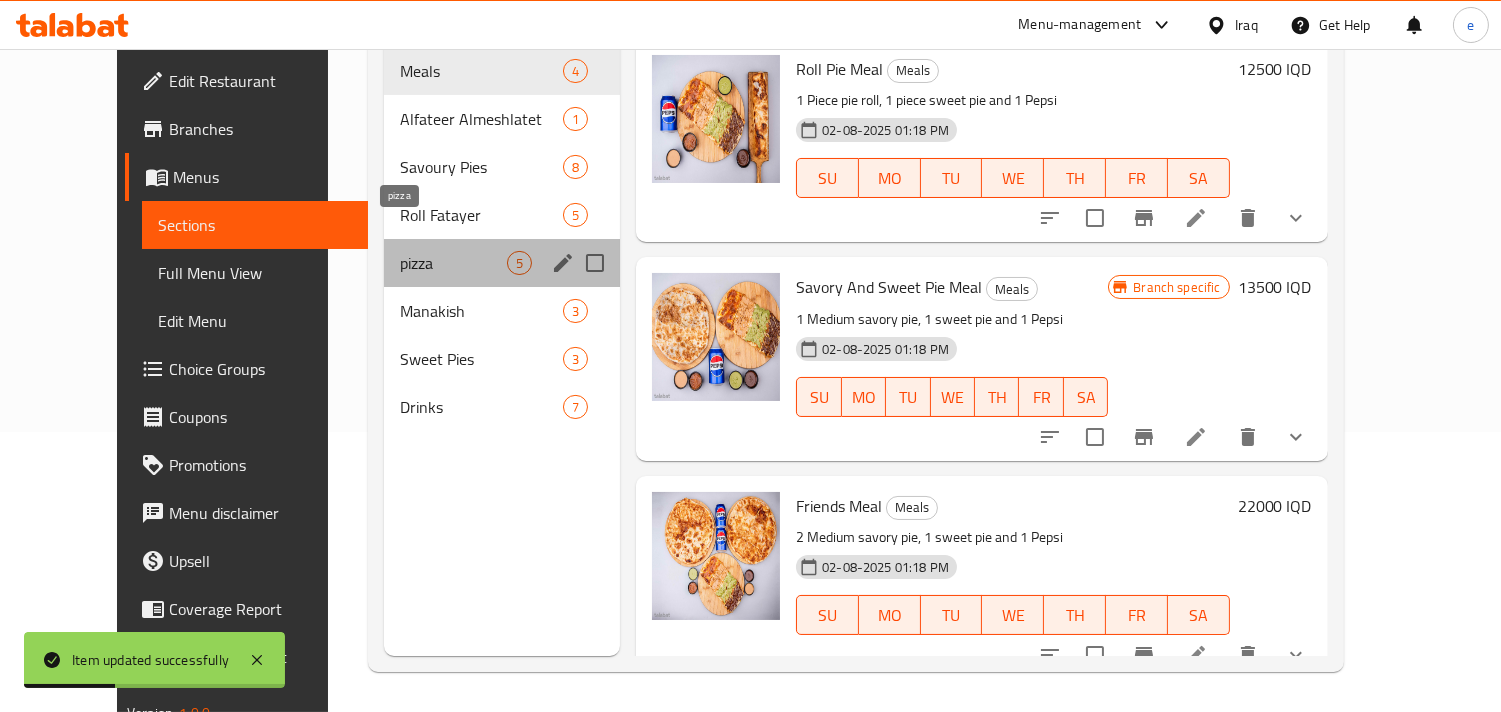 click on "pizza" at bounding box center [453, 263] 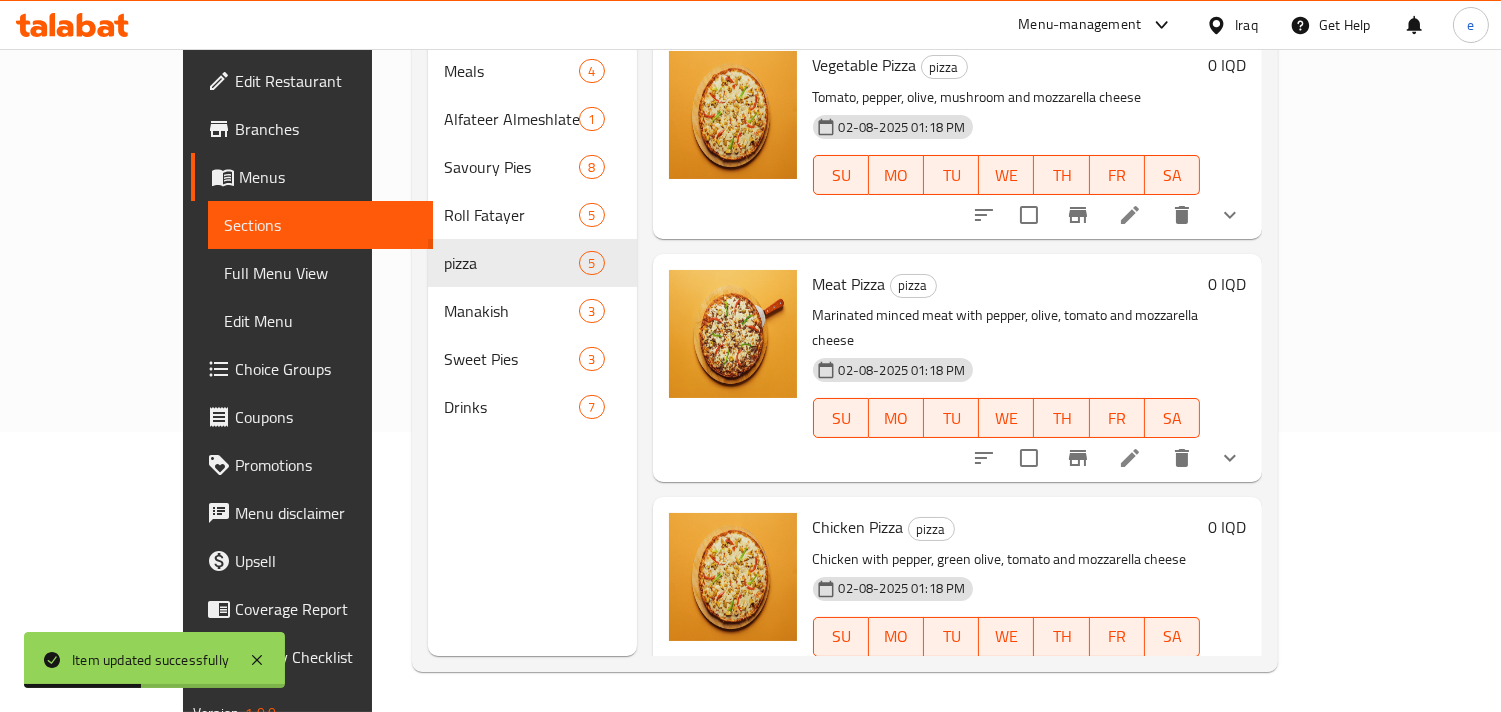 scroll, scrollTop: 428, scrollLeft: 0, axis: vertical 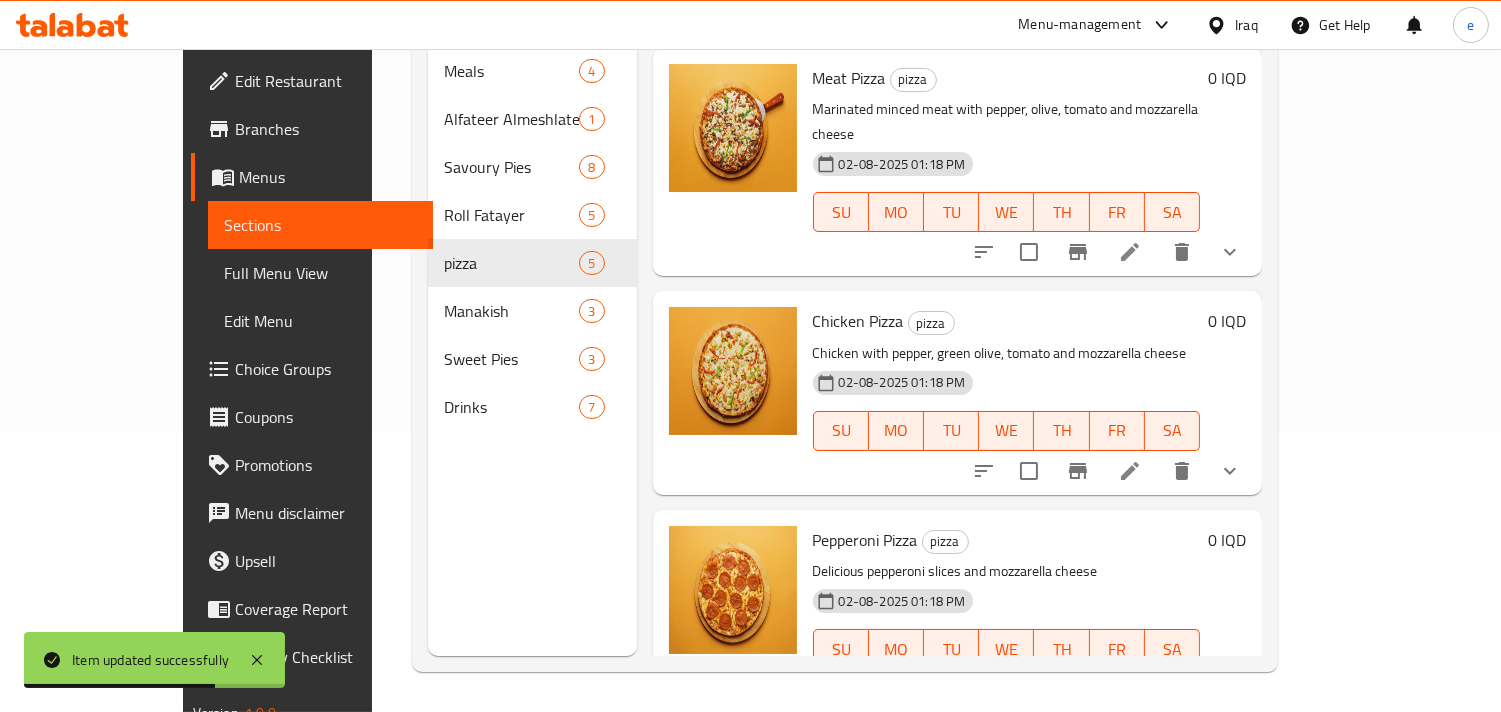 click at bounding box center [1130, 689] 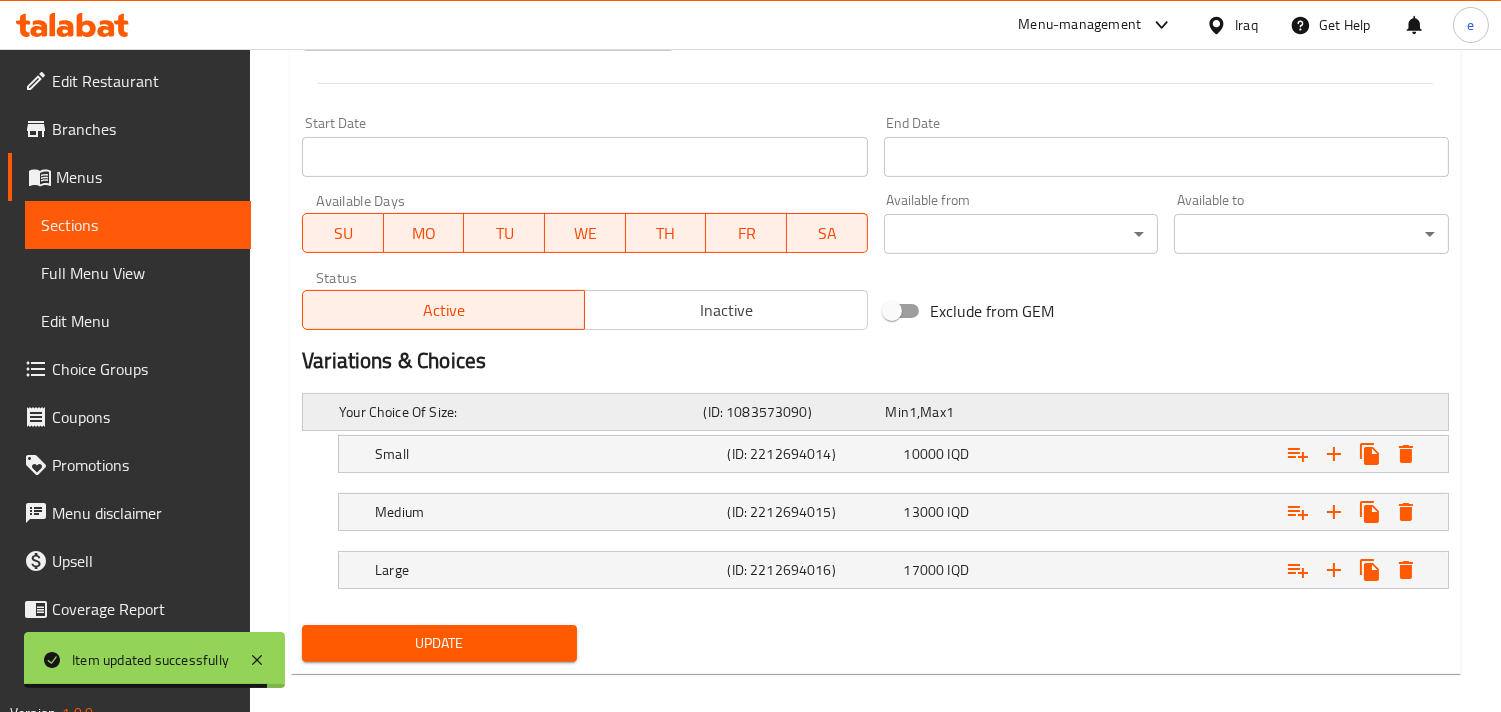 scroll, scrollTop: 1062, scrollLeft: 0, axis: vertical 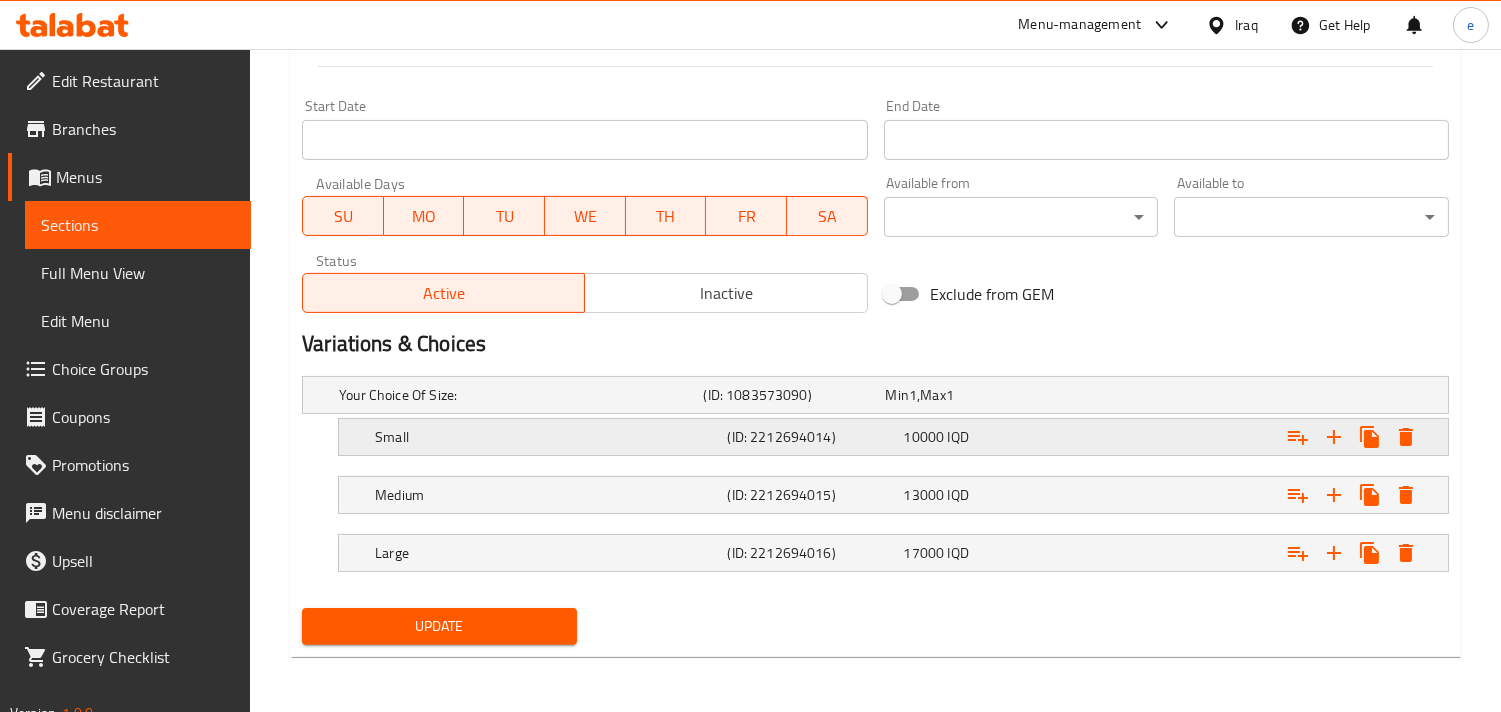 click on "(ID: 2212694014)" at bounding box center (790, 395) 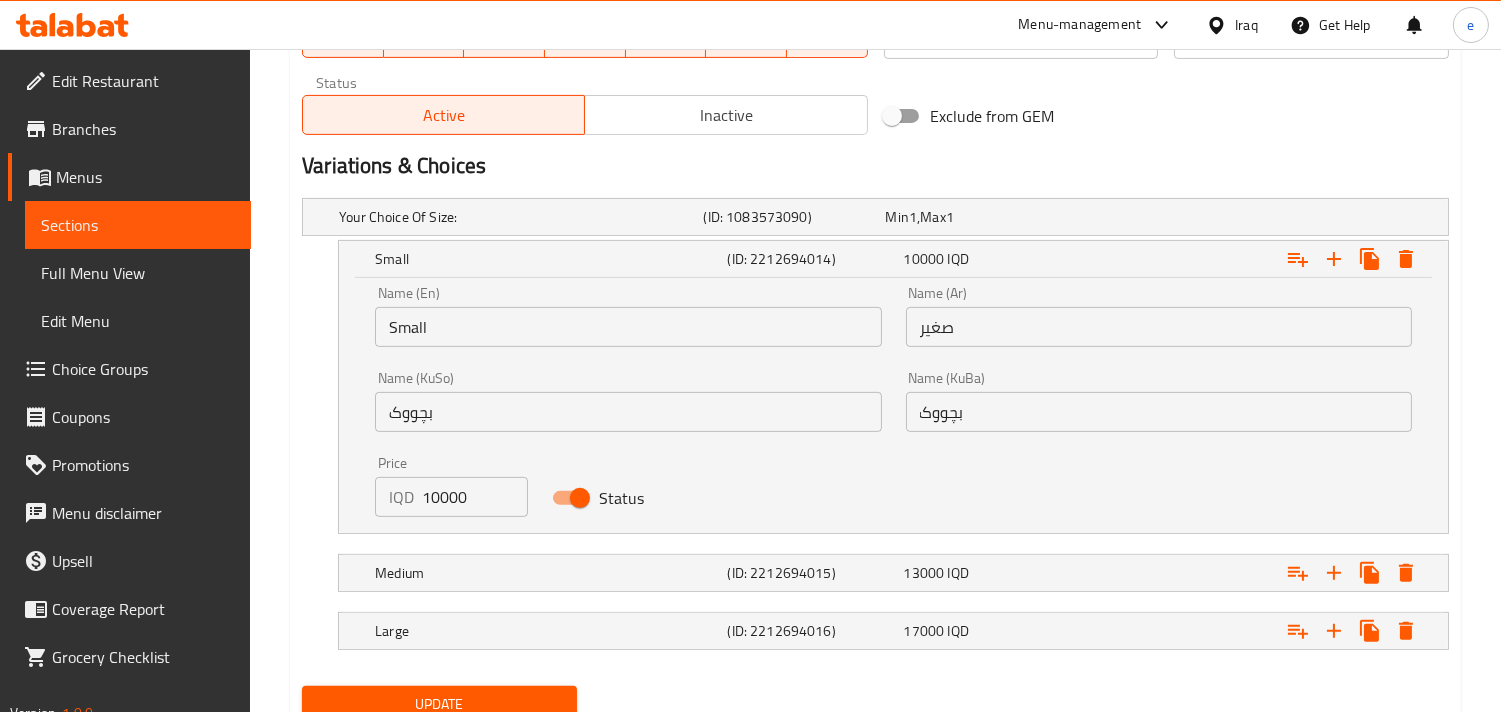 scroll, scrollTop: 1284, scrollLeft: 0, axis: vertical 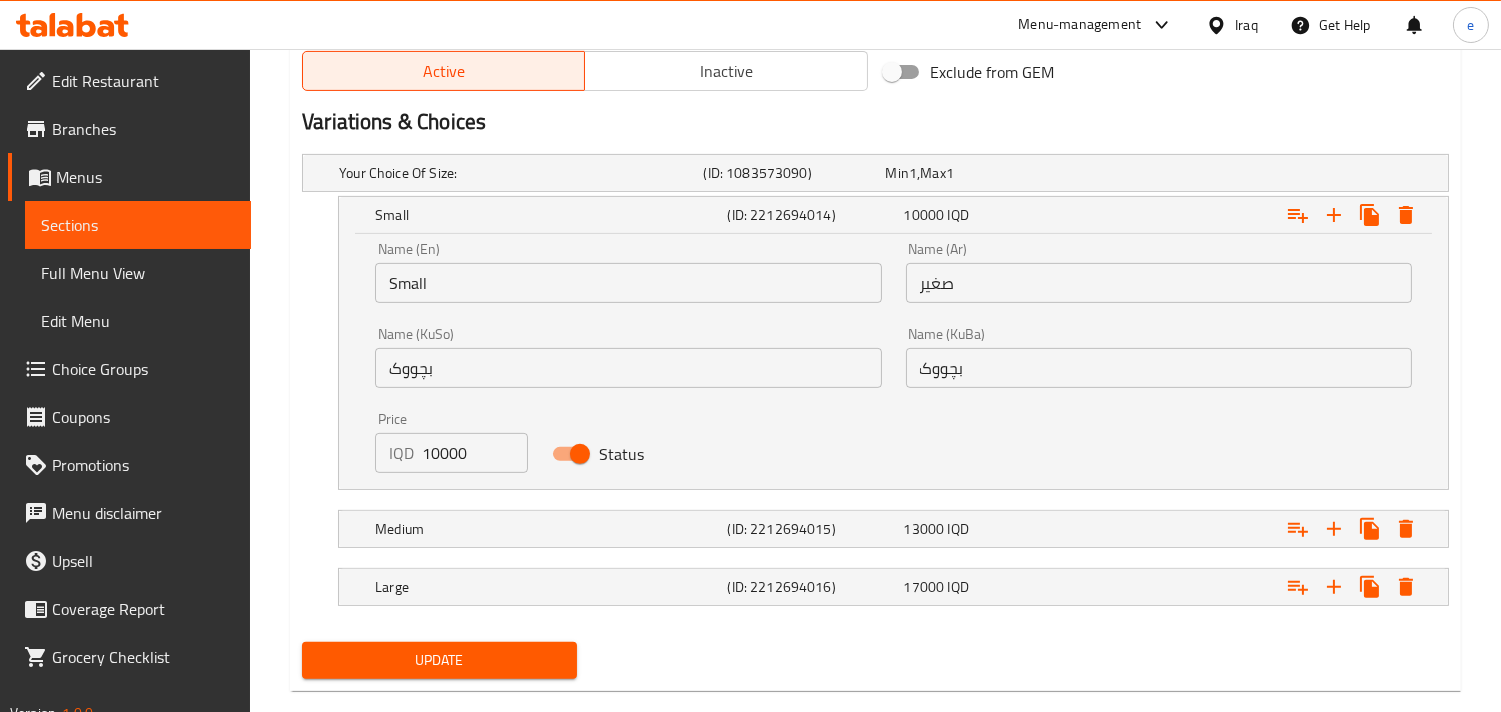 click on "10000" at bounding box center (475, 453) 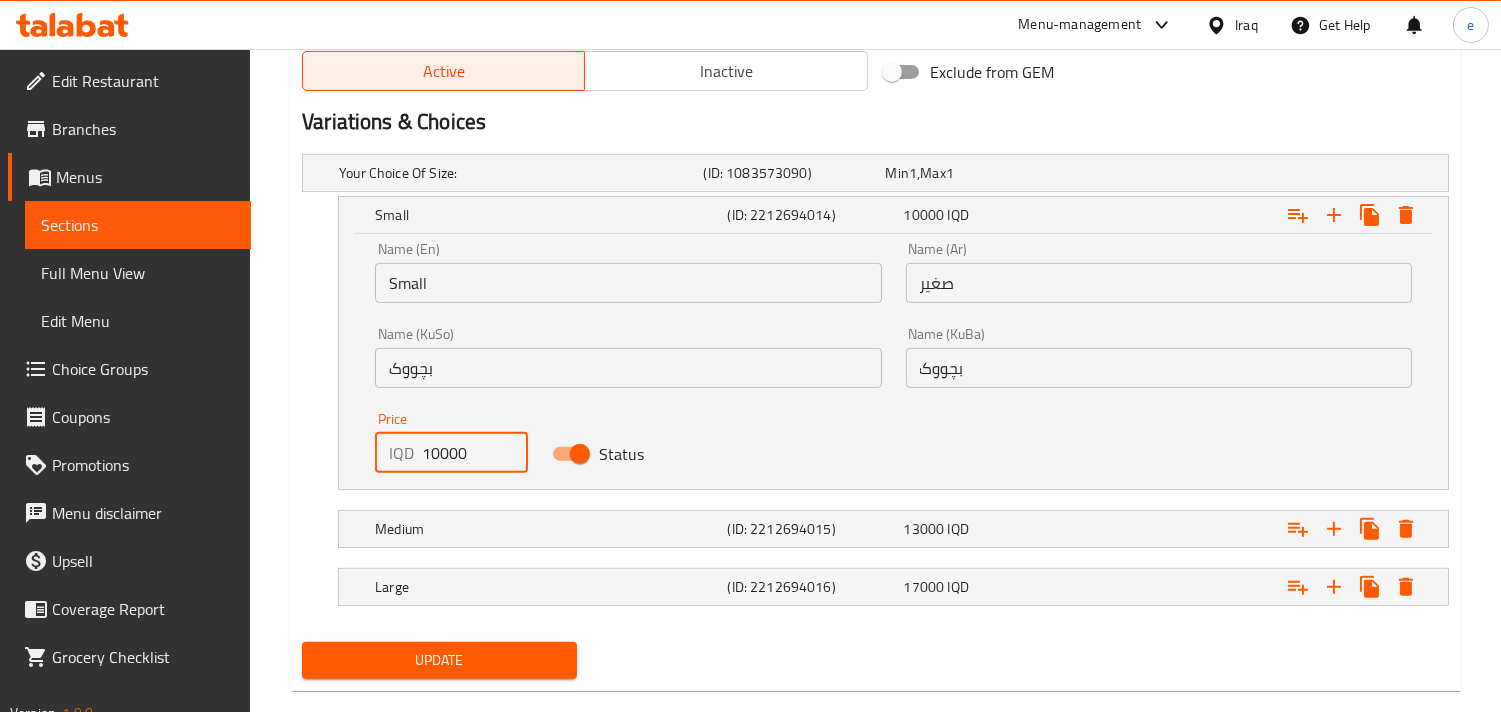 click on "10000" at bounding box center [475, 453] 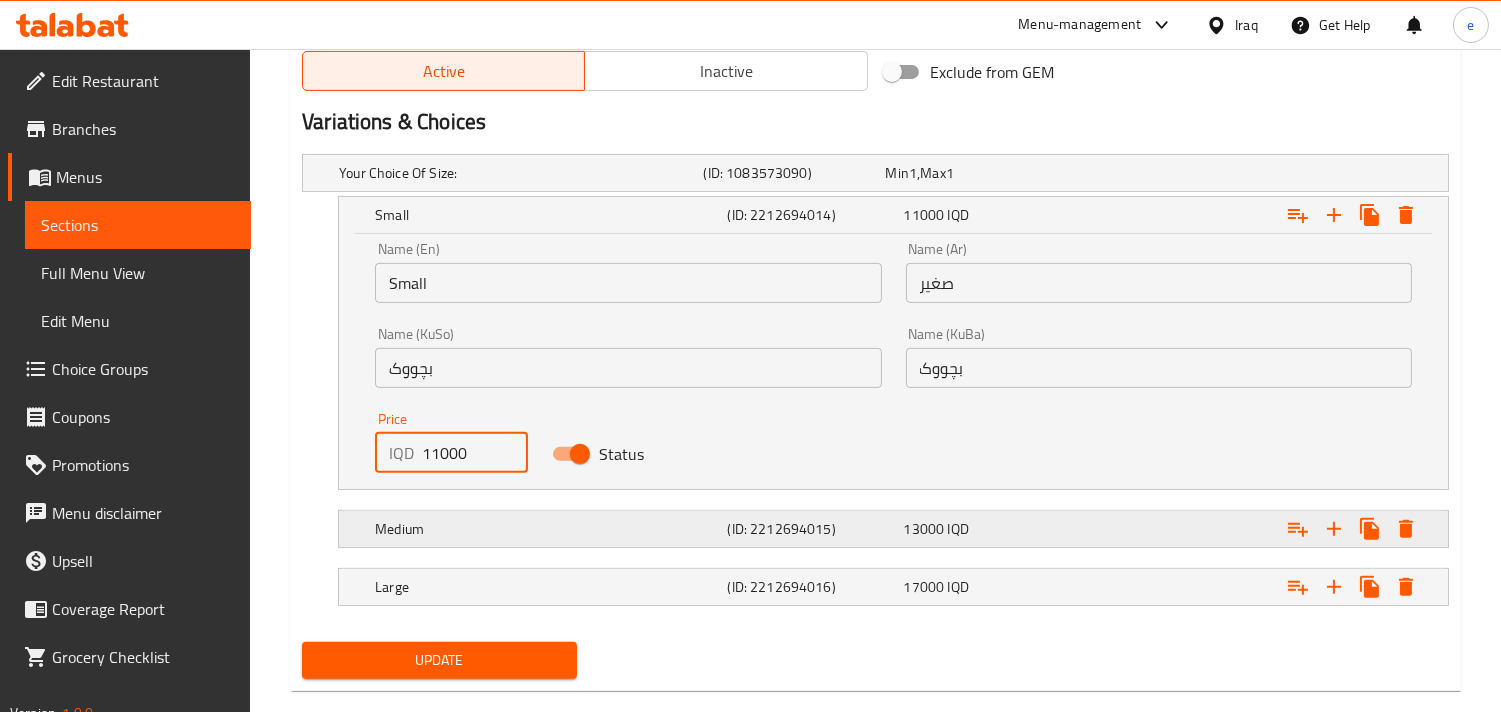 type on "11000" 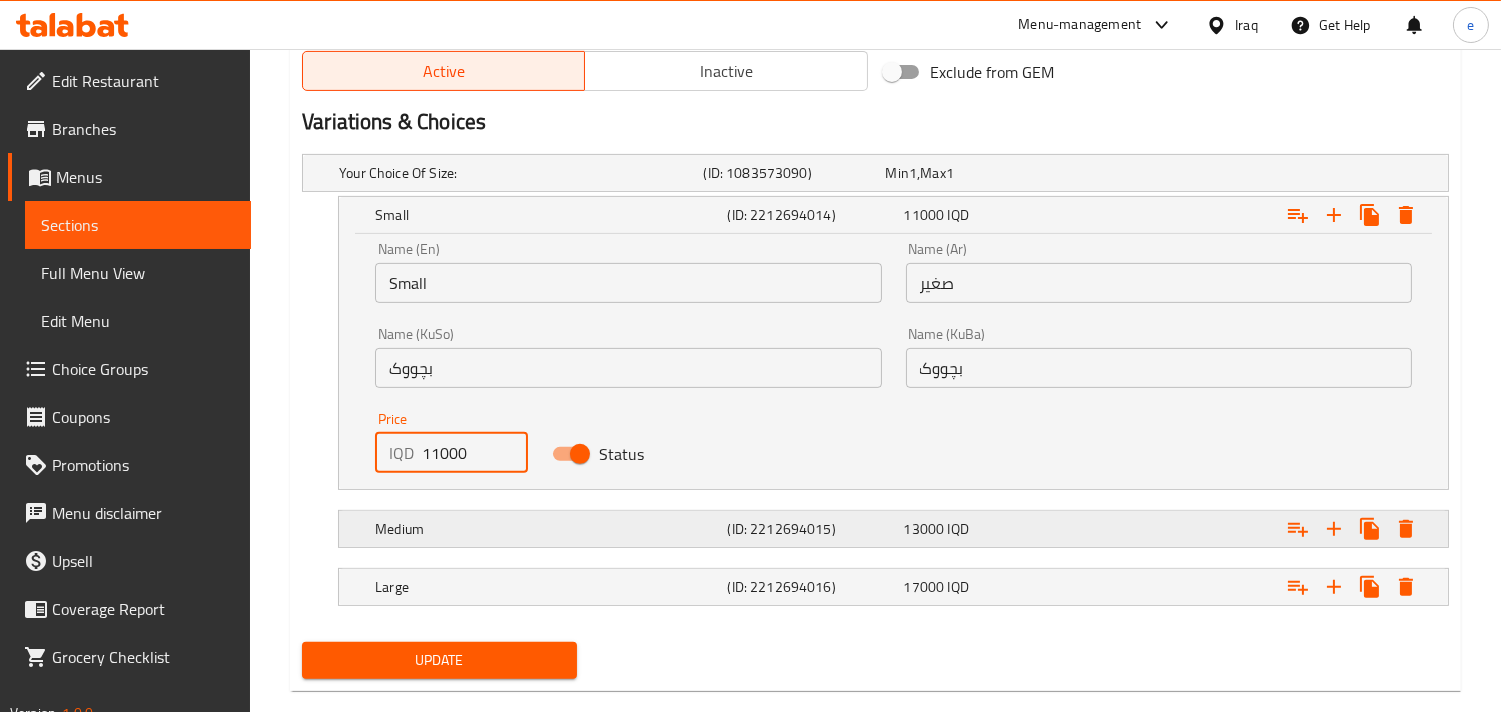 click on "Medium" at bounding box center (517, 173) 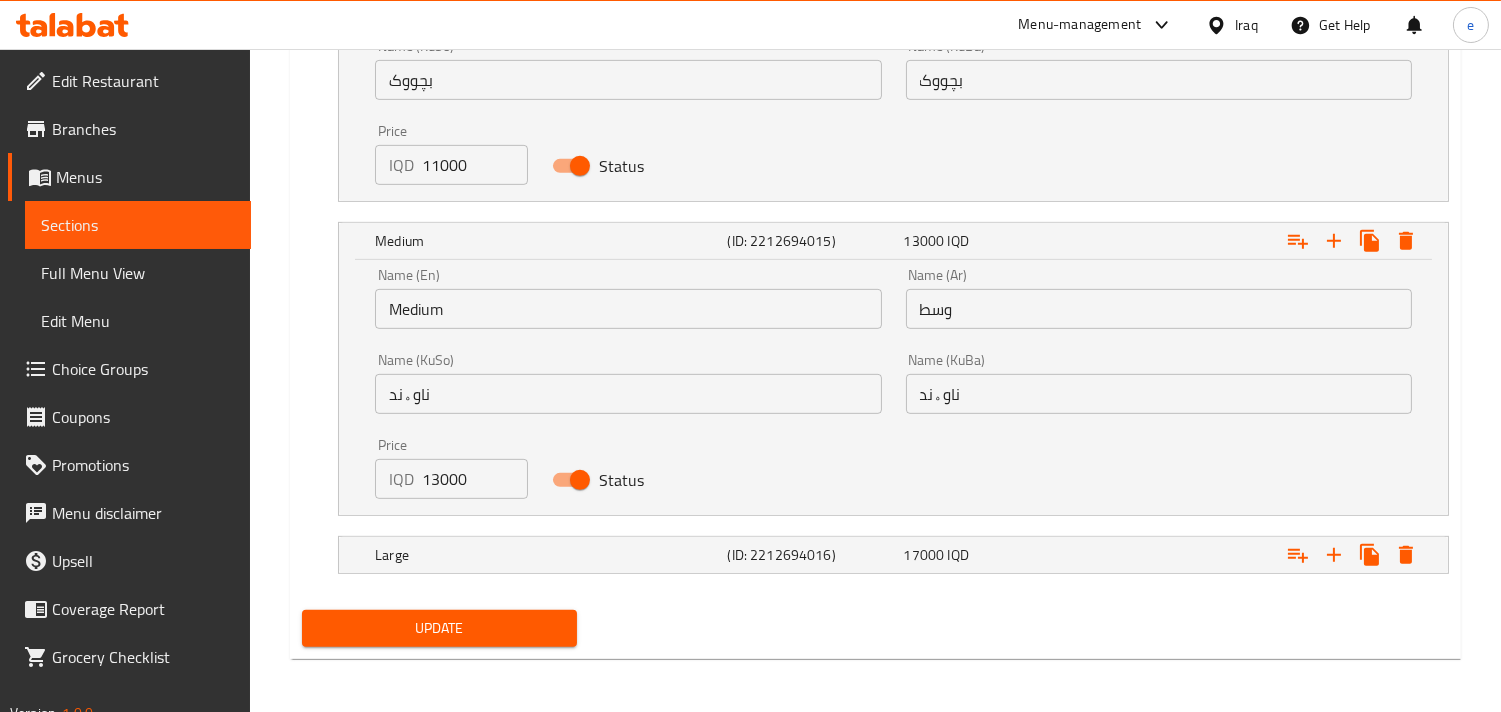 scroll, scrollTop: 1574, scrollLeft: 0, axis: vertical 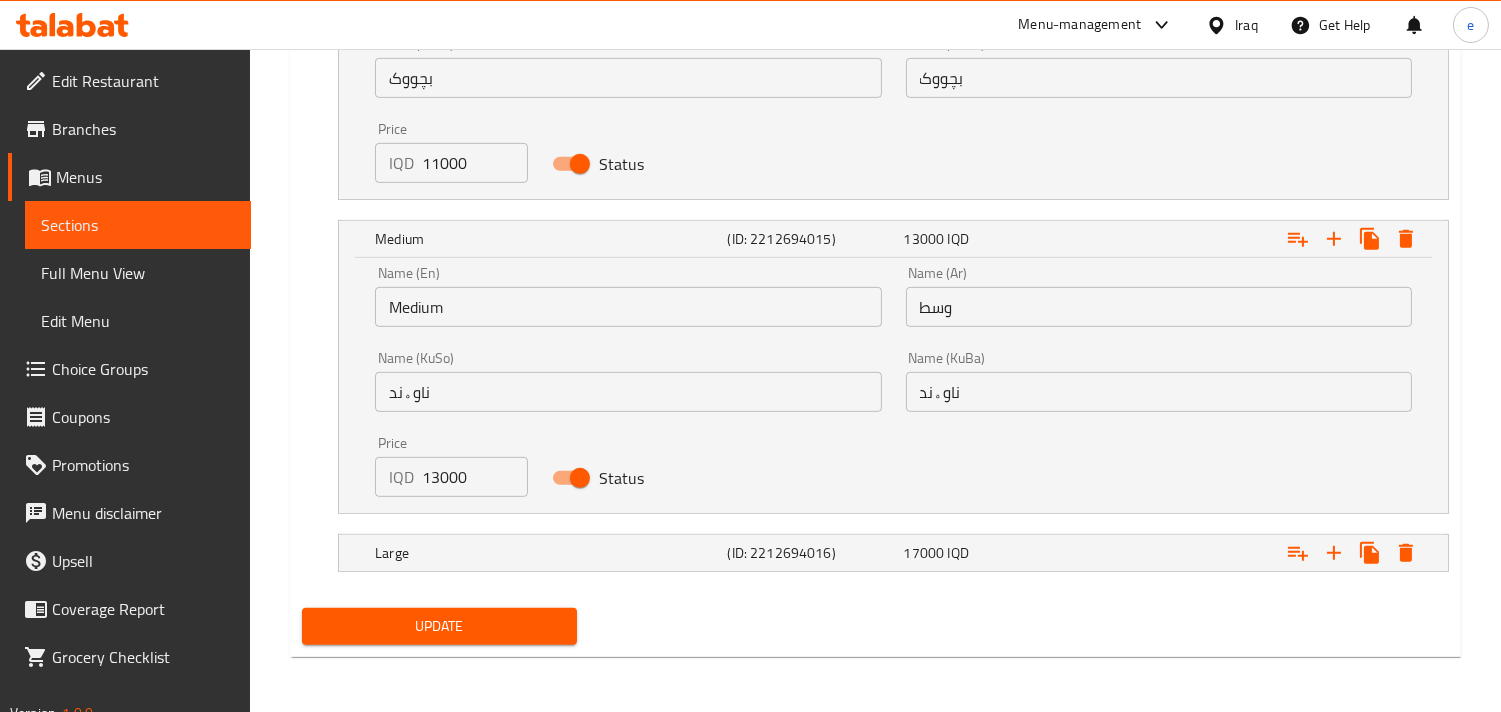 click on "13000" at bounding box center [475, 477] 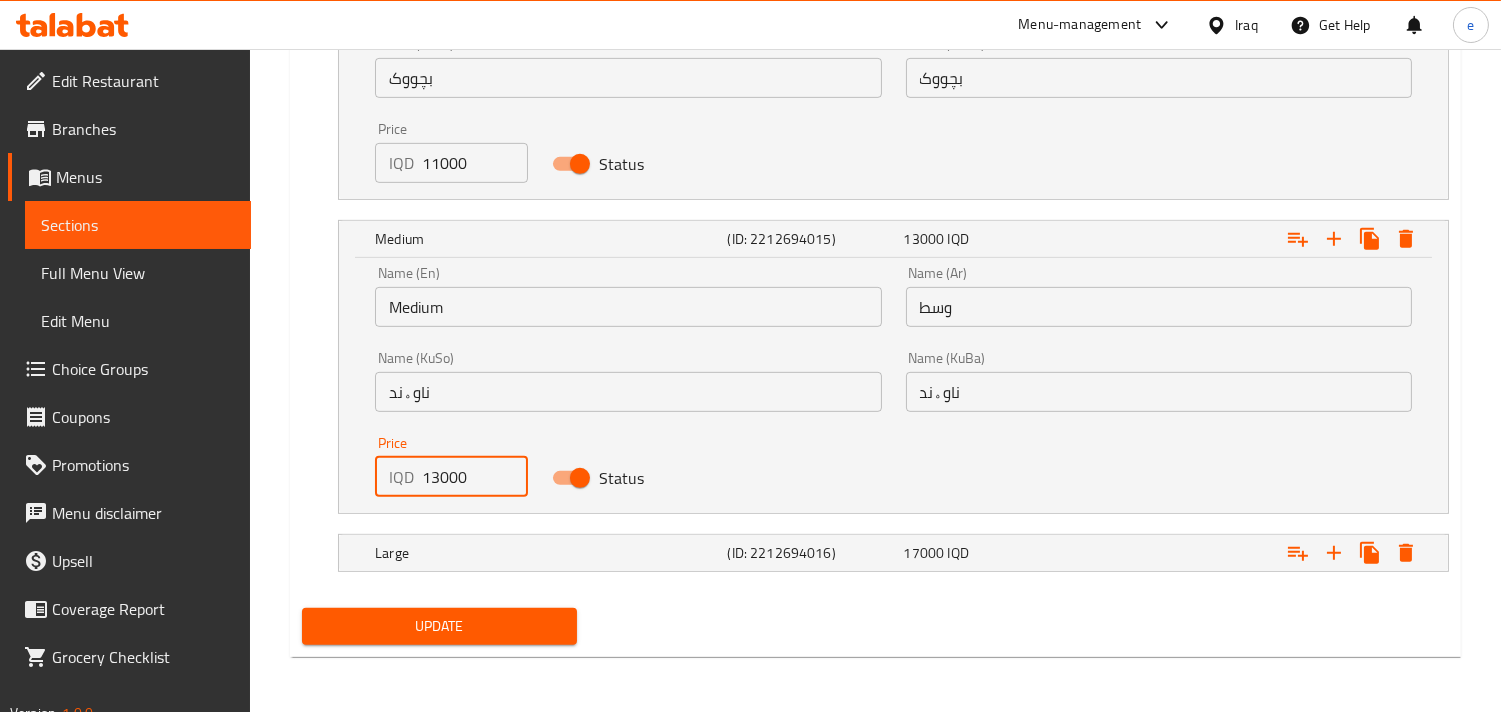 click on "13000" at bounding box center [475, 477] 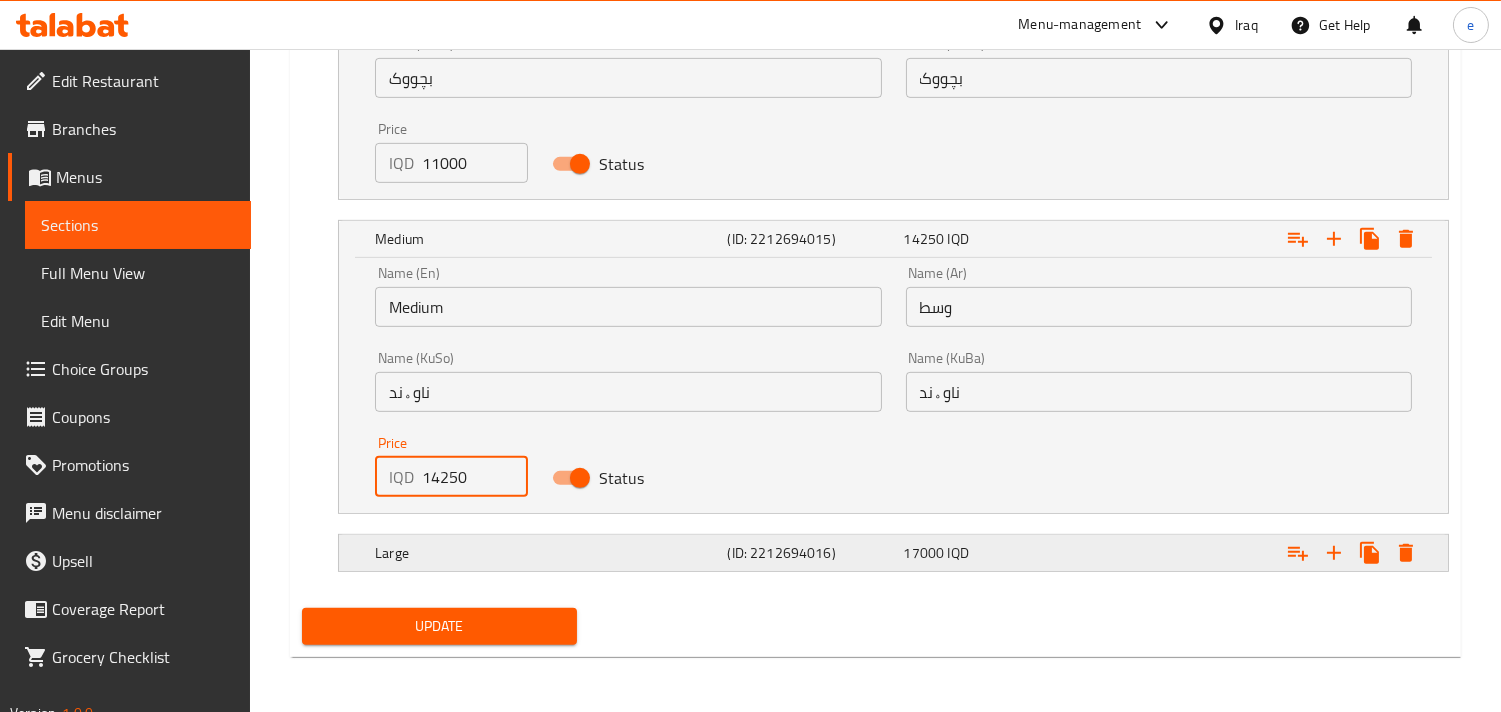 type on "14250" 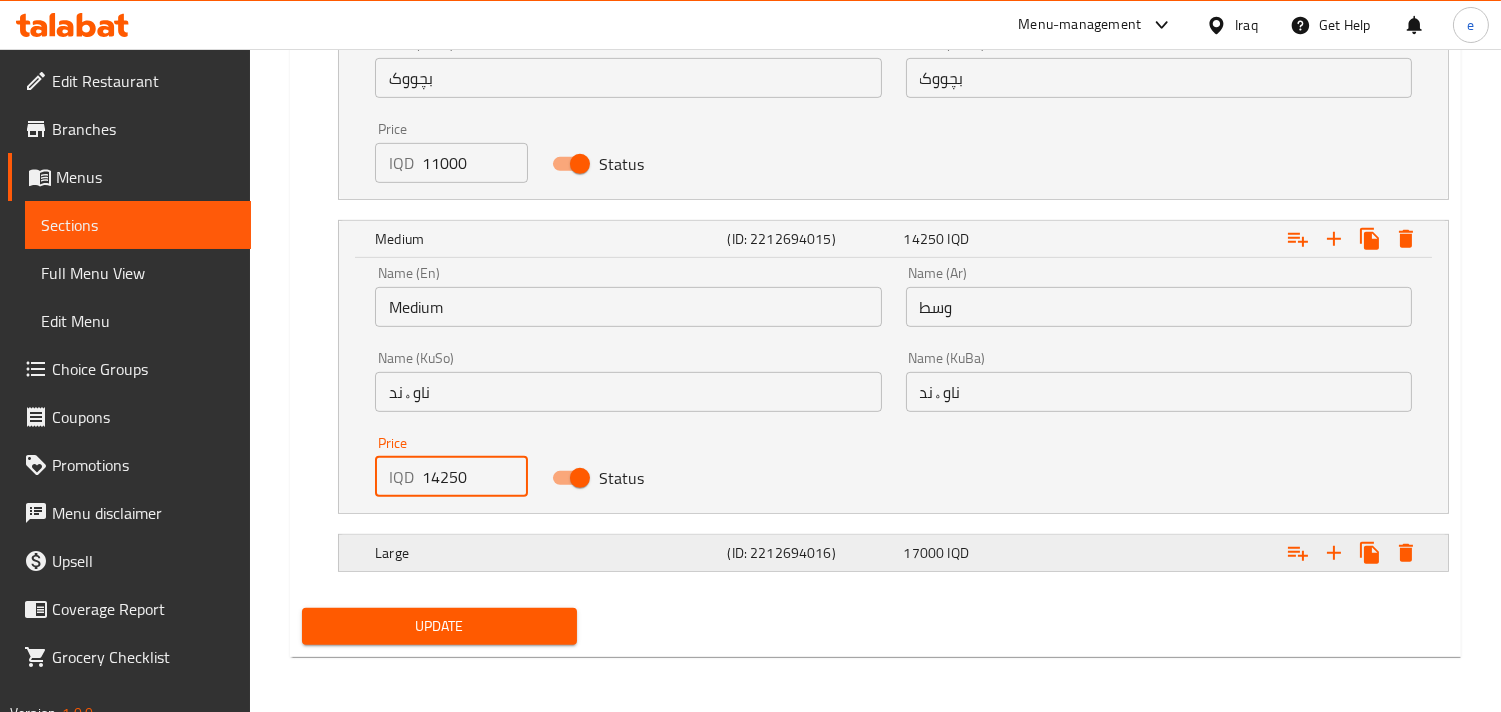 click on "(ID: 2212694016)" at bounding box center (790, -117) 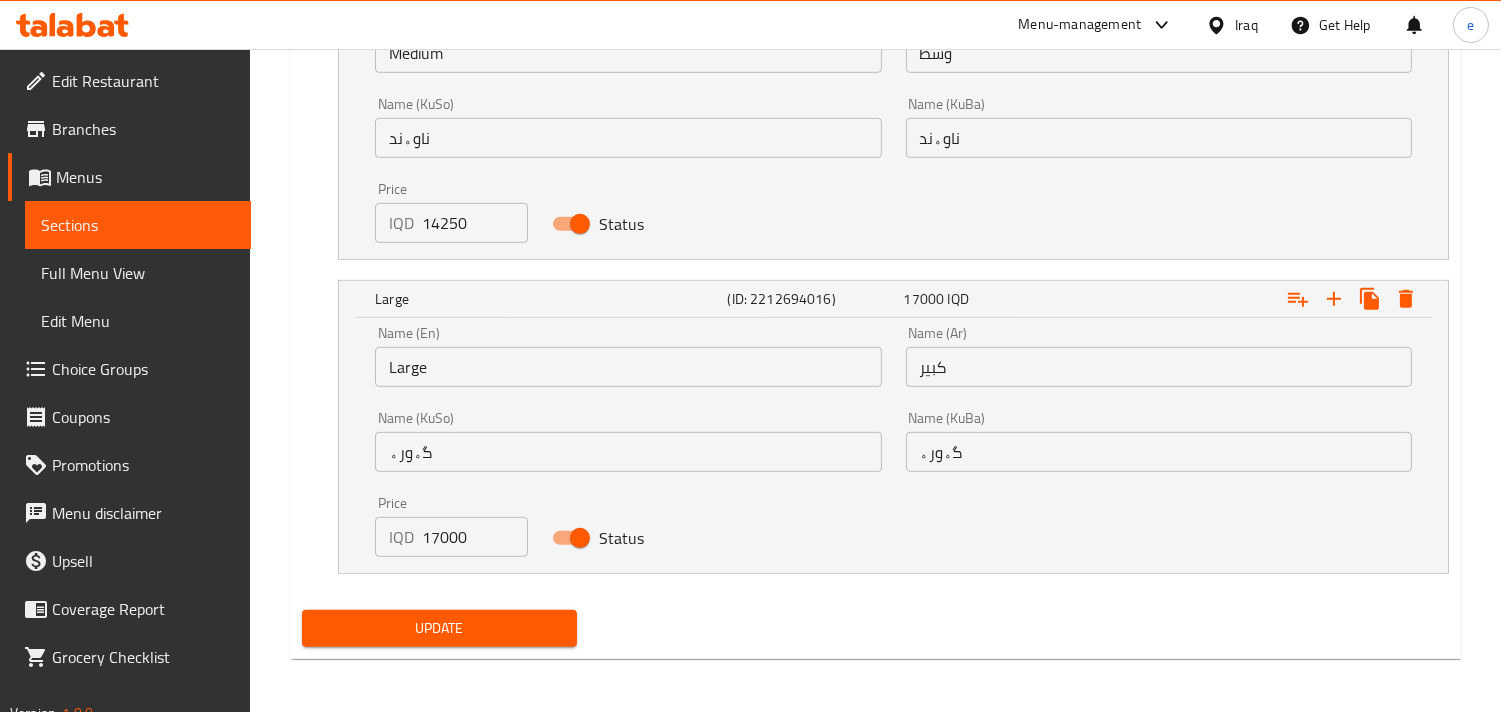 scroll, scrollTop: 1830, scrollLeft: 0, axis: vertical 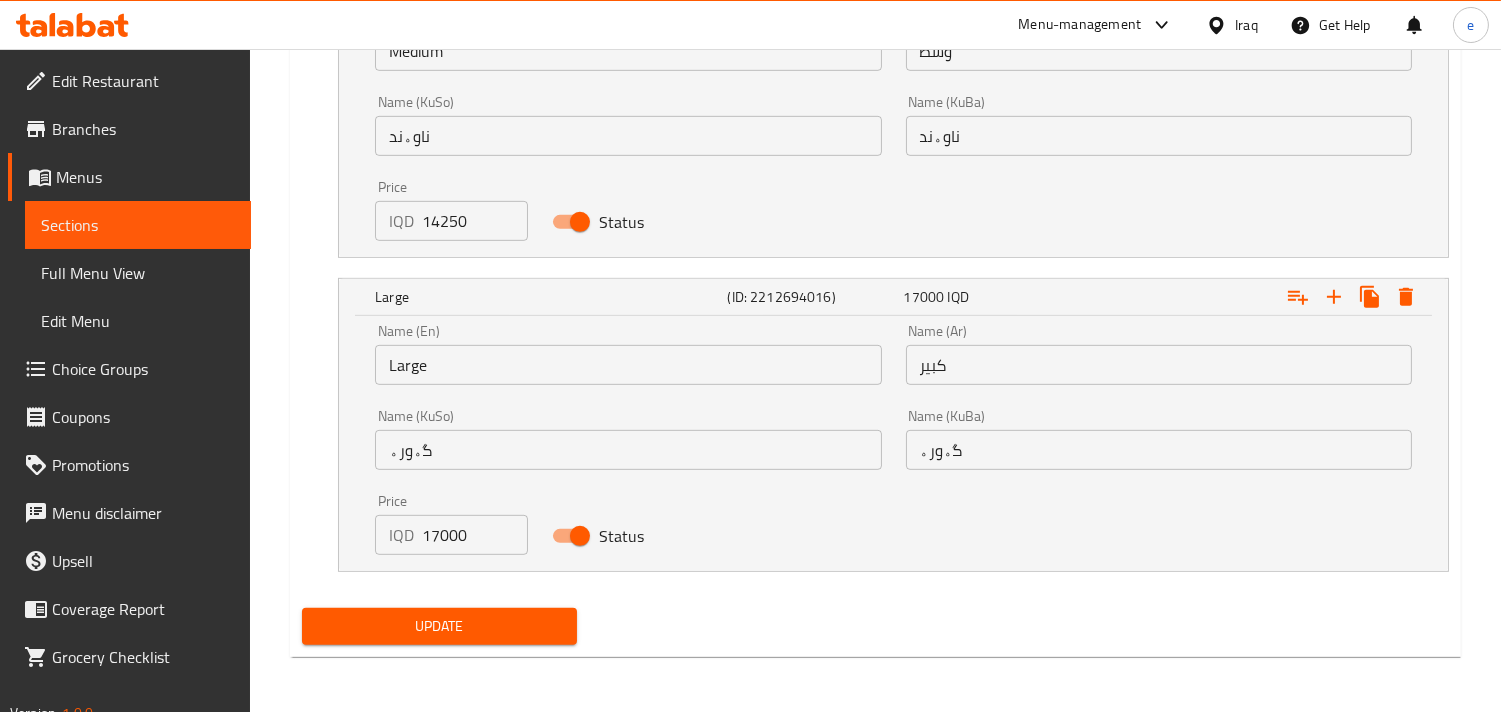 click on "17000" at bounding box center [475, 535] 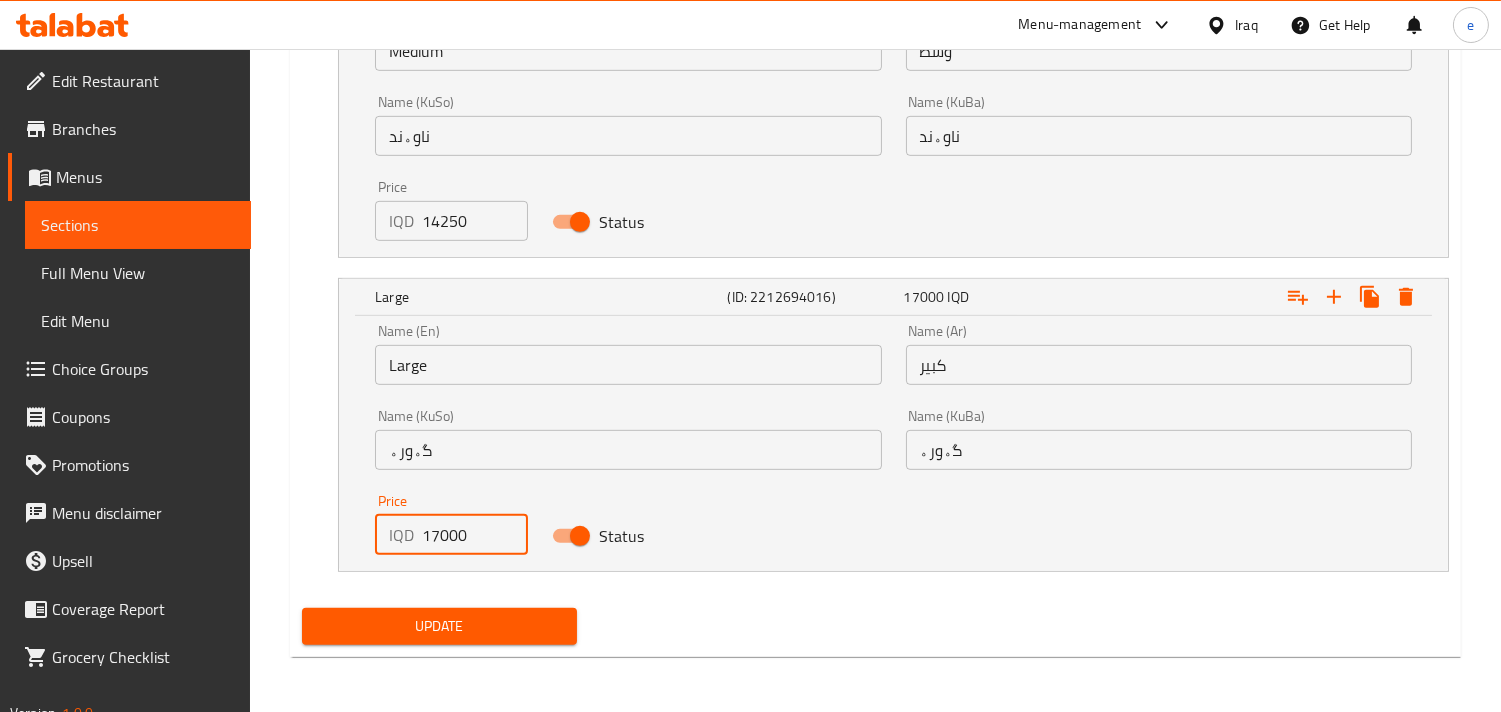 click on "17000" at bounding box center (475, 535) 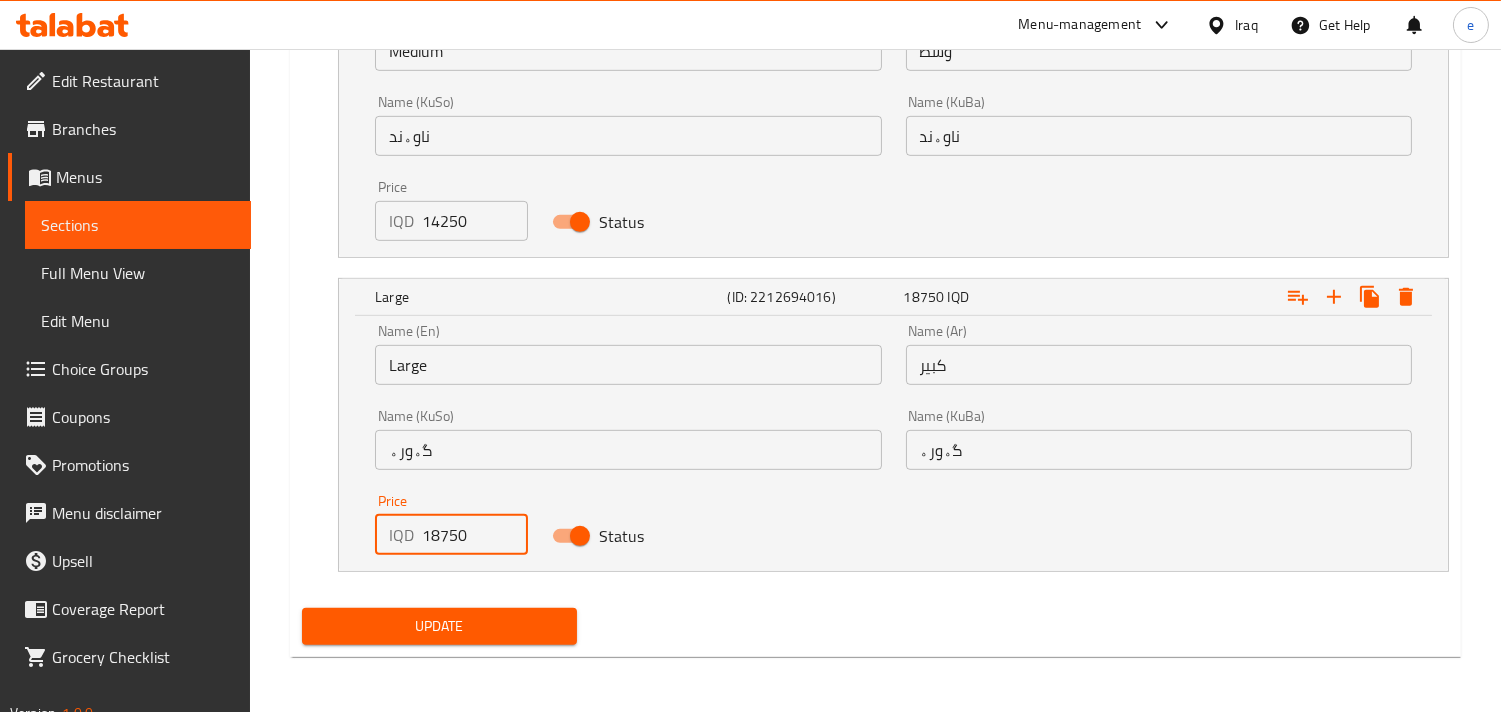 type on "18750" 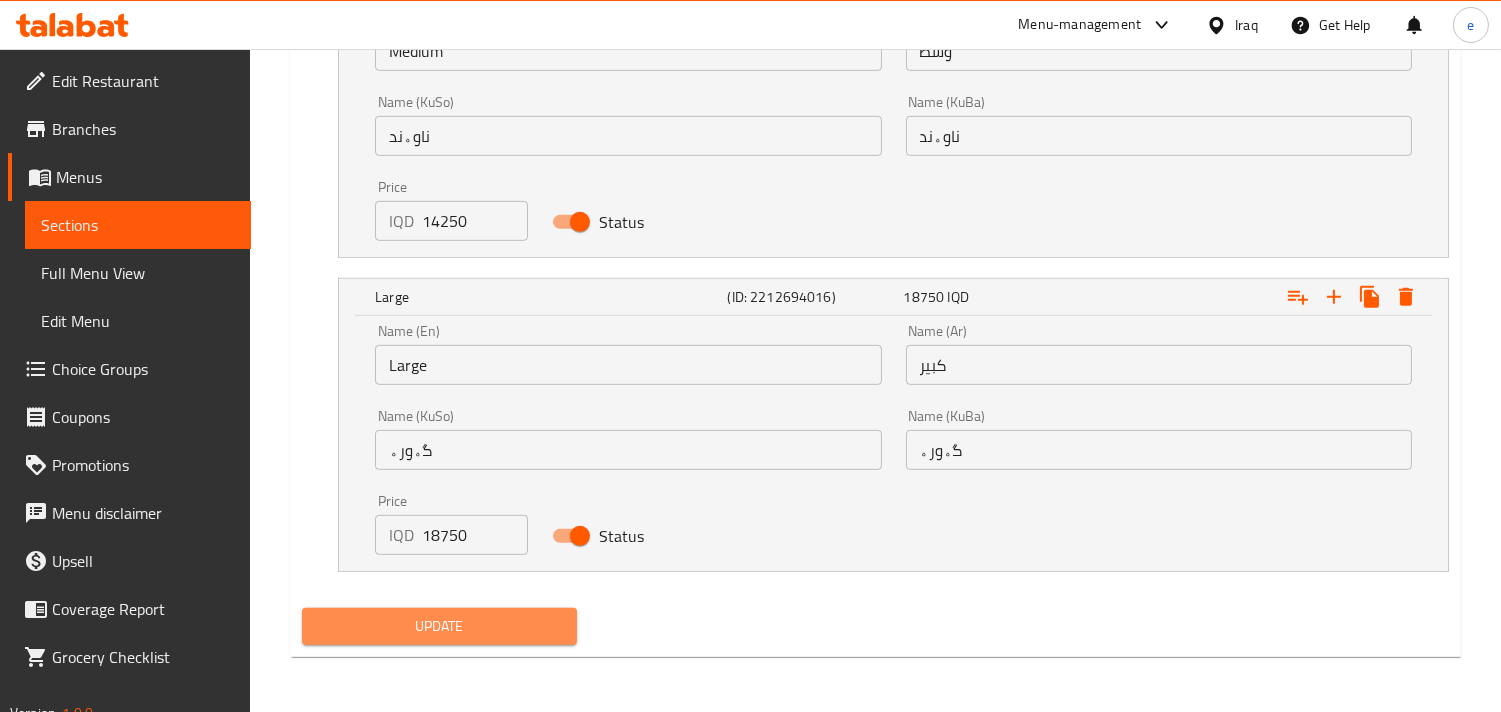 click on "Update" at bounding box center [439, 626] 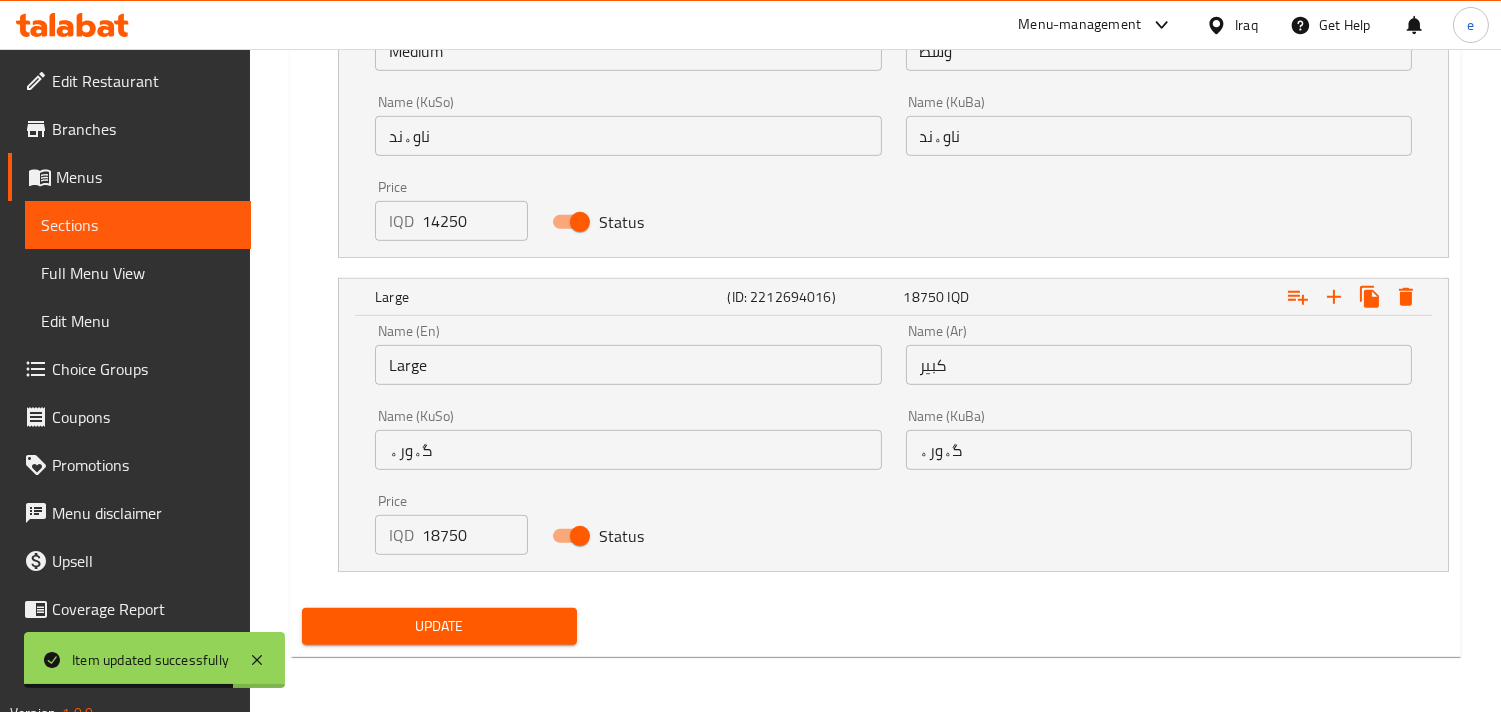 click on "Sections" at bounding box center [138, 225] 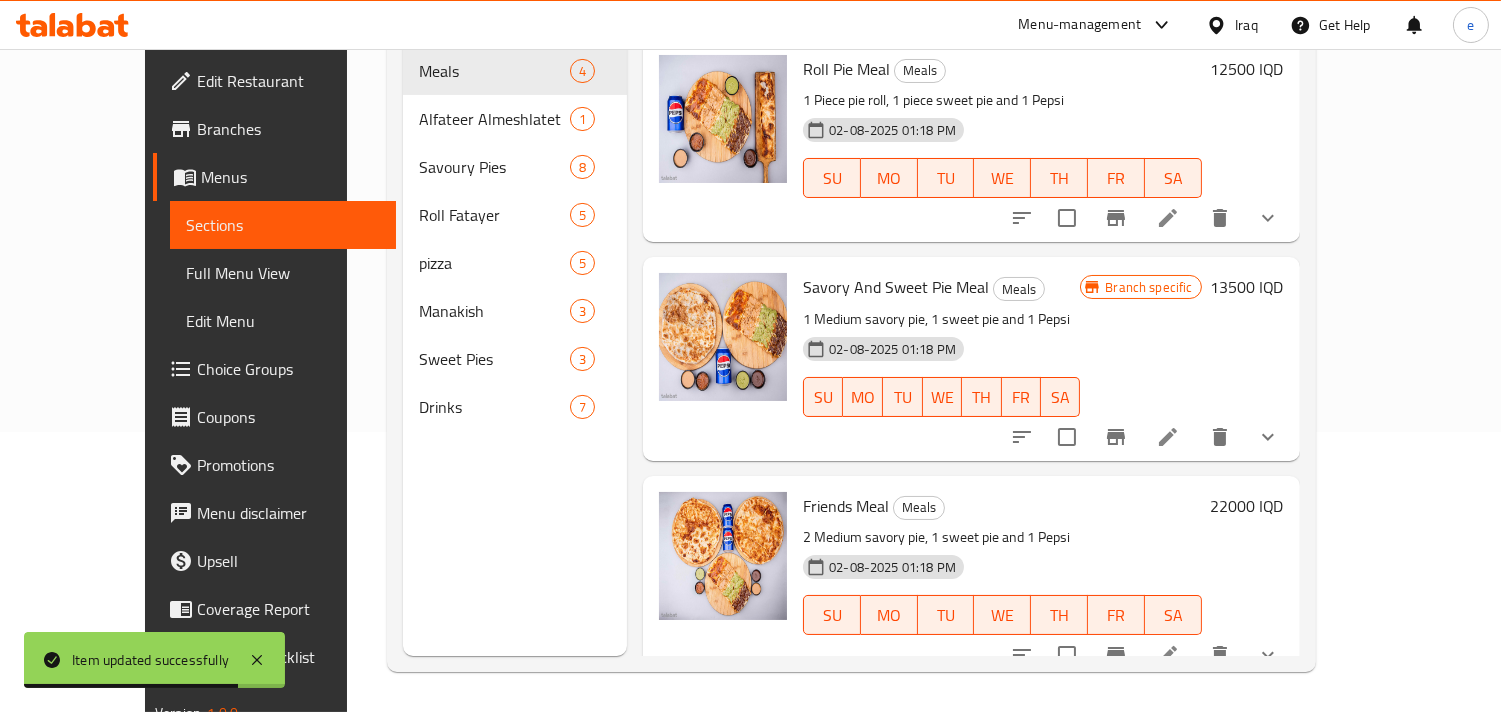 scroll, scrollTop: 280, scrollLeft: 0, axis: vertical 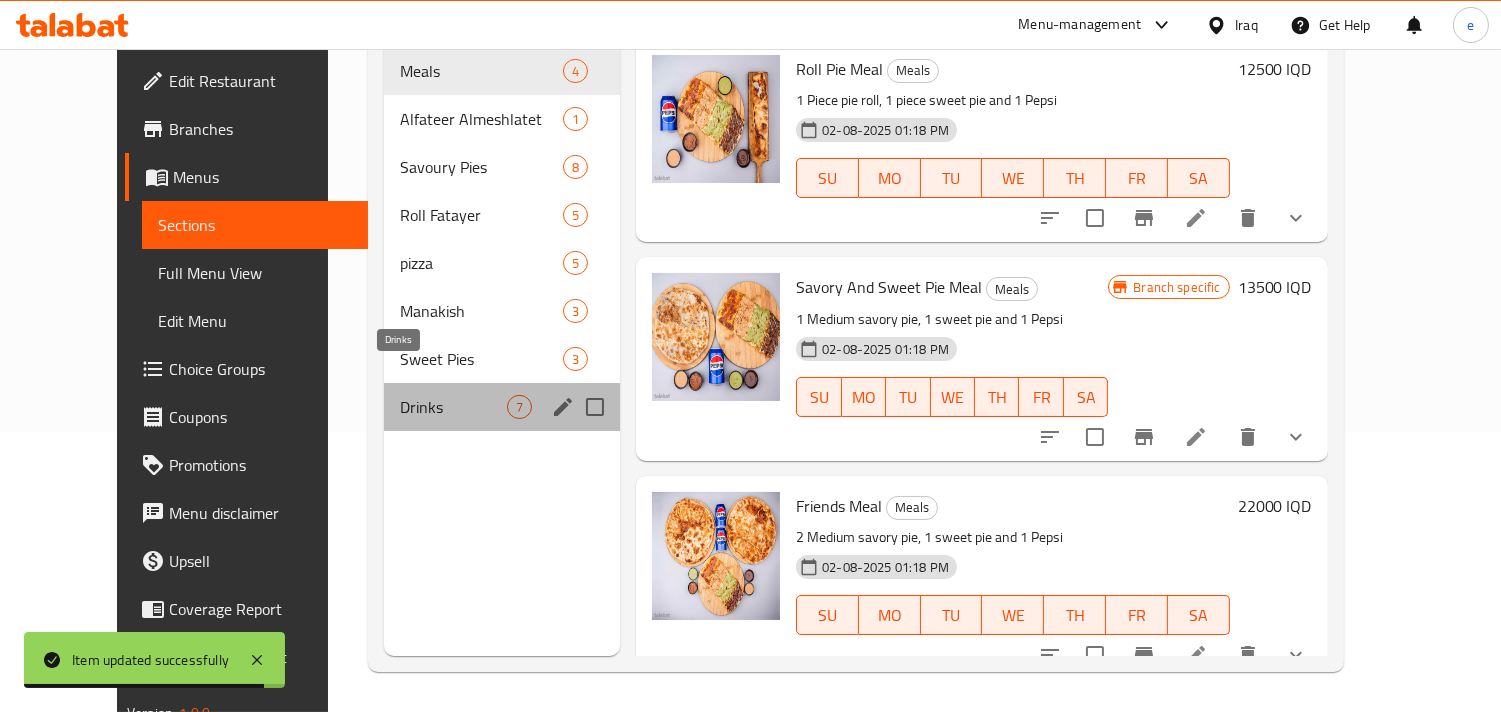 click on "Drinks" at bounding box center [453, 407] 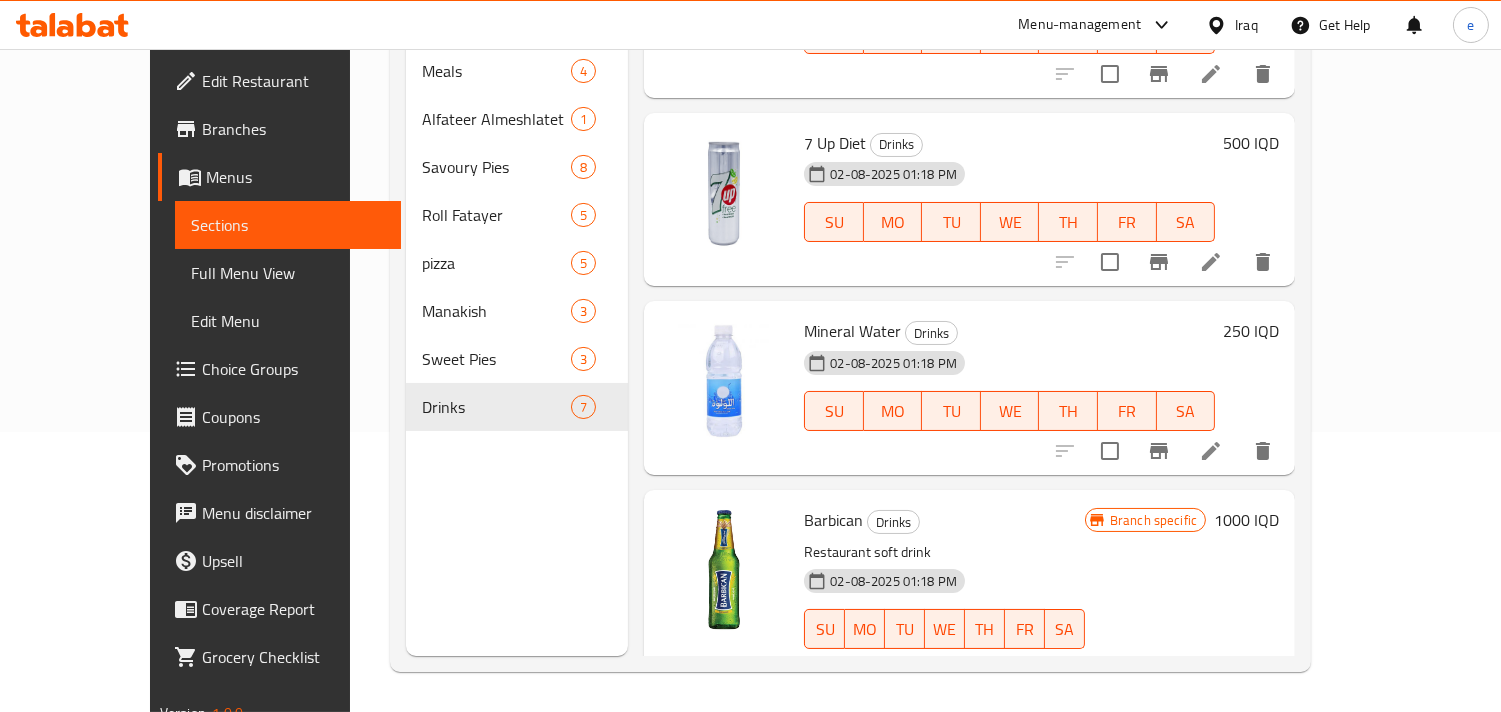 scroll, scrollTop: 806, scrollLeft: 0, axis: vertical 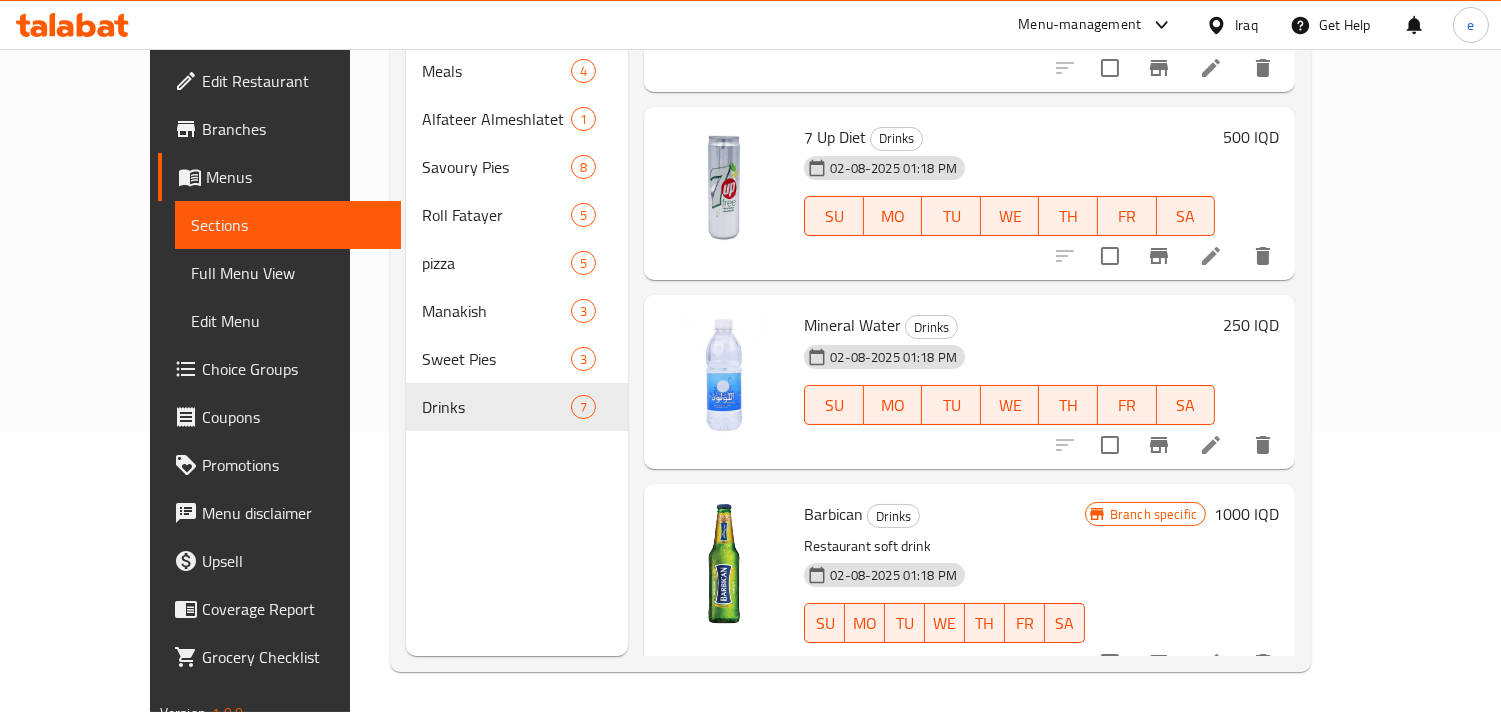 click on "250   IQD" at bounding box center [1251, 325] 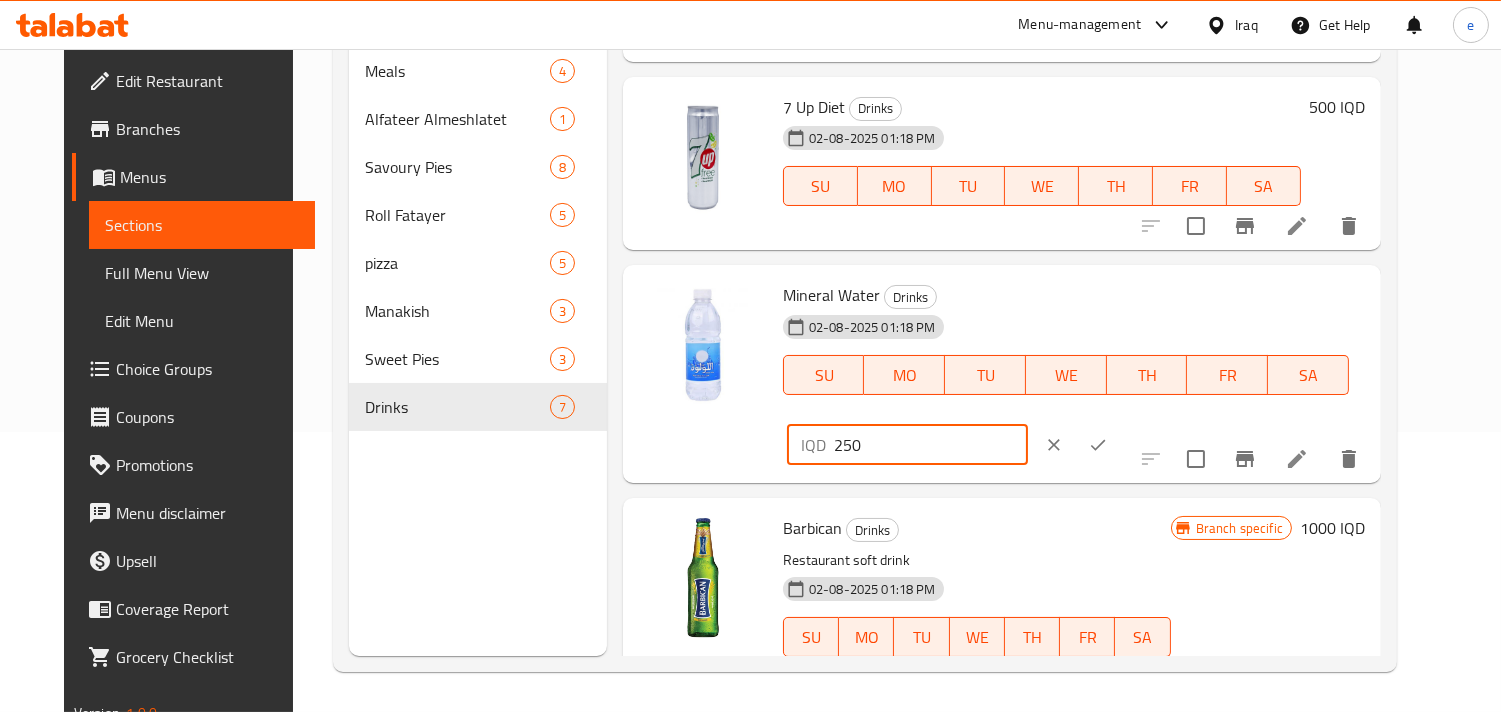 click on "250" at bounding box center [931, 445] 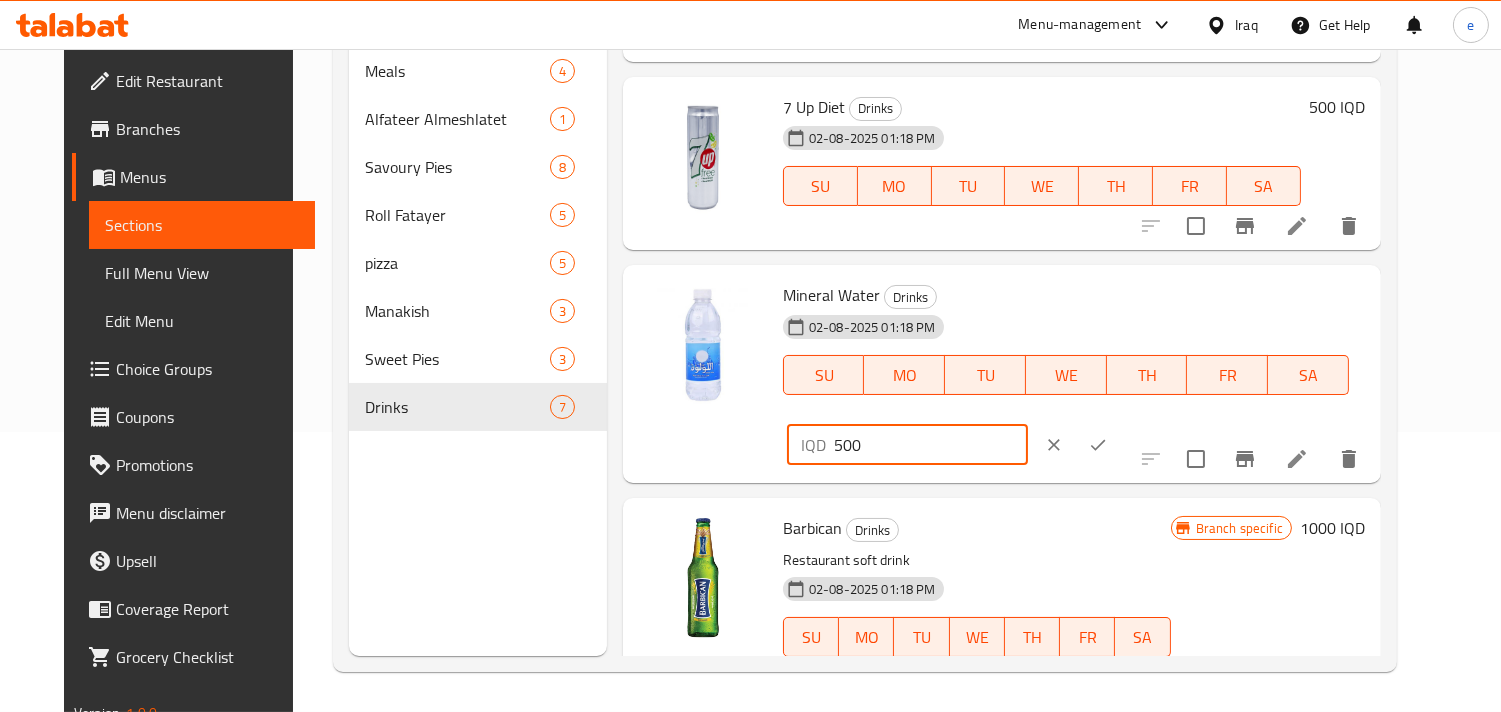 type on "500" 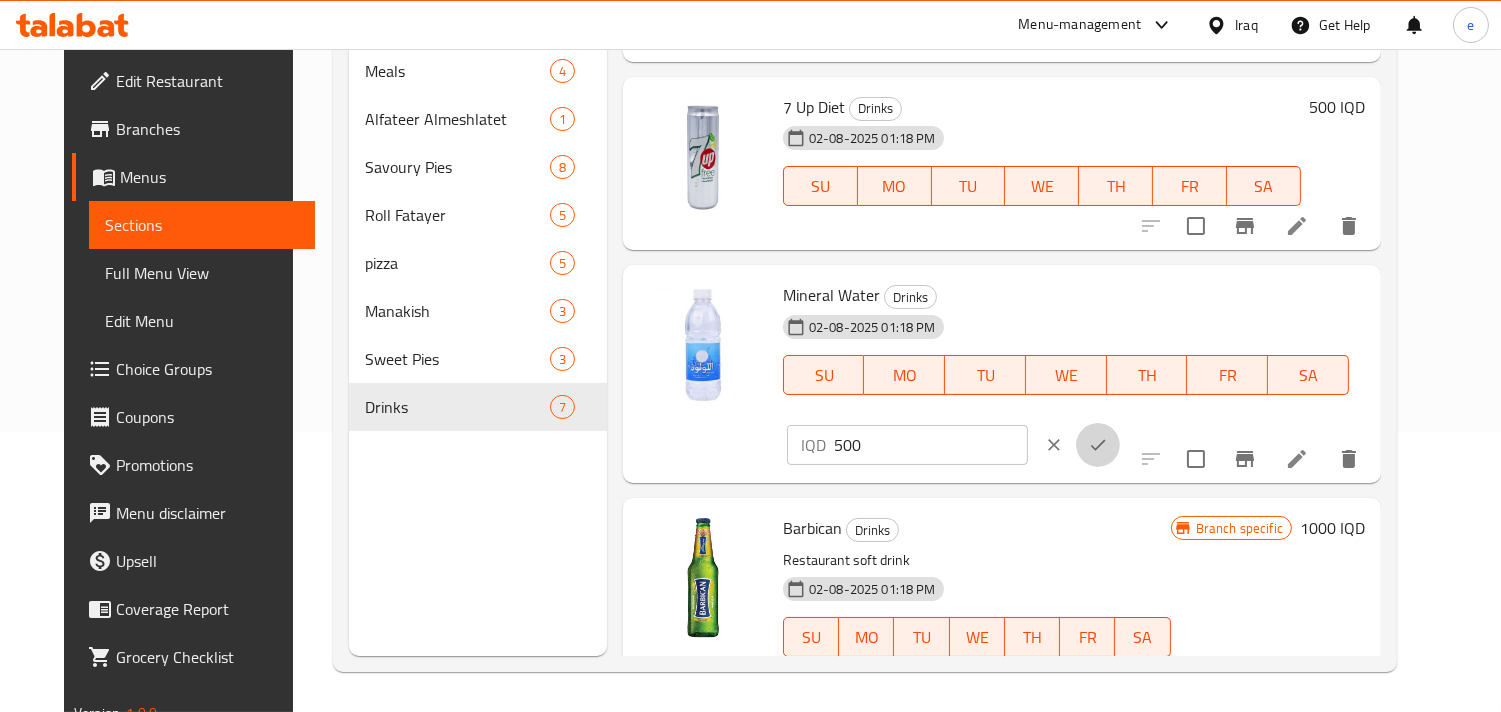click 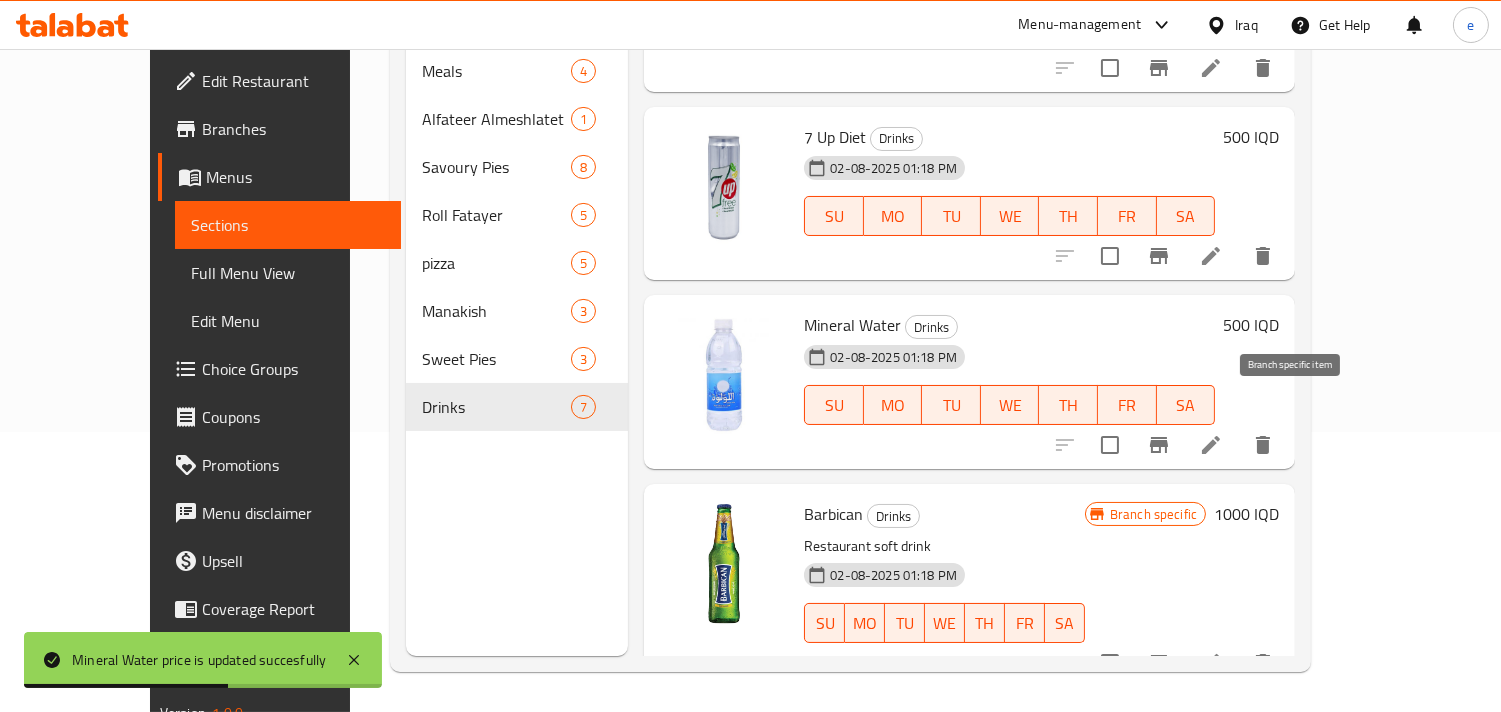 click 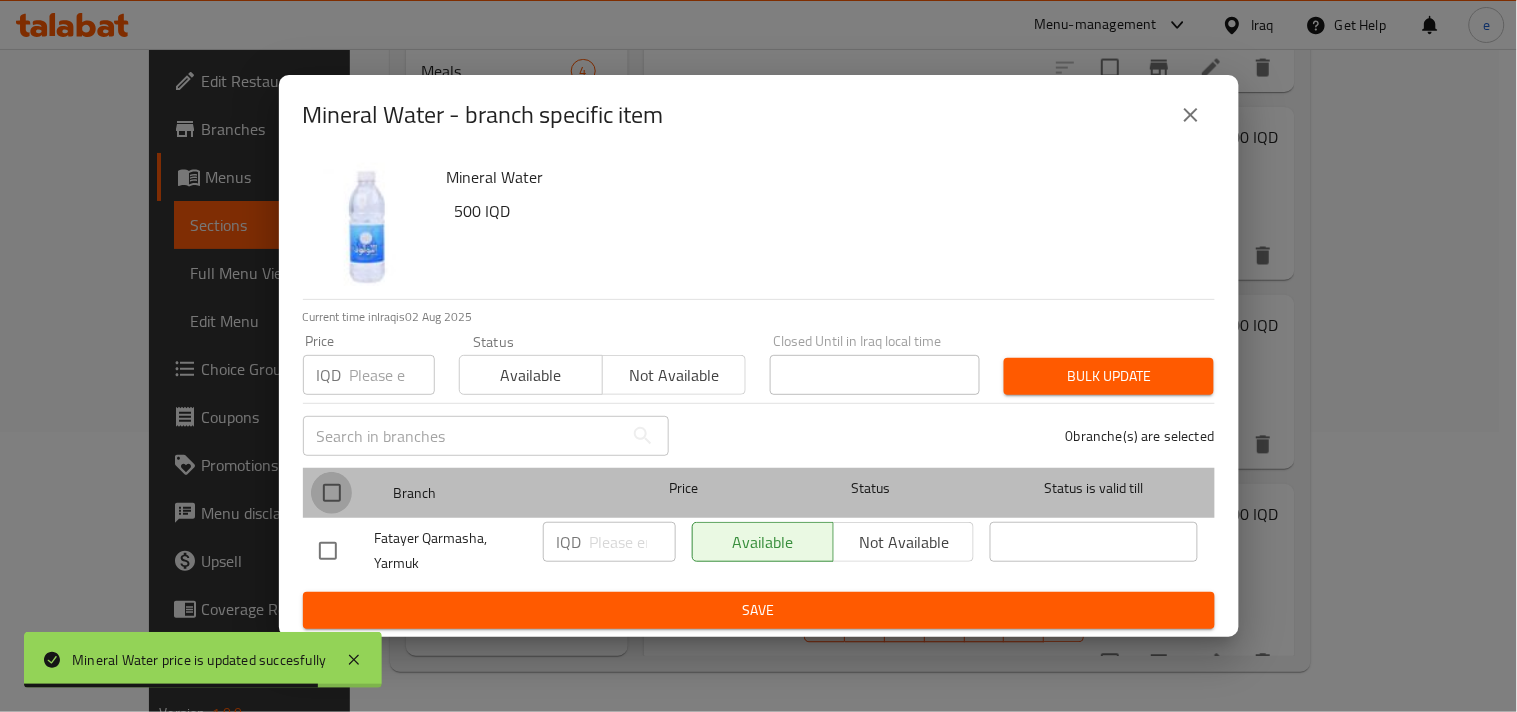 click at bounding box center (332, 493) 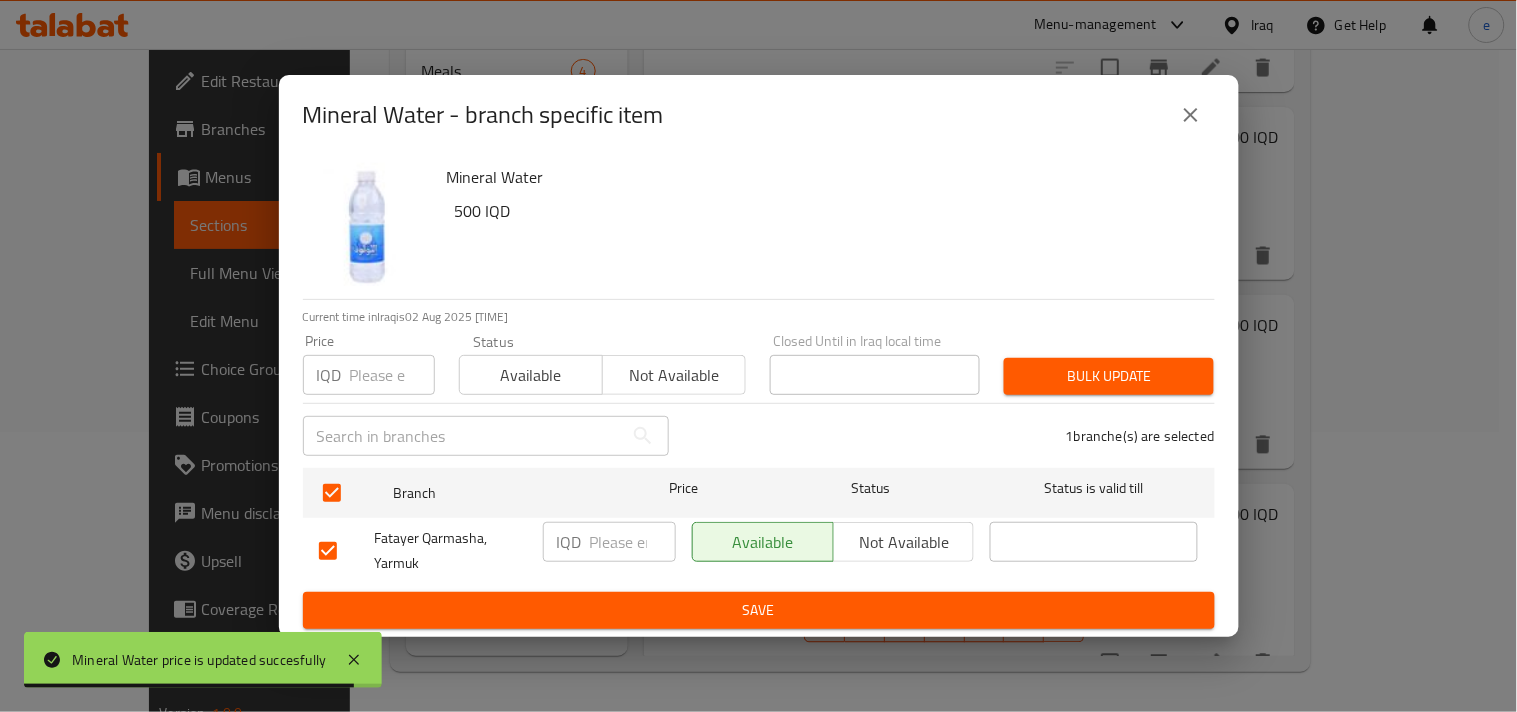 click at bounding box center [633, 542] 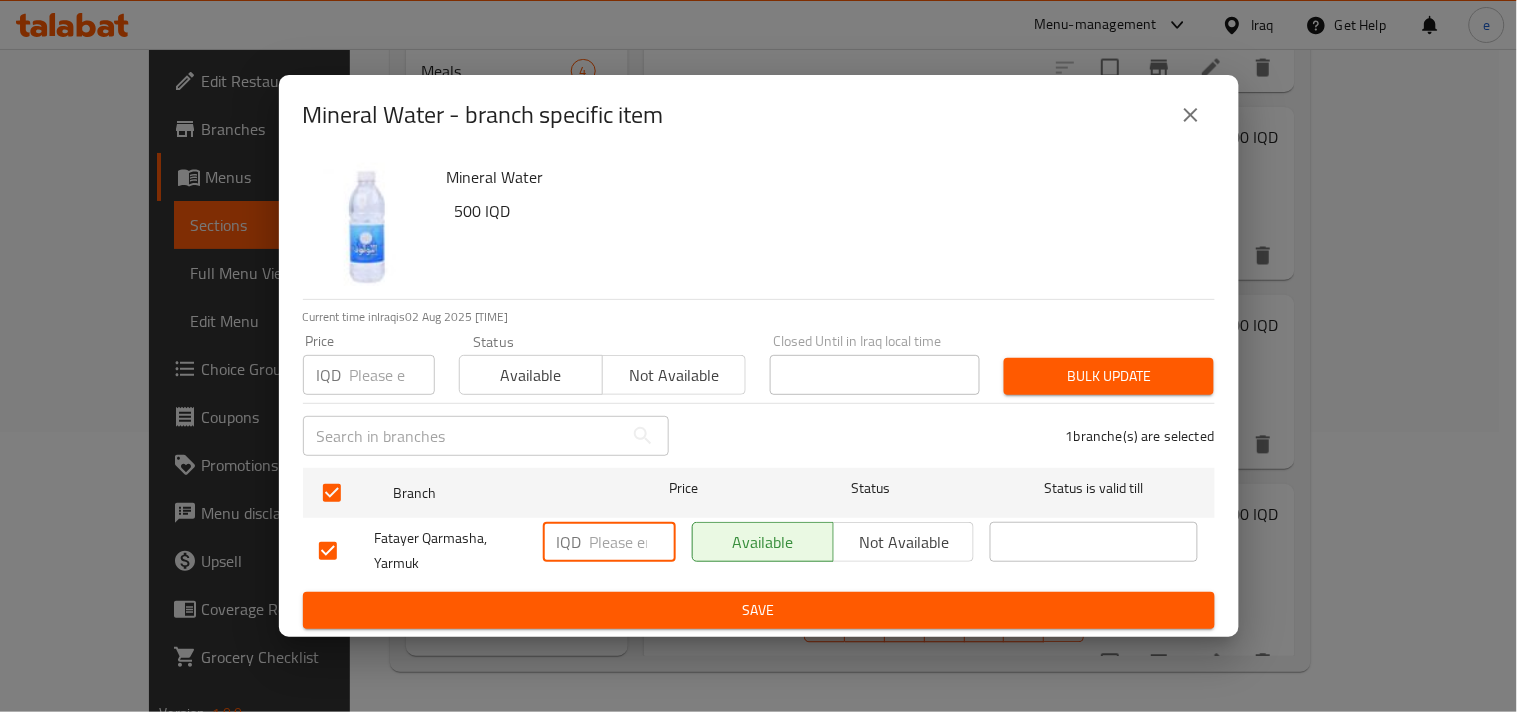paste on "500" 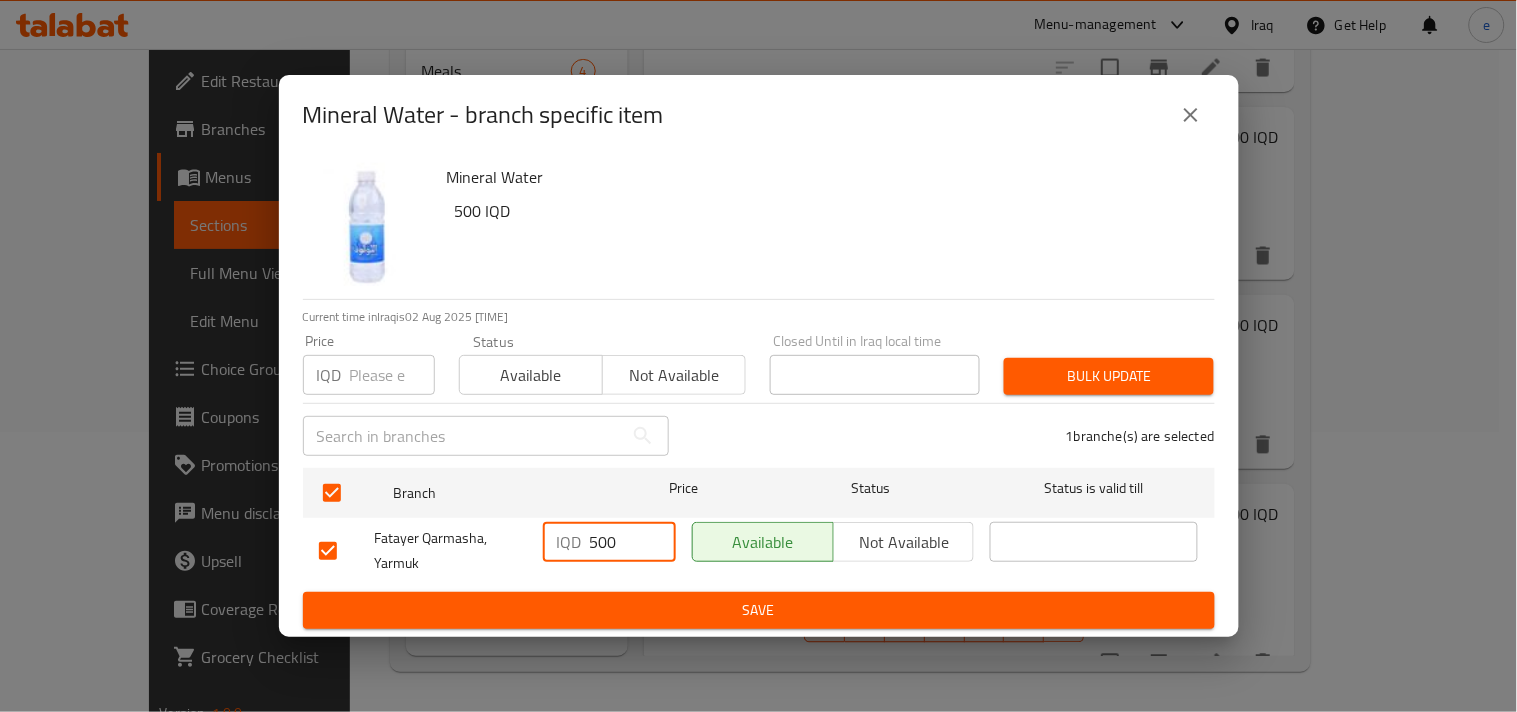 type on "500" 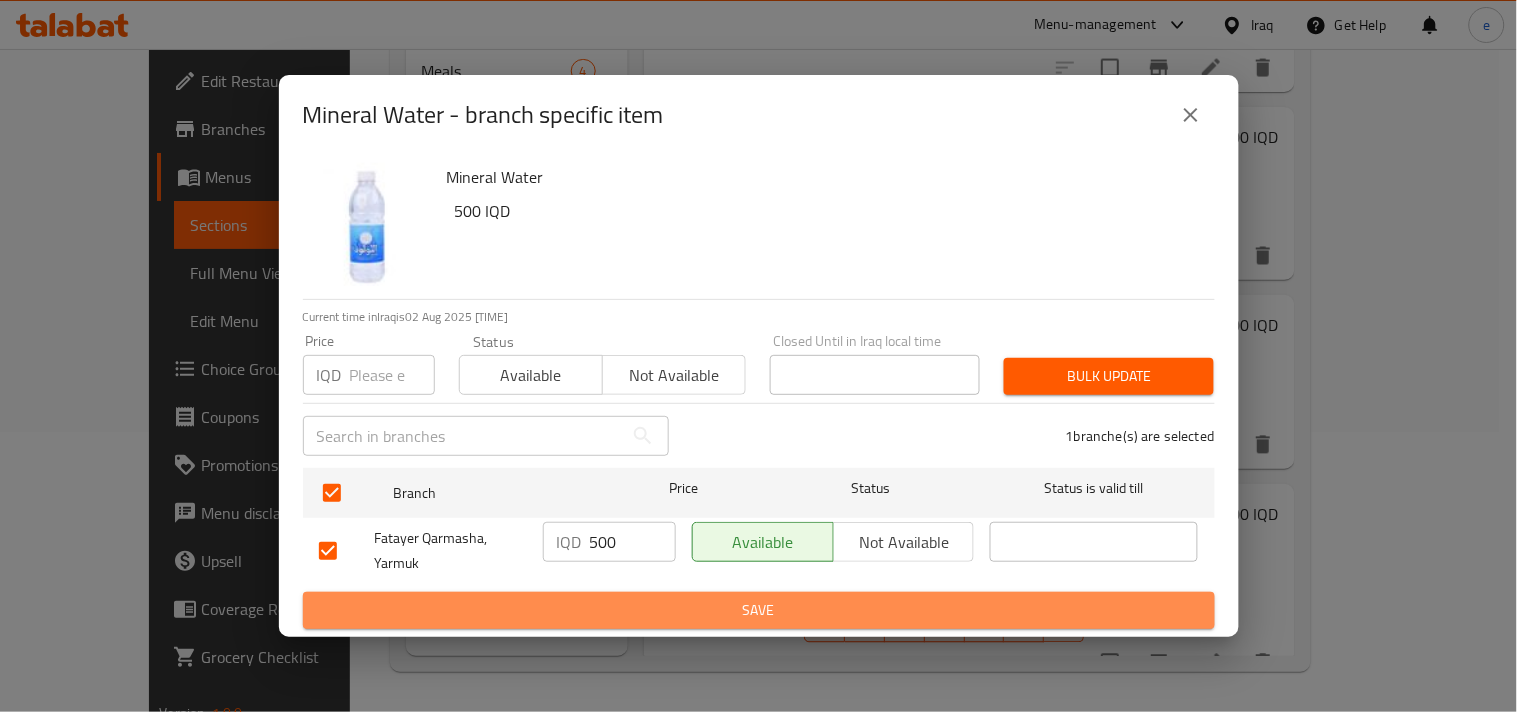 click on "Save" at bounding box center (759, 610) 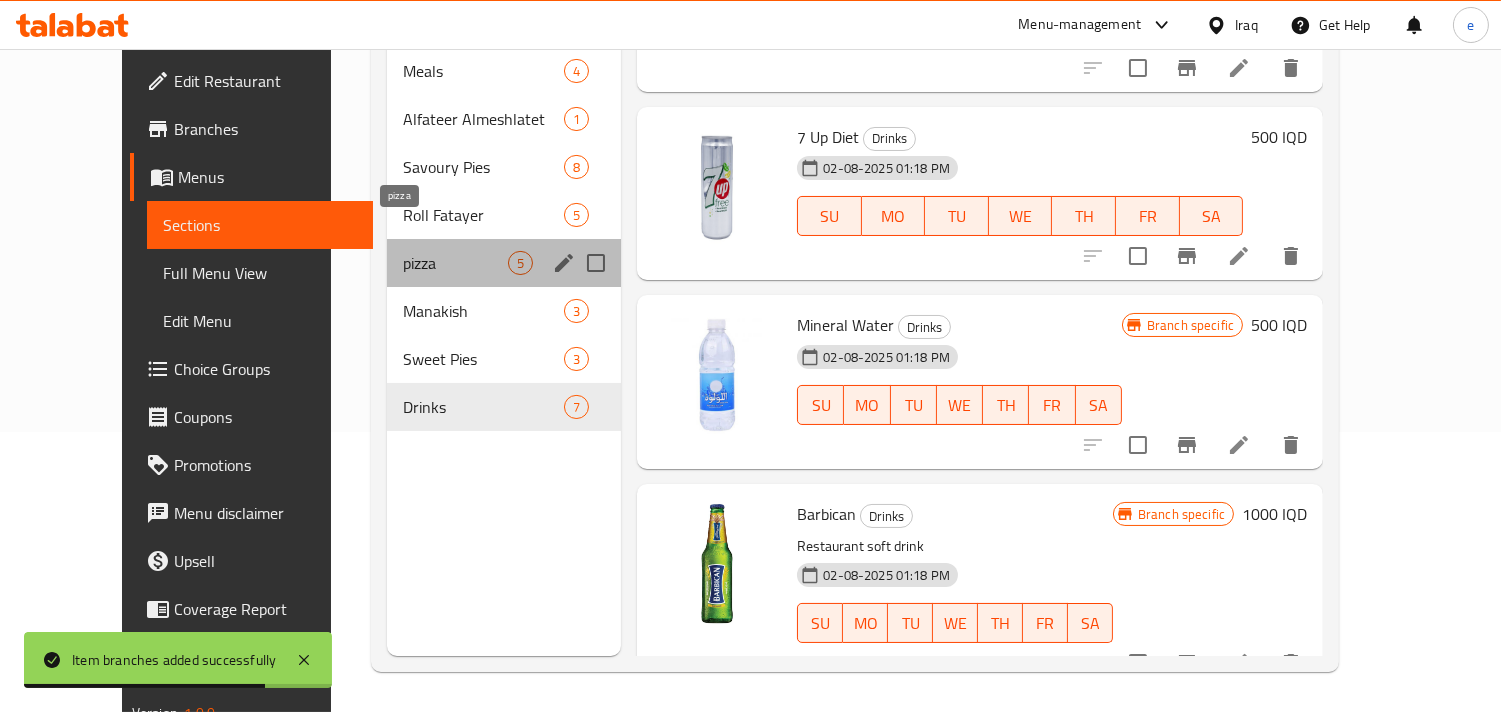 click on "pizza" at bounding box center [455, 263] 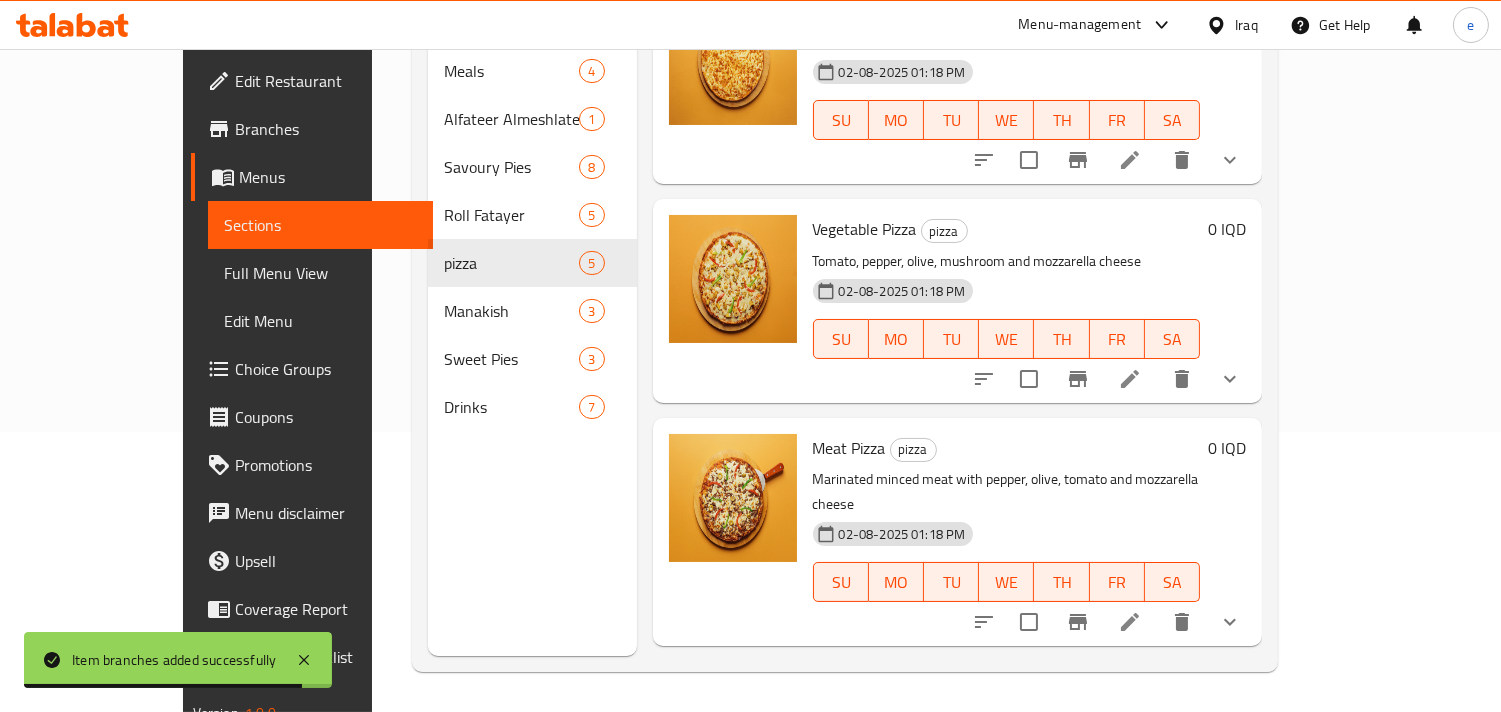 scroll, scrollTop: 0, scrollLeft: 0, axis: both 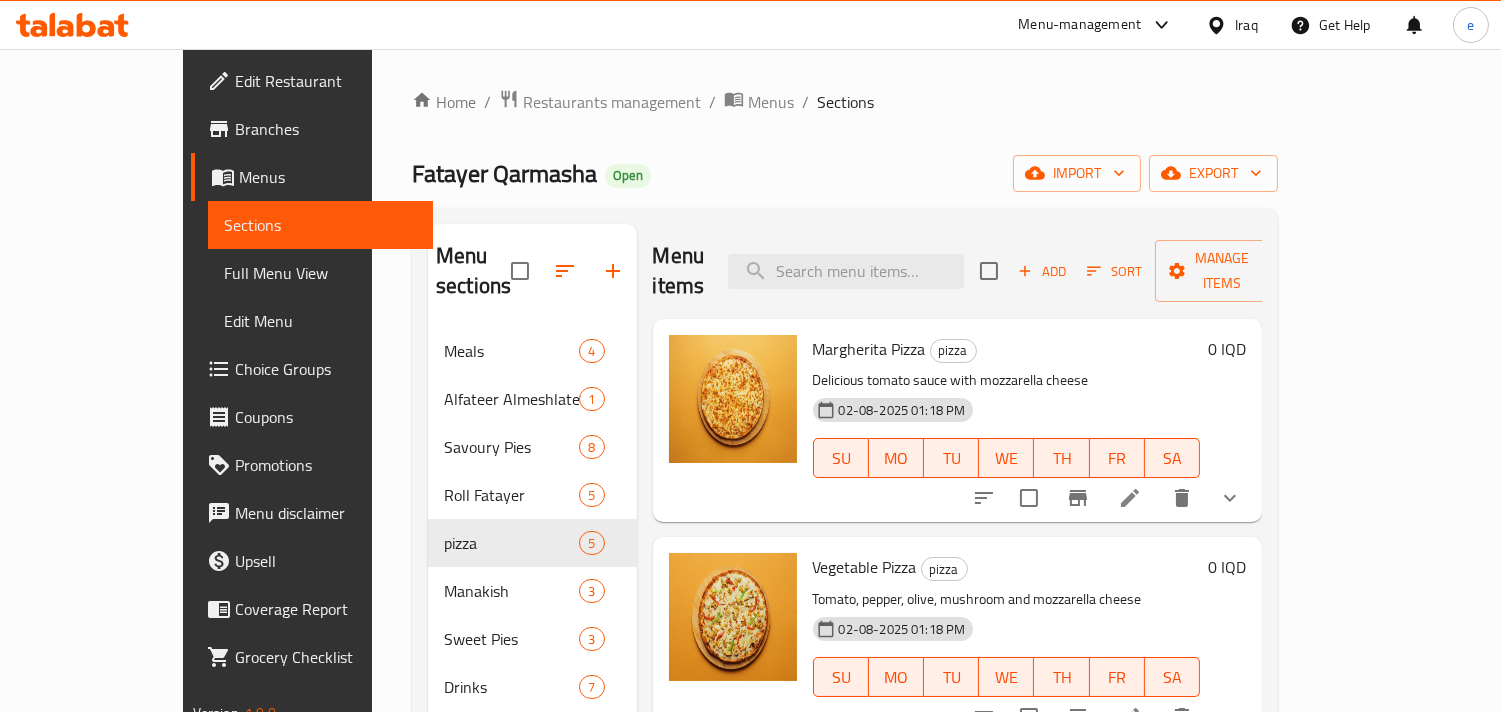 click 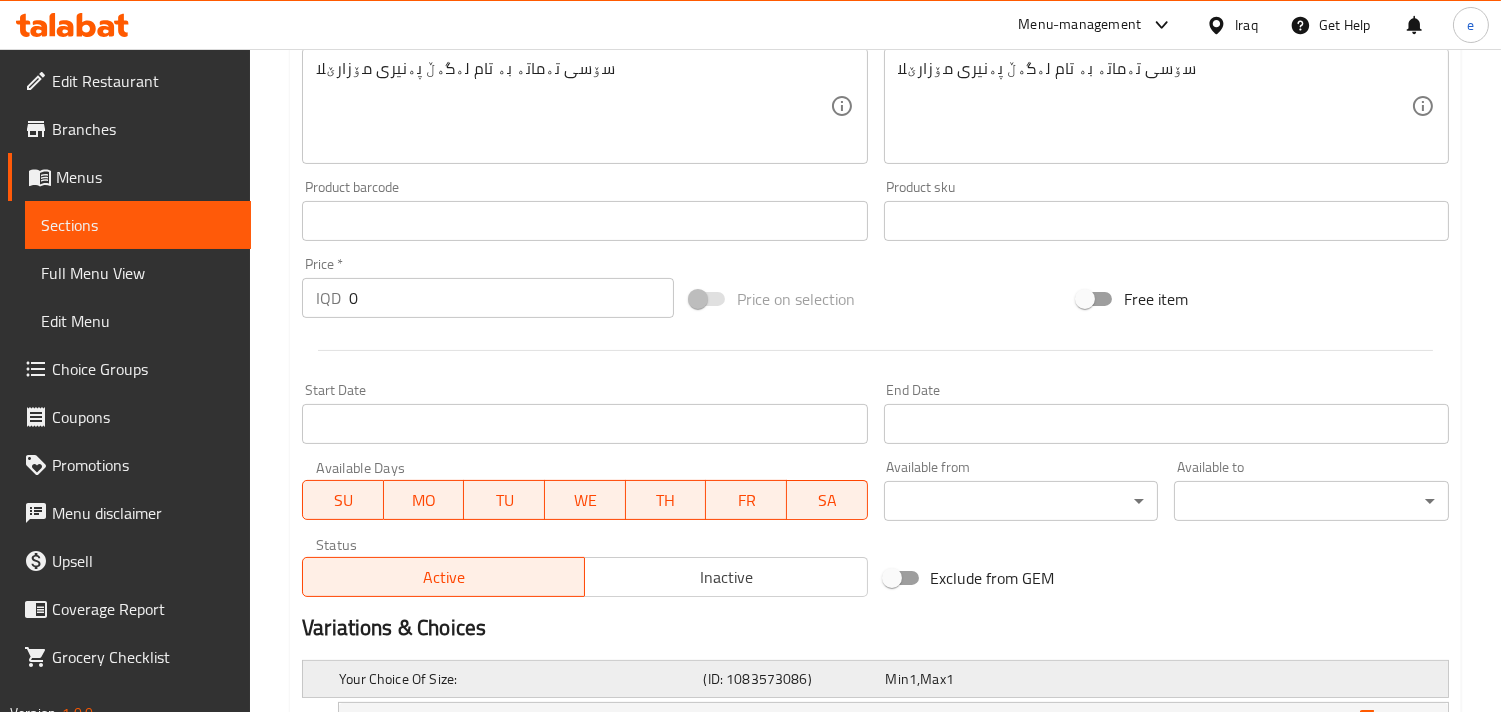 scroll, scrollTop: 1062, scrollLeft: 0, axis: vertical 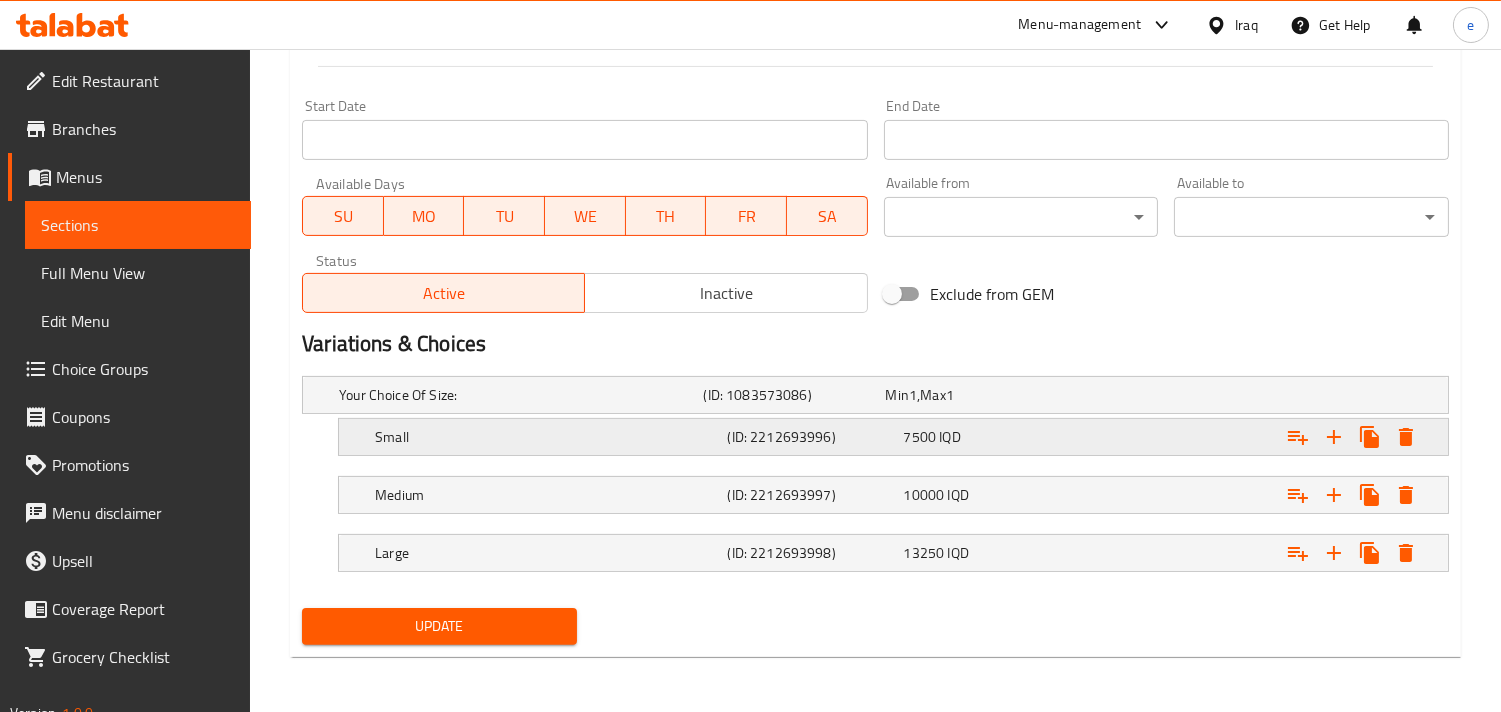 click on "IQD" at bounding box center [913, 395] 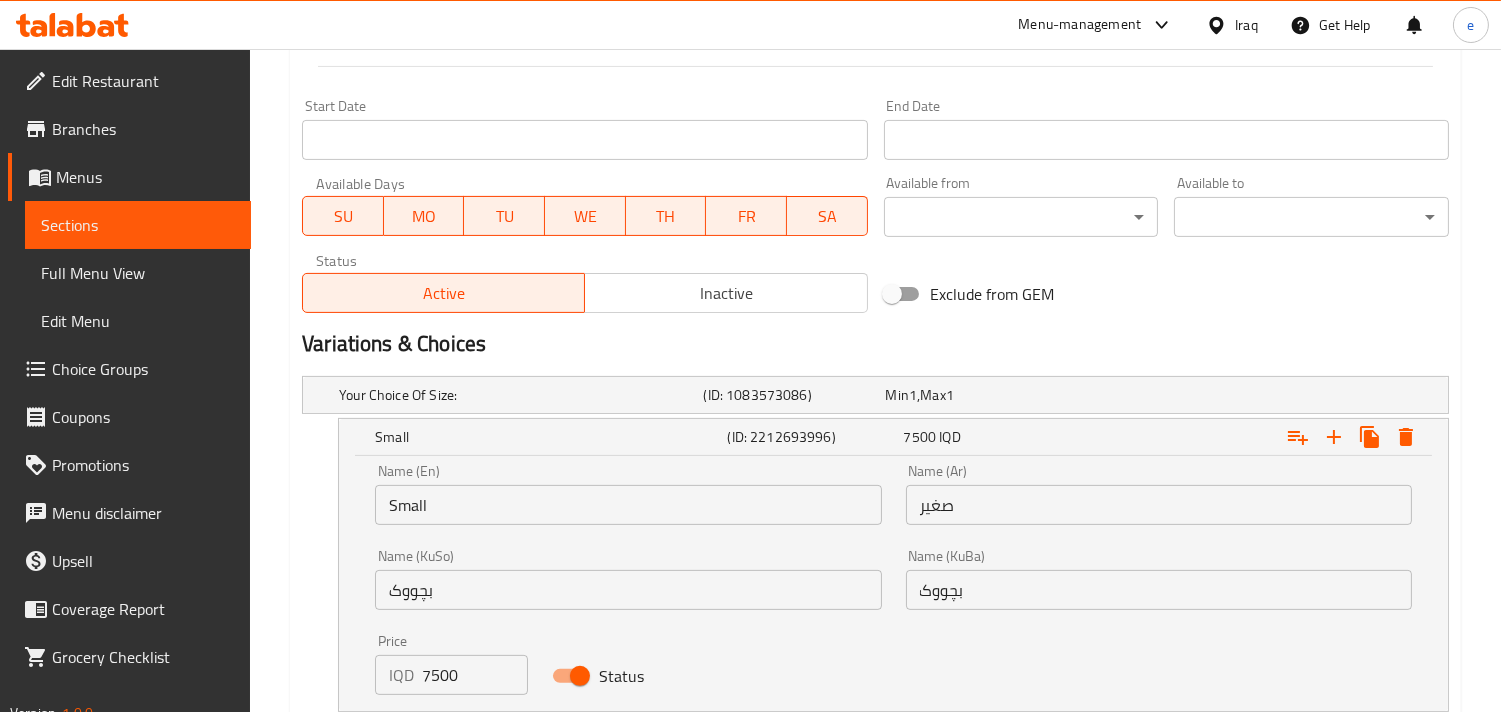 click on "7500" at bounding box center [475, 675] 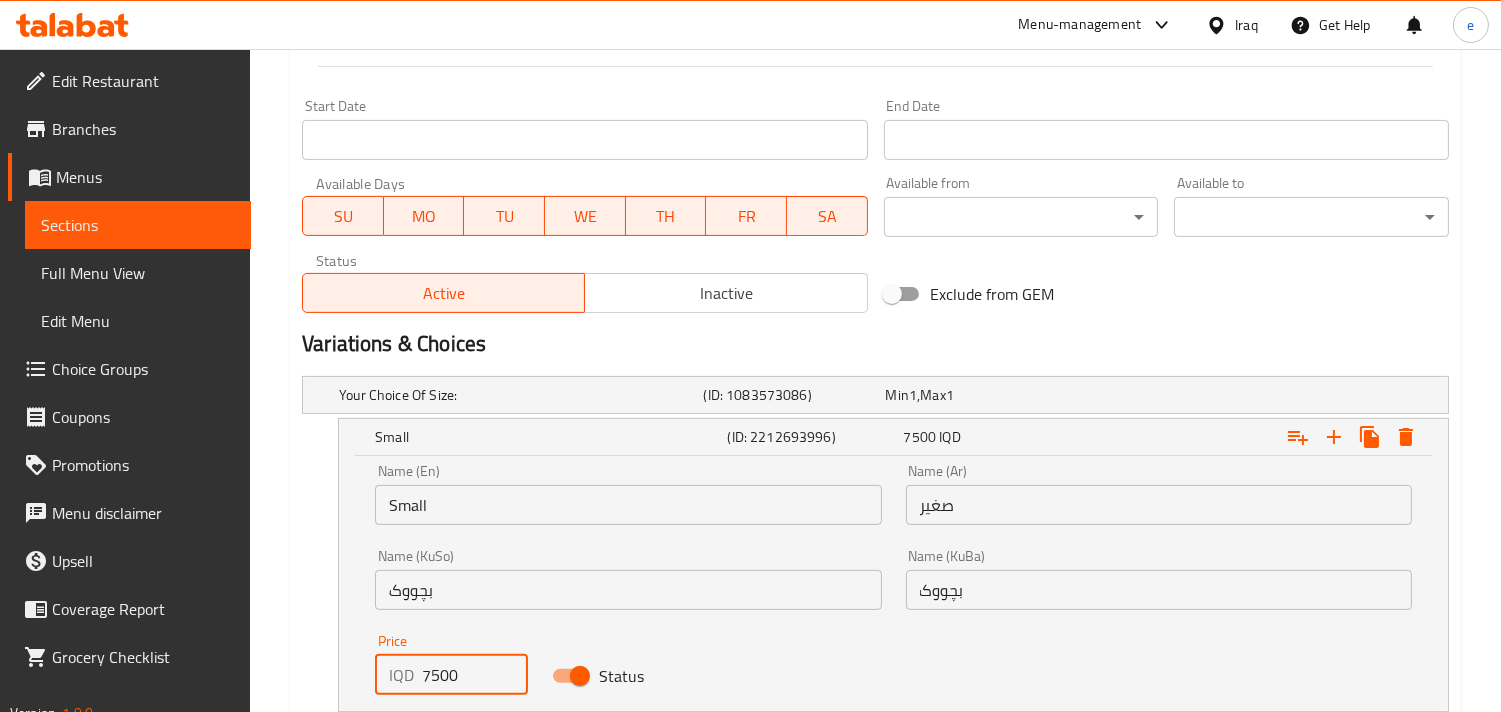 click on "7500" at bounding box center [475, 675] 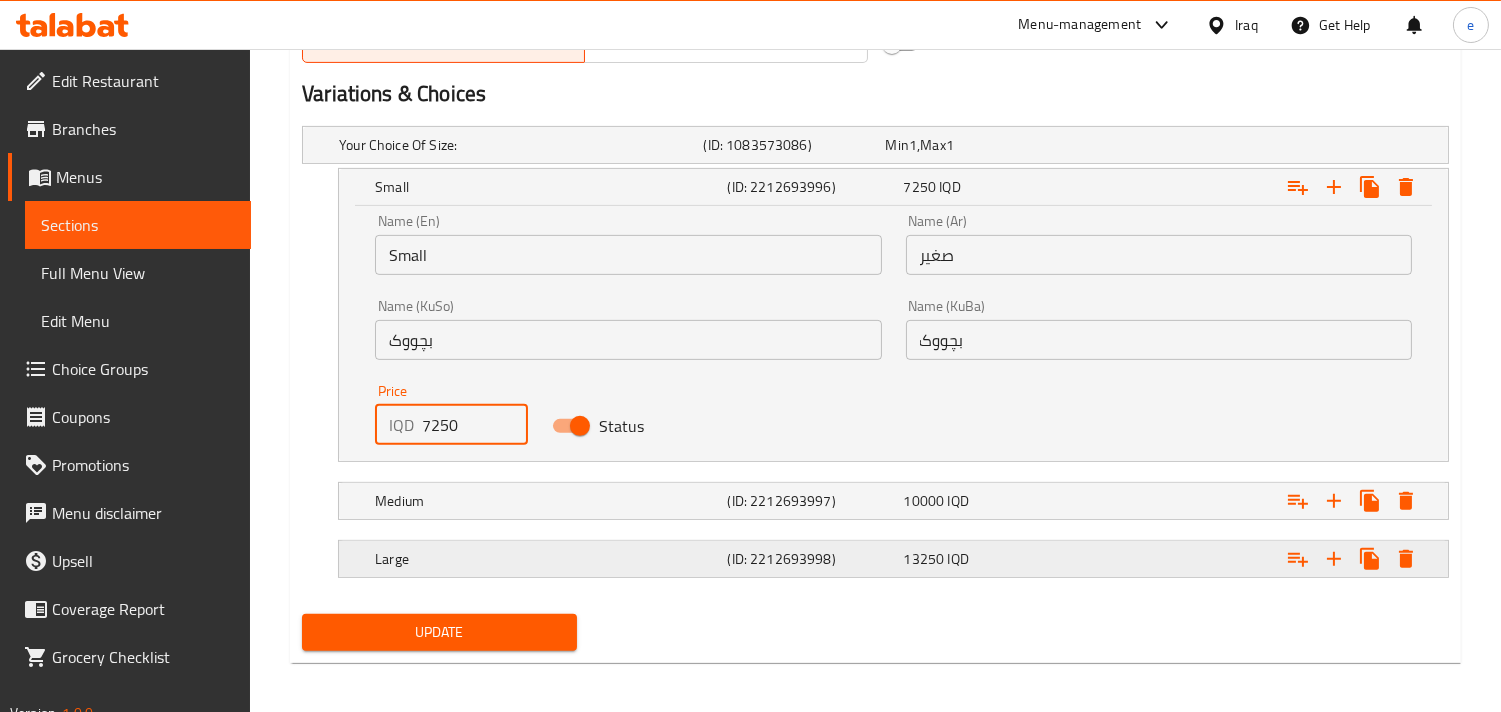 scroll, scrollTop: 1318, scrollLeft: 0, axis: vertical 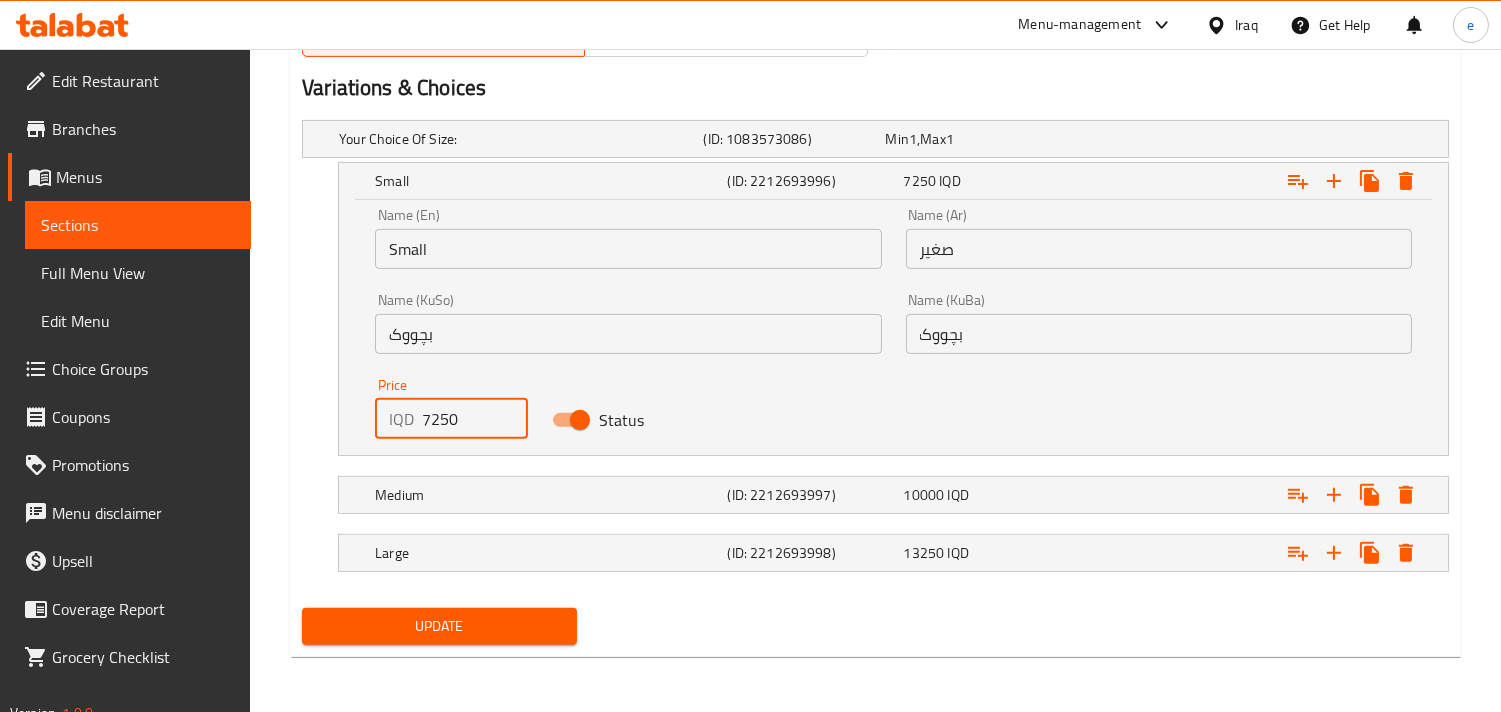 type on "7250" 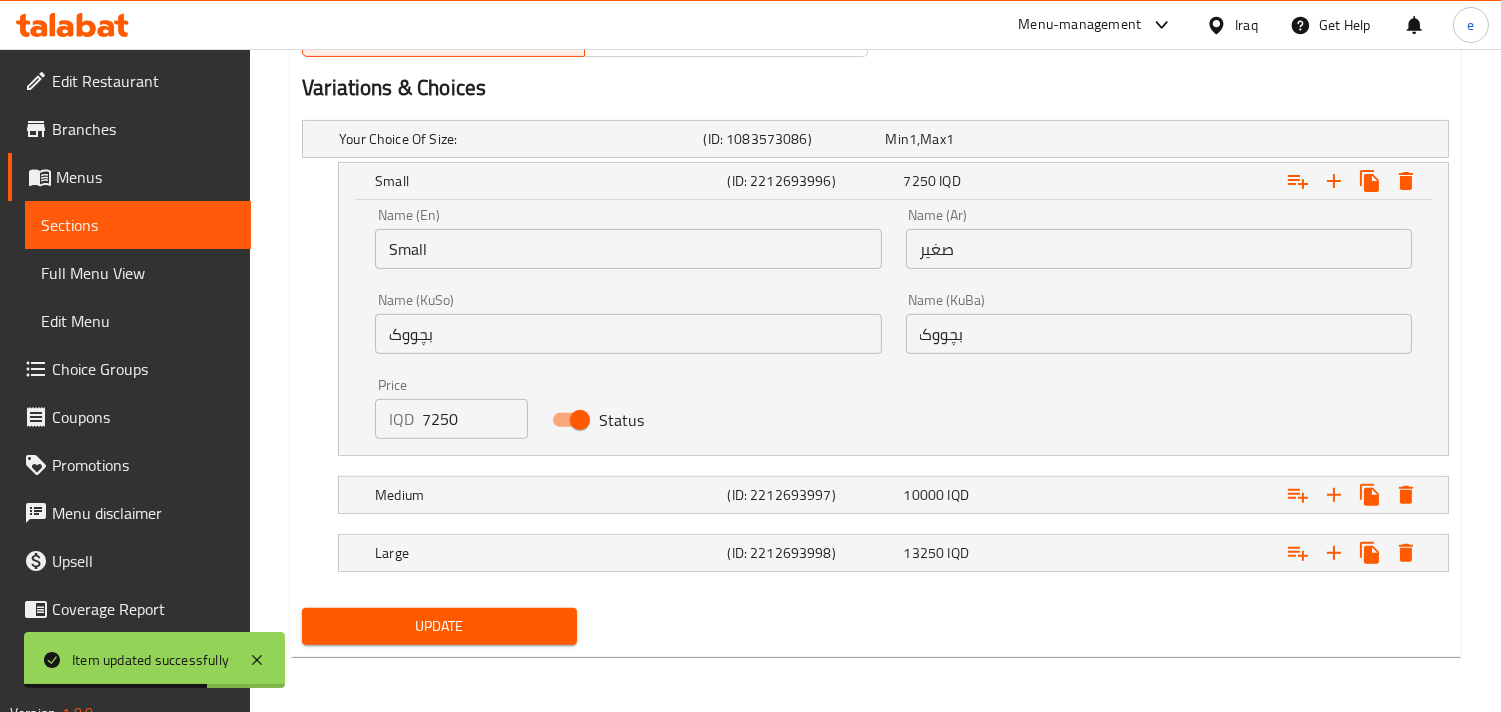 click on "Sections" at bounding box center (138, 225) 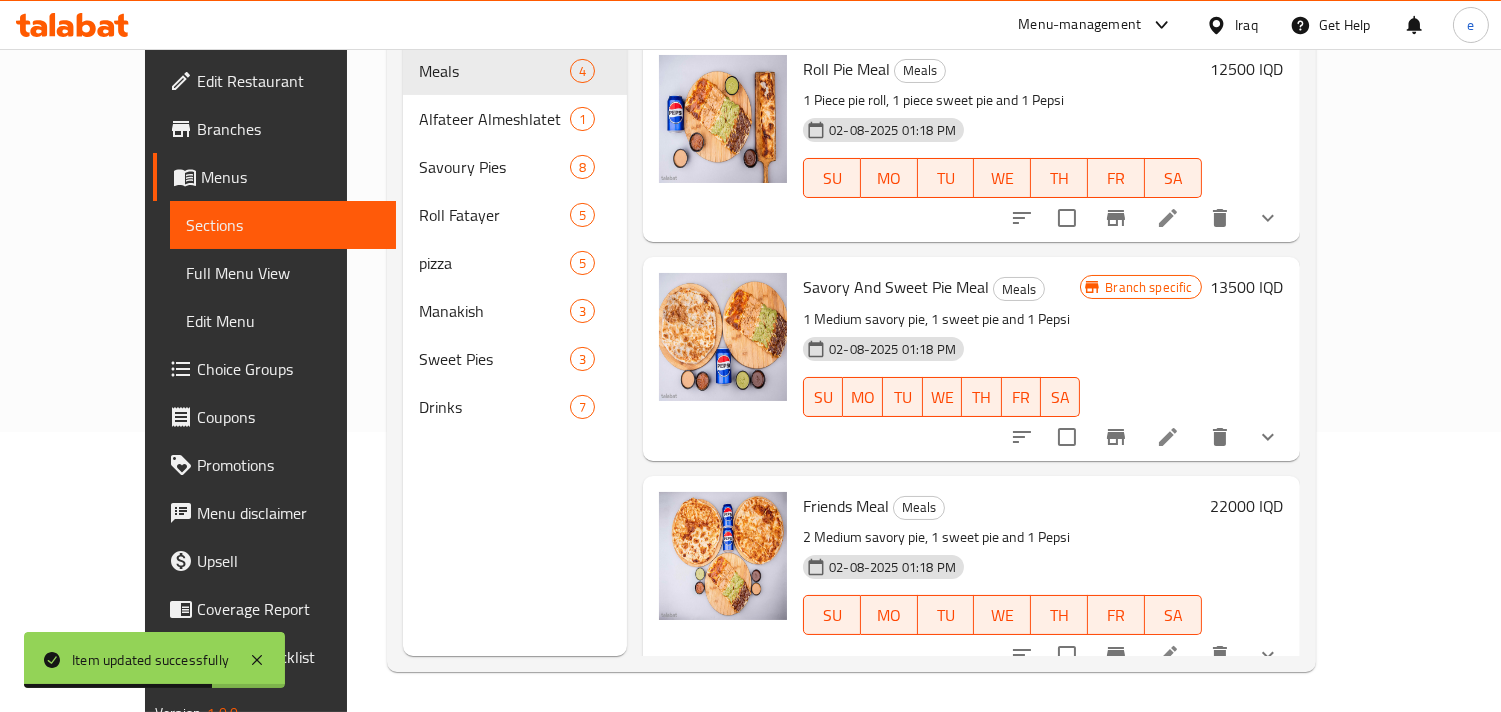 scroll, scrollTop: 280, scrollLeft: 0, axis: vertical 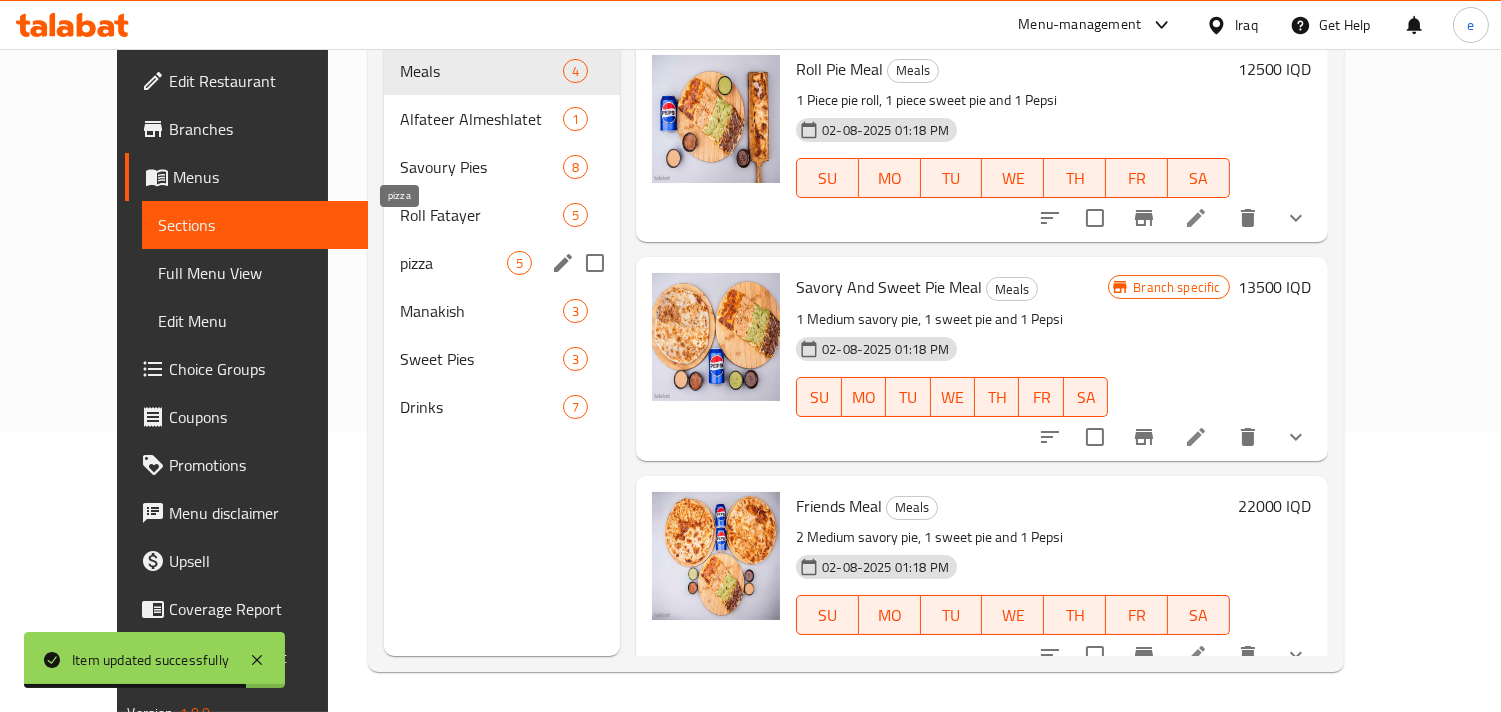 click on "pizza" at bounding box center (453, 263) 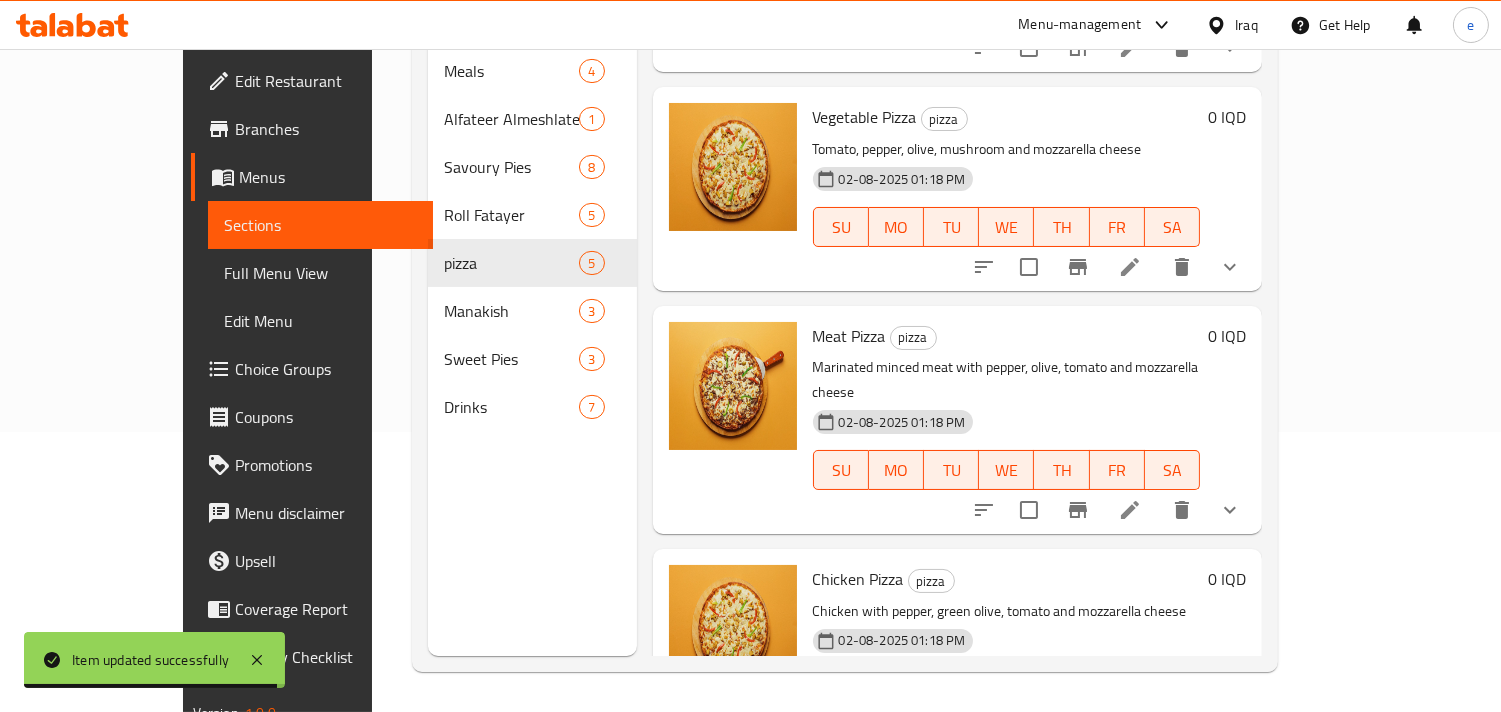 scroll, scrollTop: 222, scrollLeft: 0, axis: vertical 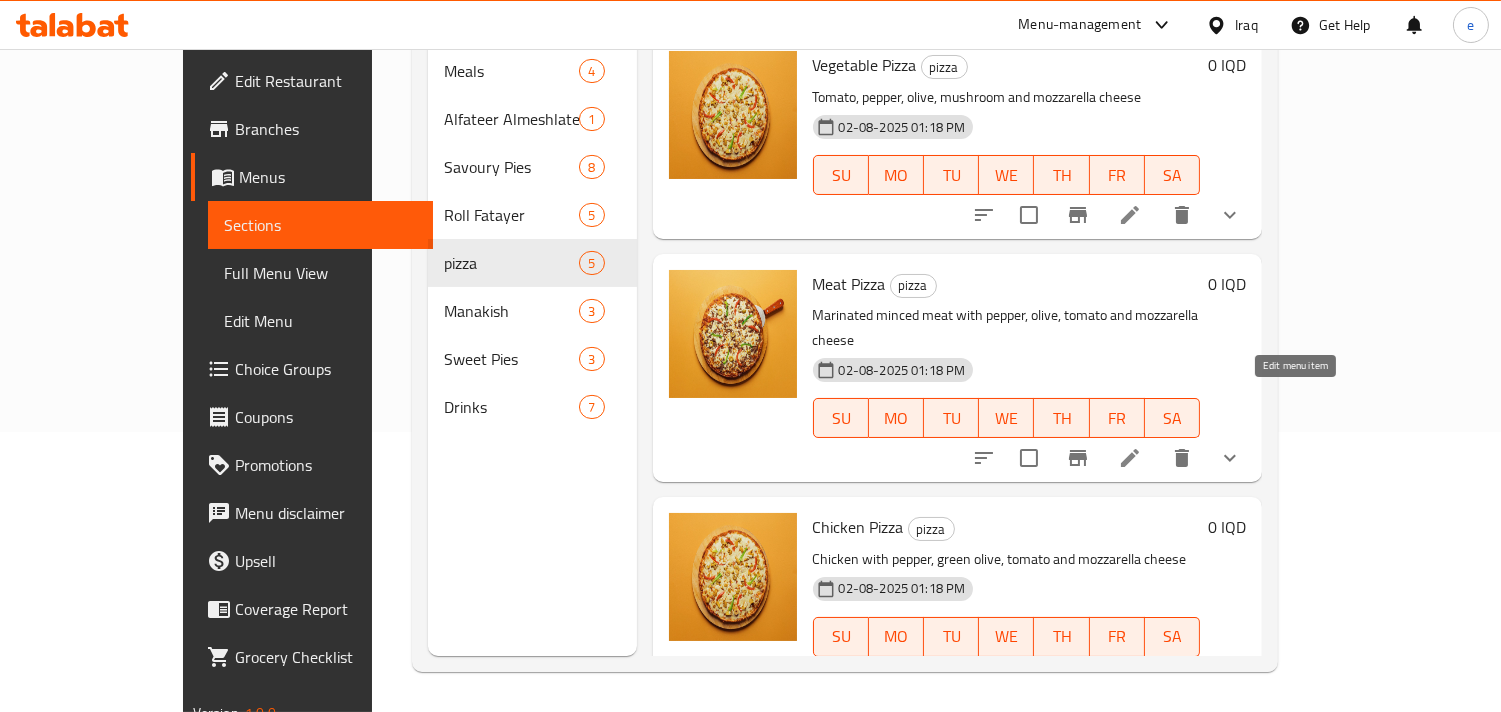 click 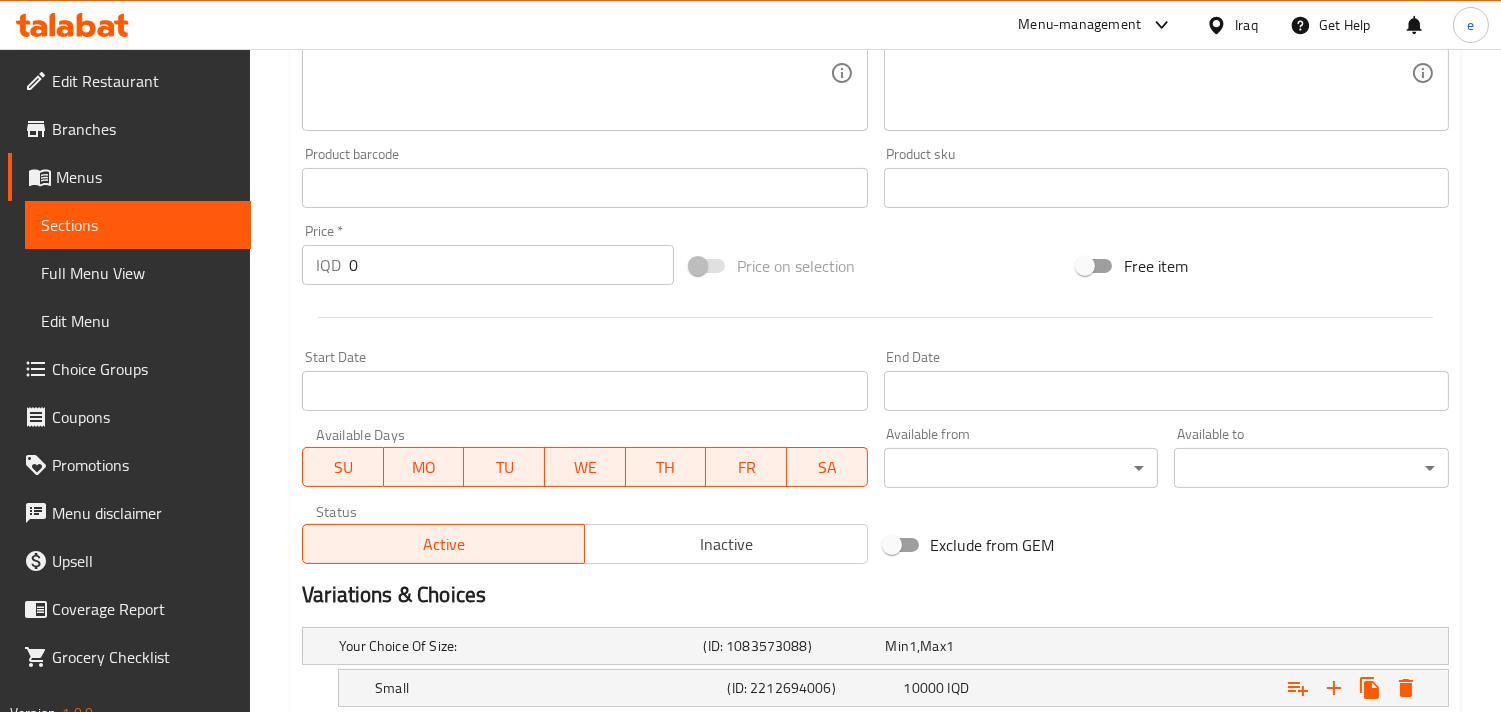 scroll, scrollTop: 1062, scrollLeft: 0, axis: vertical 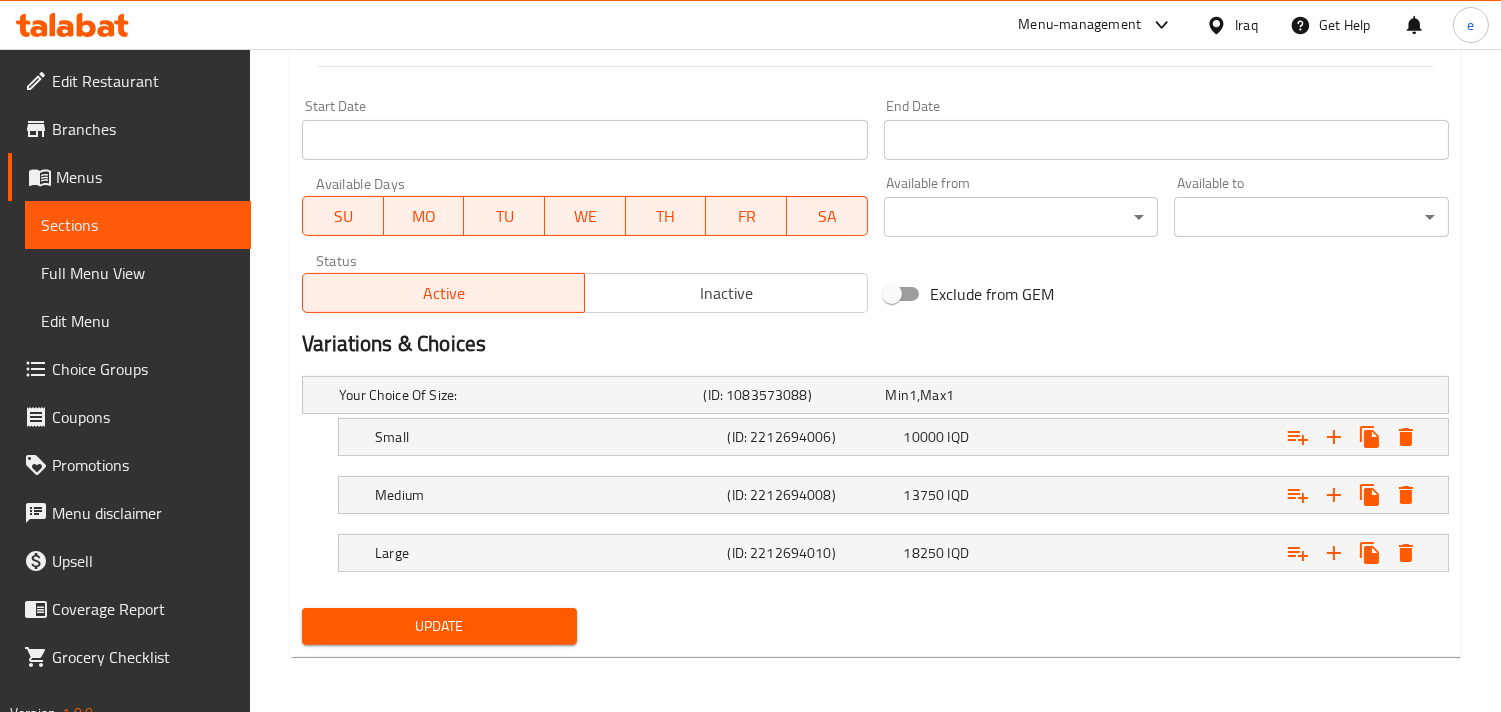 drag, startPoint x: 422, startPoint y: 3, endPoint x: 1114, endPoint y: 340, distance: 769.6967 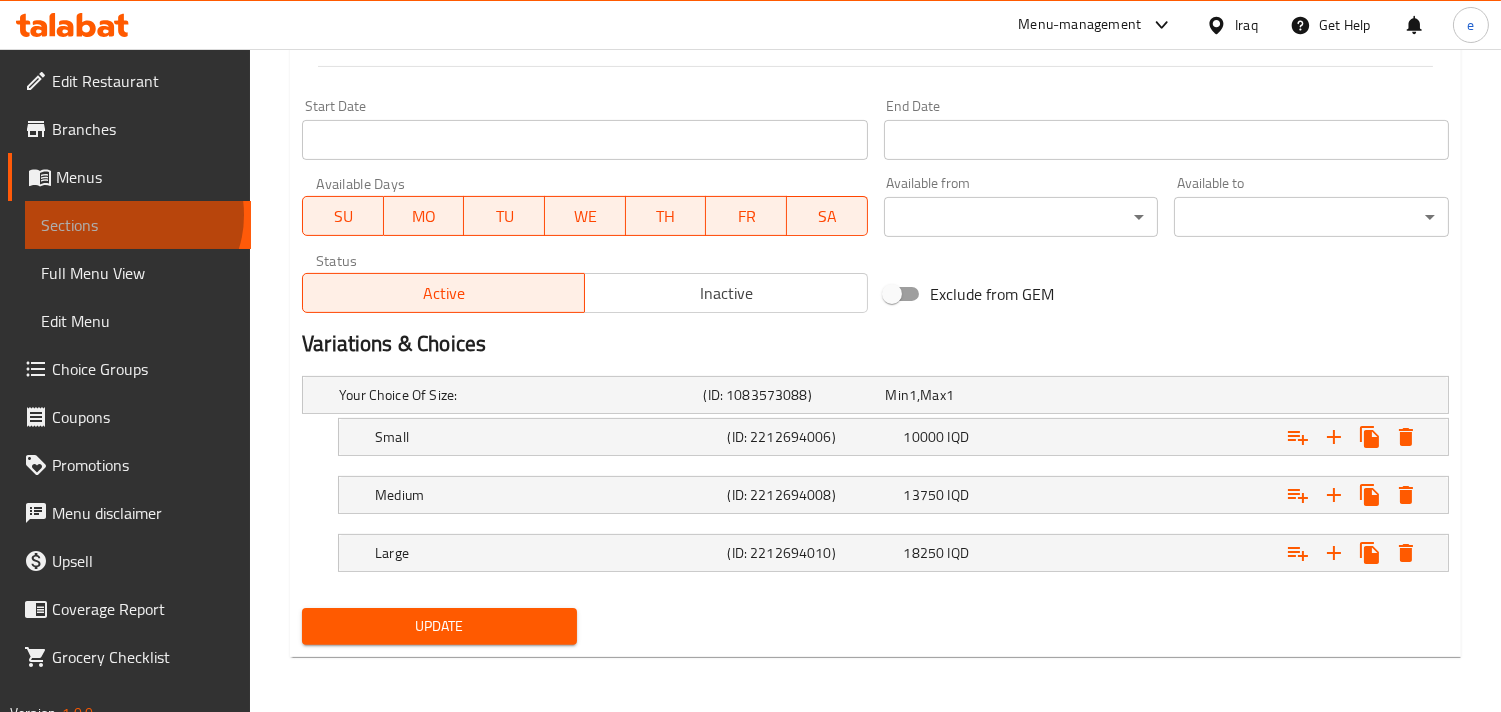 click on "Sections" at bounding box center [138, 225] 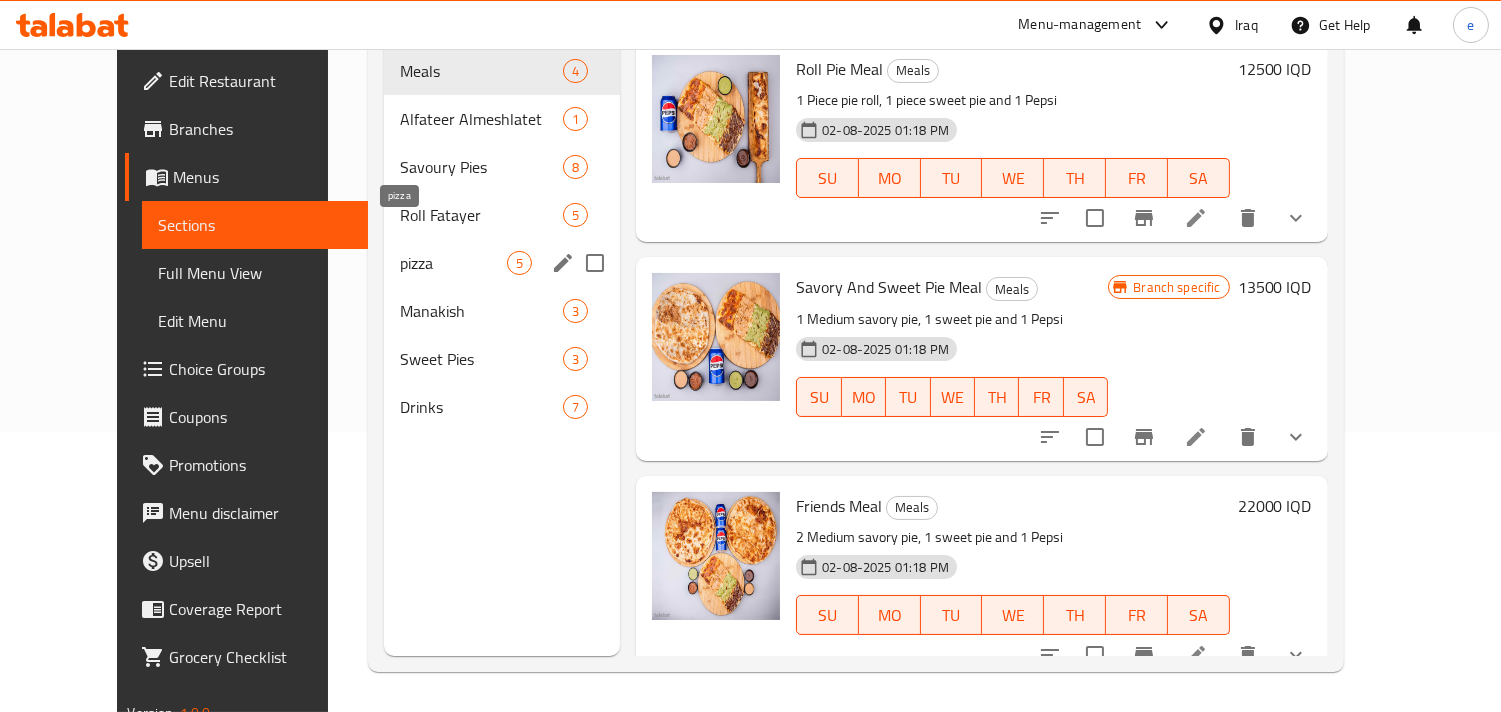 click on "pizza" at bounding box center (453, 263) 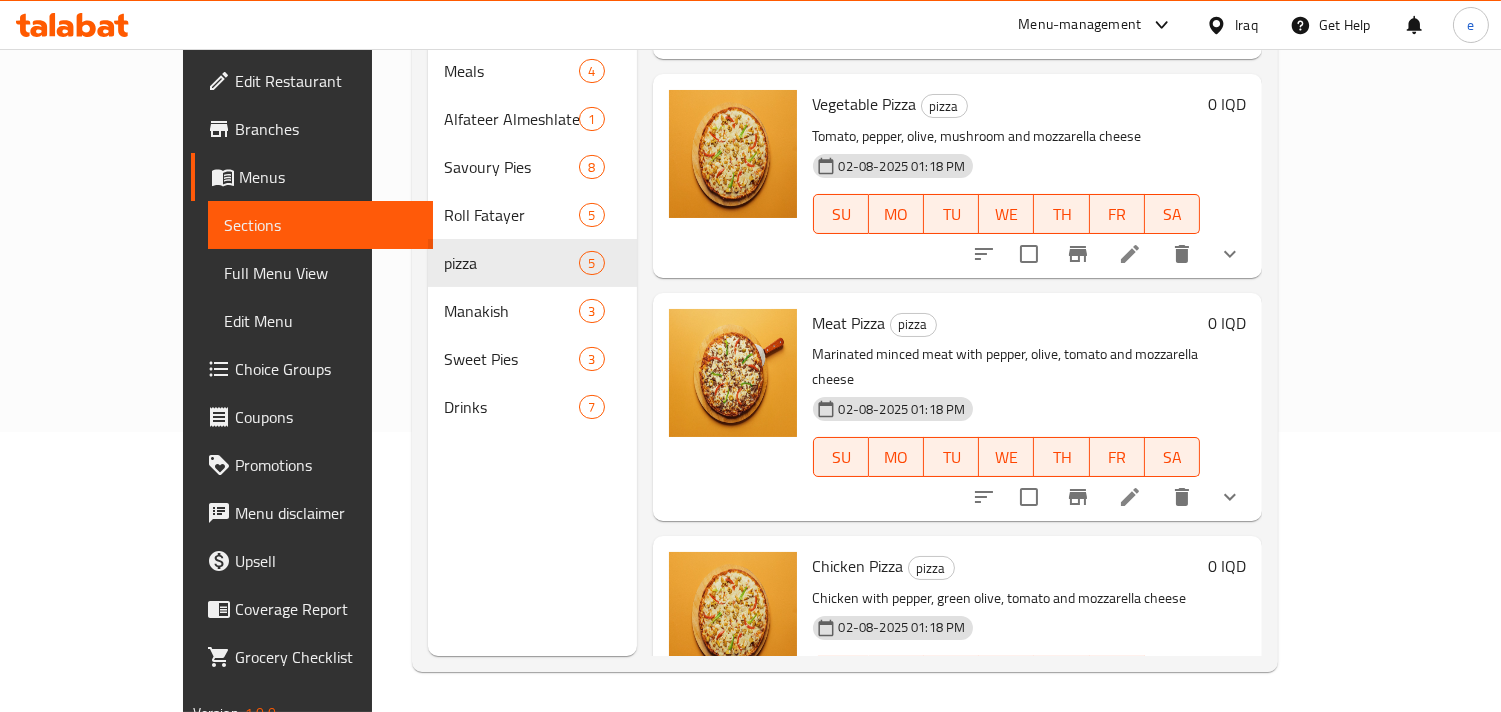 scroll, scrollTop: 222, scrollLeft: 0, axis: vertical 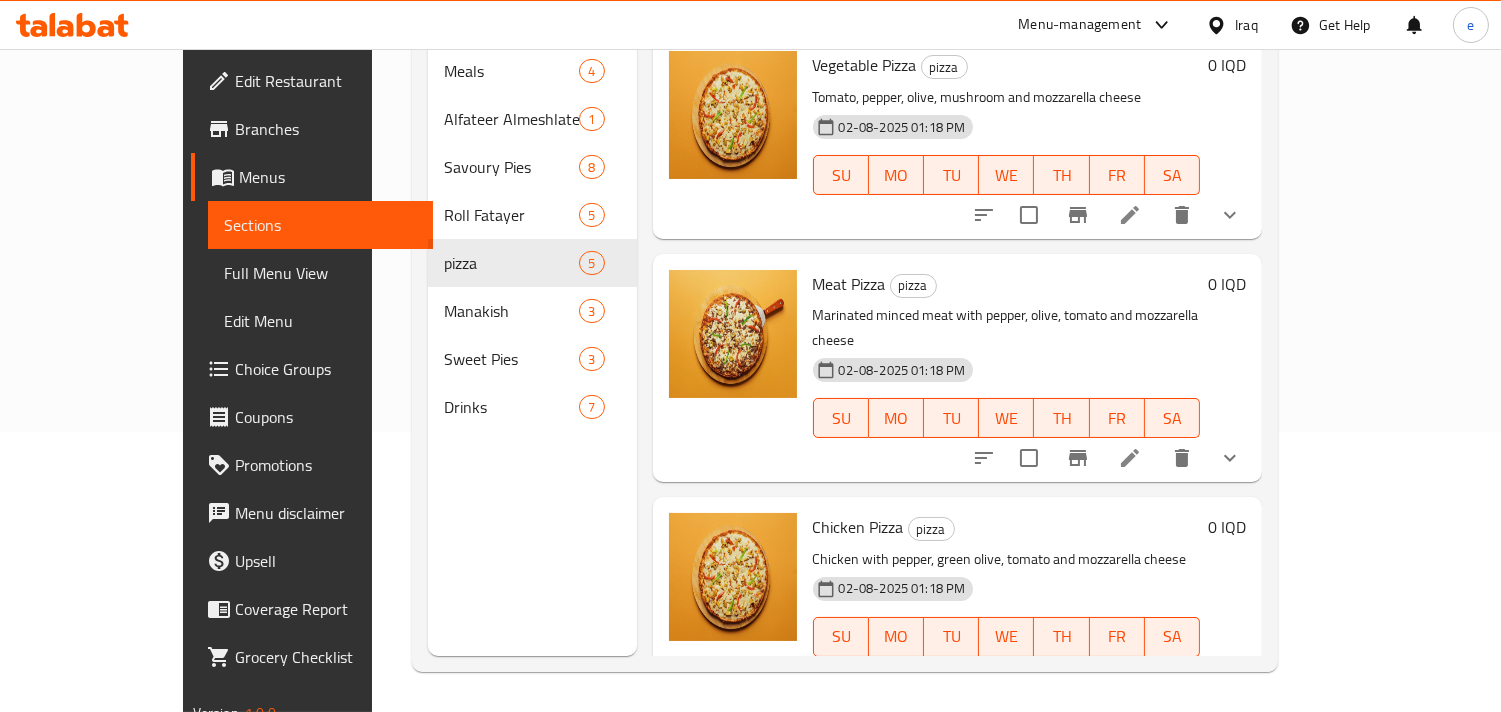 click 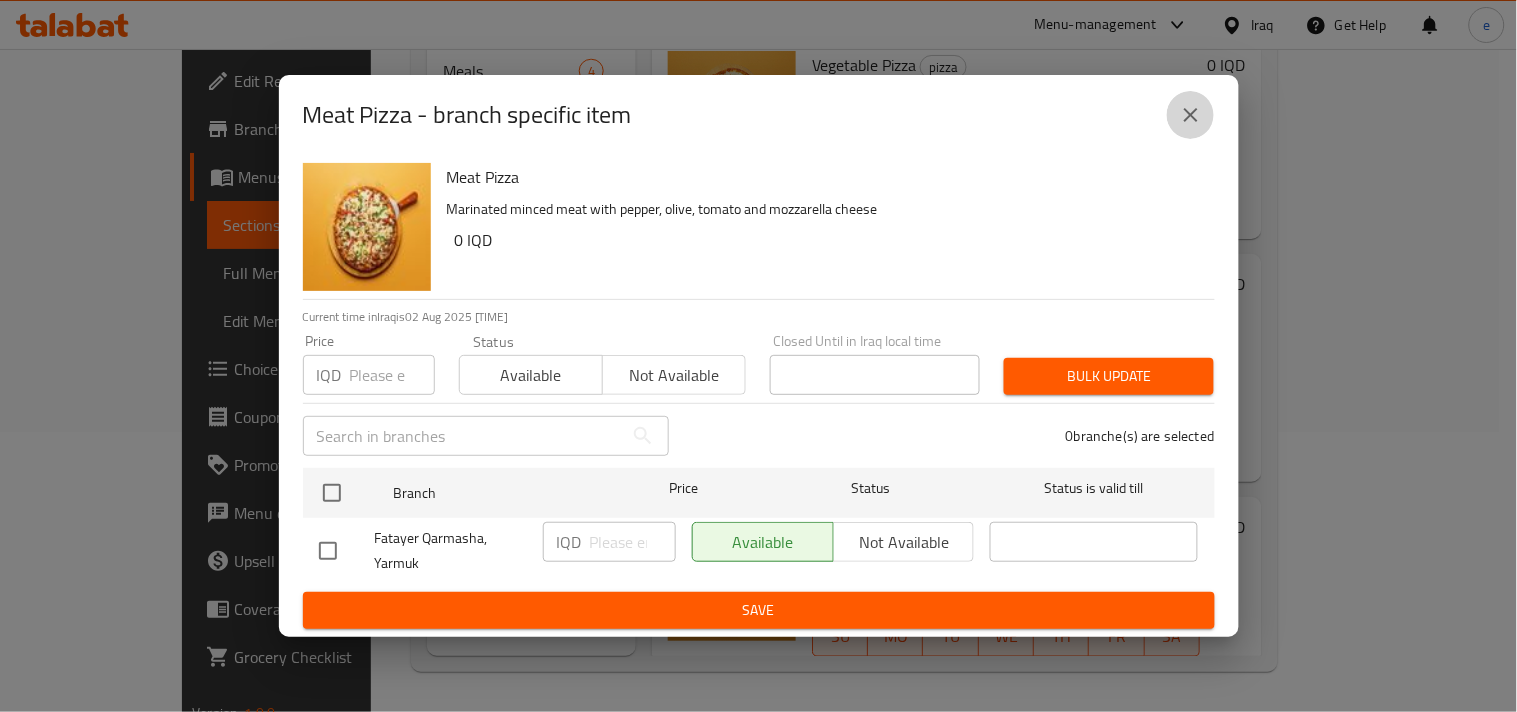 click 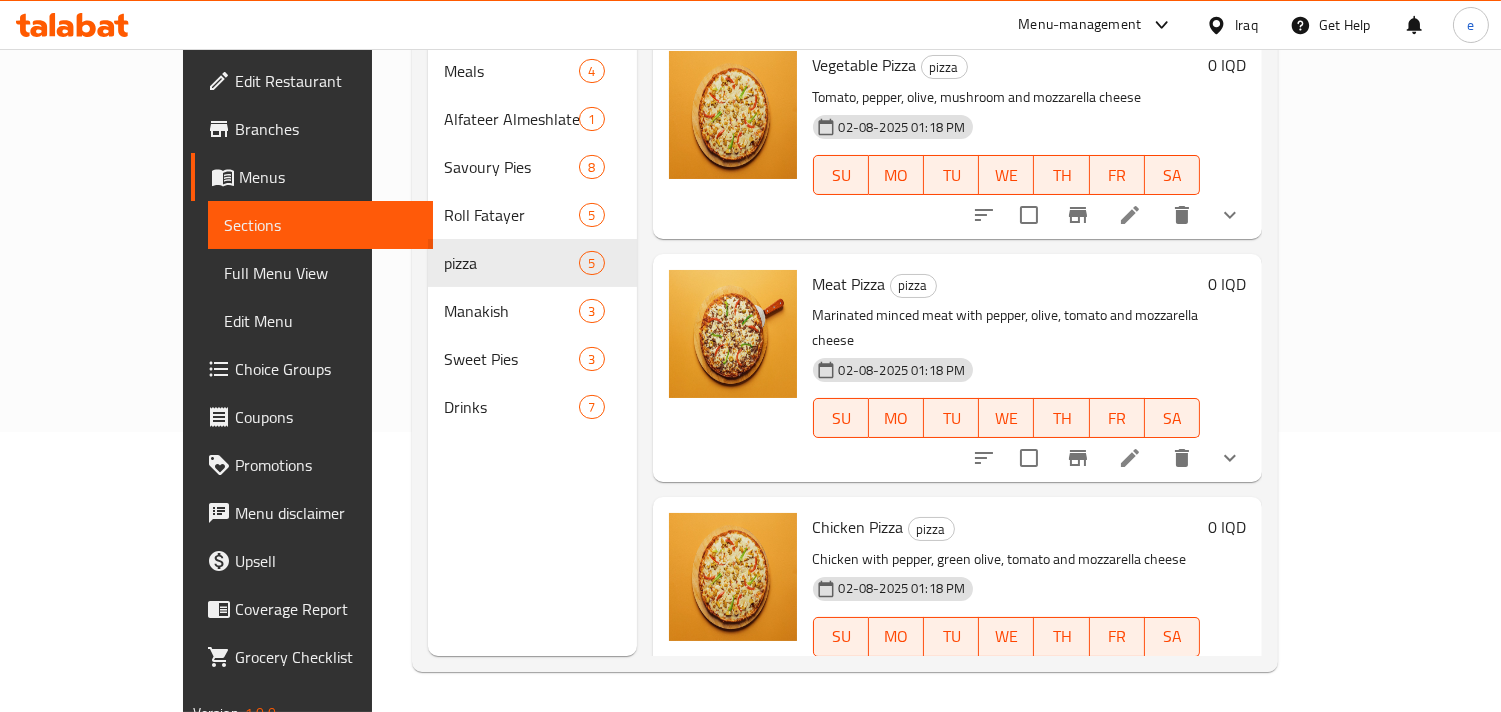 click on "Choice Groups" at bounding box center (326, 369) 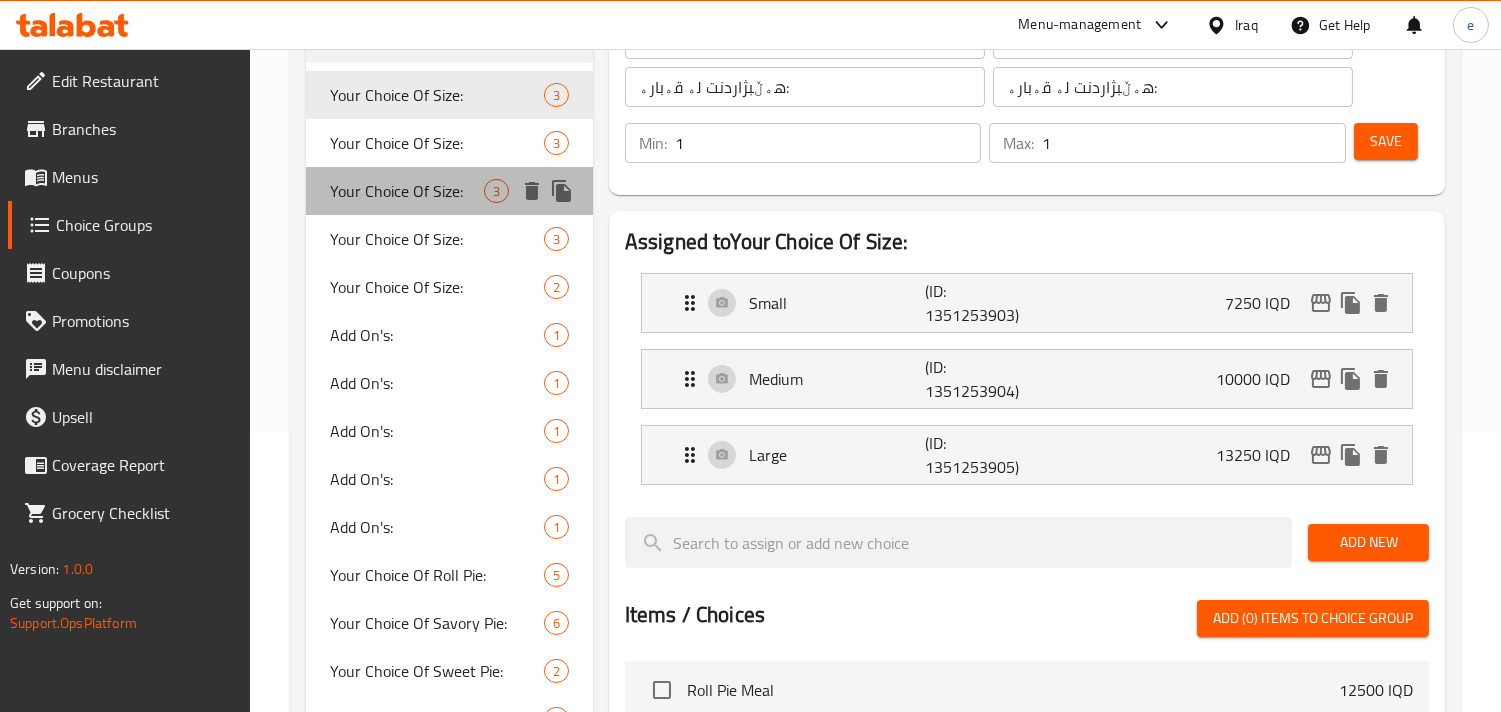 click on "Your Choice Of Size:" at bounding box center [407, 191] 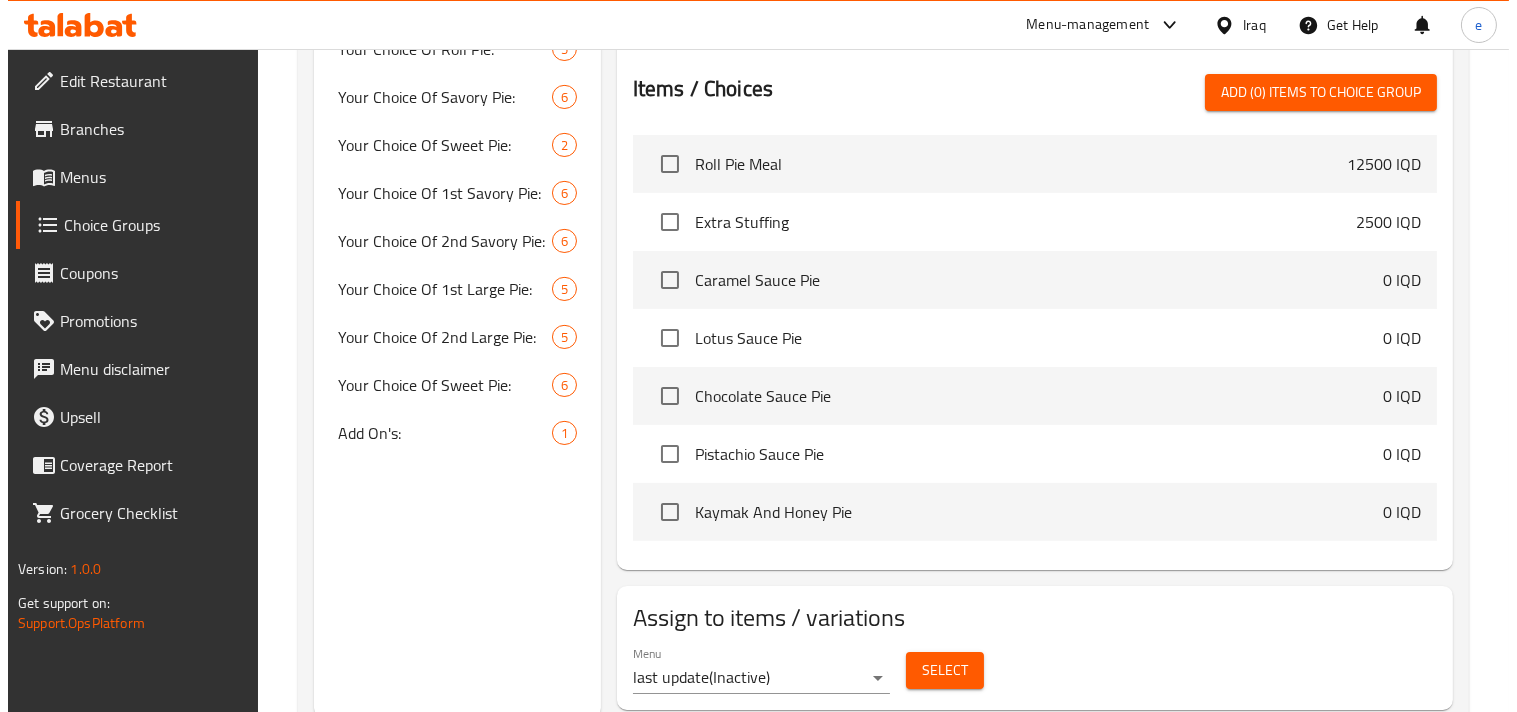 scroll, scrollTop: 868, scrollLeft: 0, axis: vertical 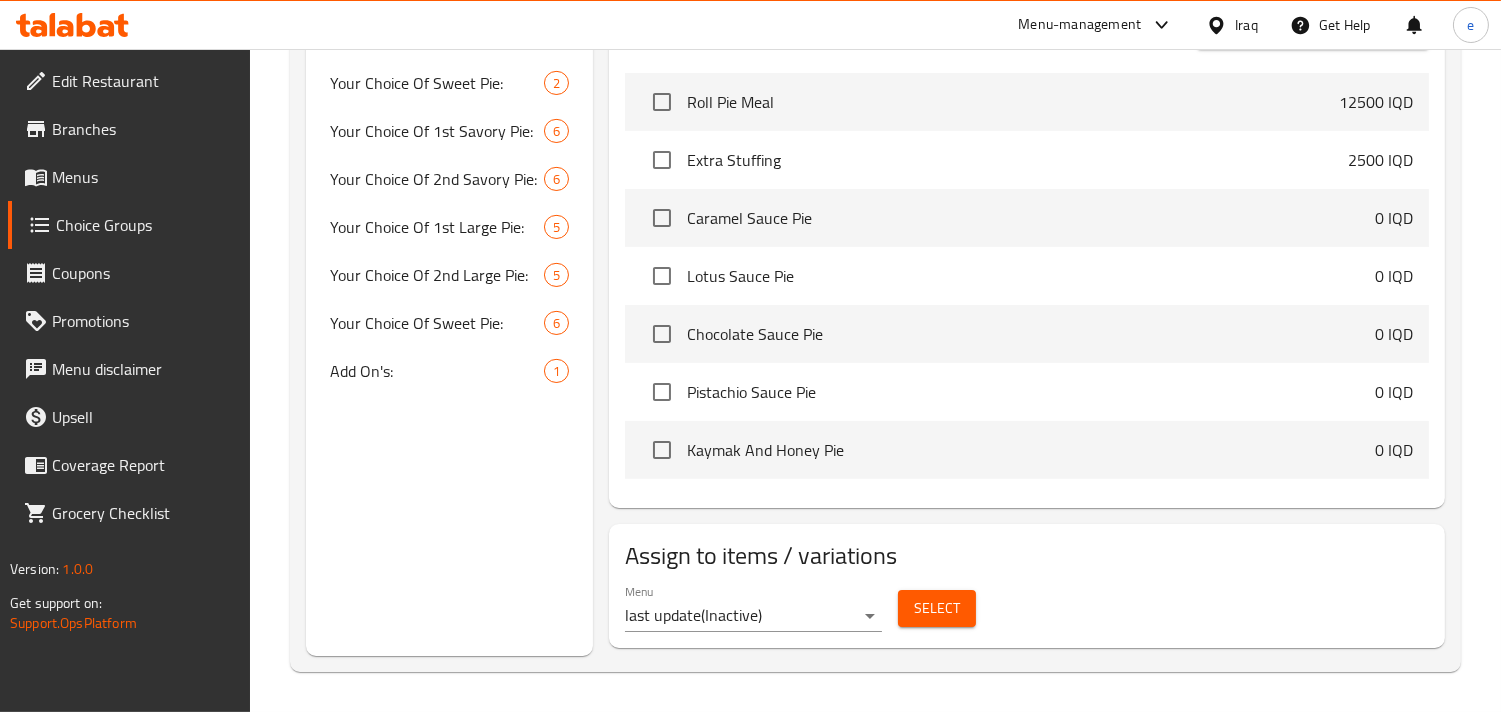 click on "Select" at bounding box center (937, 608) 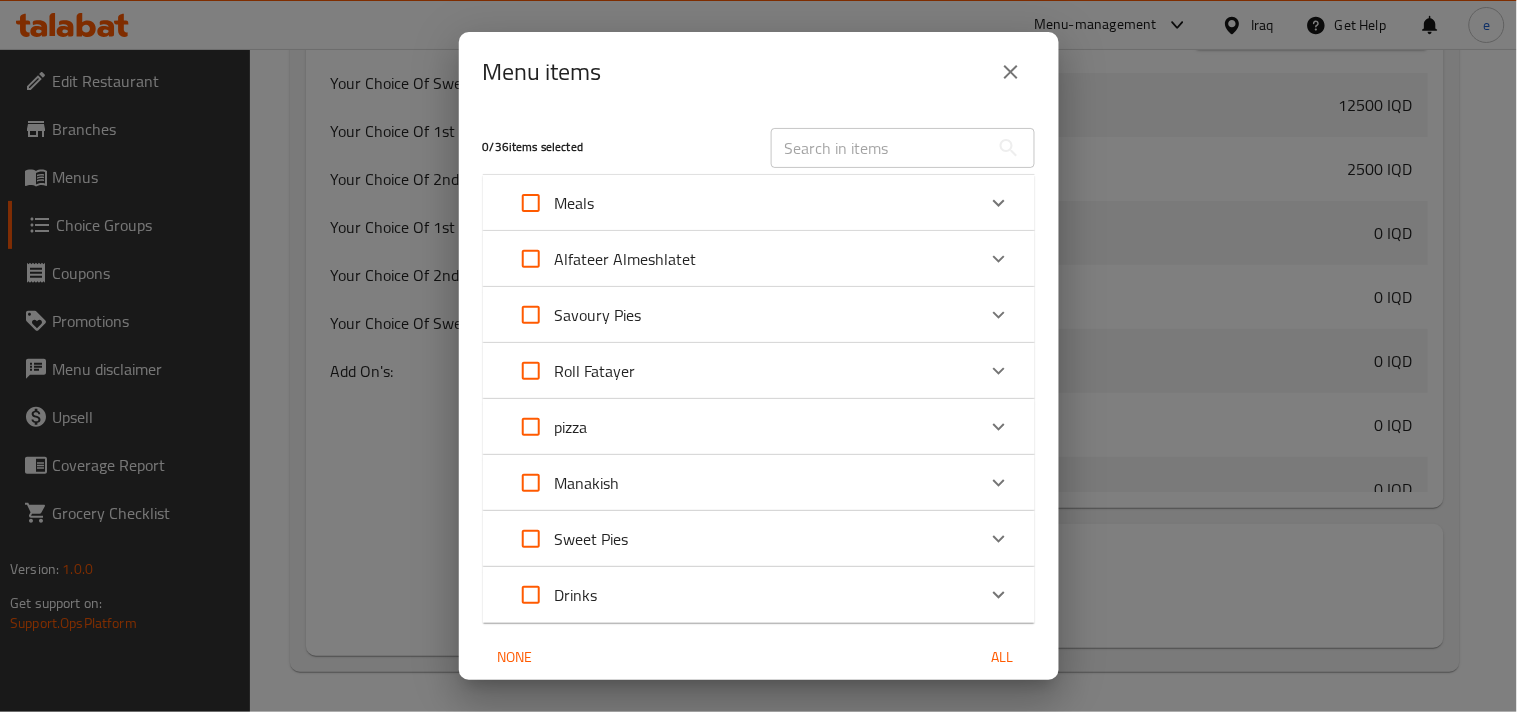 click on "pizza" at bounding box center (741, 427) 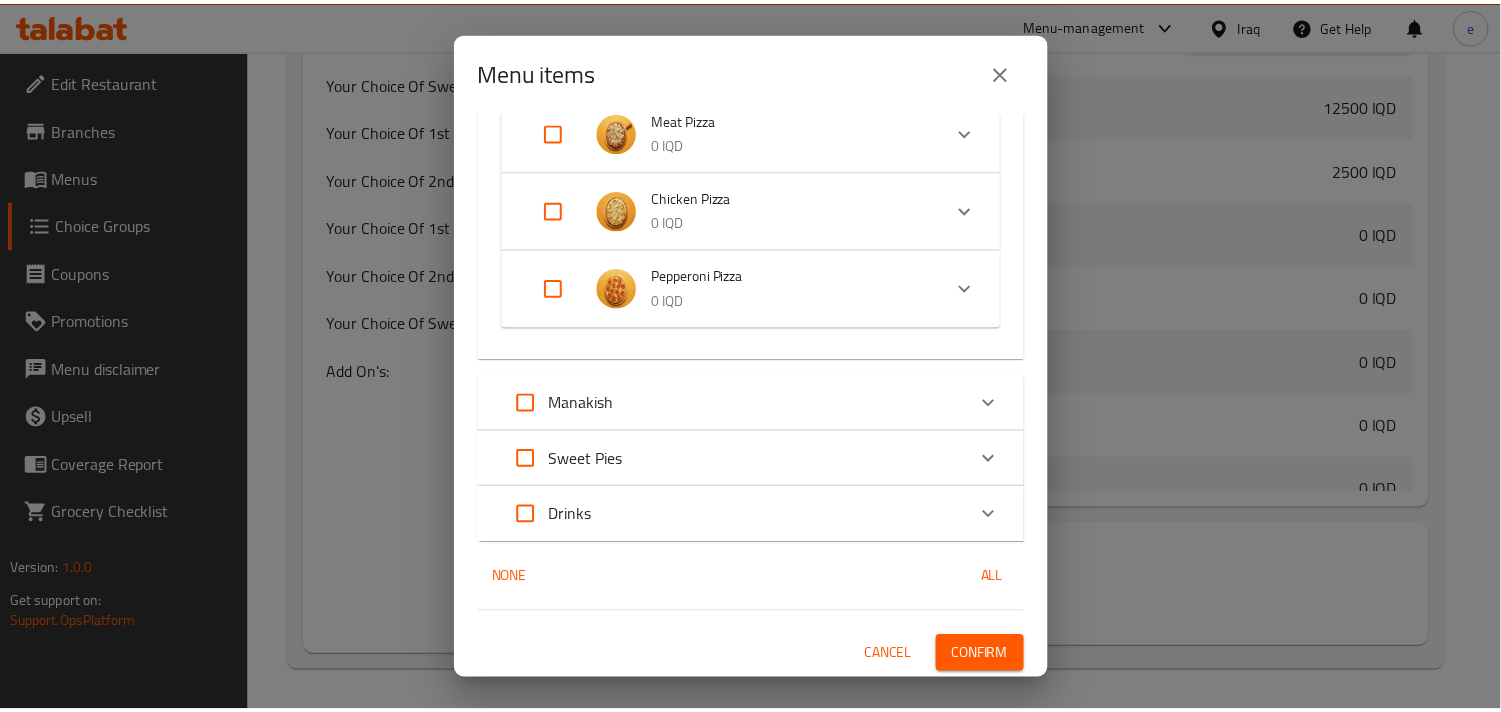 scroll, scrollTop: 336, scrollLeft: 0, axis: vertical 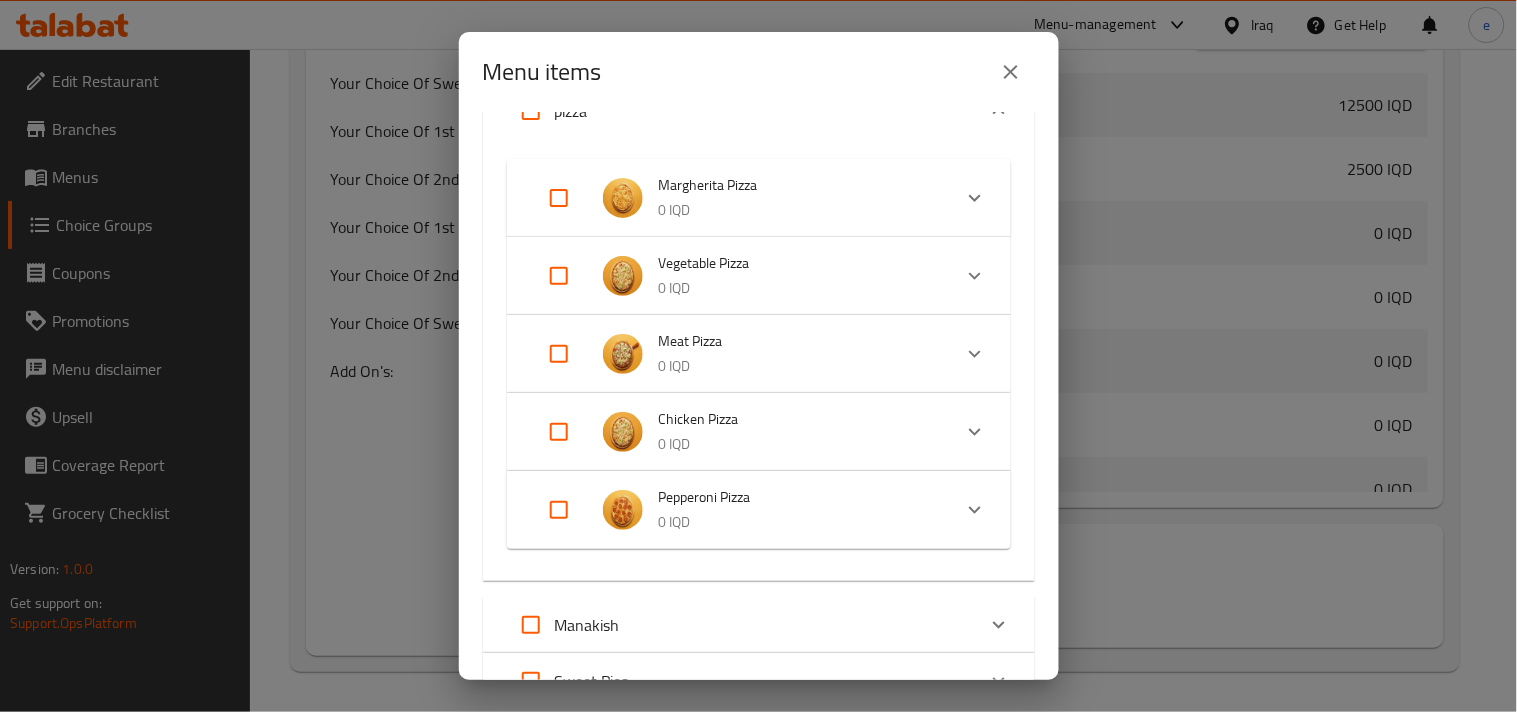 click on "Meat Pizza  0 IQD" at bounding box center [741, 354] 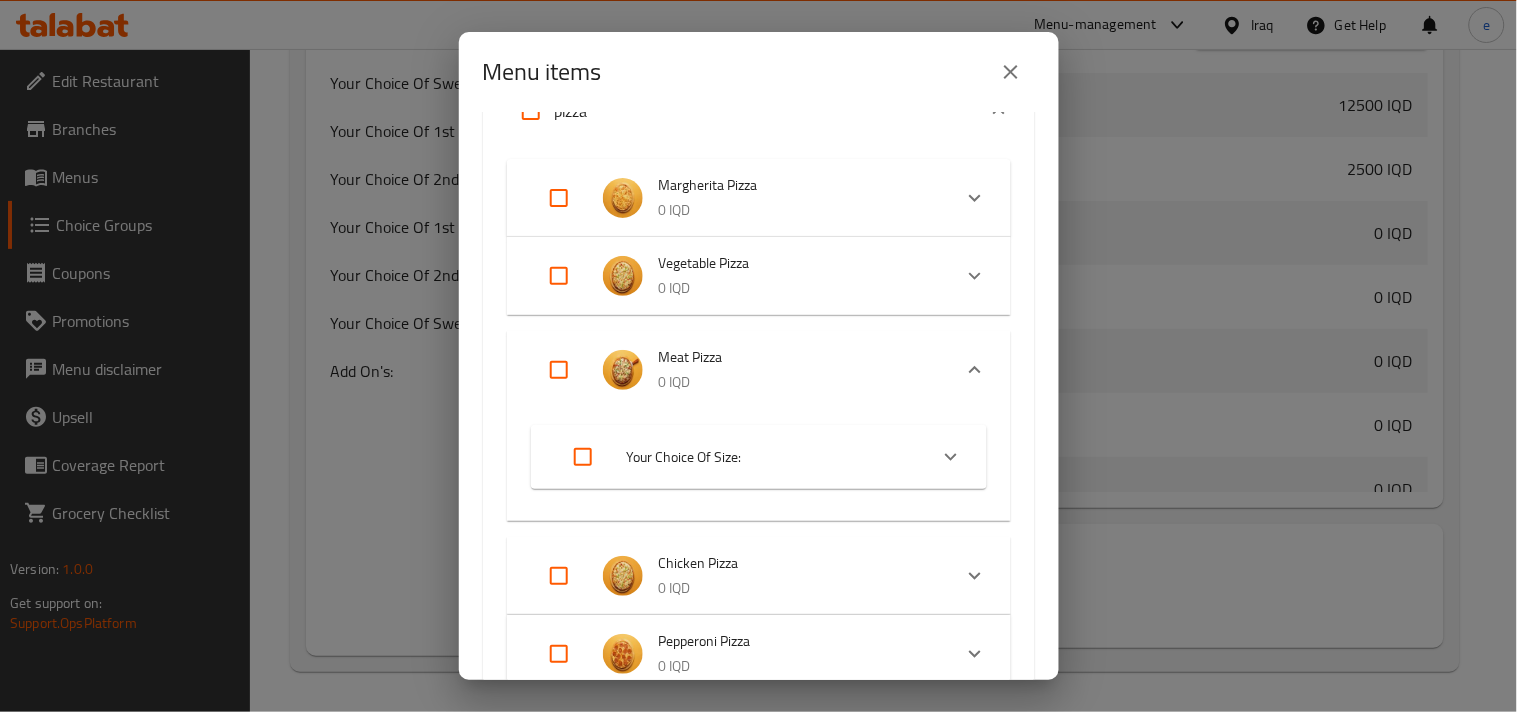 click 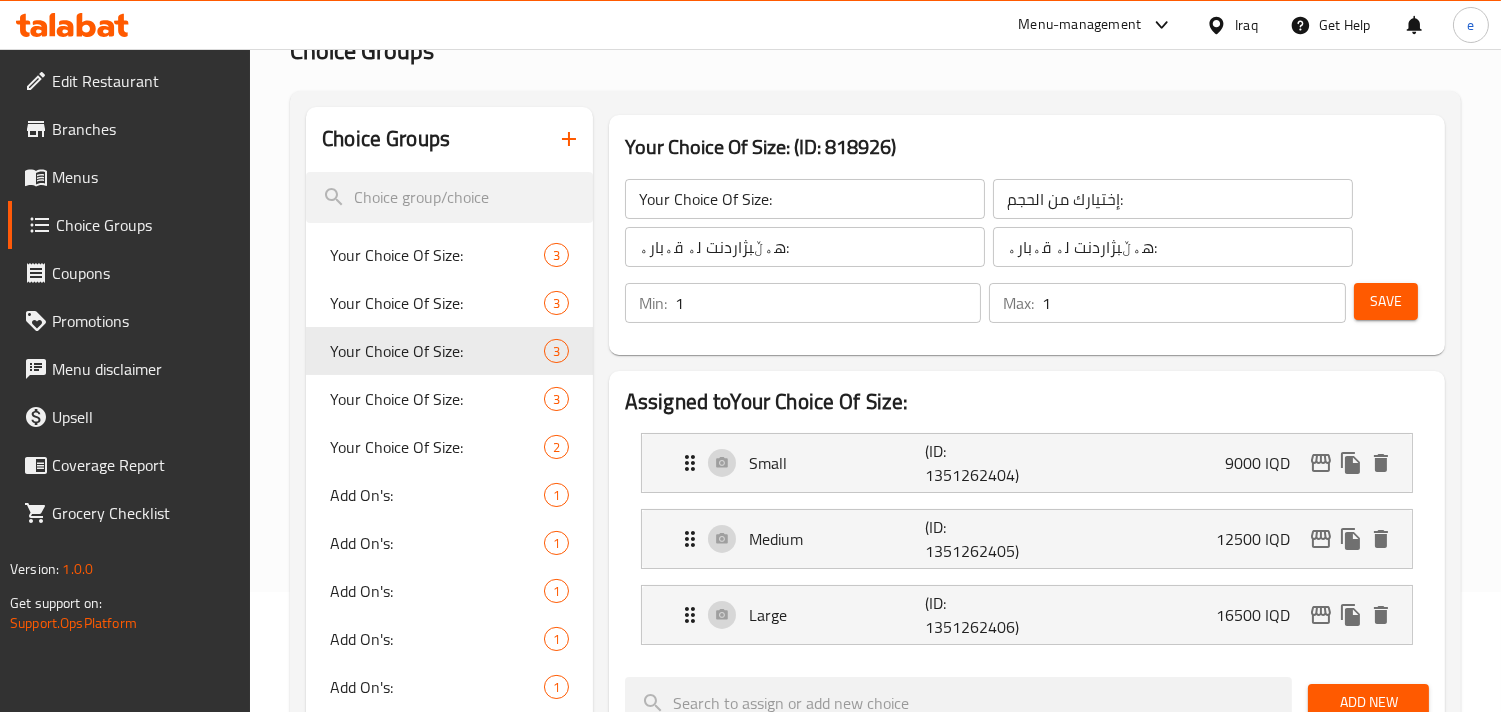 scroll, scrollTop: 0, scrollLeft: 0, axis: both 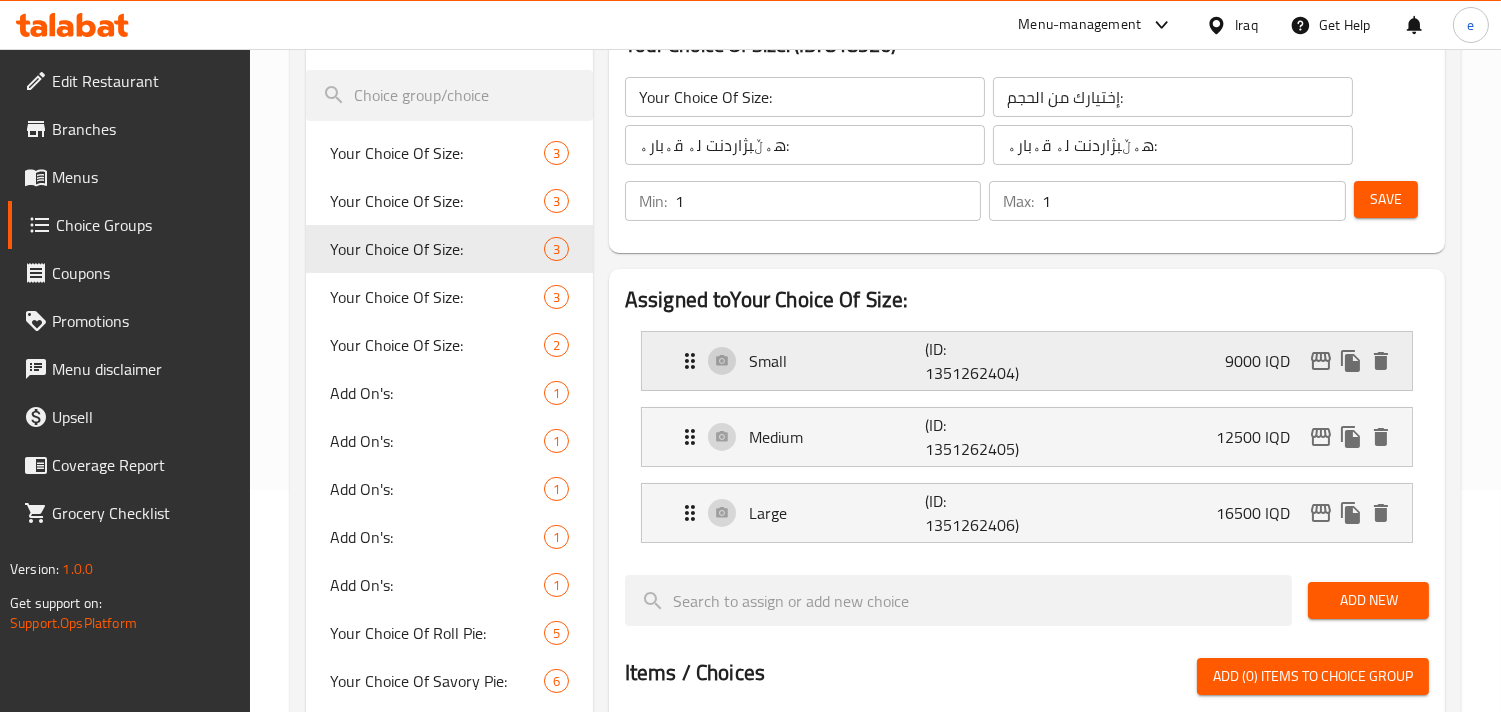 click on "Small (ID: 1351262404) 9000 IQD" at bounding box center (1033, 361) 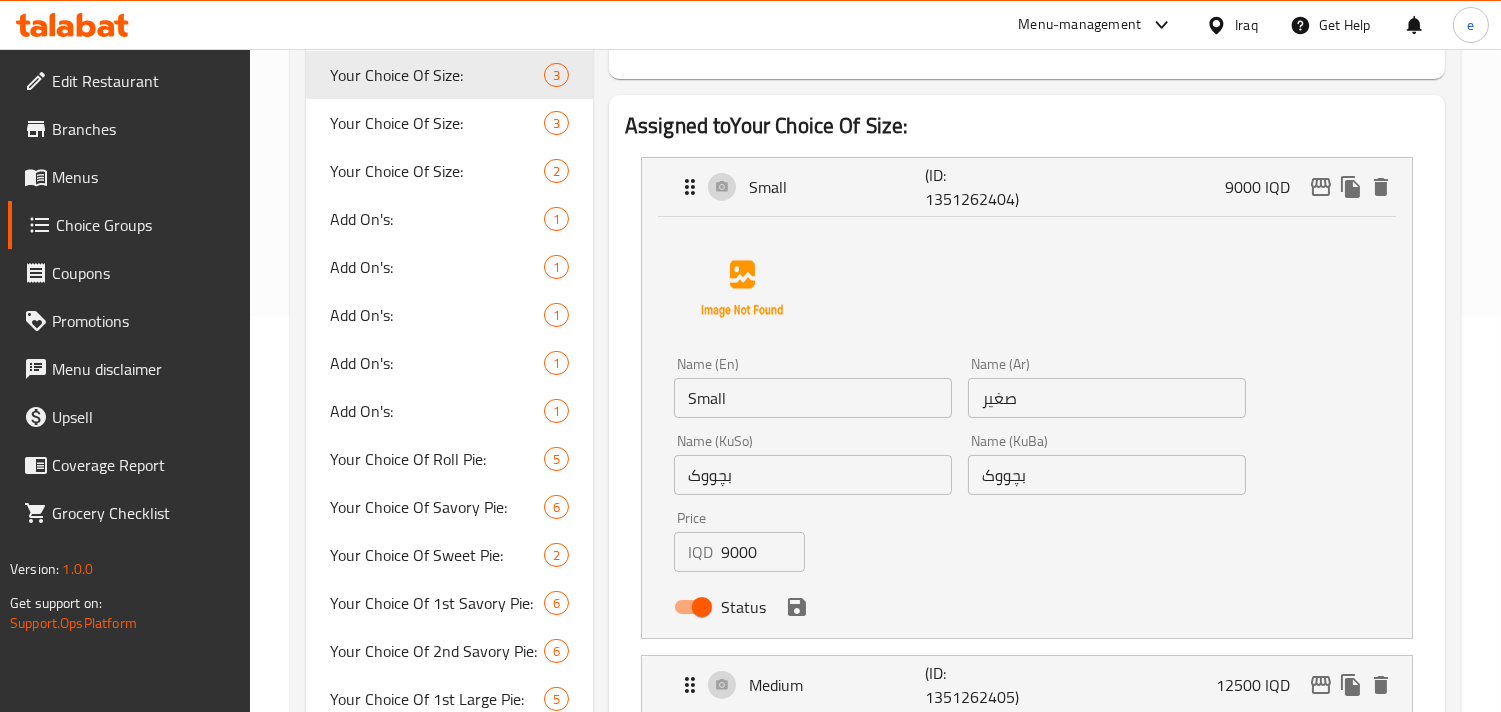scroll, scrollTop: 444, scrollLeft: 0, axis: vertical 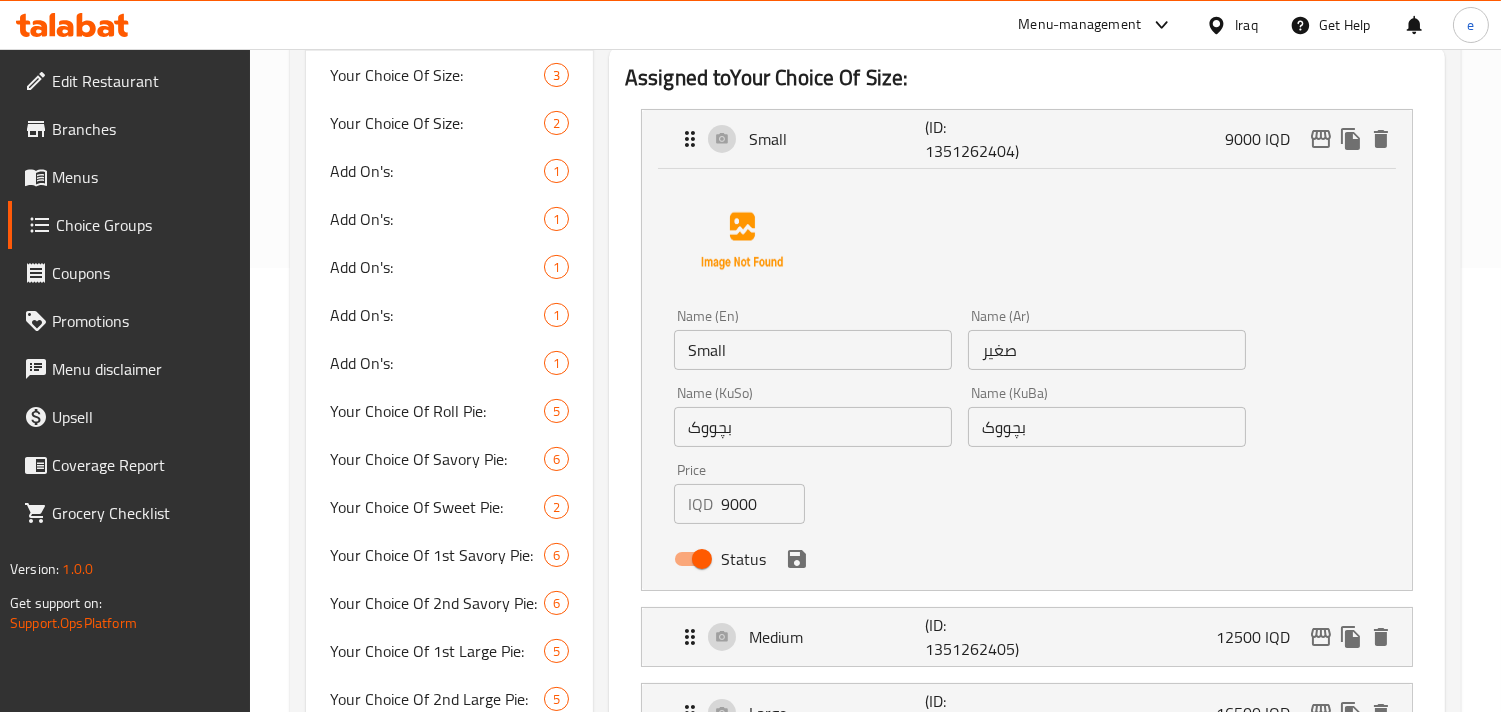 click on "9000" at bounding box center [763, 504] 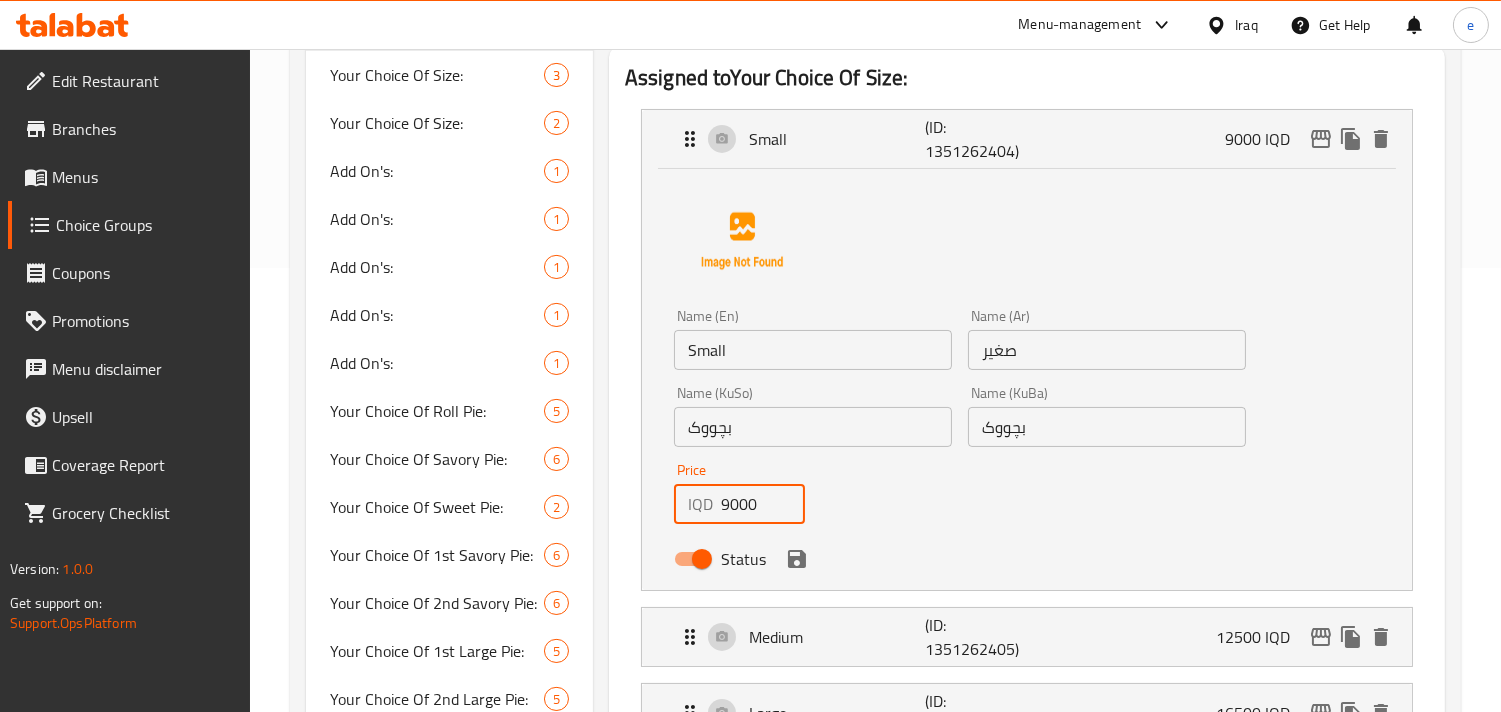 click on "9000" at bounding box center (763, 504) 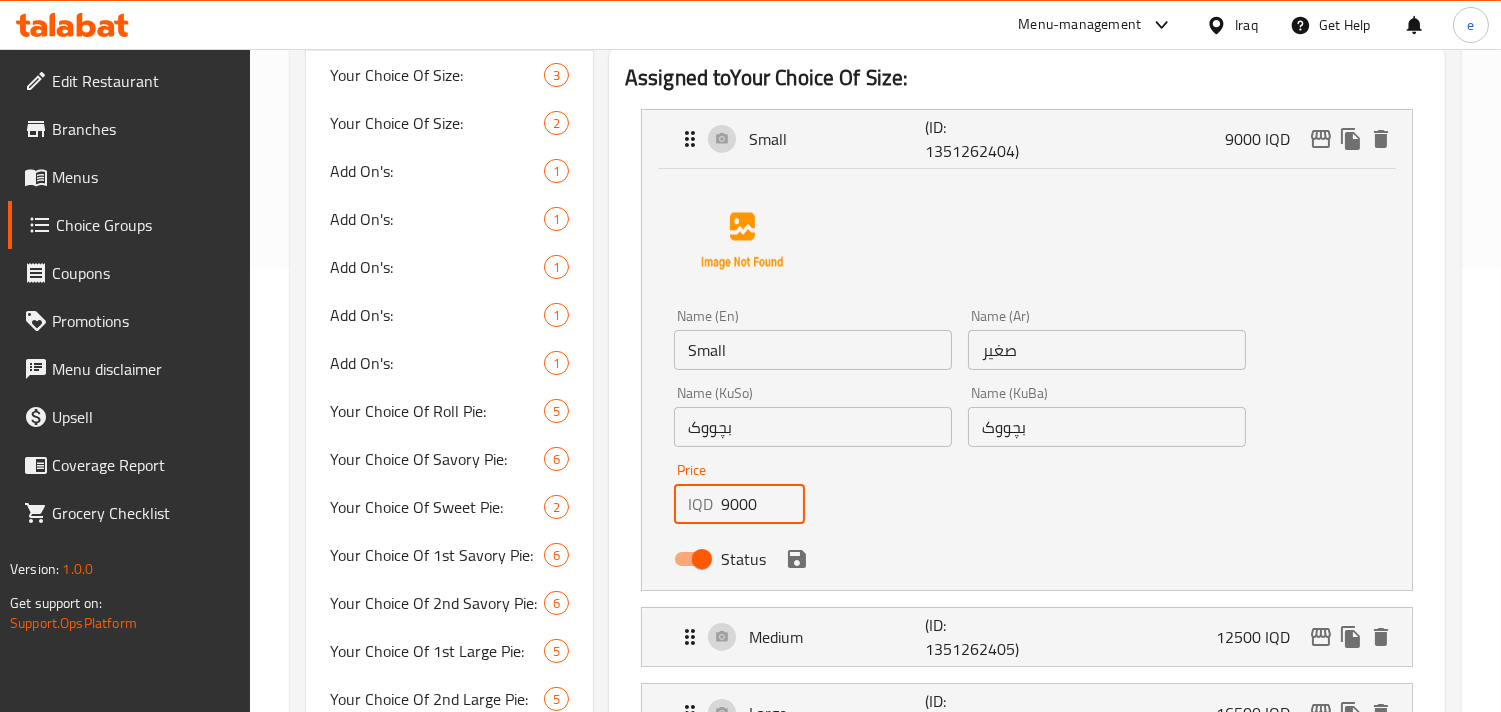paste on "10" 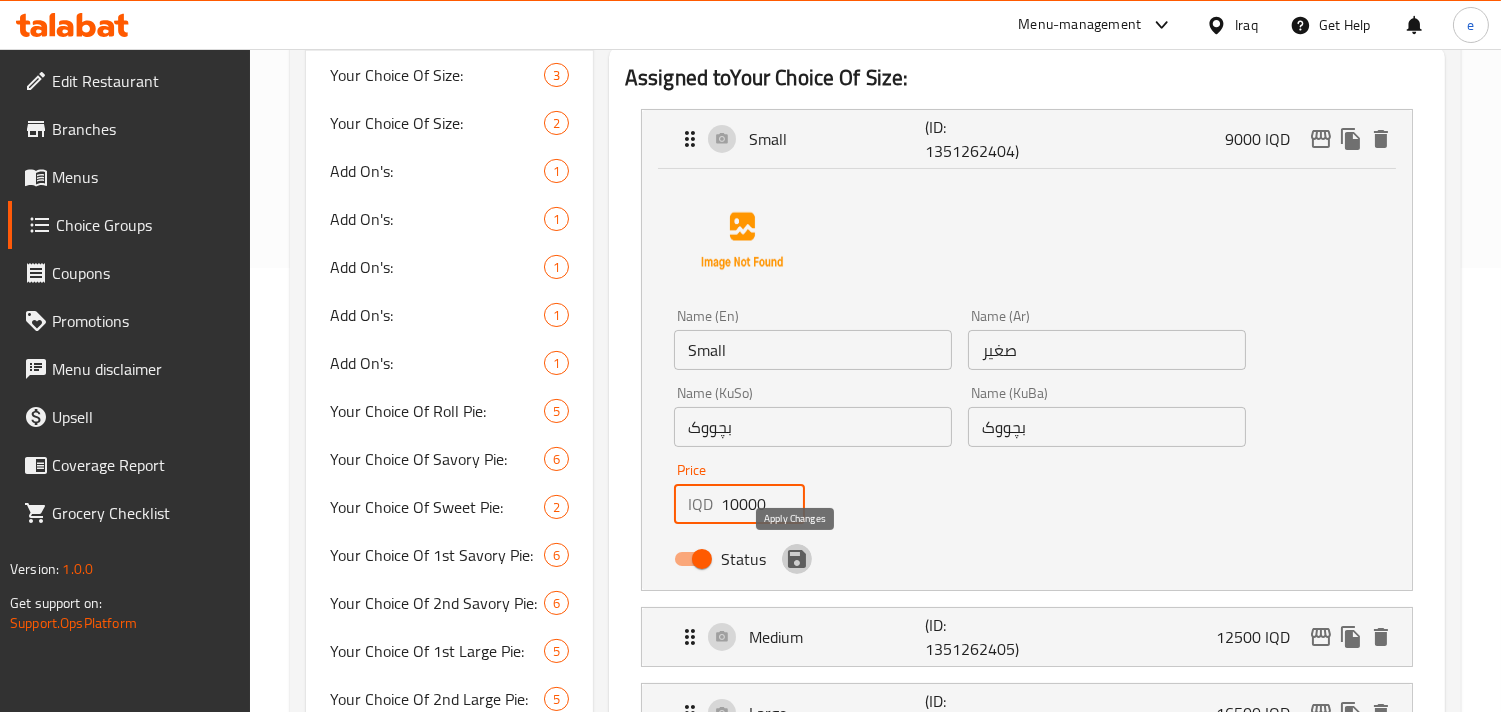 click 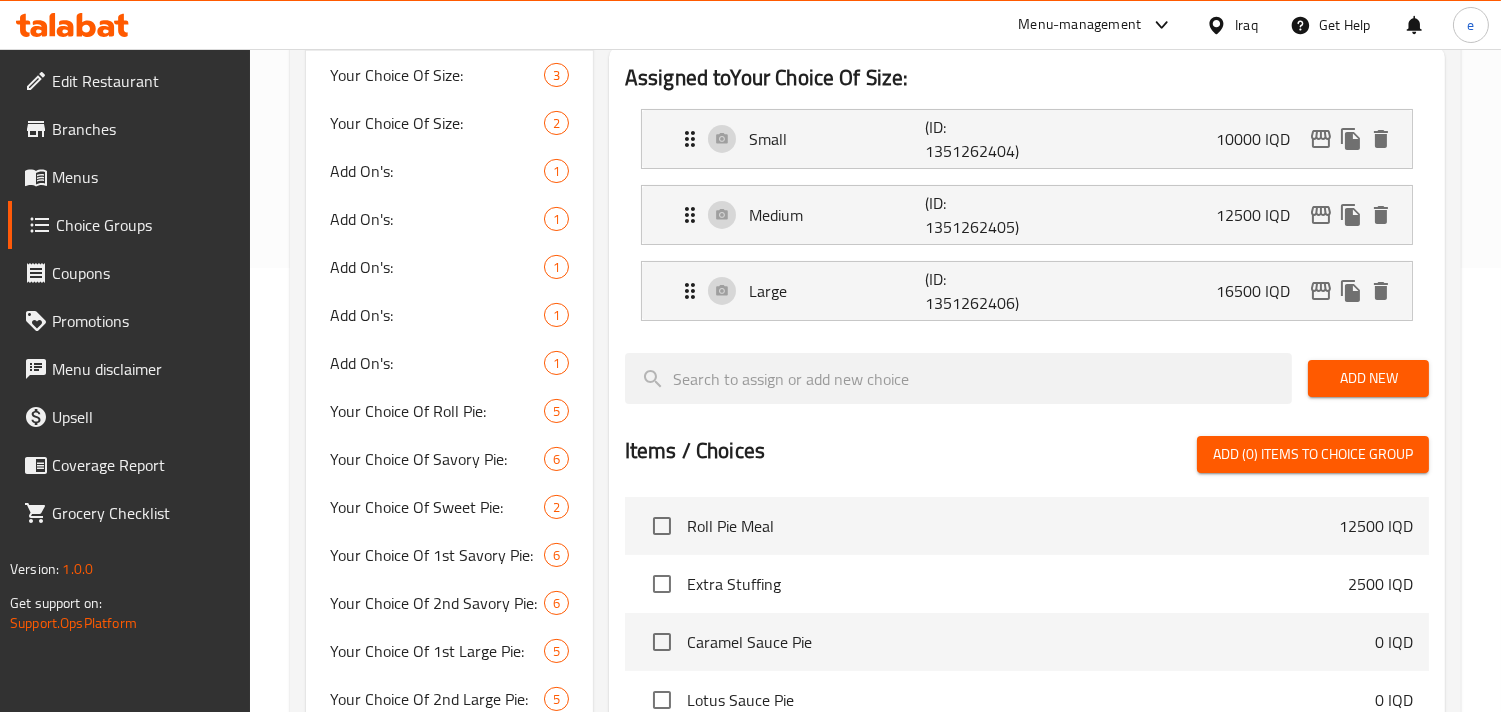 type on "10000" 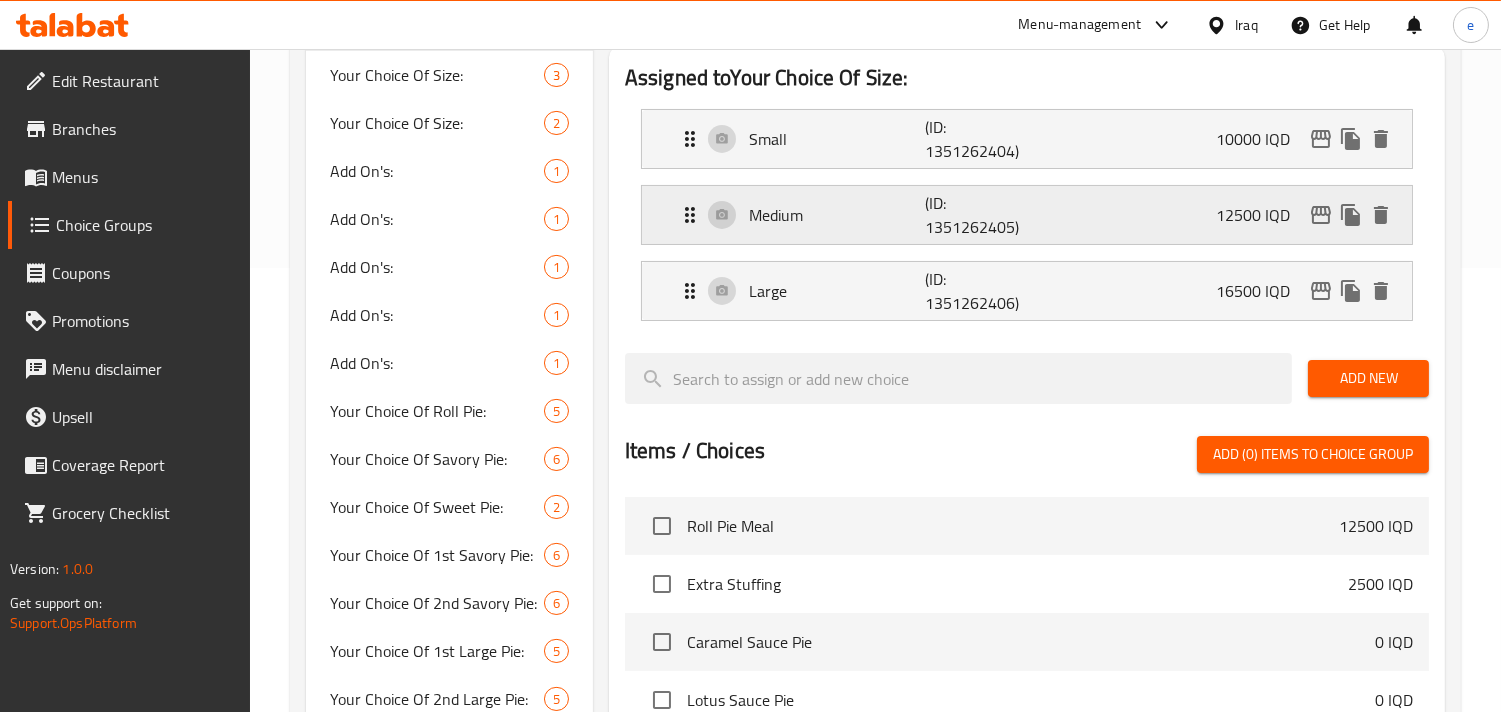 click on "(ID: 1351262405)" at bounding box center (984, 215) 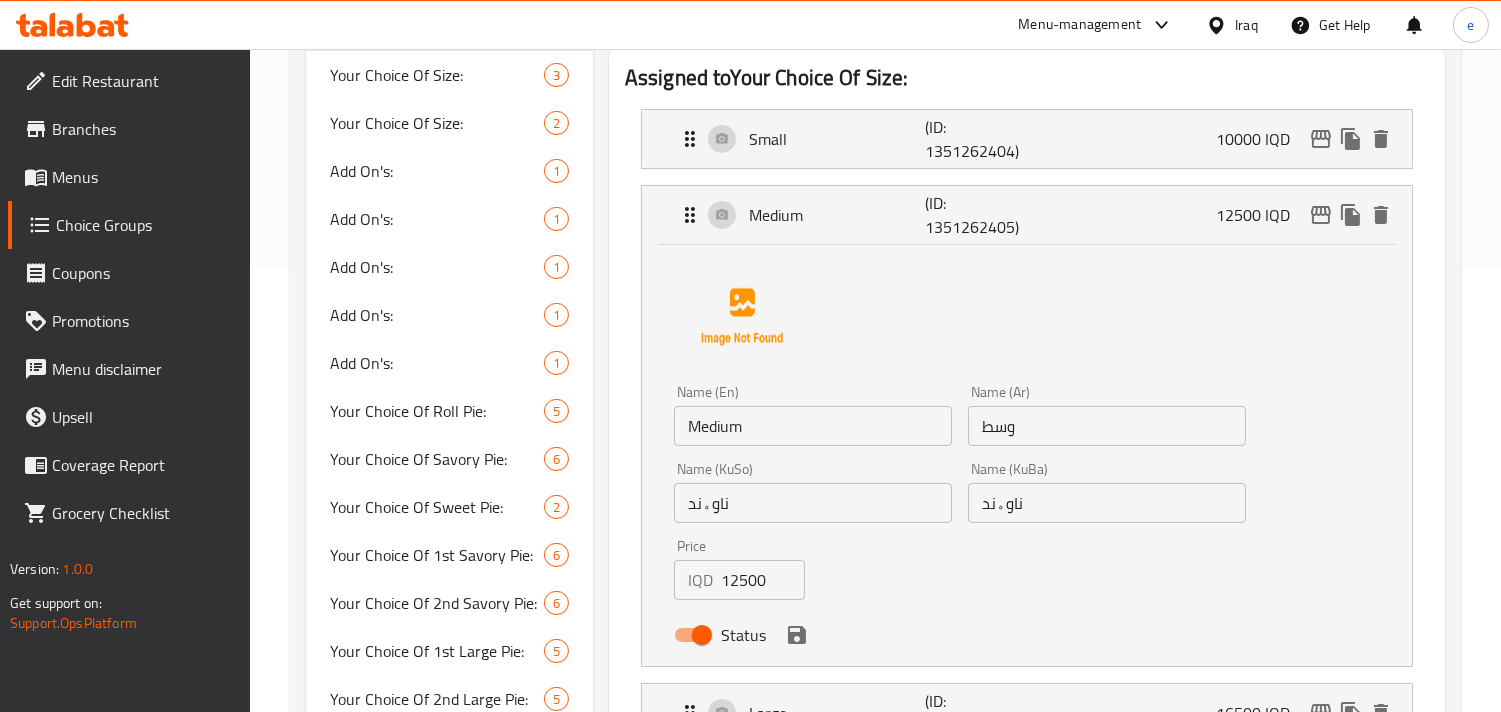 click on "12500" at bounding box center (763, 580) 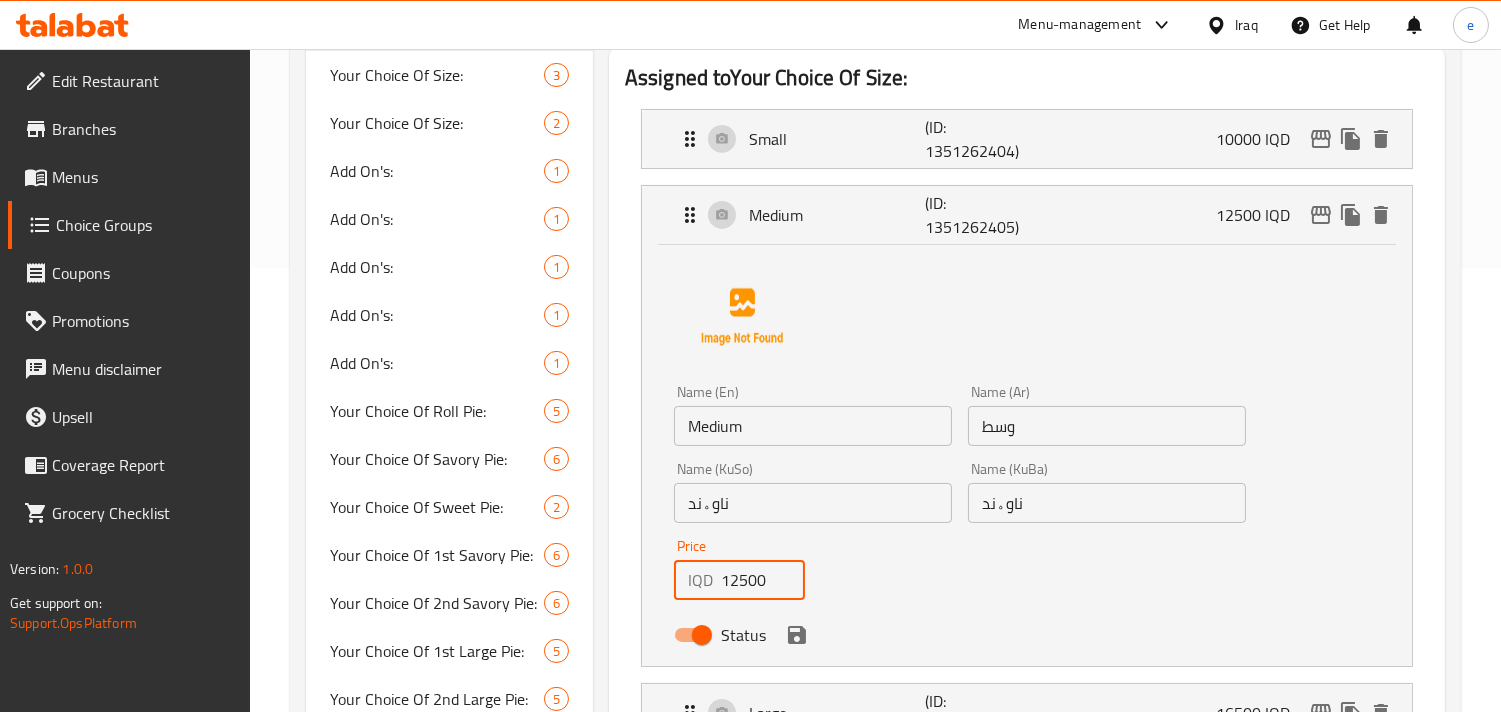 paste on "375" 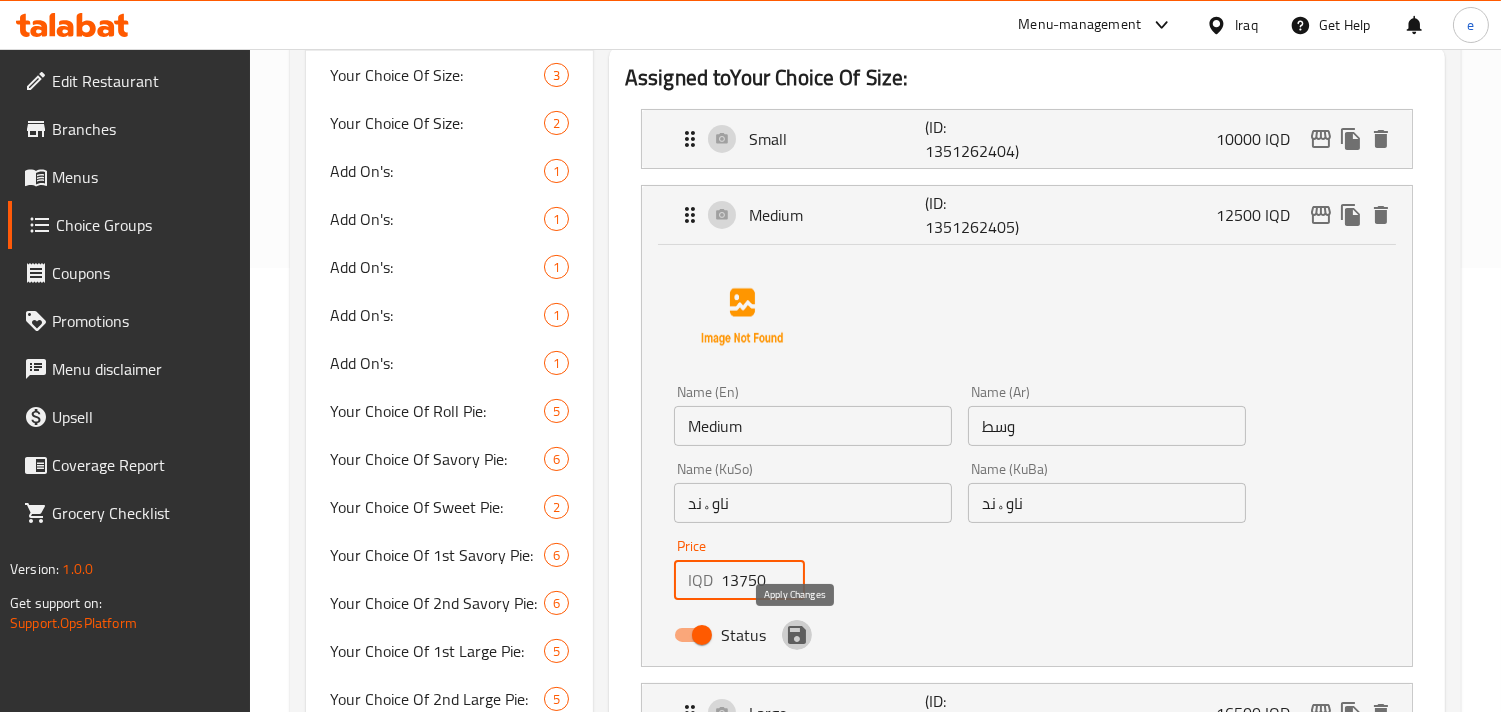click 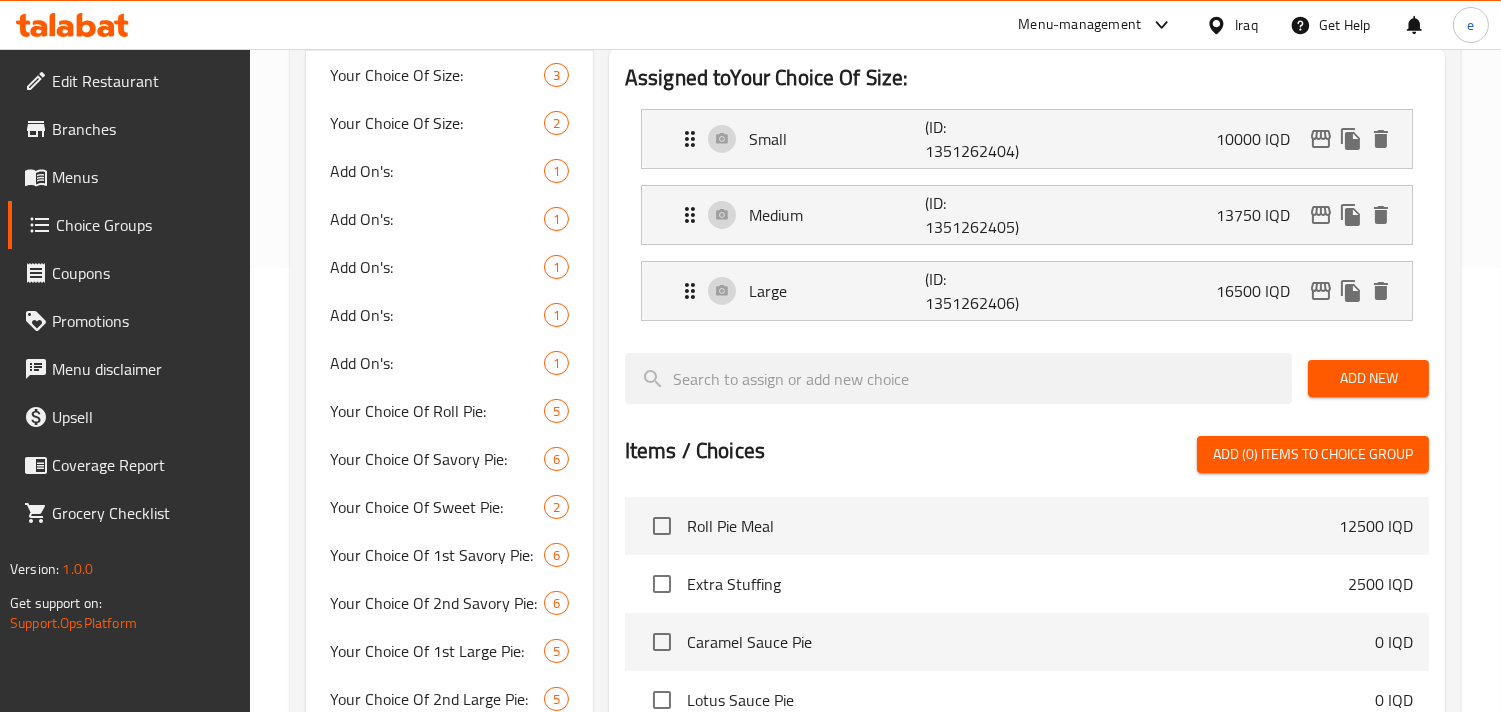 type on "13750" 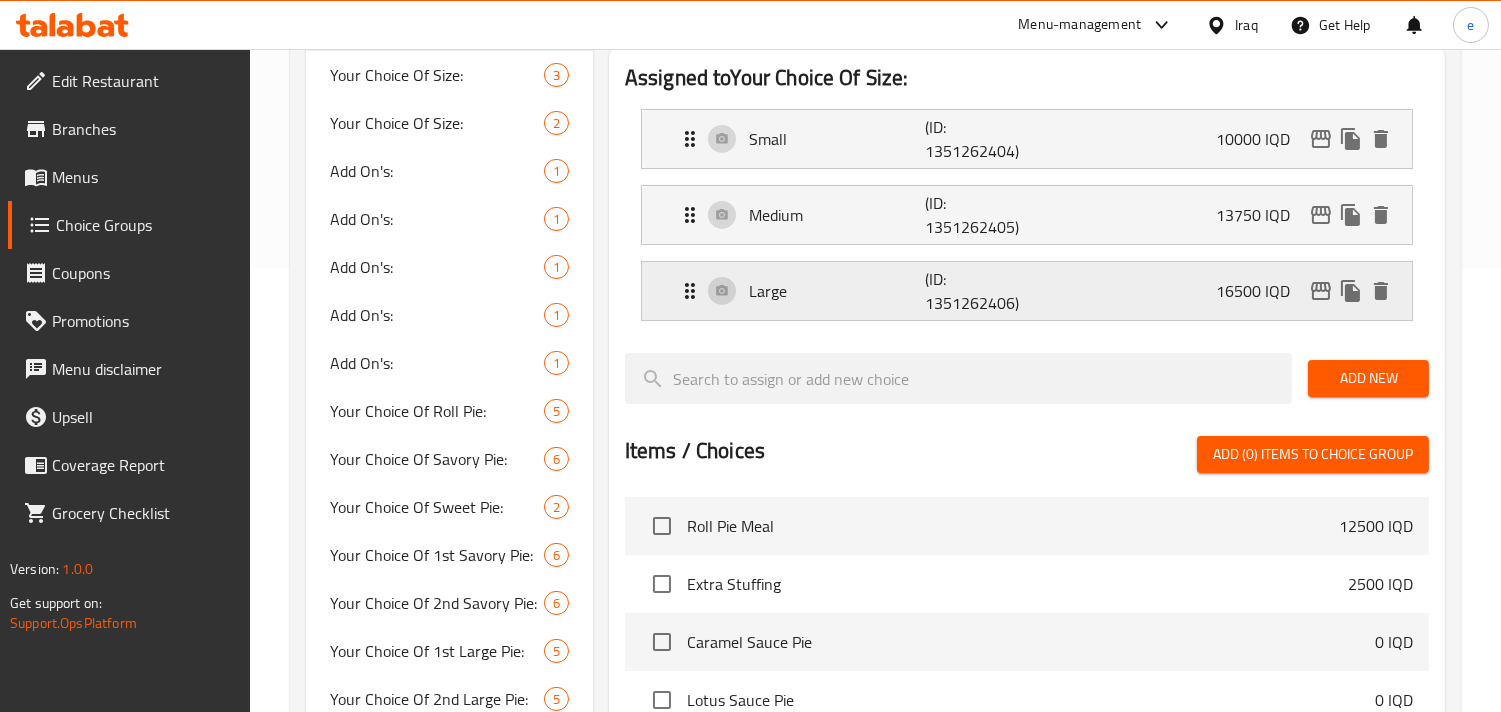 click on "Large" at bounding box center (837, 291) 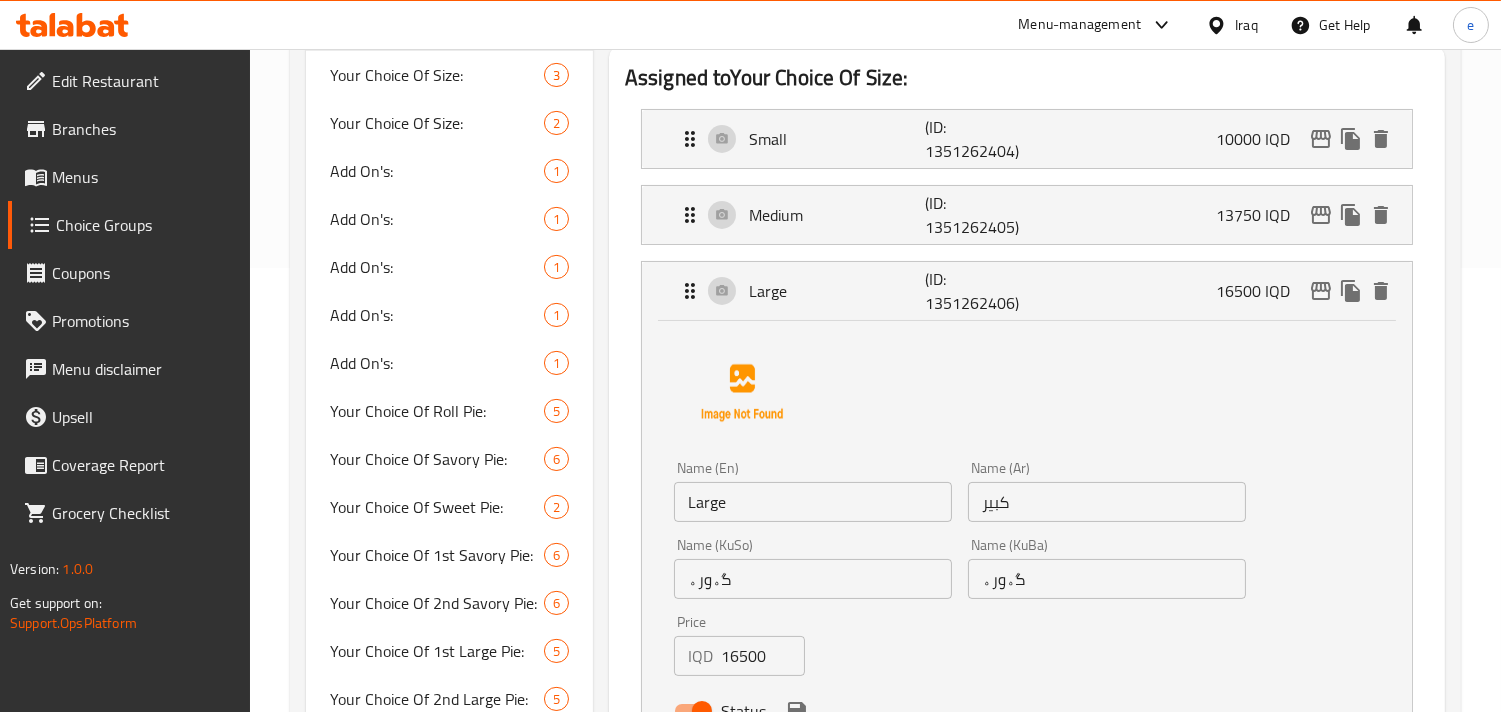 click on "16500" at bounding box center [763, 656] 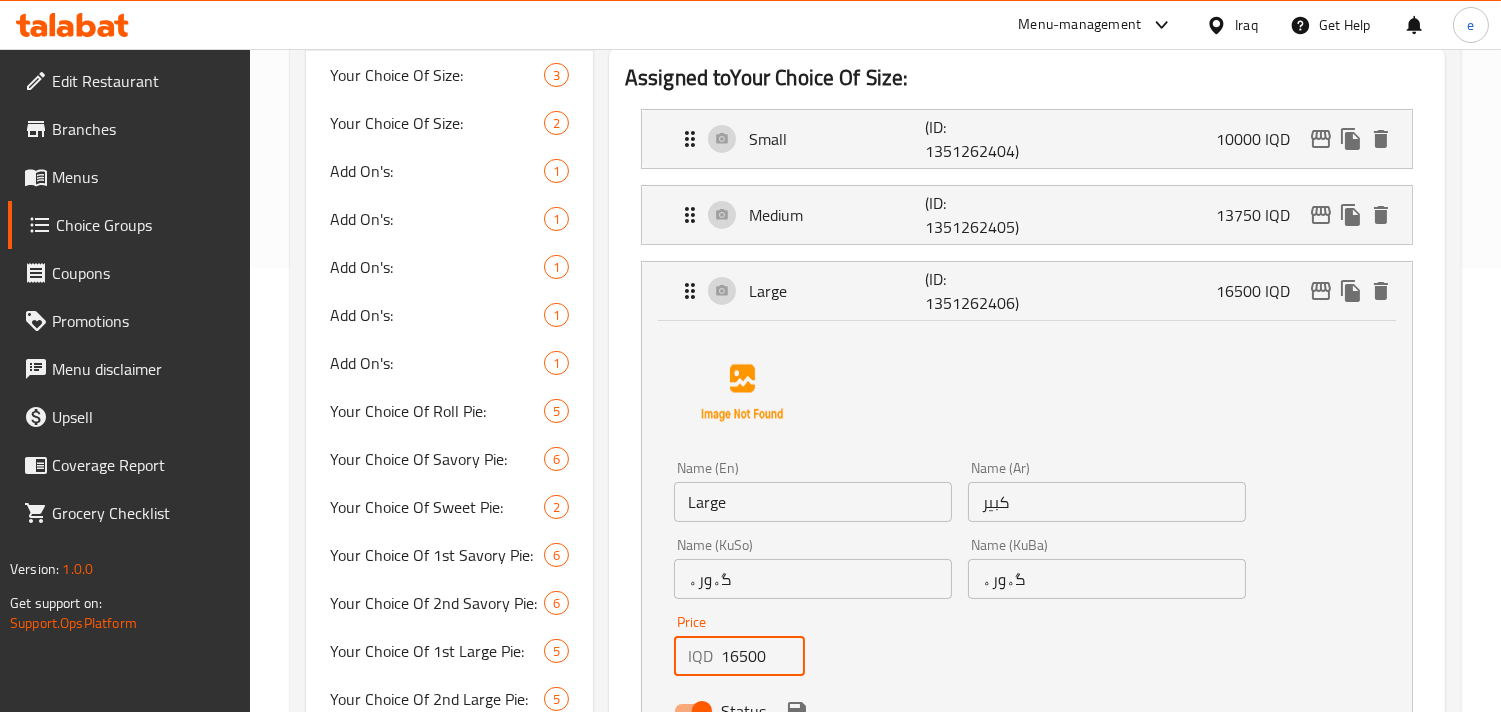 paste on "825" 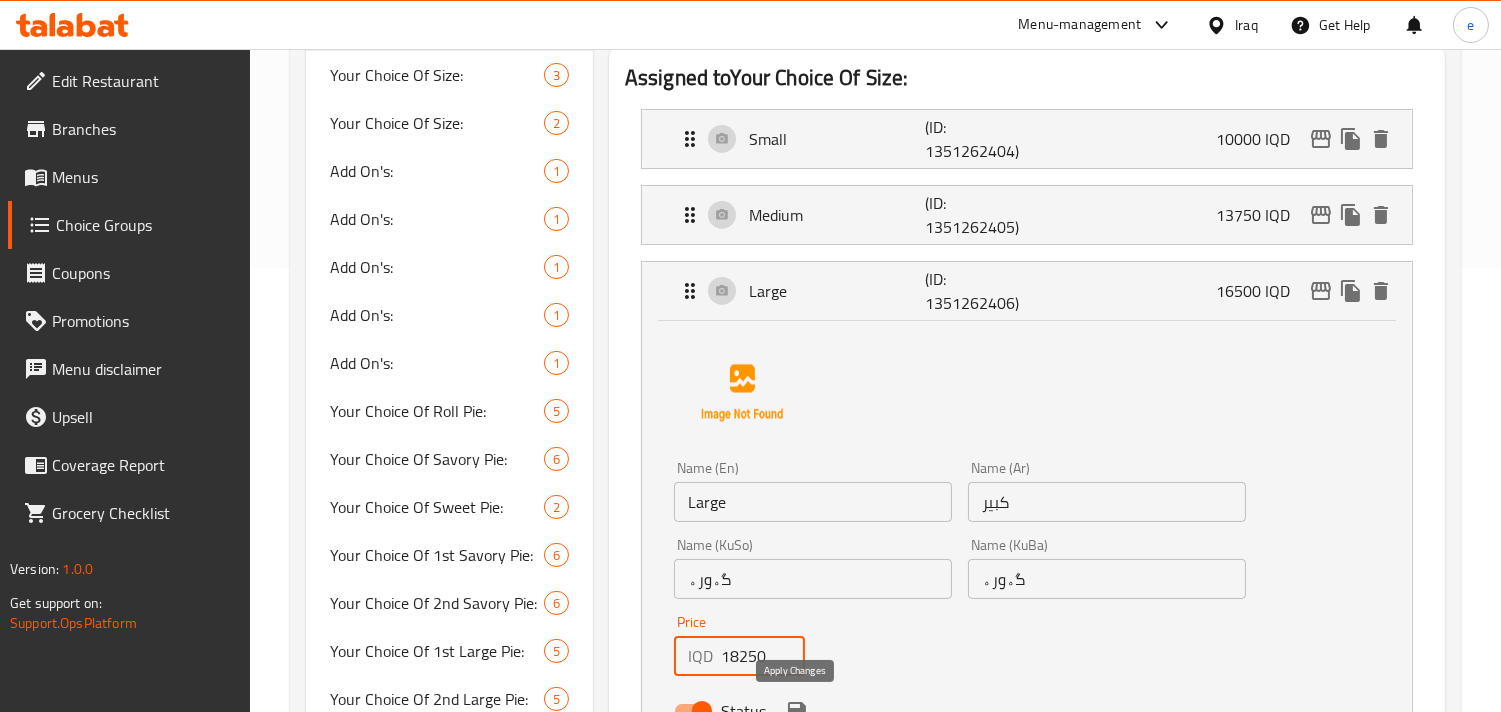click 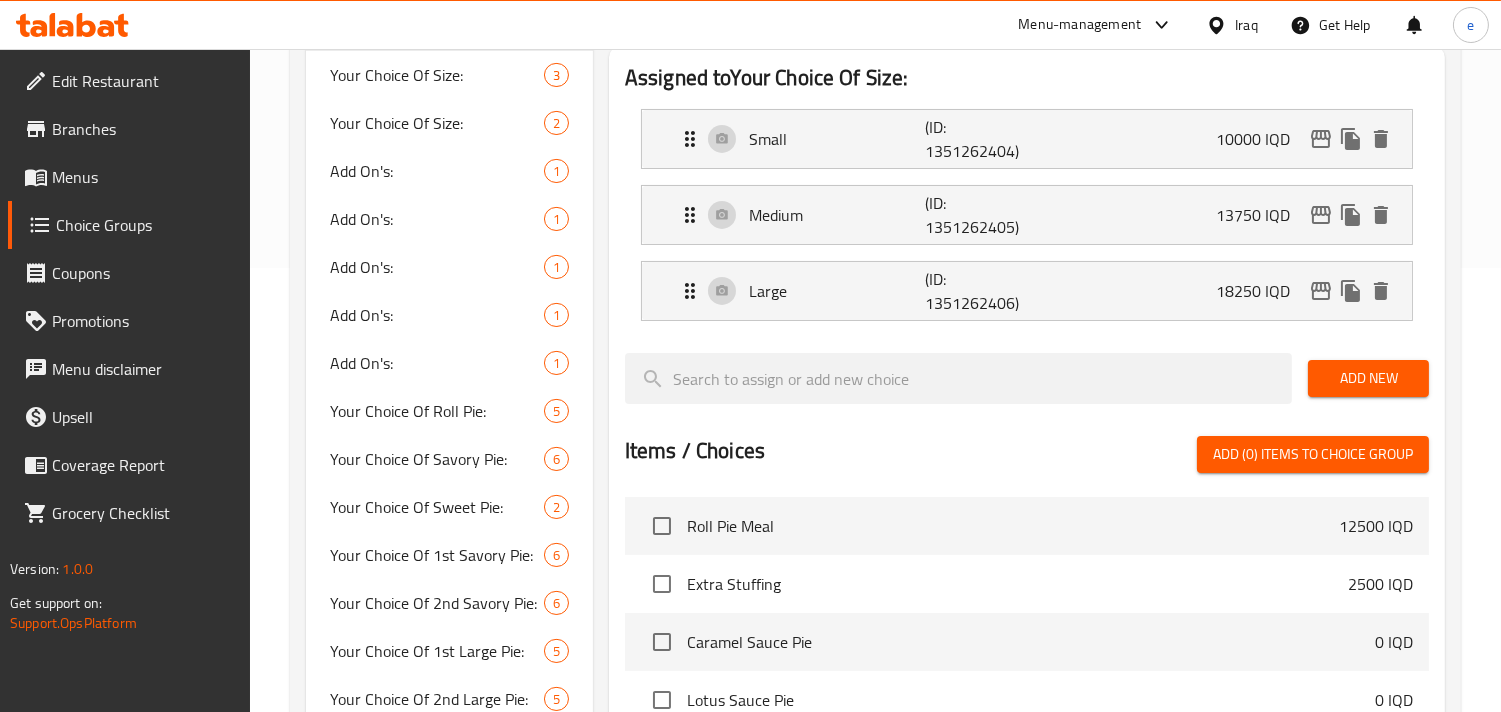 type on "18250" 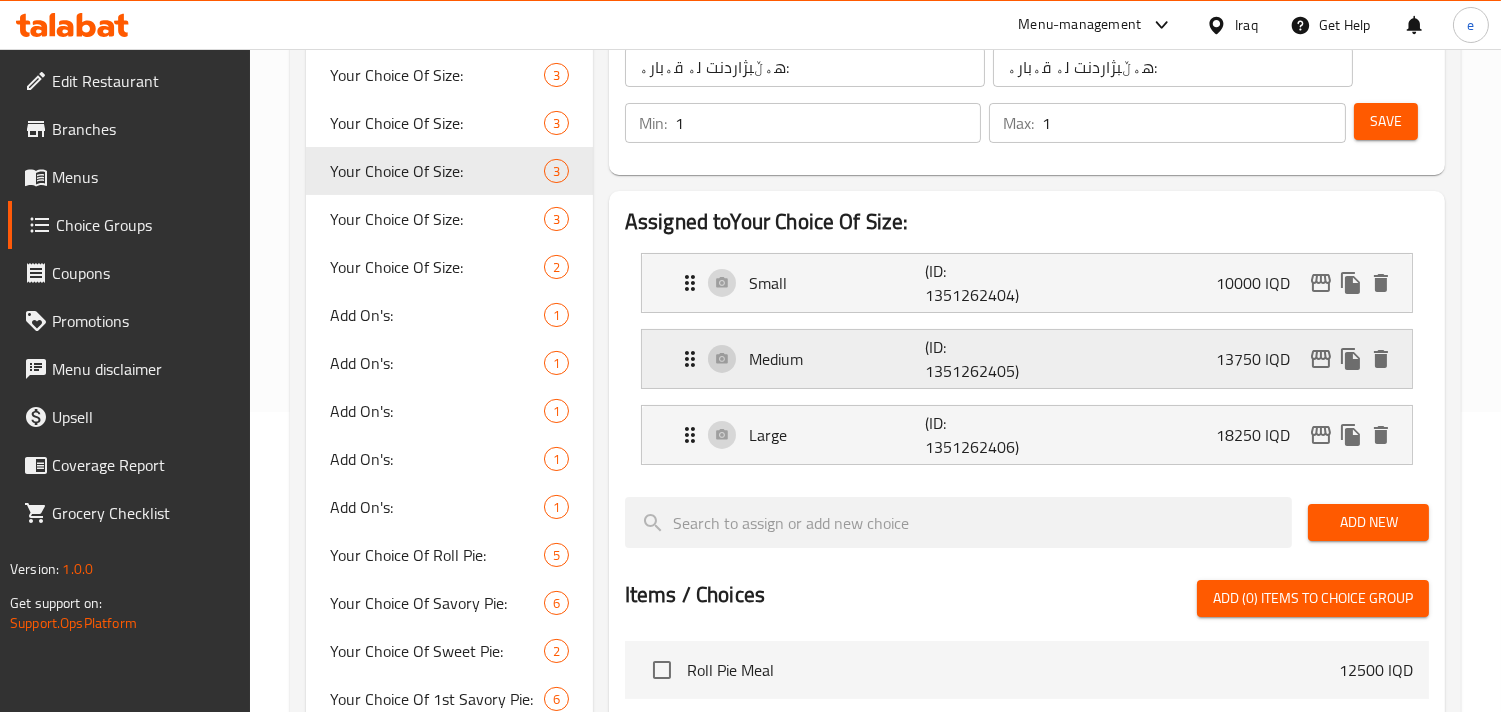 scroll, scrollTop: 222, scrollLeft: 0, axis: vertical 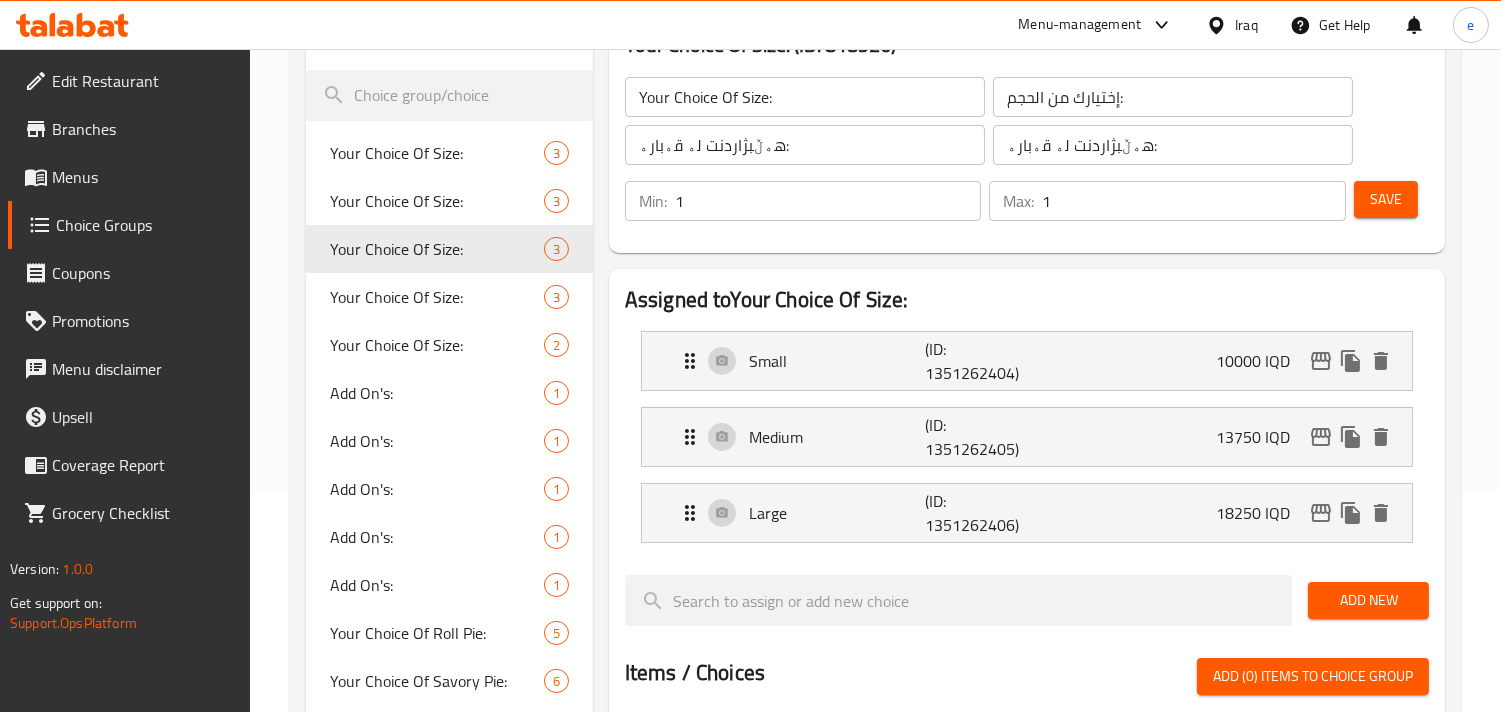 click on "Save" at bounding box center (1386, 199) 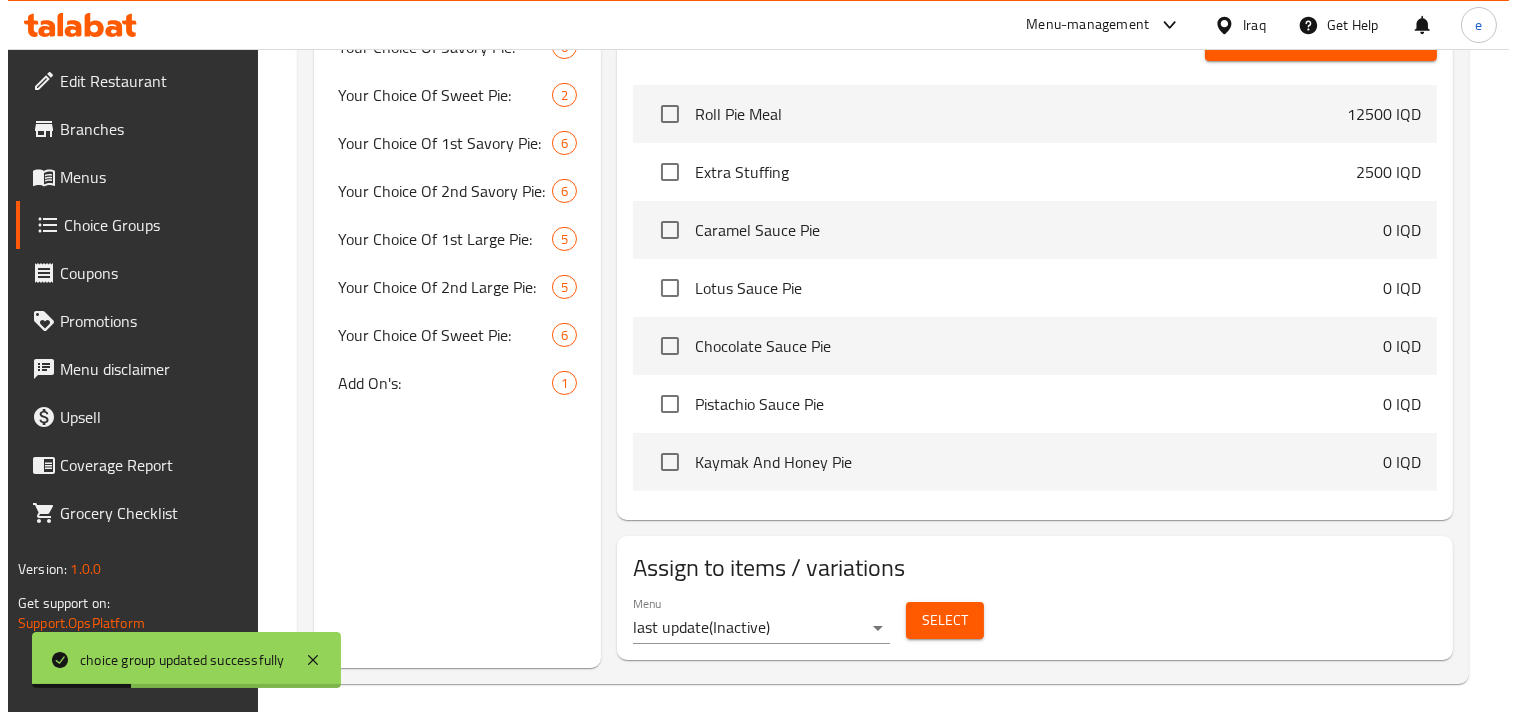 scroll, scrollTop: 868, scrollLeft: 0, axis: vertical 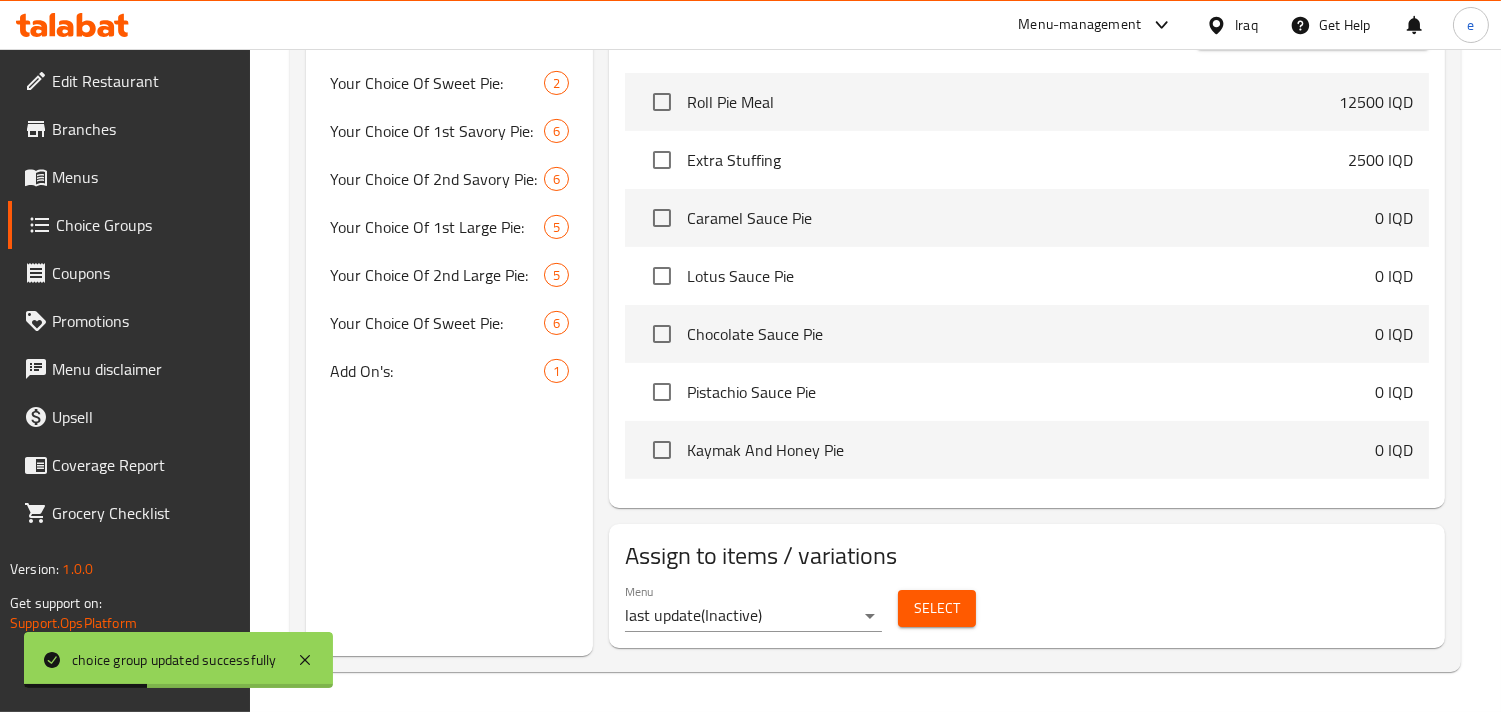 click on "Select" at bounding box center [937, 608] 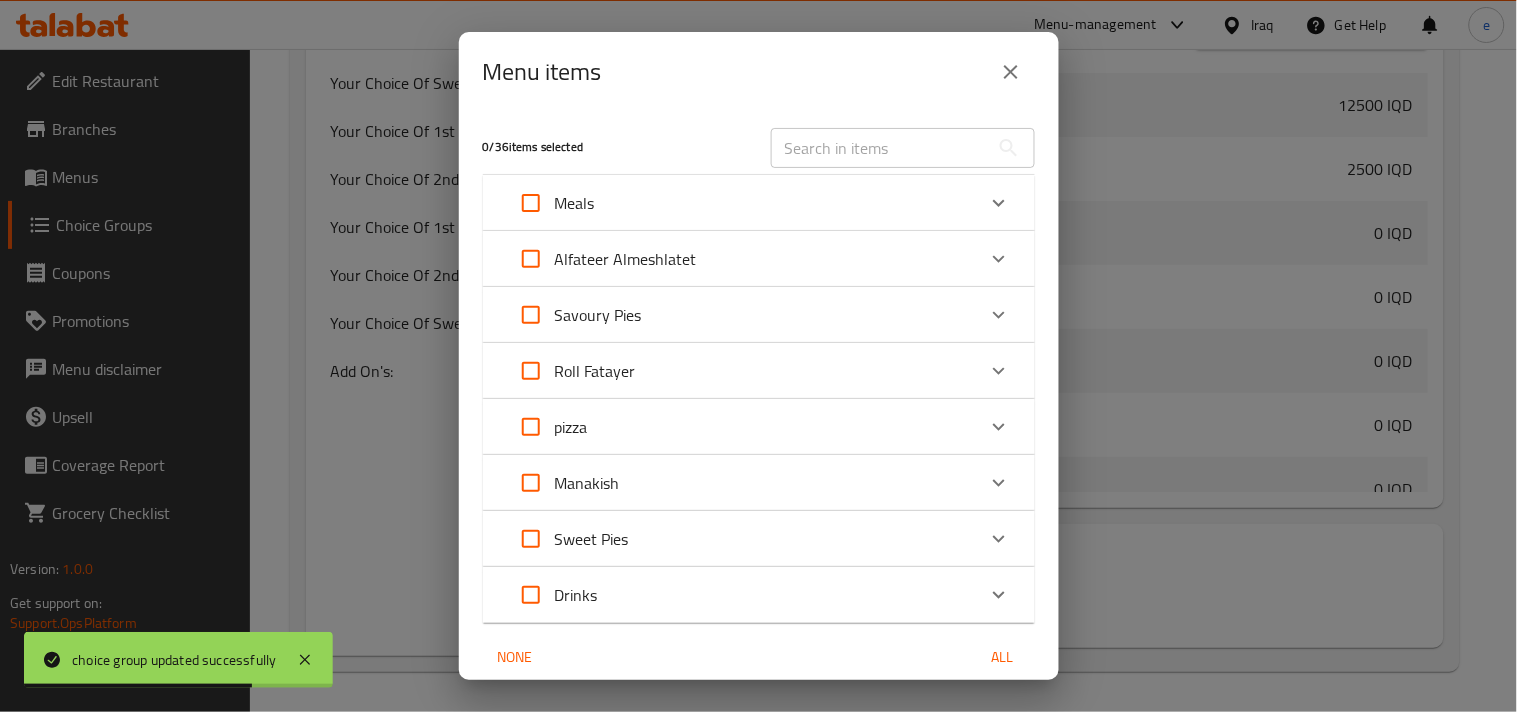 click on "pizza" at bounding box center (741, 427) 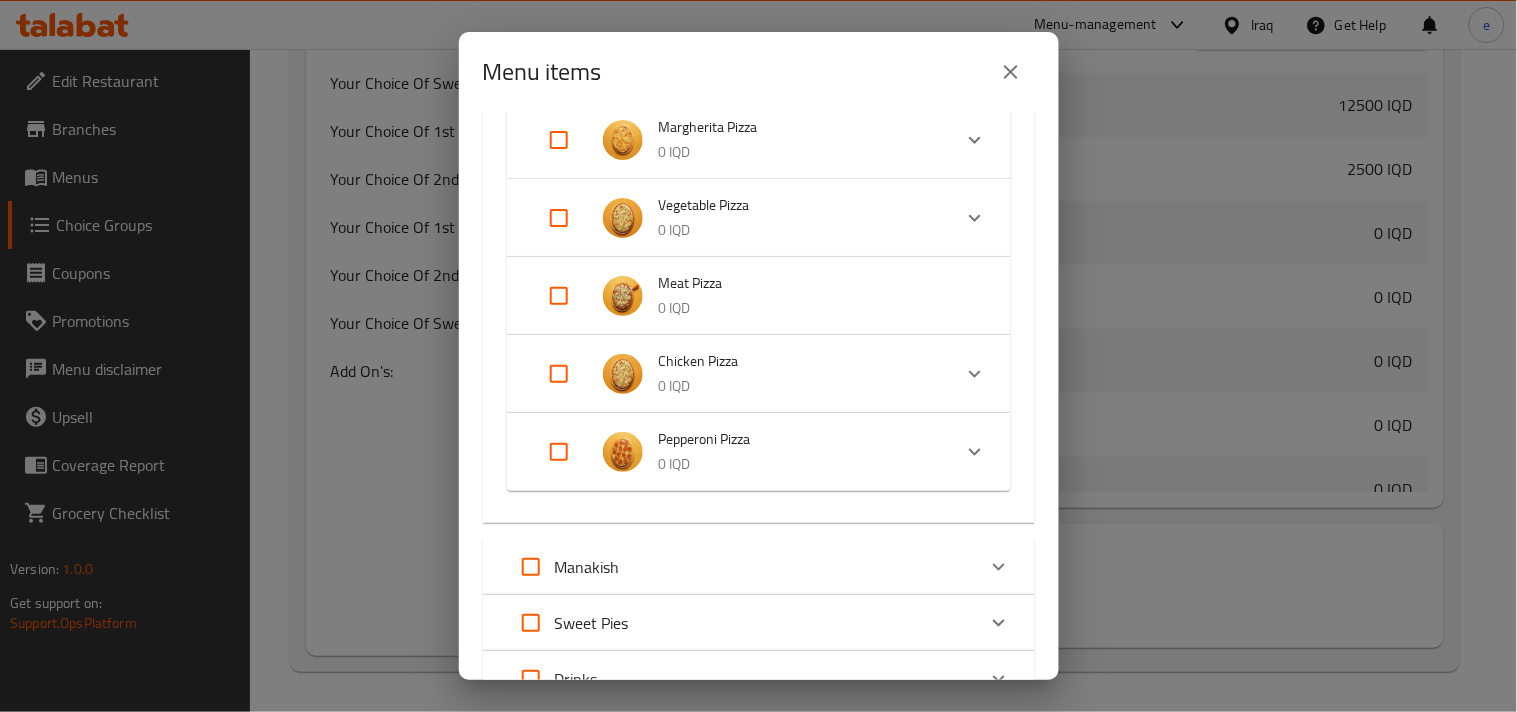 scroll, scrollTop: 444, scrollLeft: 0, axis: vertical 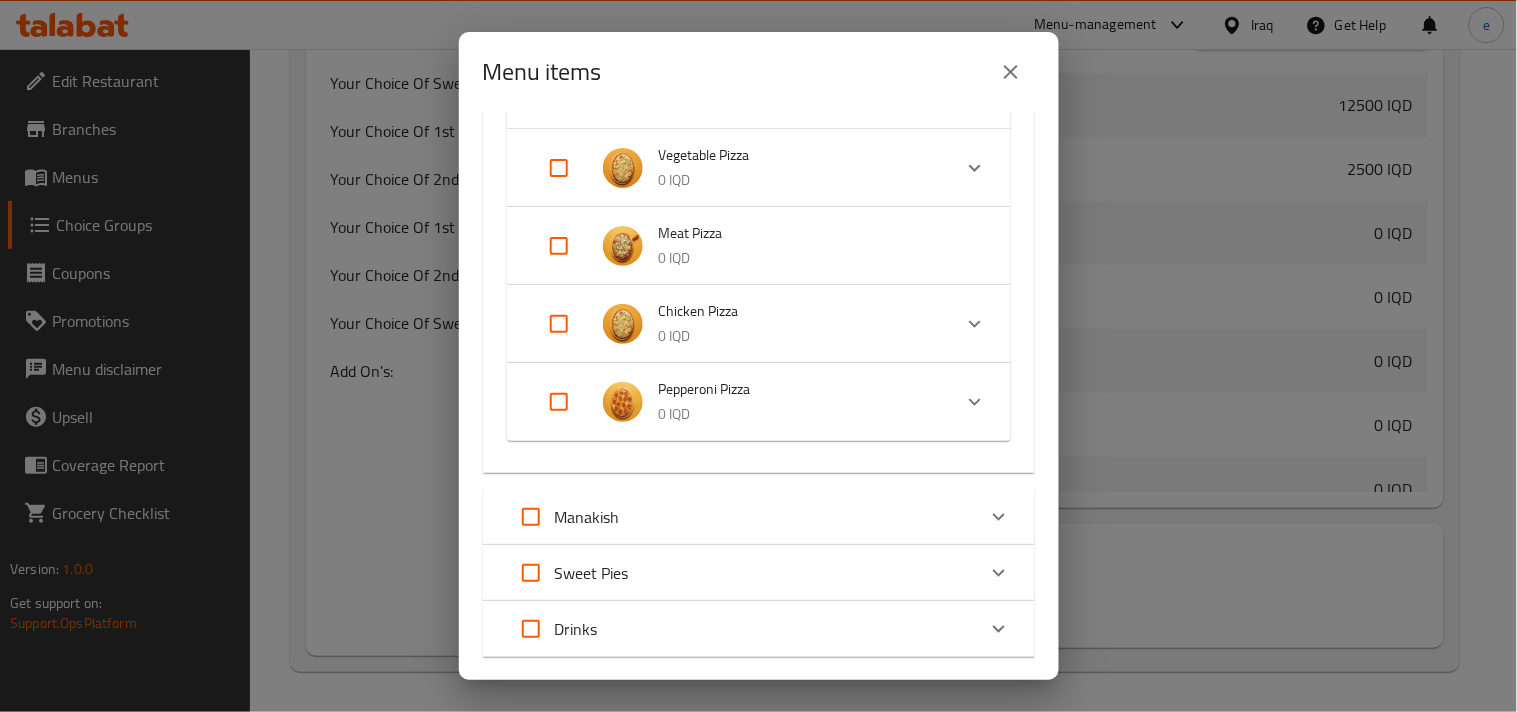 click at bounding box center (559, 246) 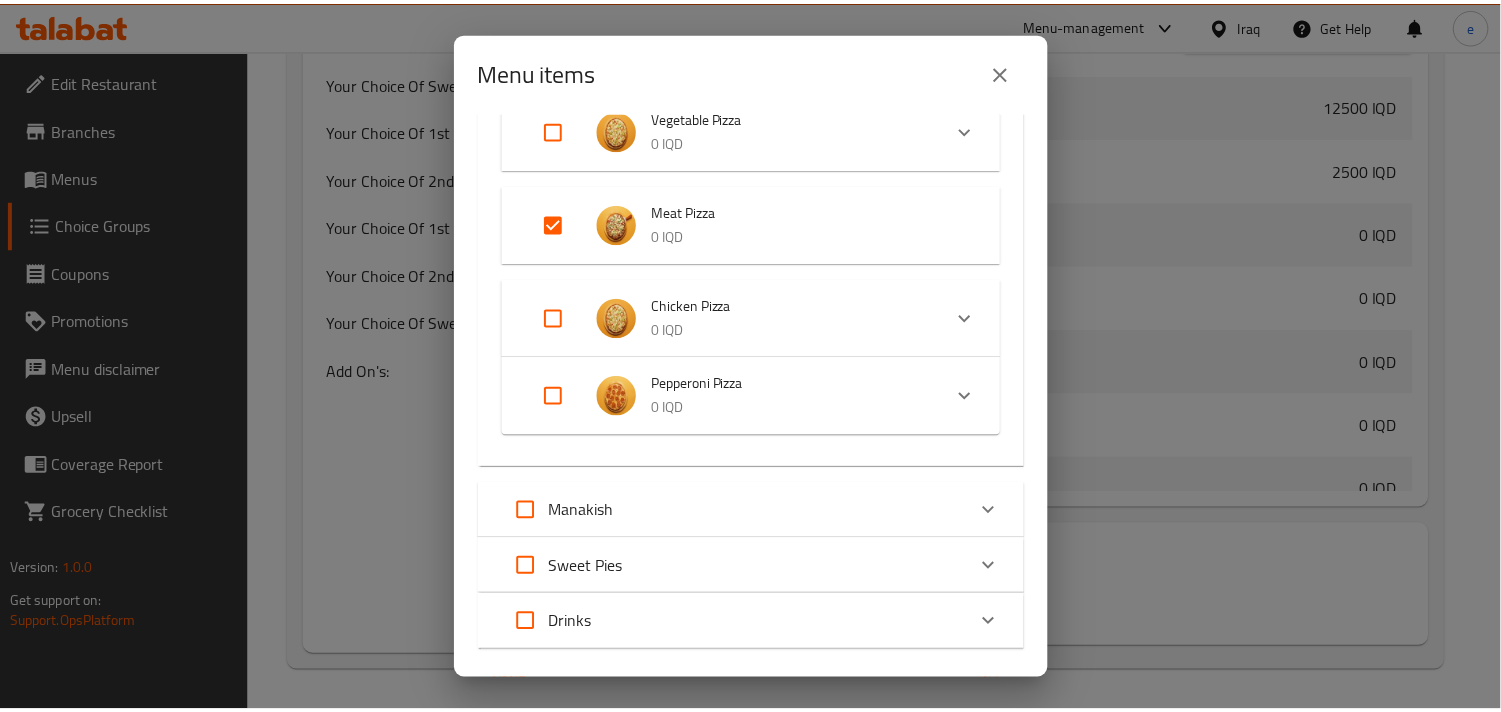 scroll, scrollTop: 591, scrollLeft: 0, axis: vertical 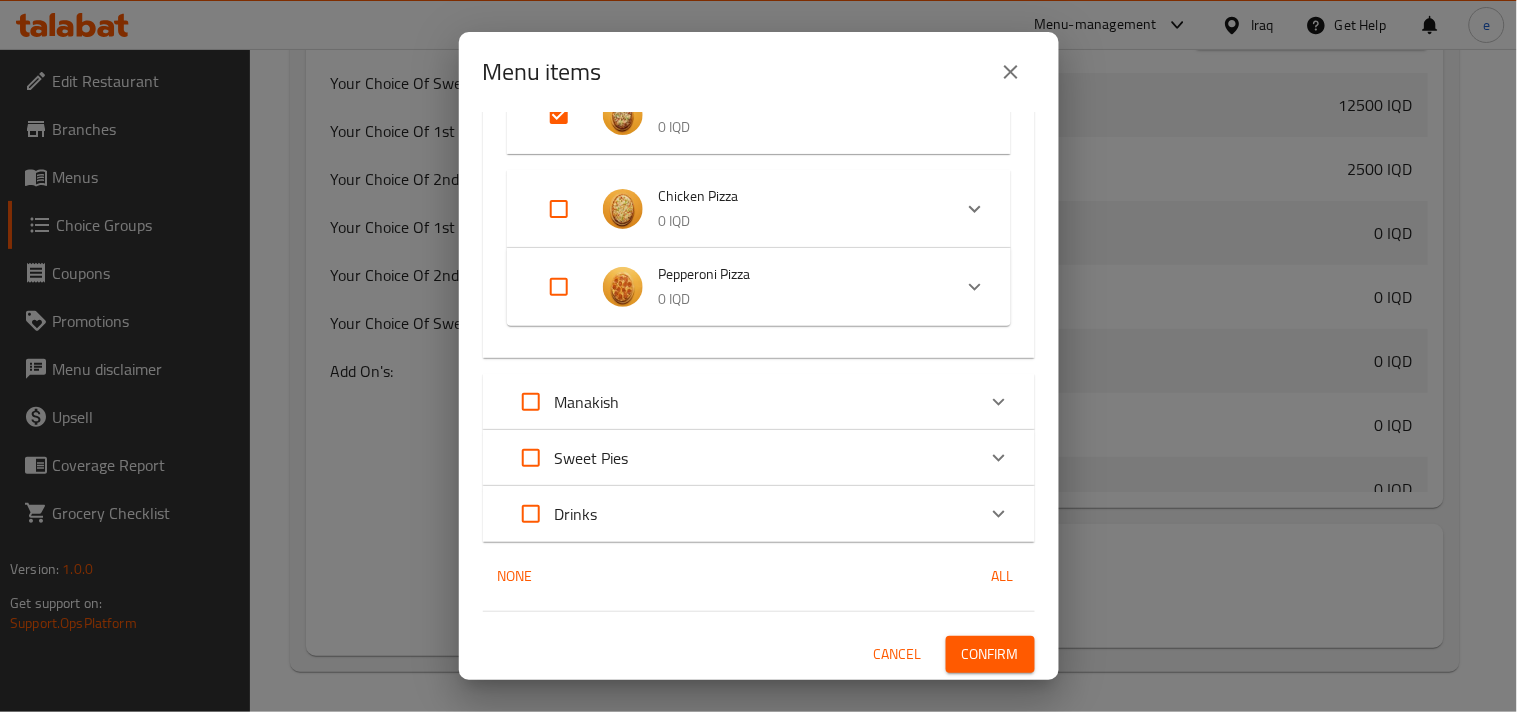click on "Confirm" at bounding box center [990, 654] 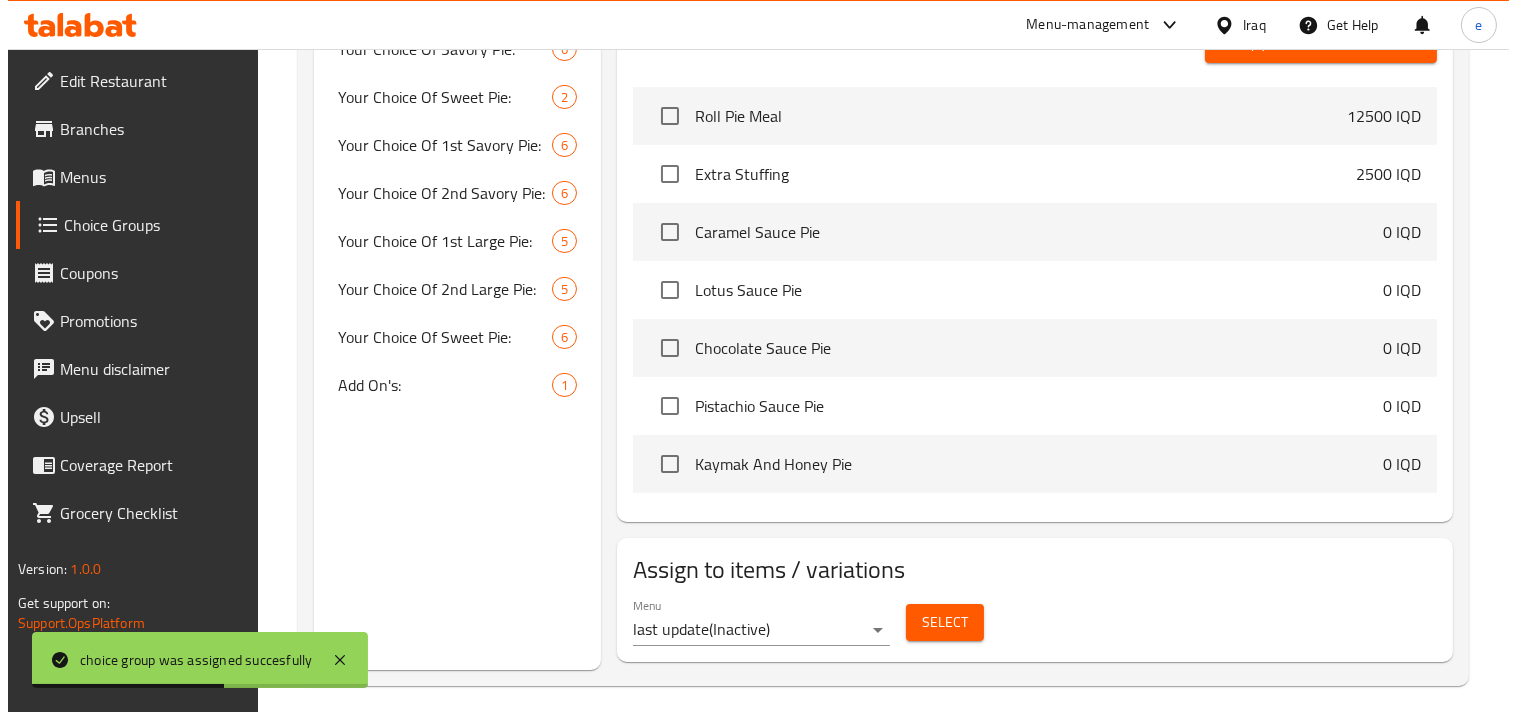scroll, scrollTop: 868, scrollLeft: 0, axis: vertical 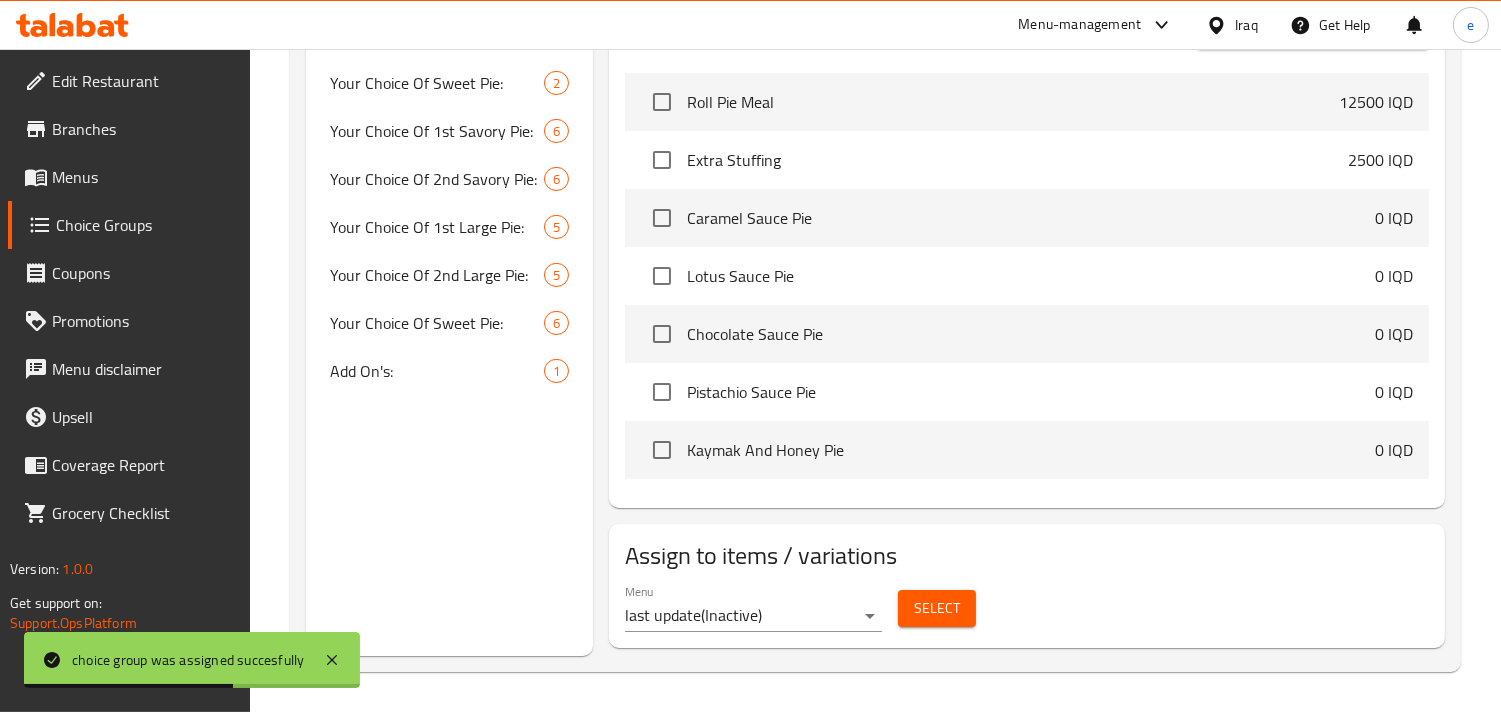 click on "Select" at bounding box center (937, 608) 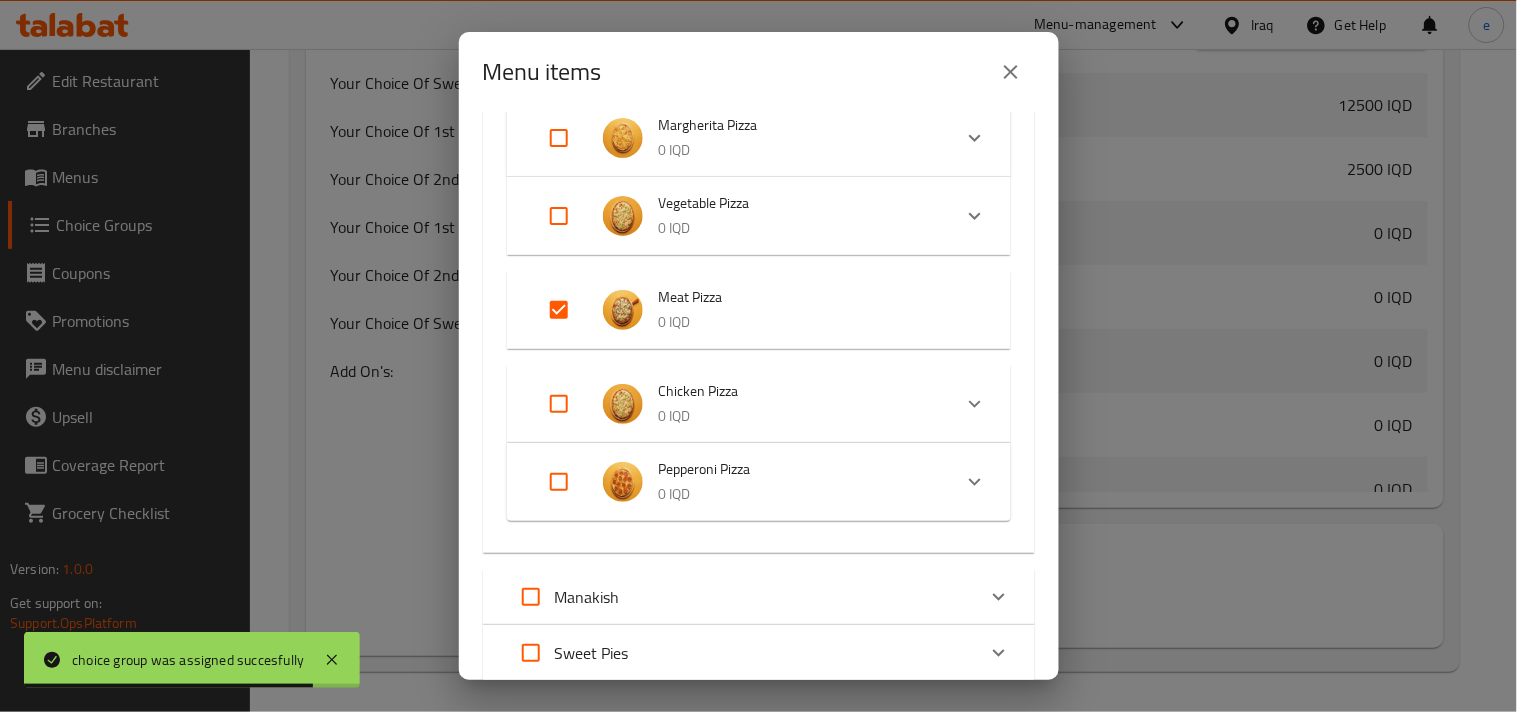 scroll, scrollTop: 444, scrollLeft: 0, axis: vertical 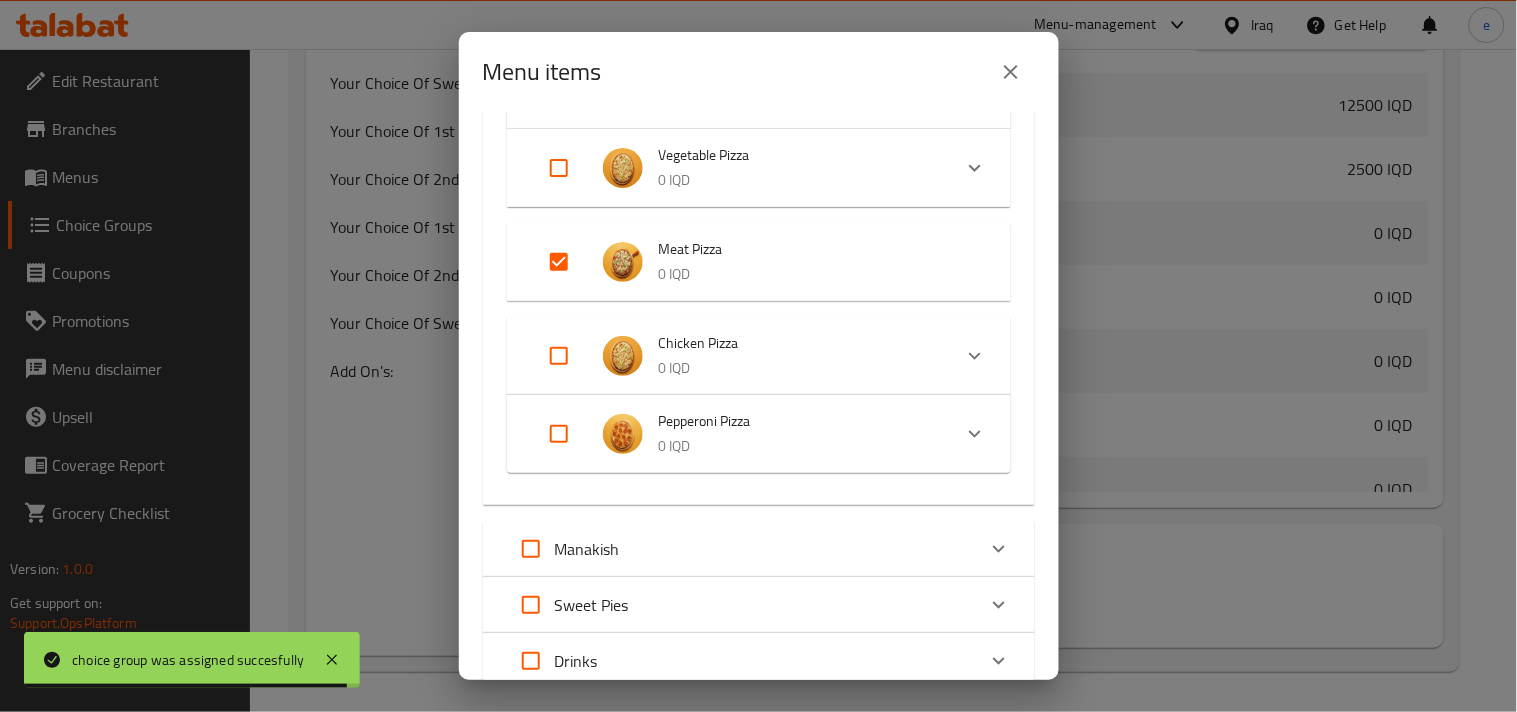 click at bounding box center (559, 356) 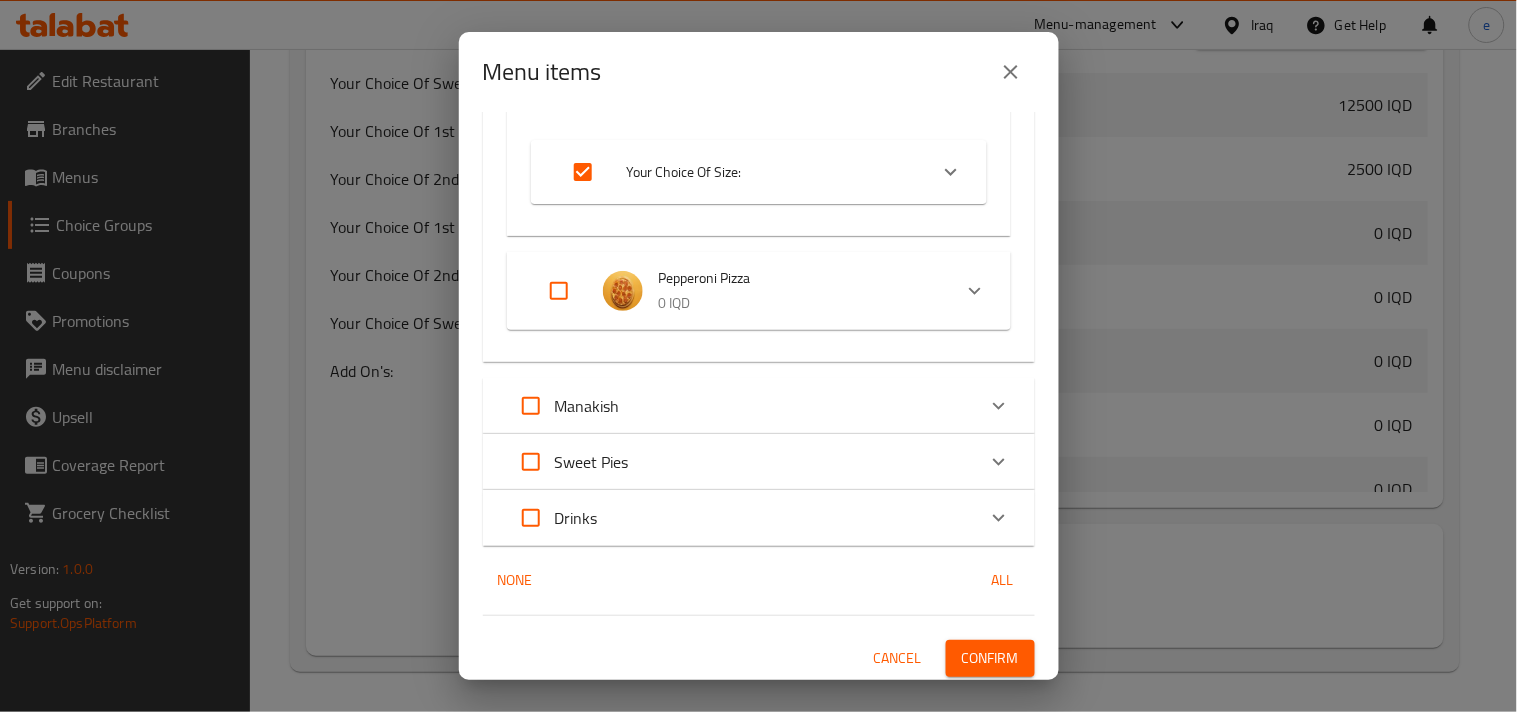 scroll, scrollTop: 718, scrollLeft: 0, axis: vertical 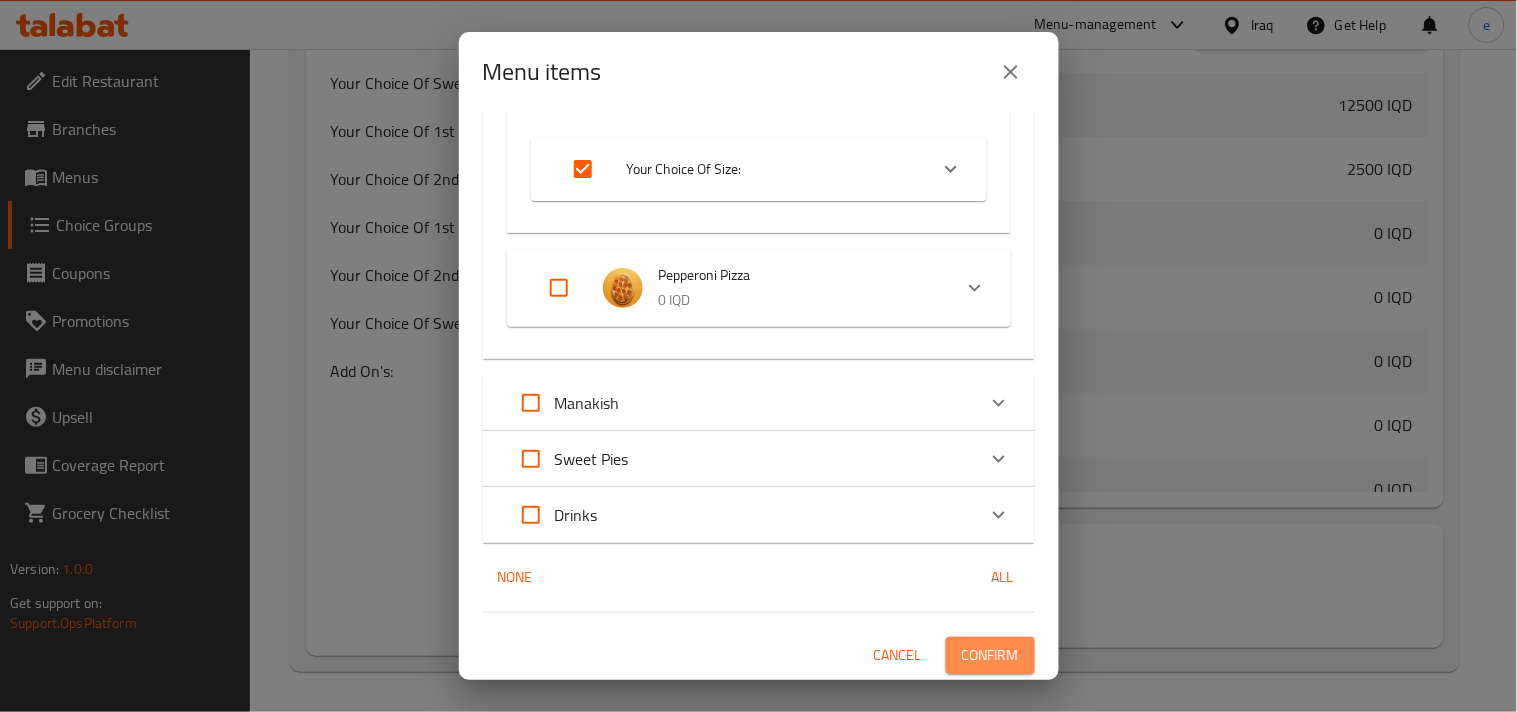 click on "Confirm" at bounding box center [990, 655] 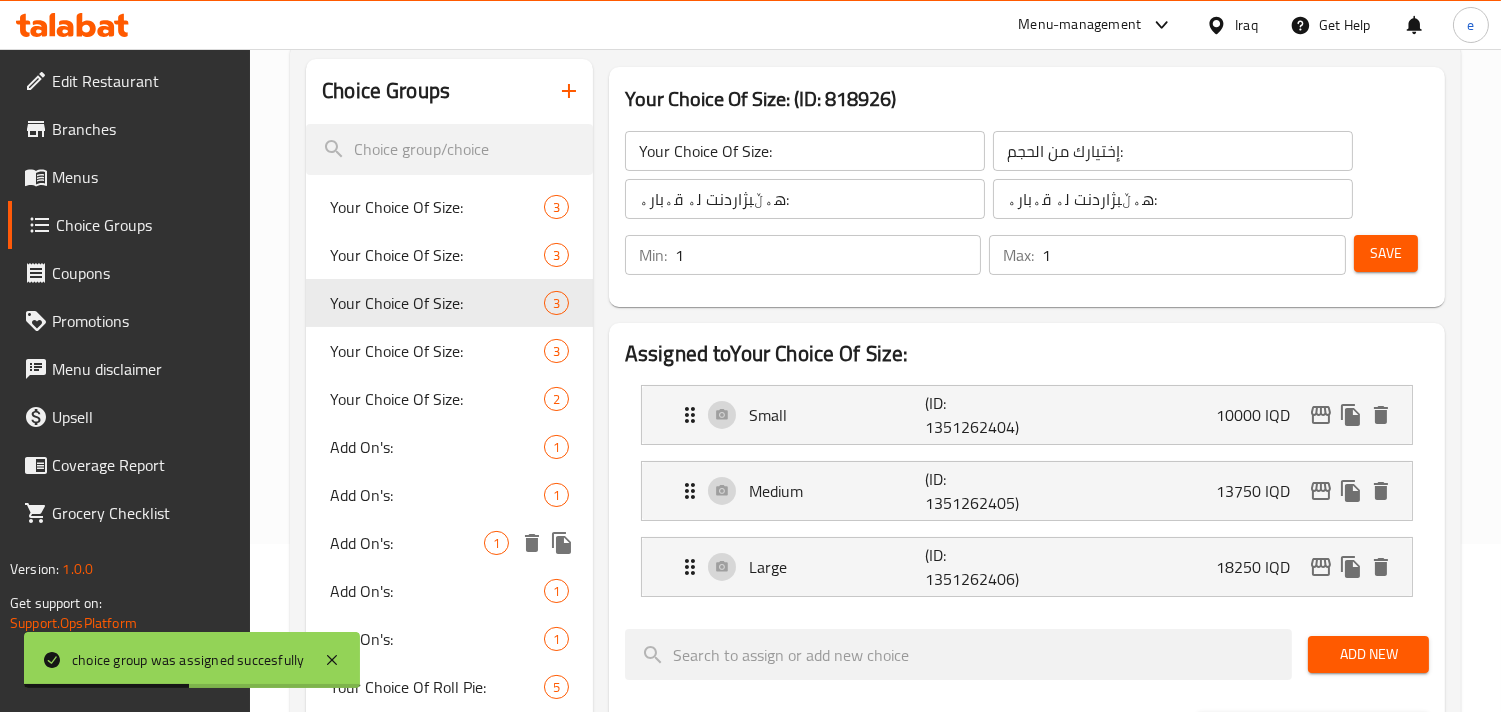 scroll, scrollTop: 222, scrollLeft: 0, axis: vertical 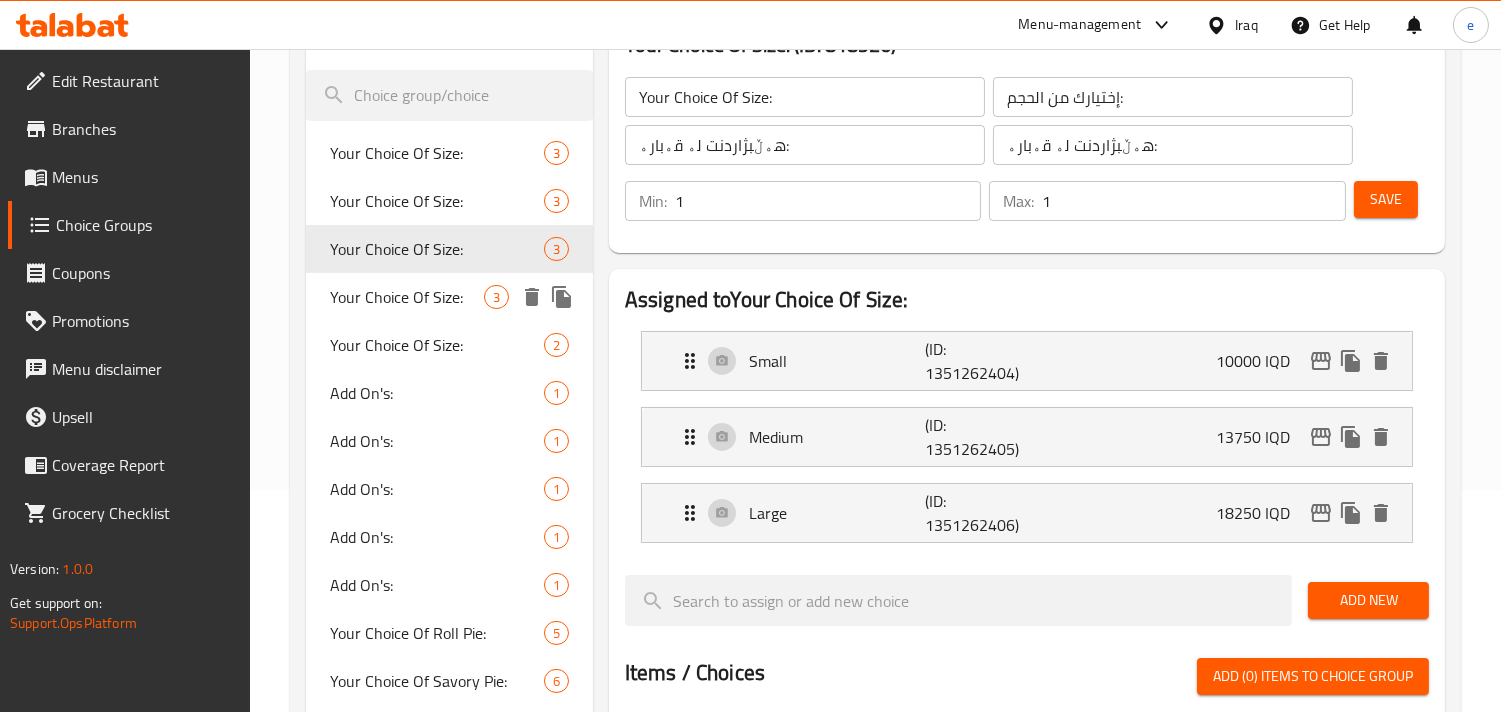 click on "Your Choice Of Size:" at bounding box center [407, 297] 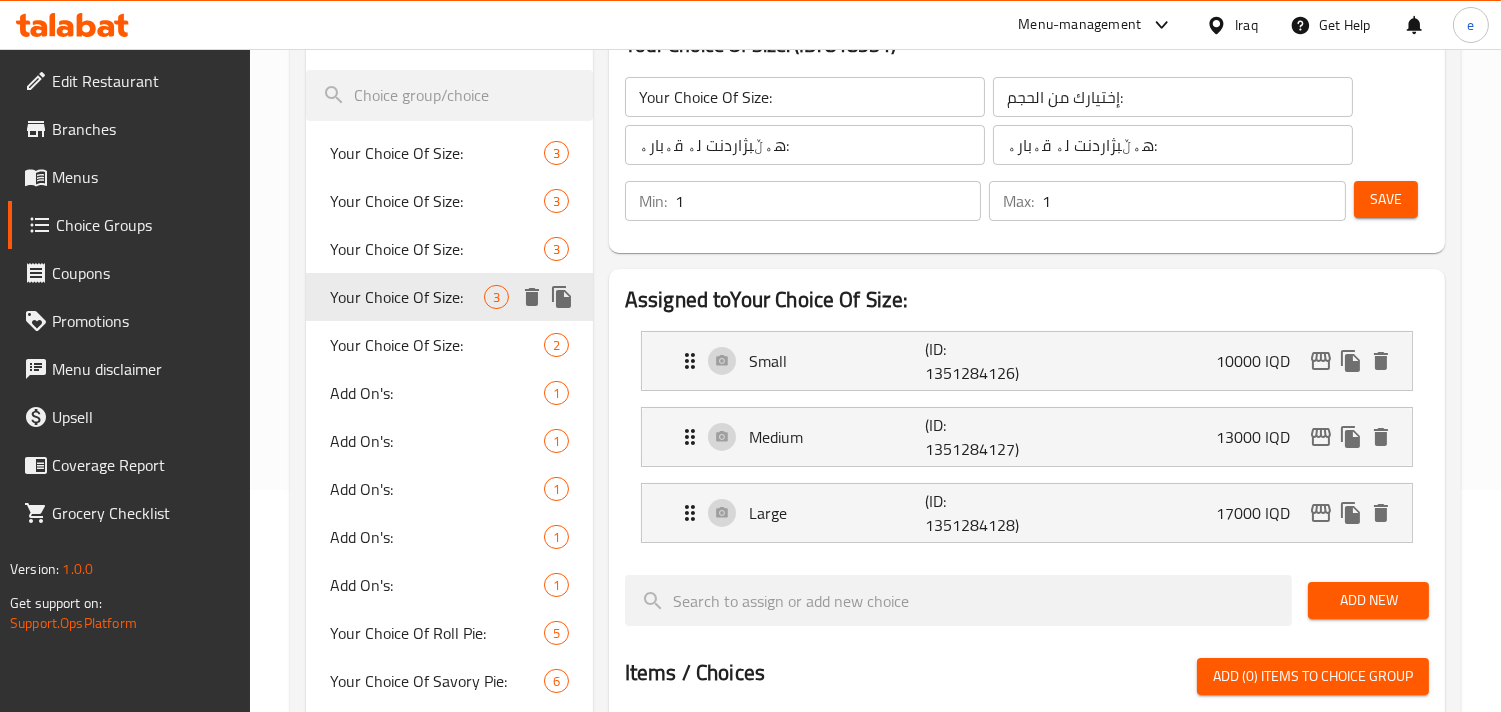 type on "Your Choice Of Size:" 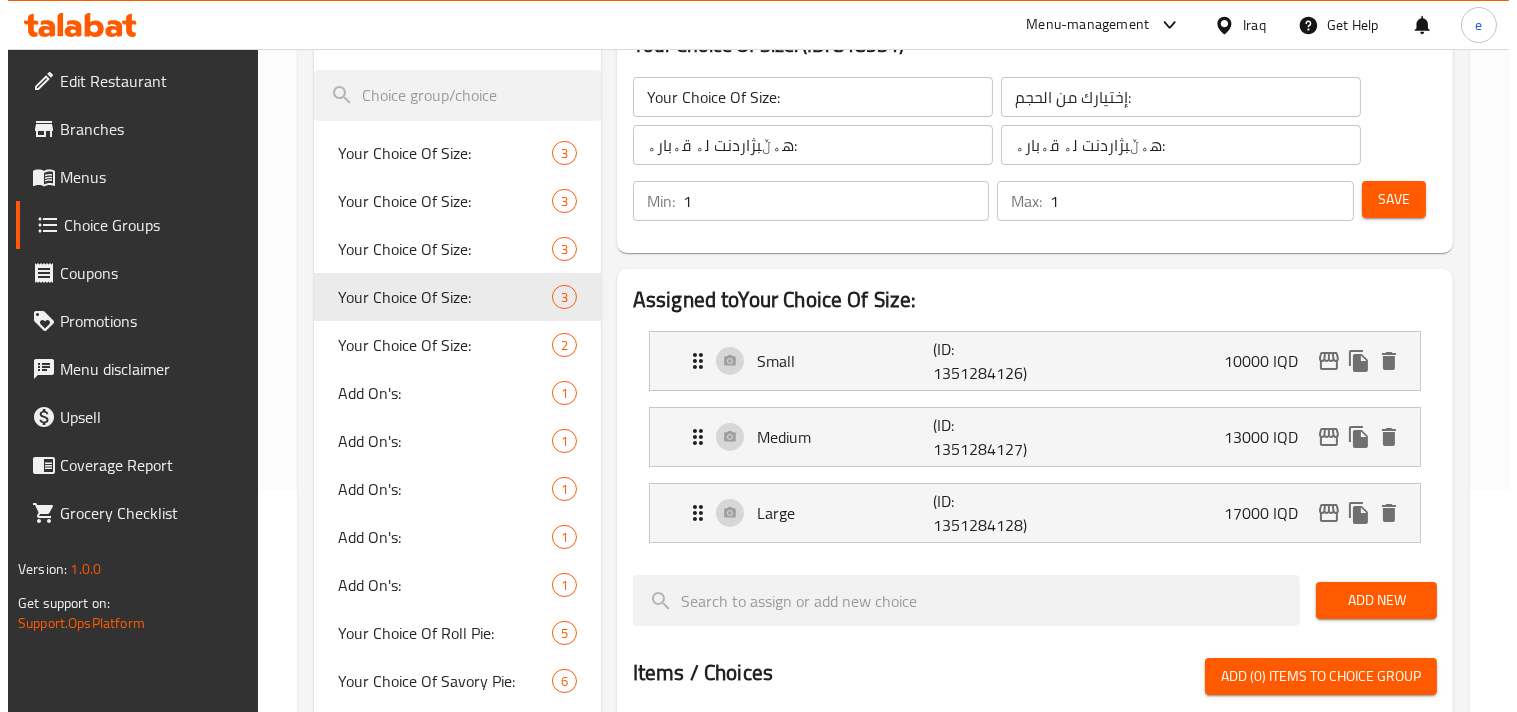 scroll, scrollTop: 868, scrollLeft: 0, axis: vertical 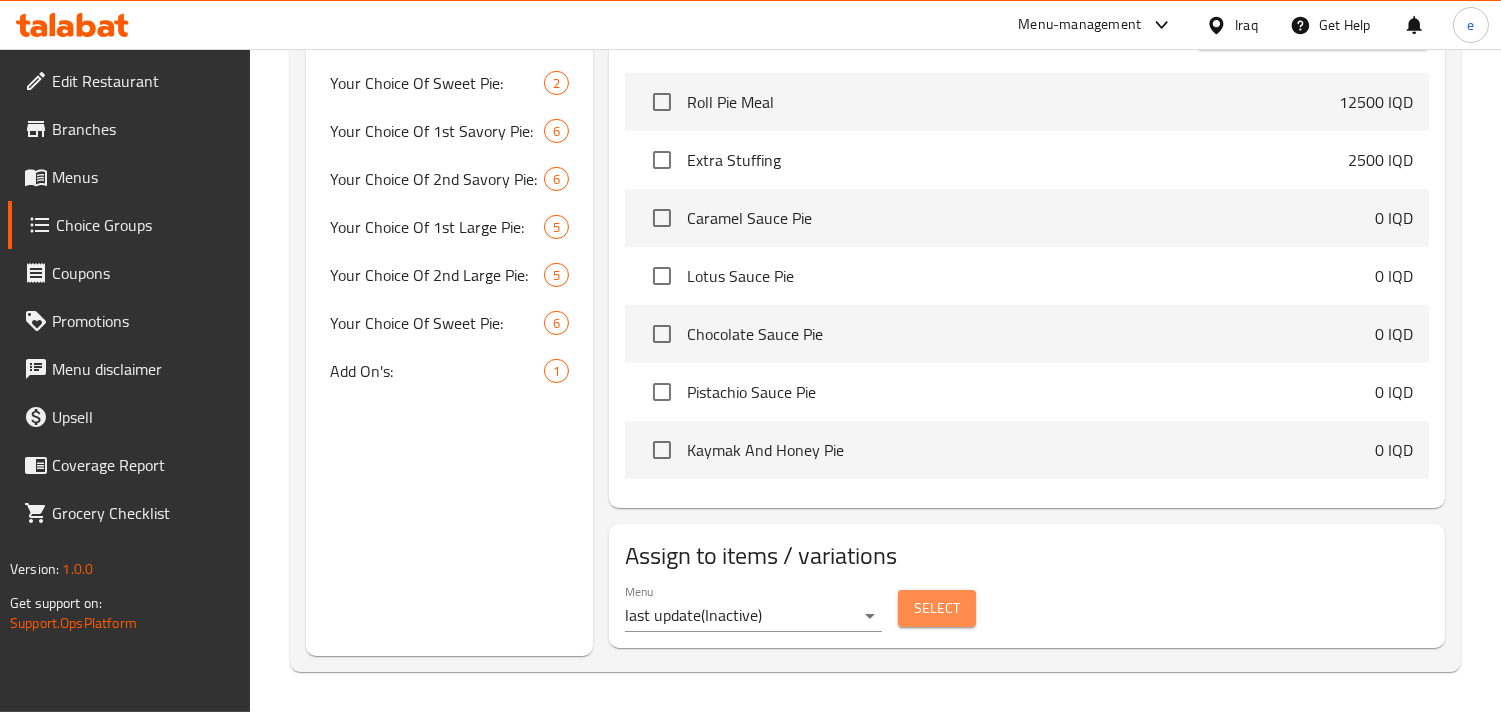 click on "Select" at bounding box center [937, 608] 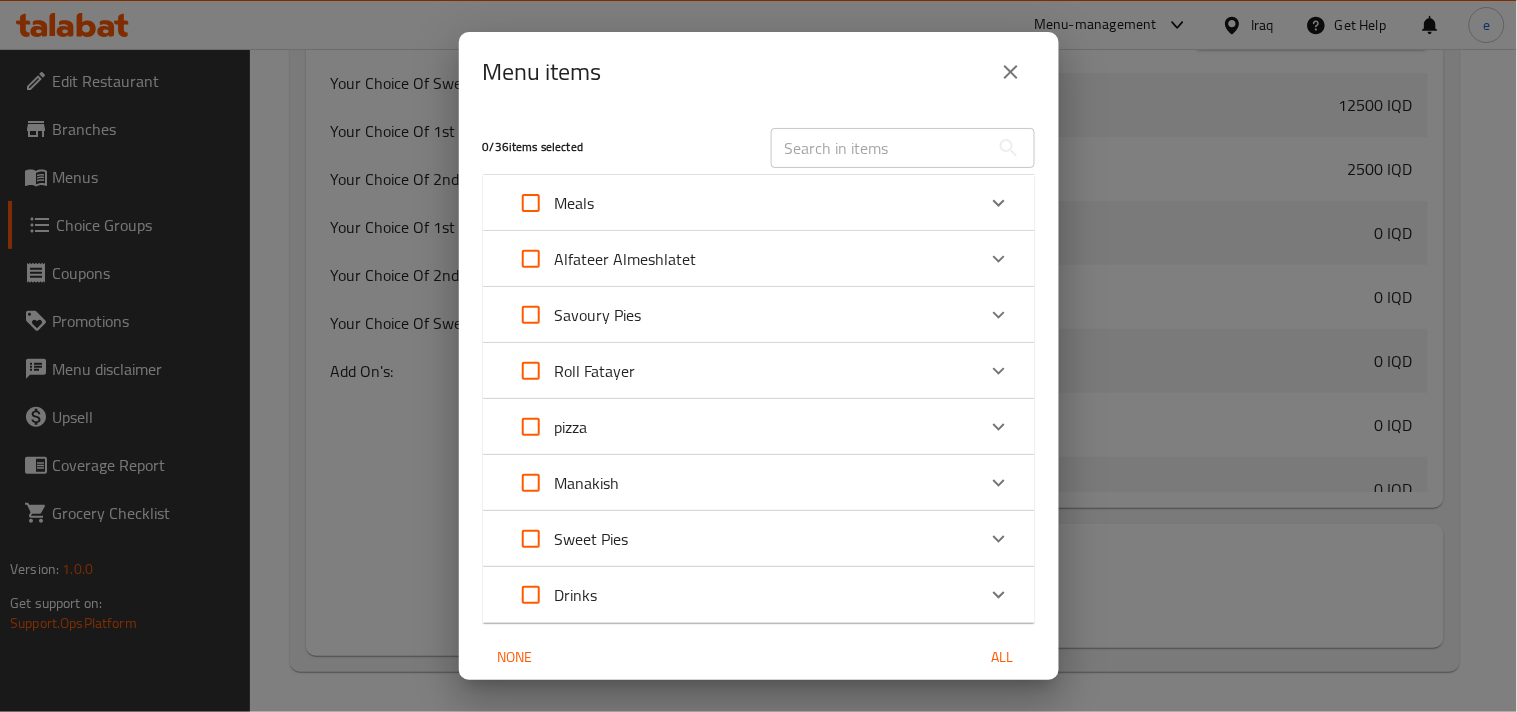 click on "pizza" at bounding box center (741, 427) 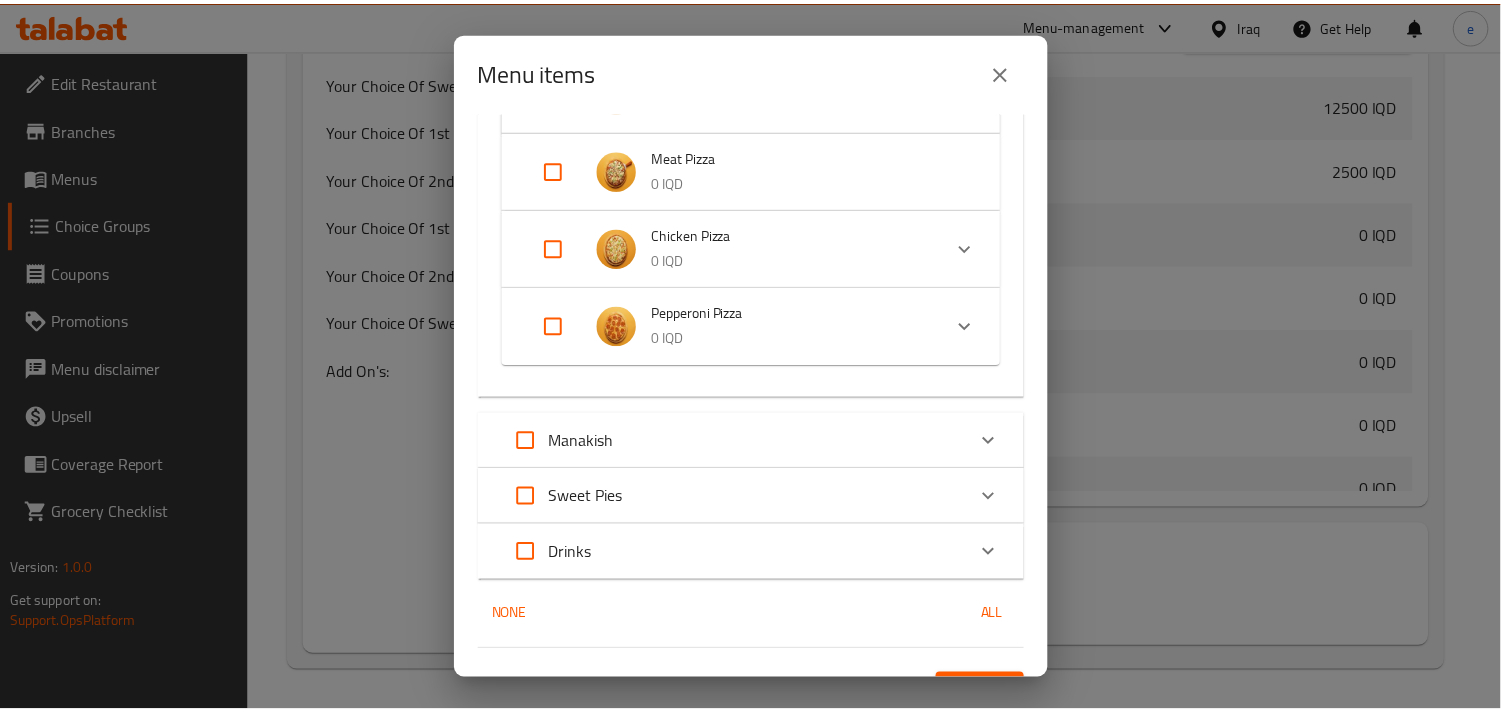 scroll, scrollTop: 558, scrollLeft: 0, axis: vertical 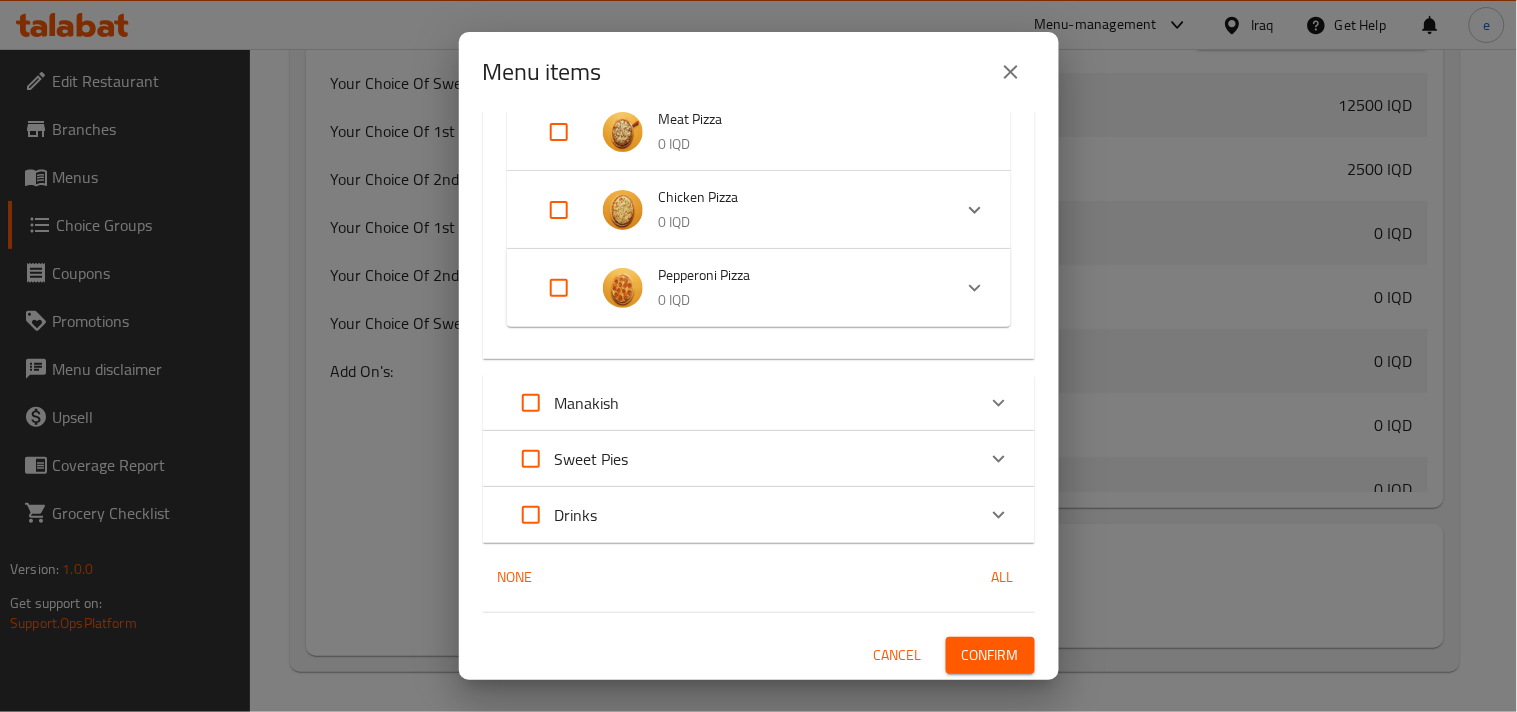 click 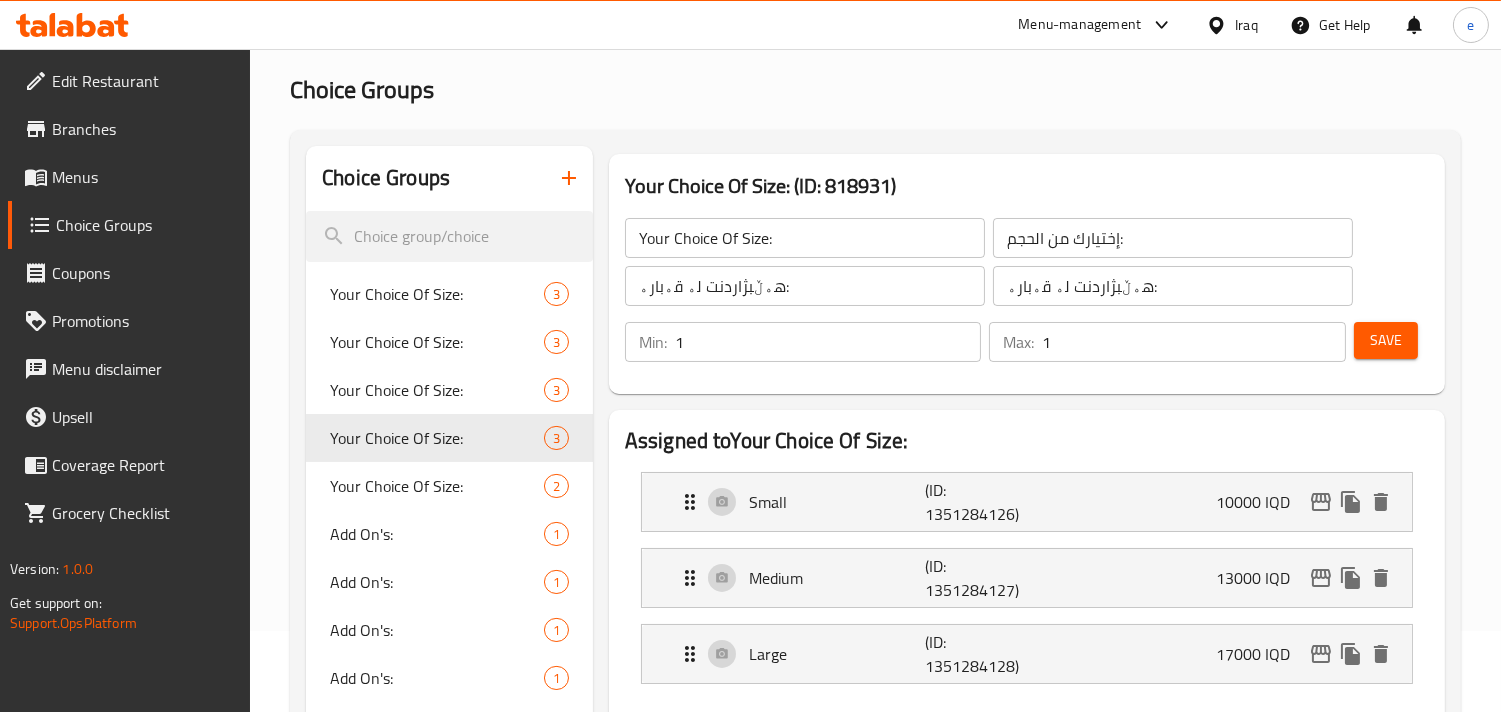 scroll, scrollTop: 0, scrollLeft: 0, axis: both 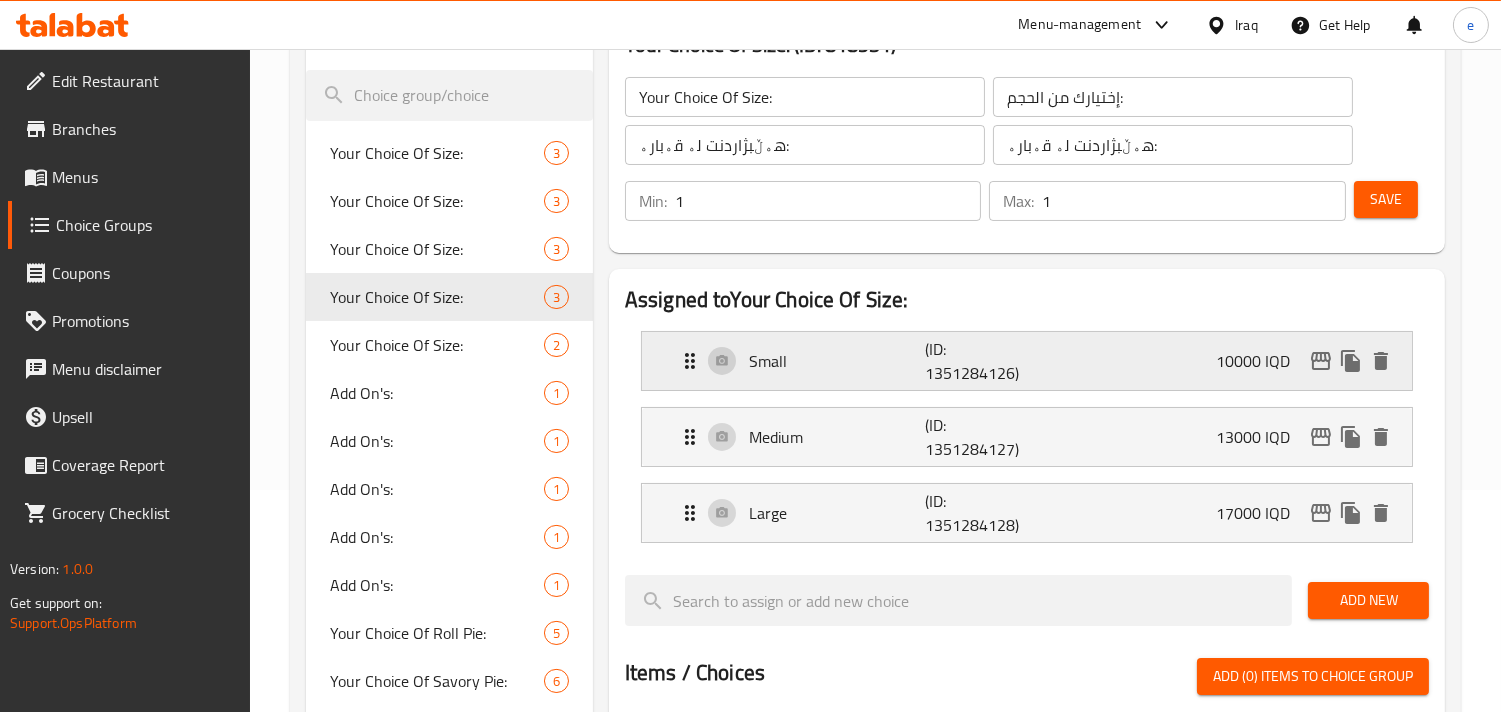 click on "Small (ID: 1351284126) 10000 IQD" at bounding box center (1033, 361) 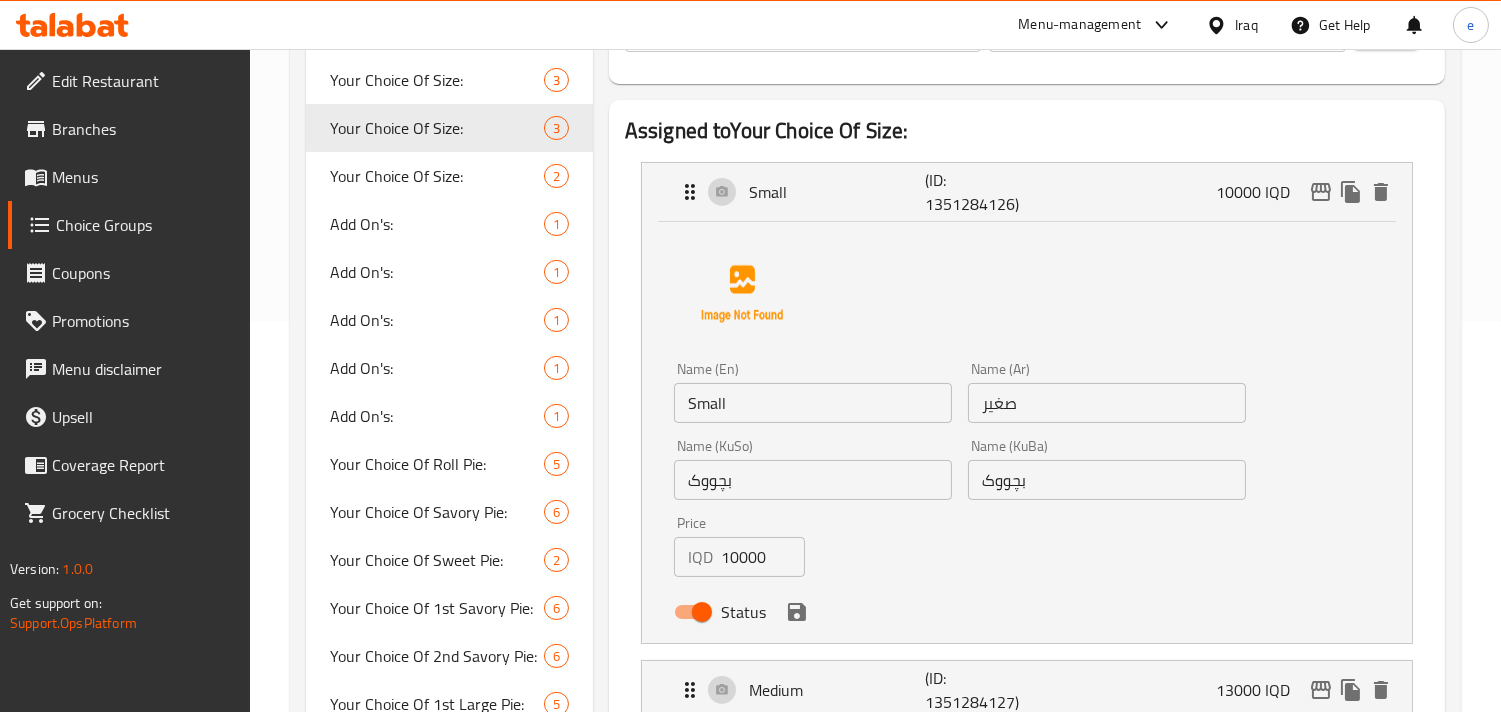 scroll, scrollTop: 444, scrollLeft: 0, axis: vertical 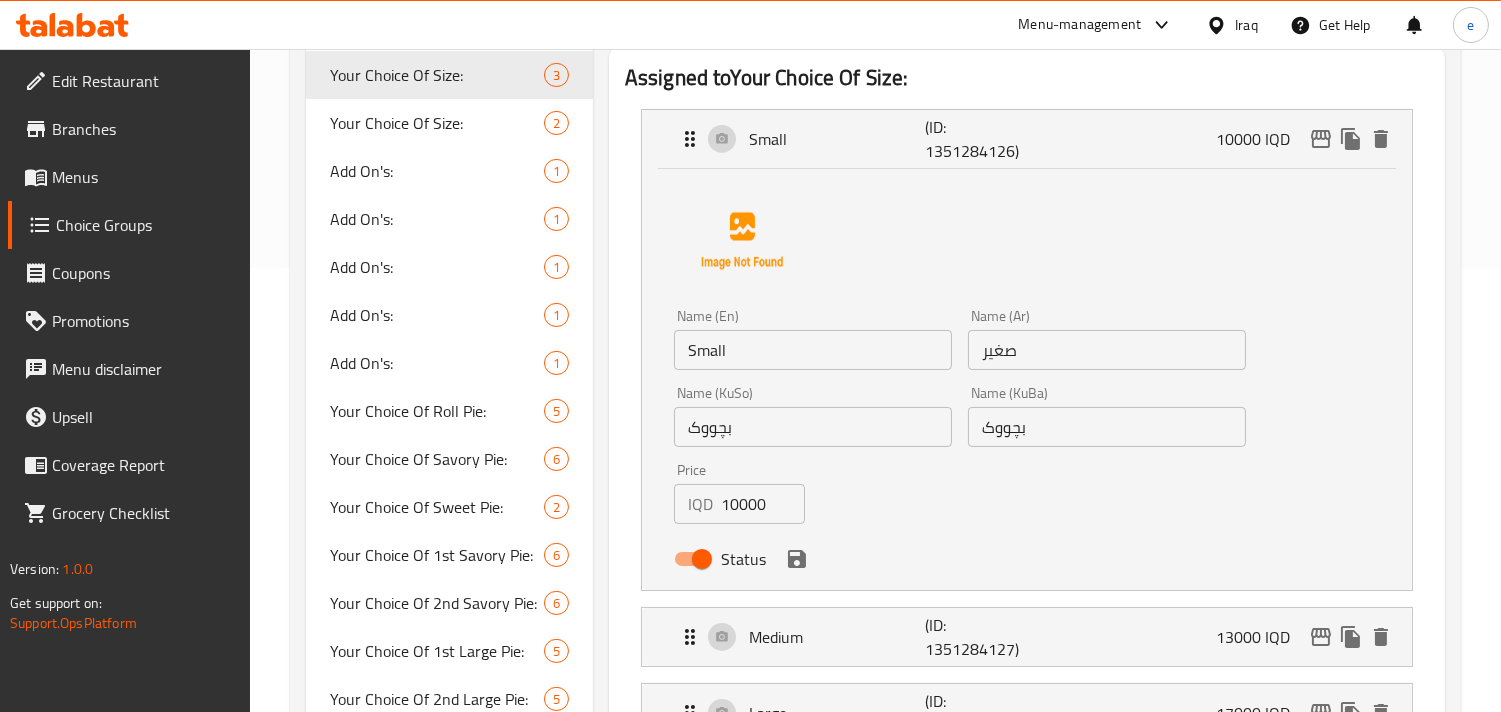 click on "10000" at bounding box center [763, 504] 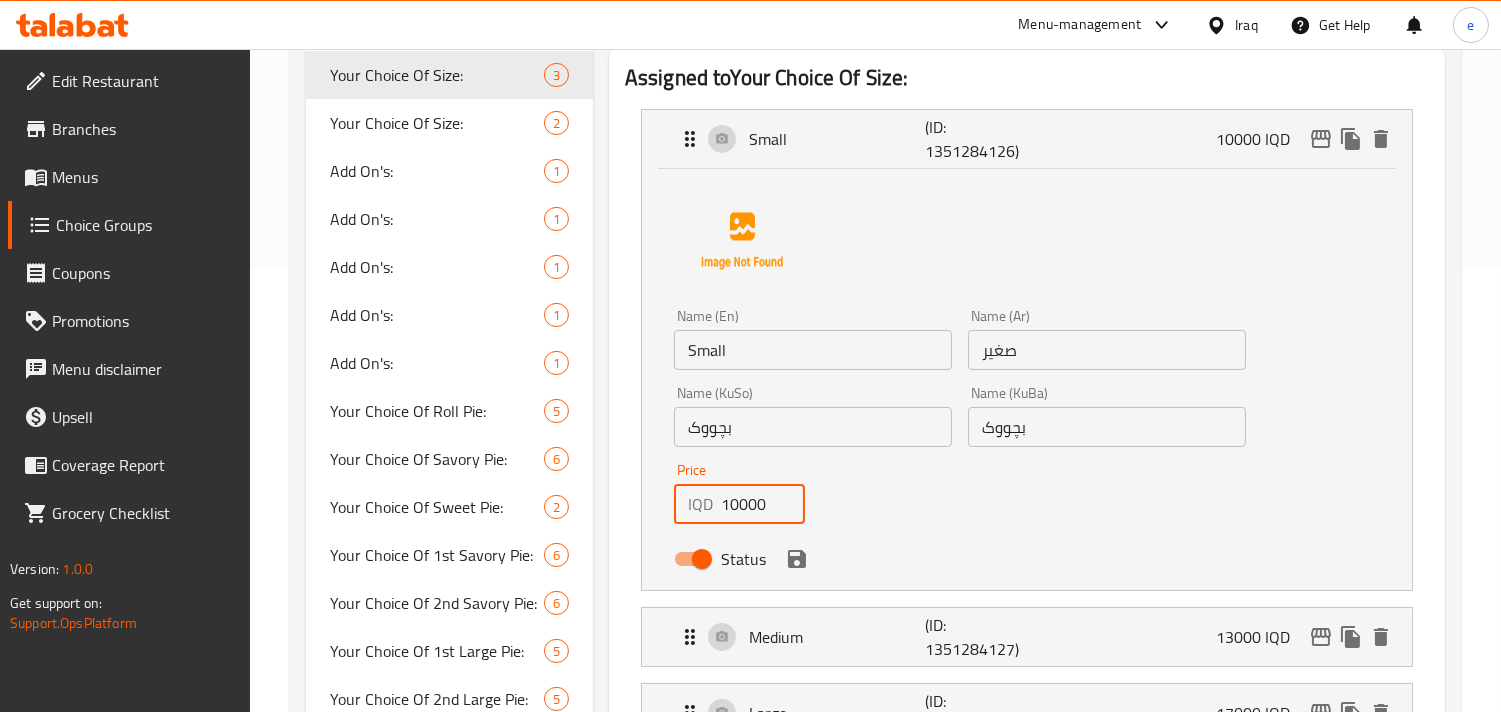 click on "10000" at bounding box center [763, 504] 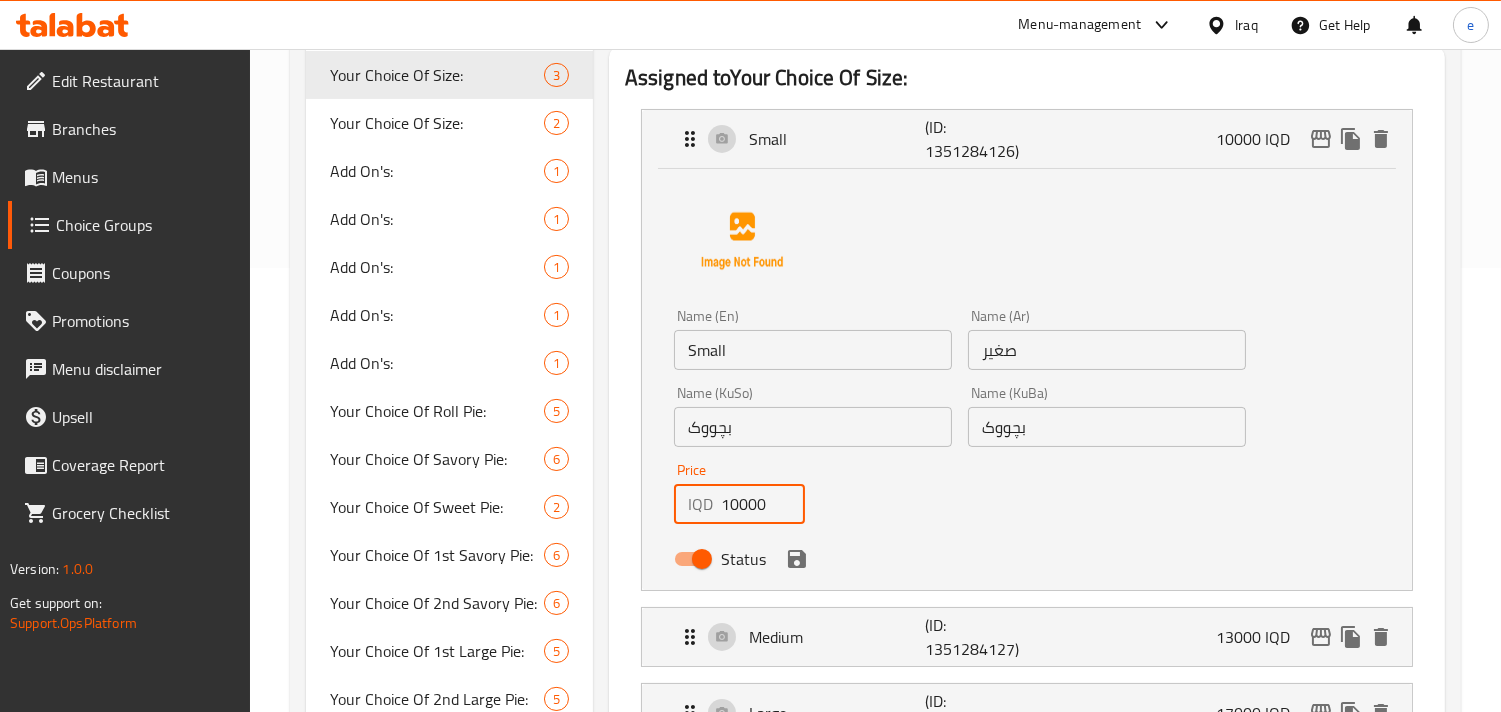 paste on "1" 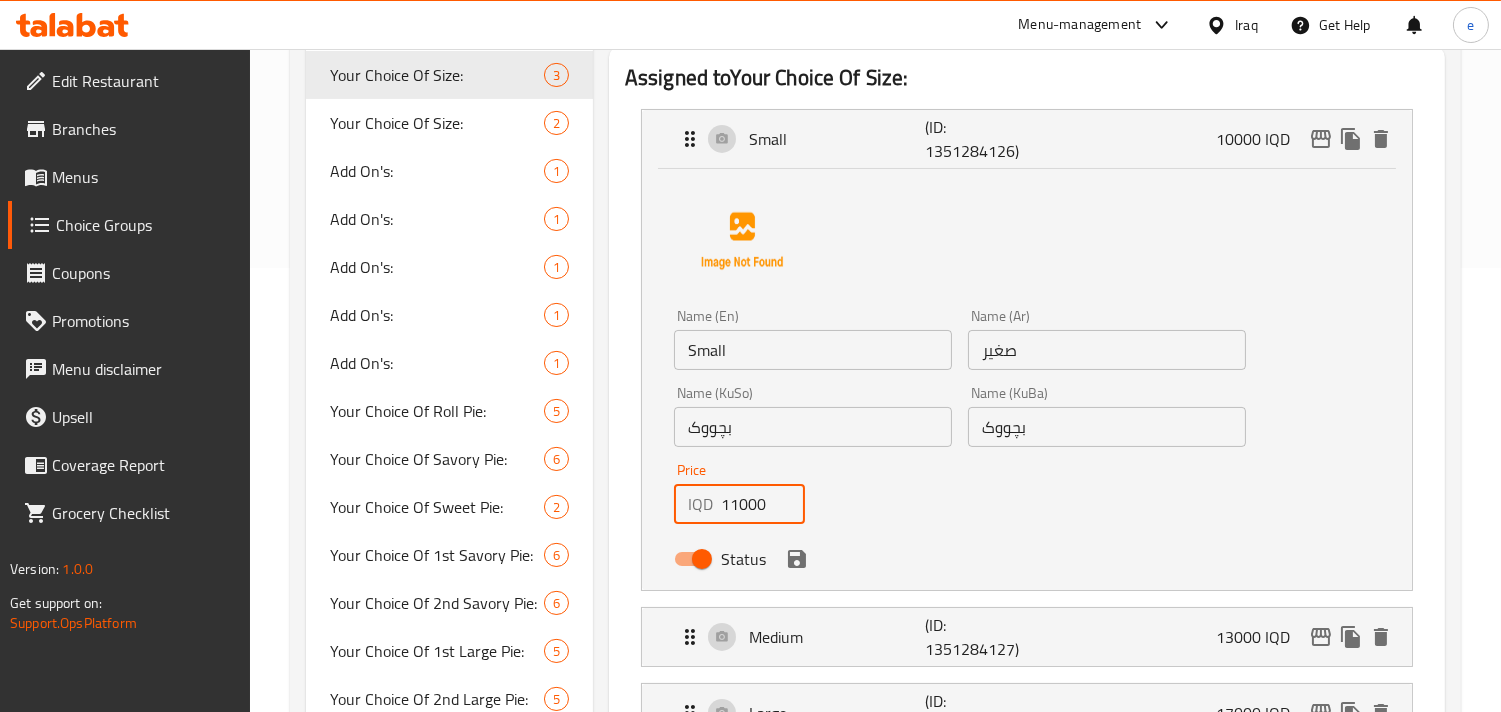 click 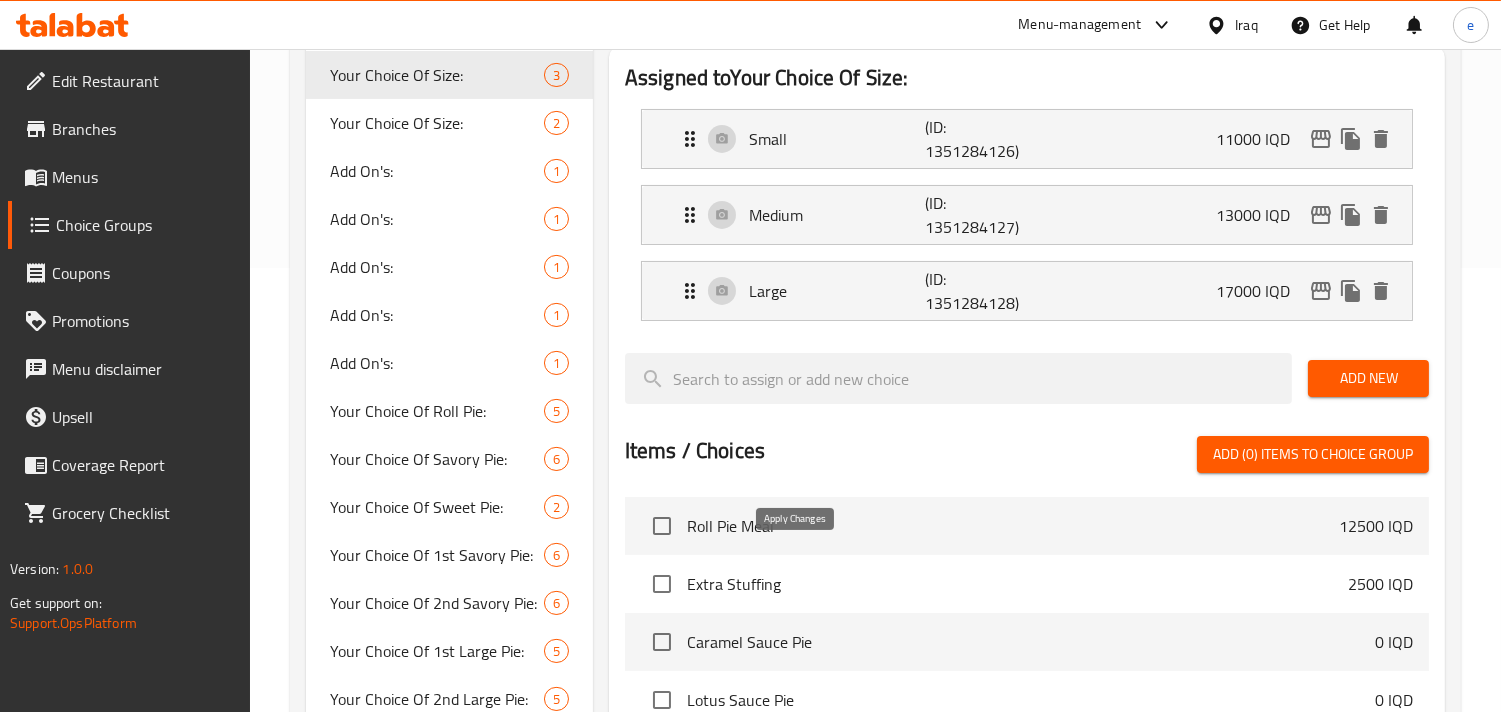 type on "11000" 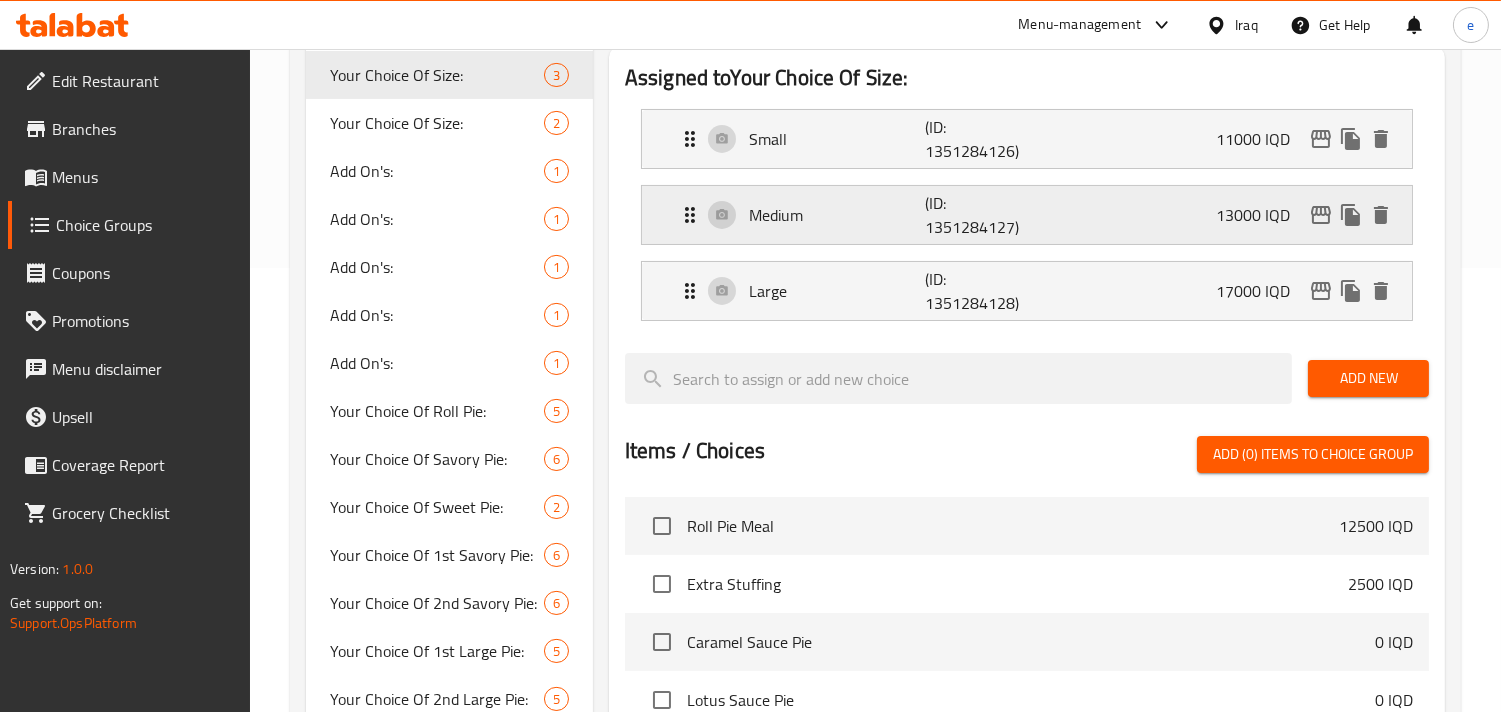 click on "Medium" at bounding box center [837, 215] 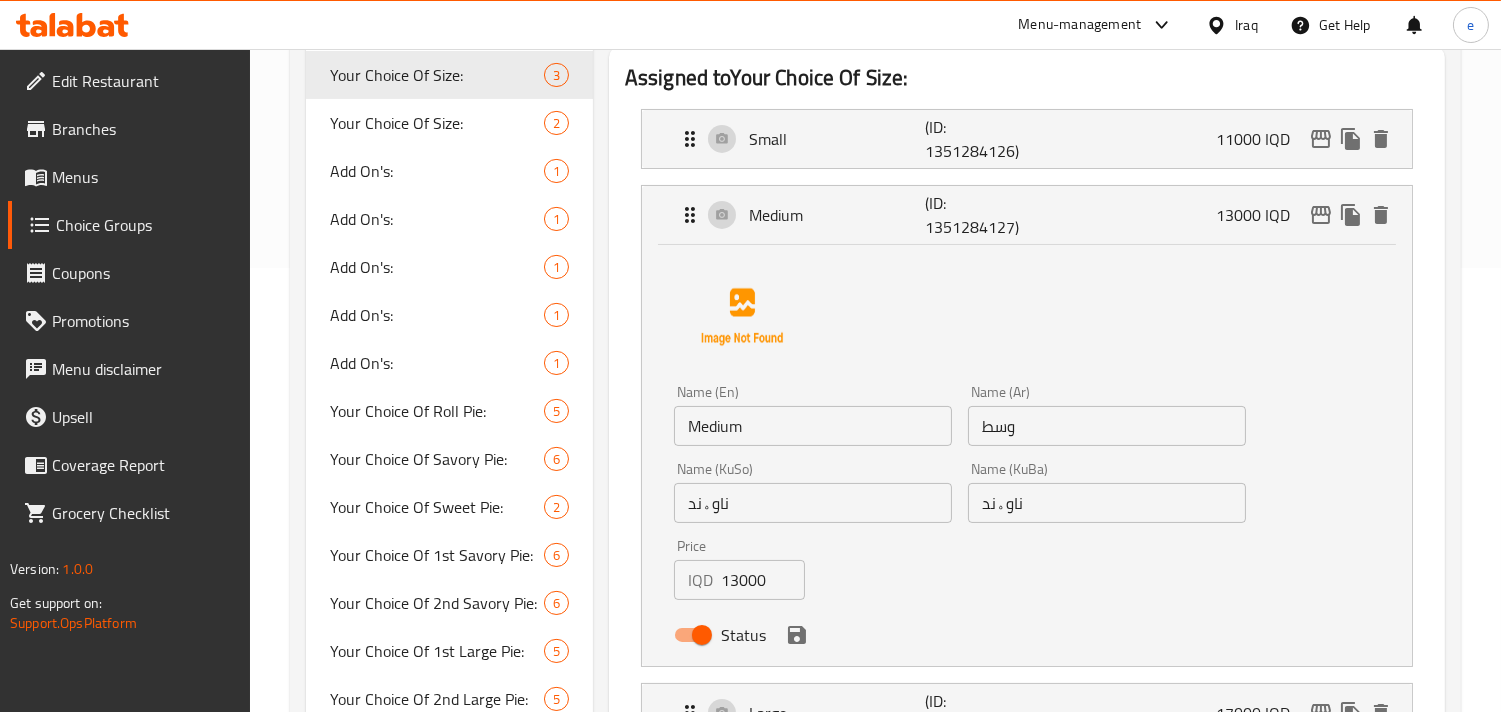 click on "13000" at bounding box center [763, 580] 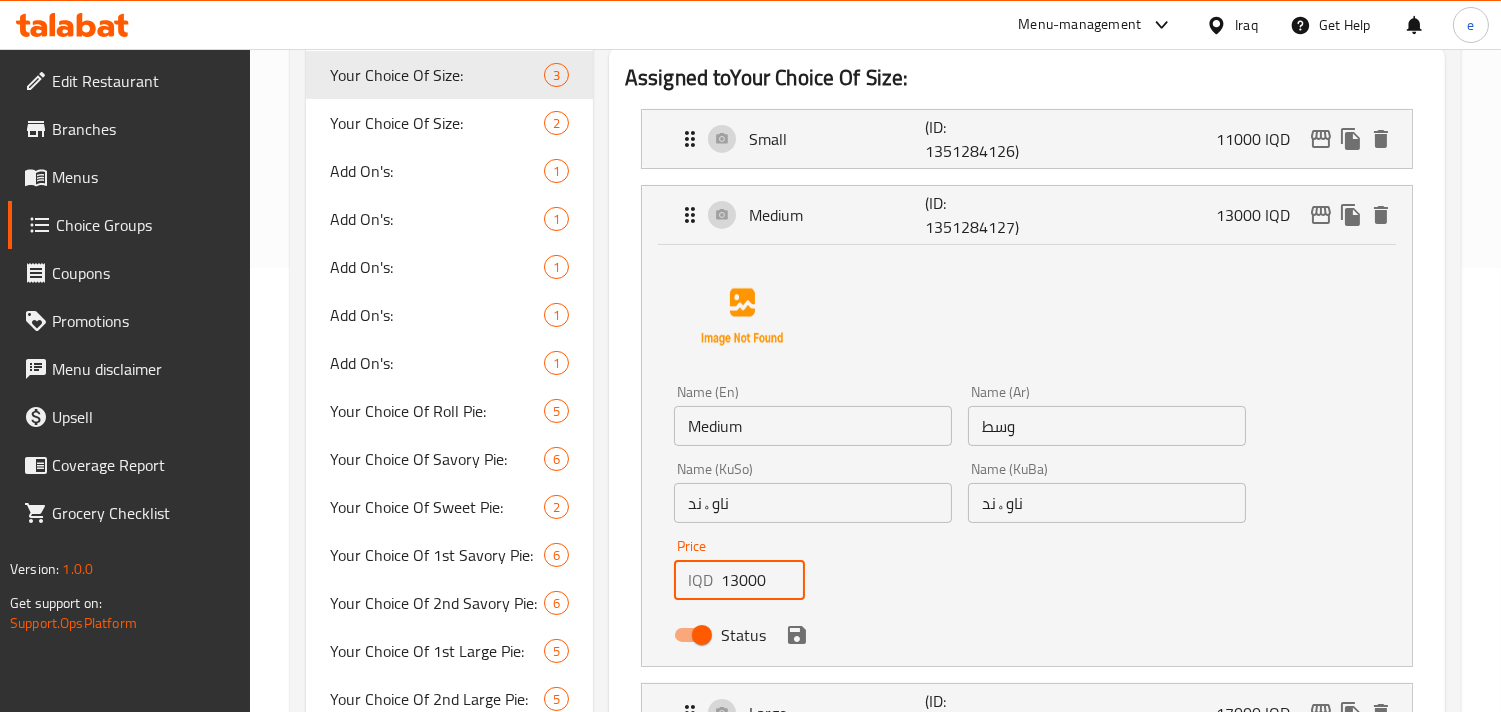 paste on "425" 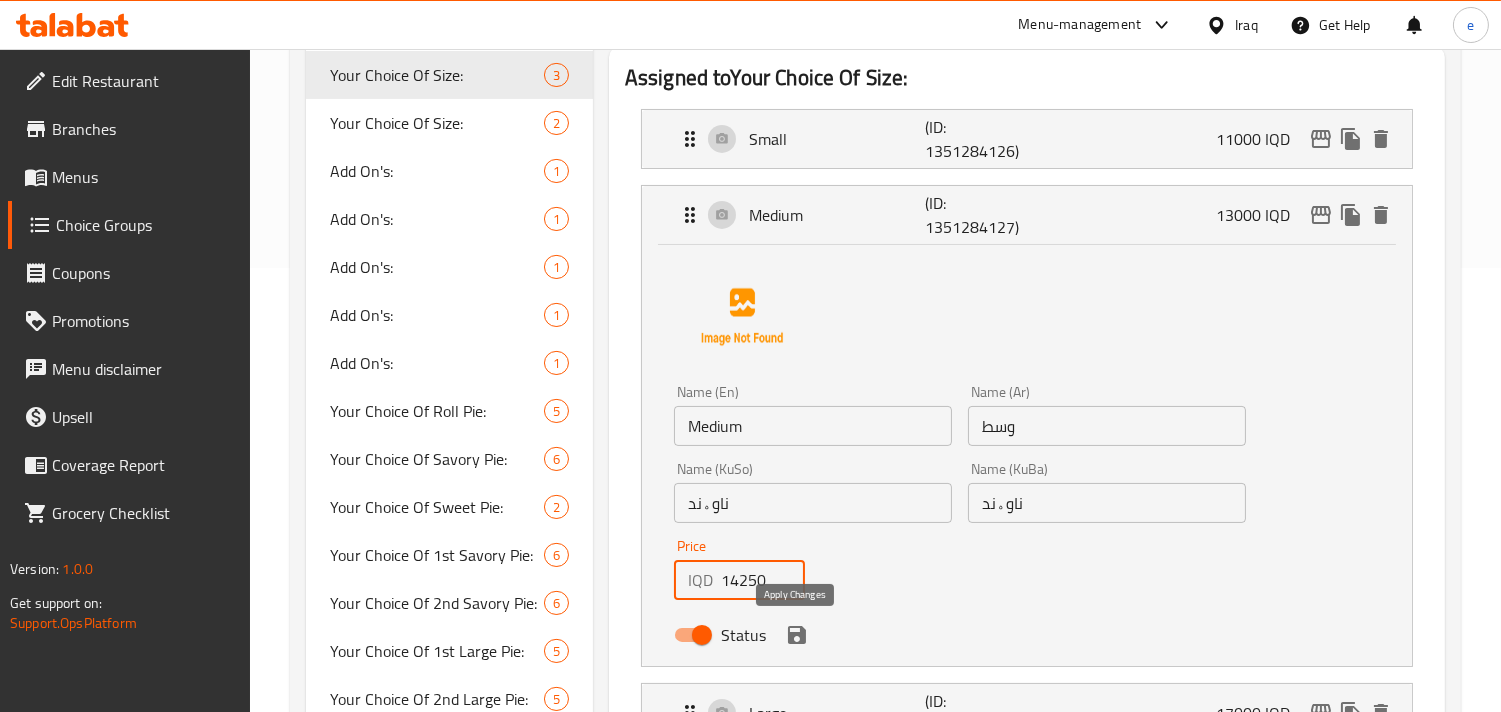 type on "14250" 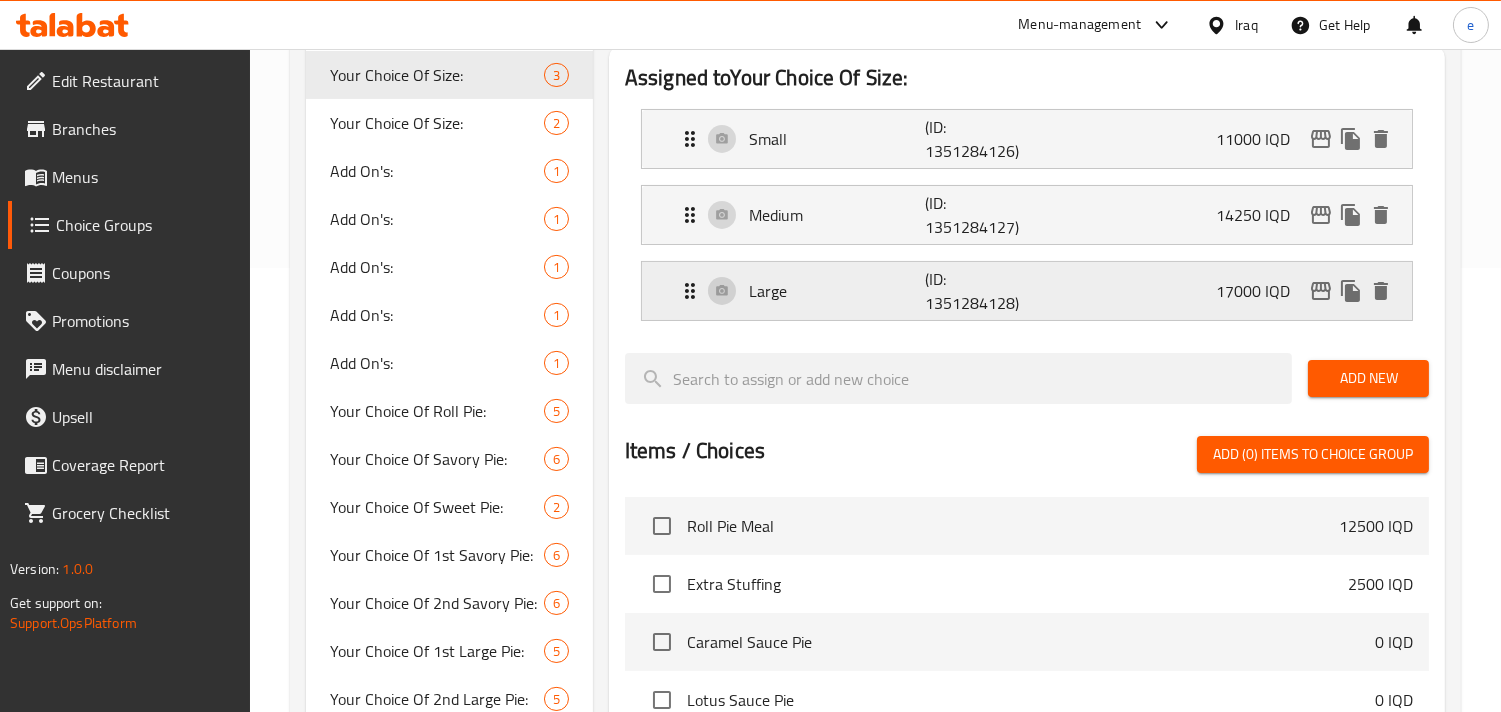 click on "Large" at bounding box center (837, 291) 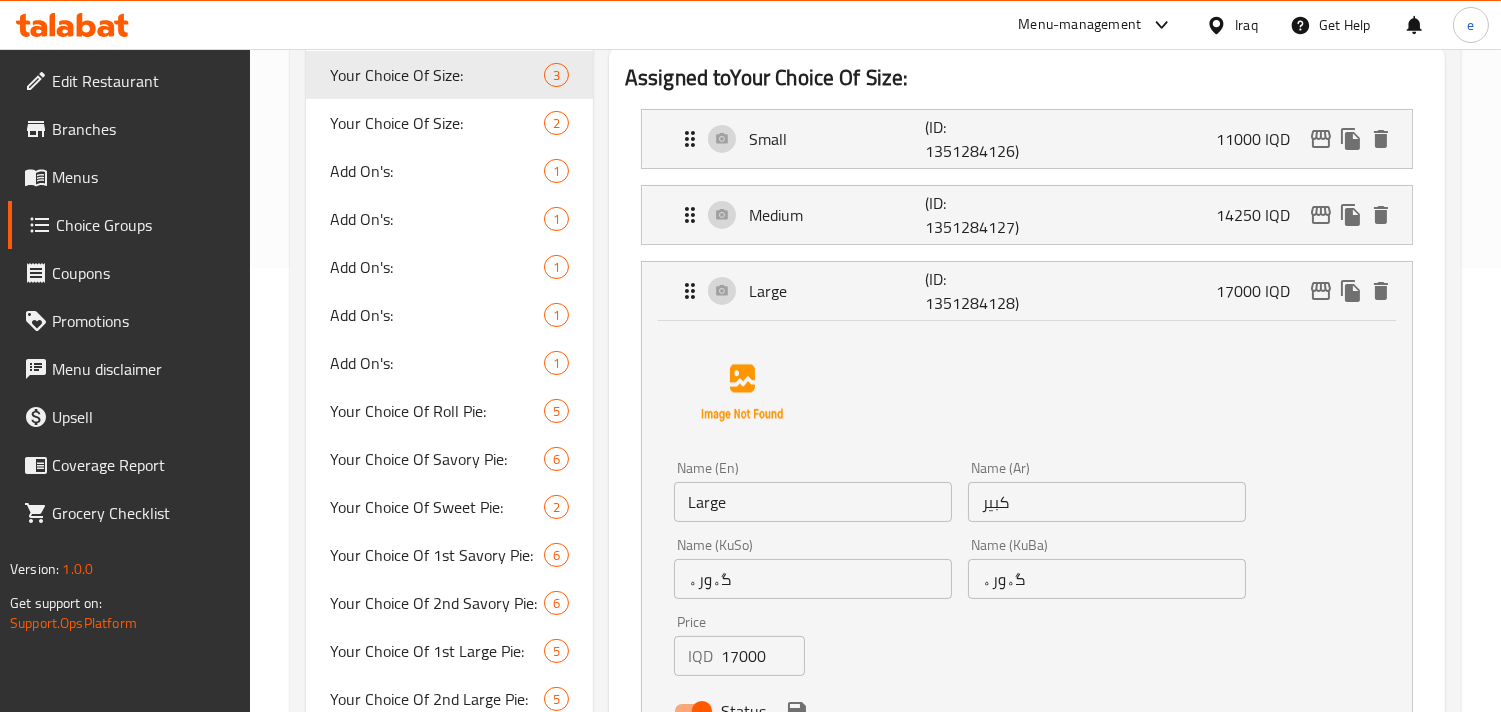 click on "17000" at bounding box center (763, 656) 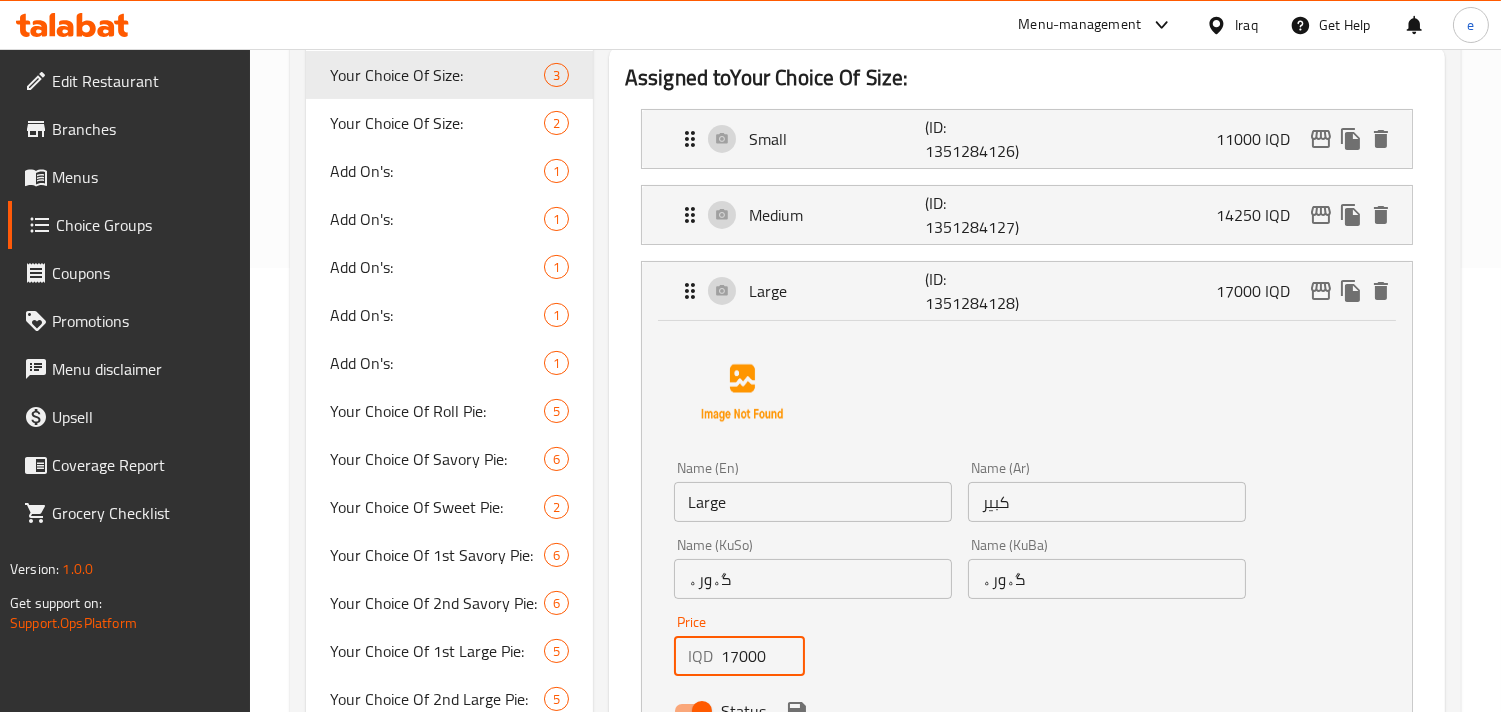 click on "17000" at bounding box center [763, 656] 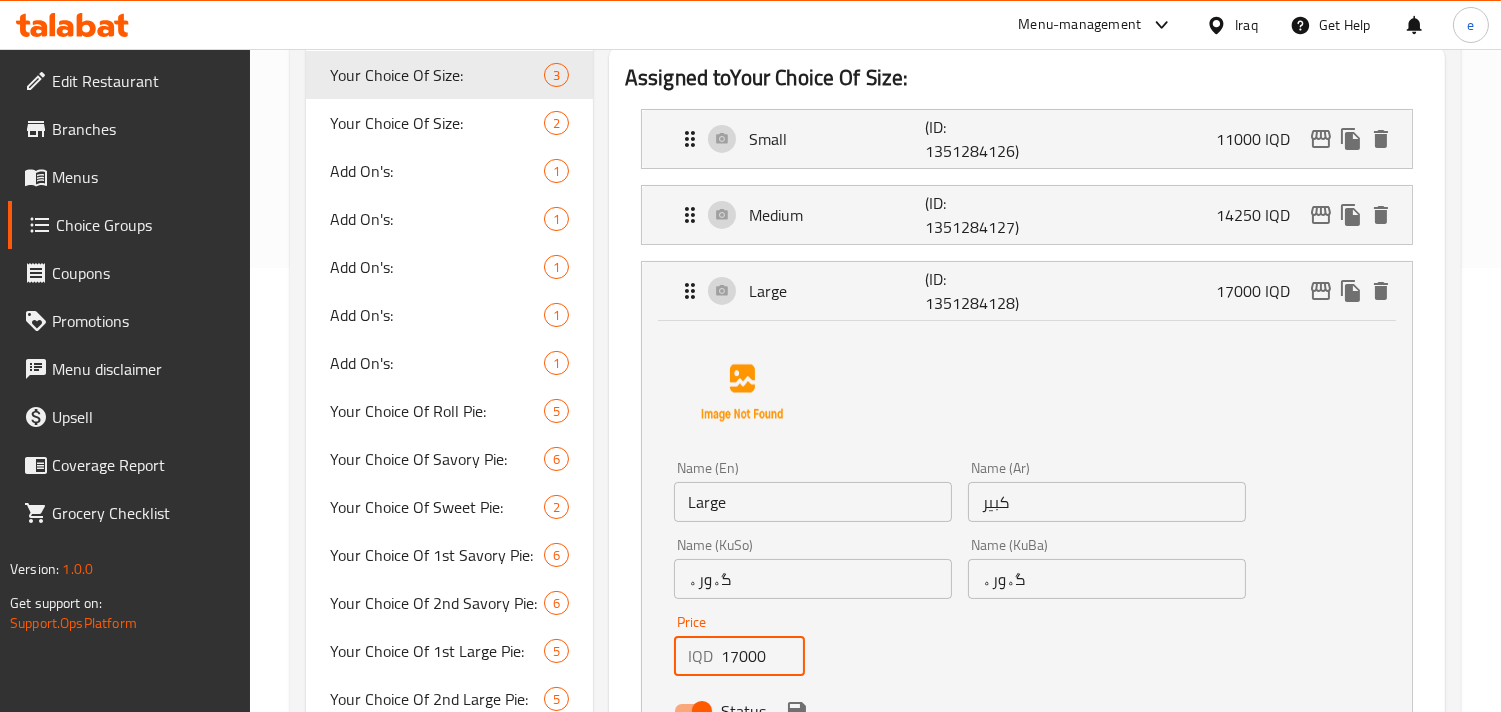 paste on "875" 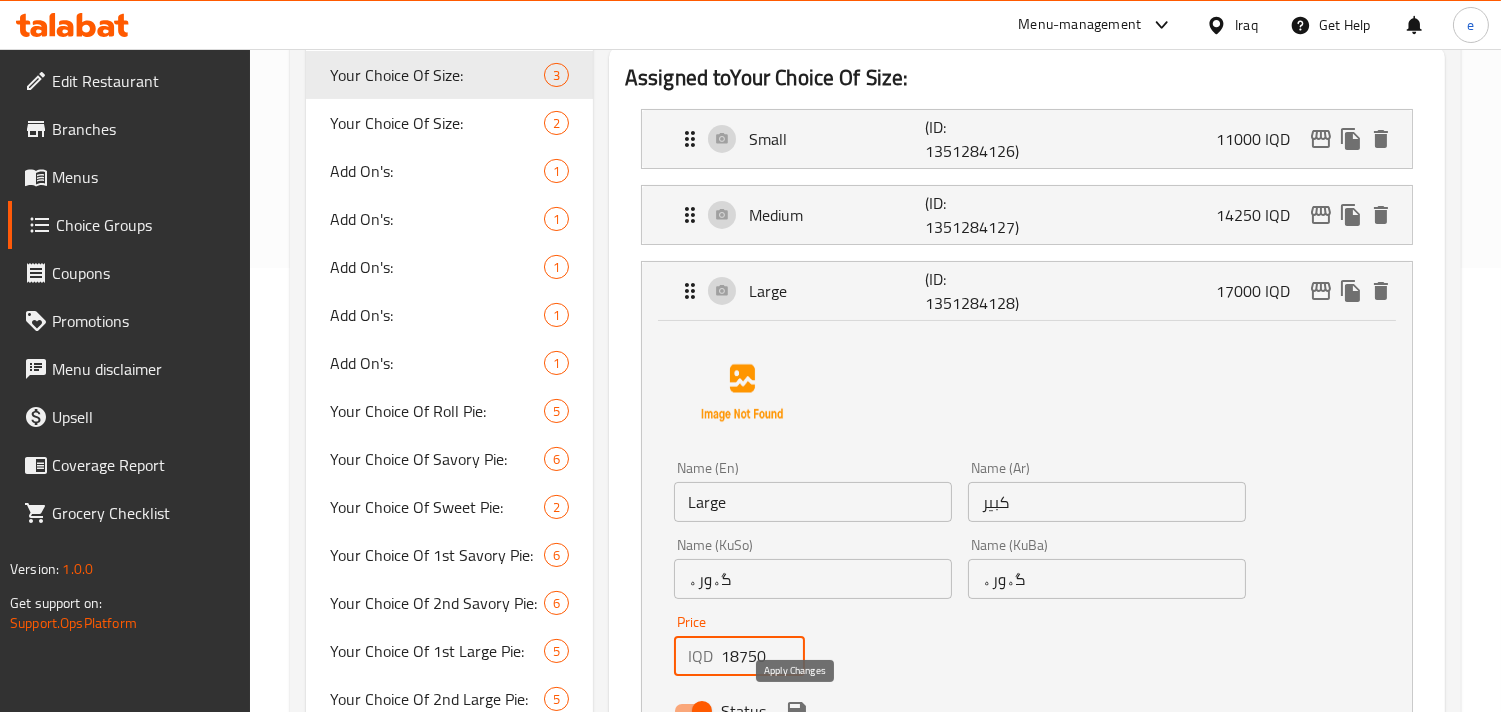 click 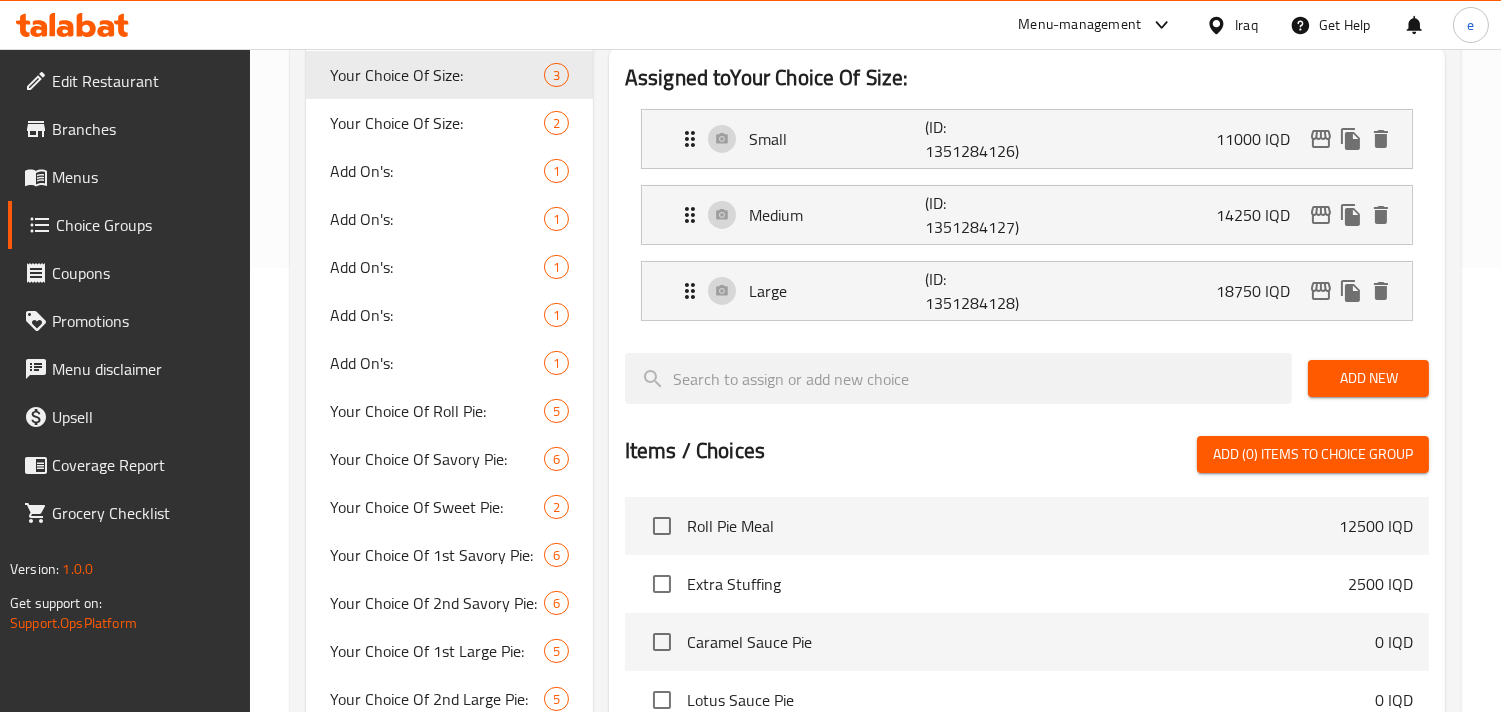 type on "18750" 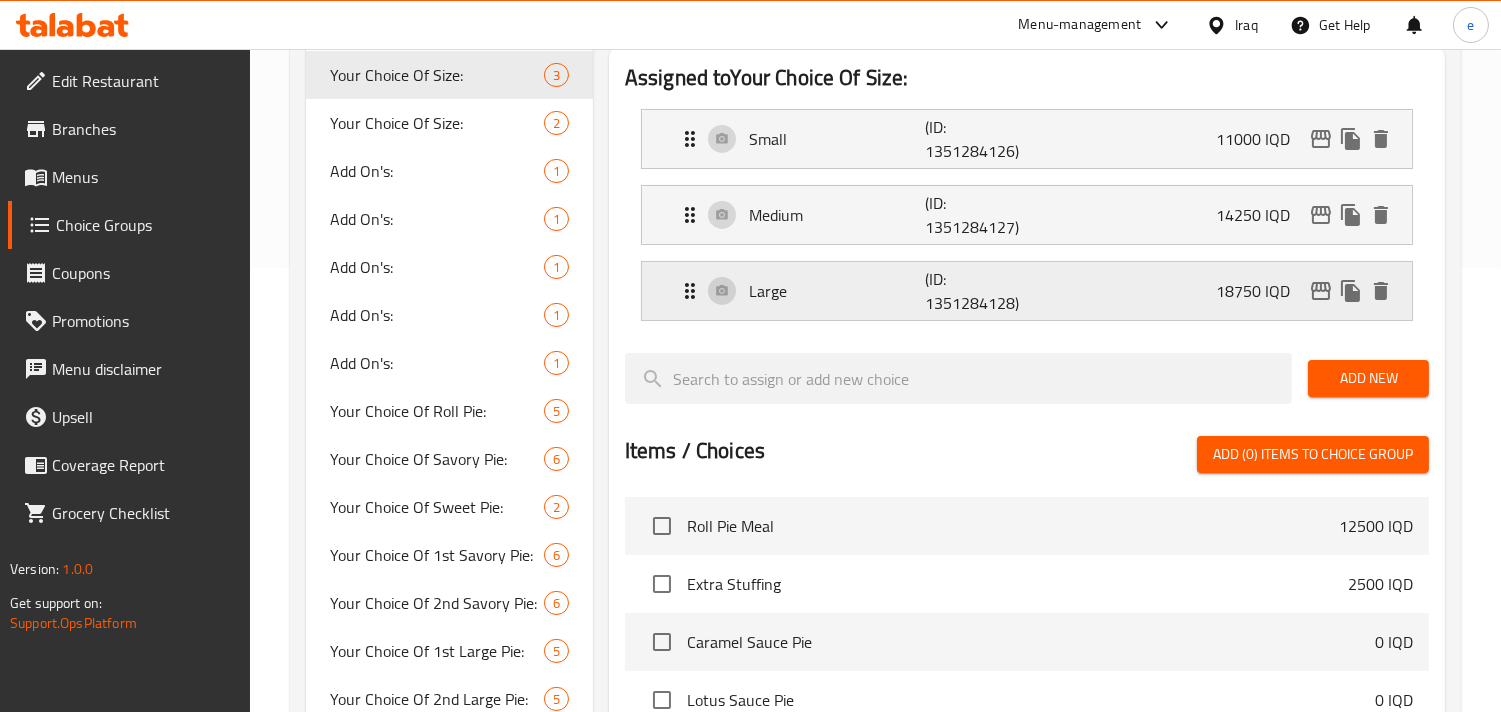 scroll, scrollTop: 222, scrollLeft: 0, axis: vertical 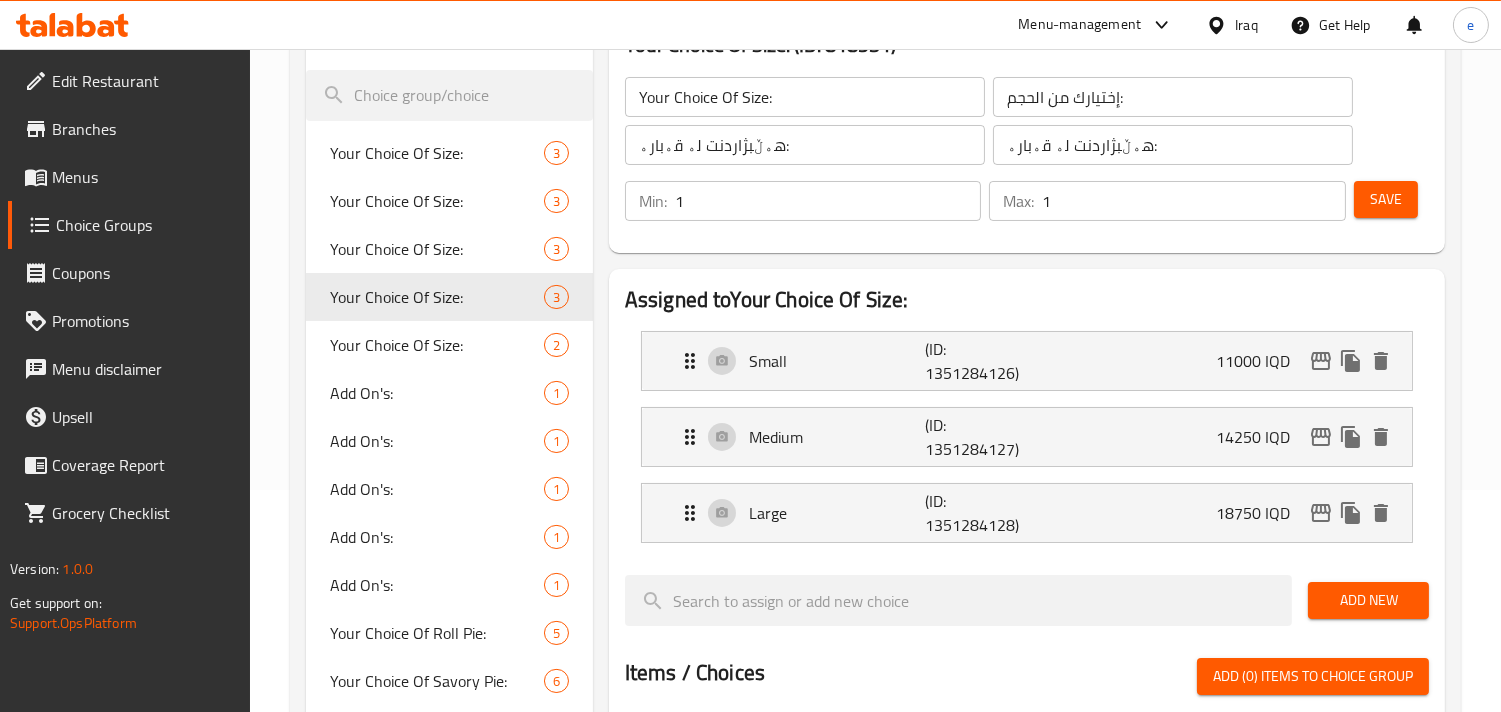 click on "Save" at bounding box center [1386, 199] 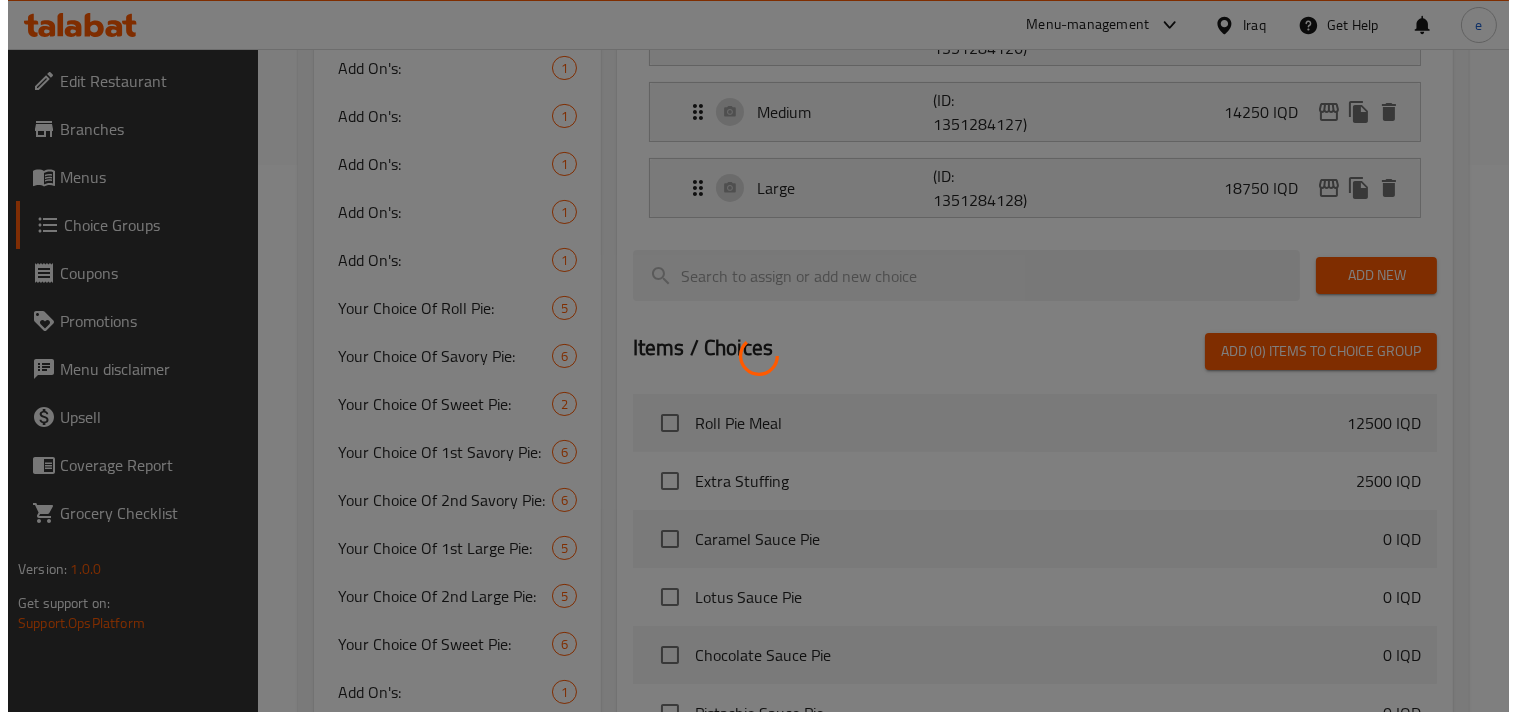 scroll, scrollTop: 868, scrollLeft: 0, axis: vertical 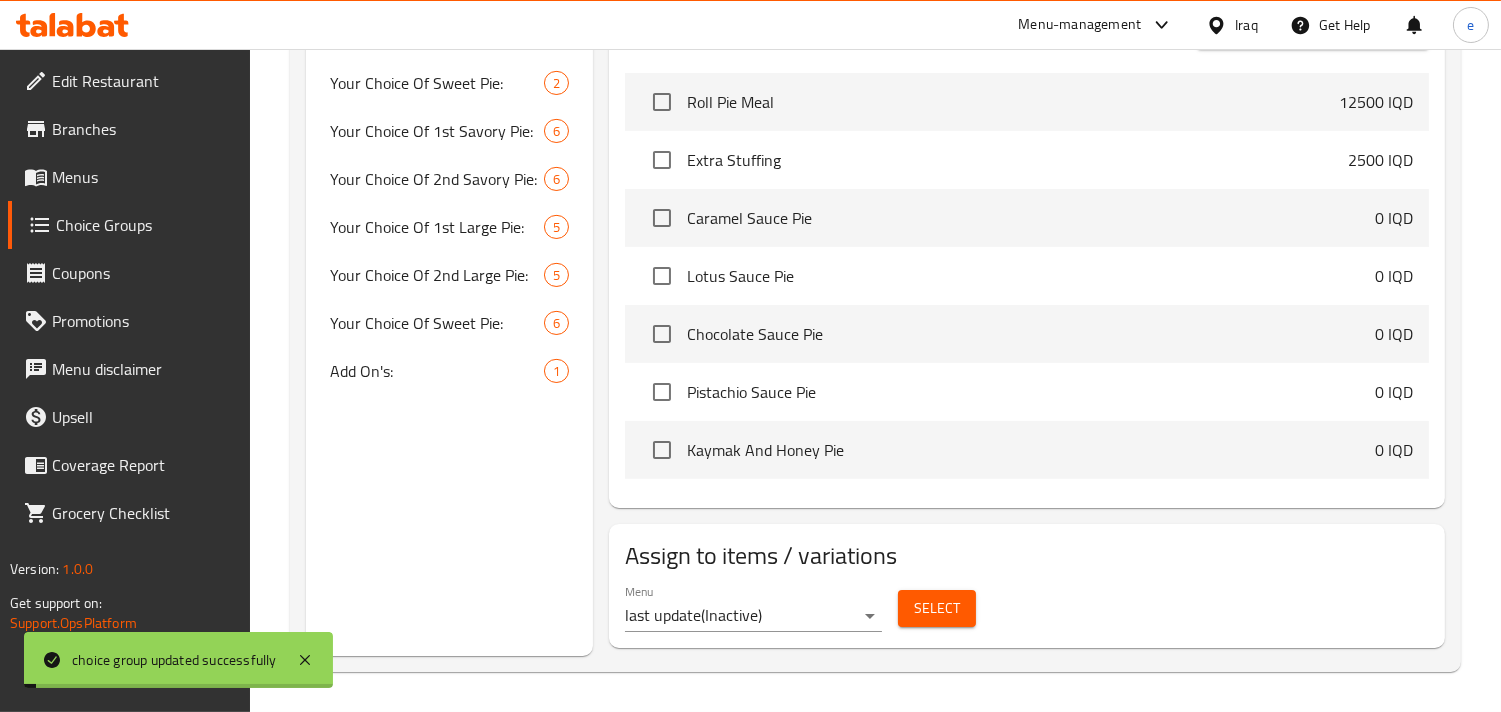 click on "Select" at bounding box center (937, 608) 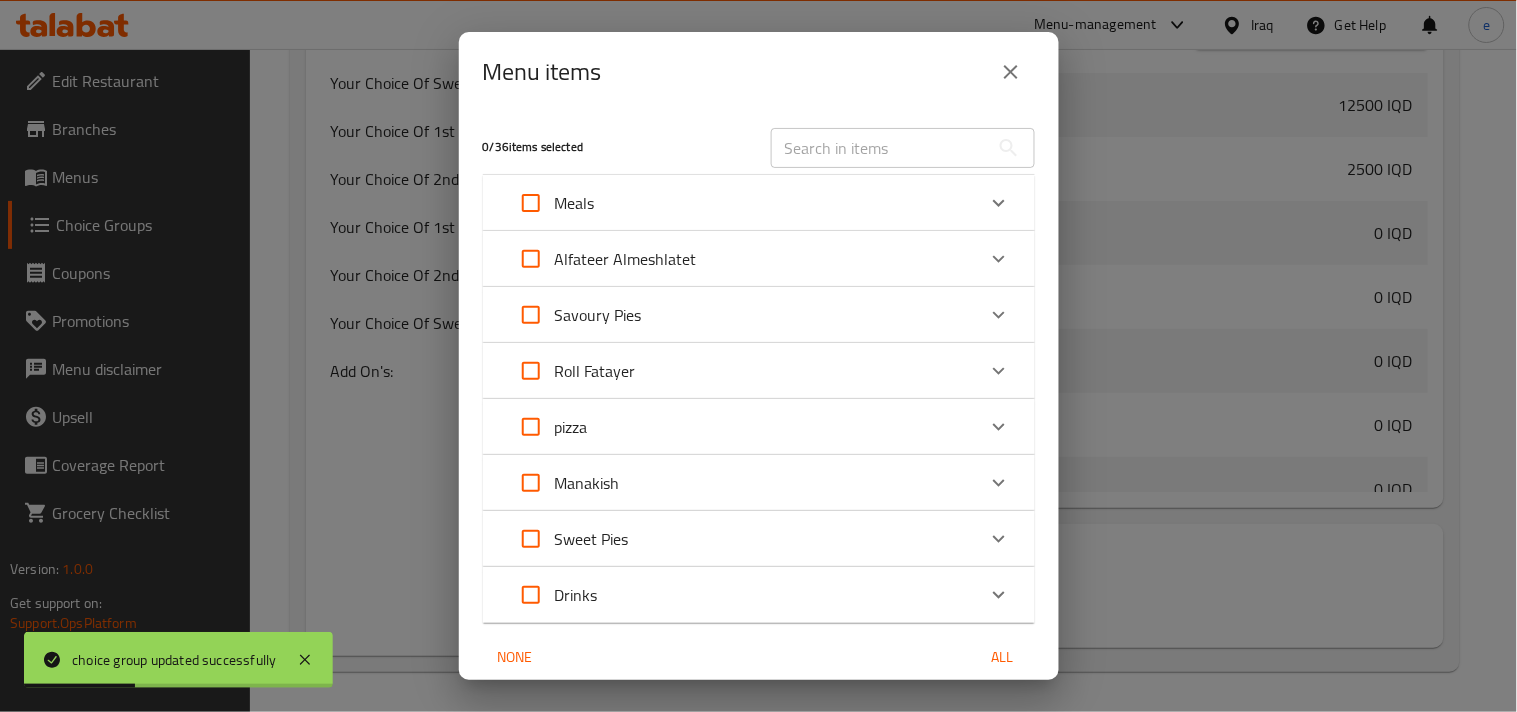 click on "Manakish" at bounding box center [759, 483] 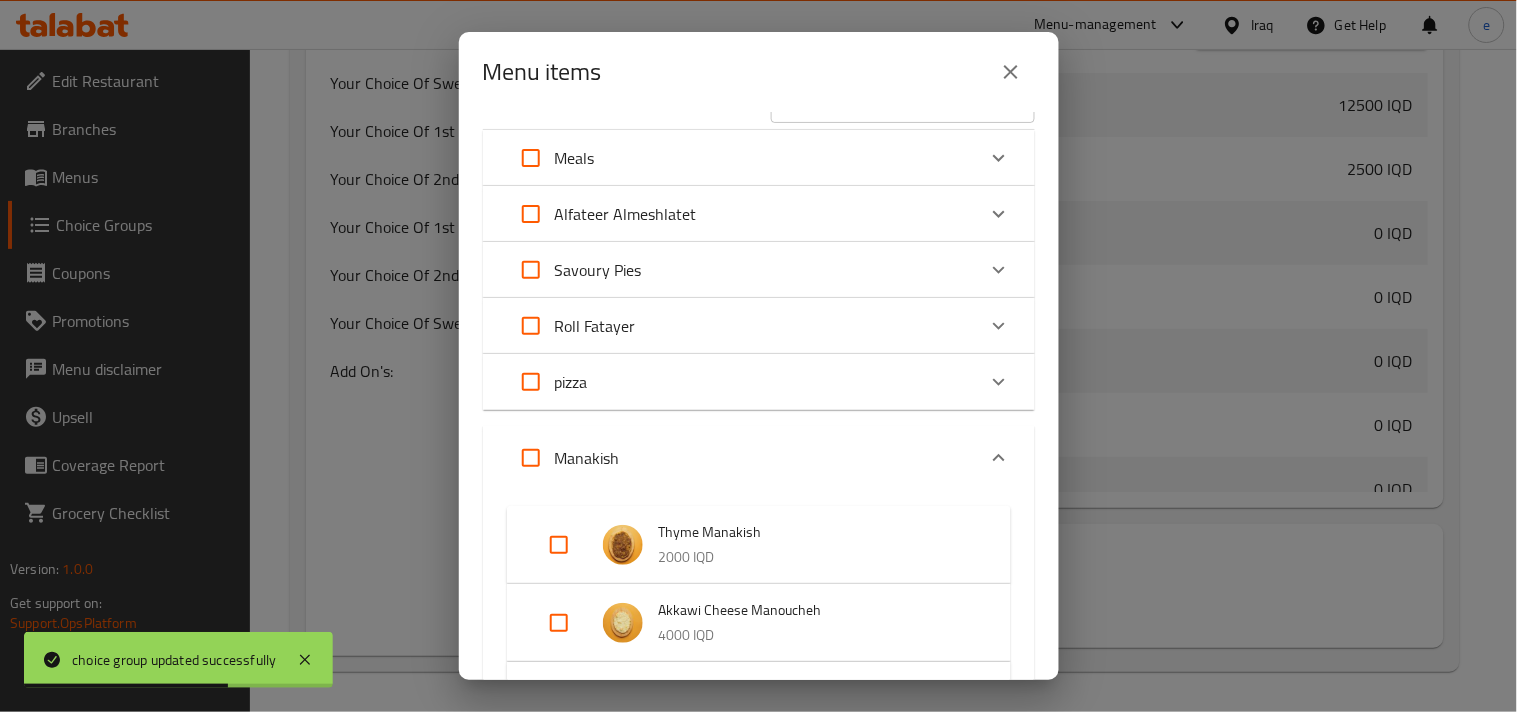 scroll, scrollTop: 0, scrollLeft: 0, axis: both 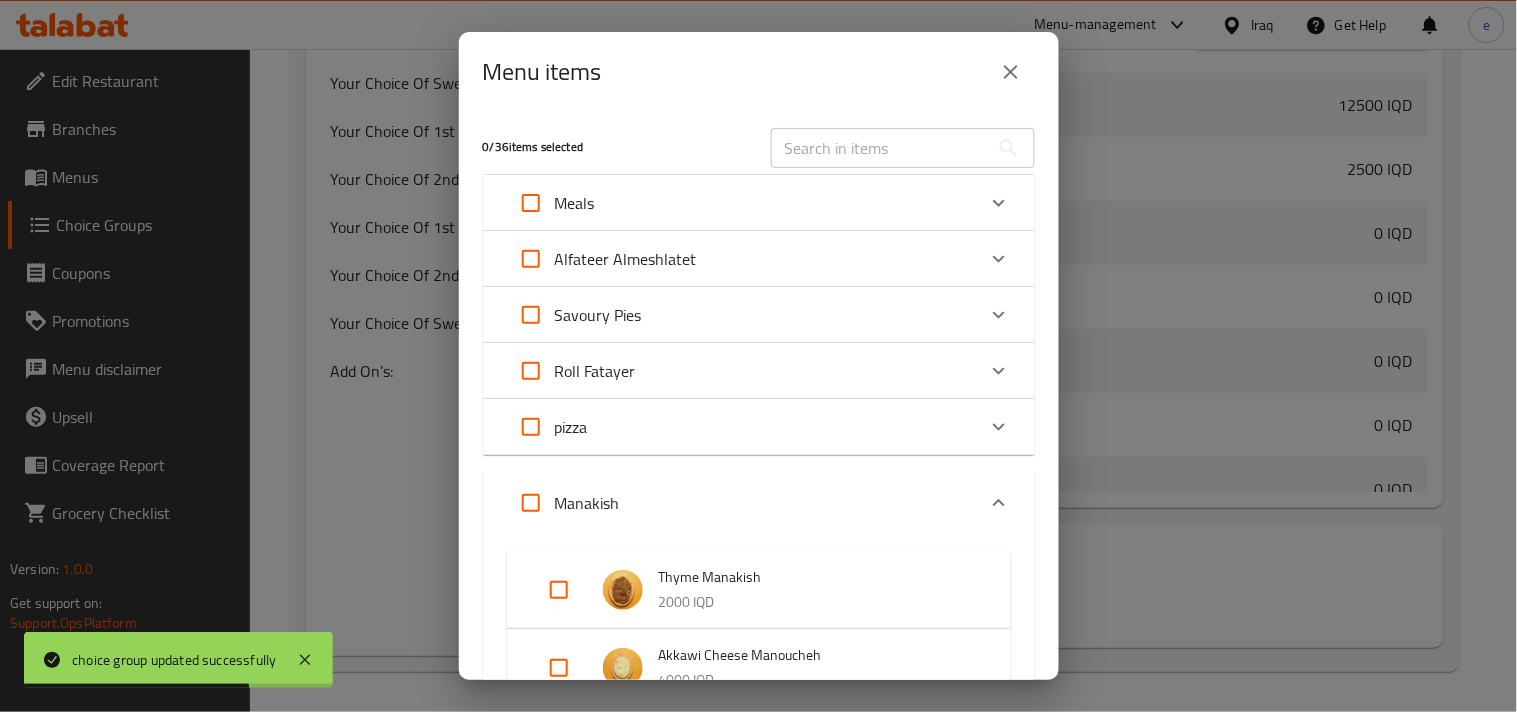 click on "pizza" at bounding box center (741, 427) 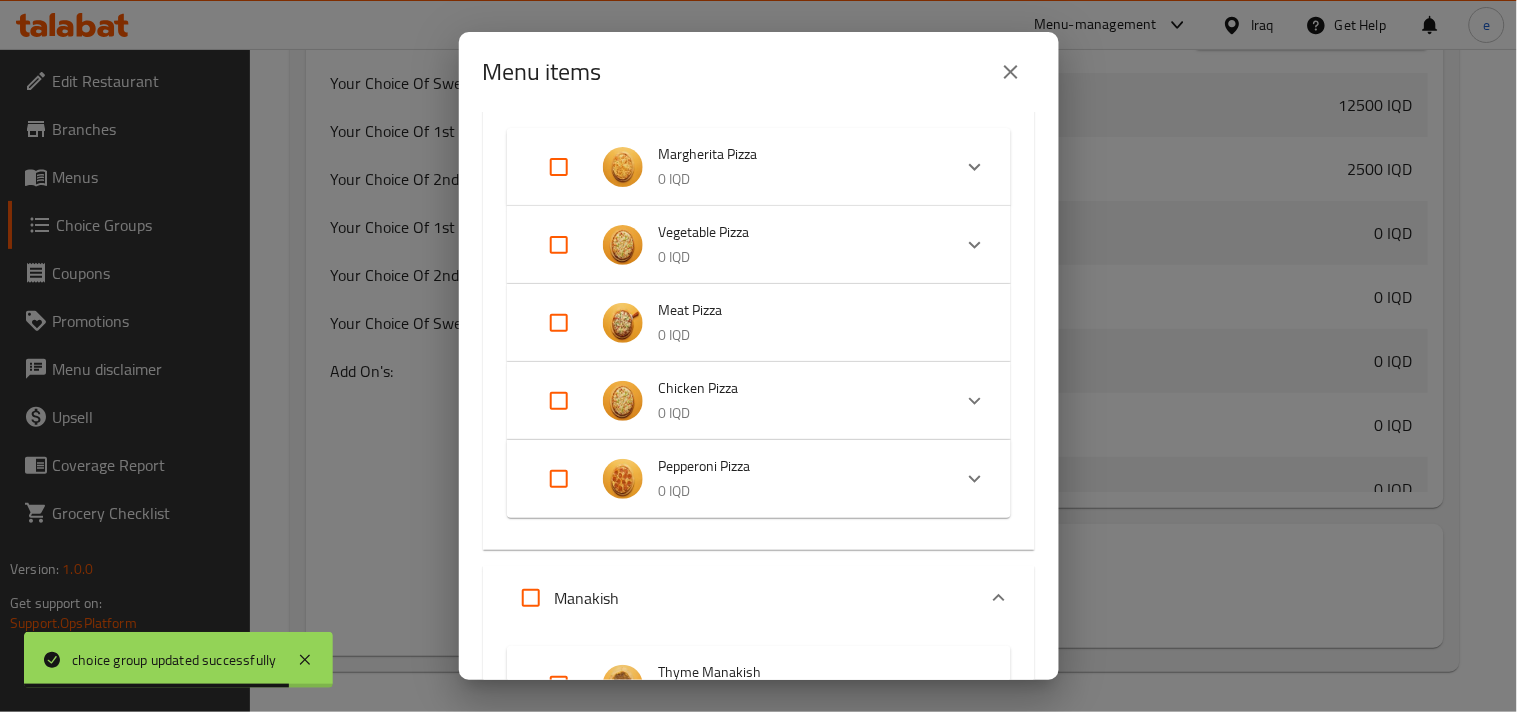 scroll, scrollTop: 444, scrollLeft: 0, axis: vertical 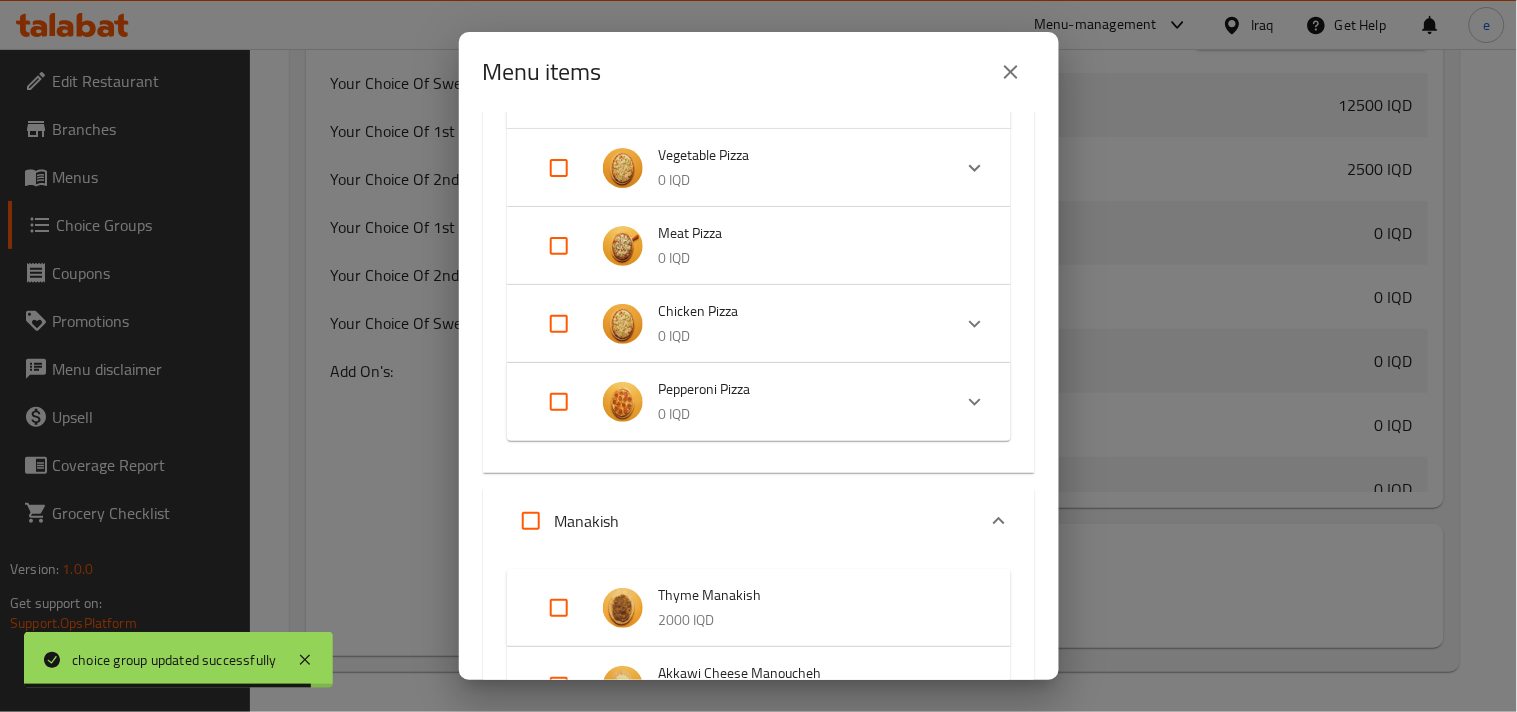 click at bounding box center [559, 402] 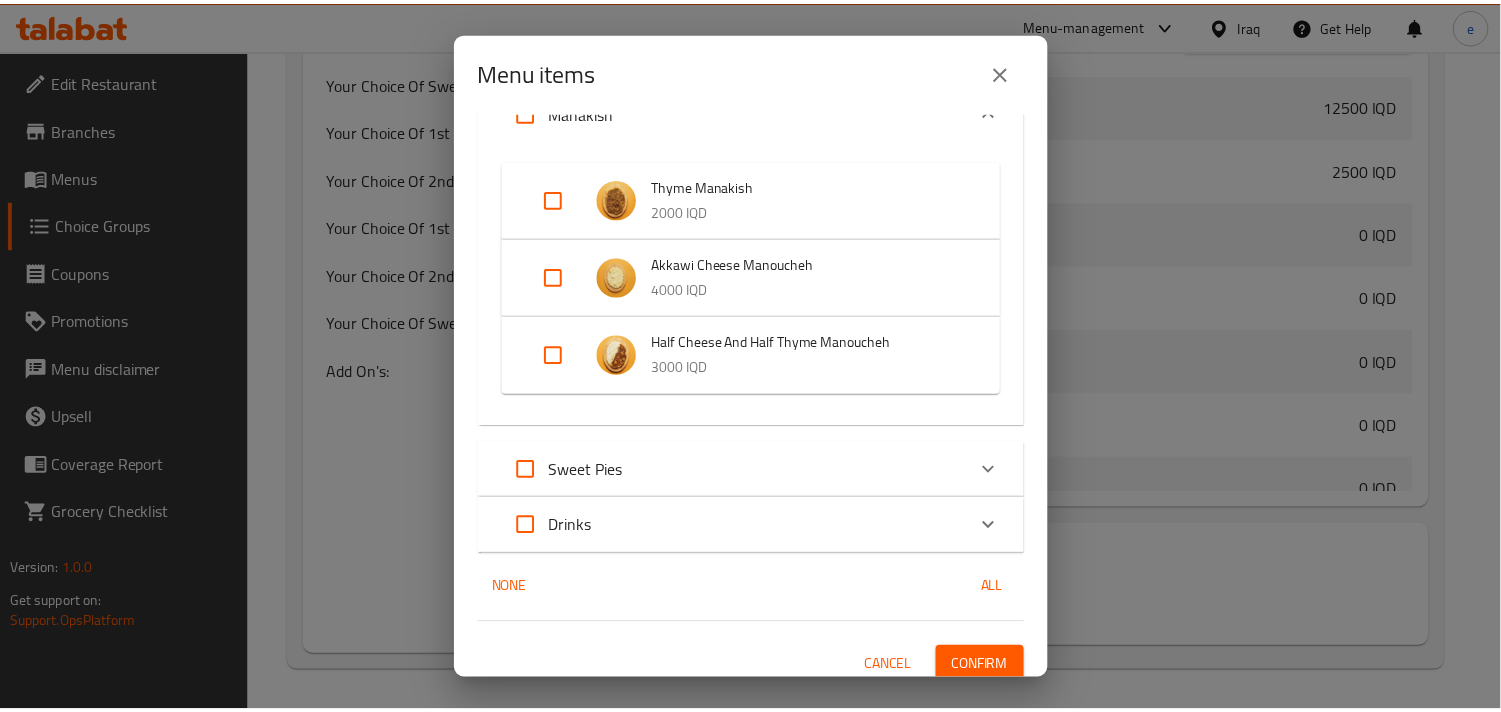 scroll, scrollTop: 993, scrollLeft: 0, axis: vertical 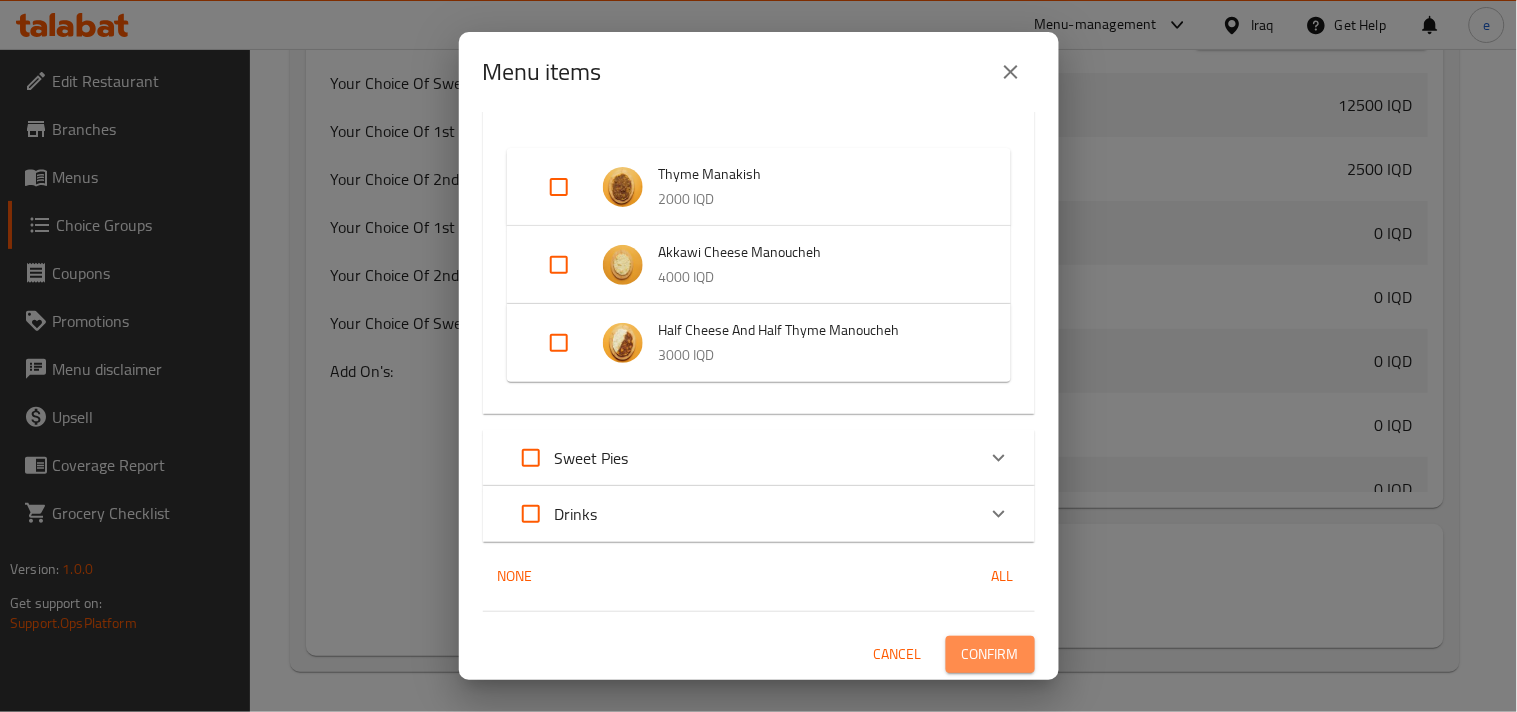 click on "Confirm" at bounding box center [990, 654] 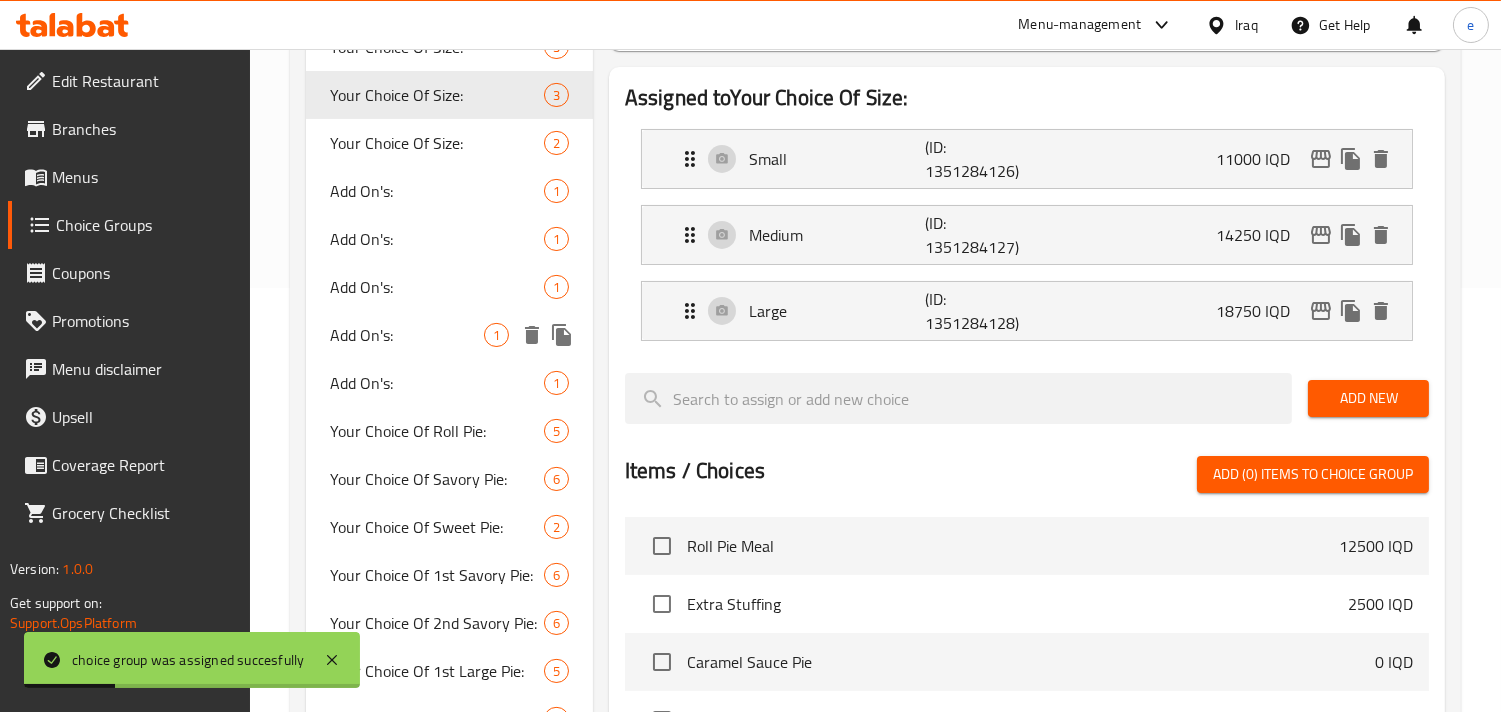scroll, scrollTop: 202, scrollLeft: 0, axis: vertical 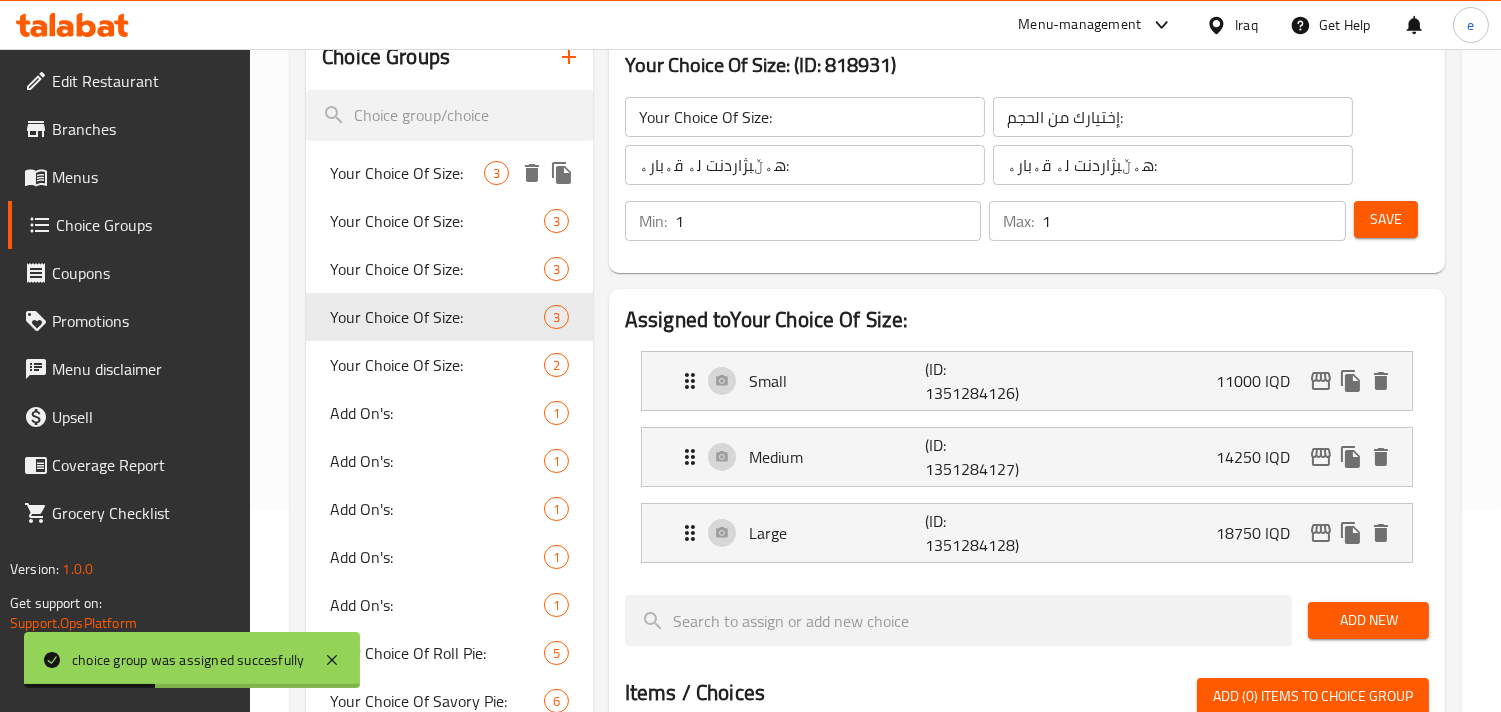 click on "Your Choice Of Size:" at bounding box center (407, 173) 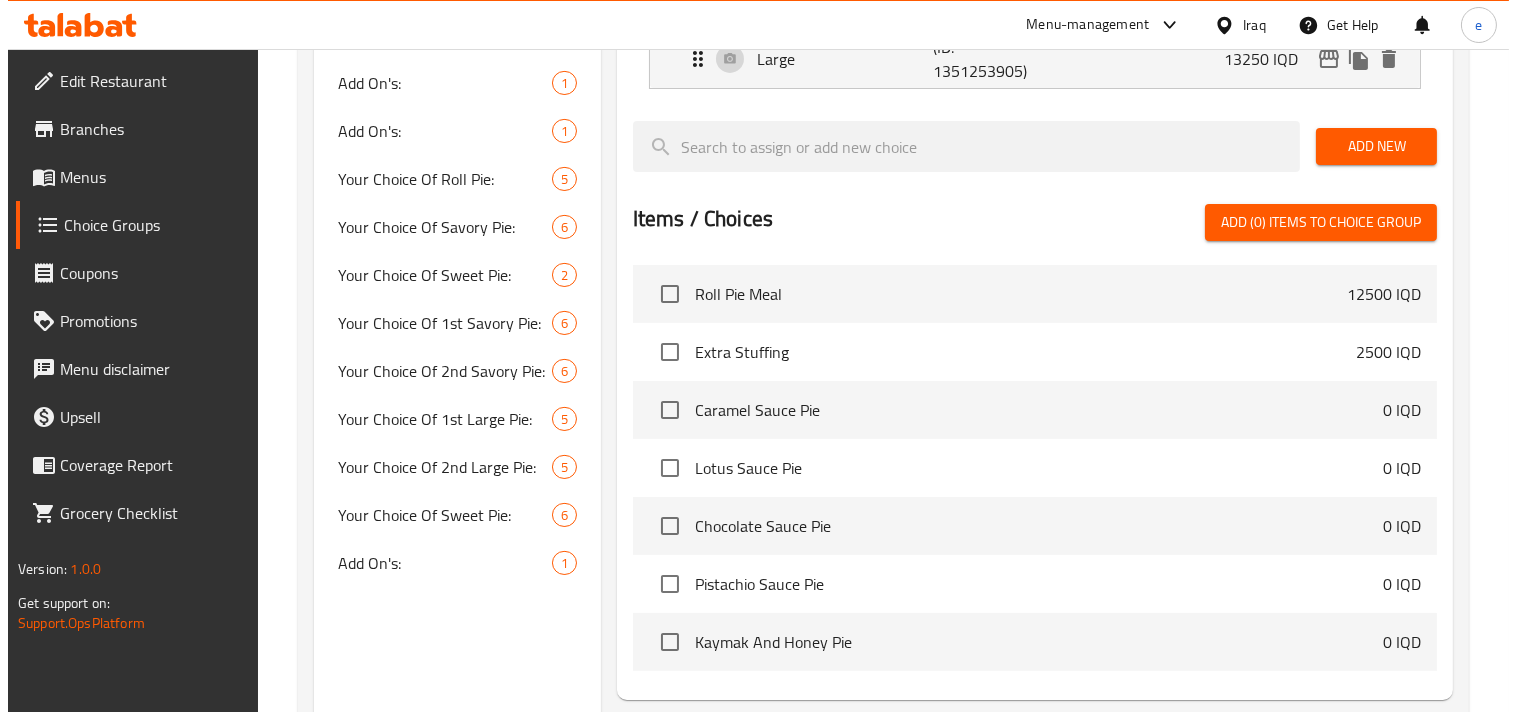 scroll, scrollTop: 868, scrollLeft: 0, axis: vertical 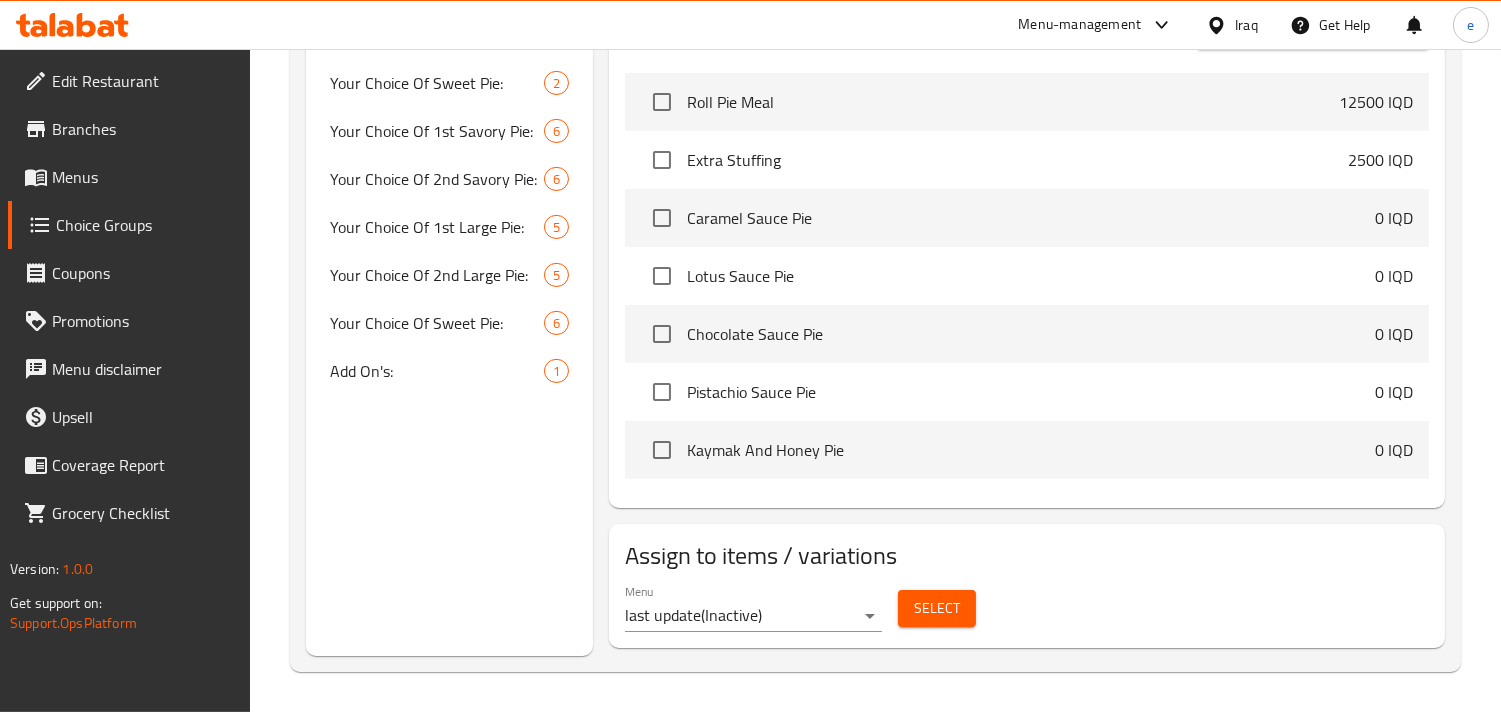 click on "Select" at bounding box center (937, 608) 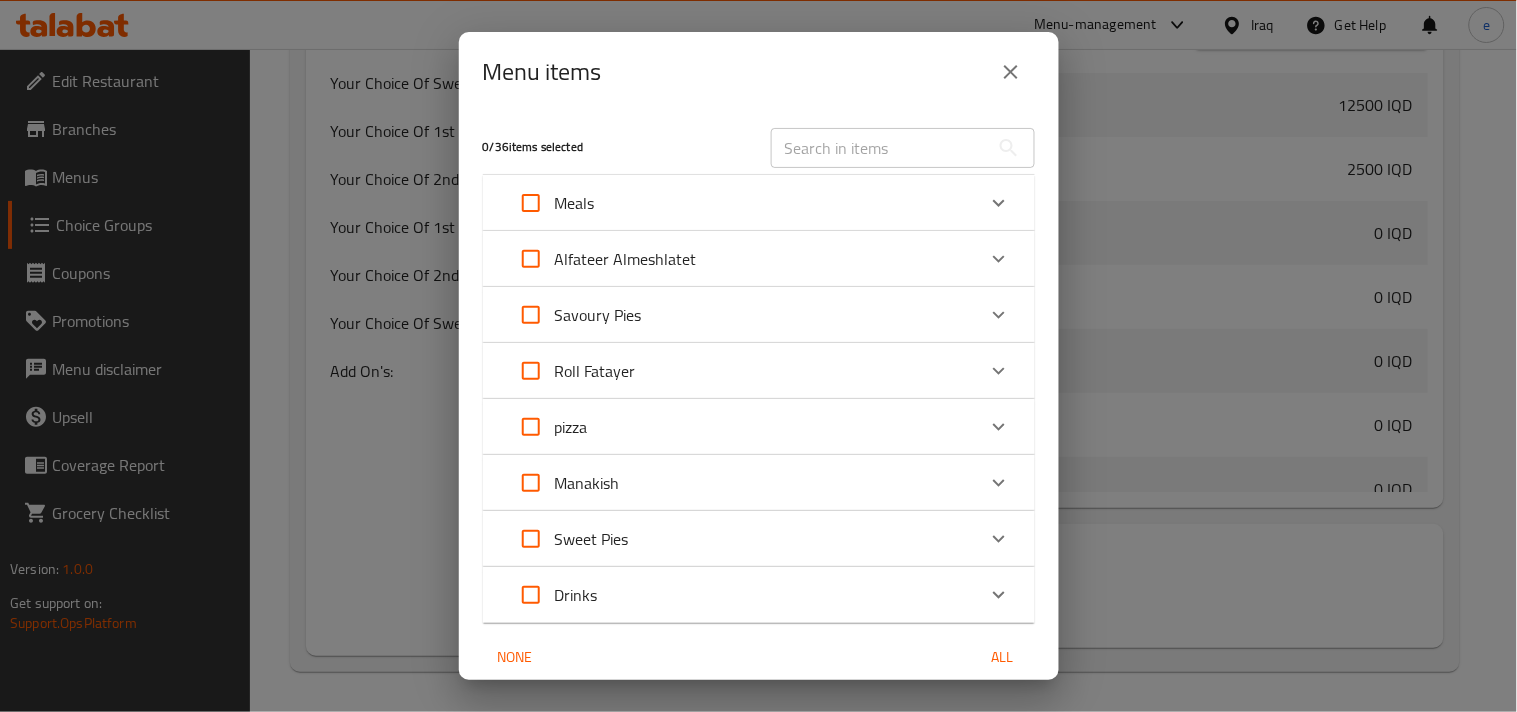 click on "pizza" at bounding box center [741, 427] 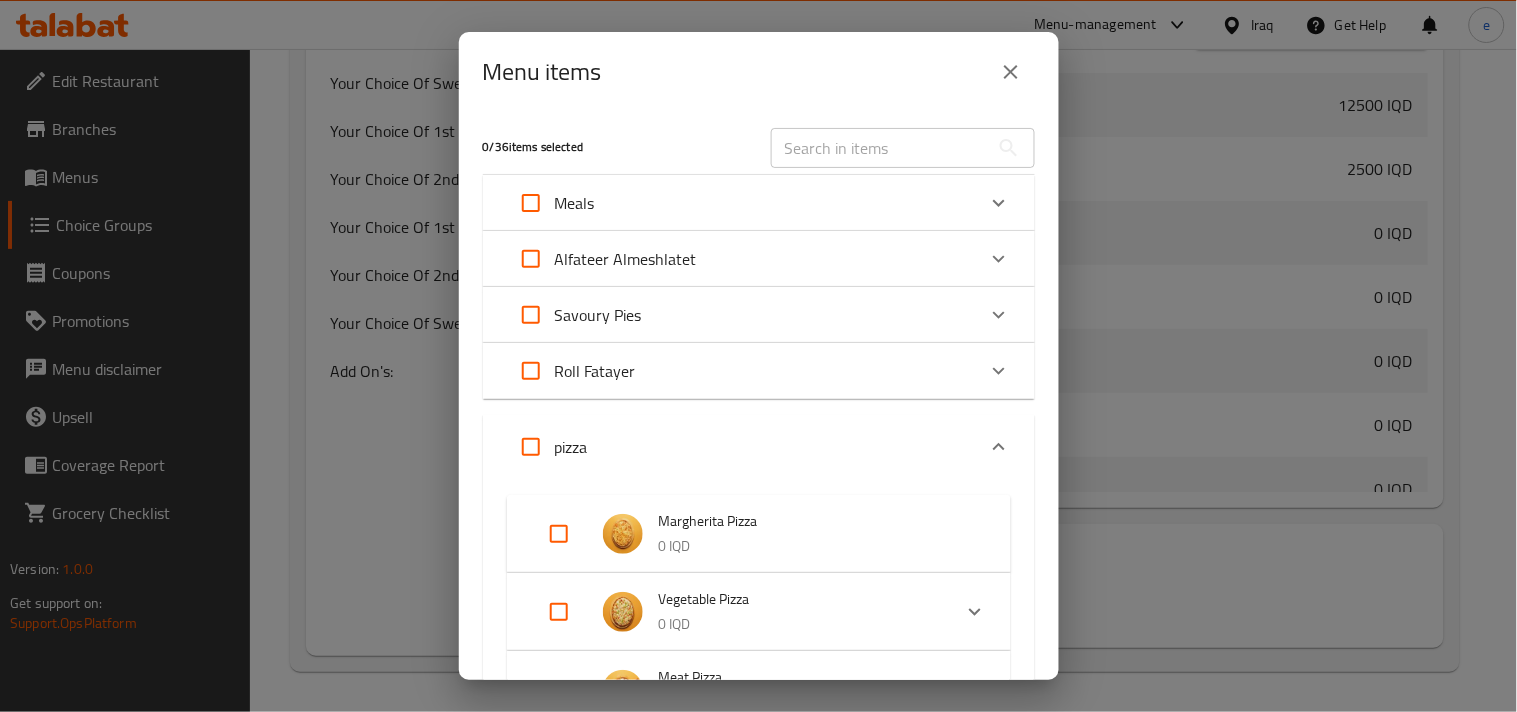 click at bounding box center [559, 534] 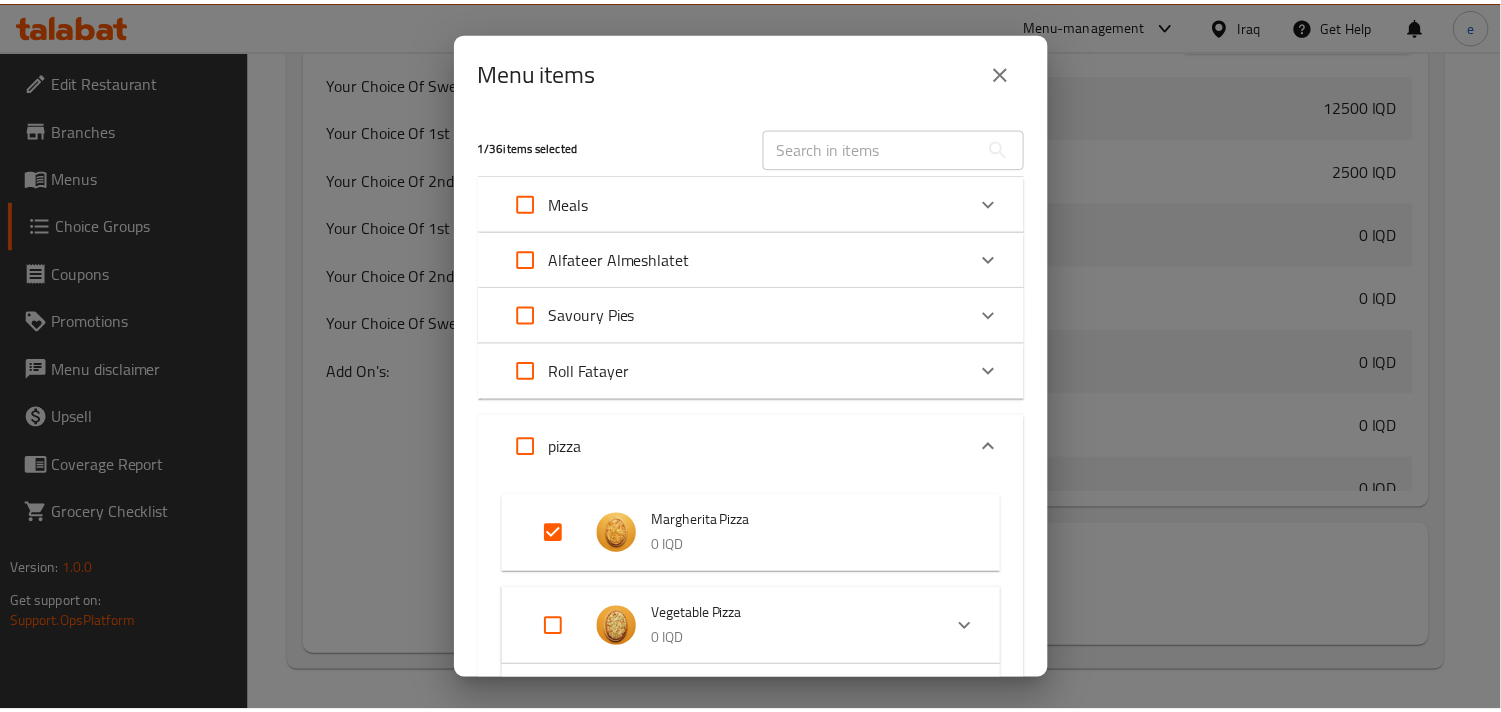 scroll, scrollTop: 575, scrollLeft: 0, axis: vertical 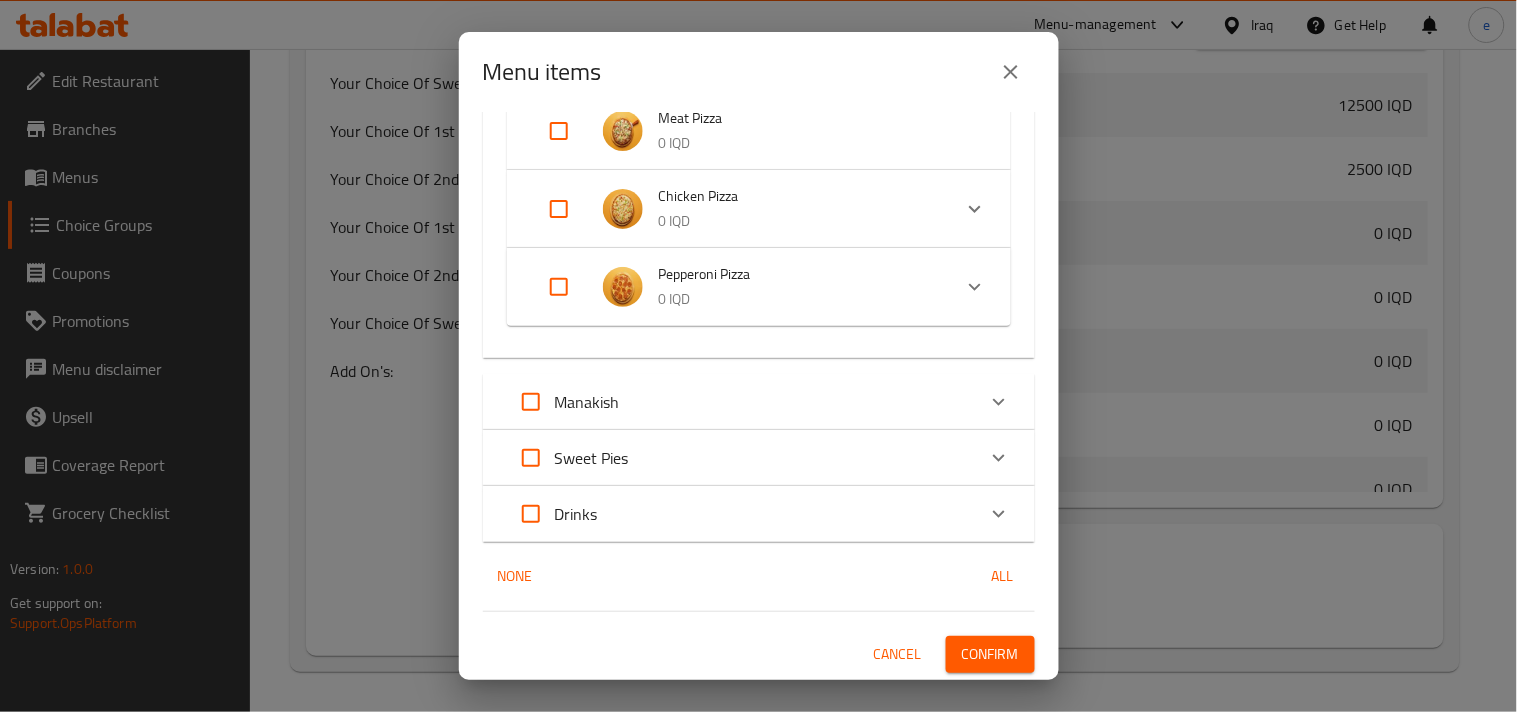click on "Confirm" at bounding box center (990, 654) 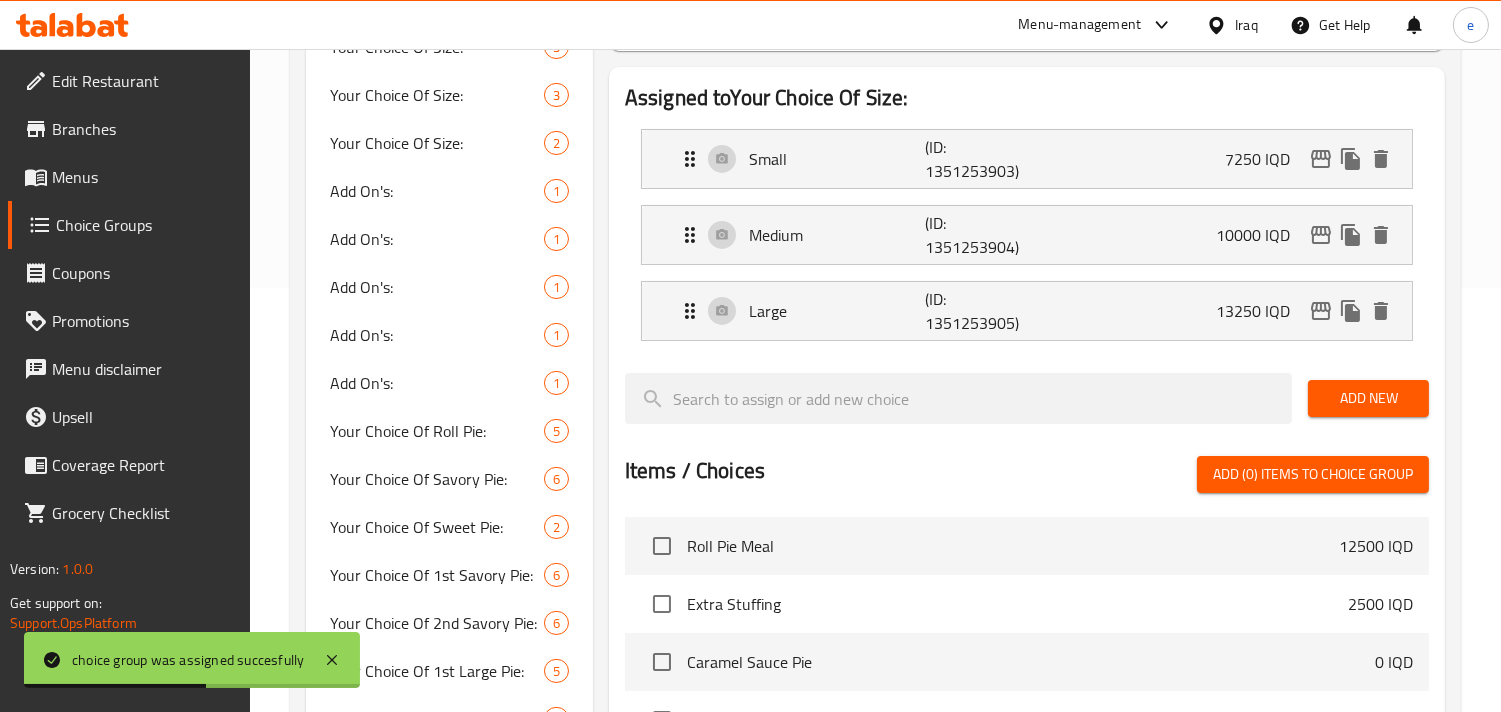 scroll, scrollTop: 0, scrollLeft: 0, axis: both 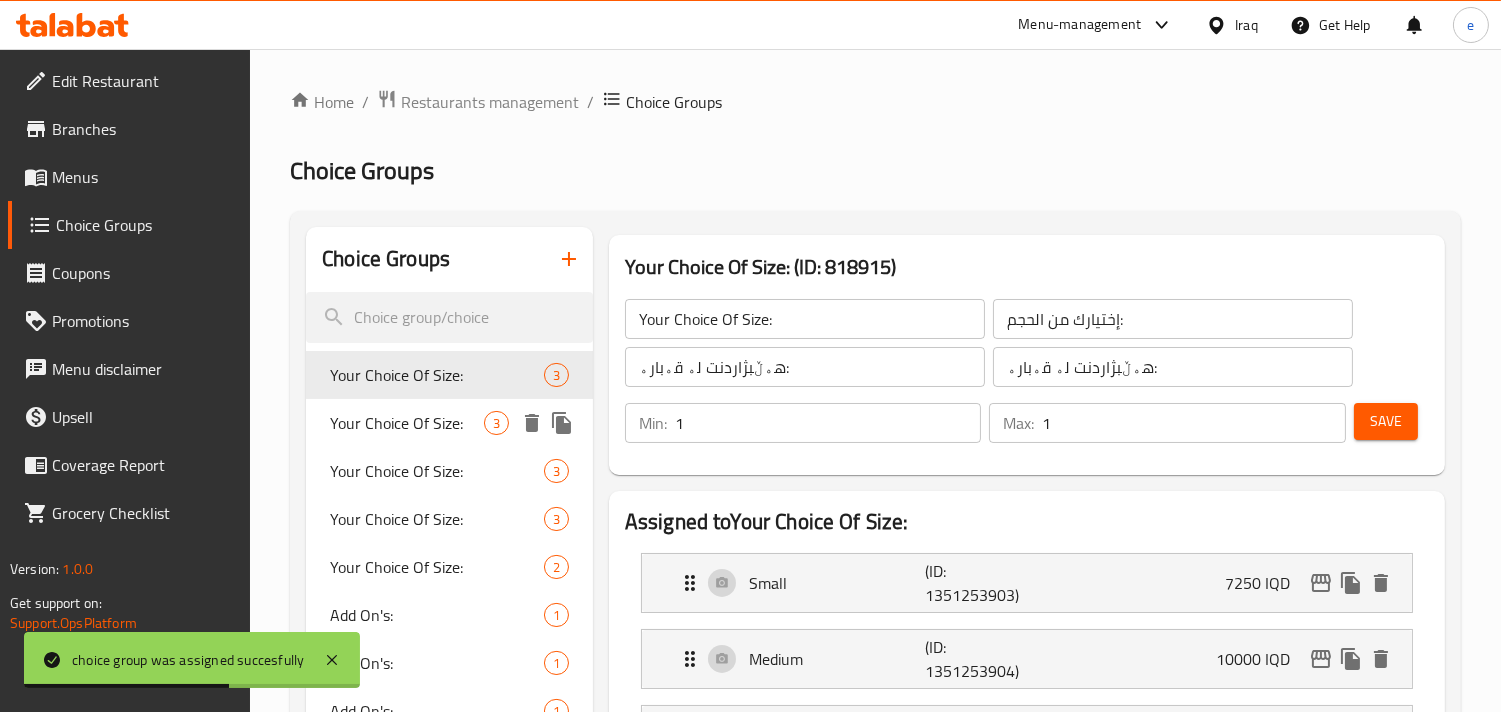click on "Your Choice Of Size:" at bounding box center (407, 423) 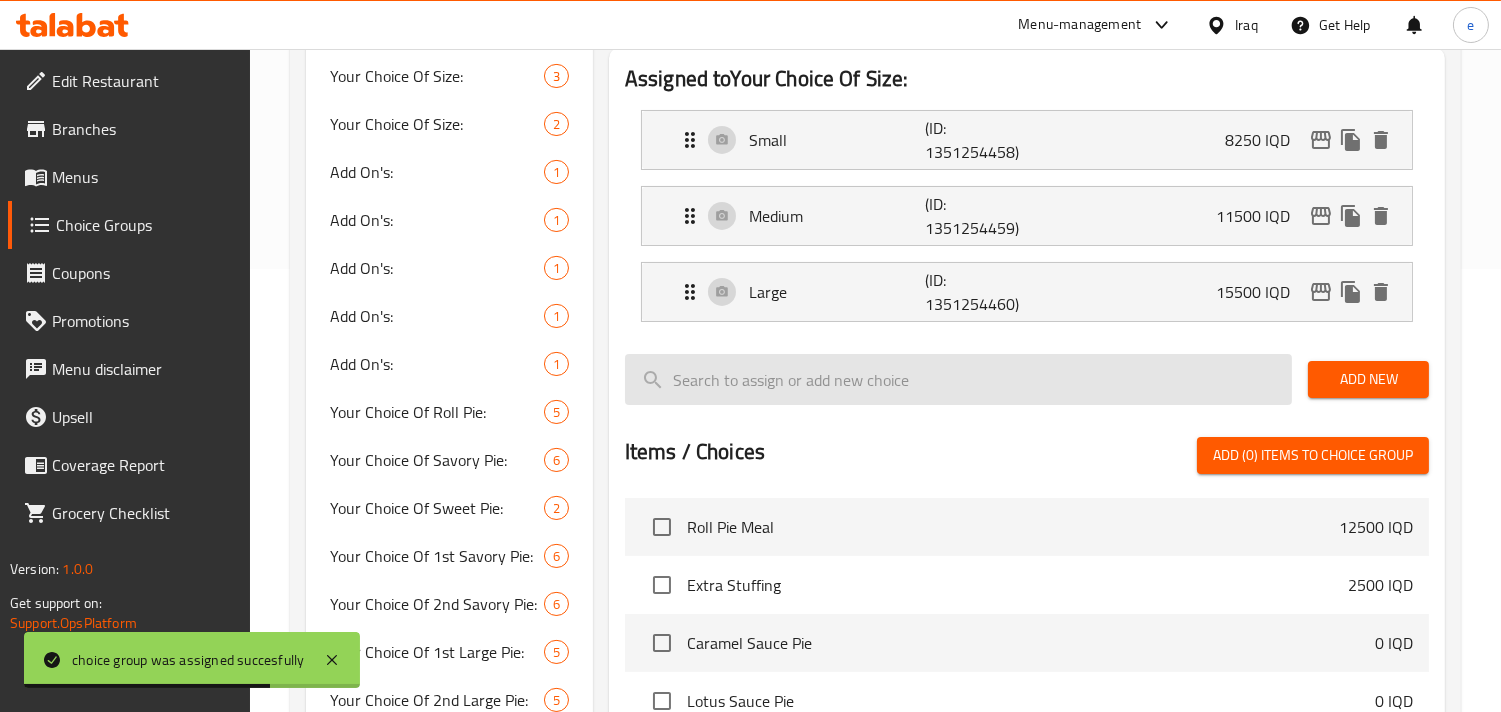 scroll, scrollTop: 444, scrollLeft: 0, axis: vertical 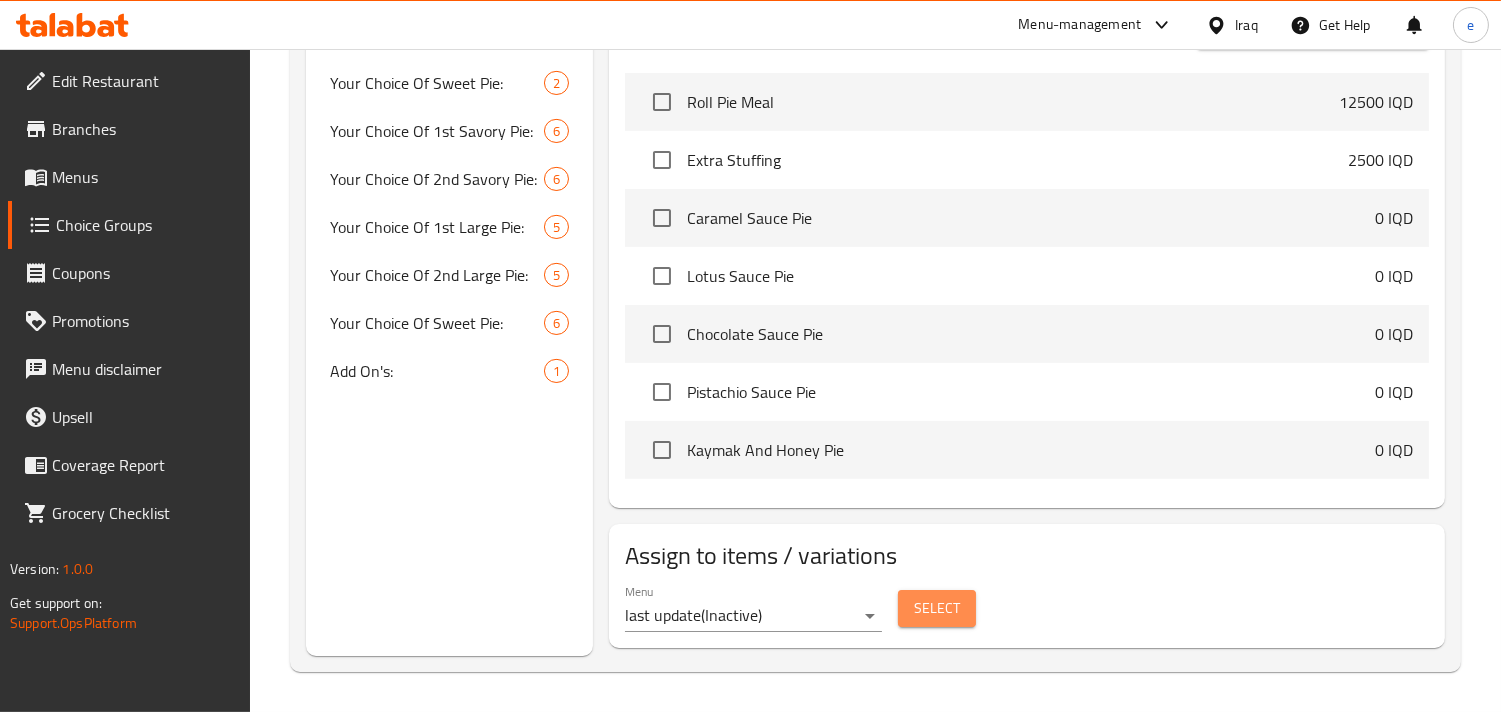 click on "Select" at bounding box center (937, 608) 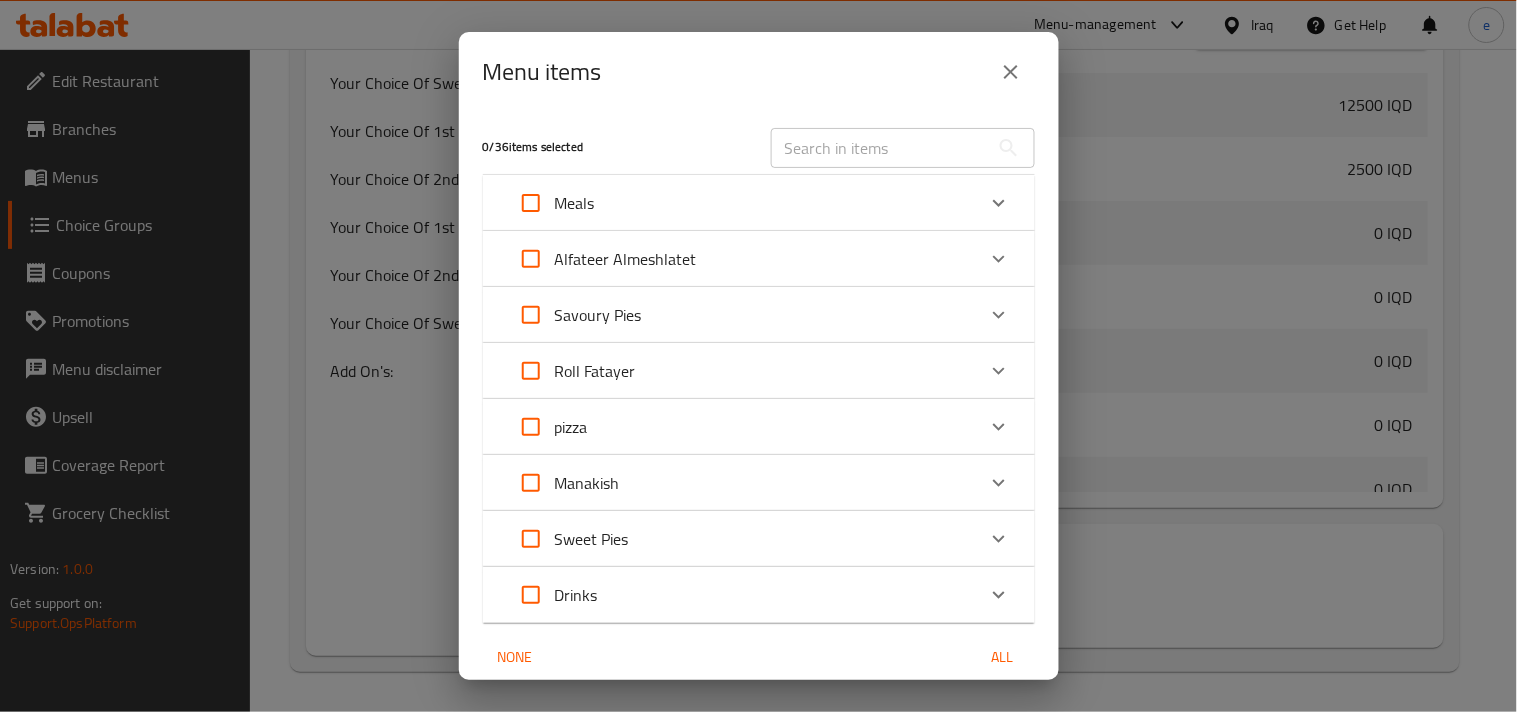 click on "pizza" at bounding box center (741, 427) 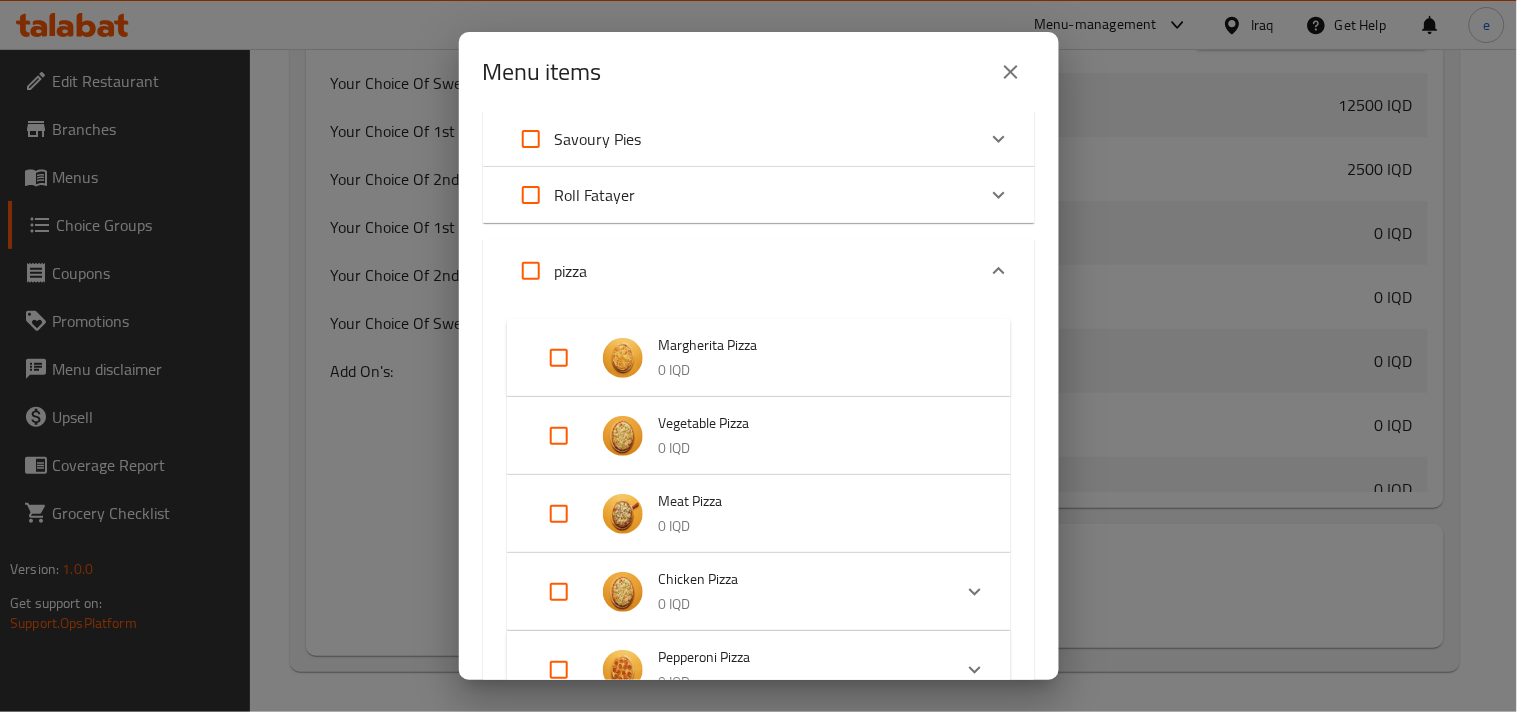 scroll, scrollTop: 222, scrollLeft: 0, axis: vertical 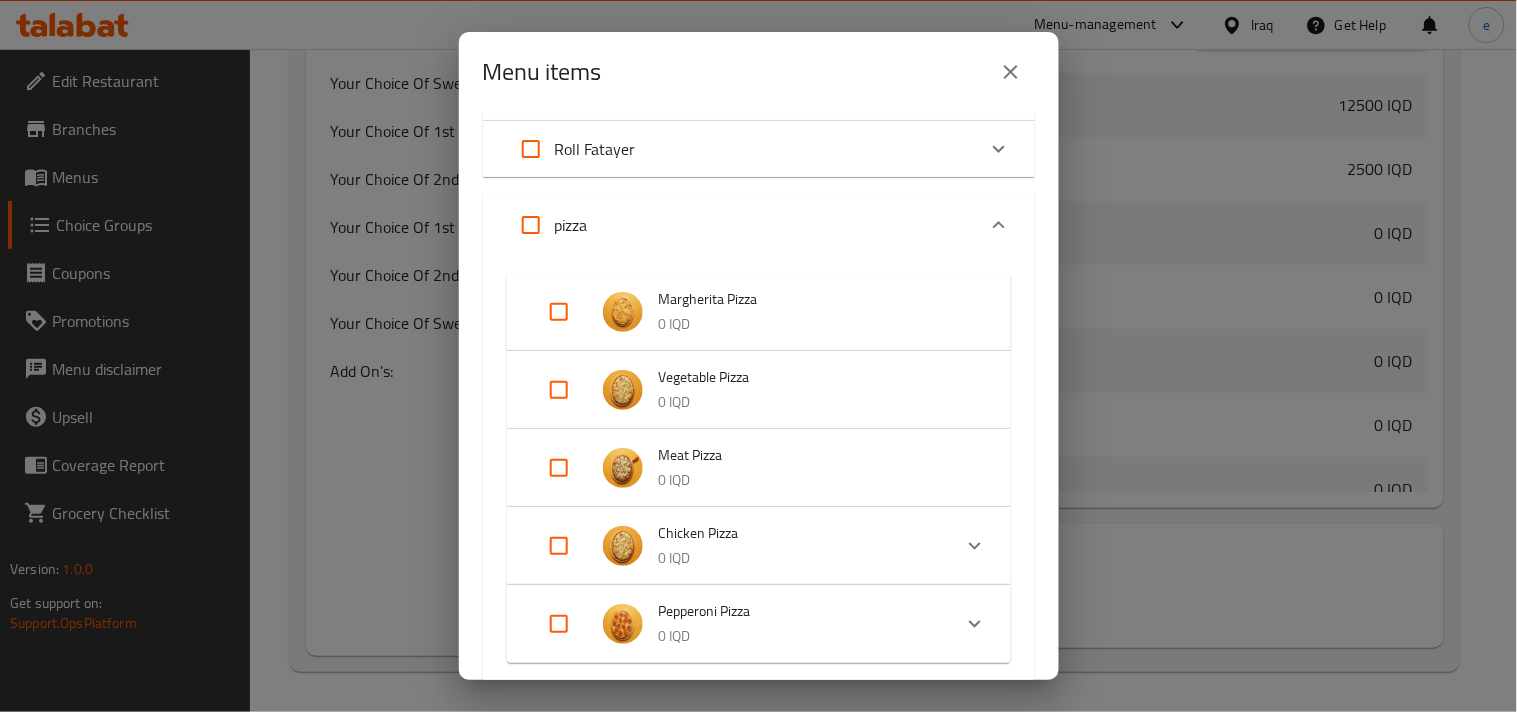click at bounding box center (559, 390) 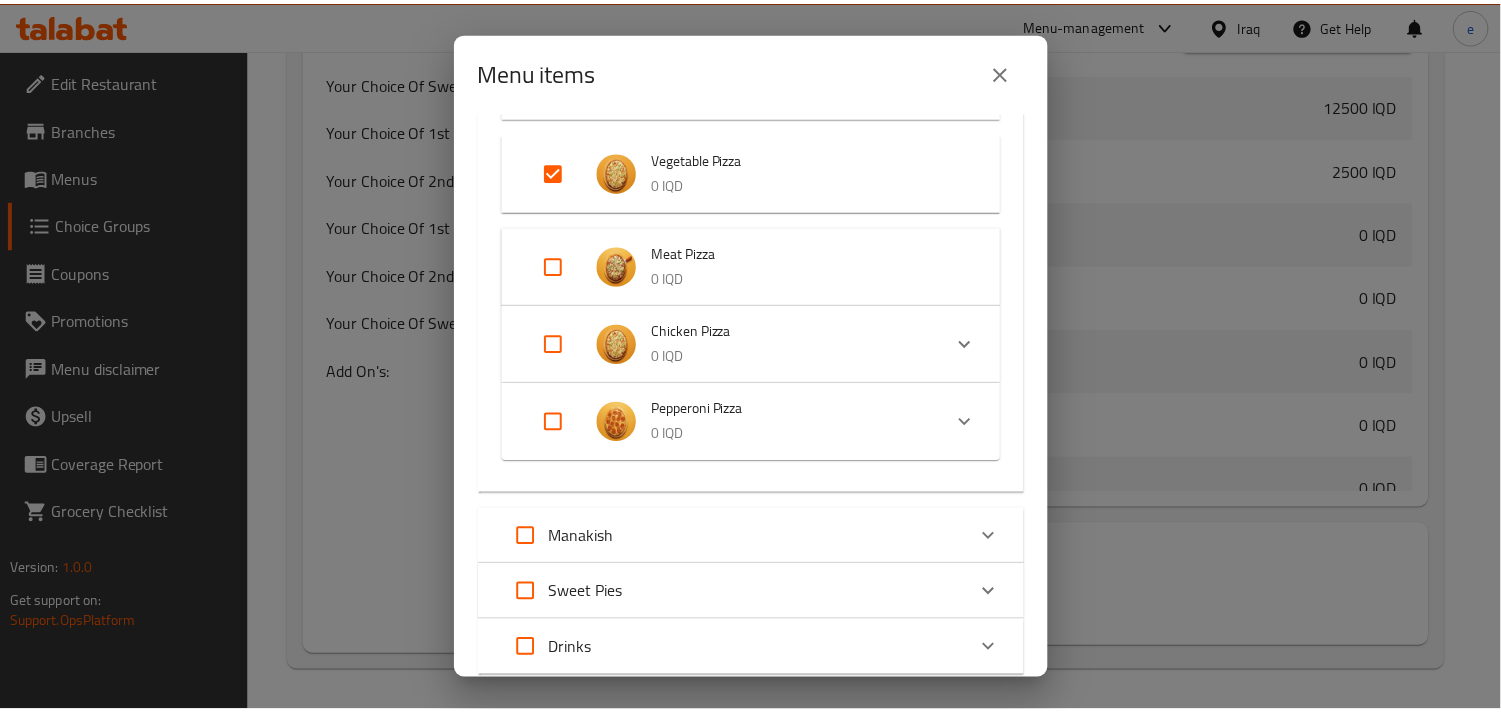 scroll, scrollTop: 591, scrollLeft: 0, axis: vertical 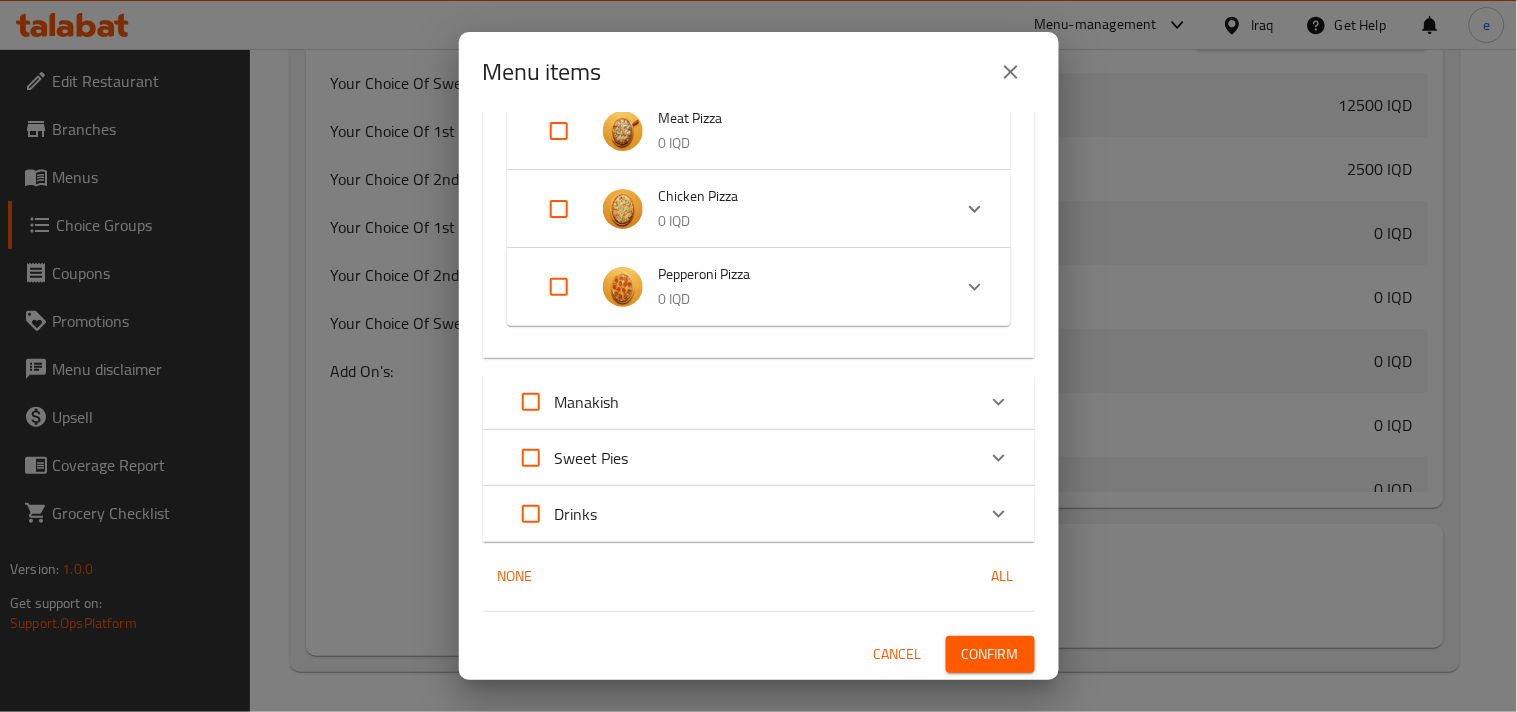 click on "Confirm" at bounding box center (990, 654) 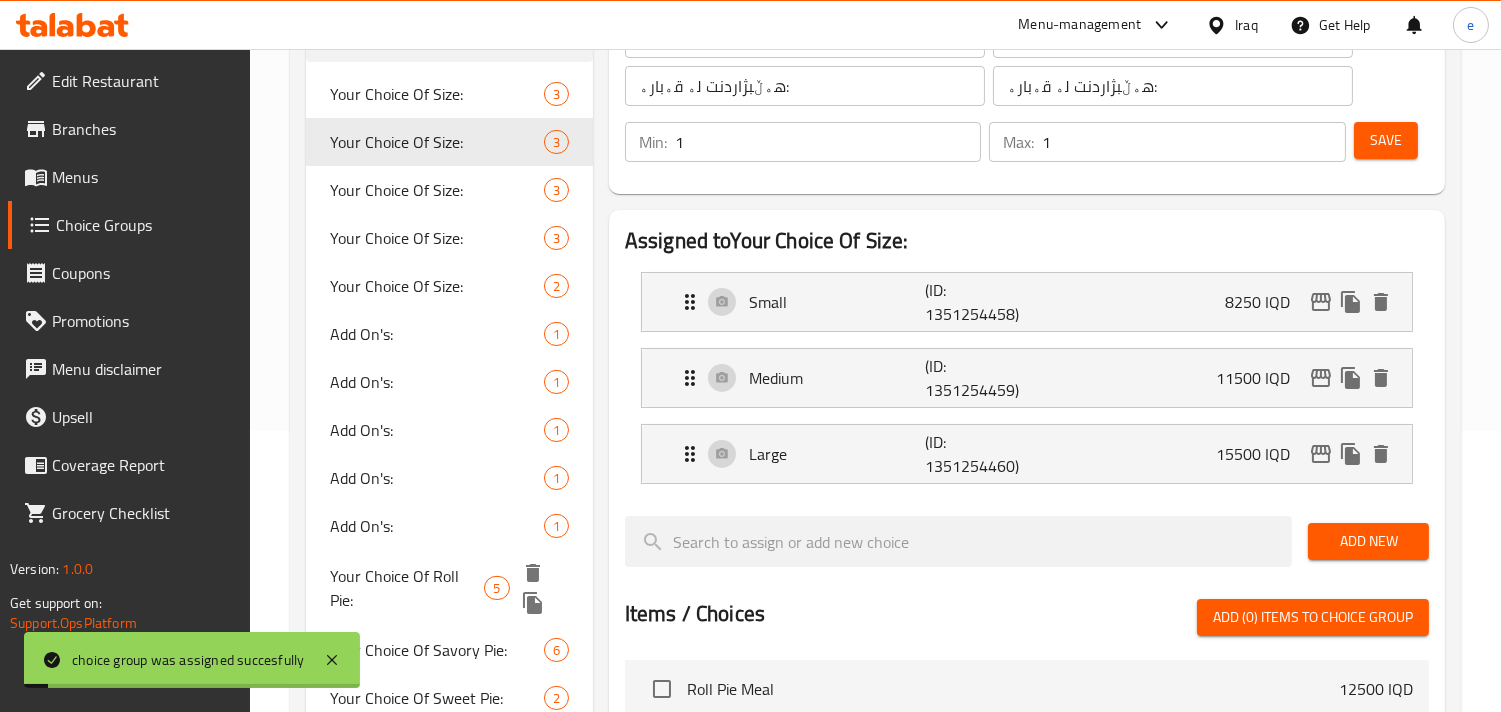 scroll, scrollTop: 0, scrollLeft: 0, axis: both 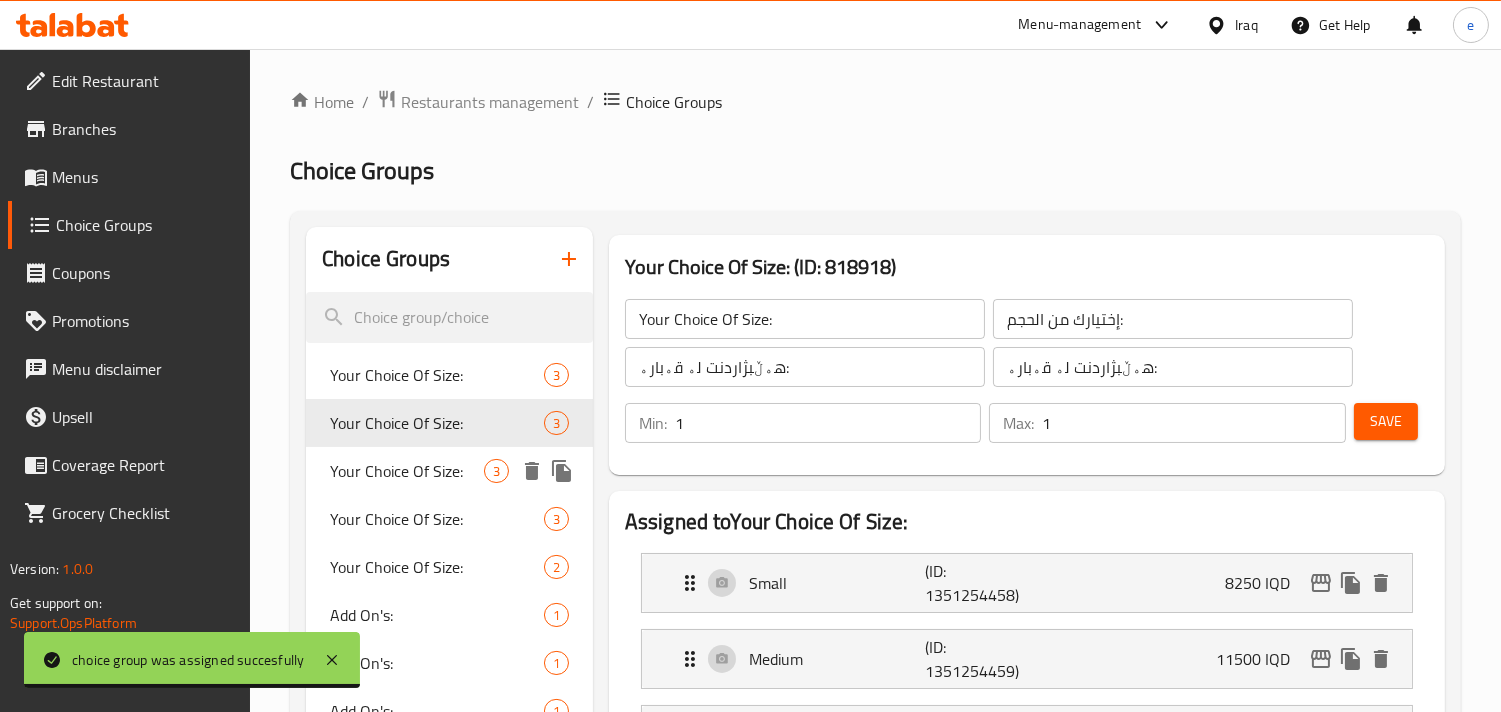 click on "Your Choice Of Size:" at bounding box center [407, 471] 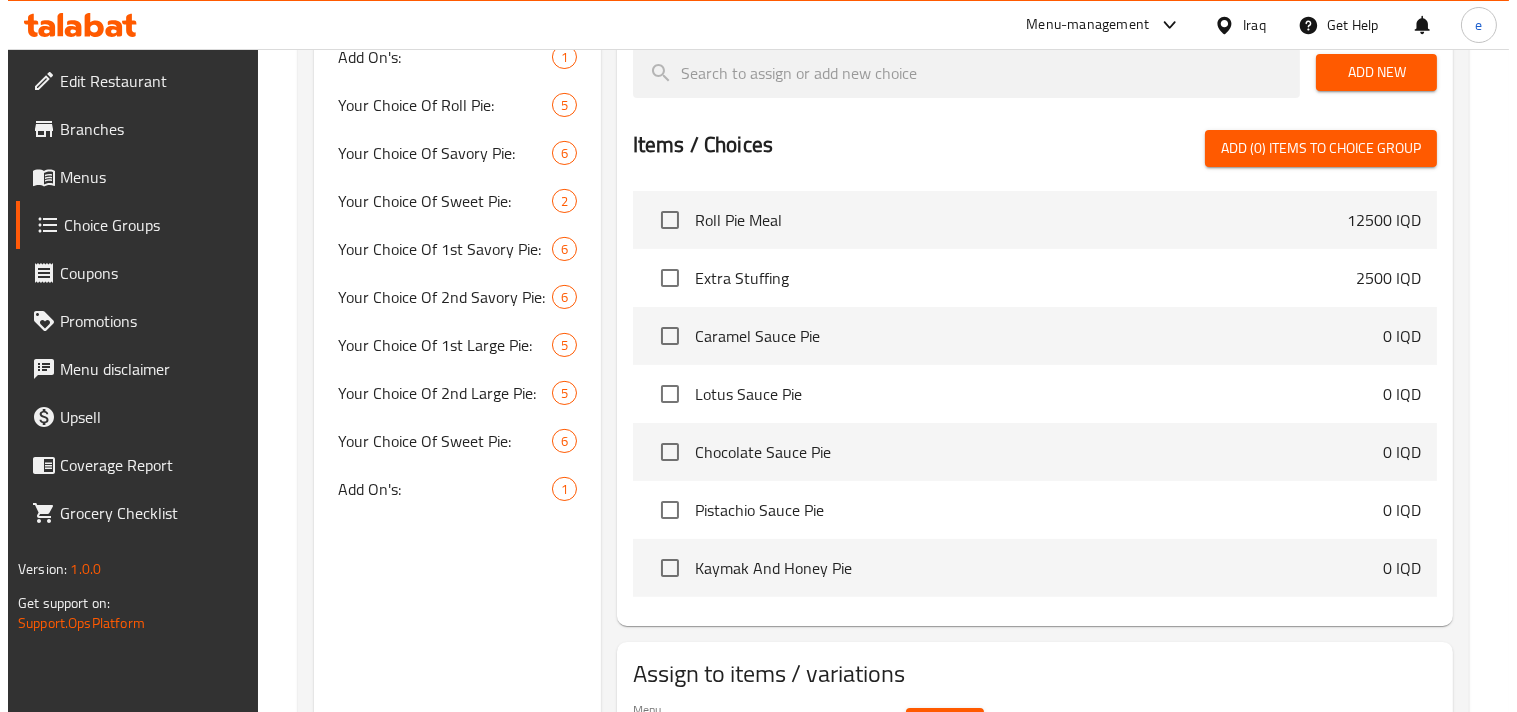 scroll, scrollTop: 868, scrollLeft: 0, axis: vertical 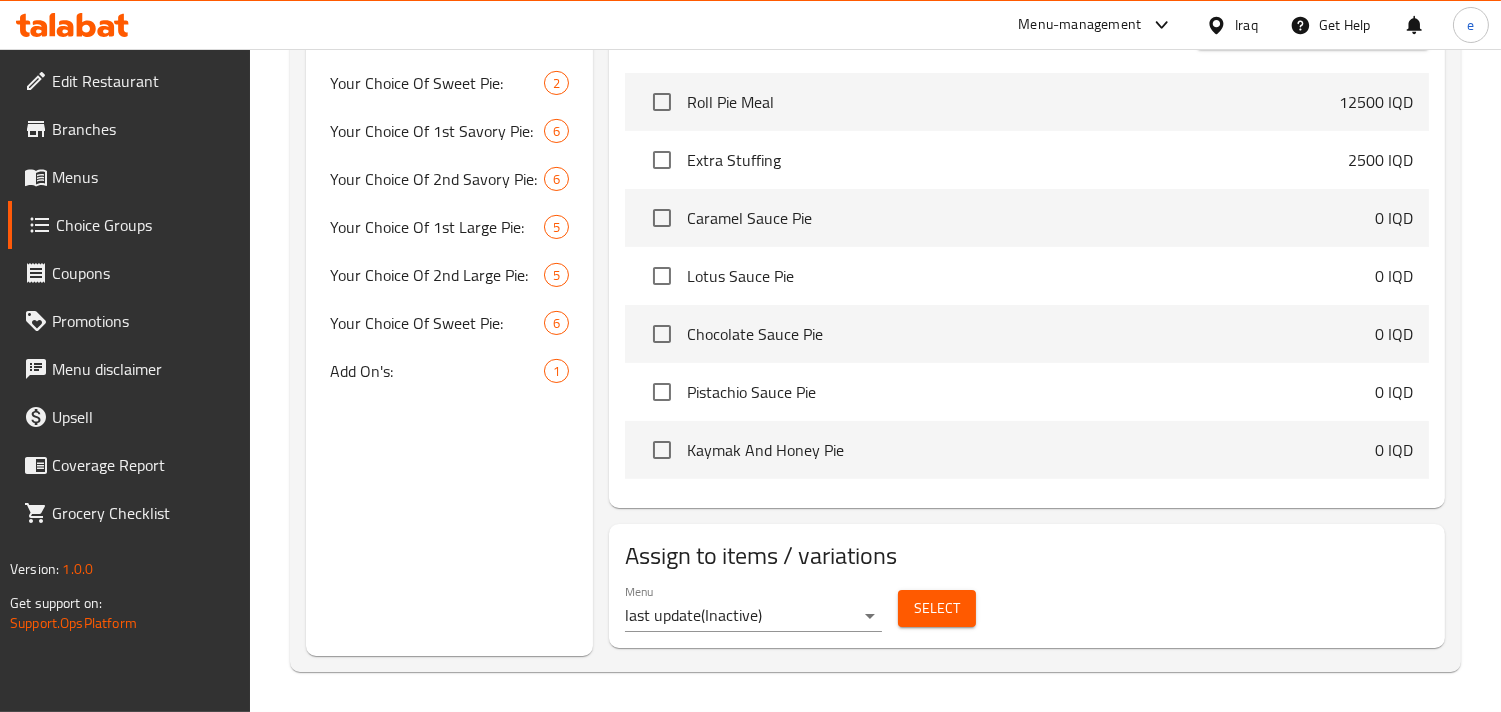 click on "Select" at bounding box center (937, 608) 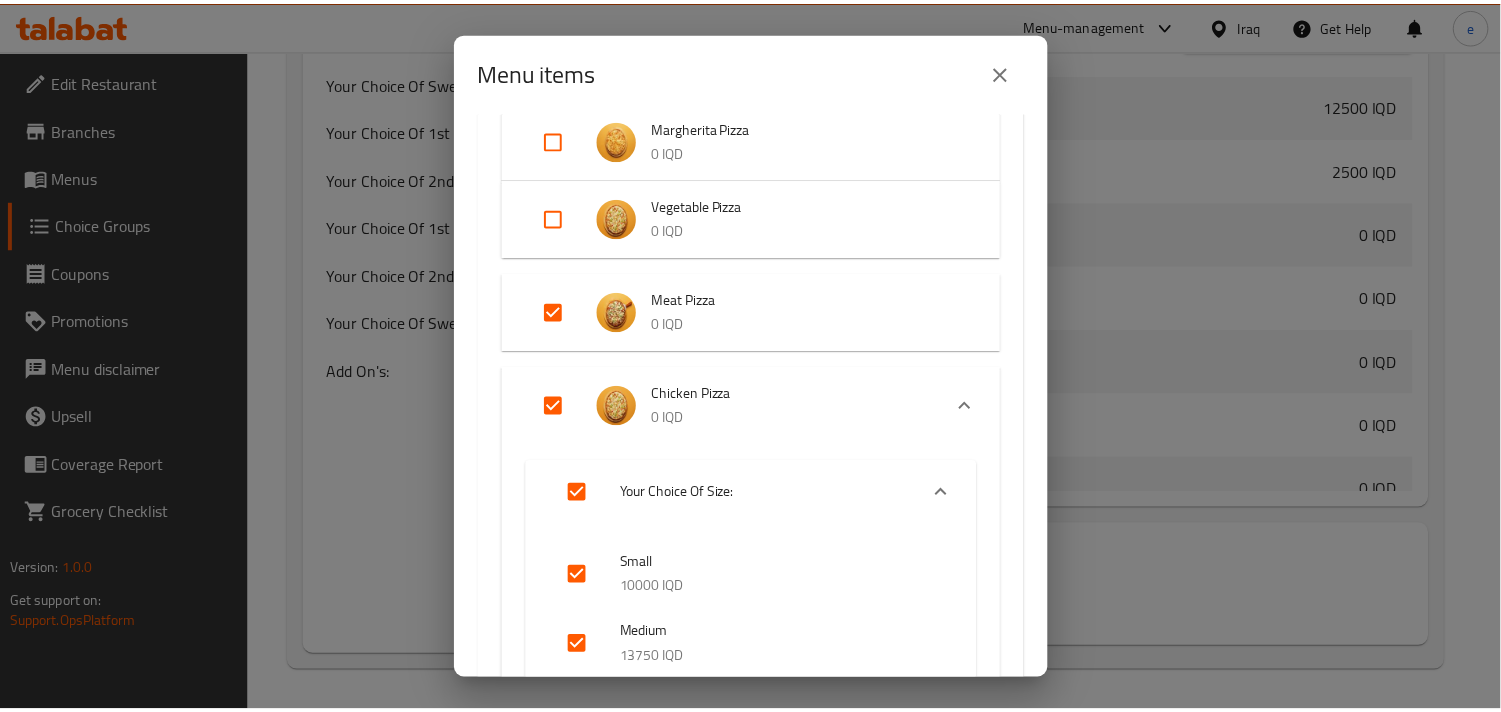 scroll, scrollTop: 444, scrollLeft: 0, axis: vertical 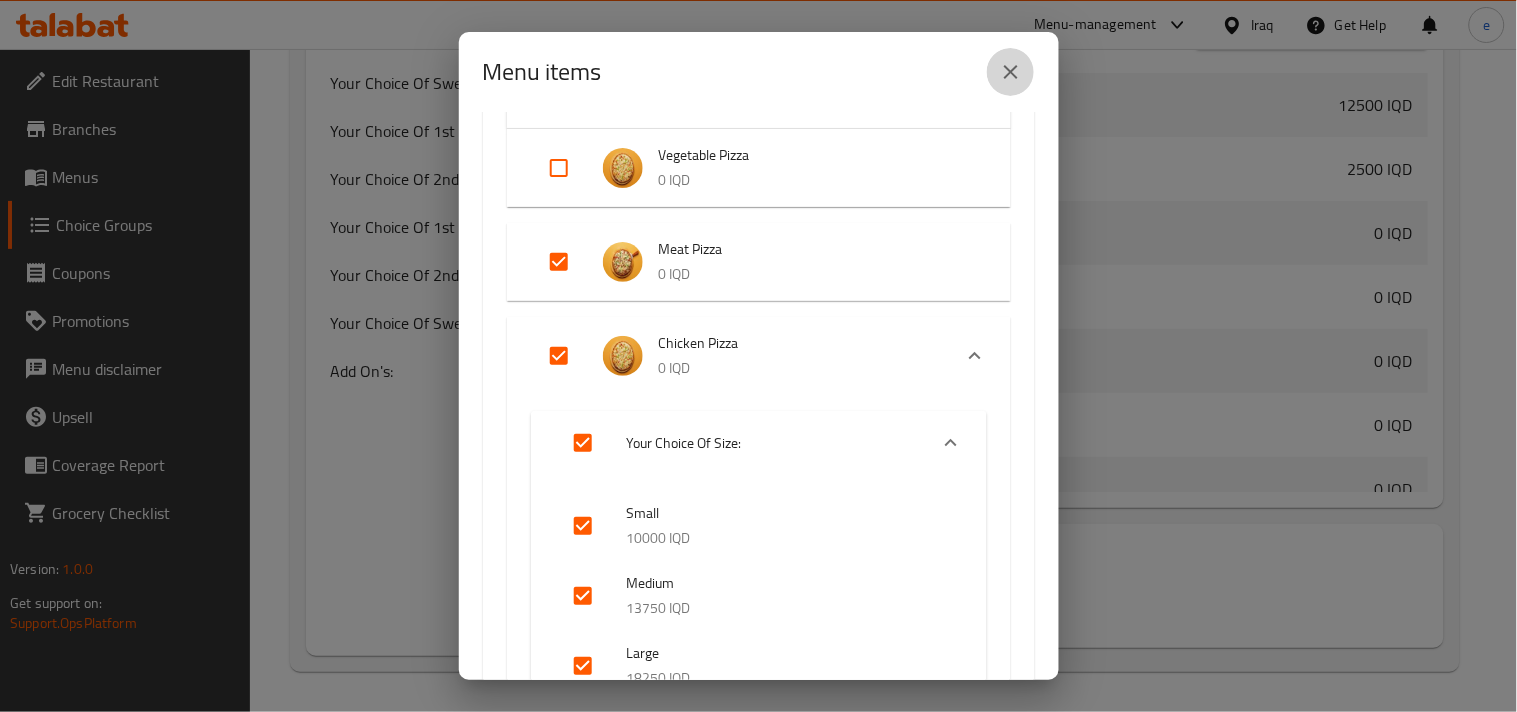 click 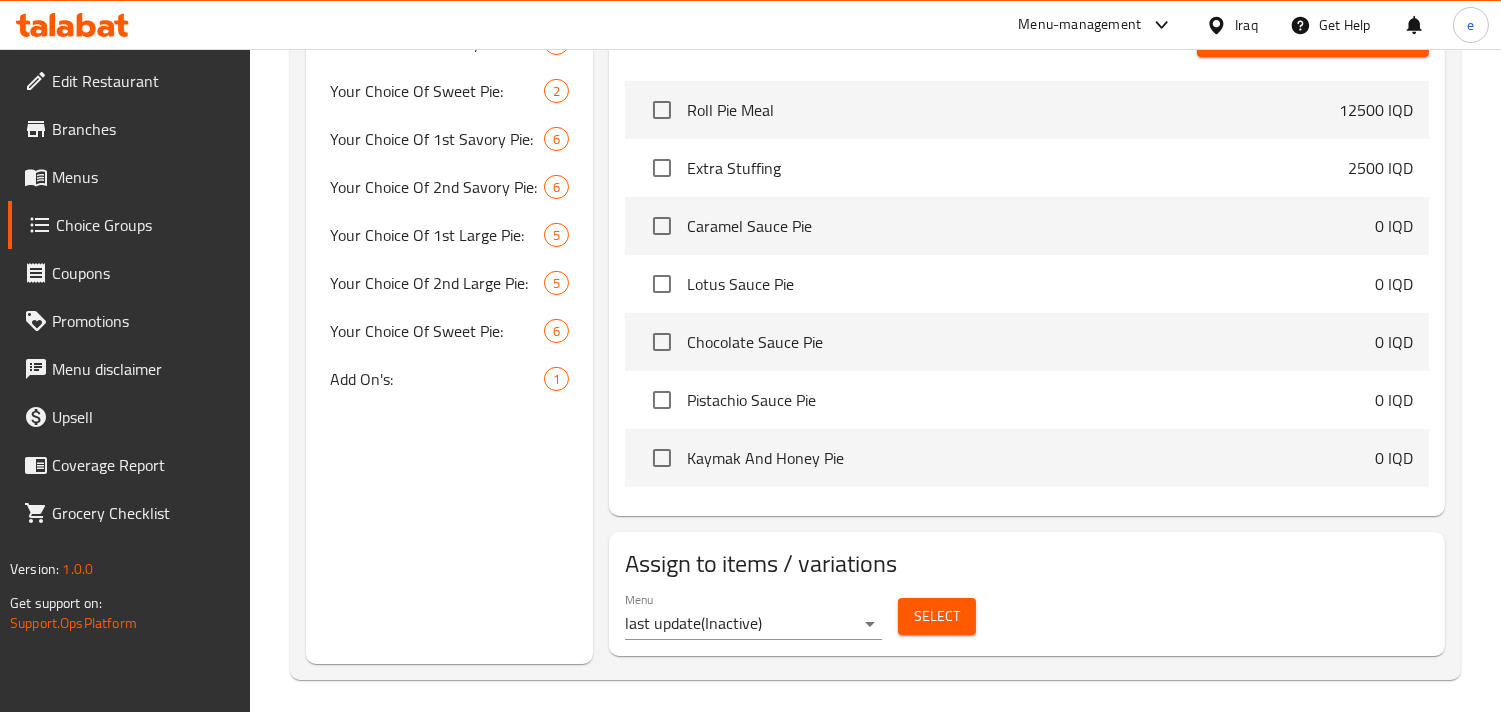 scroll, scrollTop: 868, scrollLeft: 0, axis: vertical 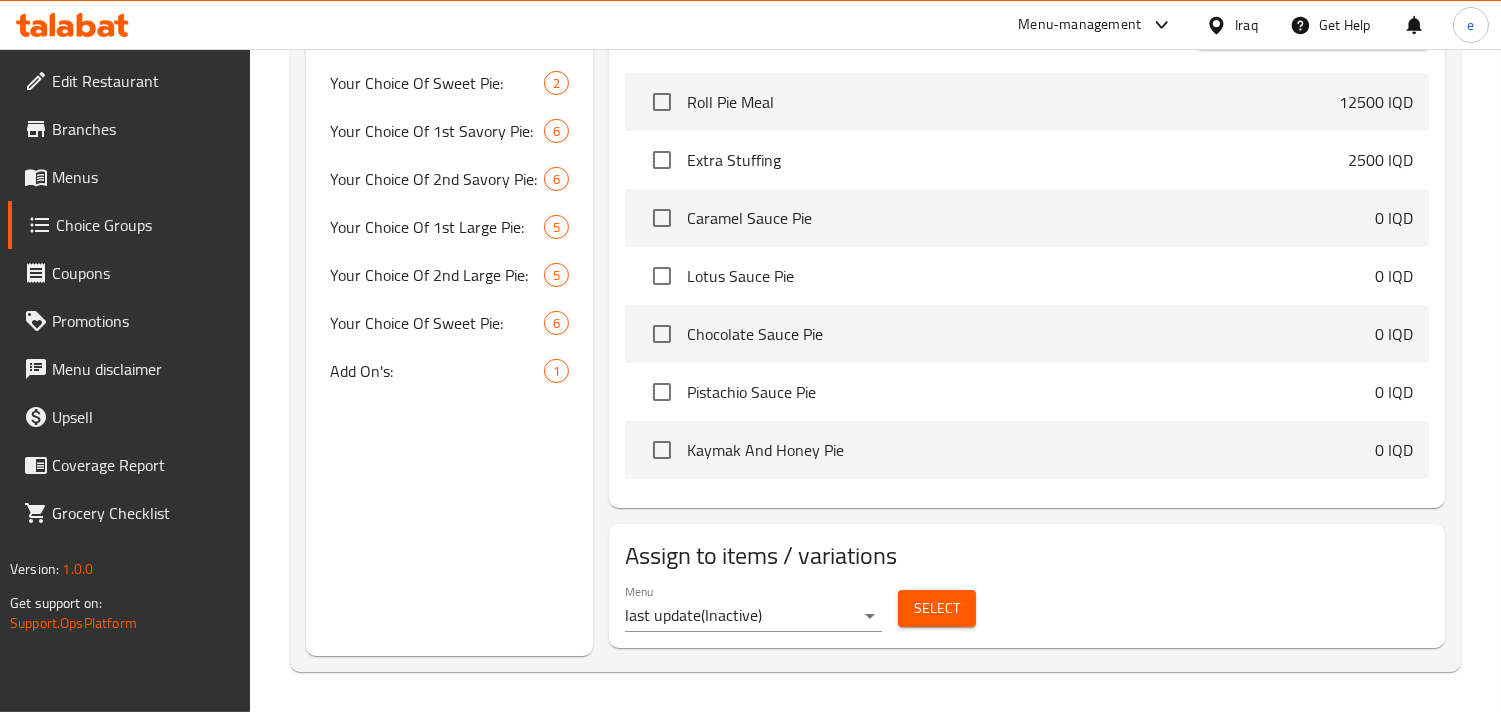 click on "Select" at bounding box center [937, 608] 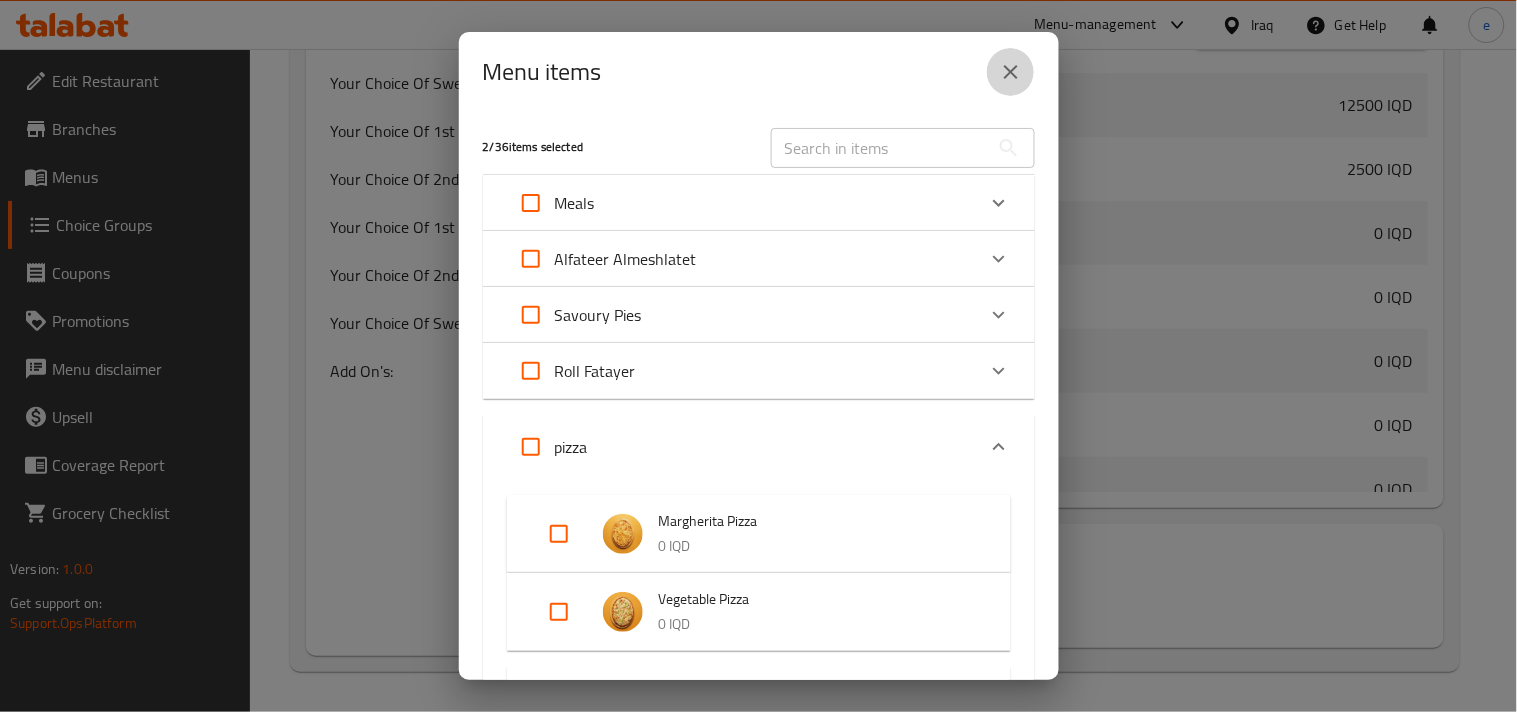 click 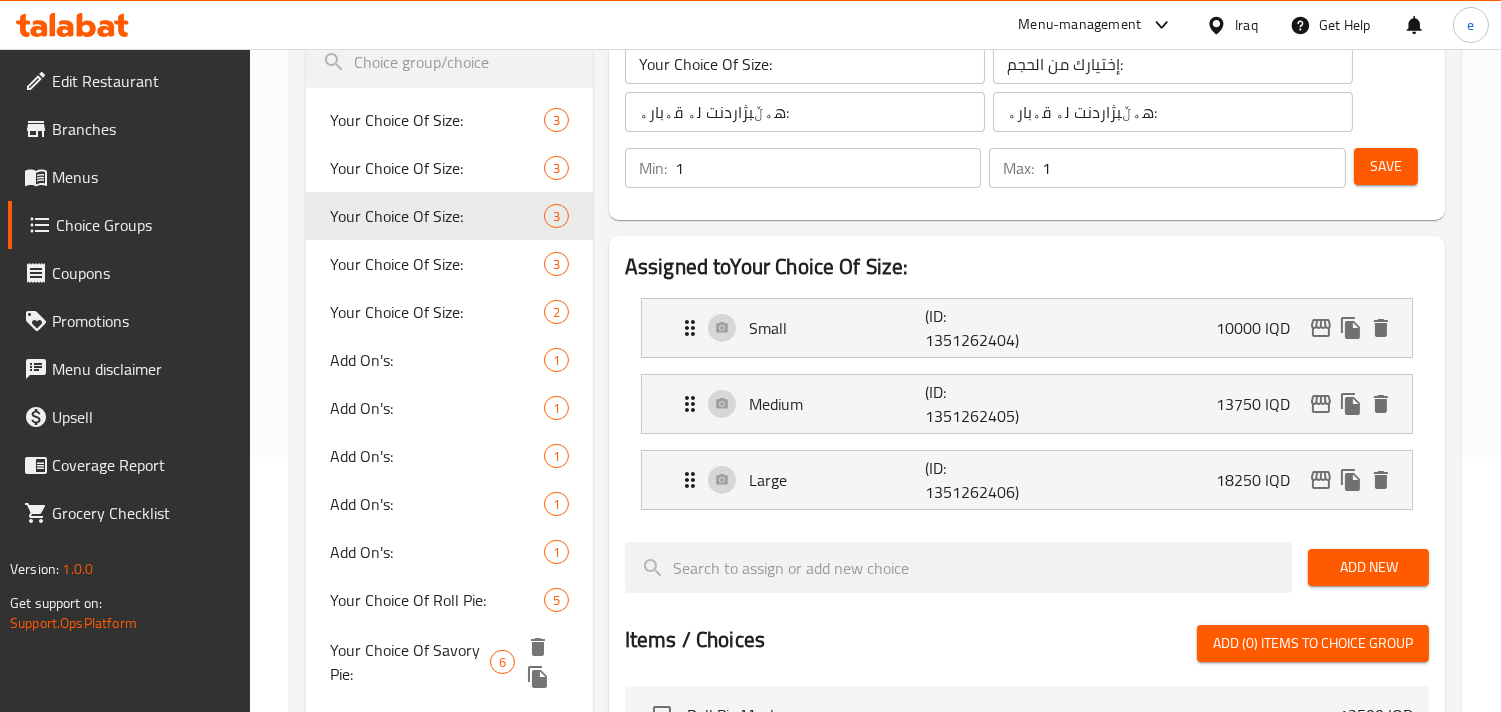 scroll, scrollTop: 202, scrollLeft: 0, axis: vertical 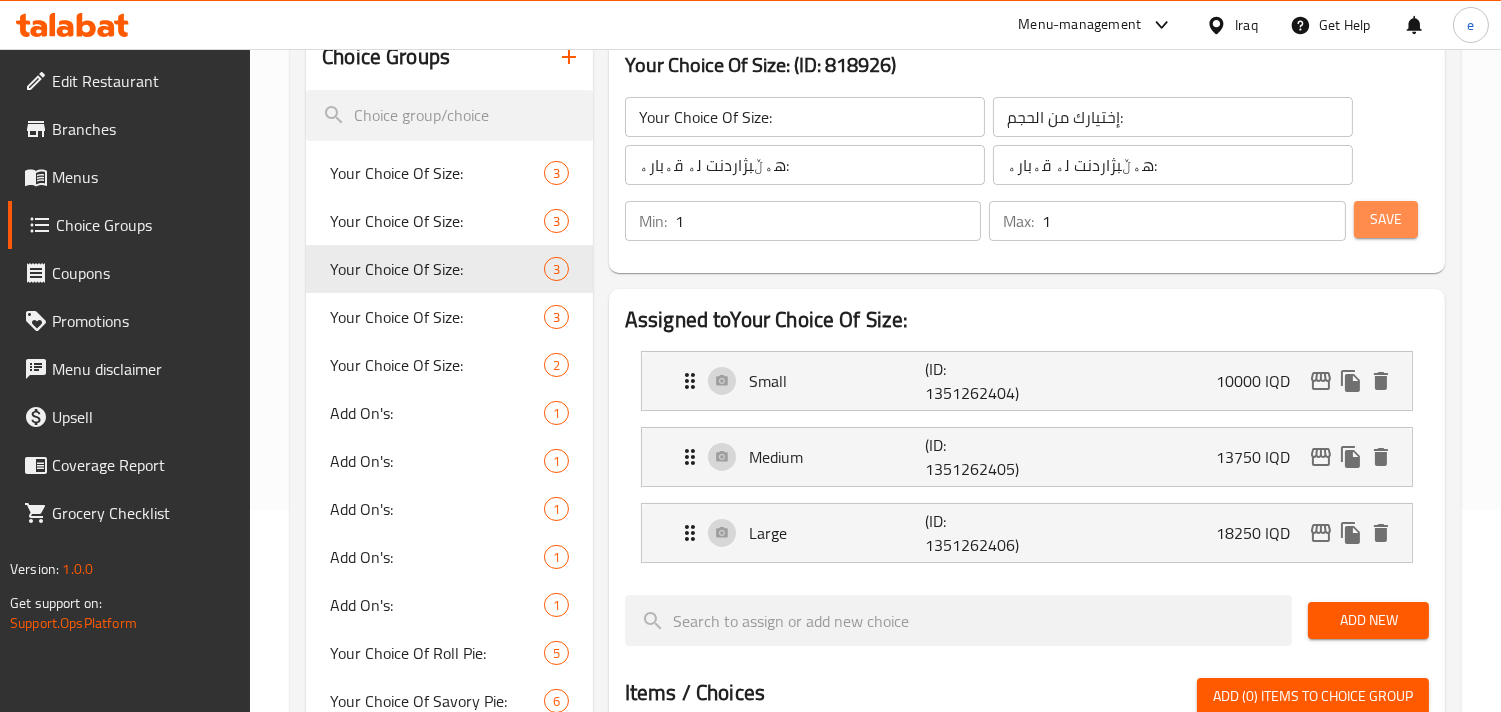 click on "Save" at bounding box center (1386, 219) 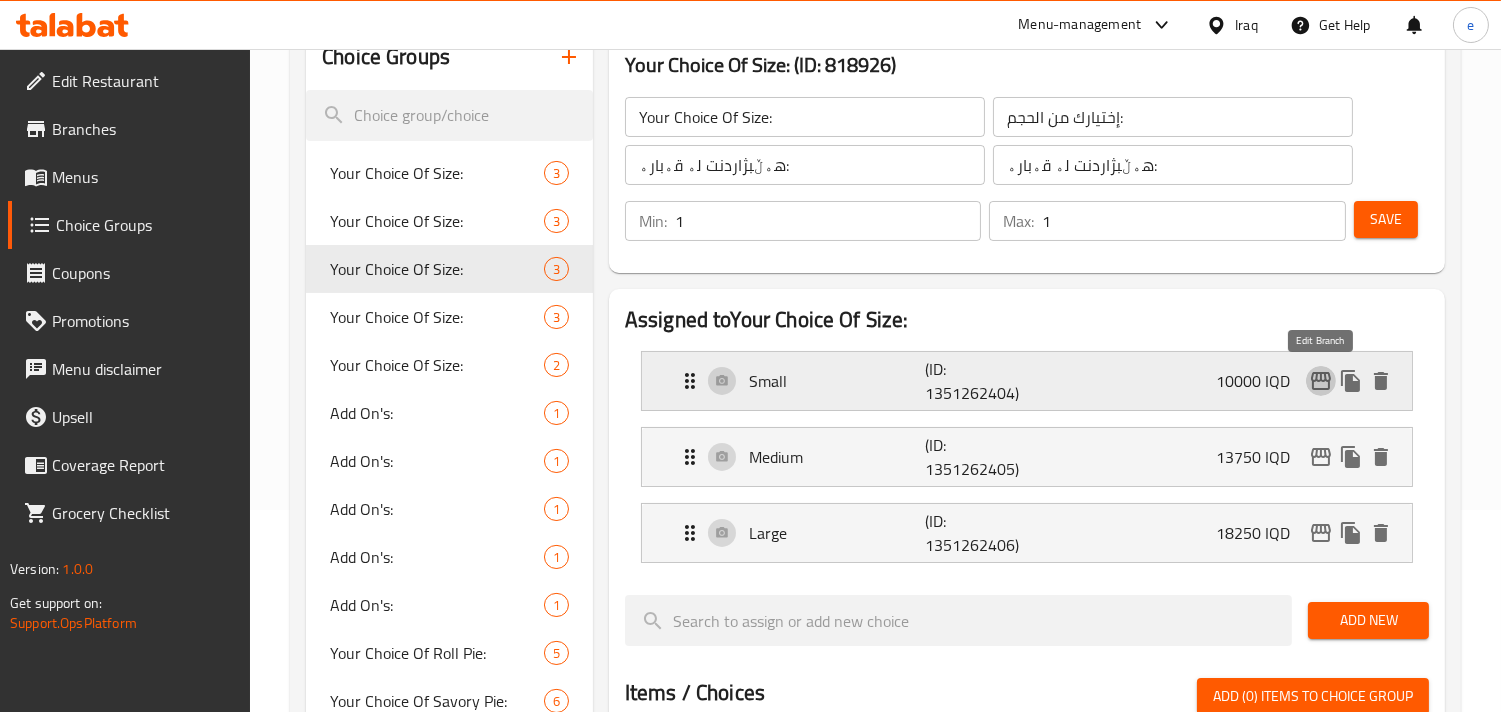 click 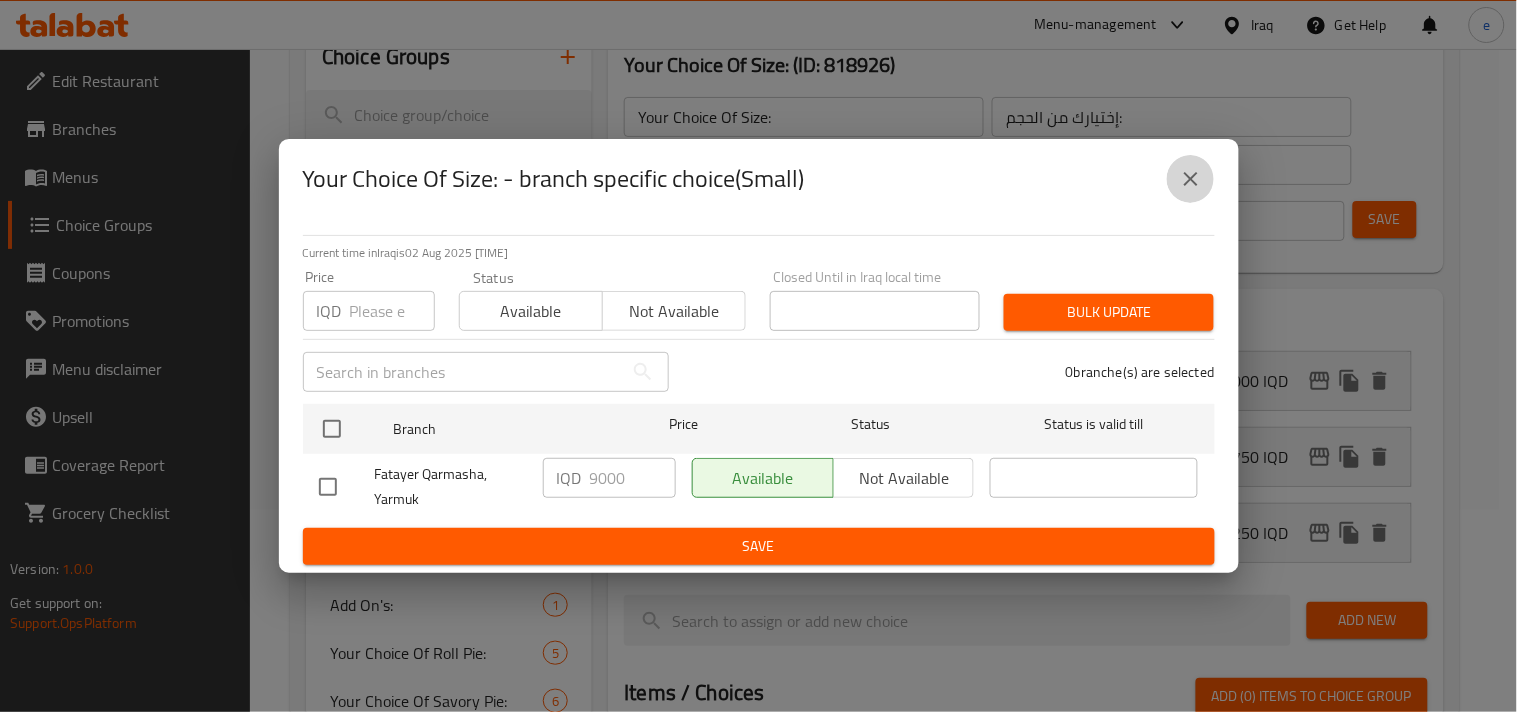 click 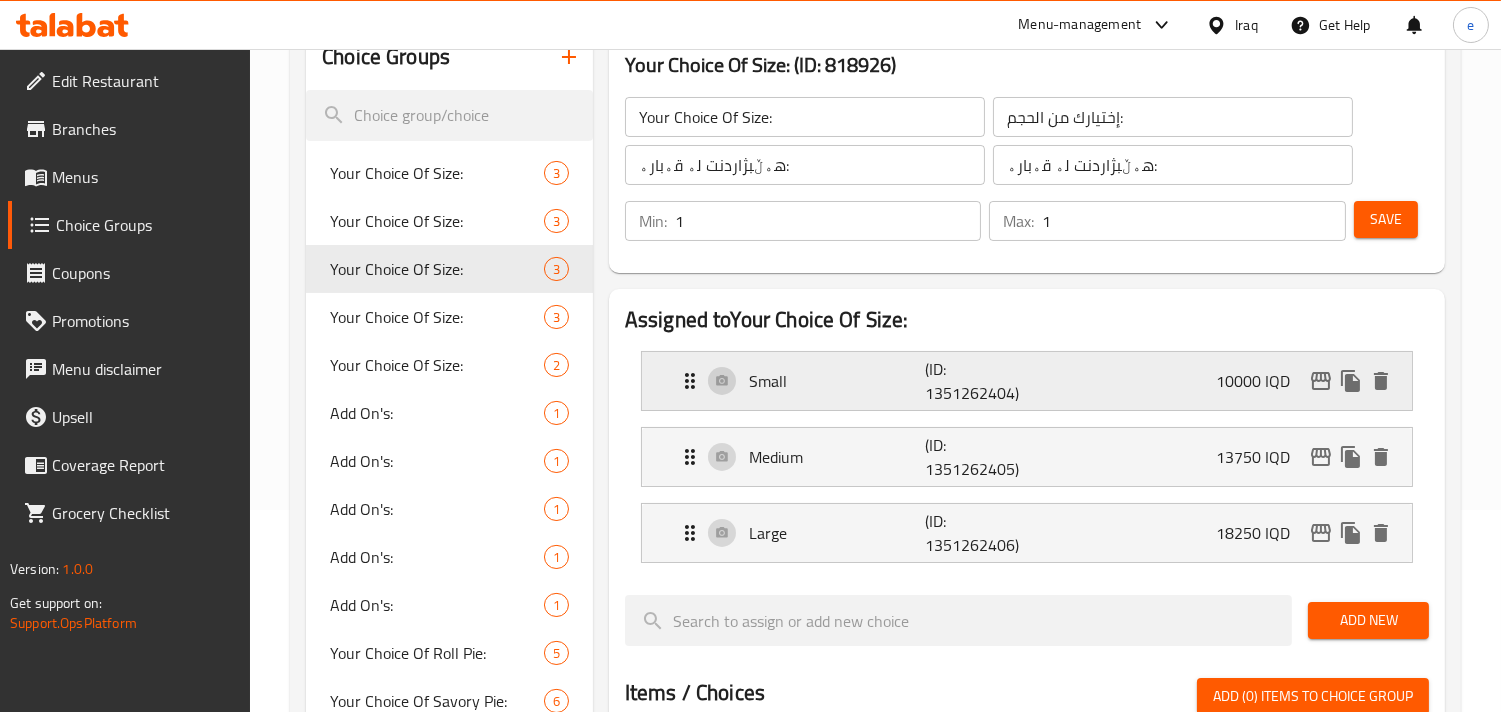 click 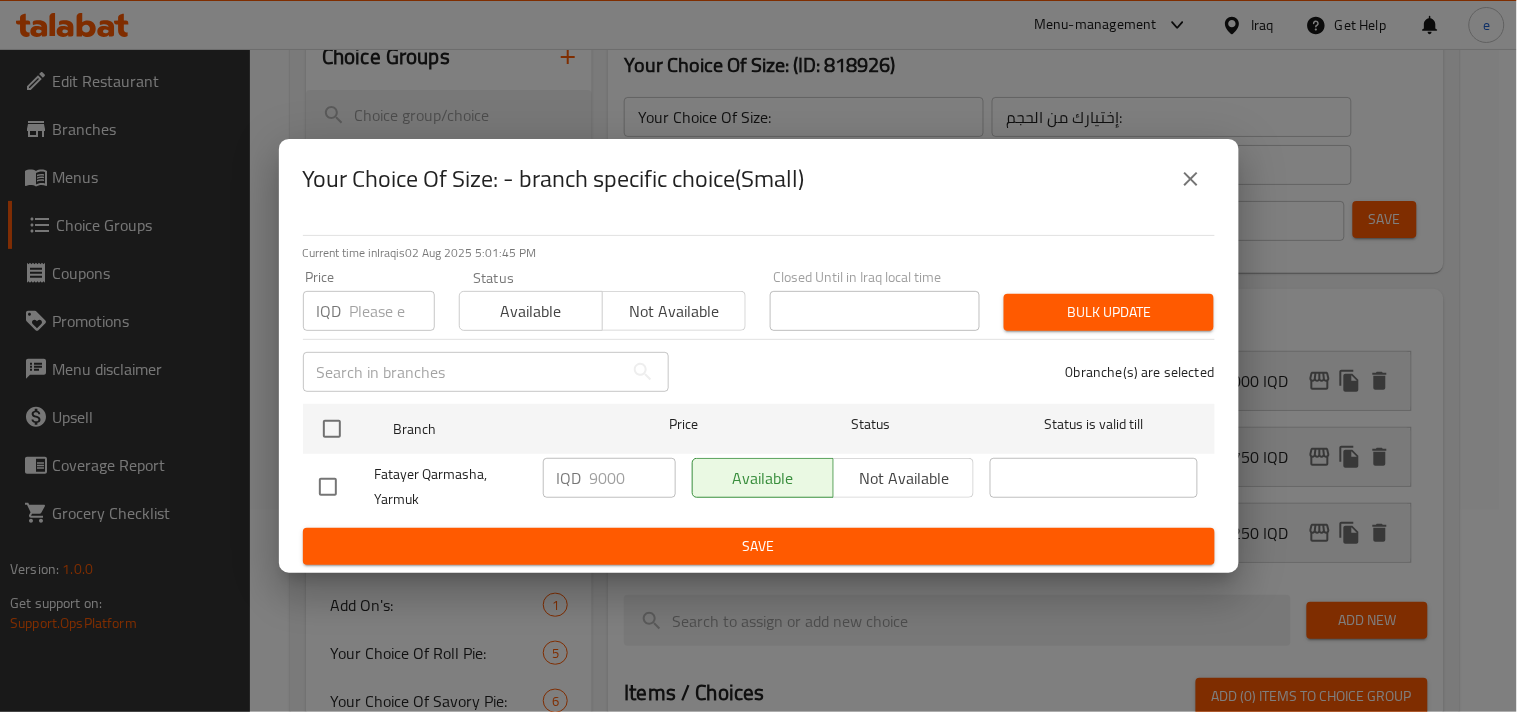 click 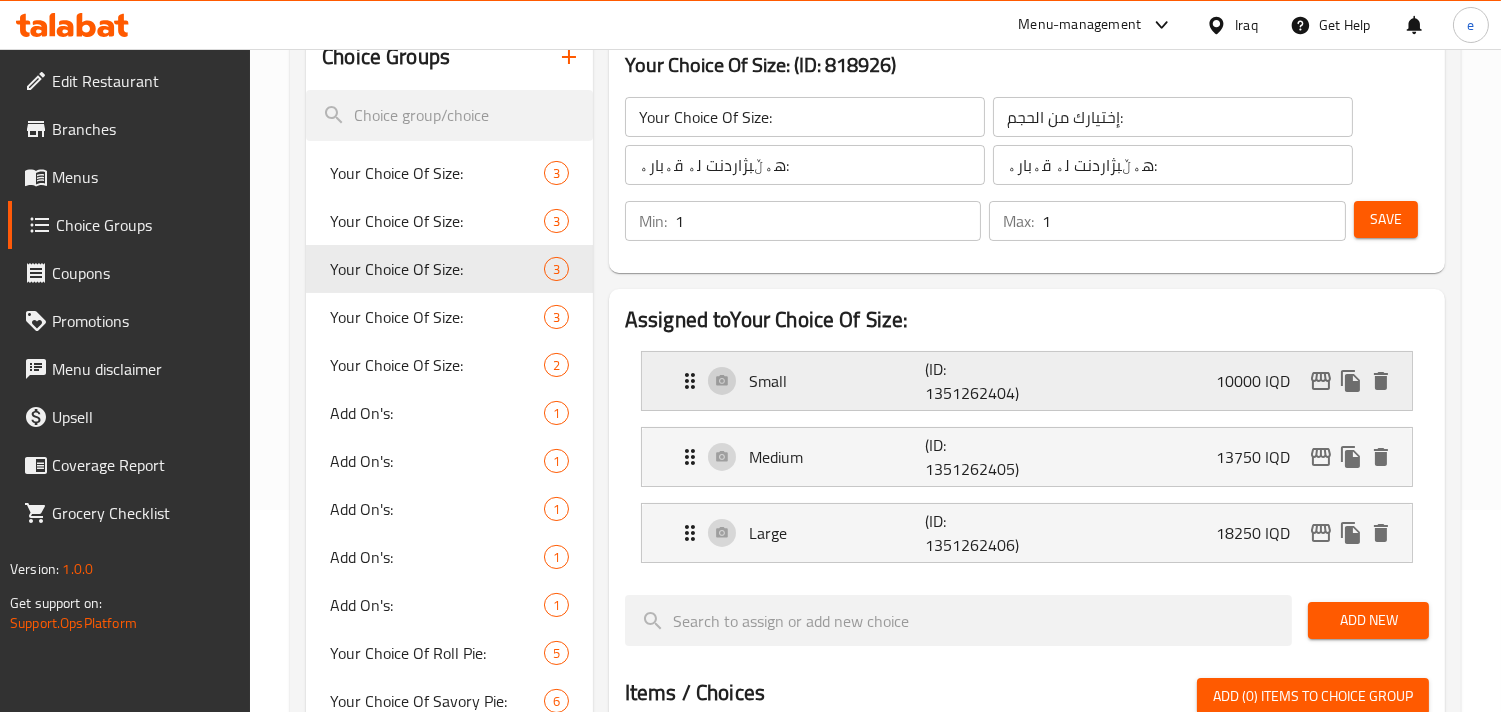 click on "Small (ID: 1351262404) 10000 IQD" at bounding box center [1033, 381] 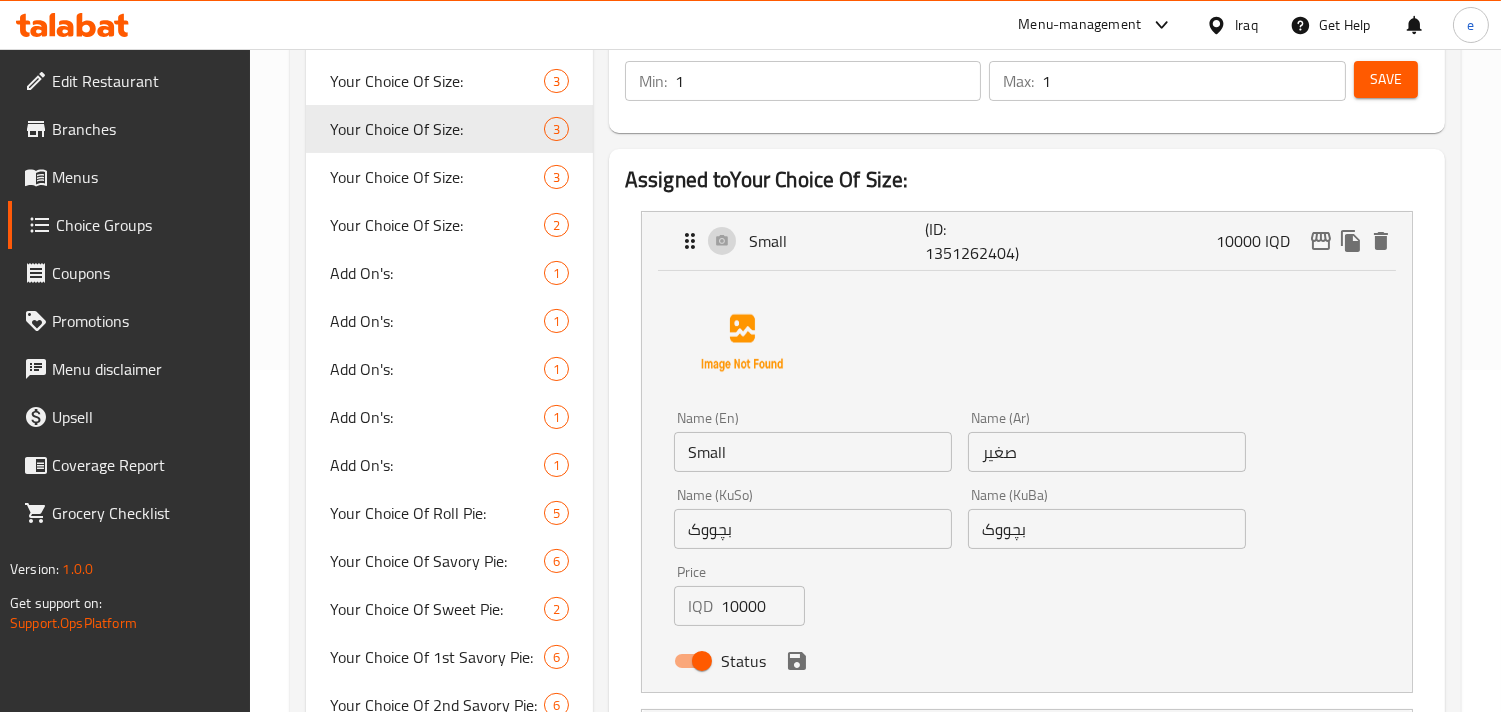 scroll, scrollTop: 424, scrollLeft: 0, axis: vertical 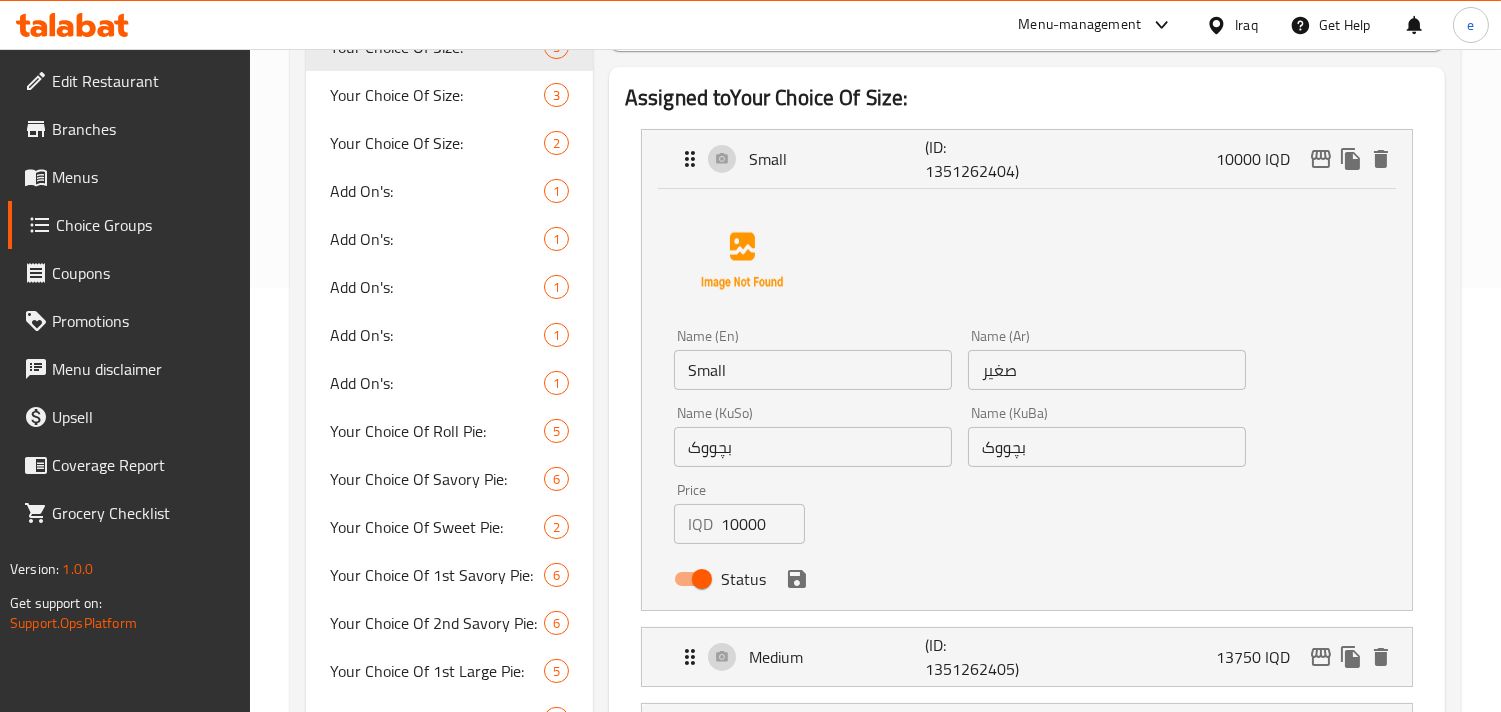click on "10000" at bounding box center [763, 524] 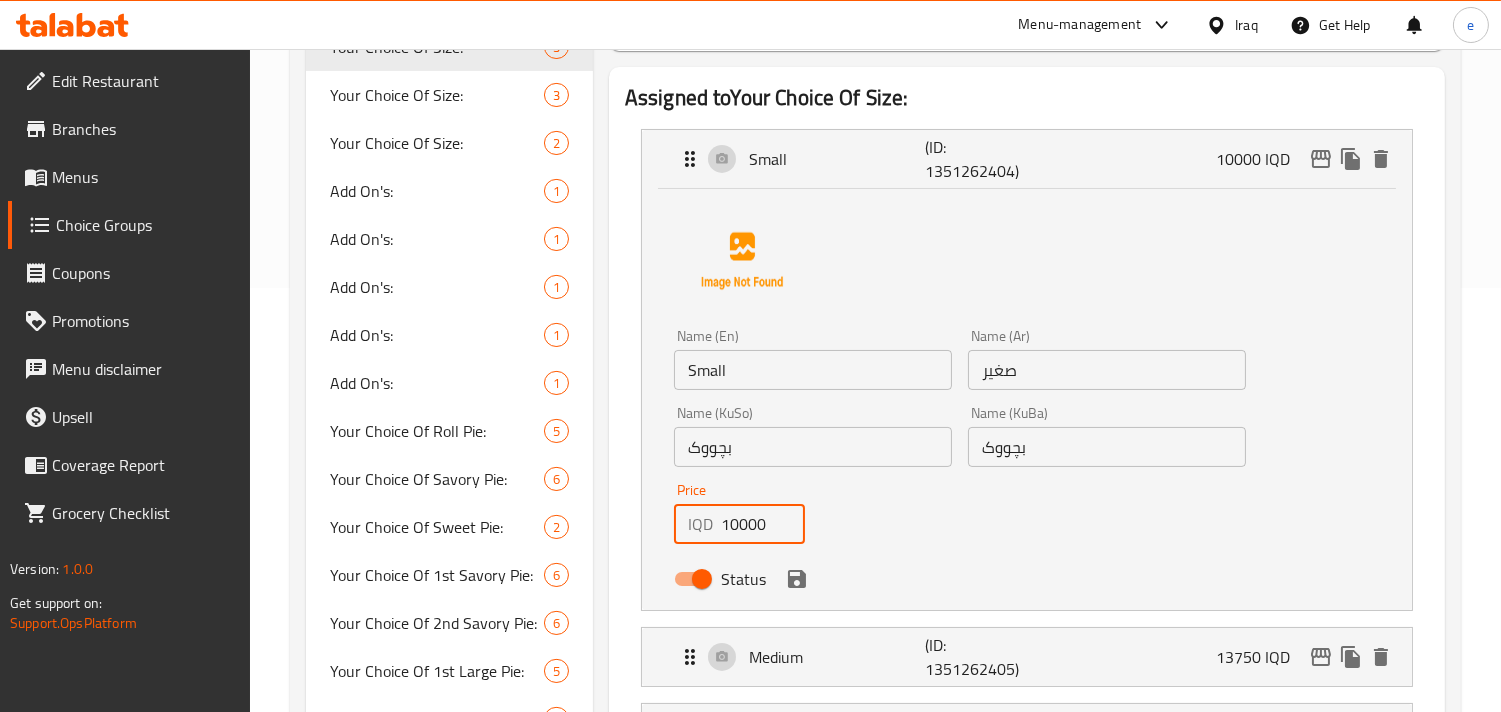 click on "10000" at bounding box center (763, 524) 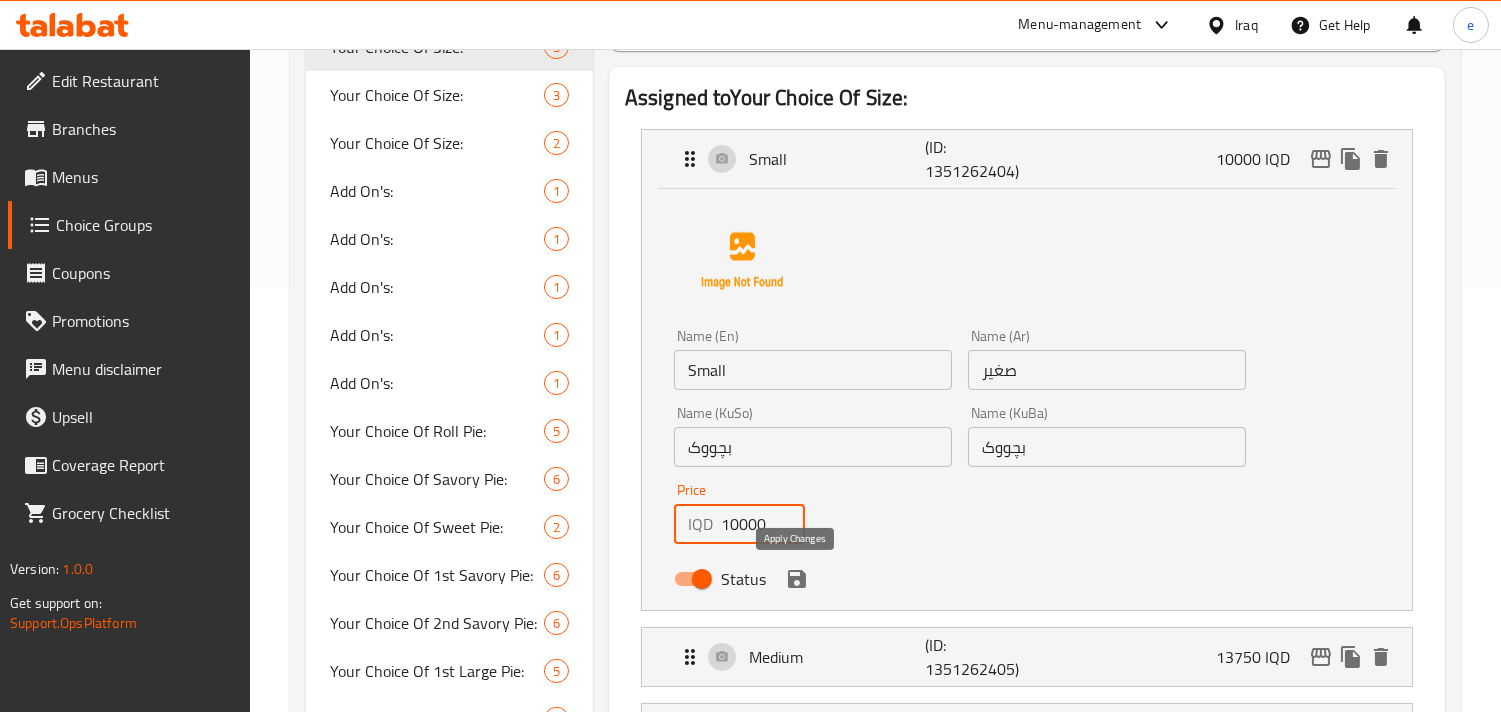 click 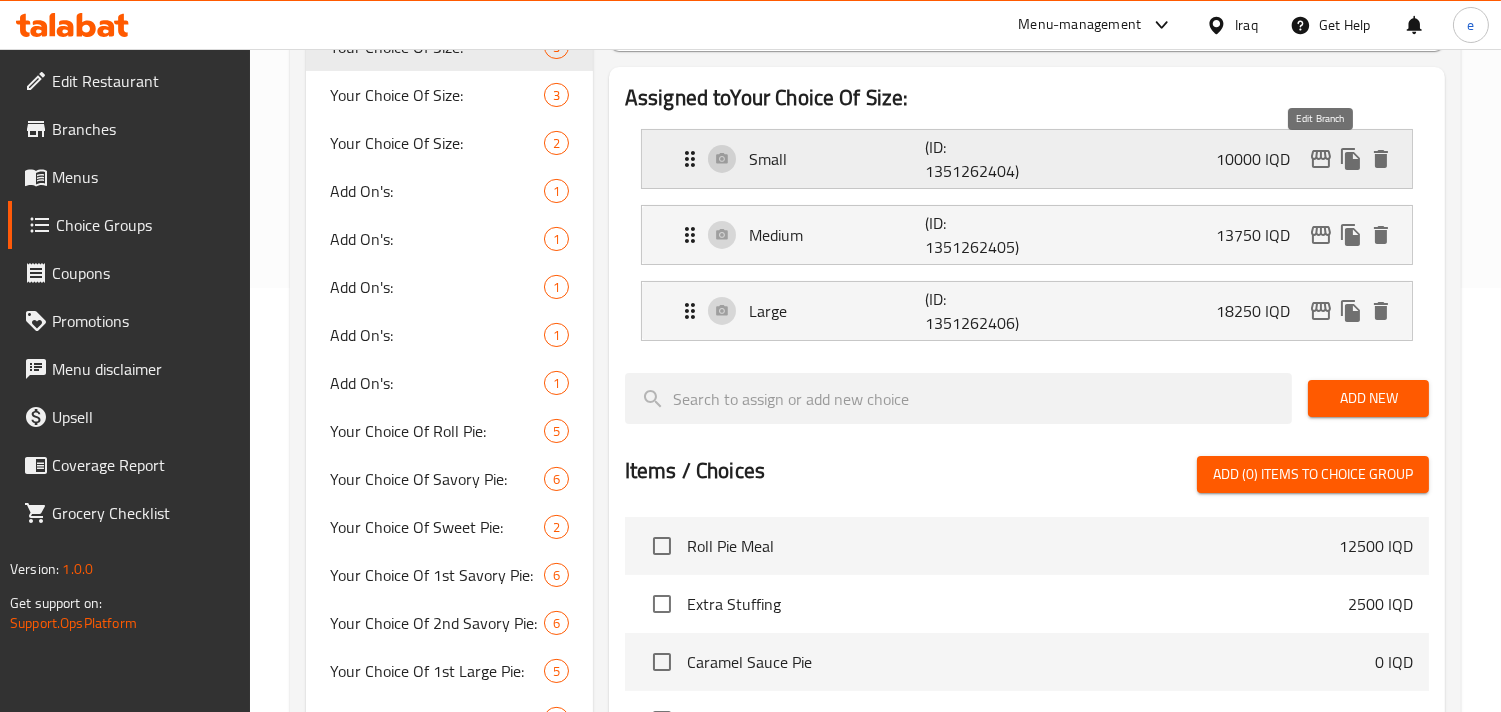 click 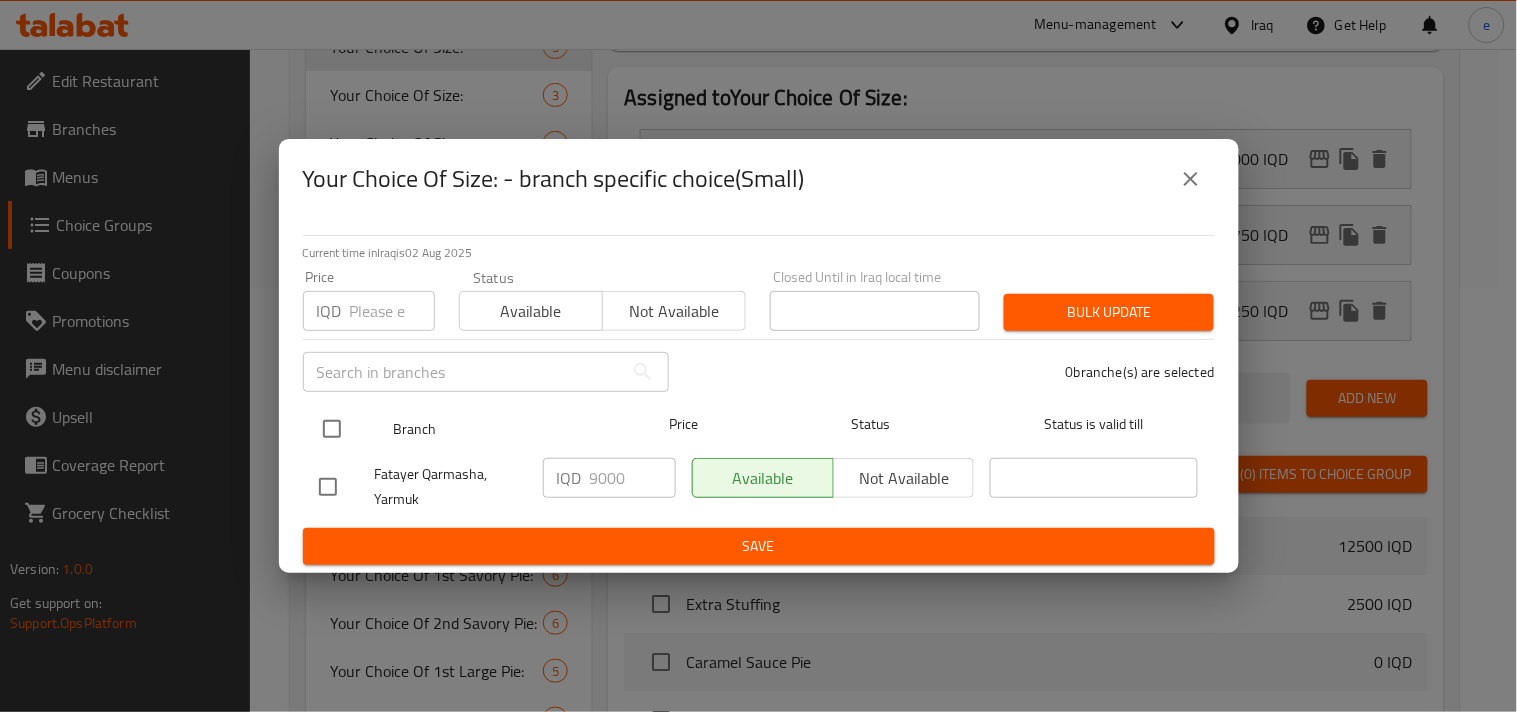 click at bounding box center [332, 429] 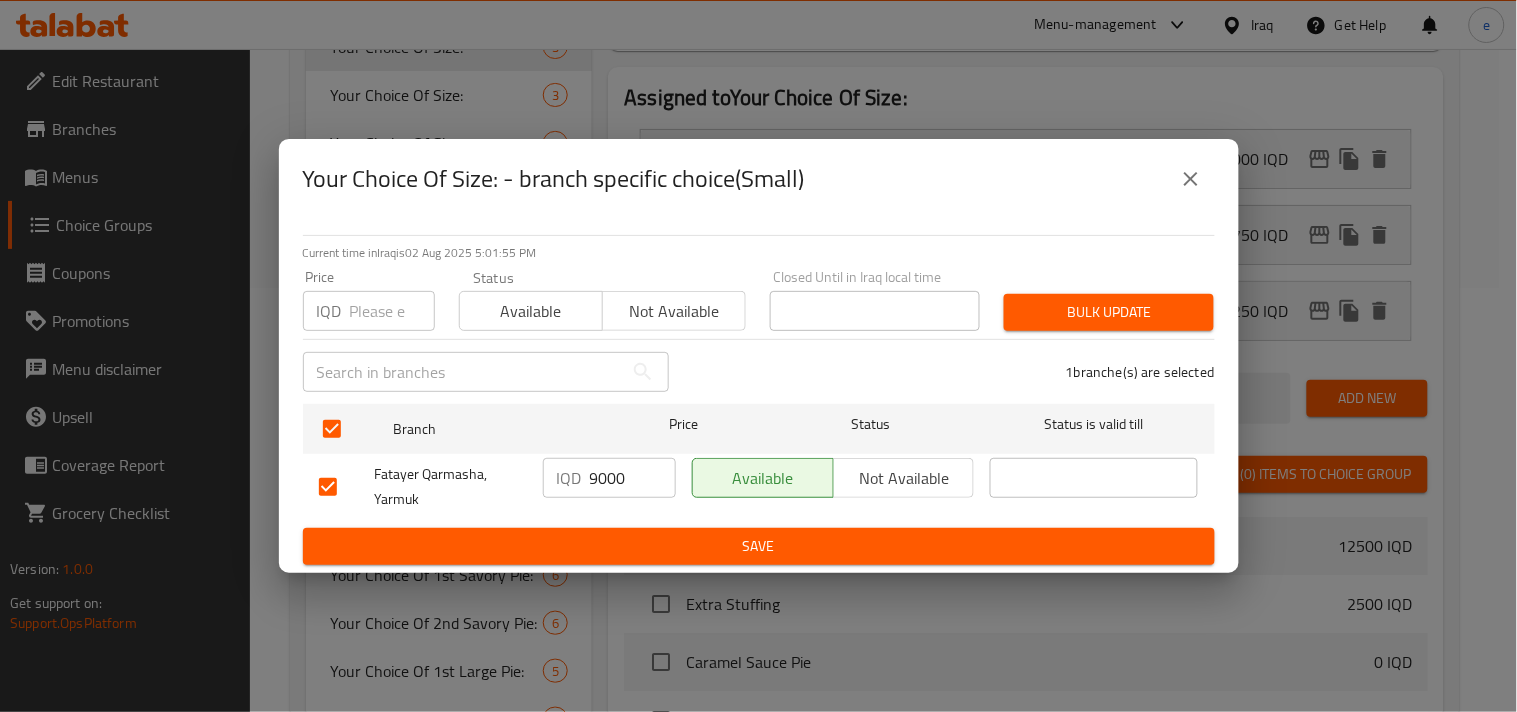 click on "9000" at bounding box center [633, 478] 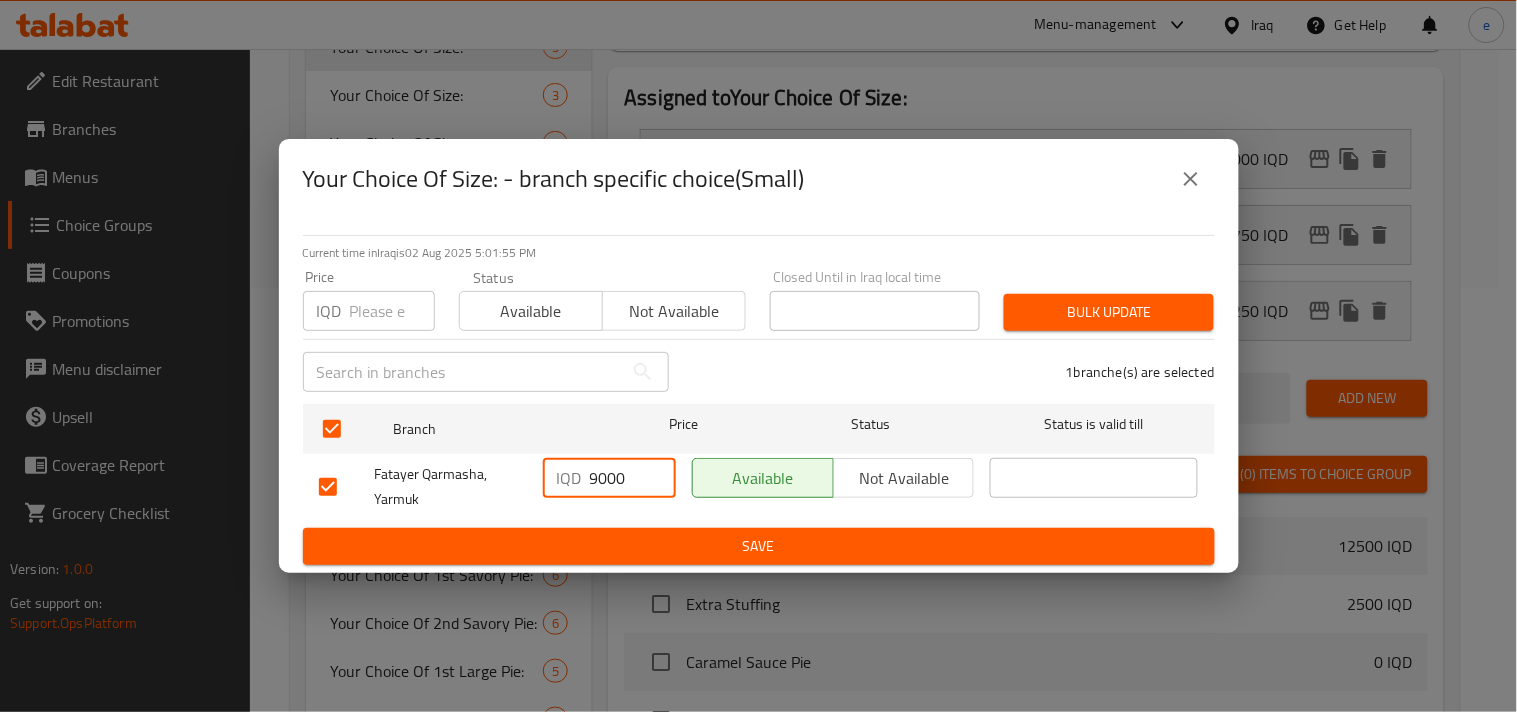 click on "9000" at bounding box center [633, 478] 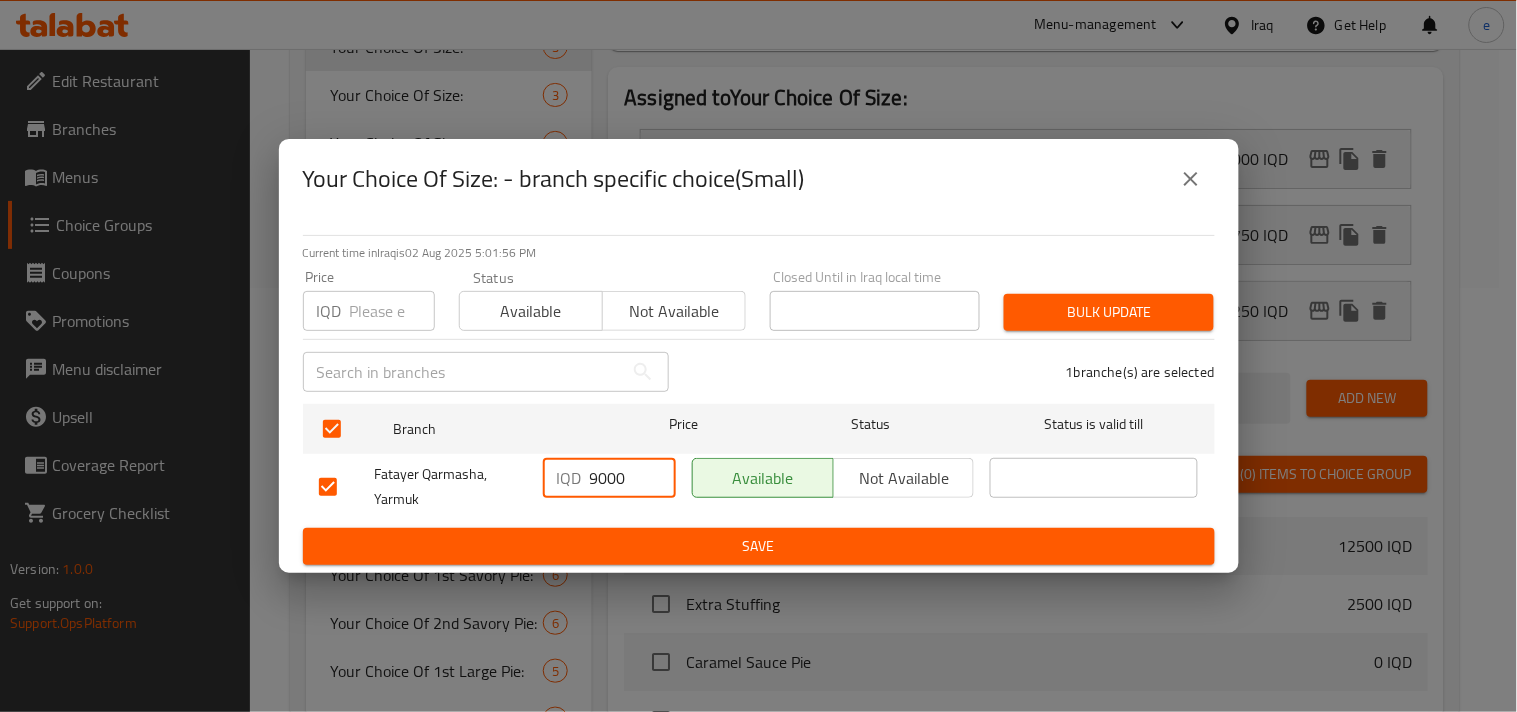 paste on "10" 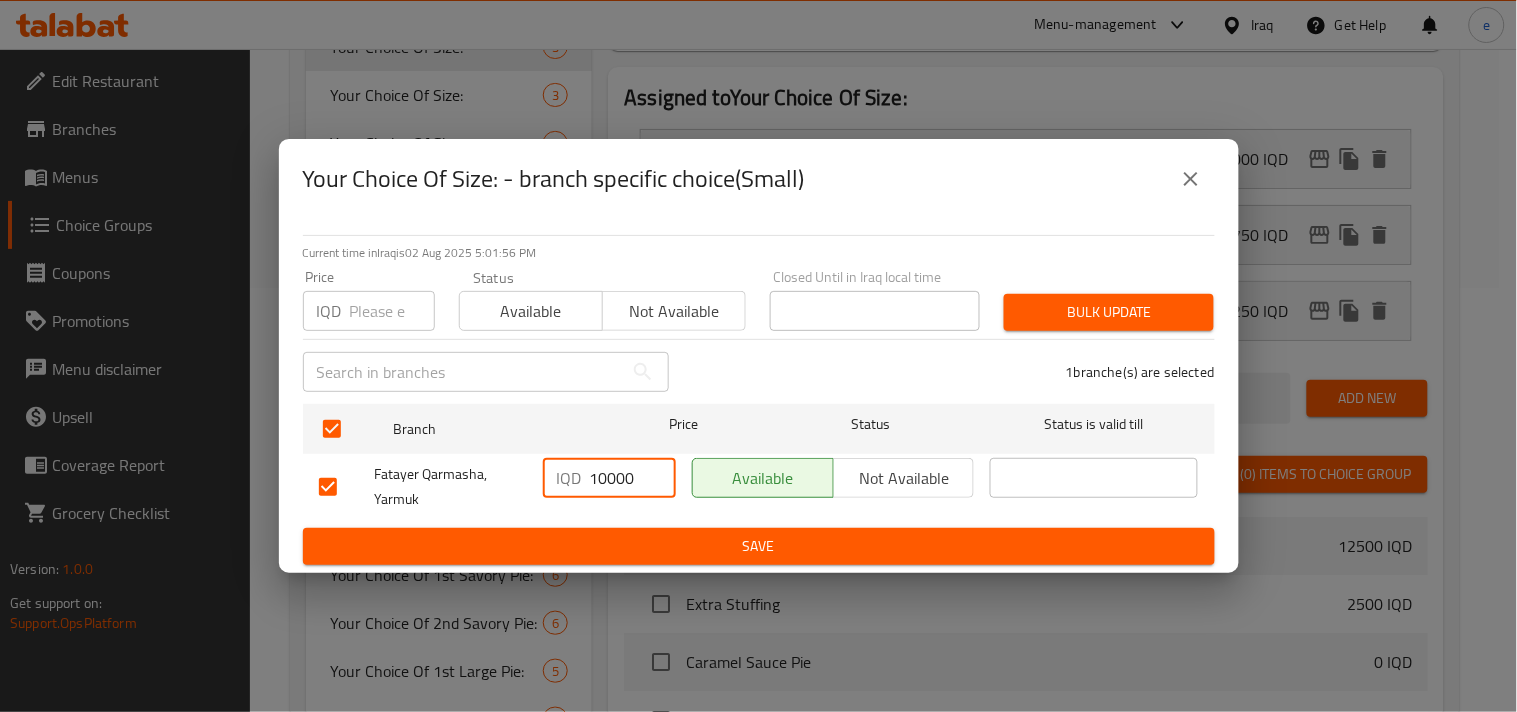 type on "10000" 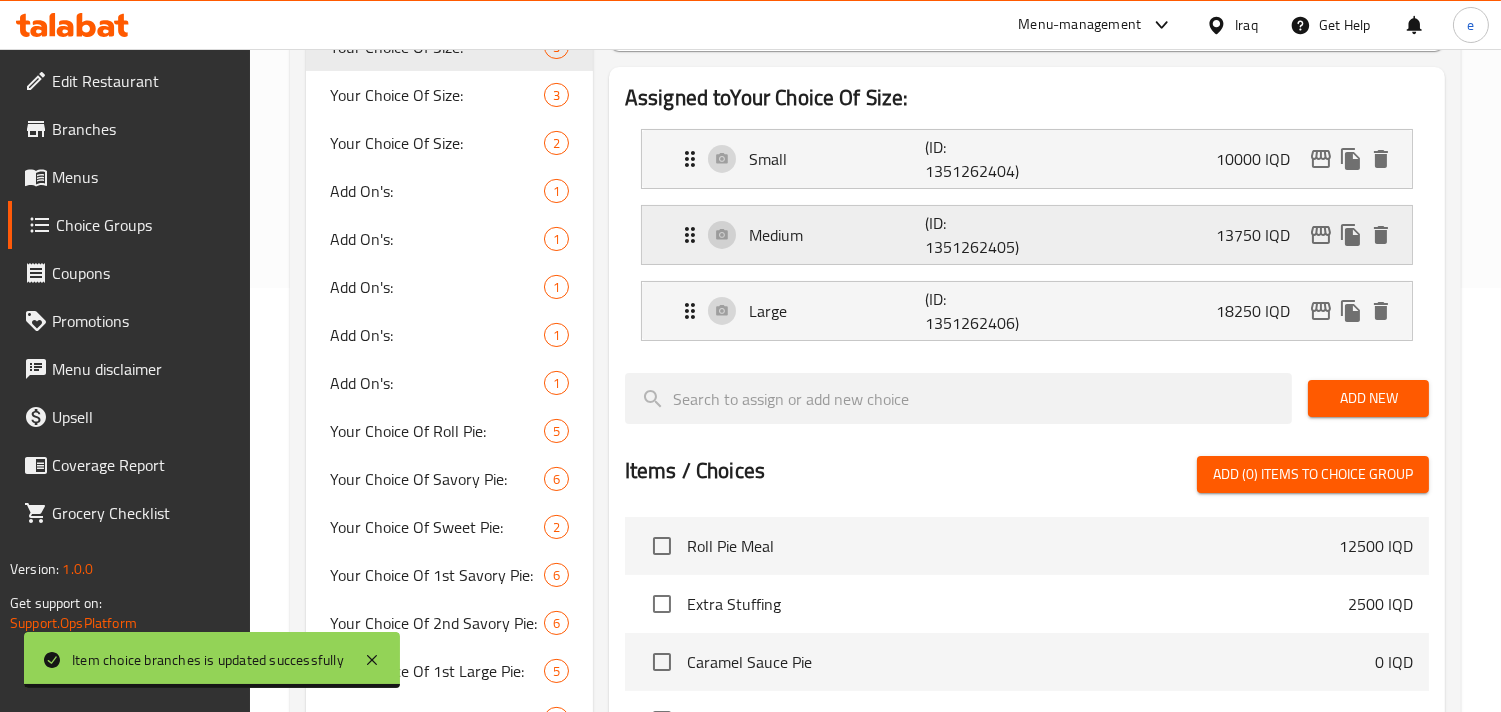 click on "13750 IQD" at bounding box center [1261, 235] 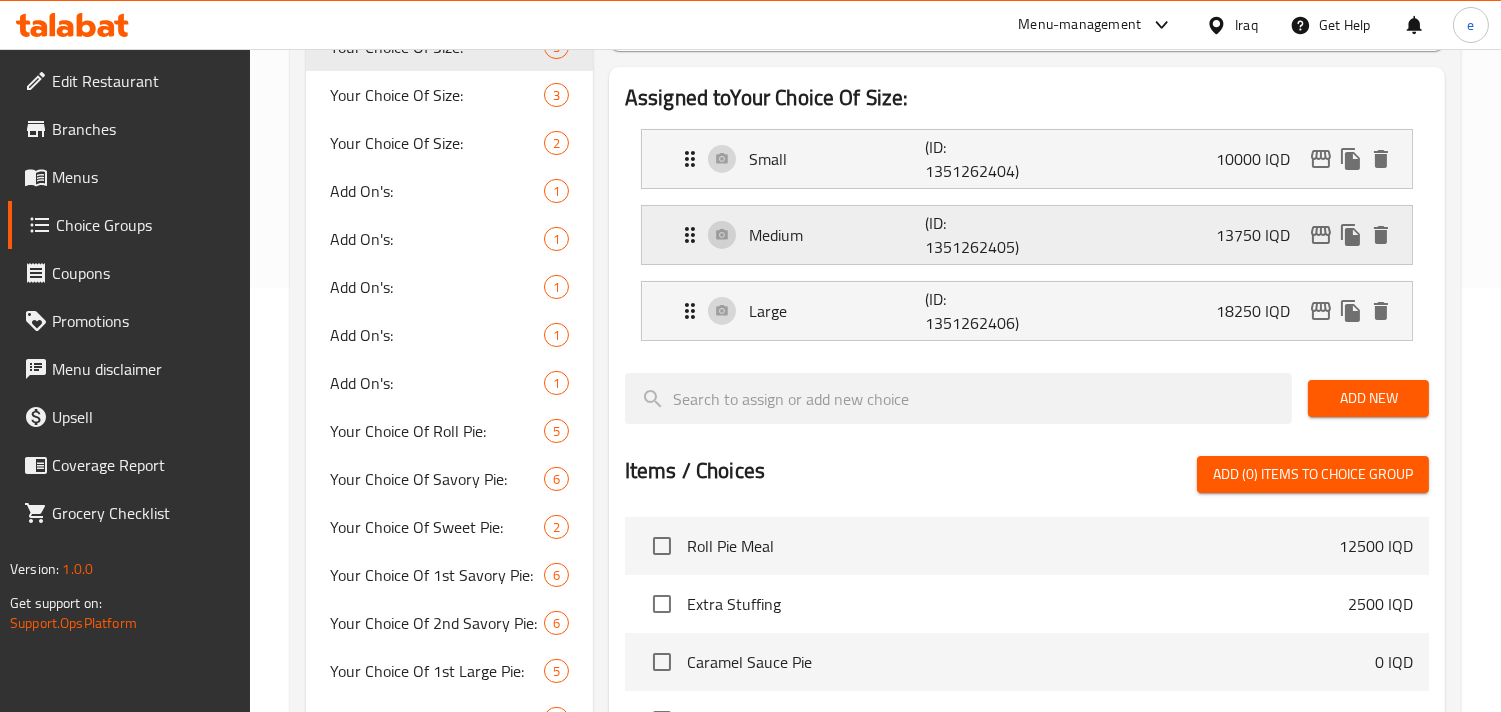 click on "13750 IQD" at bounding box center [1261, 235] 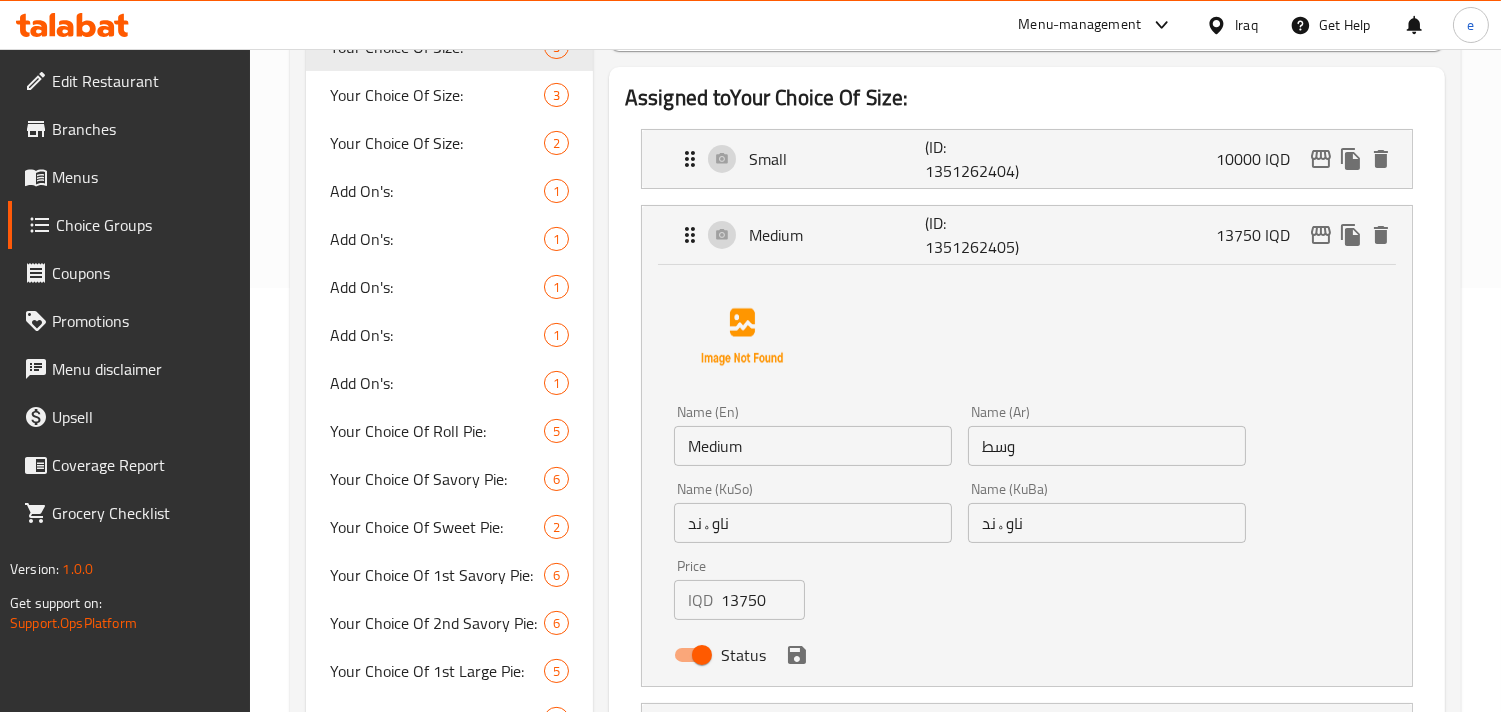 click on "13750" at bounding box center [763, 600] 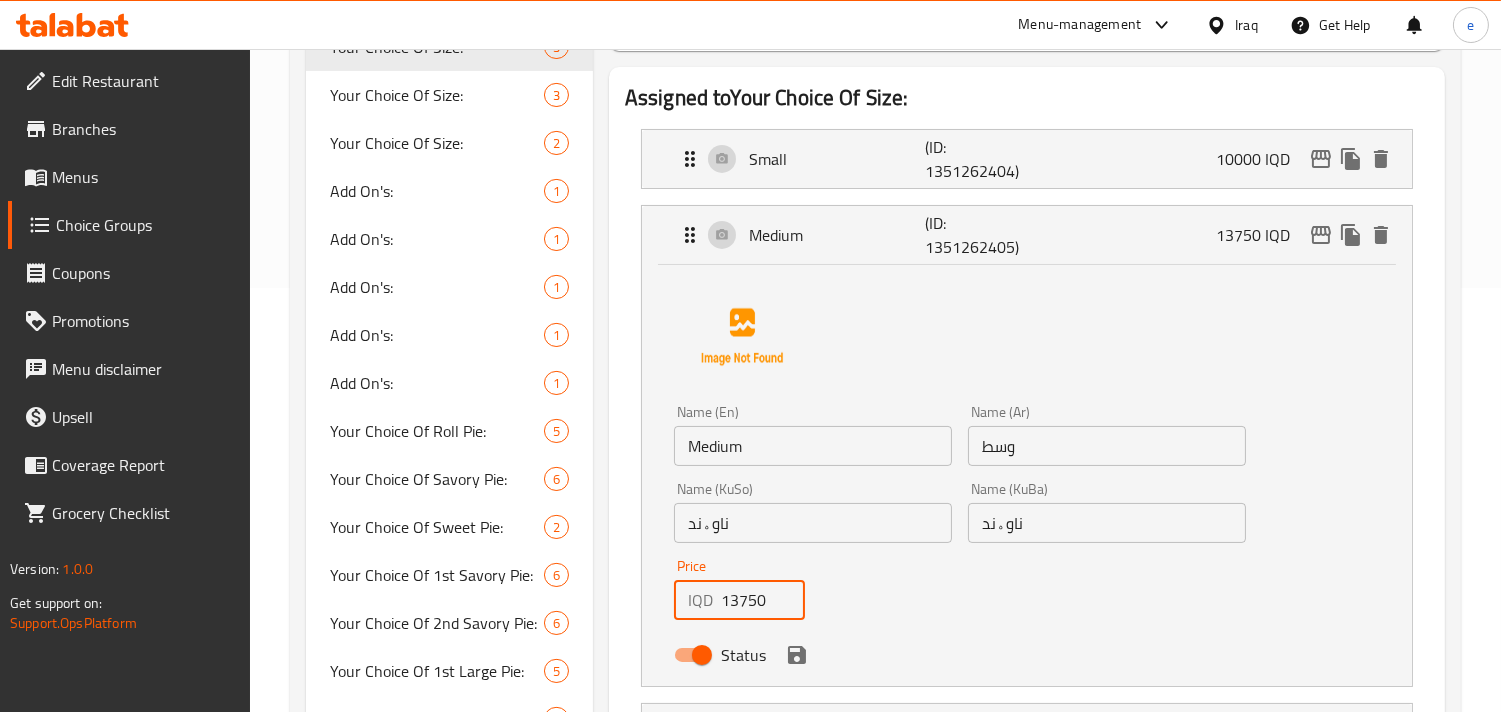 click on "13750" at bounding box center [763, 600] 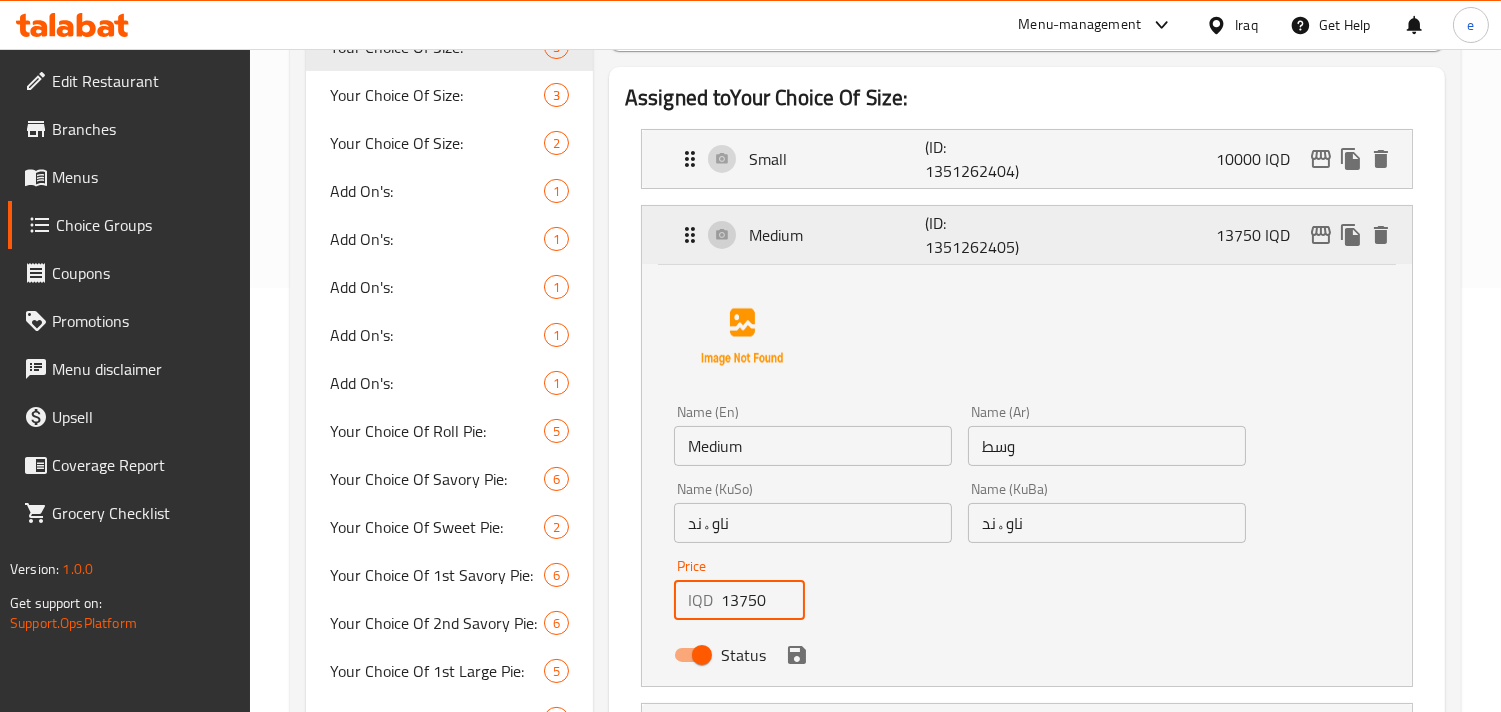 click 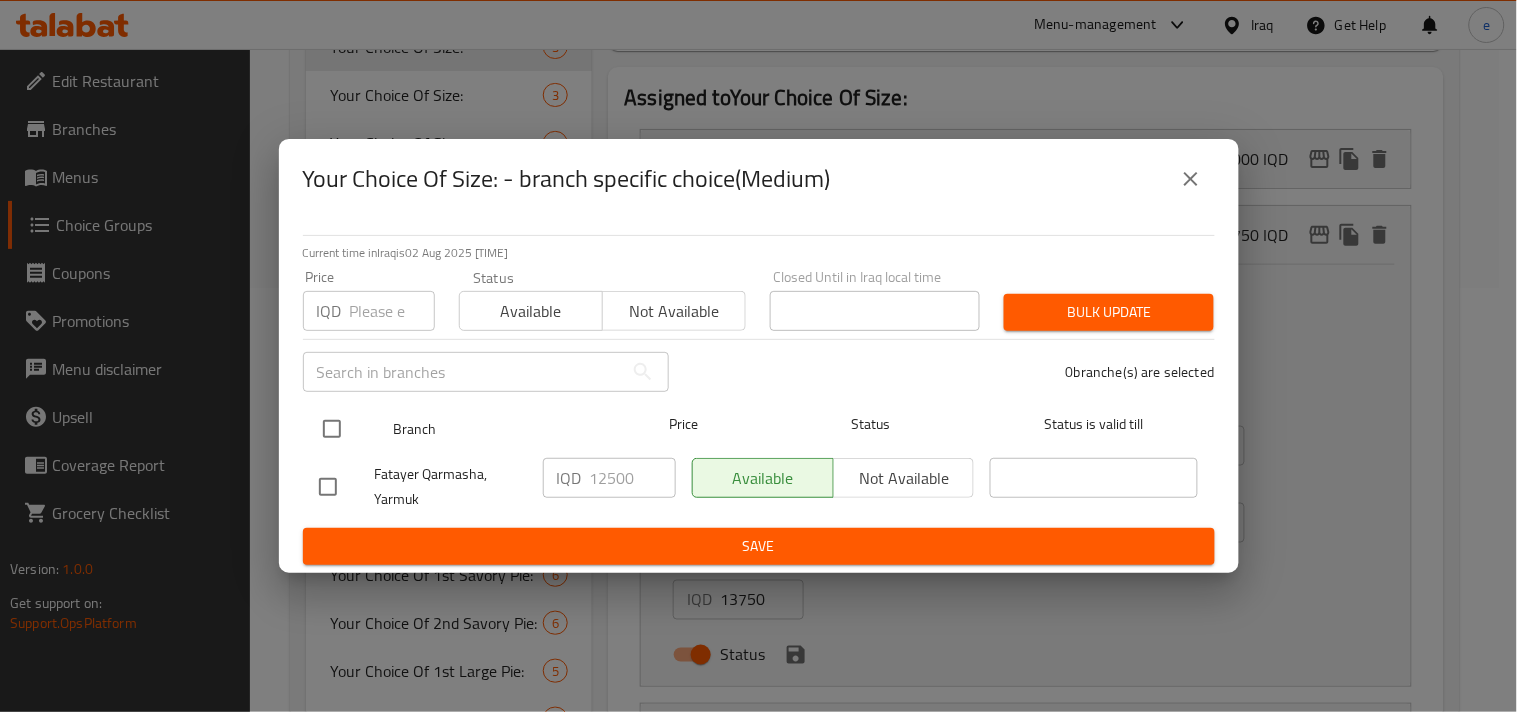 click at bounding box center [332, 429] 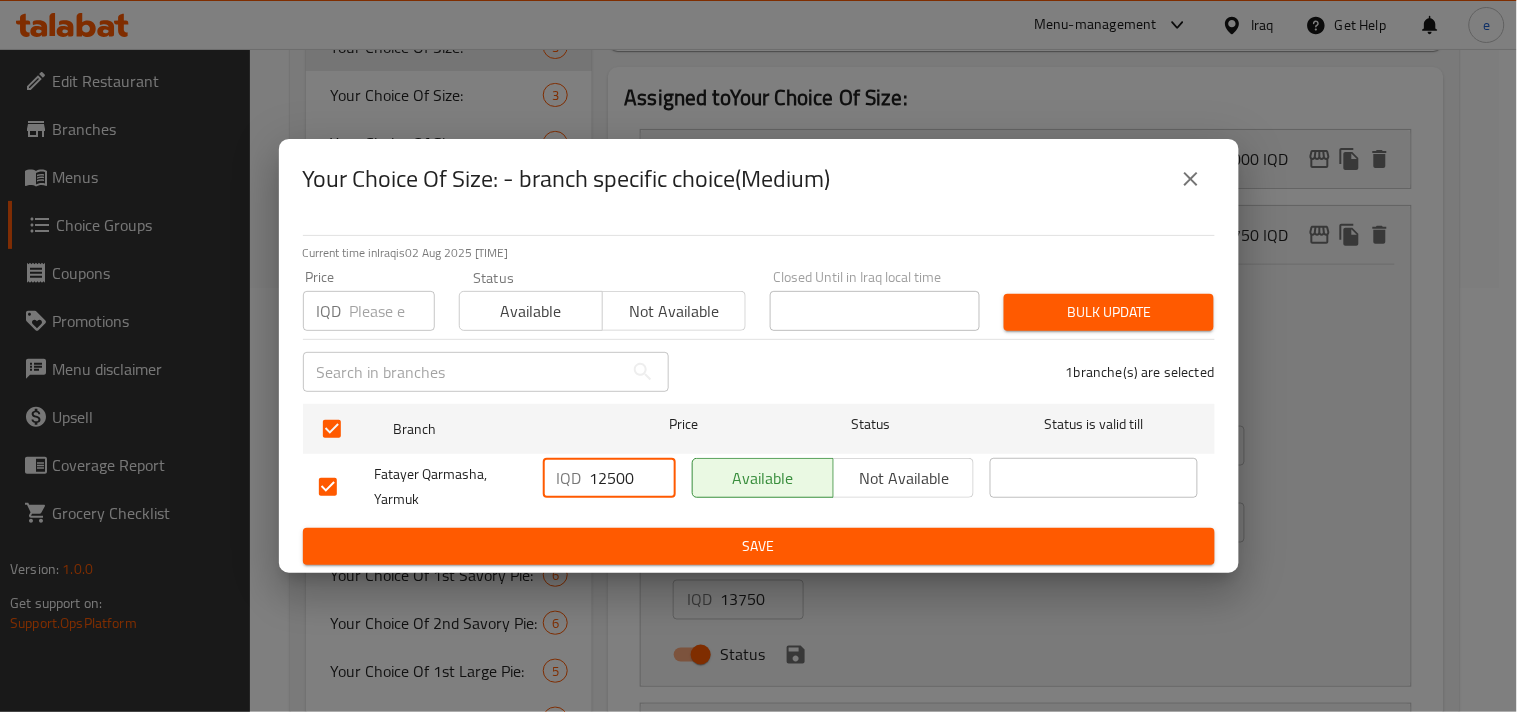 click on "12500" at bounding box center [633, 478] 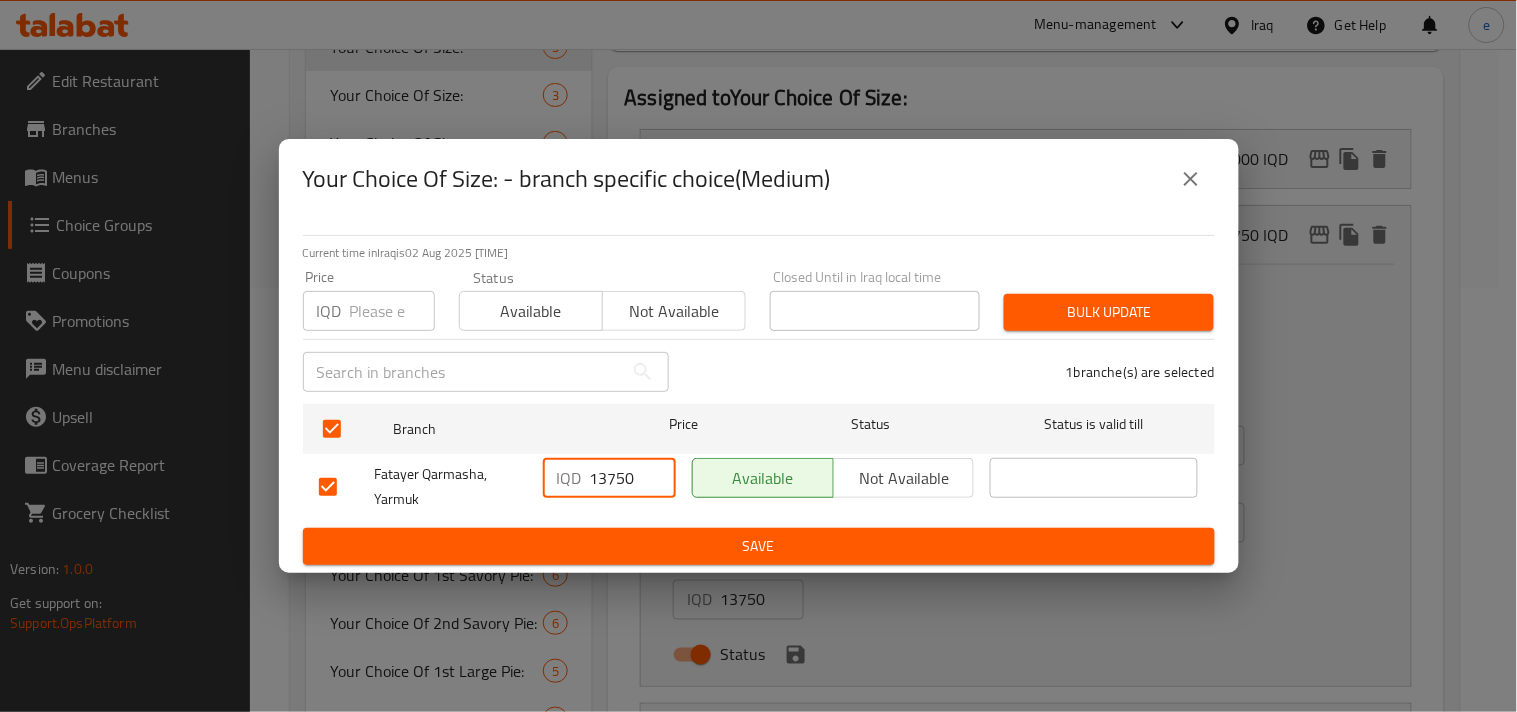 type on "13750" 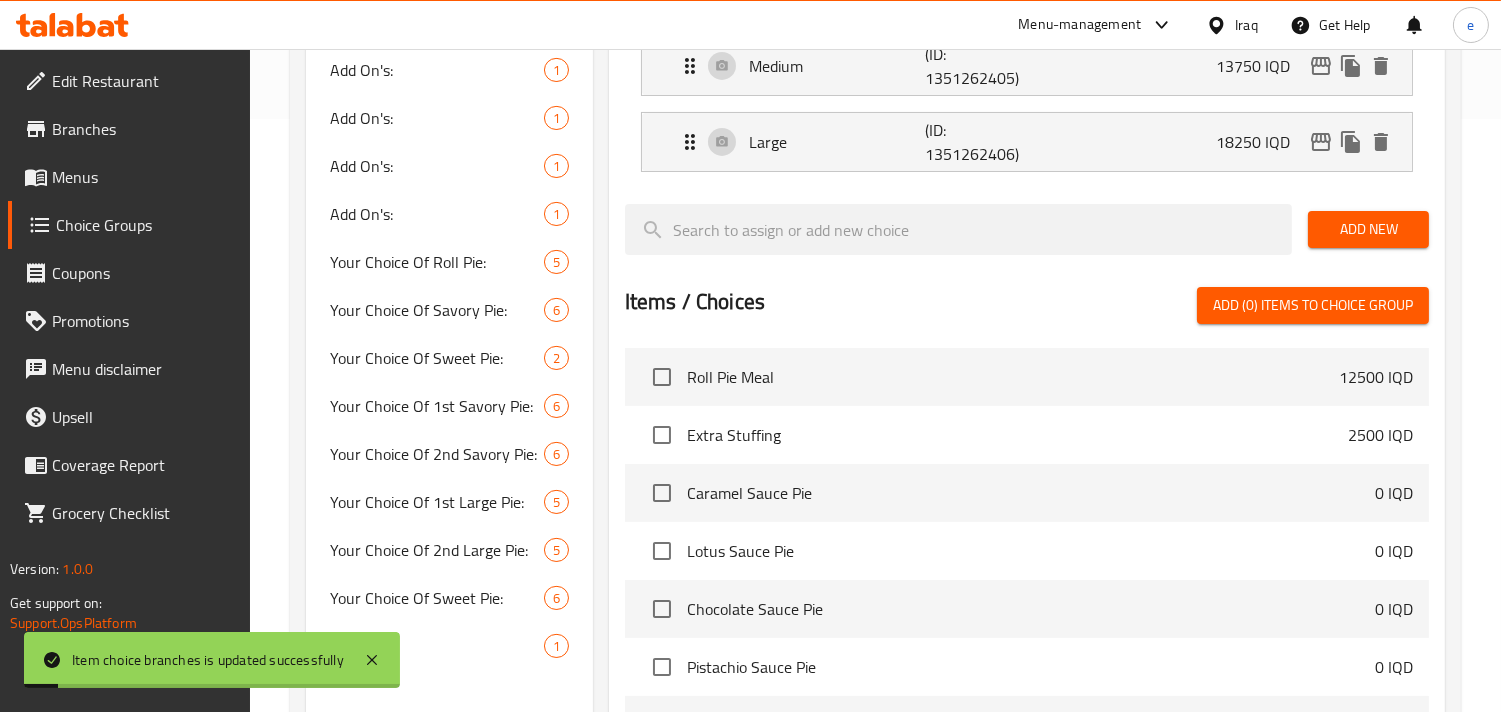 scroll, scrollTop: 646, scrollLeft: 0, axis: vertical 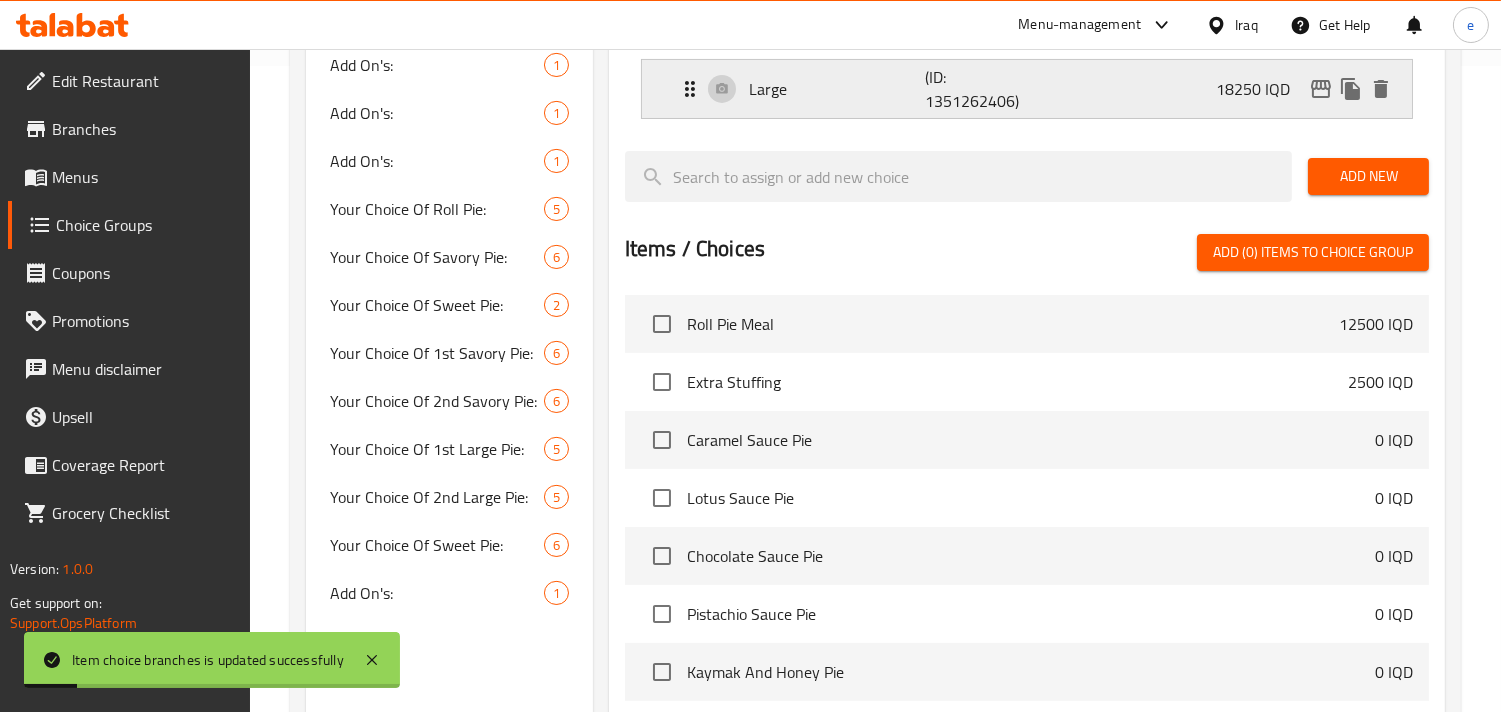 click on "(ID: 1351262406)" at bounding box center (984, 89) 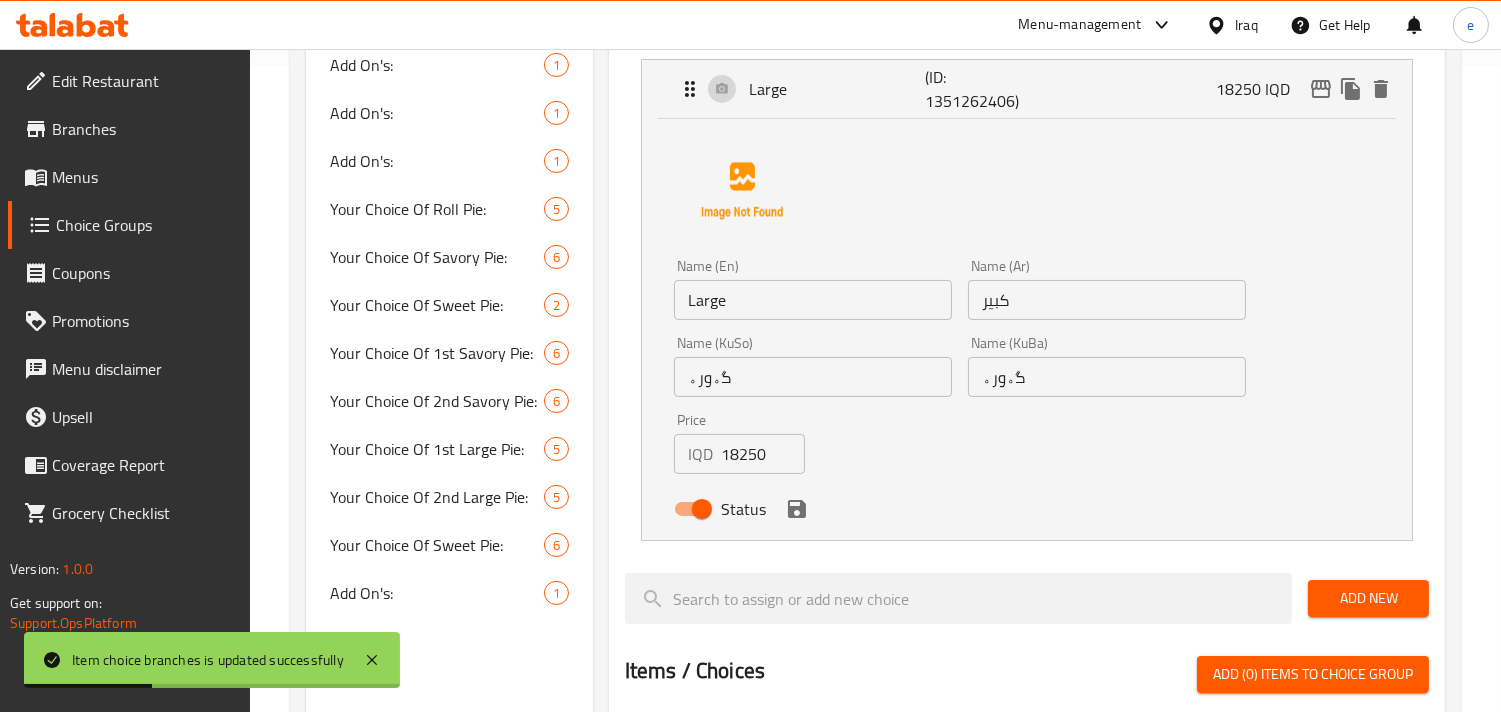 click on "18250" at bounding box center [763, 454] 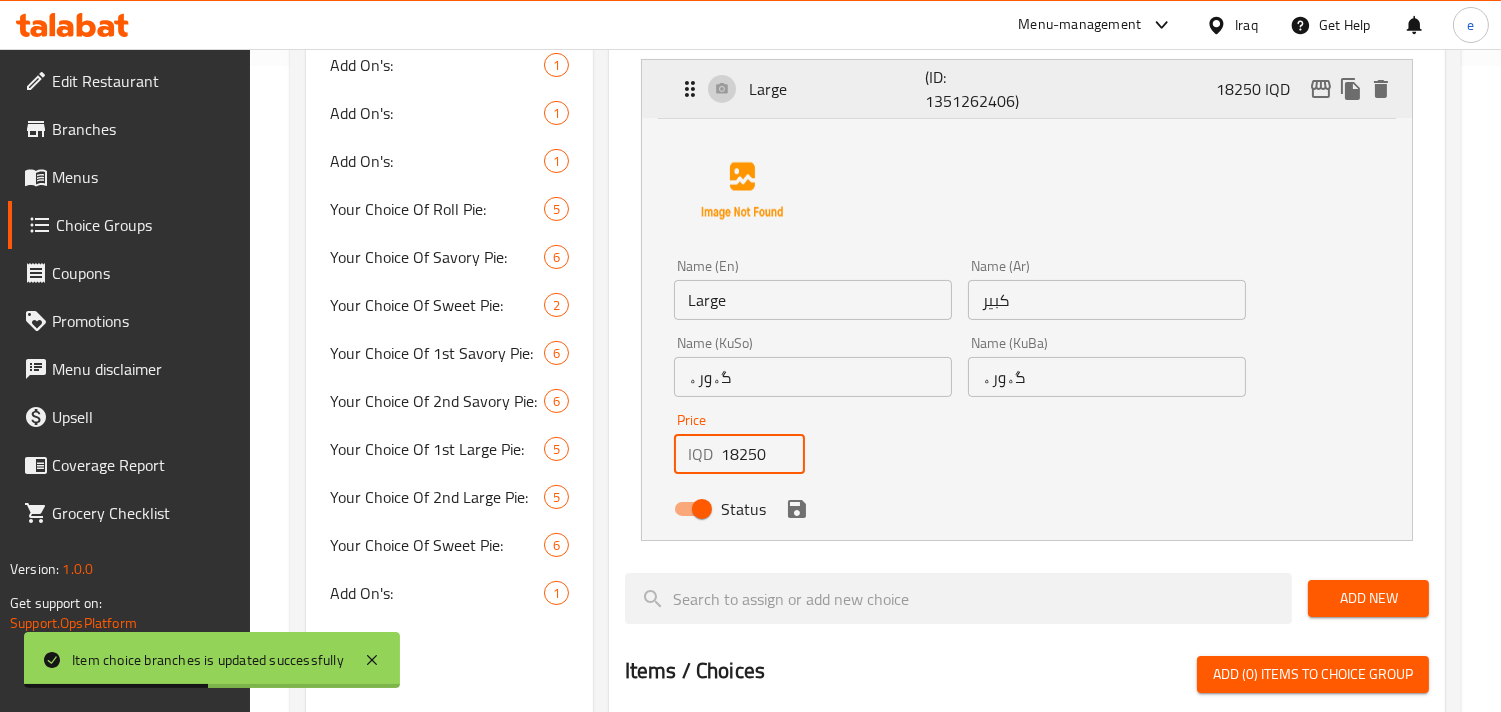 click 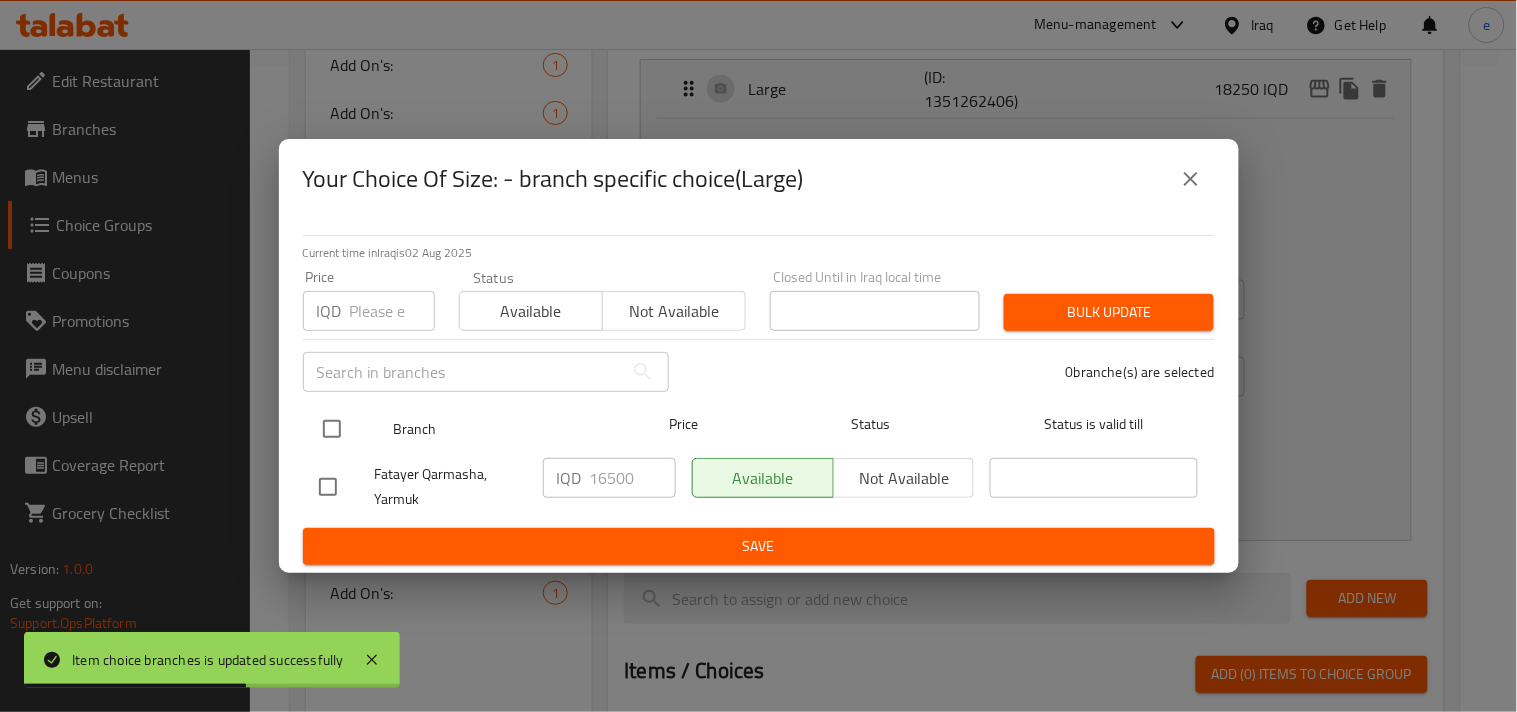 click at bounding box center [332, 429] 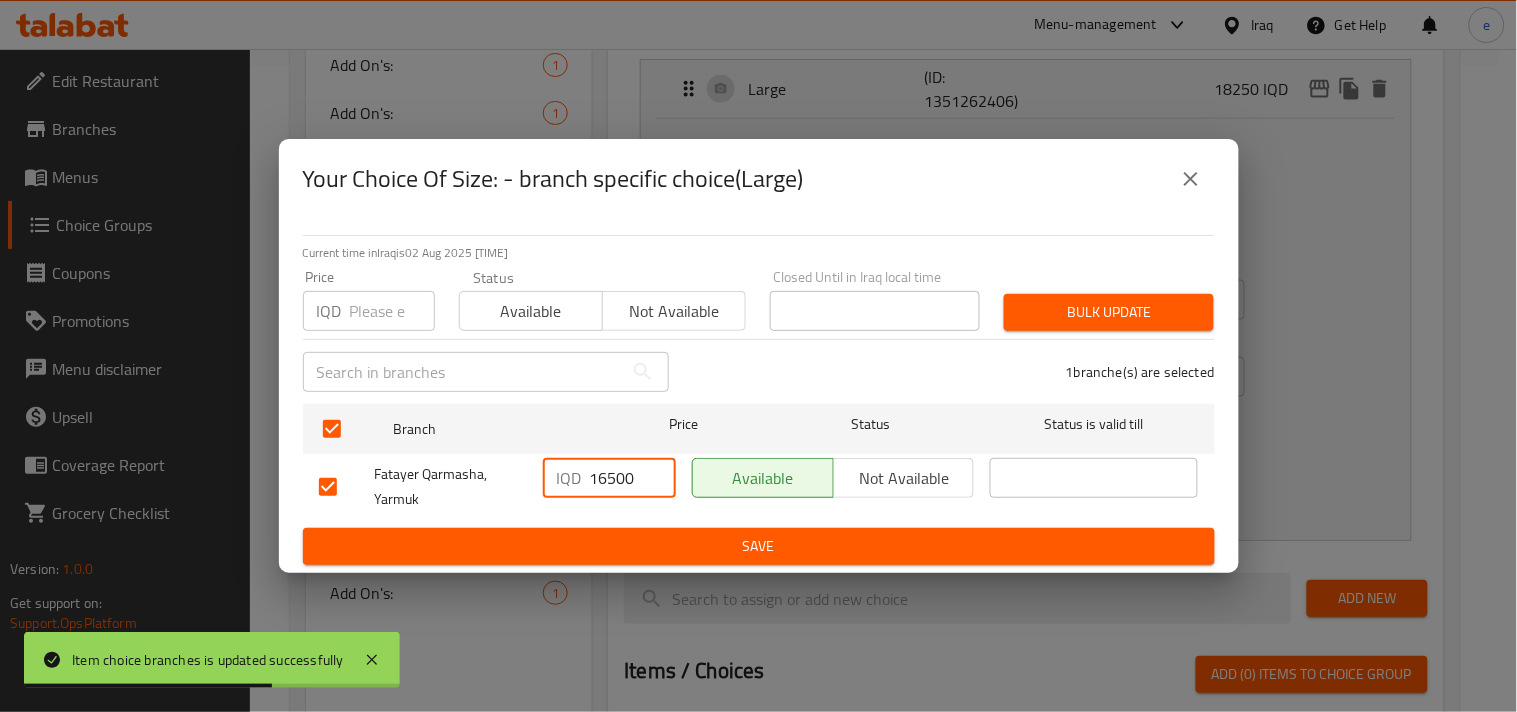 click on "16500" at bounding box center [633, 478] 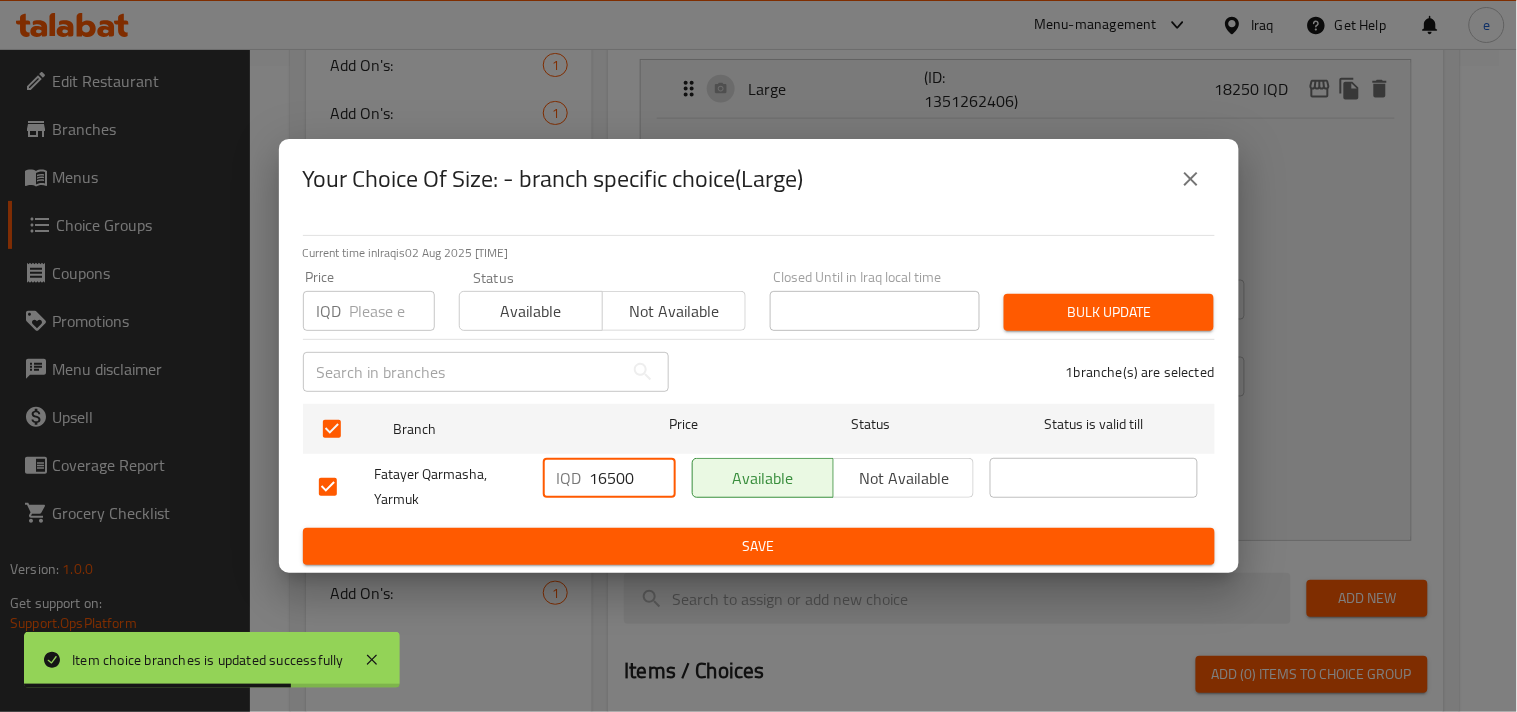 paste on "825" 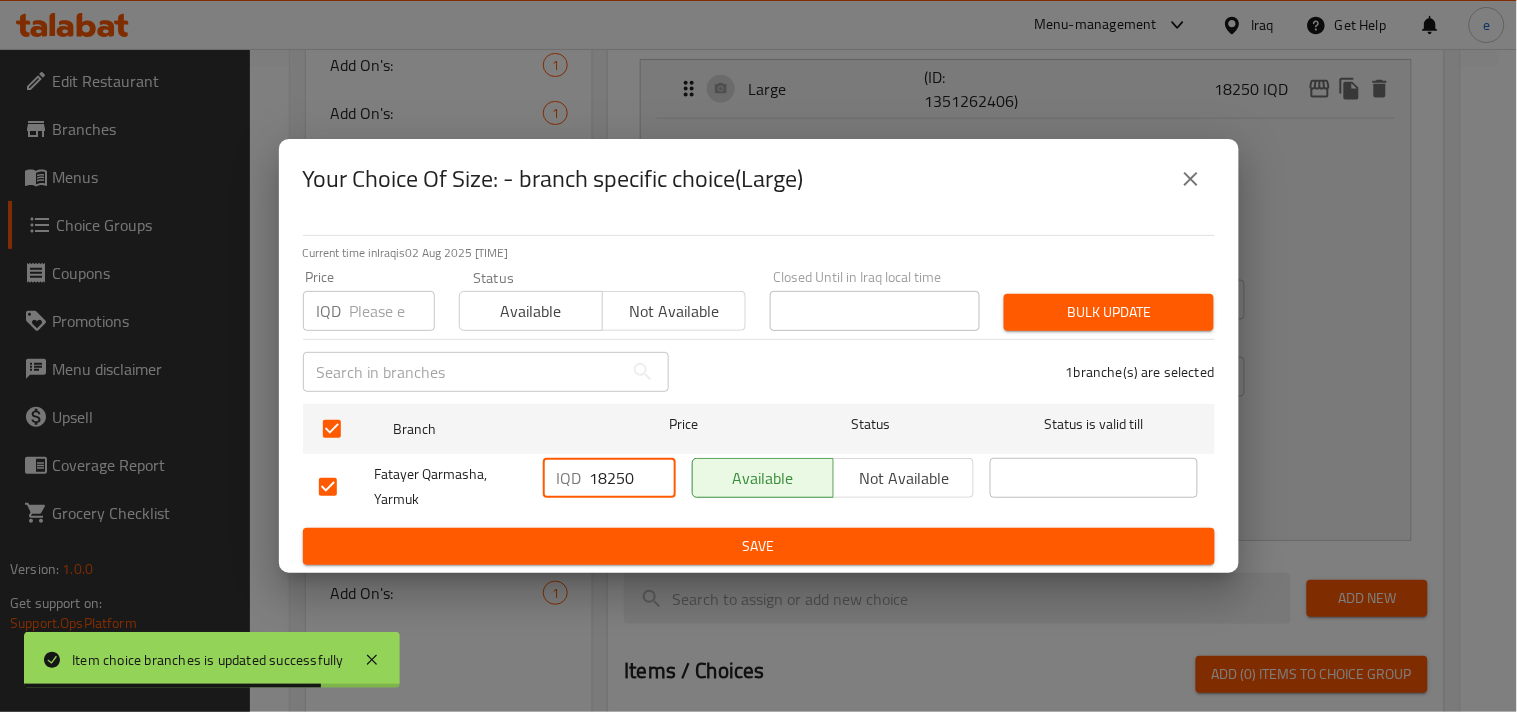 type on "18250" 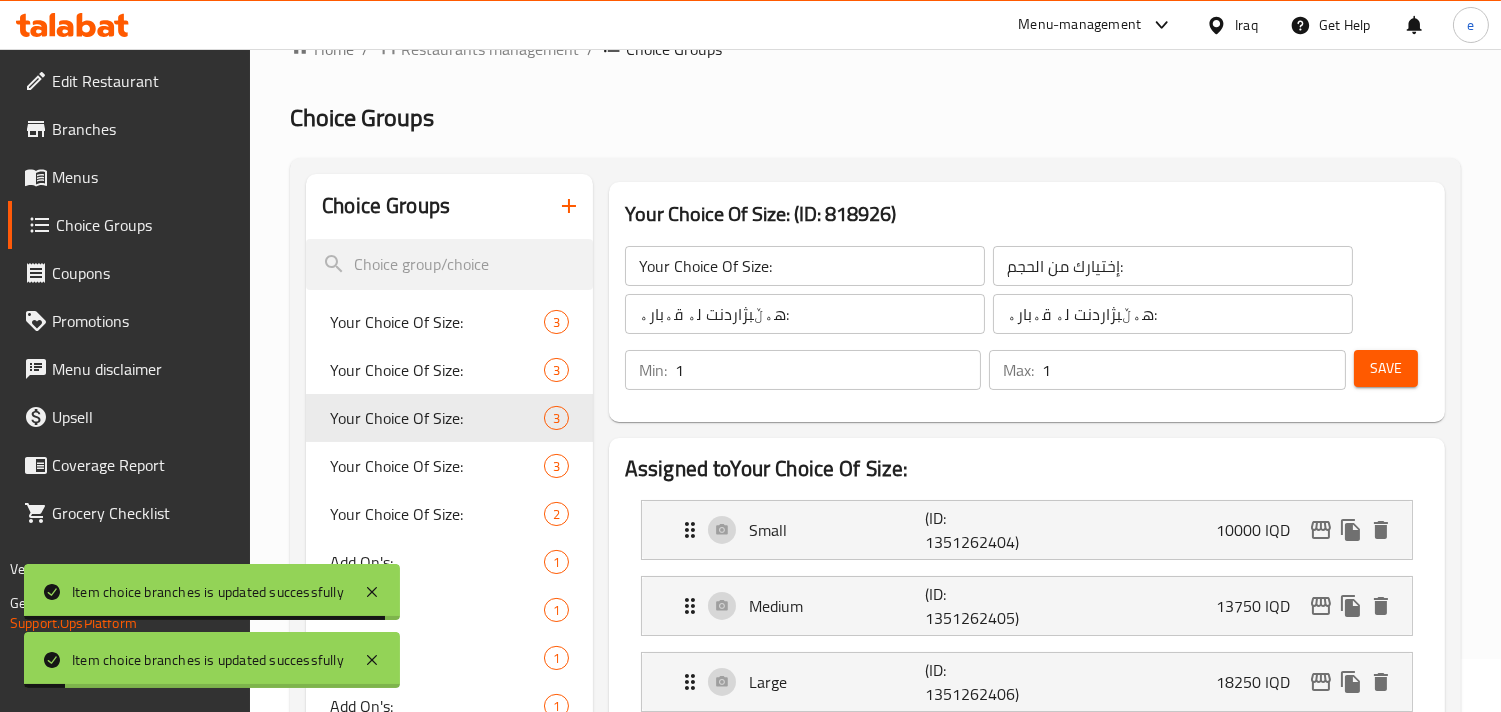 scroll, scrollTop: 0, scrollLeft: 0, axis: both 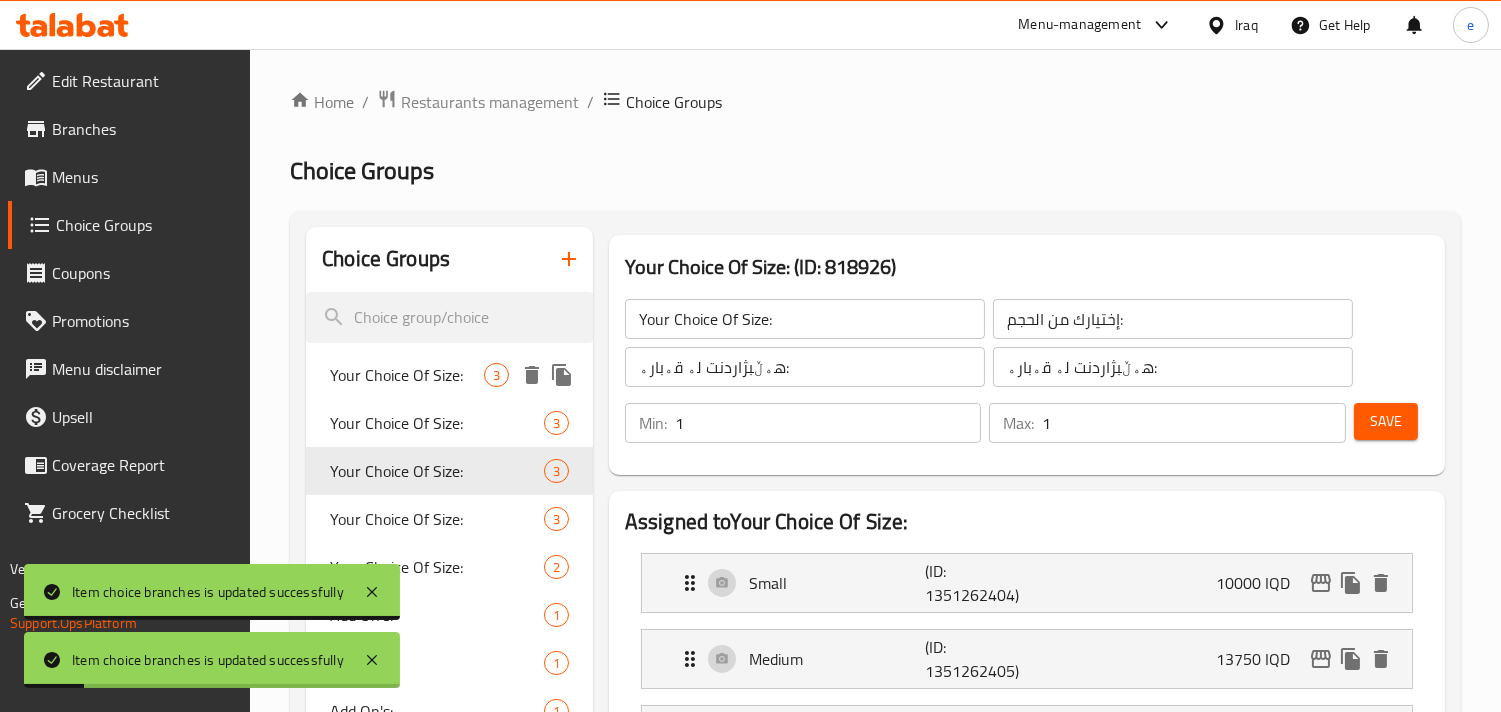 click on "Your Choice Of Size:" at bounding box center (407, 375) 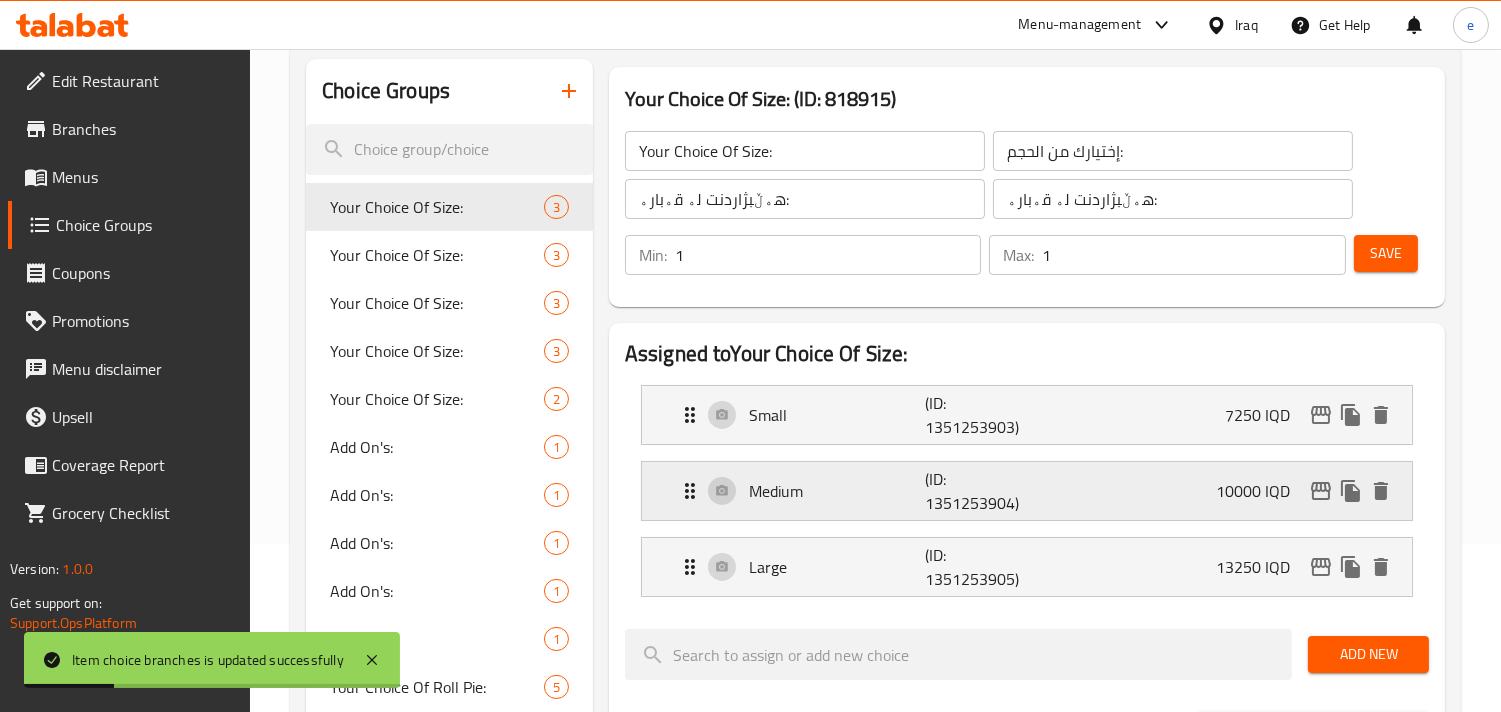 scroll, scrollTop: 222, scrollLeft: 0, axis: vertical 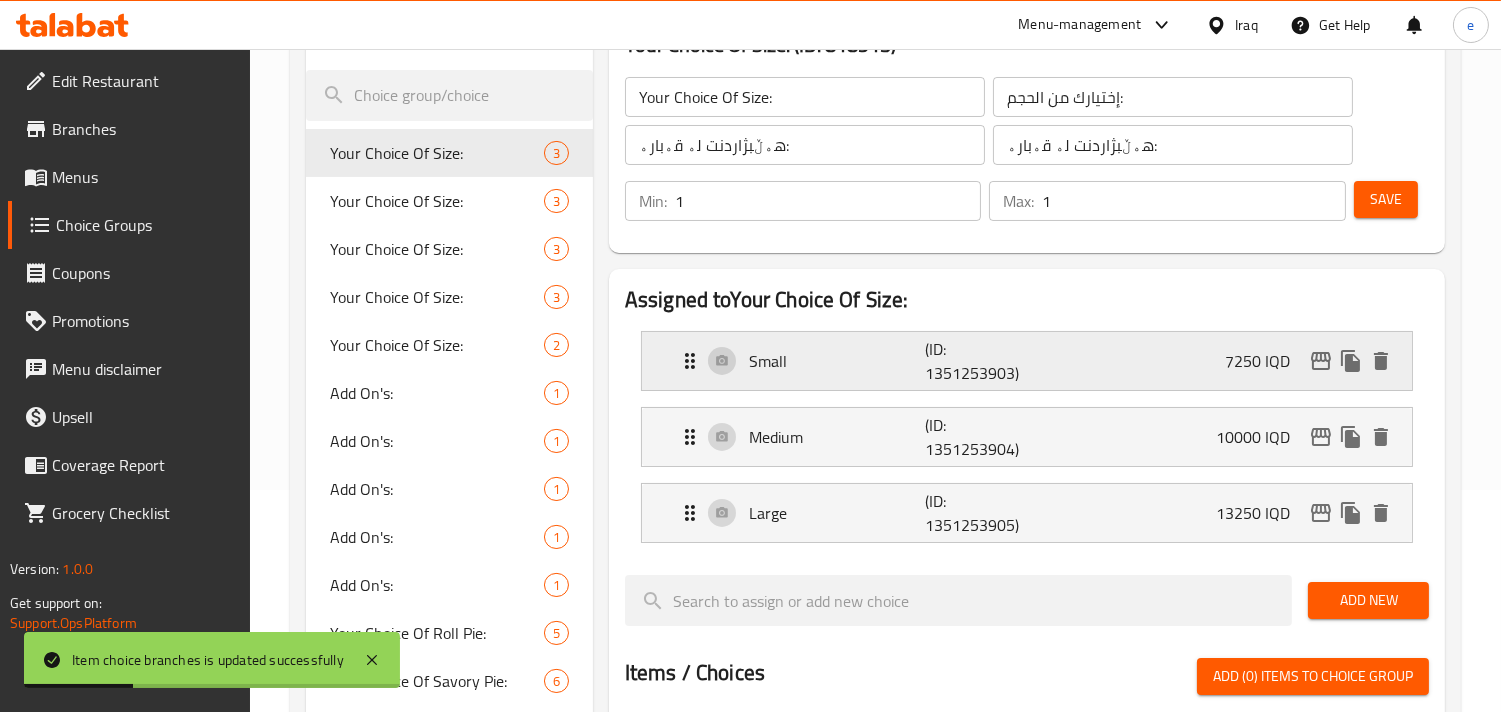 click on "Small (ID: 1351253903) 7250 IQD" at bounding box center [1033, 361] 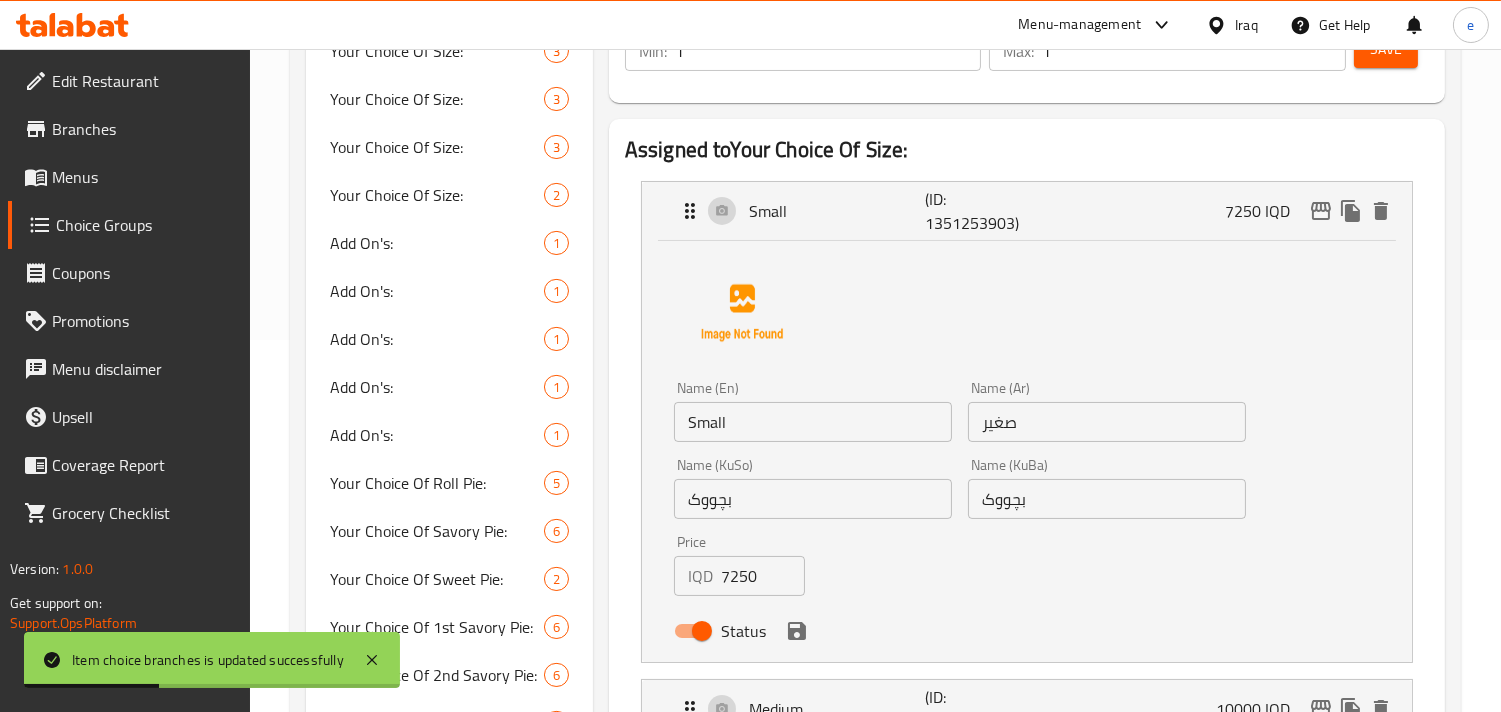 scroll, scrollTop: 444, scrollLeft: 0, axis: vertical 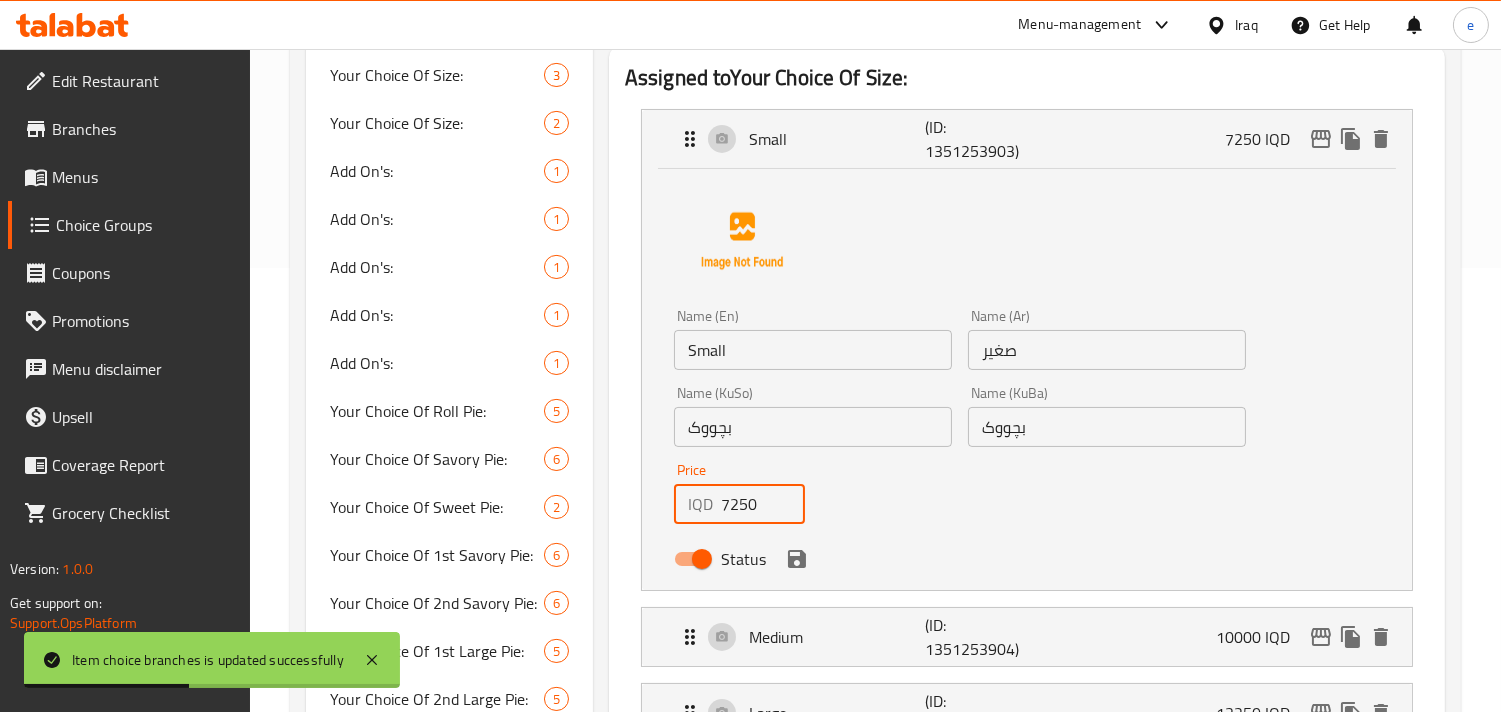 click on "7250" at bounding box center (763, 504) 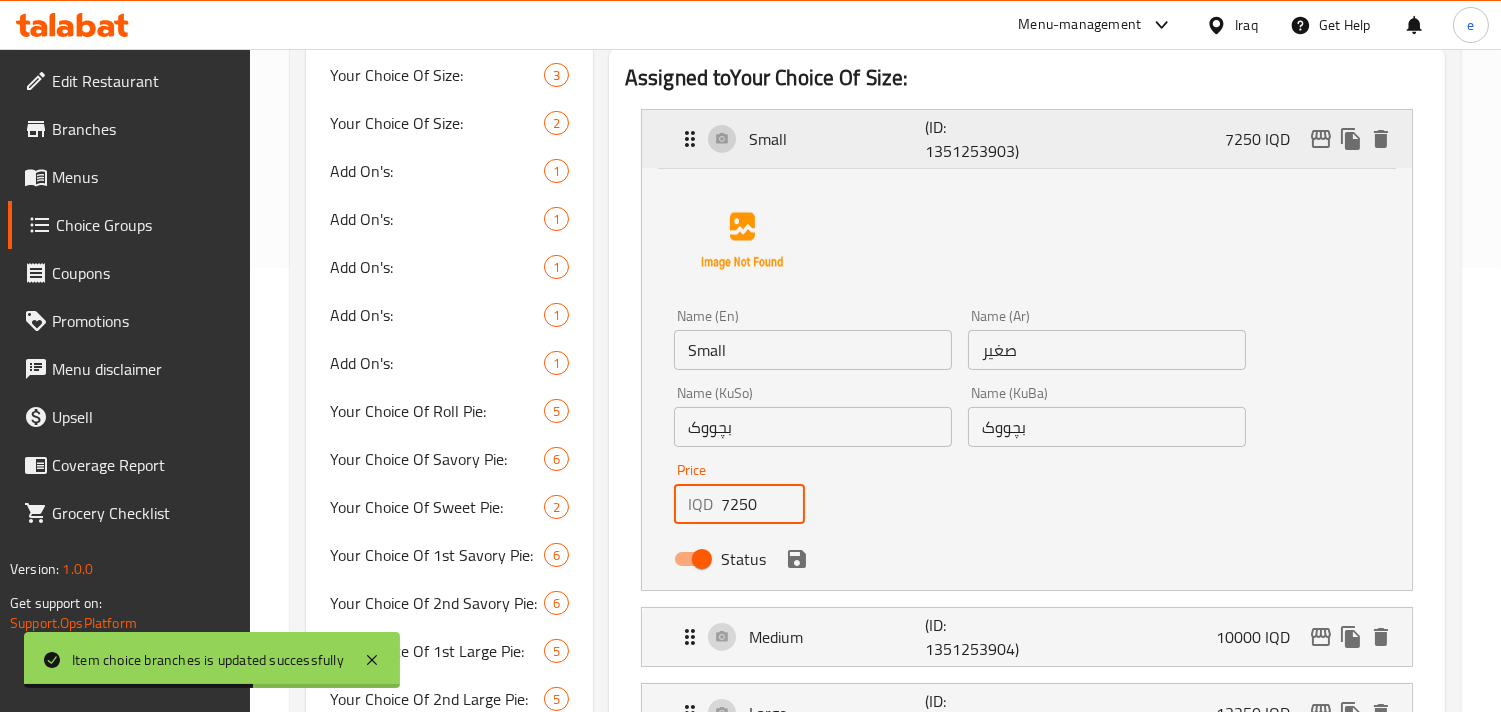 click 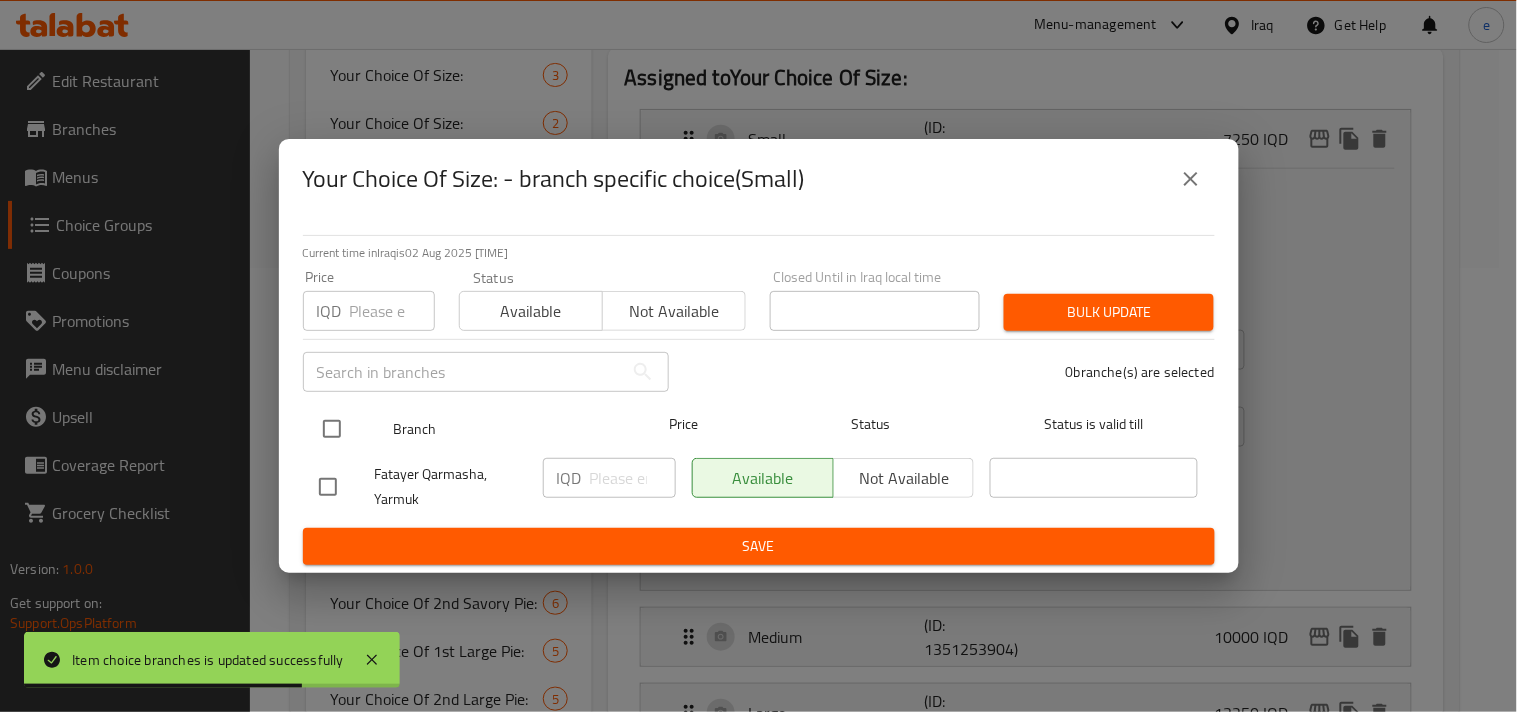 click at bounding box center [332, 429] 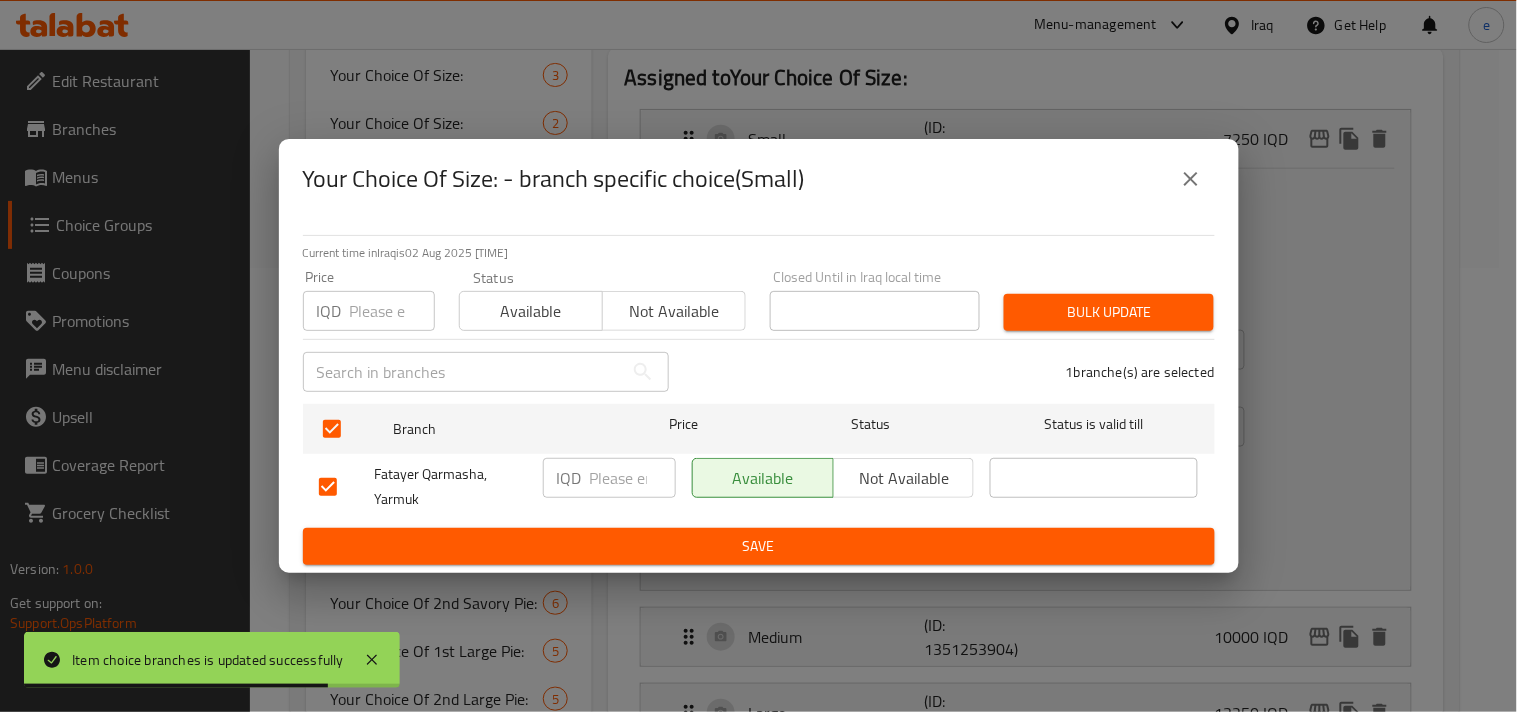 click at bounding box center [633, 478] 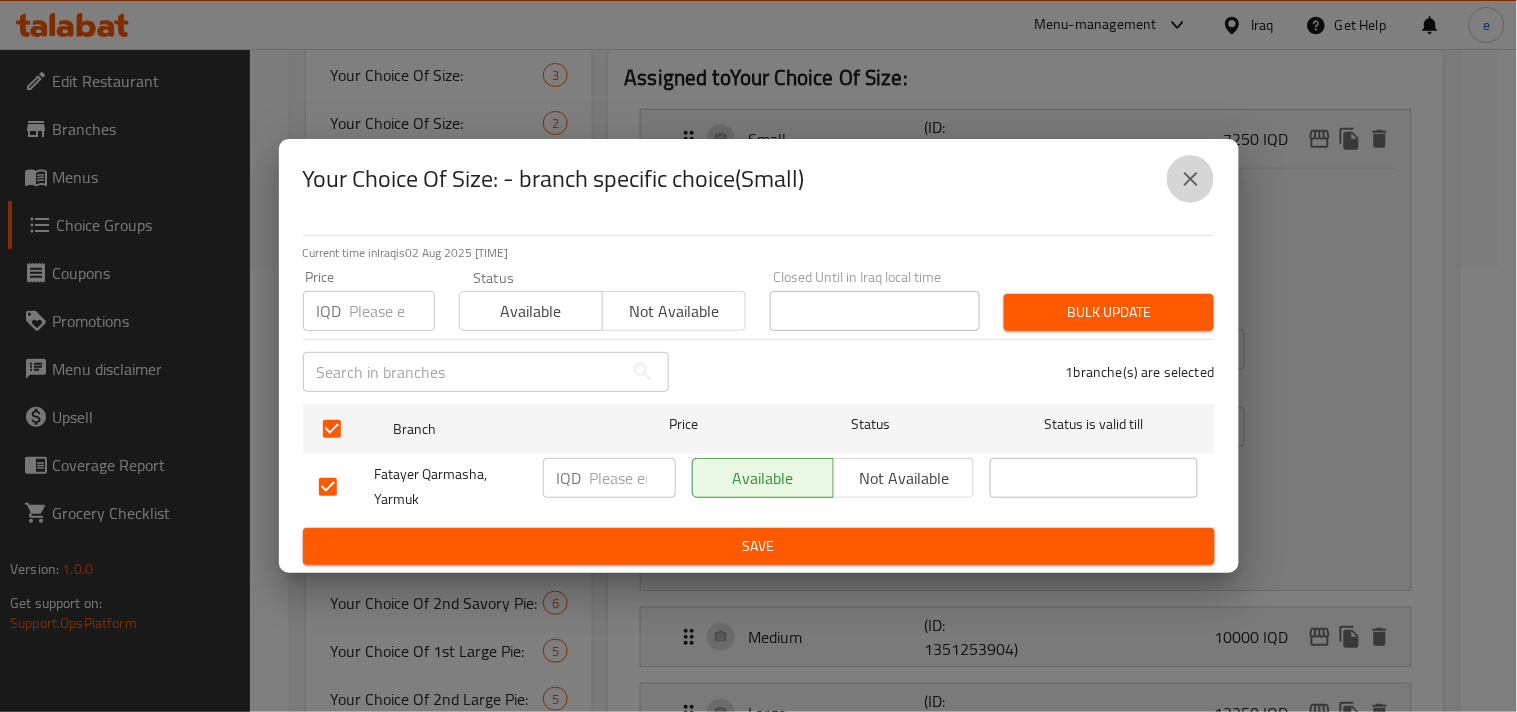 click 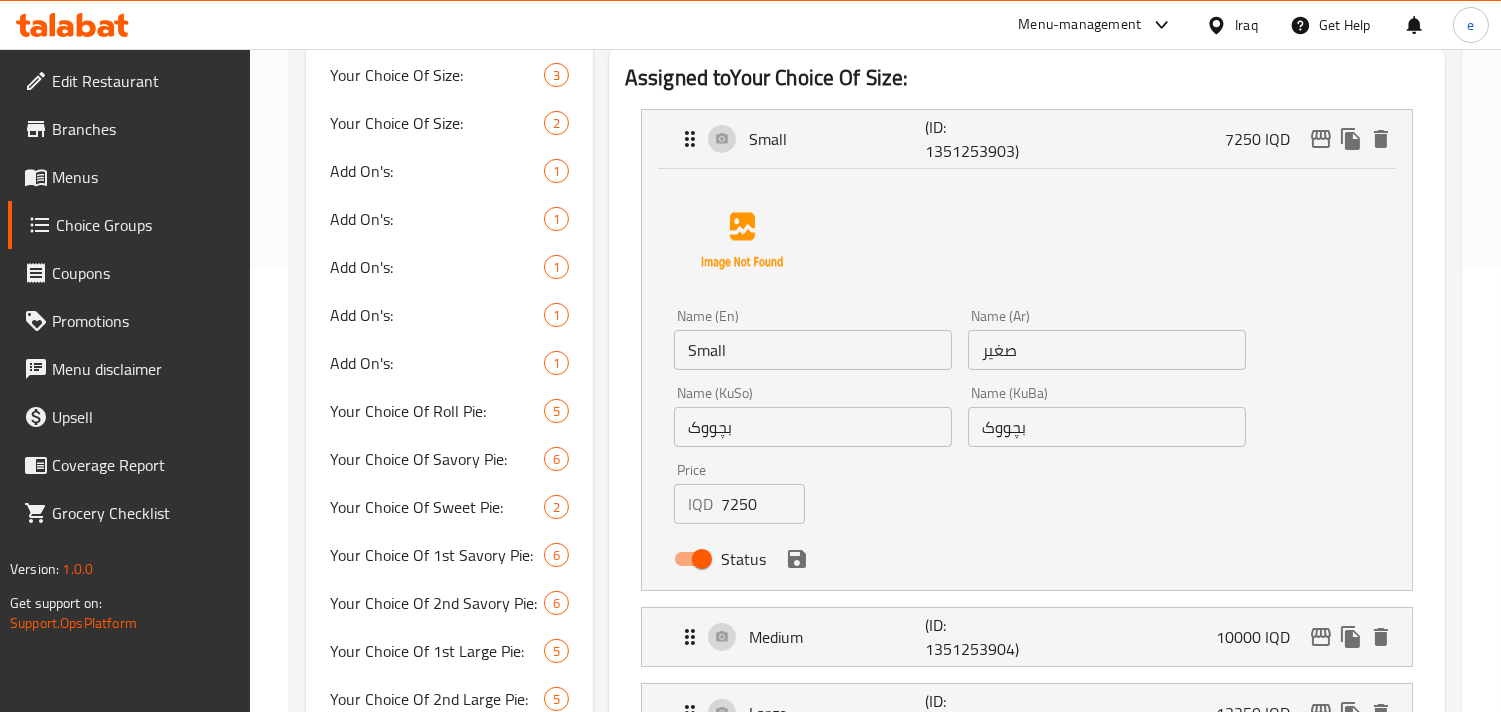 scroll, scrollTop: 222, scrollLeft: 0, axis: vertical 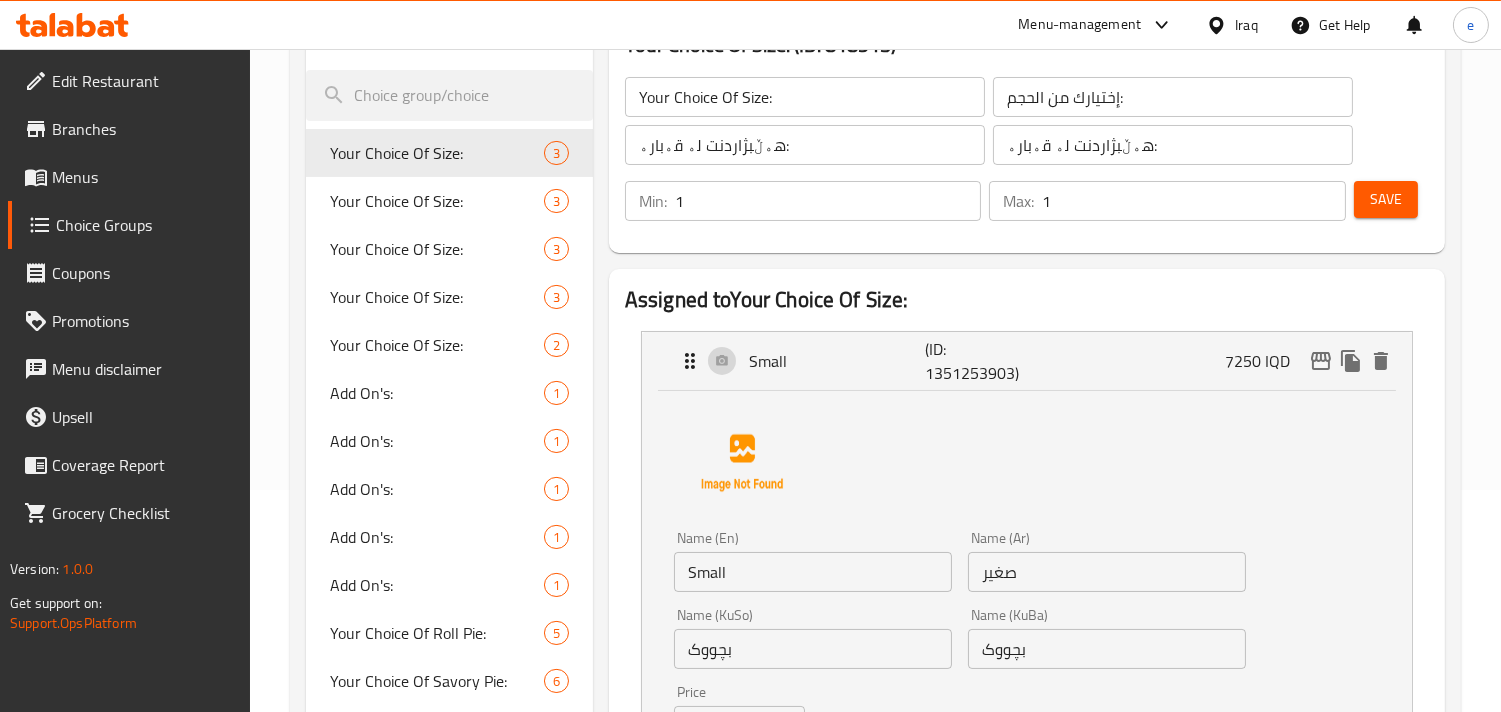 click on "Save" at bounding box center (1386, 199) 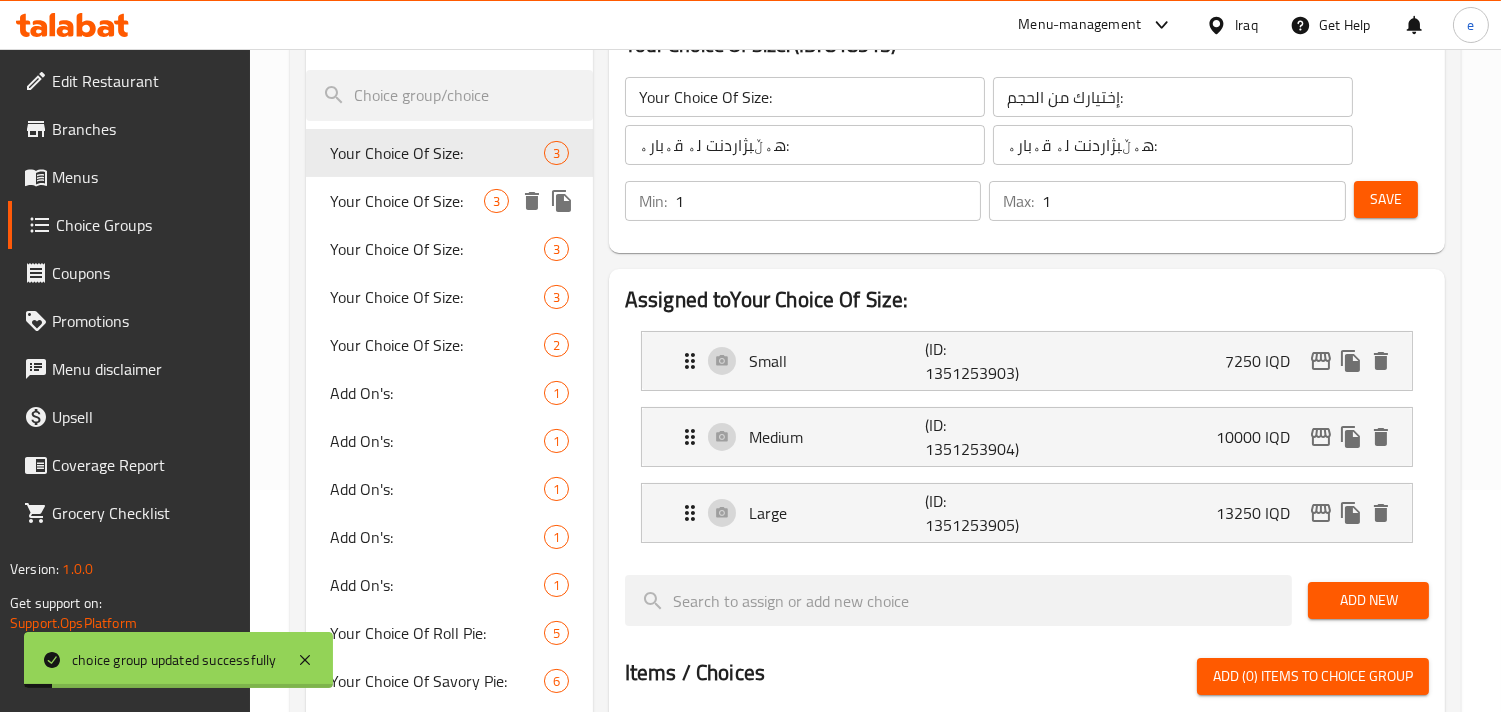 click on "Your Choice Of Size:  3" at bounding box center (449, 201) 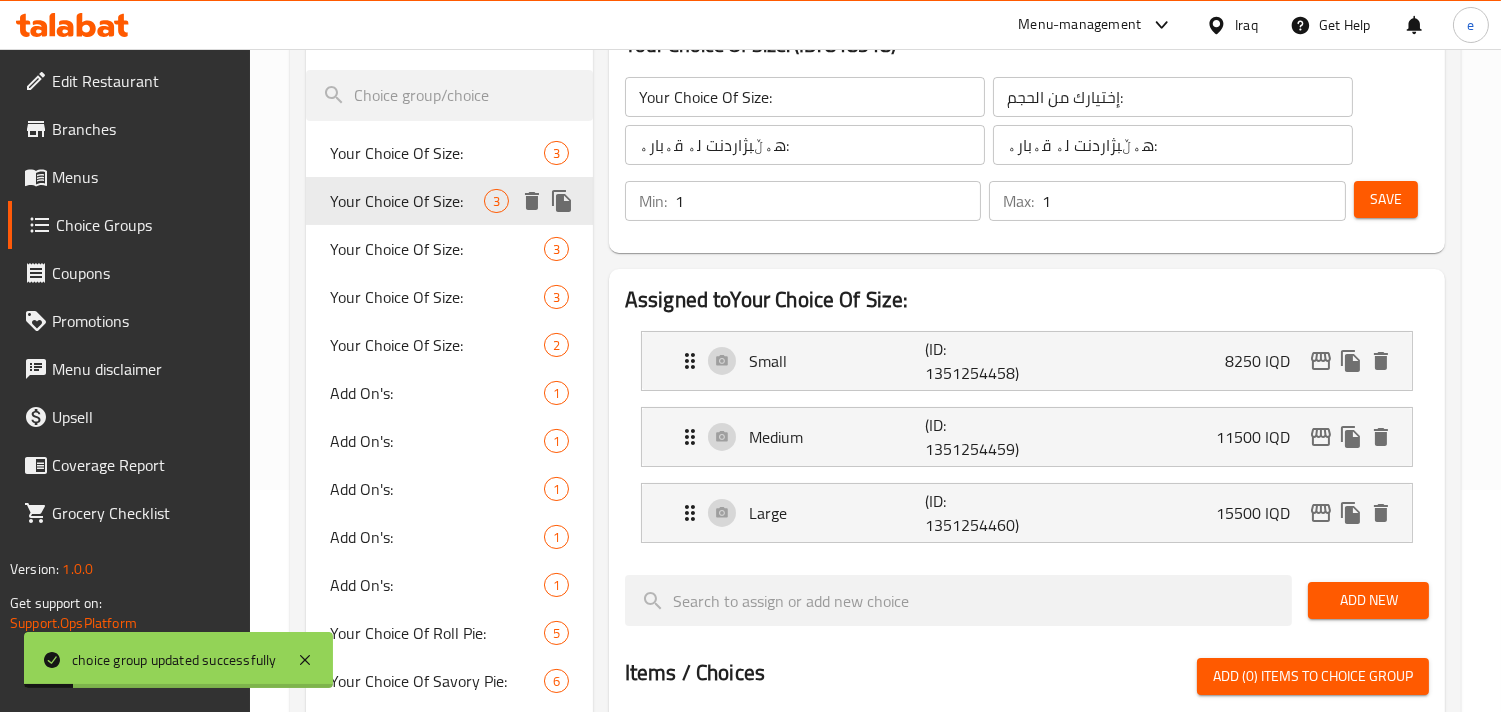 click on "Your Choice Of Size:" at bounding box center [437, 249] 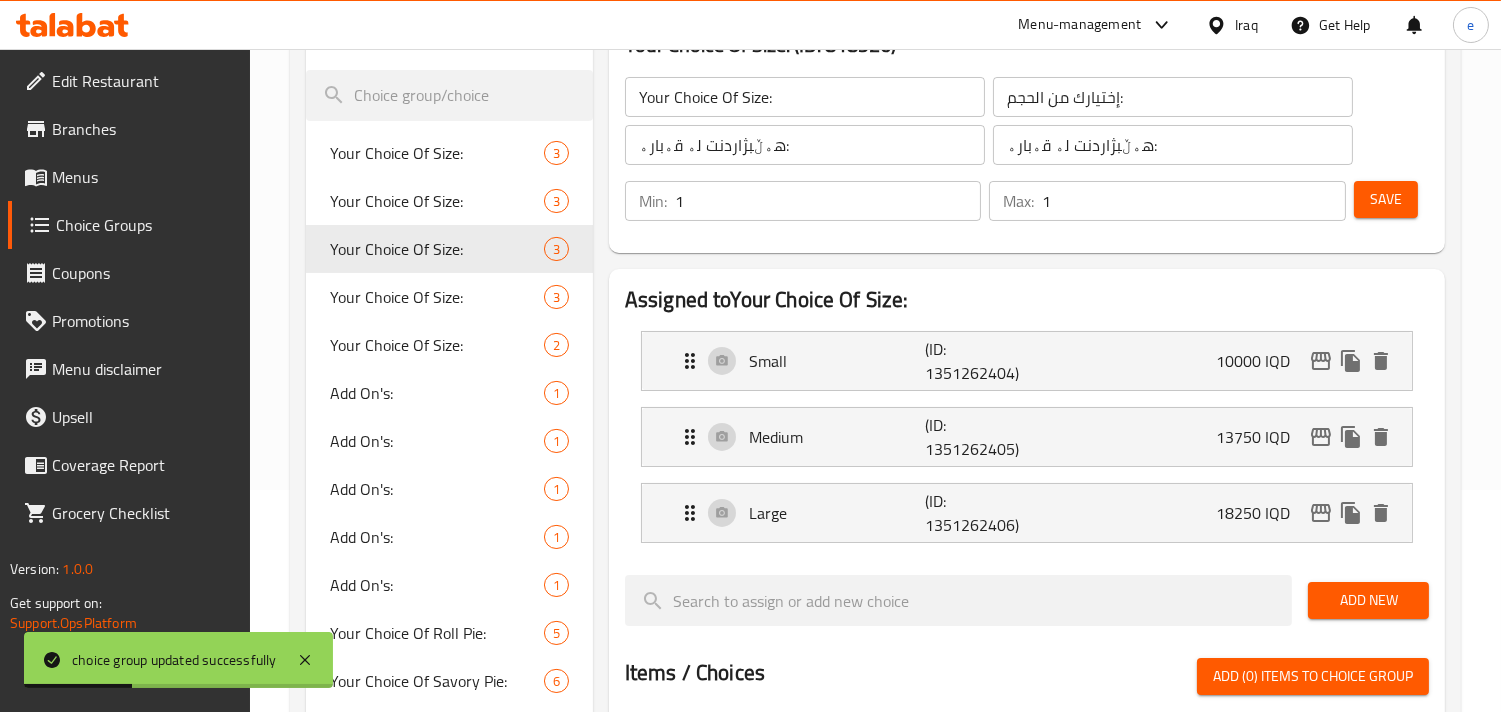 click on "Save" at bounding box center (1386, 199) 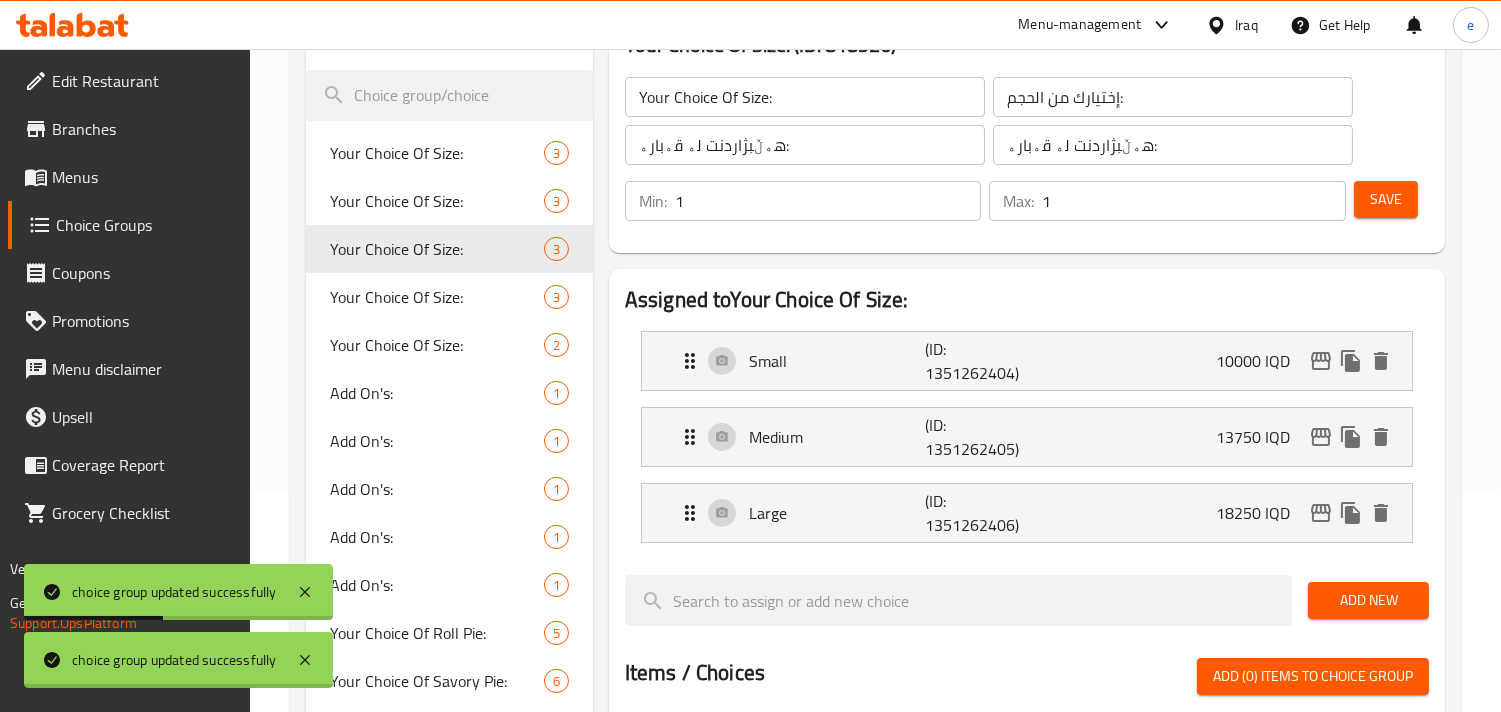 click at bounding box center (750, 356) 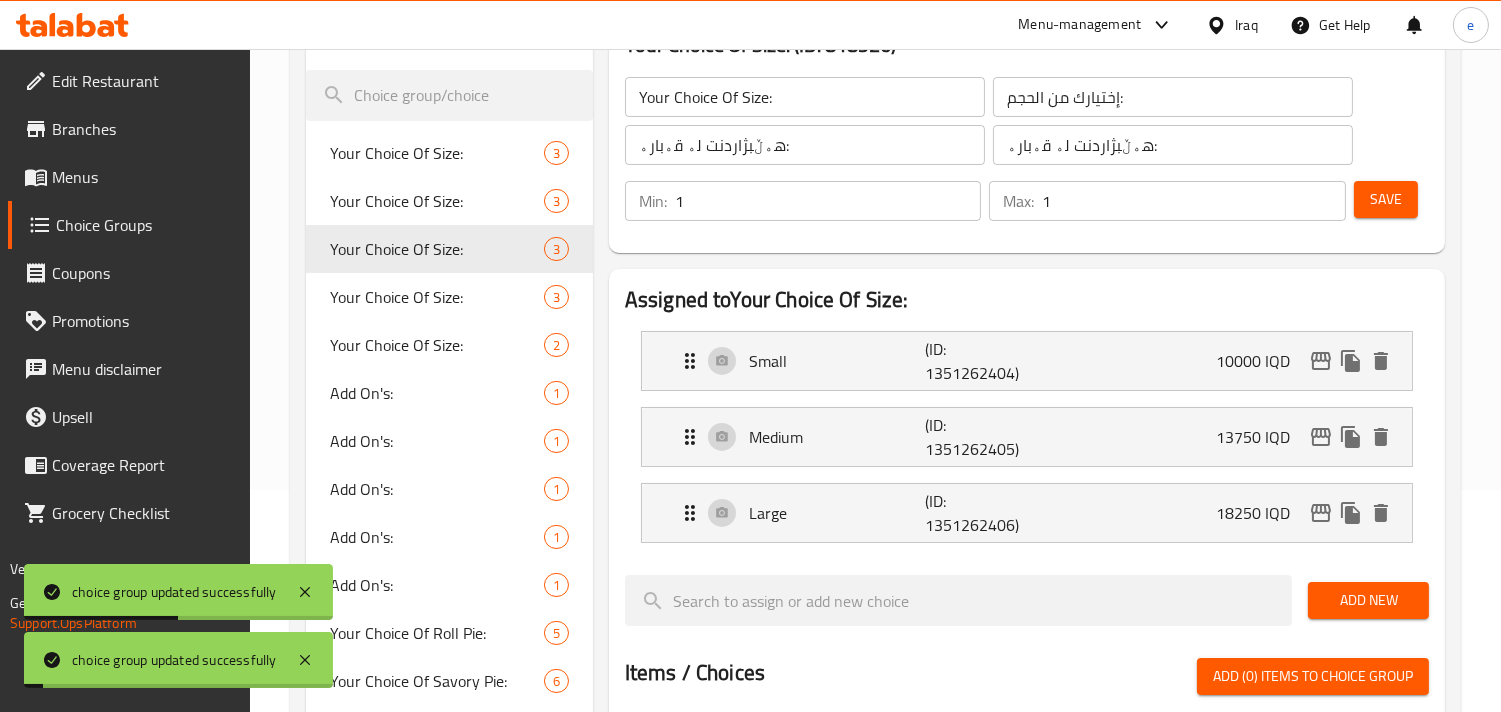 click on "Small (ID: 1351262404) 10000 IQD" at bounding box center (1033, 361) 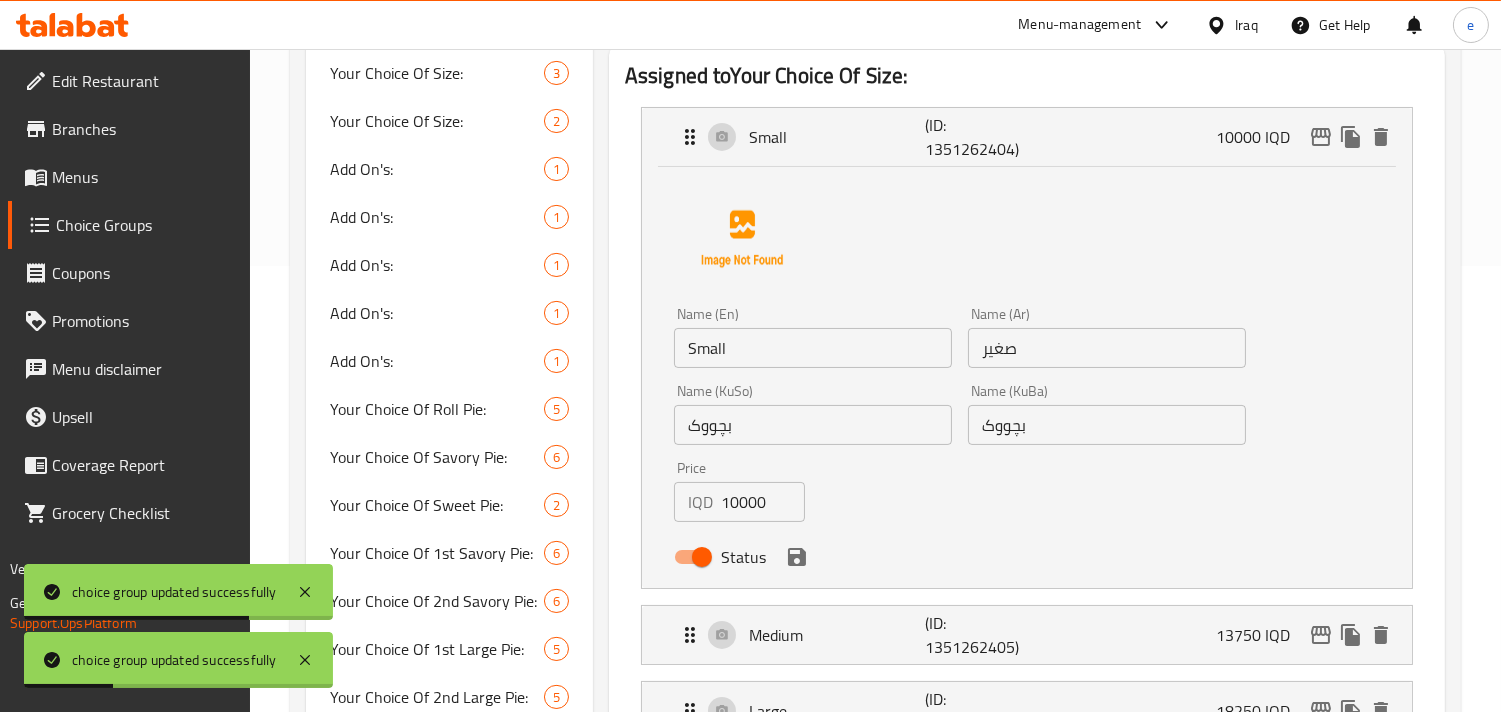 scroll, scrollTop: 222, scrollLeft: 0, axis: vertical 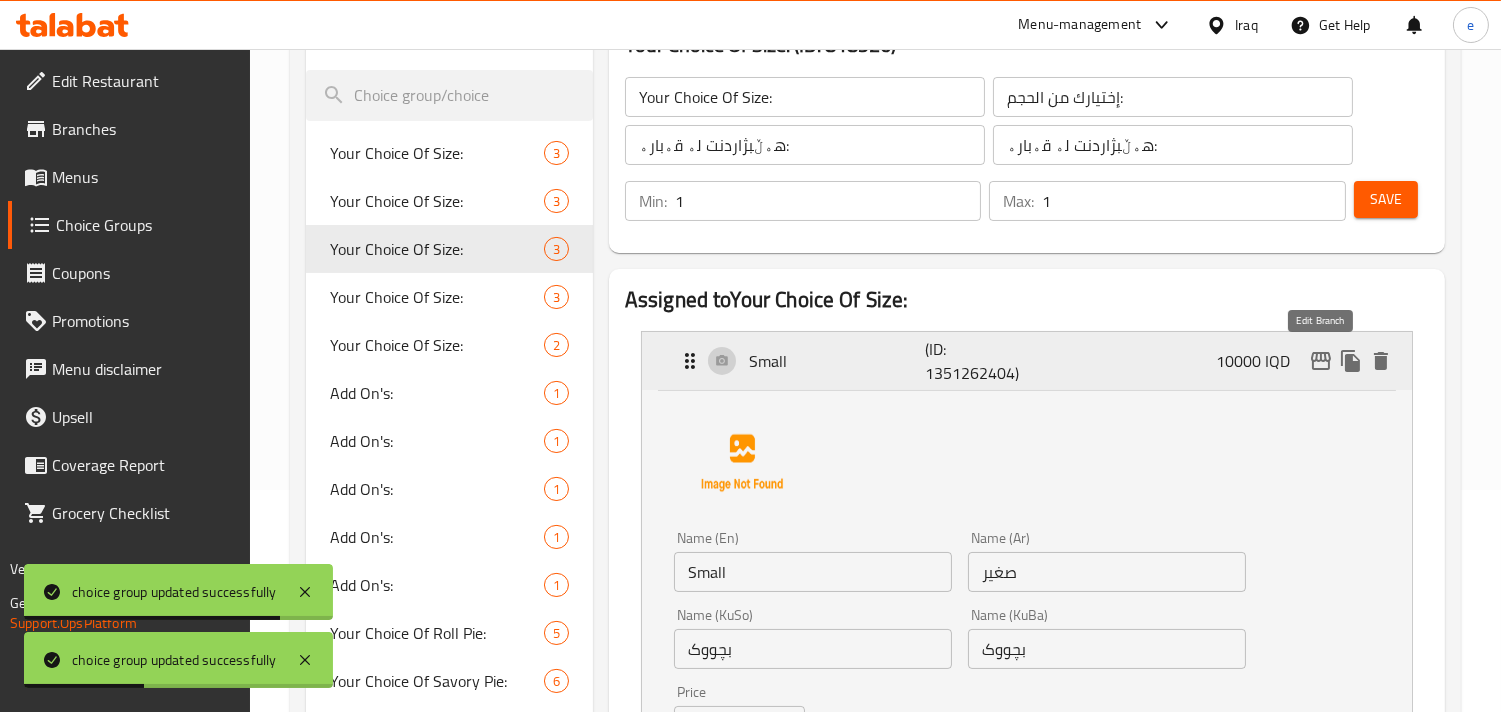 click 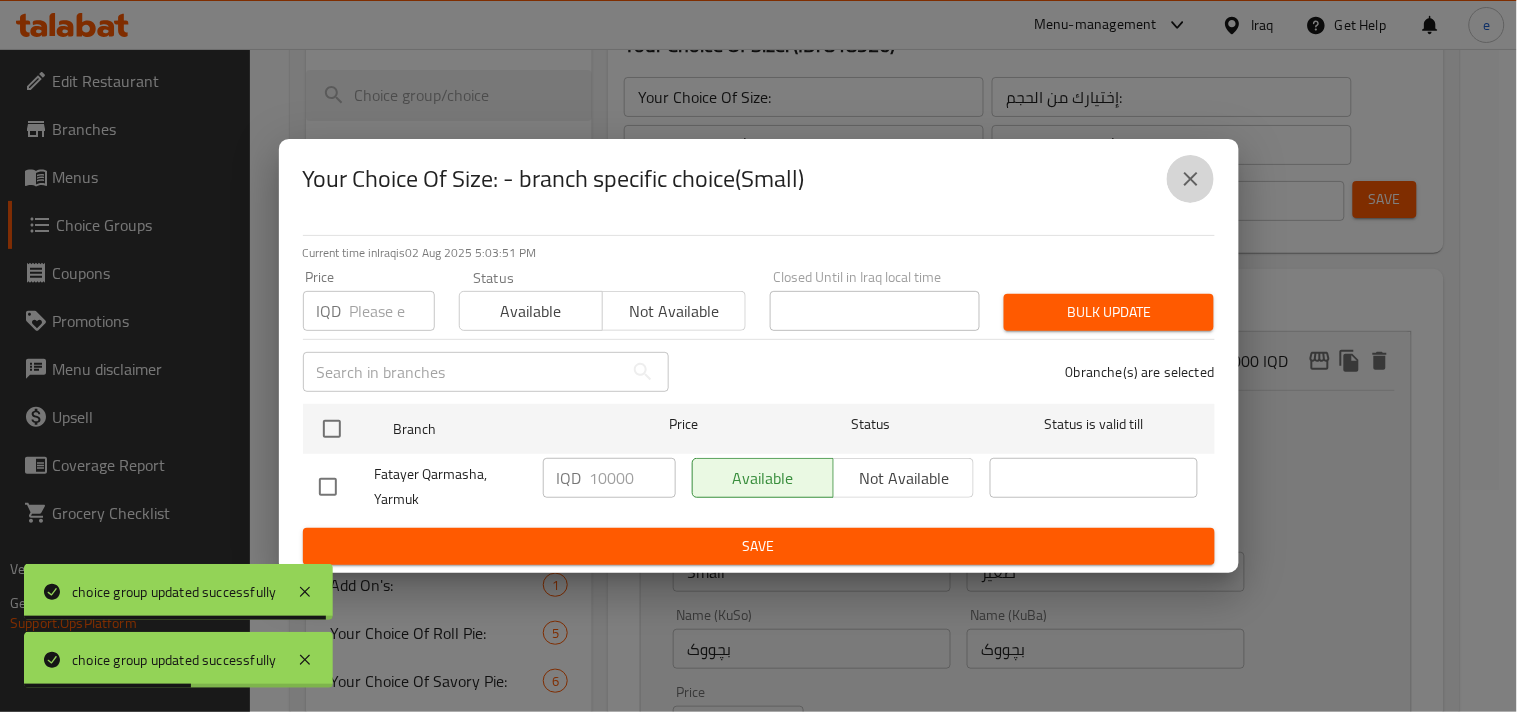 click 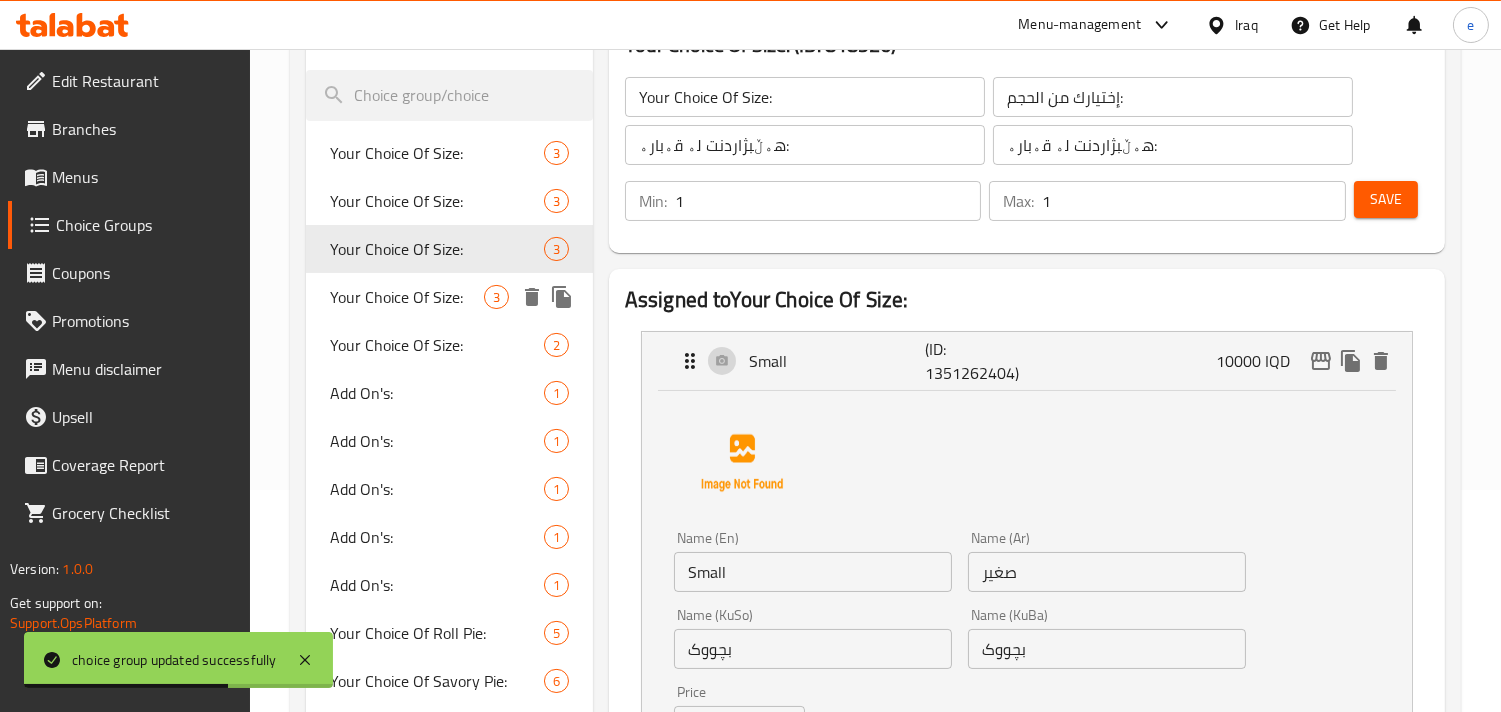 click on "Your Choice Of Size:    3" at bounding box center (449, 297) 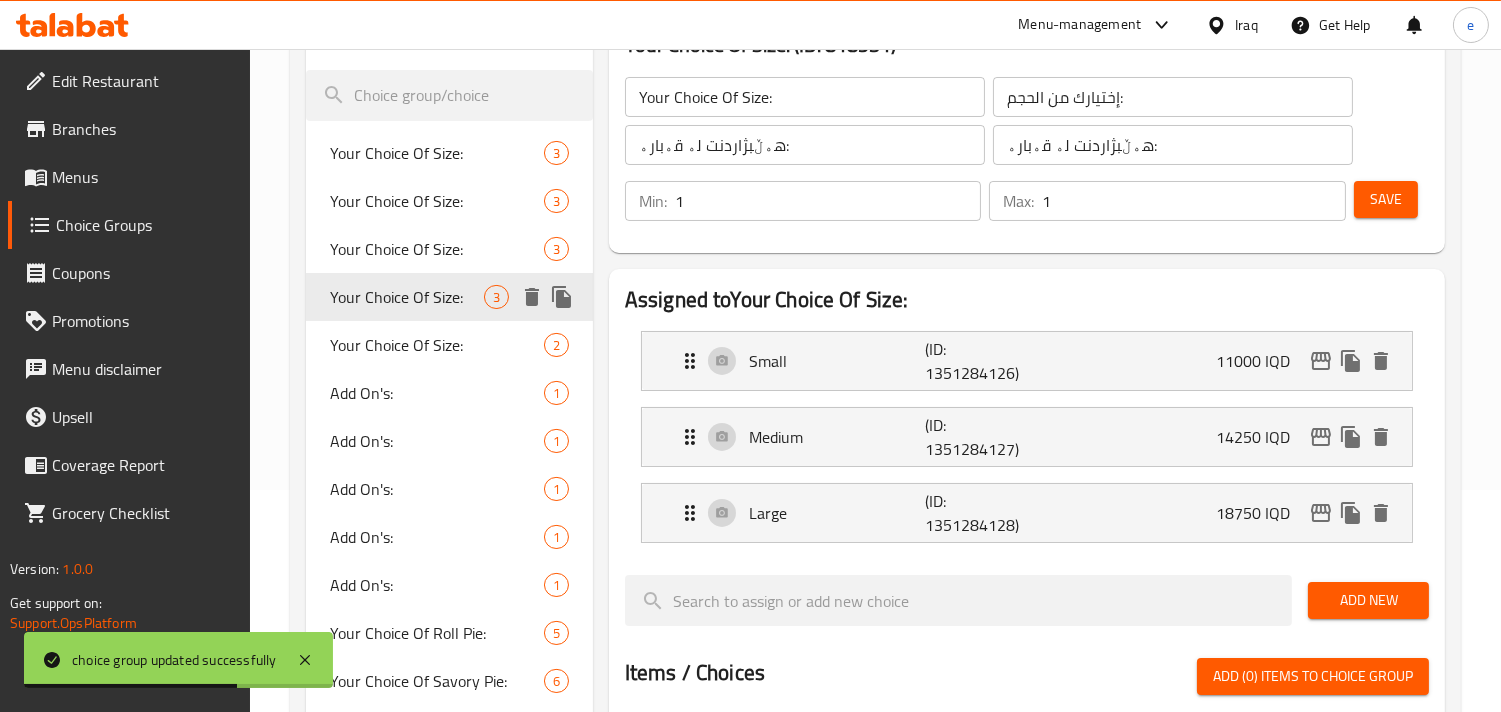 type on "Your Choice Of Size:" 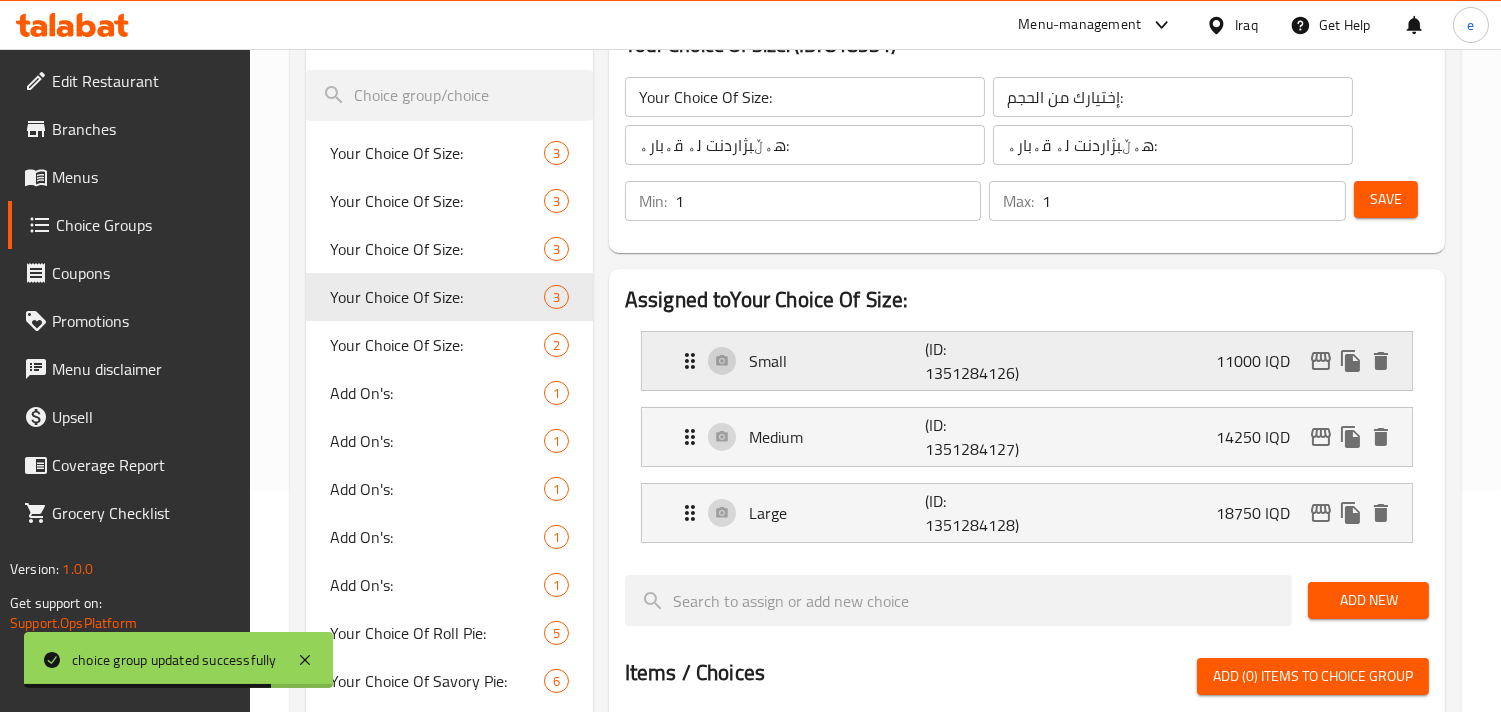 click on "Small (ID: 1351284126) 11000 IQD" at bounding box center [1033, 361] 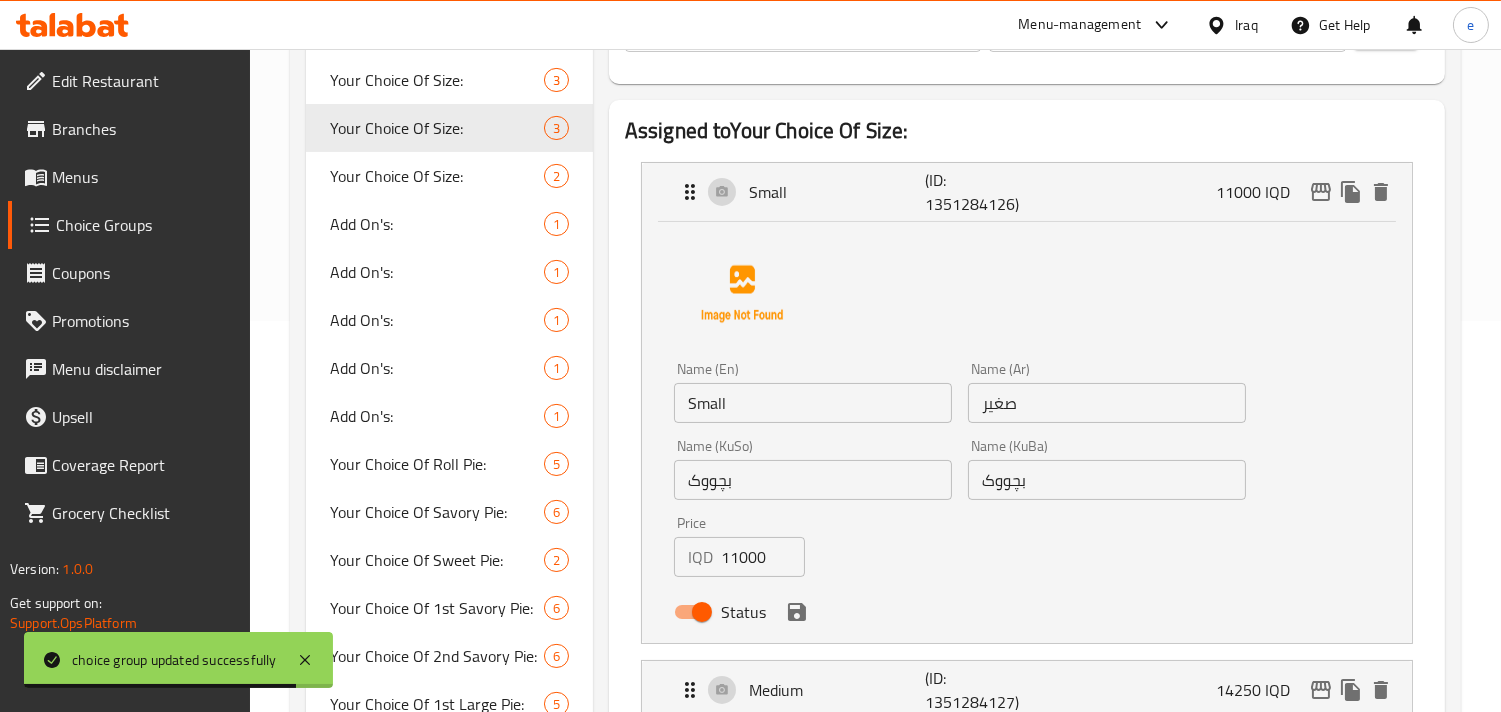 scroll, scrollTop: 444, scrollLeft: 0, axis: vertical 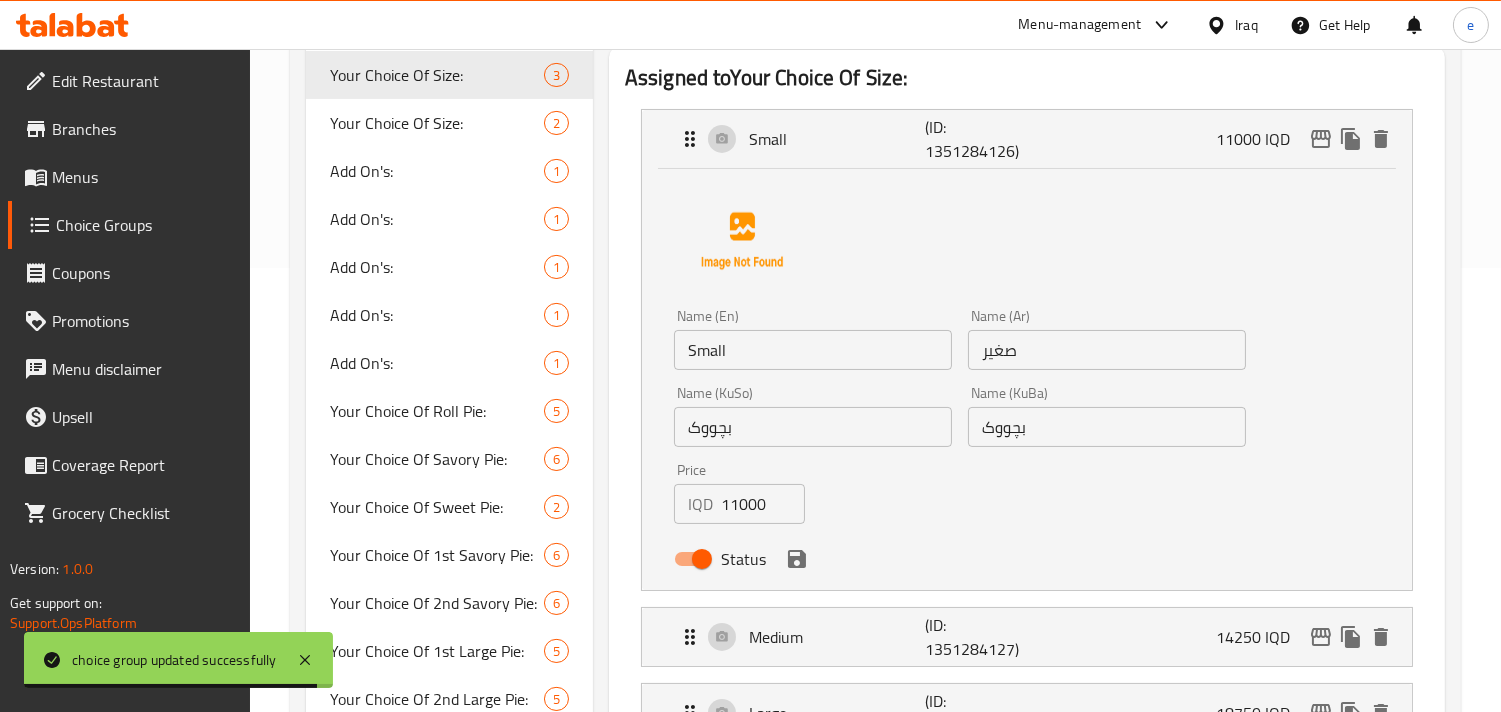 click on "11000" at bounding box center (763, 504) 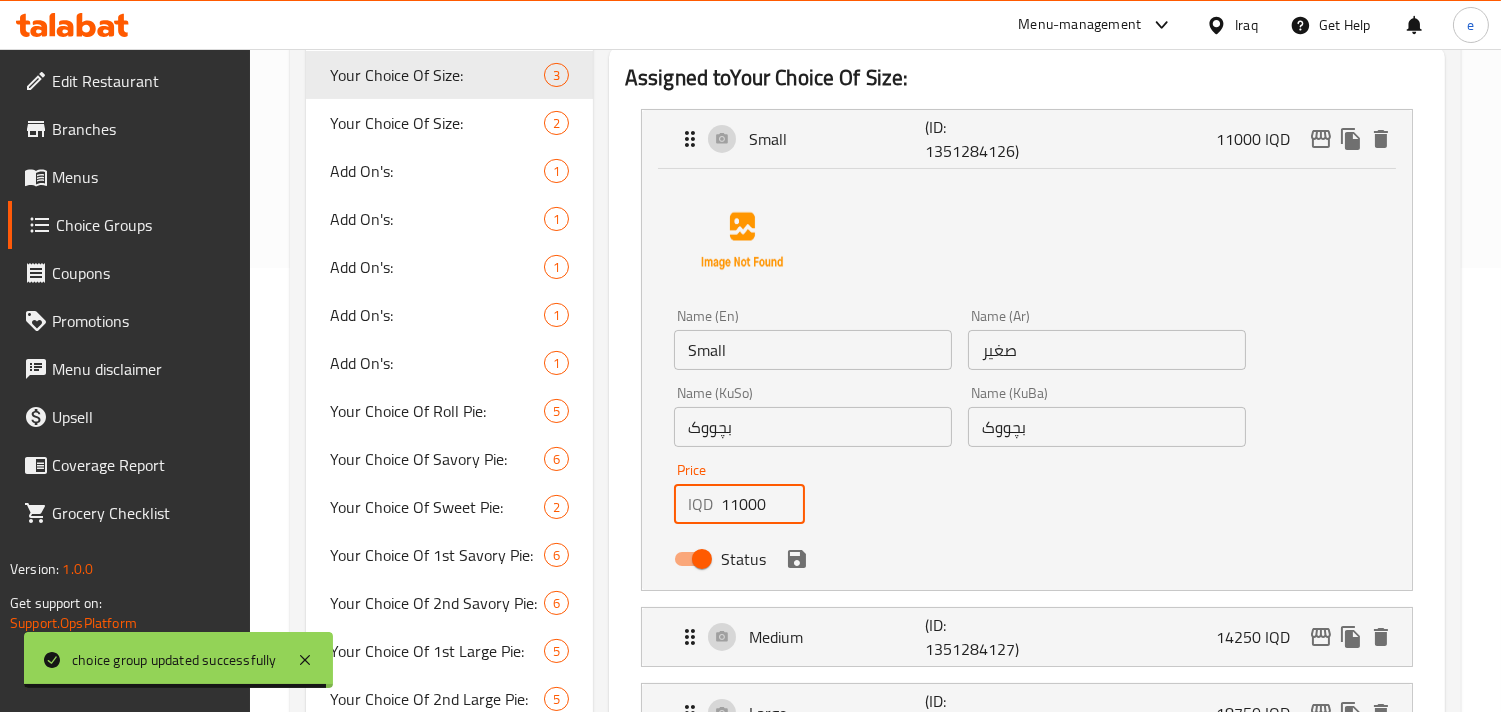 click on "11000" at bounding box center [763, 504] 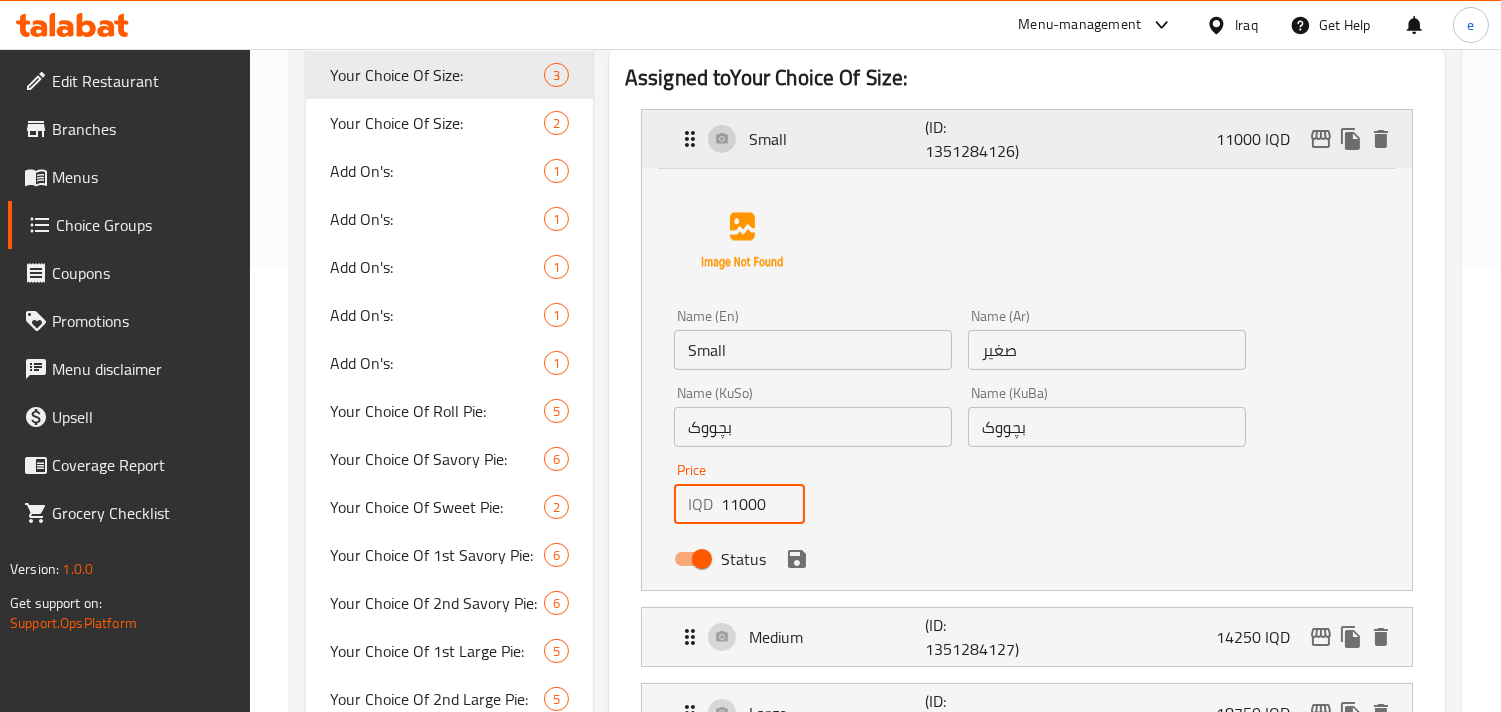 click 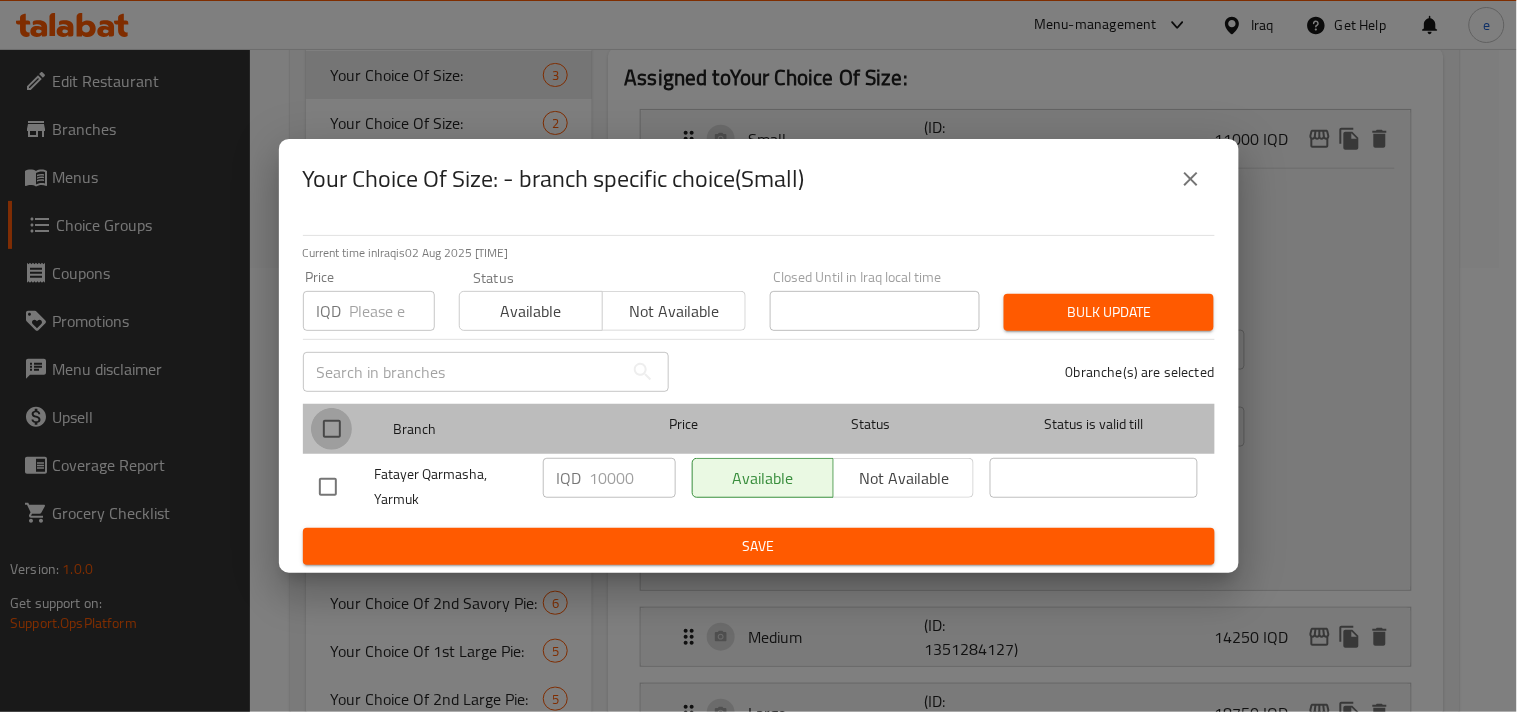 click at bounding box center (332, 429) 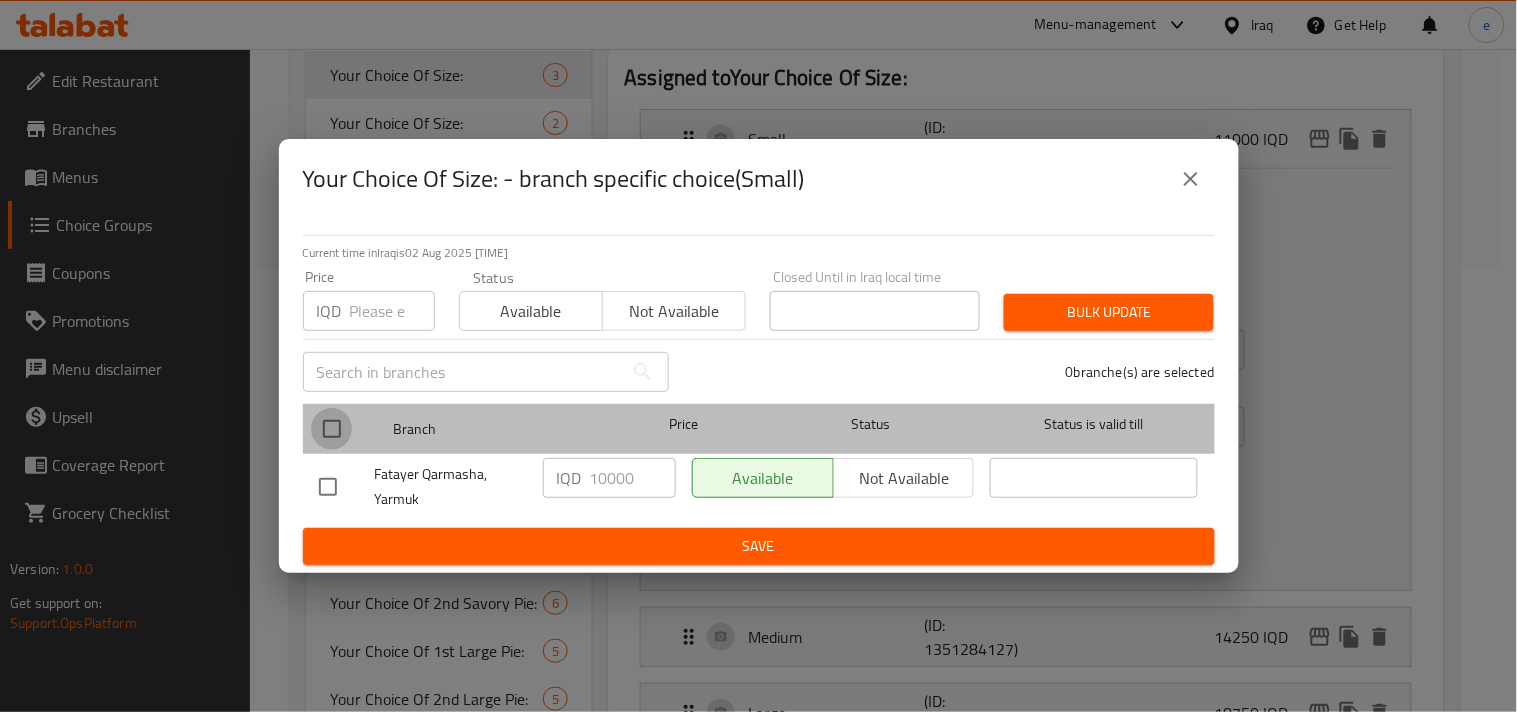checkbox on "true" 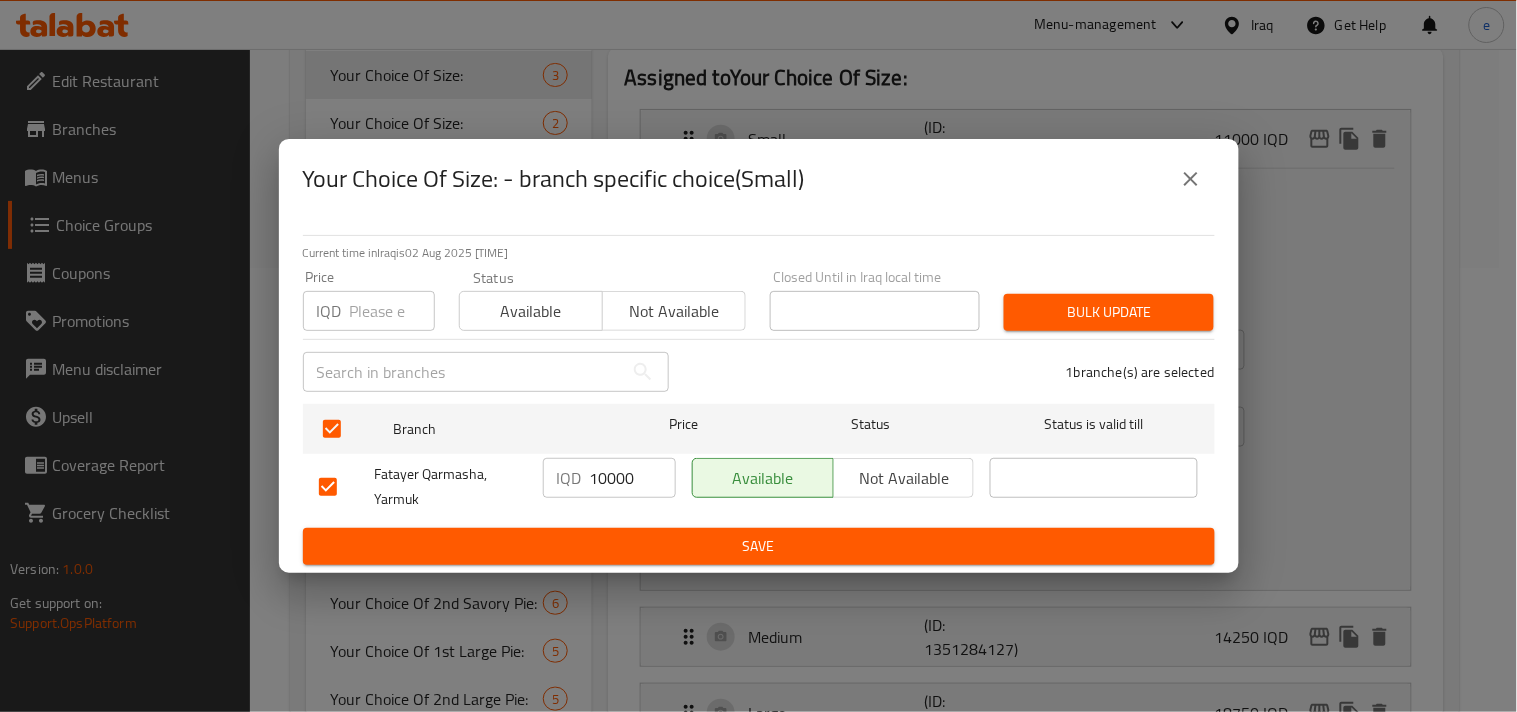 click on "10000" at bounding box center [633, 478] 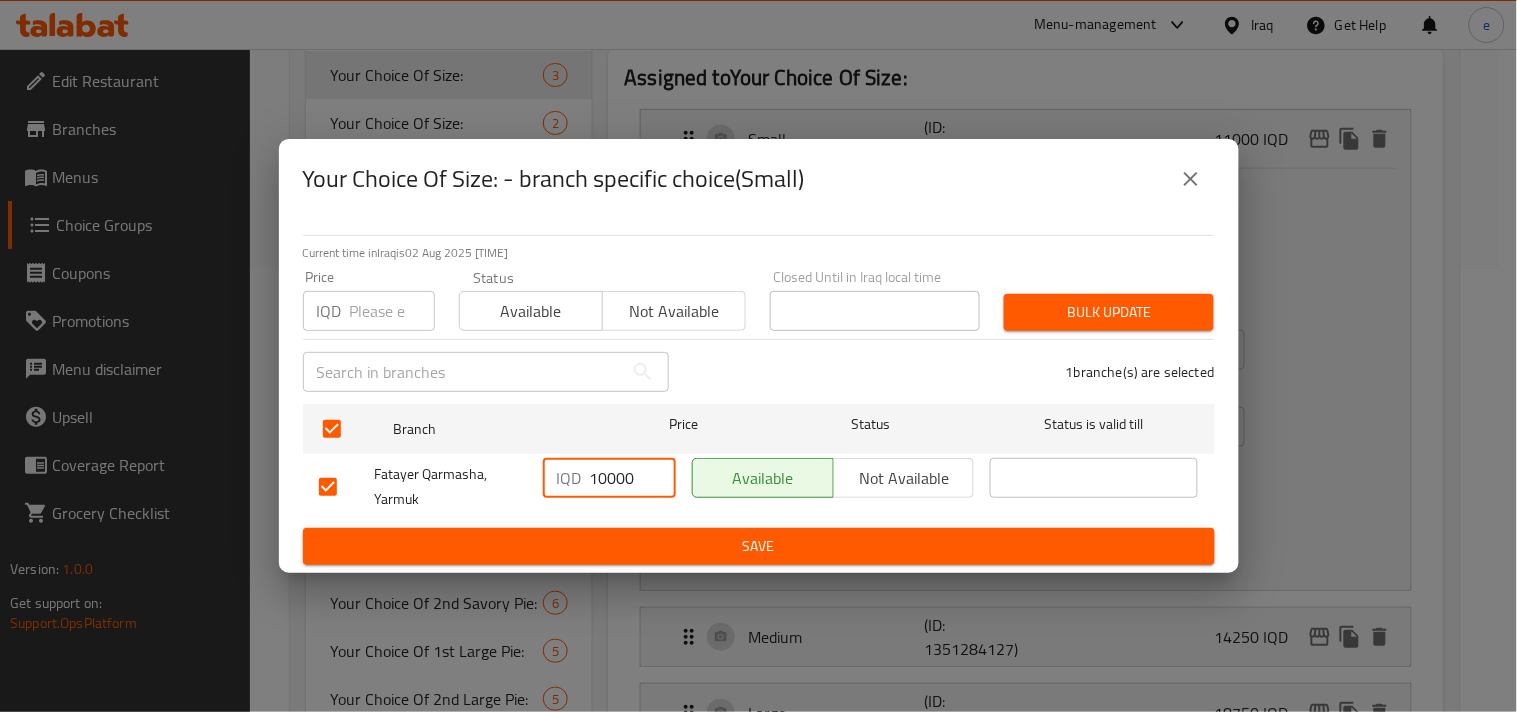 click on "10000" at bounding box center [633, 478] 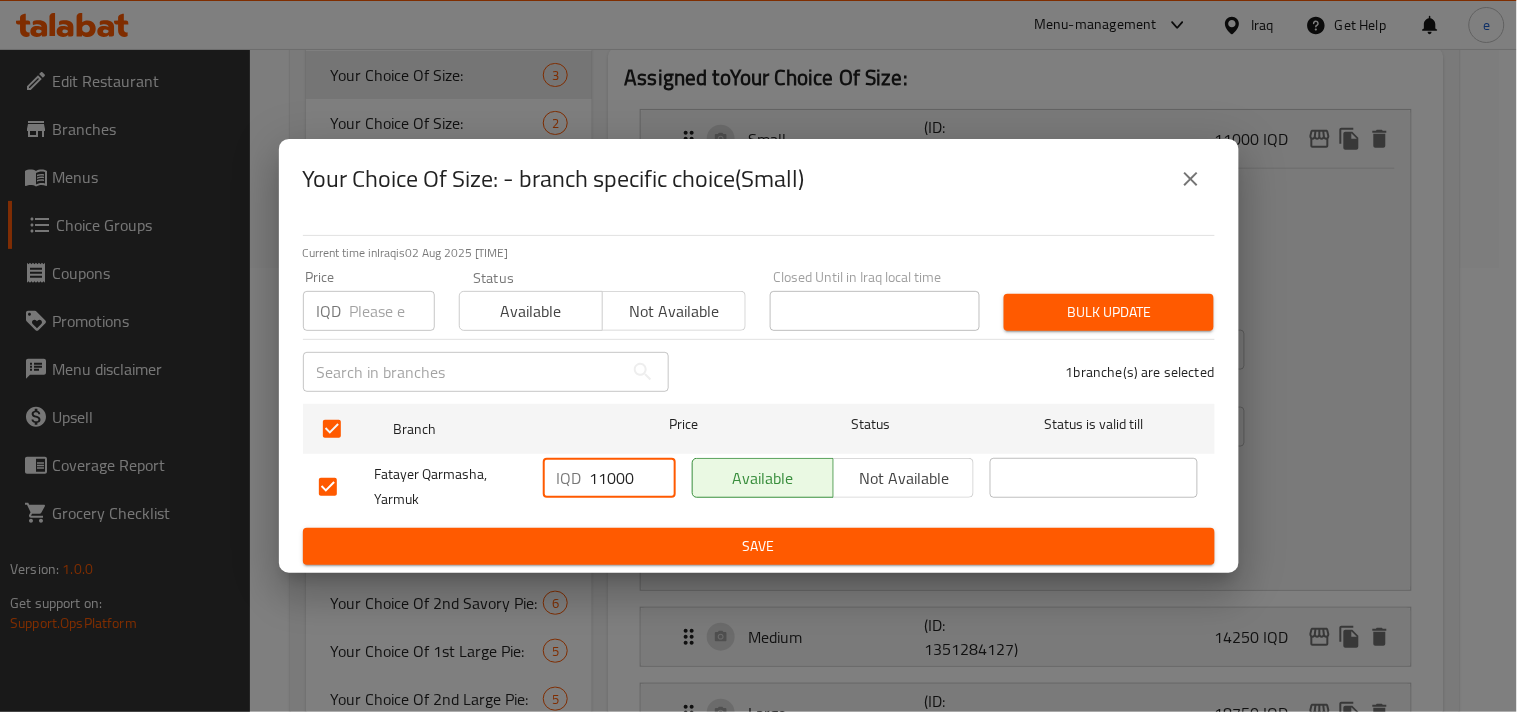 type on "11000" 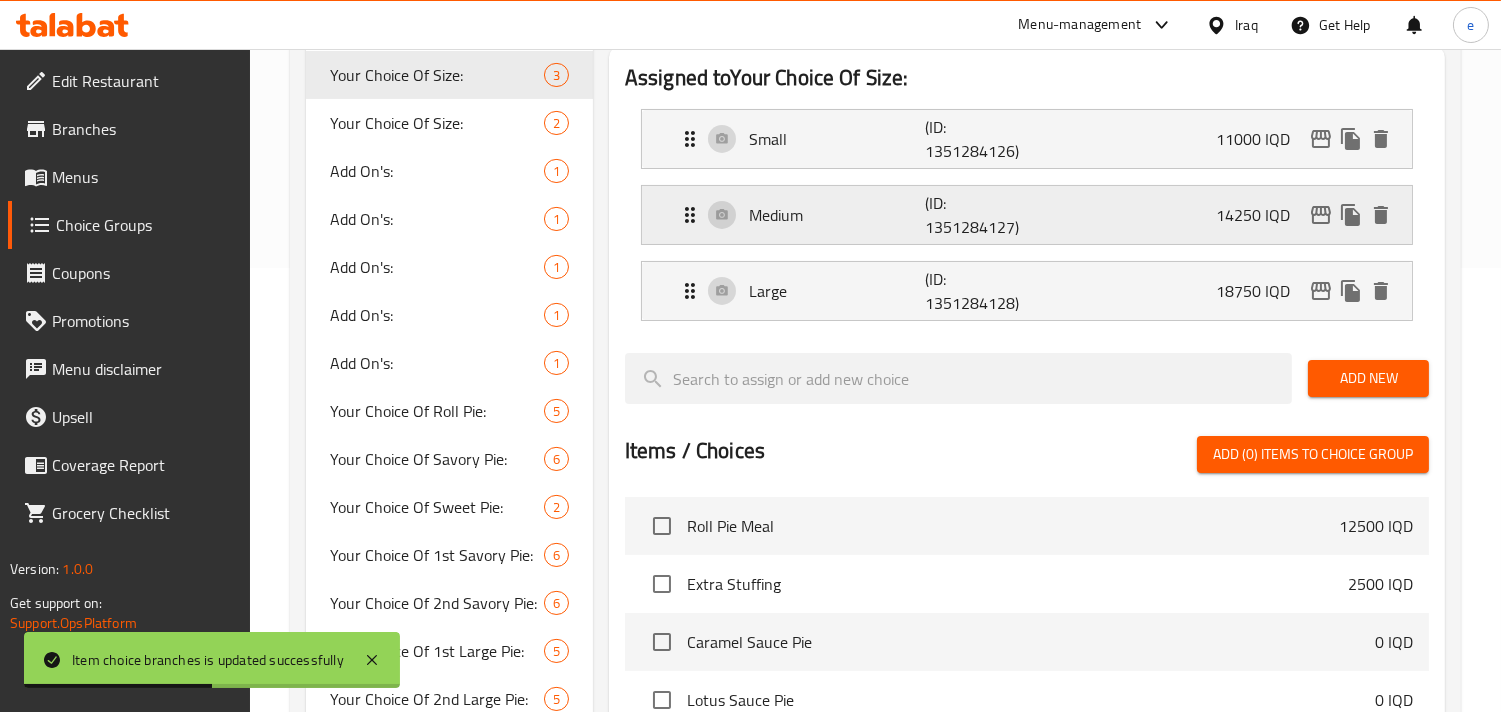 click on "(ID: 1351284127)" at bounding box center (984, 215) 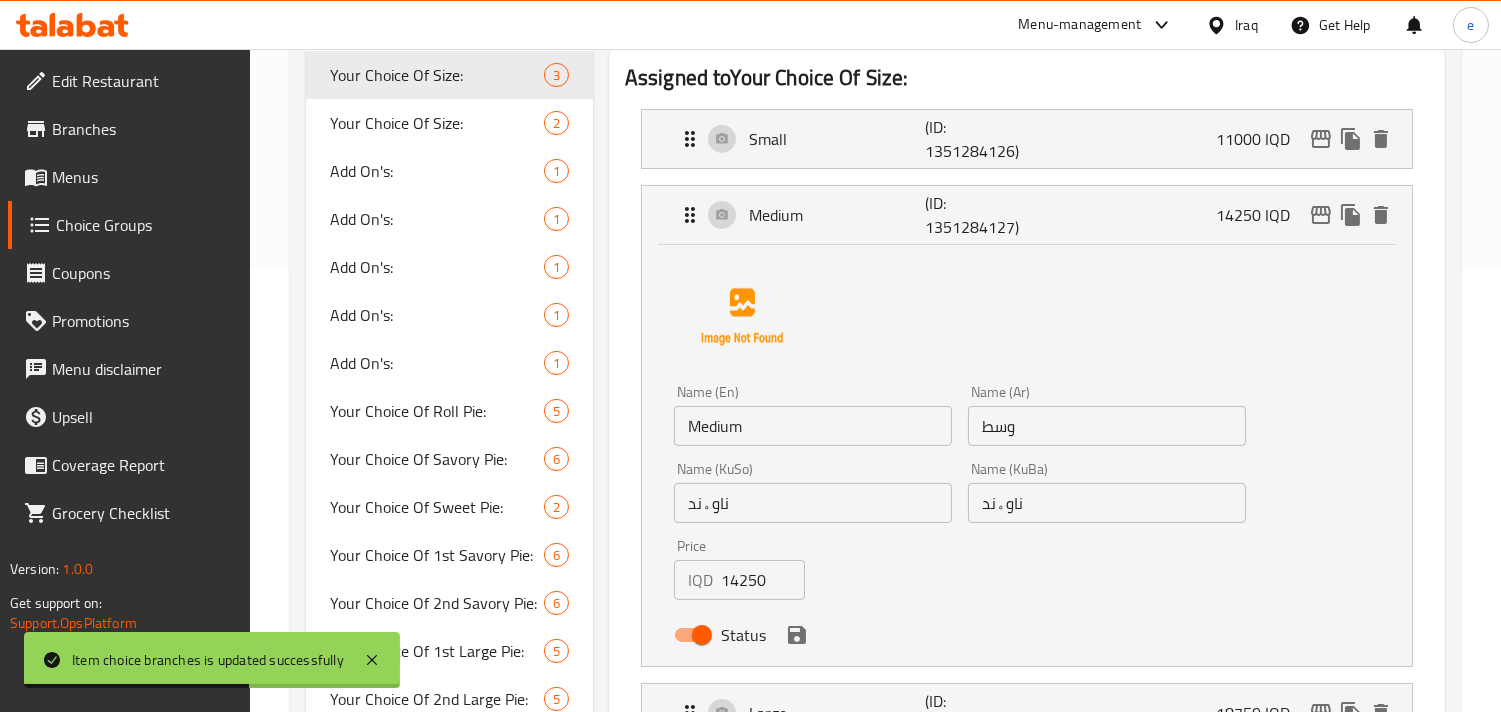 click on "14250" at bounding box center [763, 580] 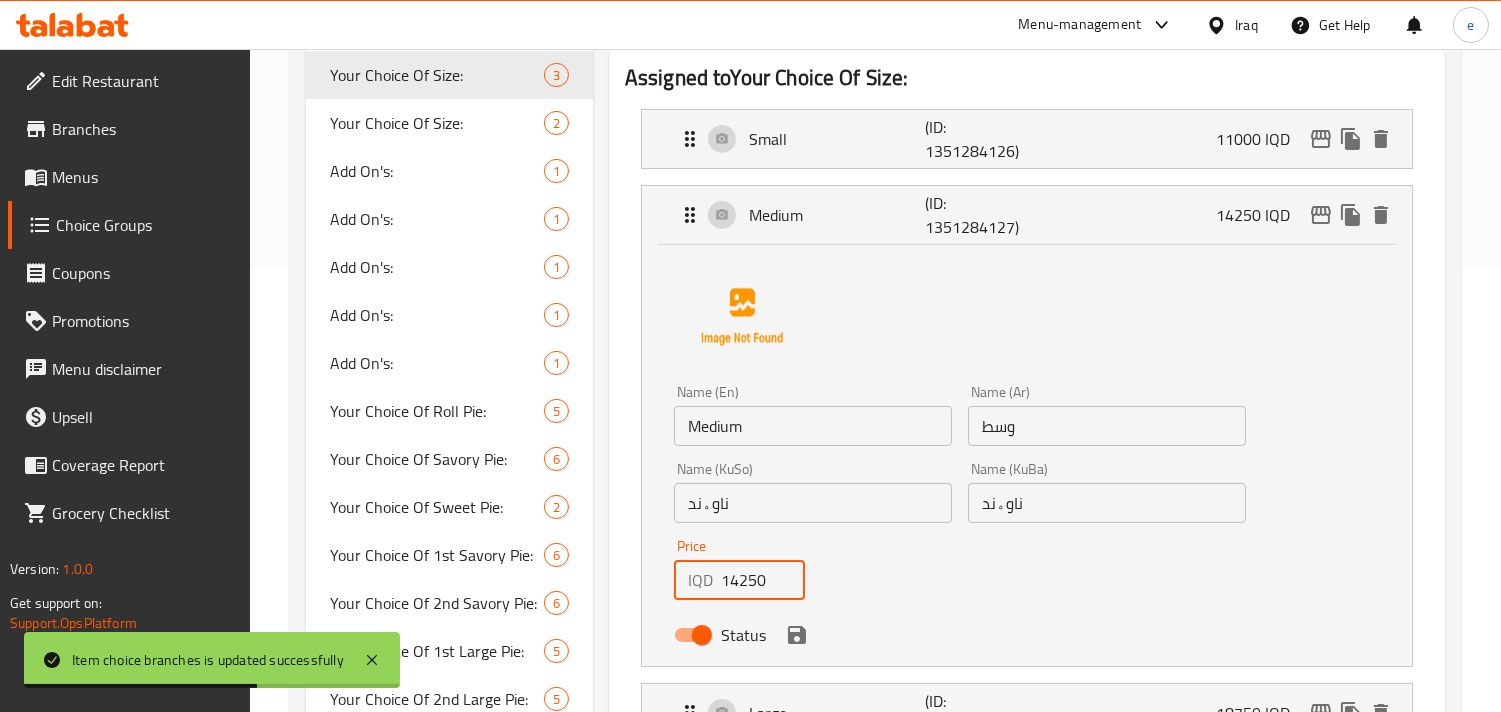 click on "14250" at bounding box center (763, 580) 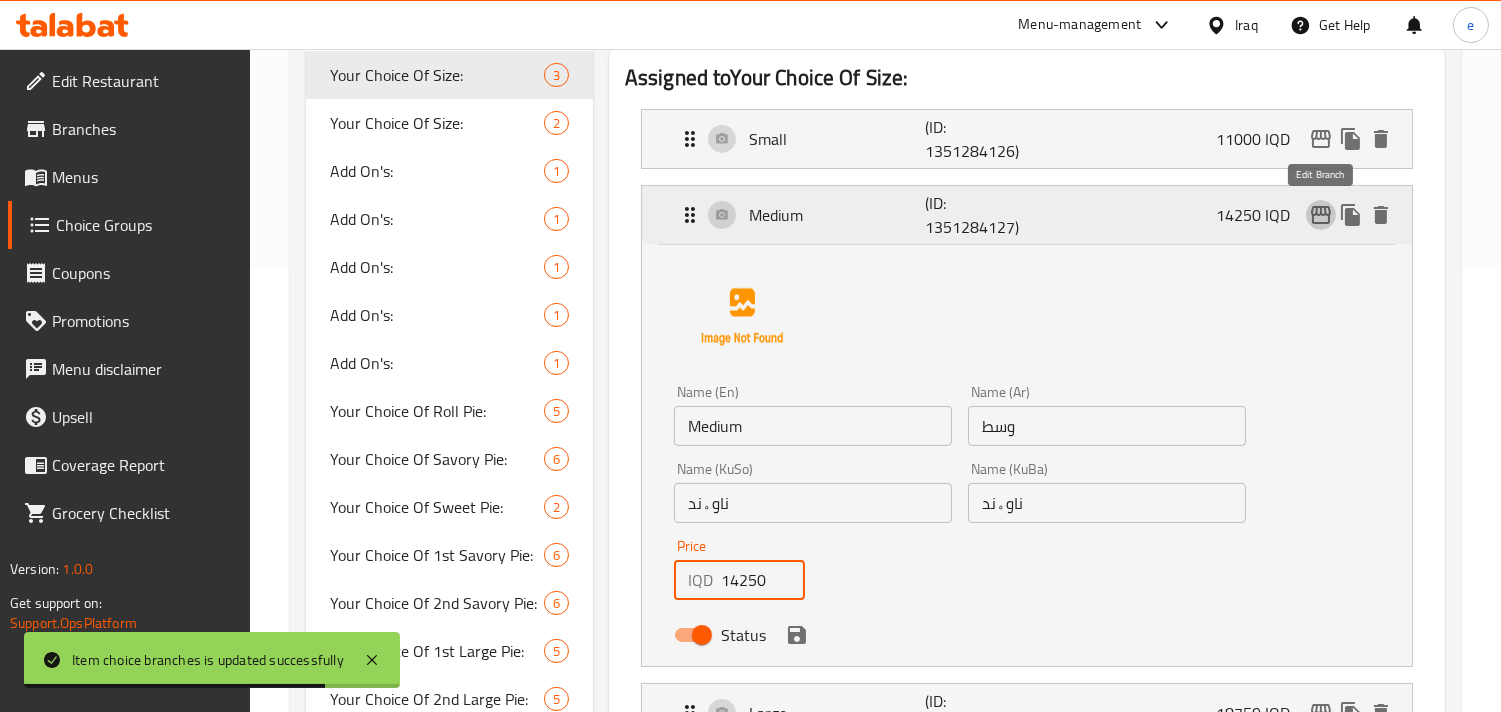click 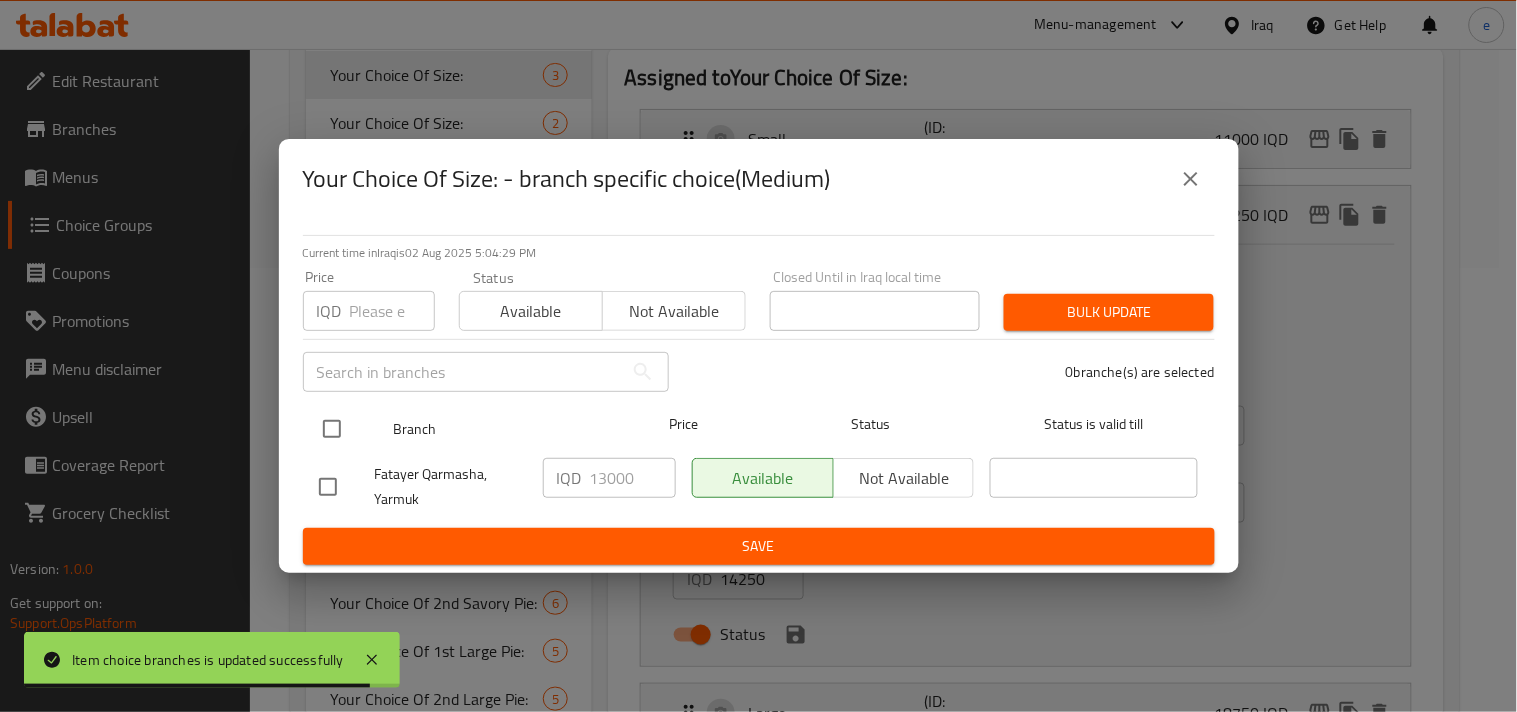 click at bounding box center [348, 429] 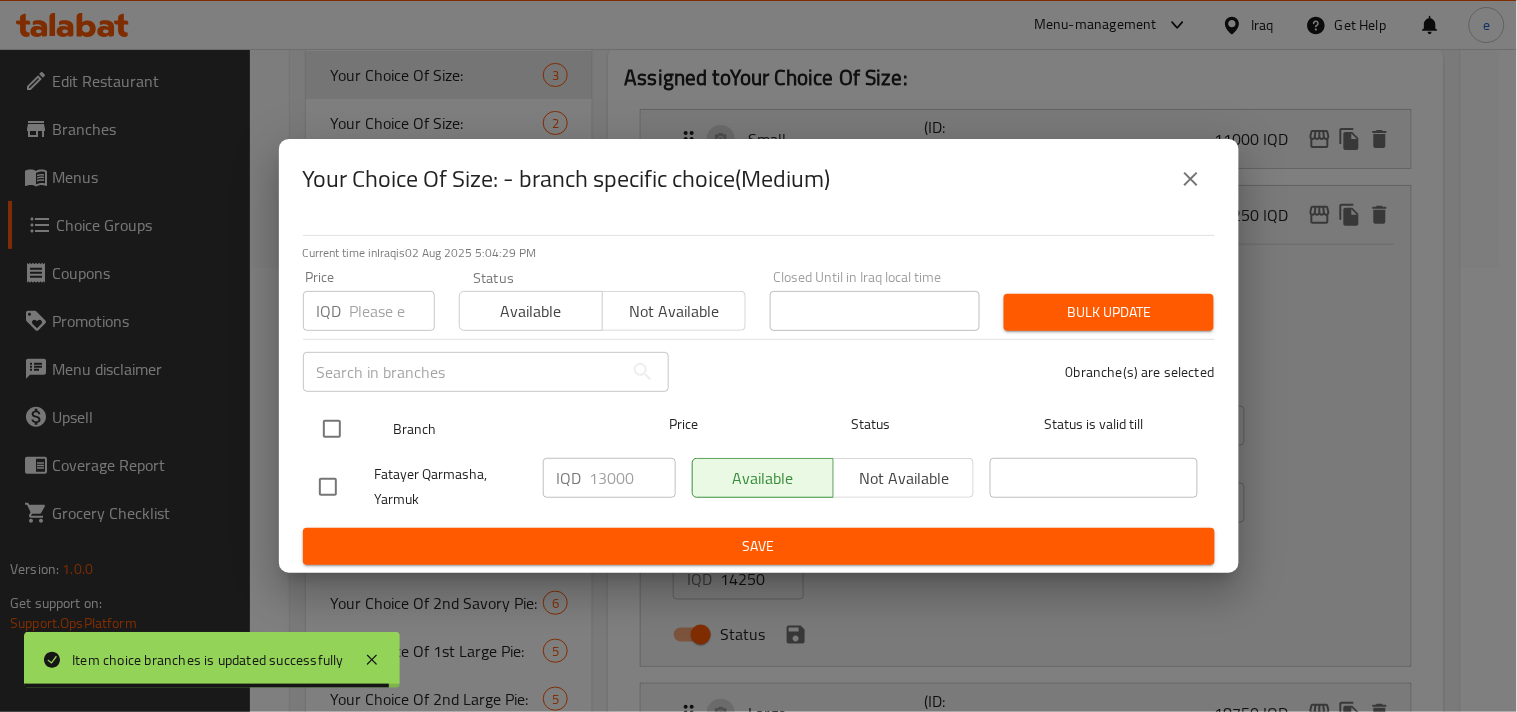 click at bounding box center [332, 429] 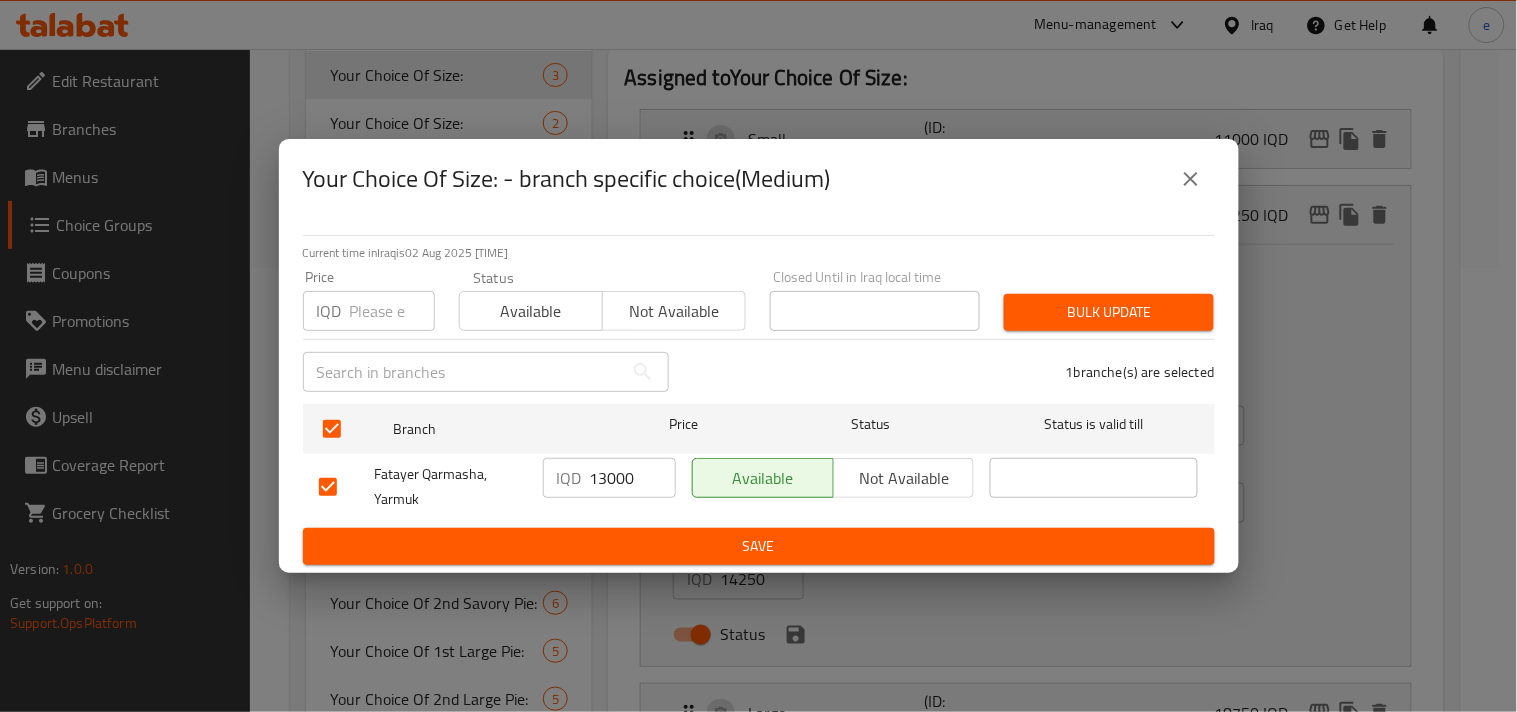 click on "13000" at bounding box center (633, 478) 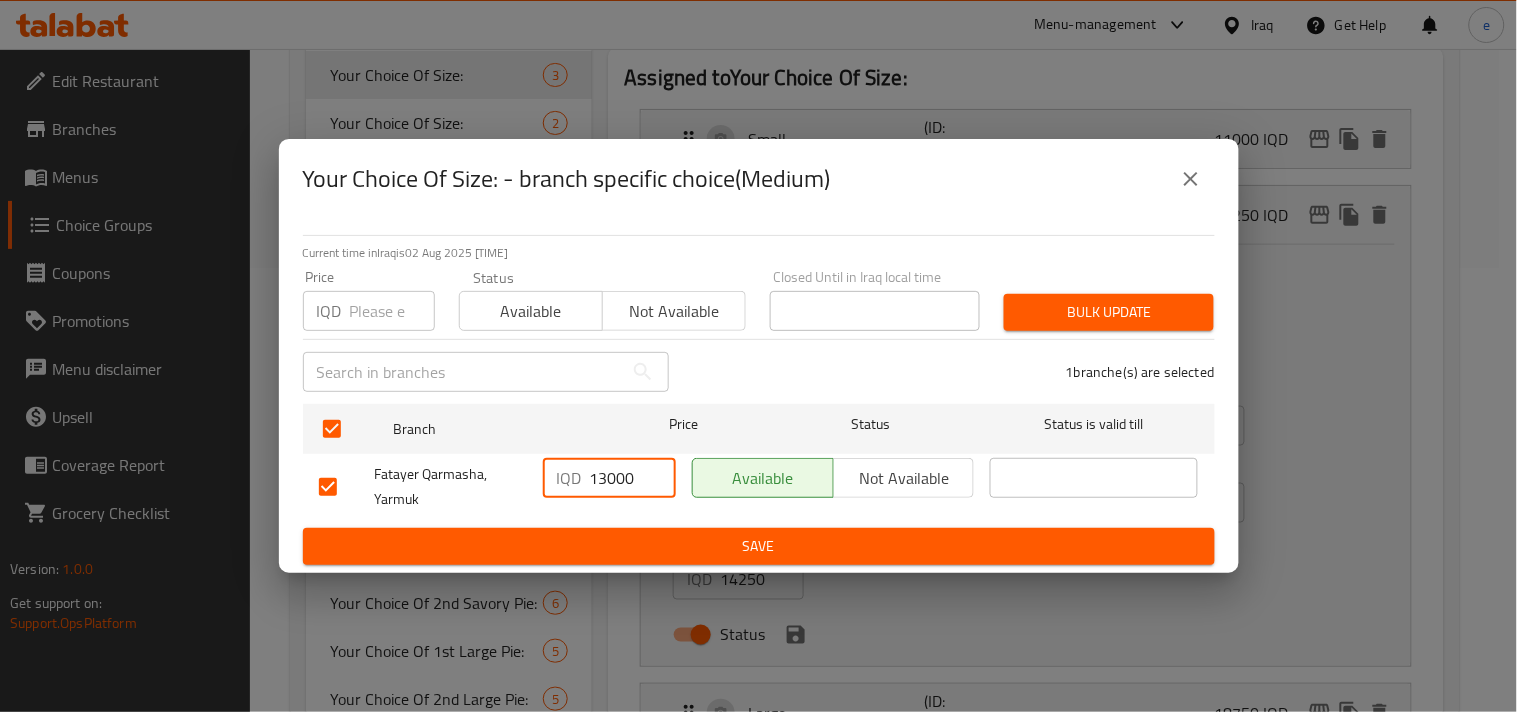 click on "13000" at bounding box center [633, 478] 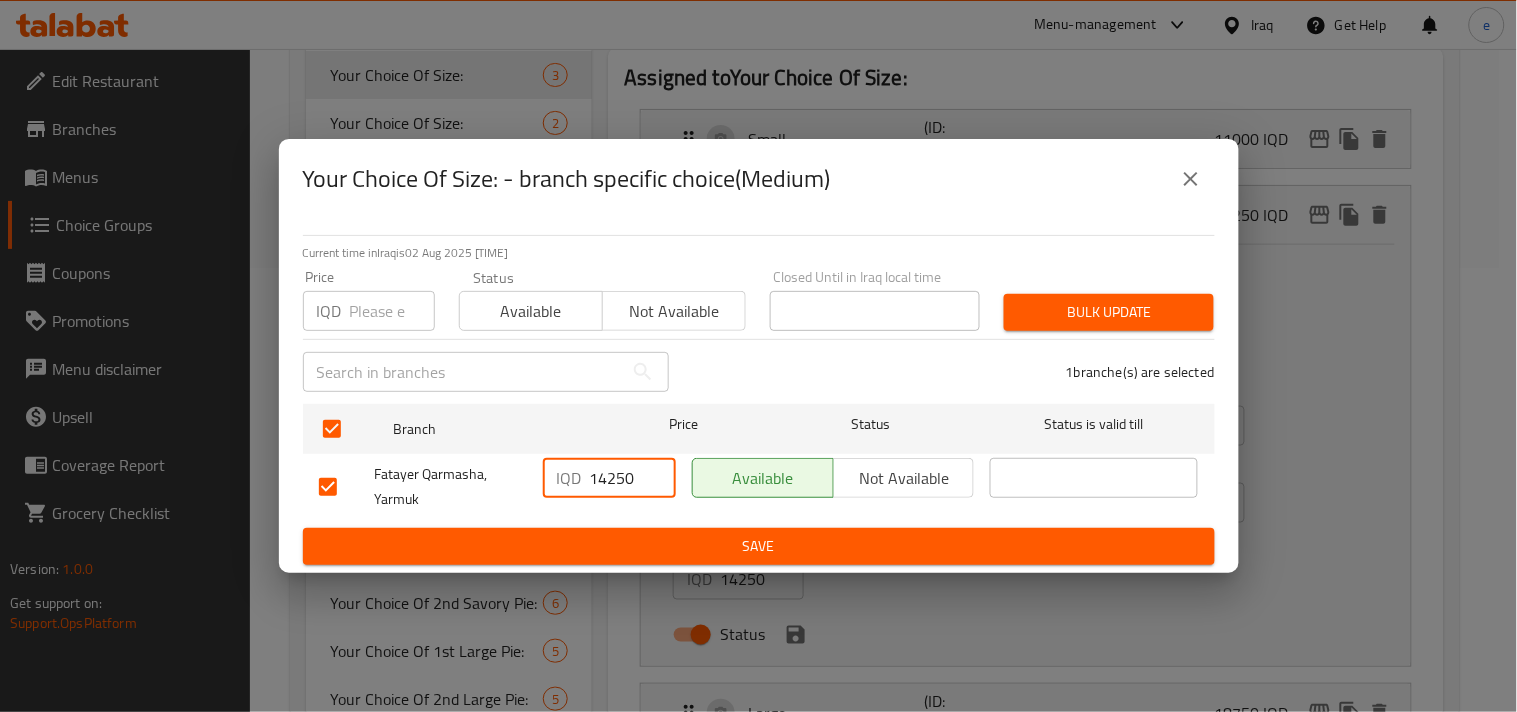 type on "14250" 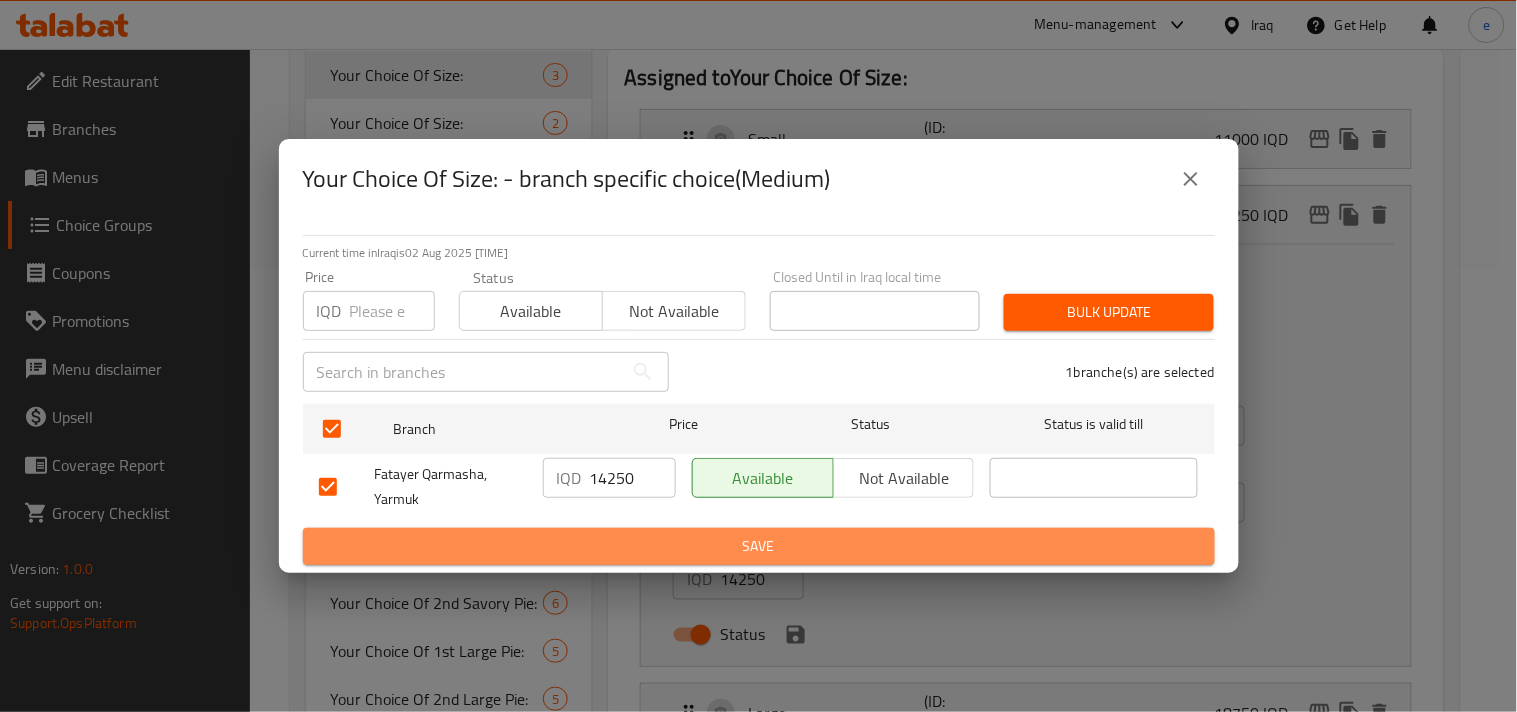 drag, startPoint x: 696, startPoint y: 547, endPoint x: 732, endPoint y: 547, distance: 36 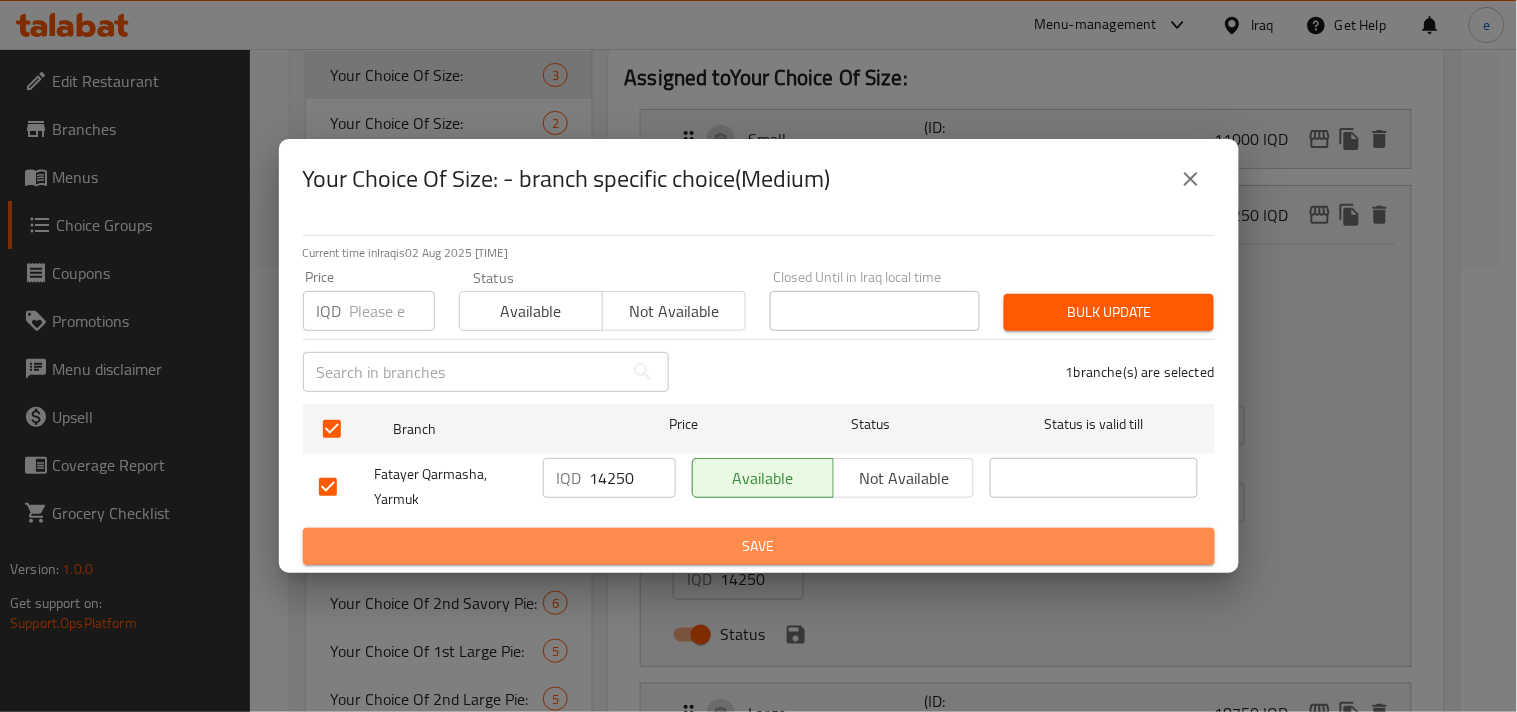 click on "Save" at bounding box center [759, 546] 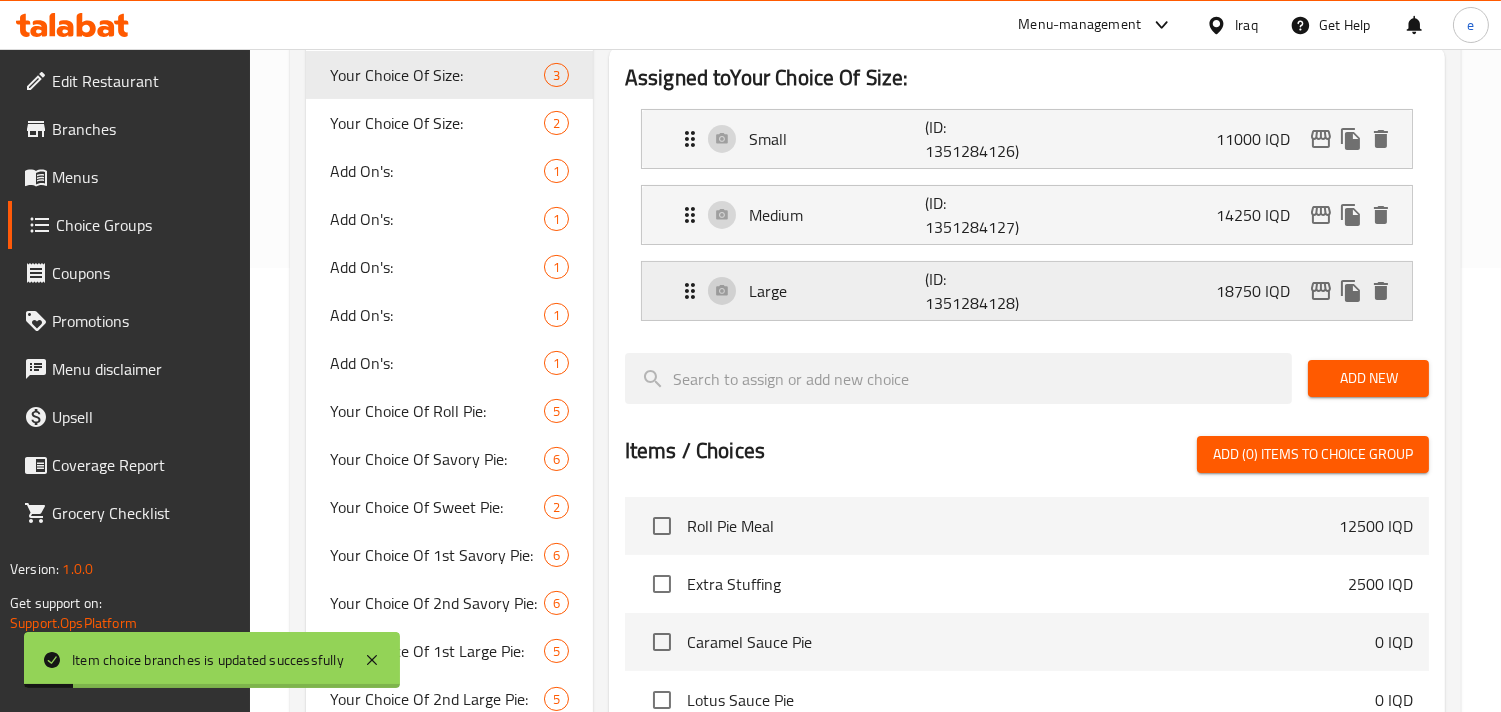 click on "Large" at bounding box center (837, 291) 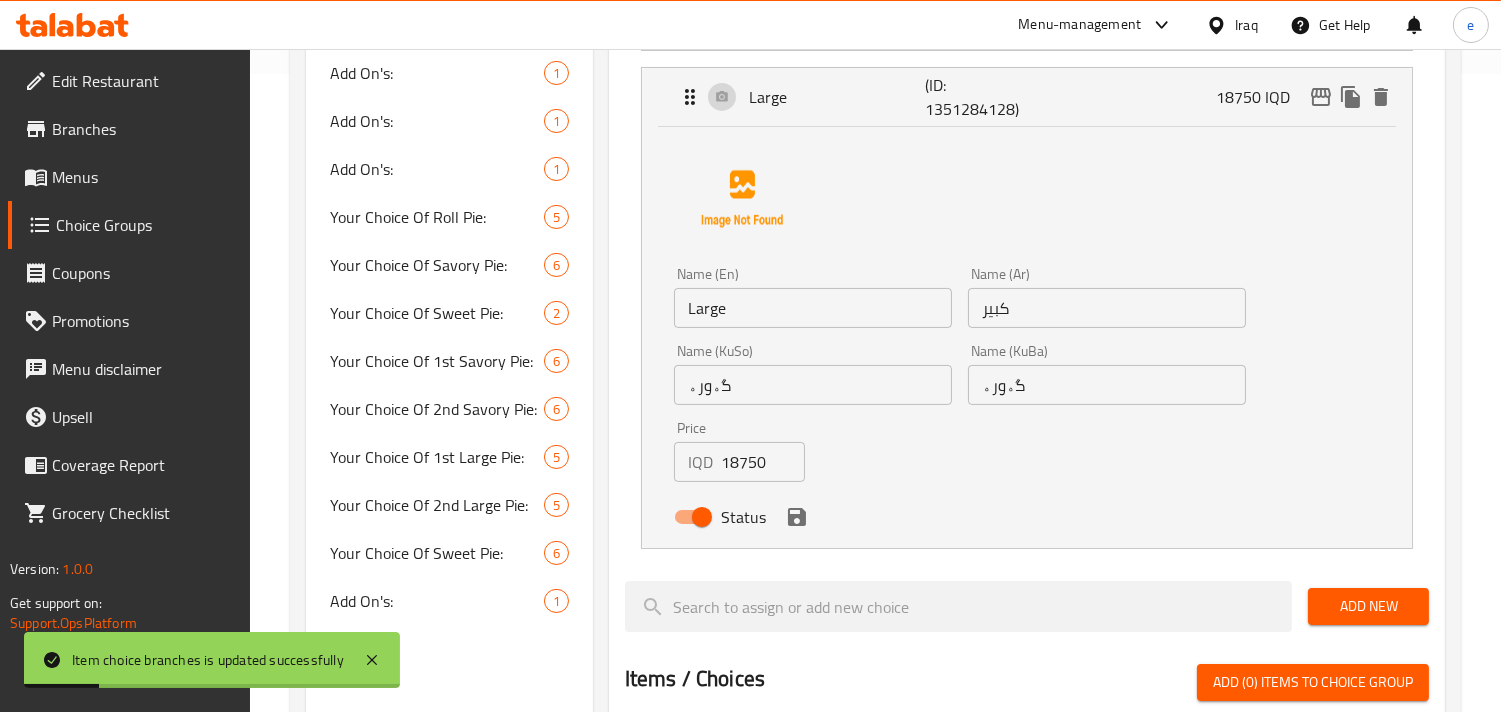 scroll, scrollTop: 666, scrollLeft: 0, axis: vertical 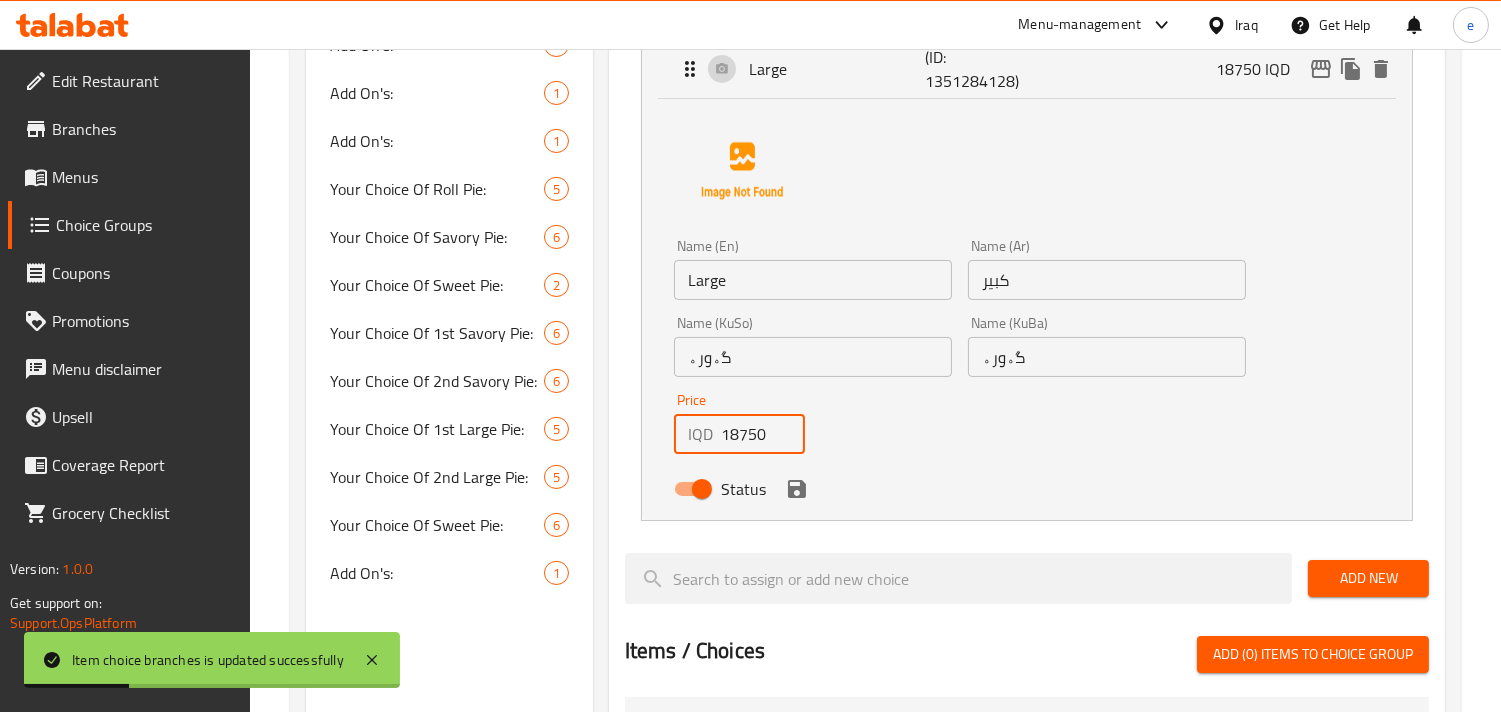 click on "18750" at bounding box center [763, 434] 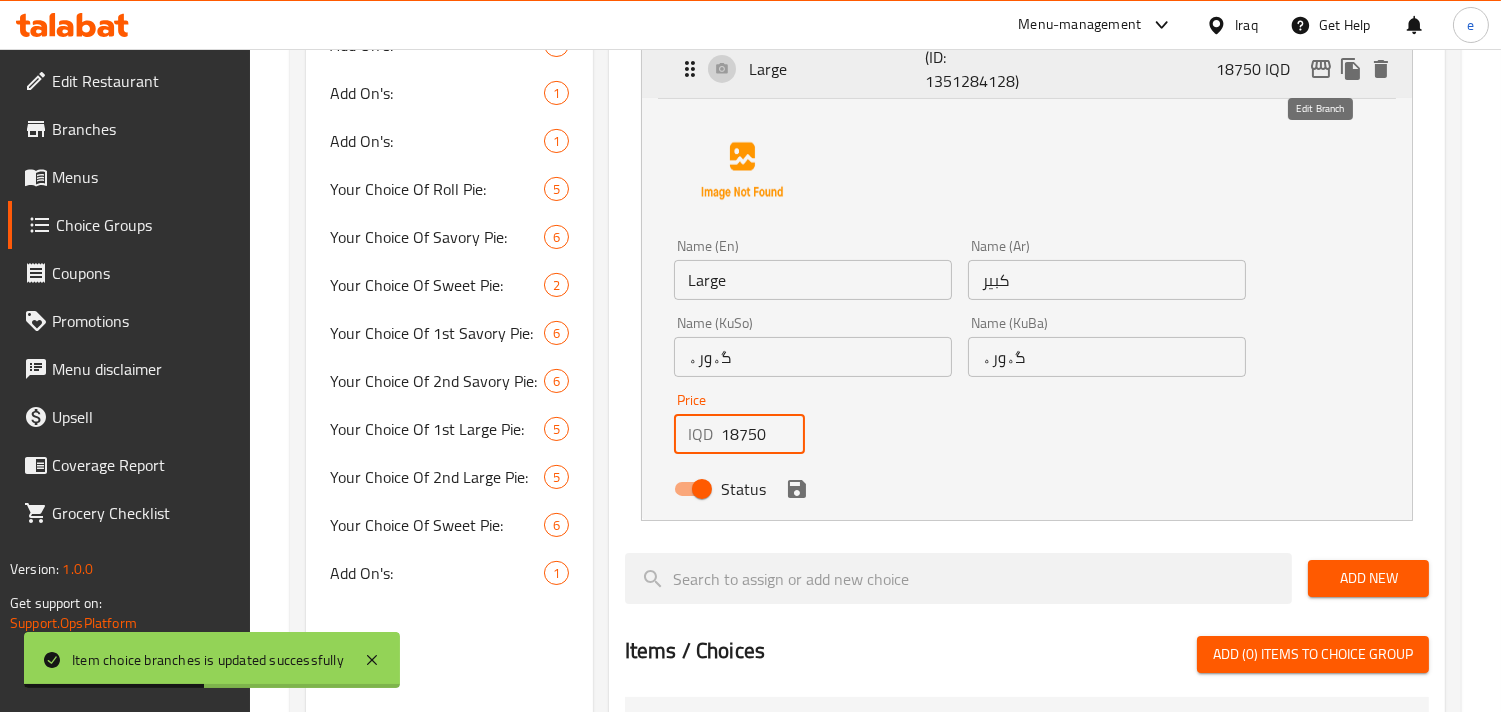 click 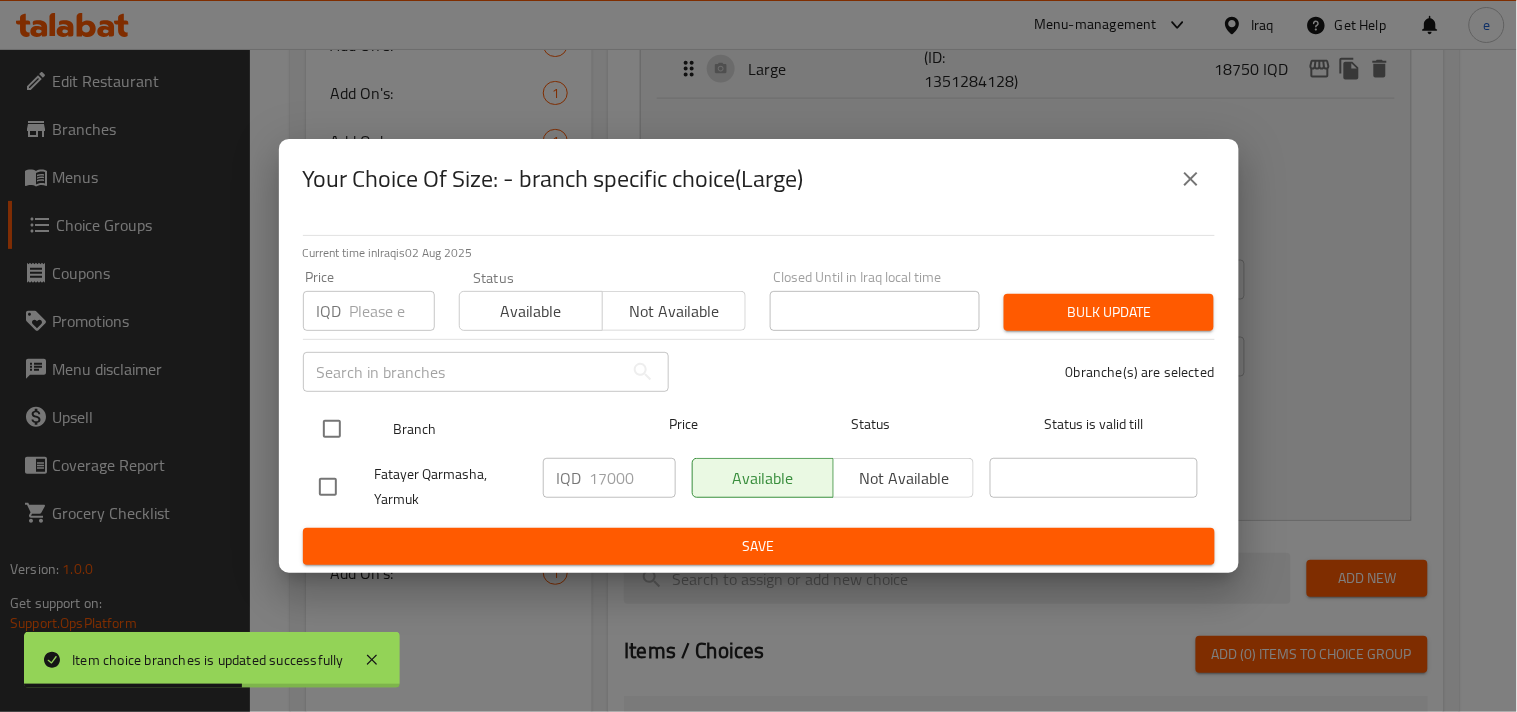 click at bounding box center [348, 429] 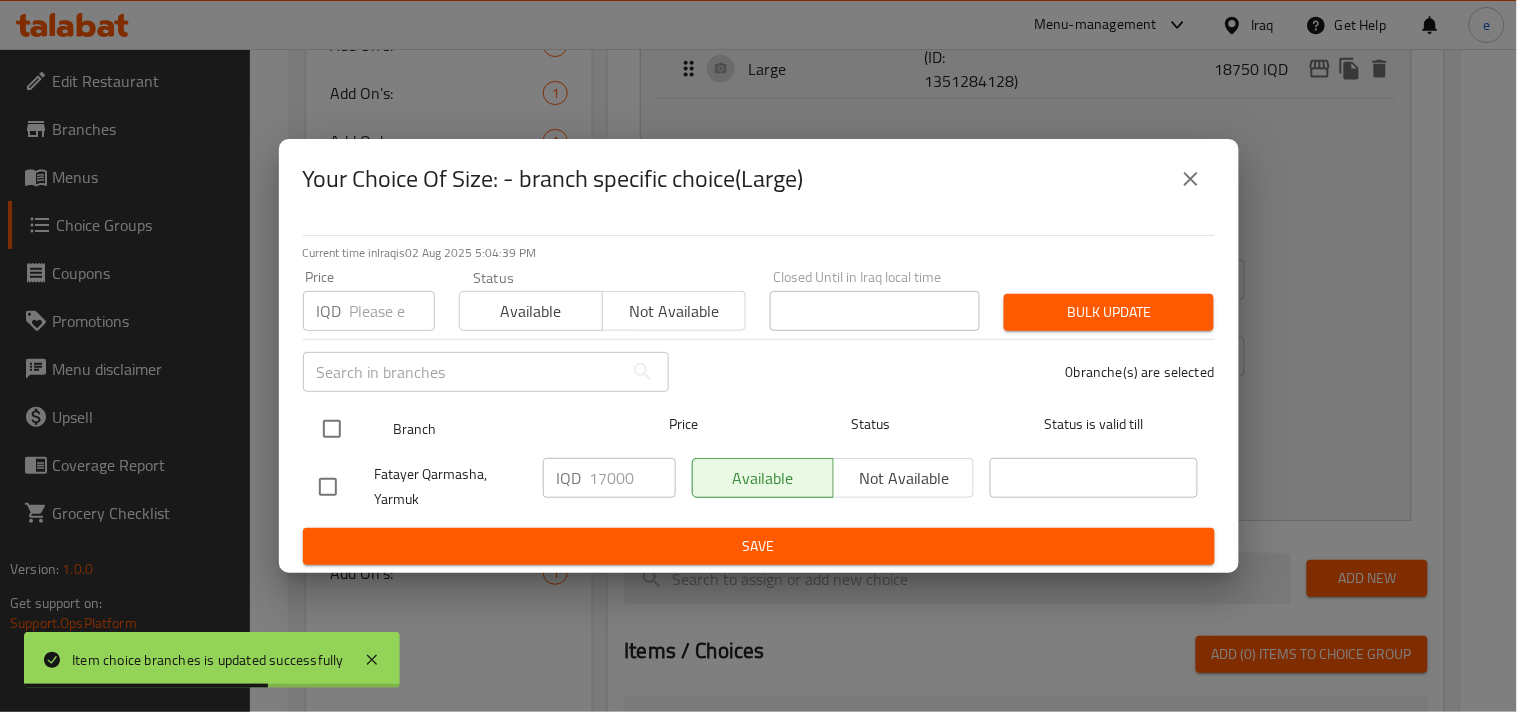 click at bounding box center (332, 429) 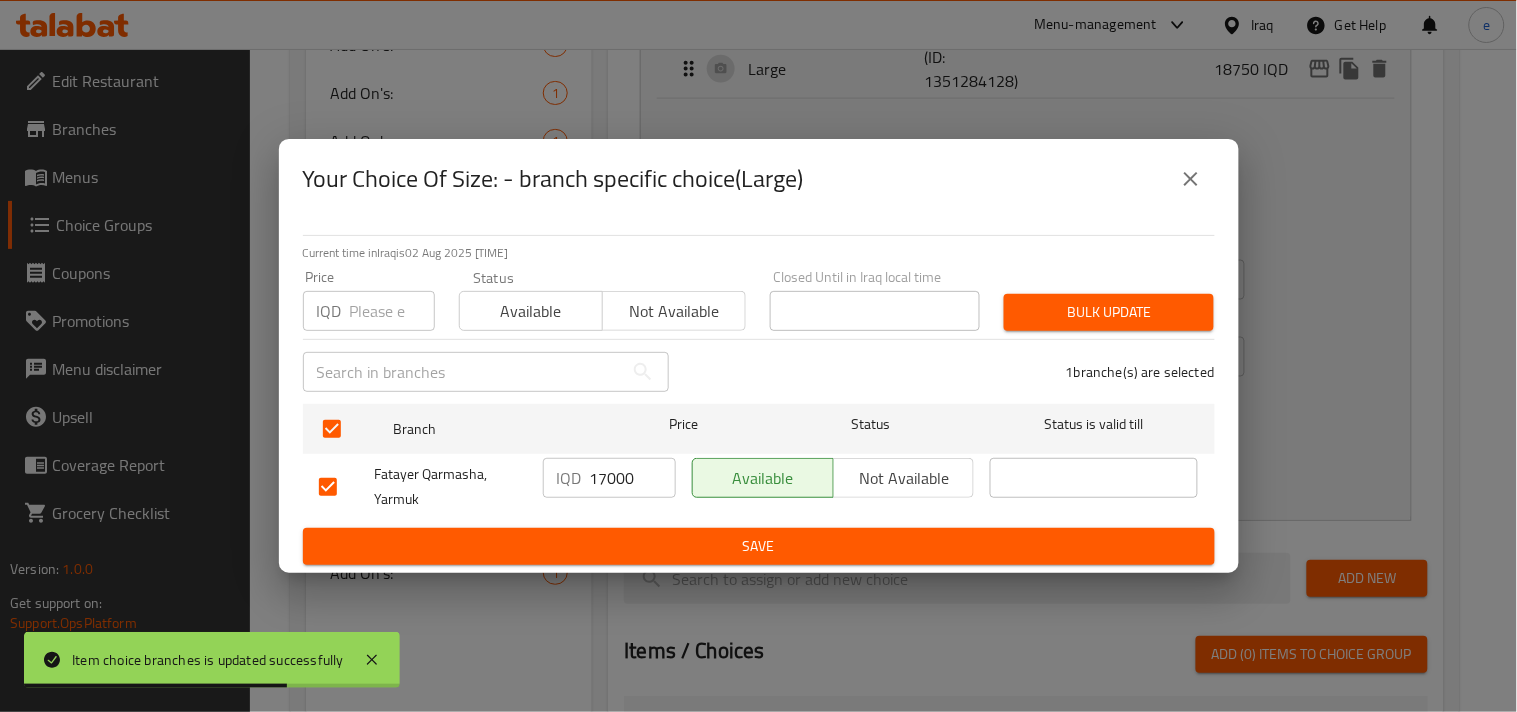 click on "17000" at bounding box center (633, 478) 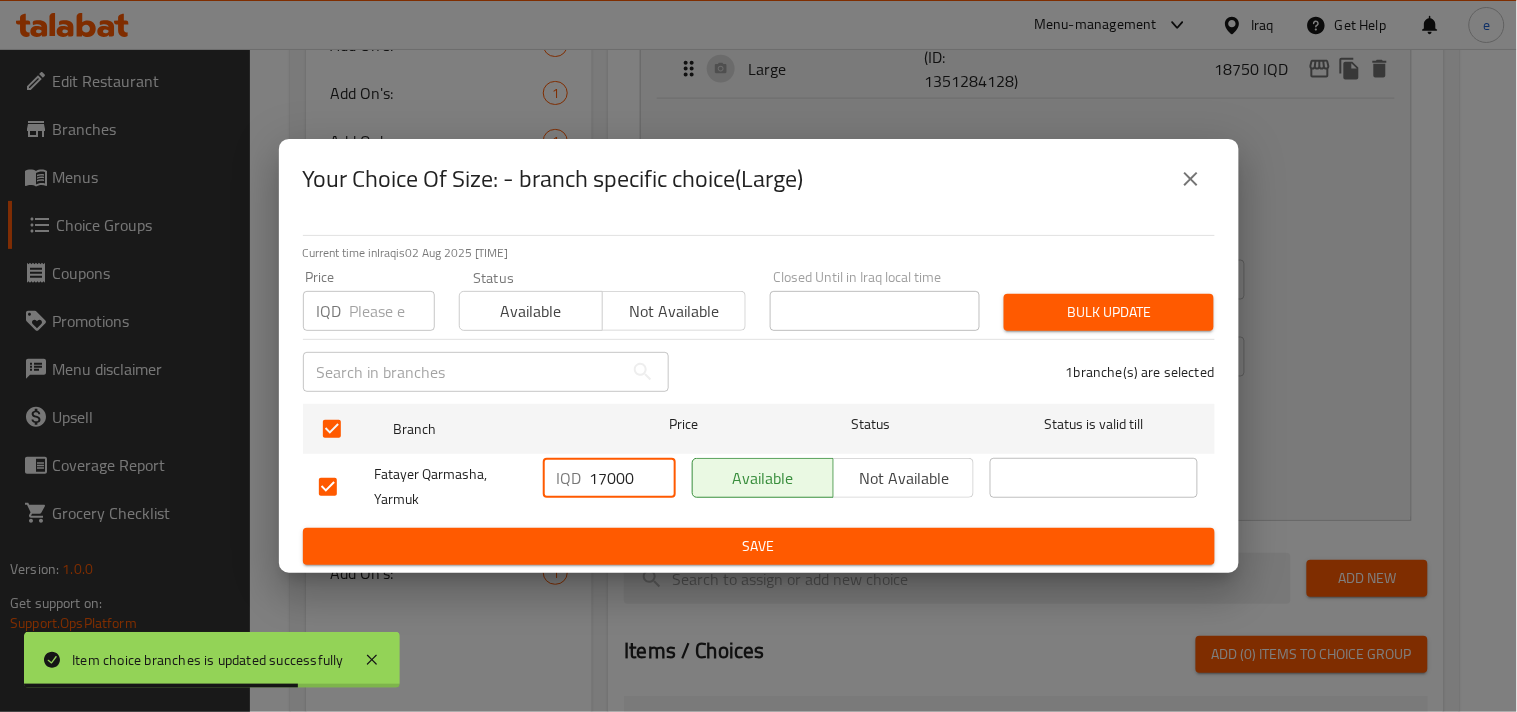 click on "17000" at bounding box center [633, 478] 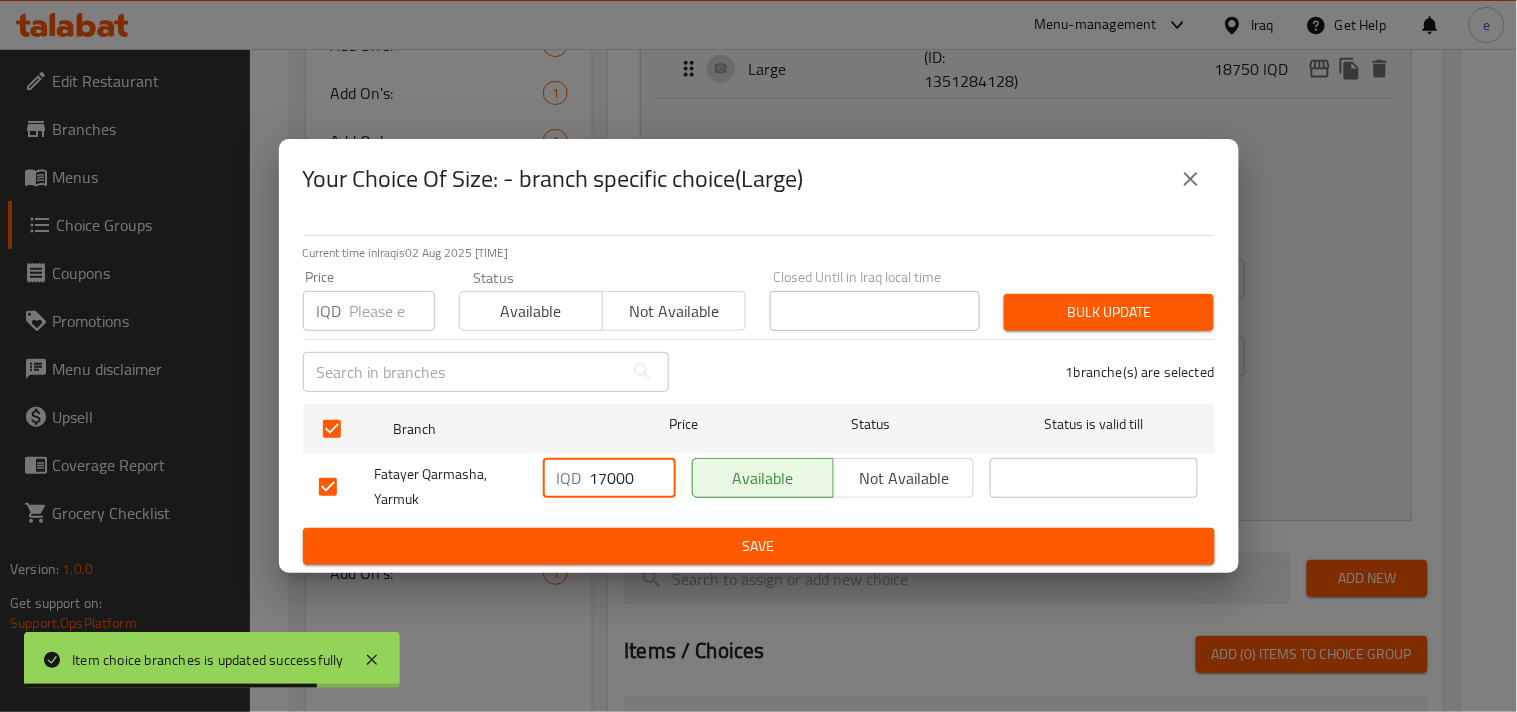 paste on "875" 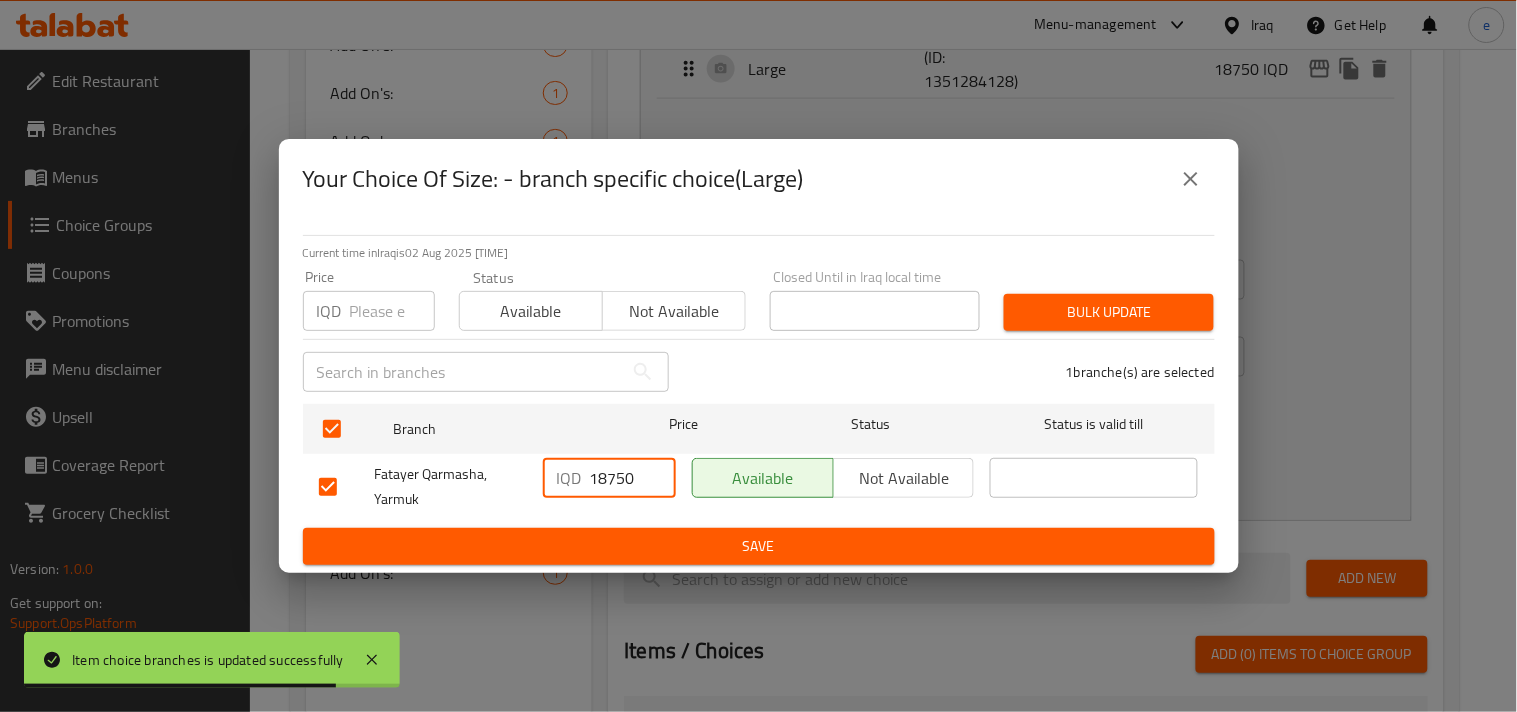 type on "18750" 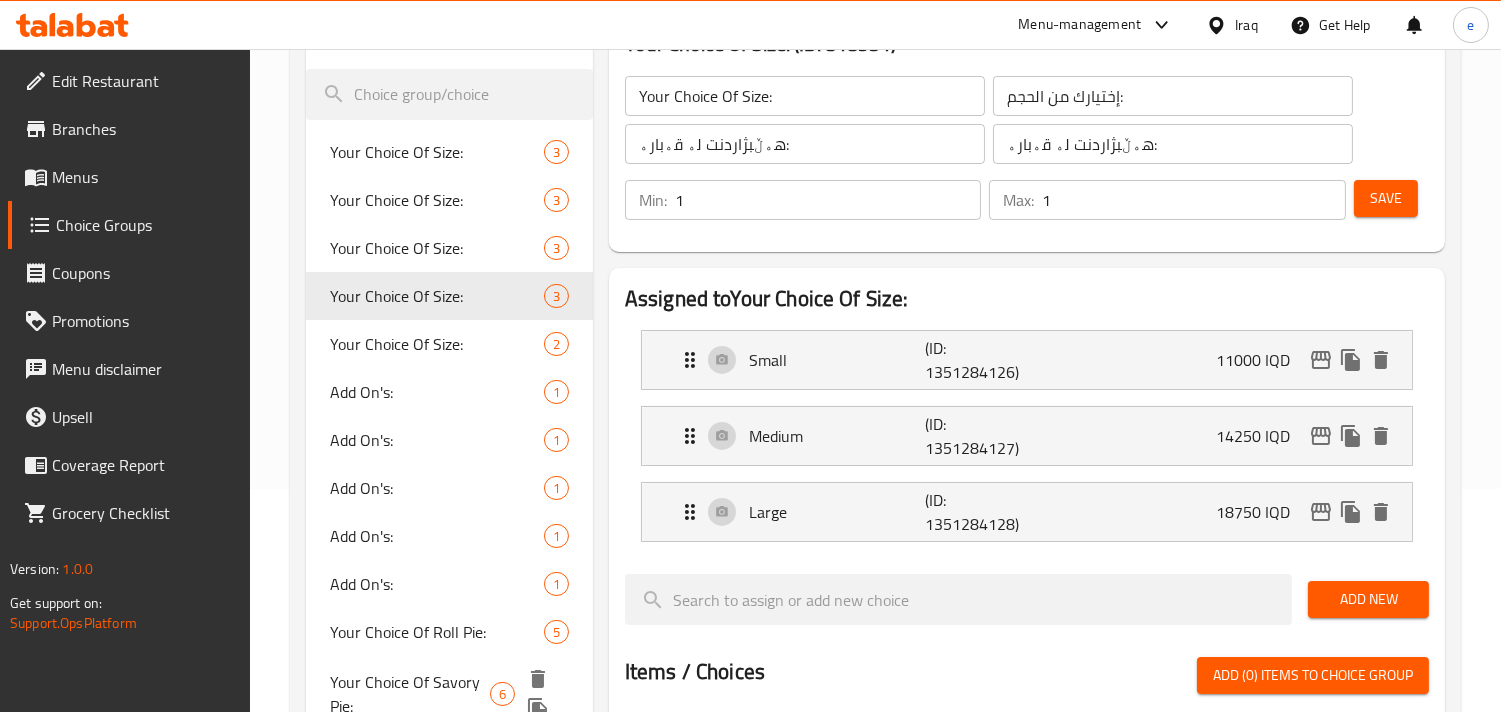 scroll, scrollTop: 222, scrollLeft: 0, axis: vertical 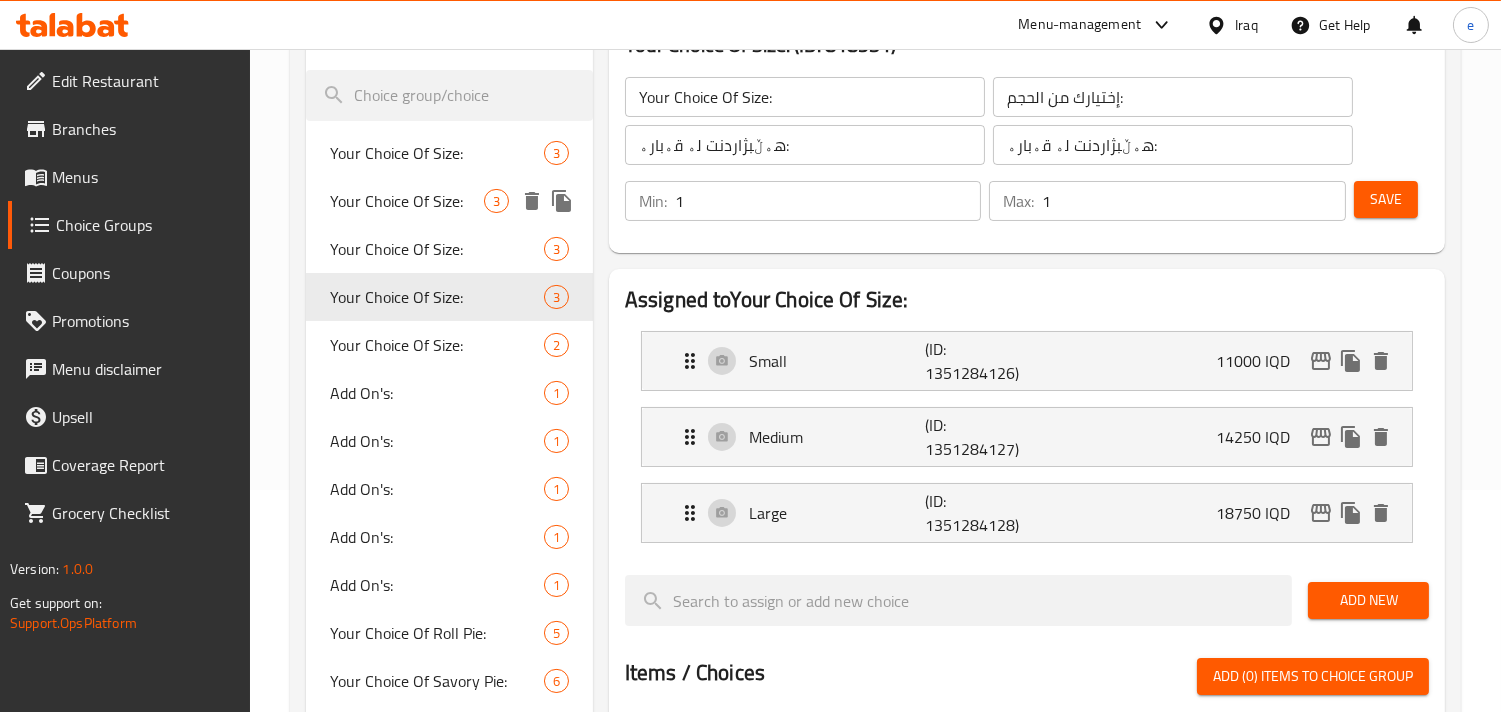 click on "Your Choice Of Size:" at bounding box center (407, 201) 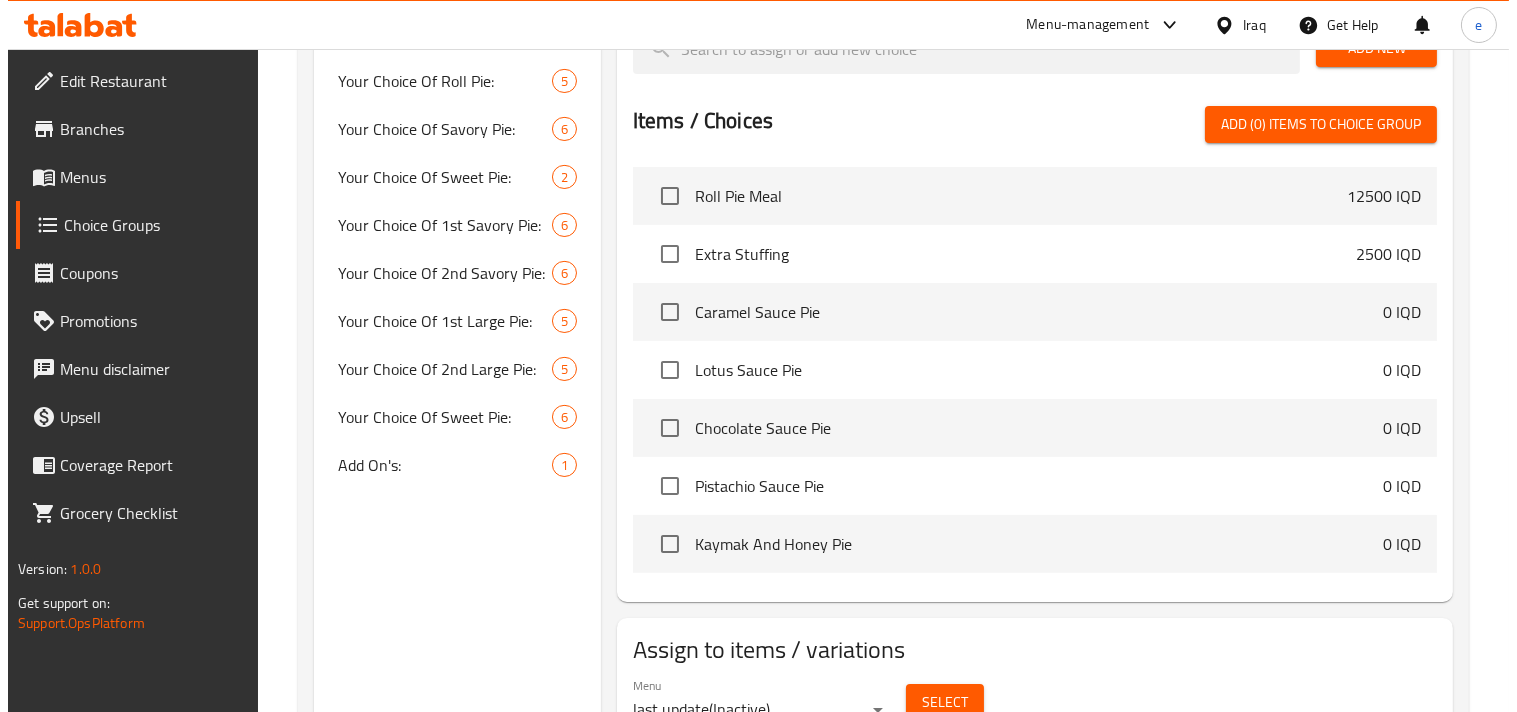 scroll, scrollTop: 868, scrollLeft: 0, axis: vertical 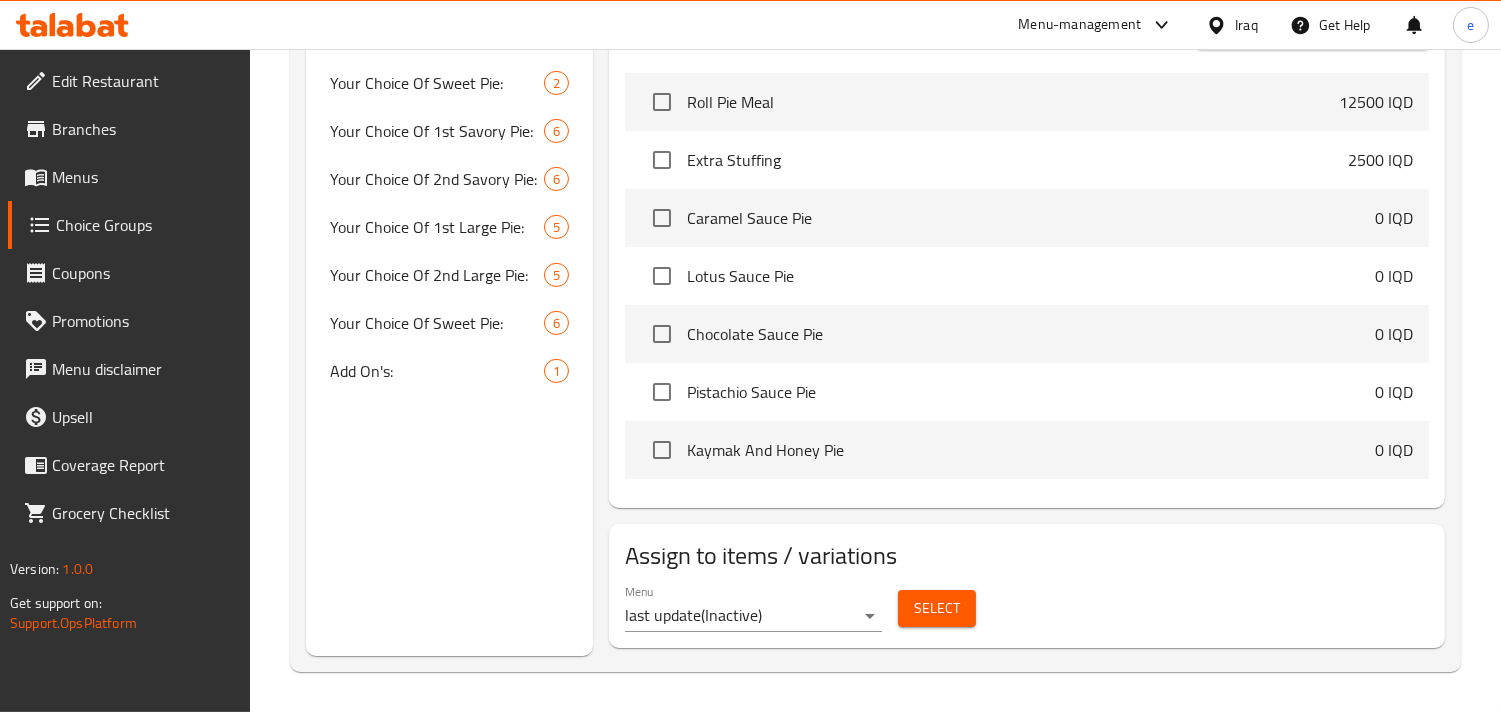click on "Select" at bounding box center [937, 608] 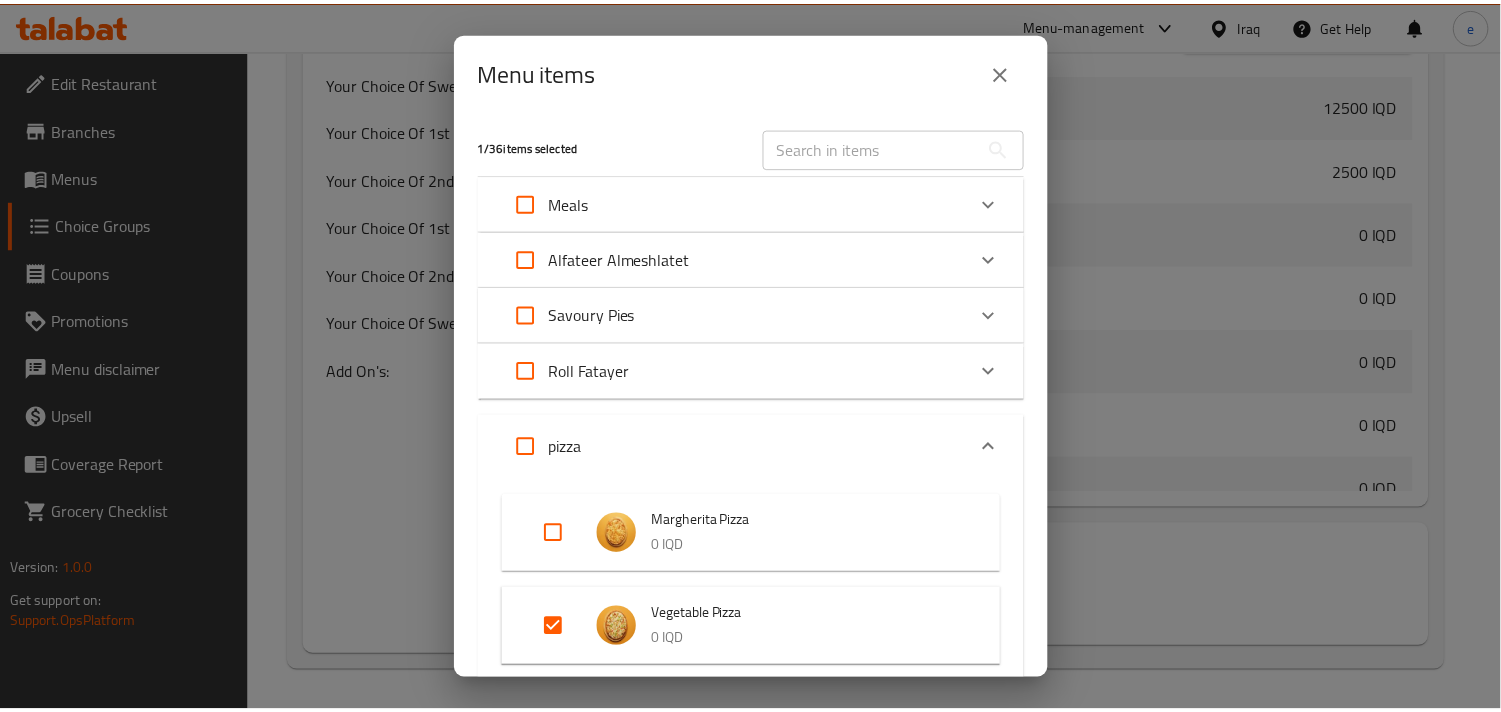 scroll, scrollTop: 222, scrollLeft: 0, axis: vertical 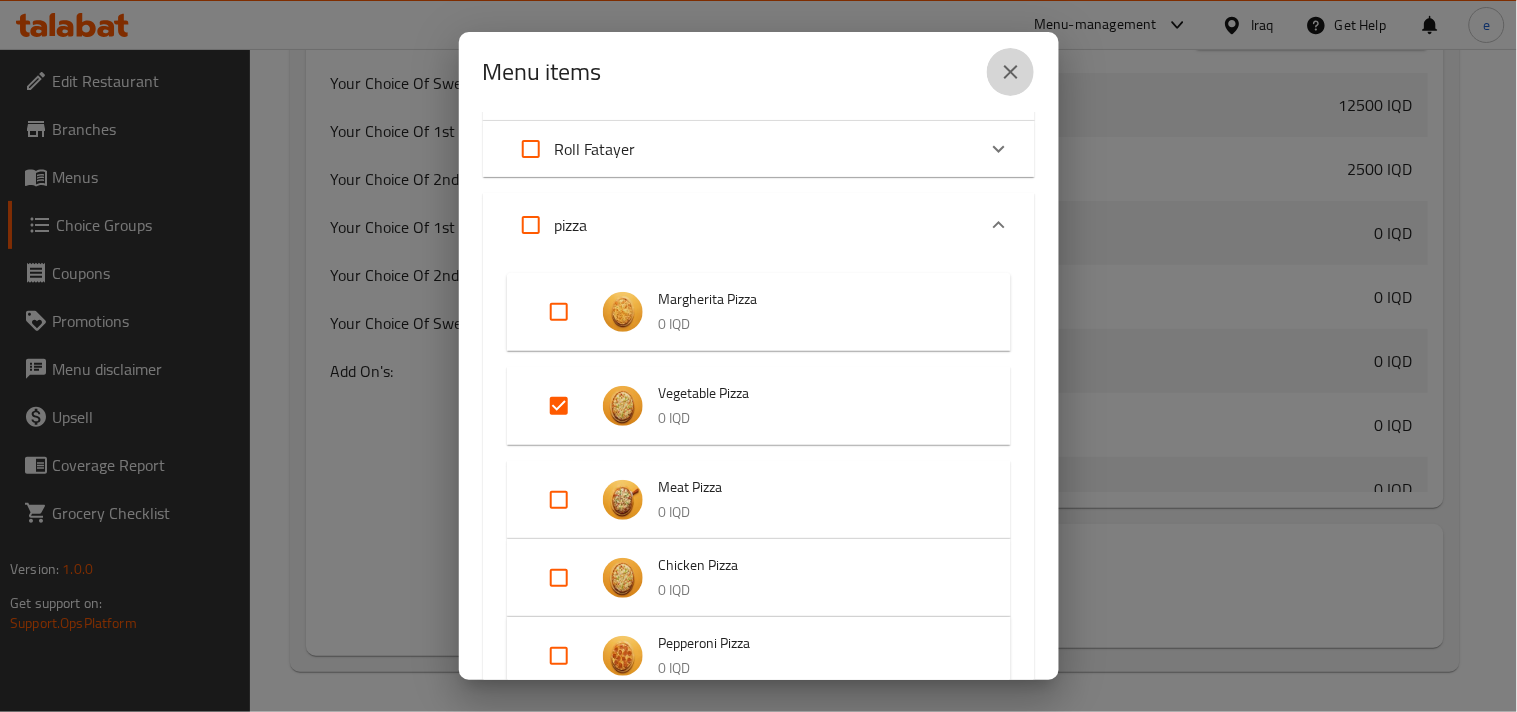 click 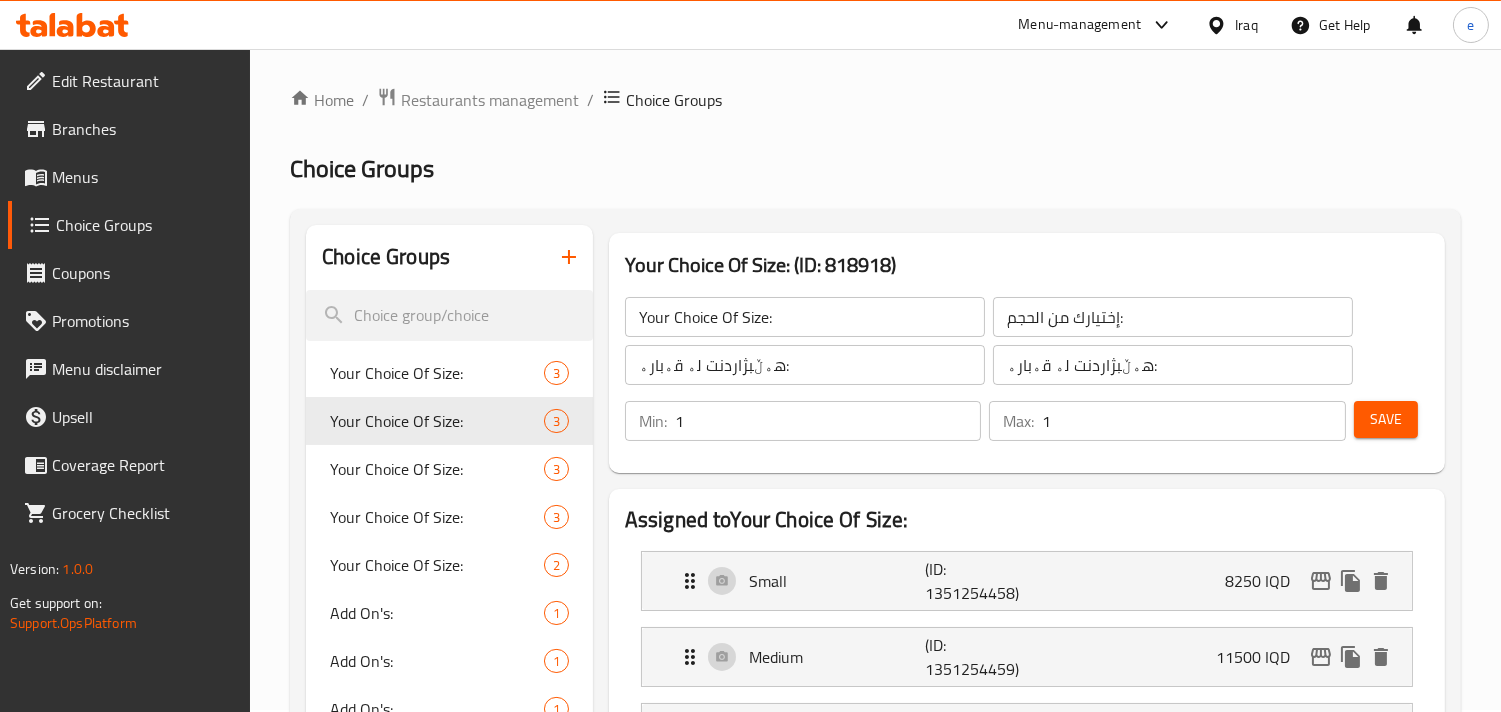scroll, scrollTop: 0, scrollLeft: 0, axis: both 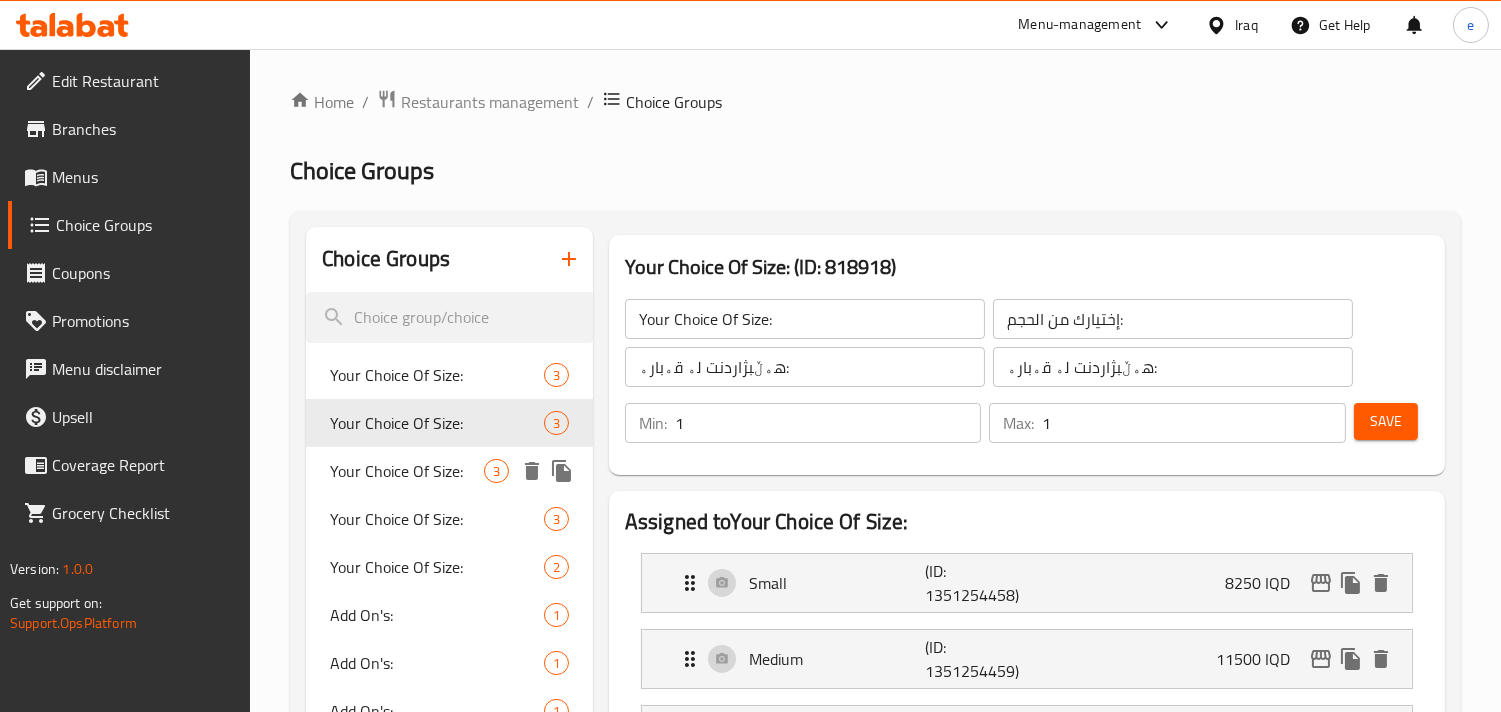 click on "Your Choice Of Size:" at bounding box center (407, 471) 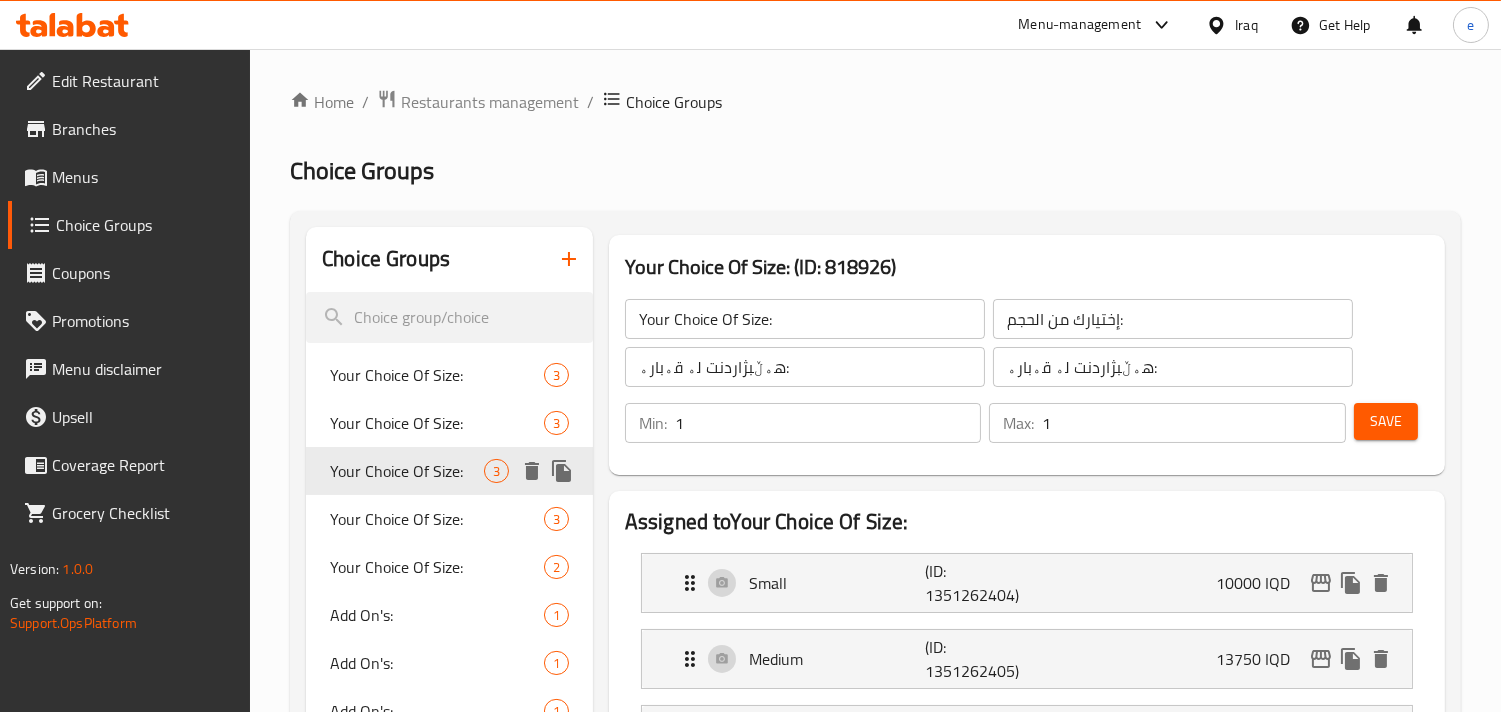 type on "Your Choice Of Size:" 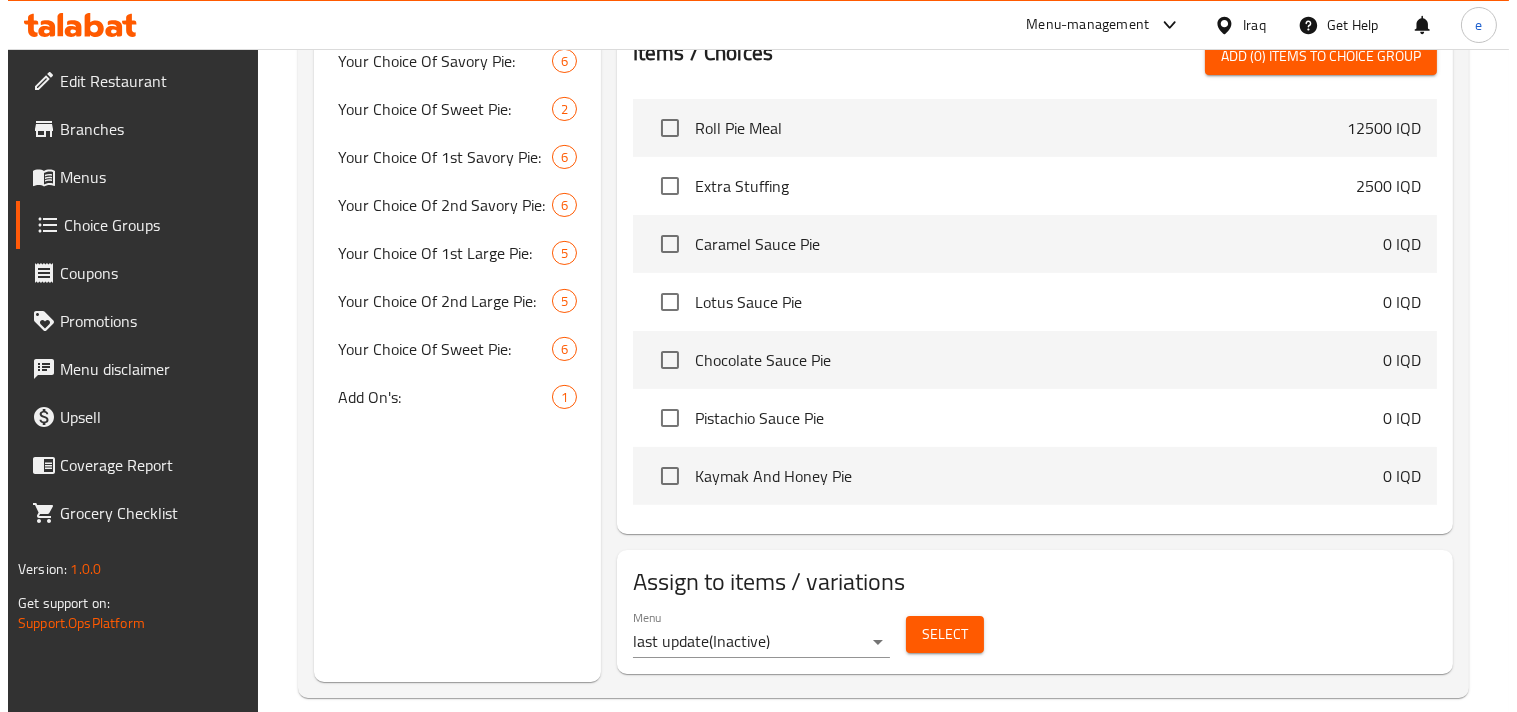 scroll, scrollTop: 868, scrollLeft: 0, axis: vertical 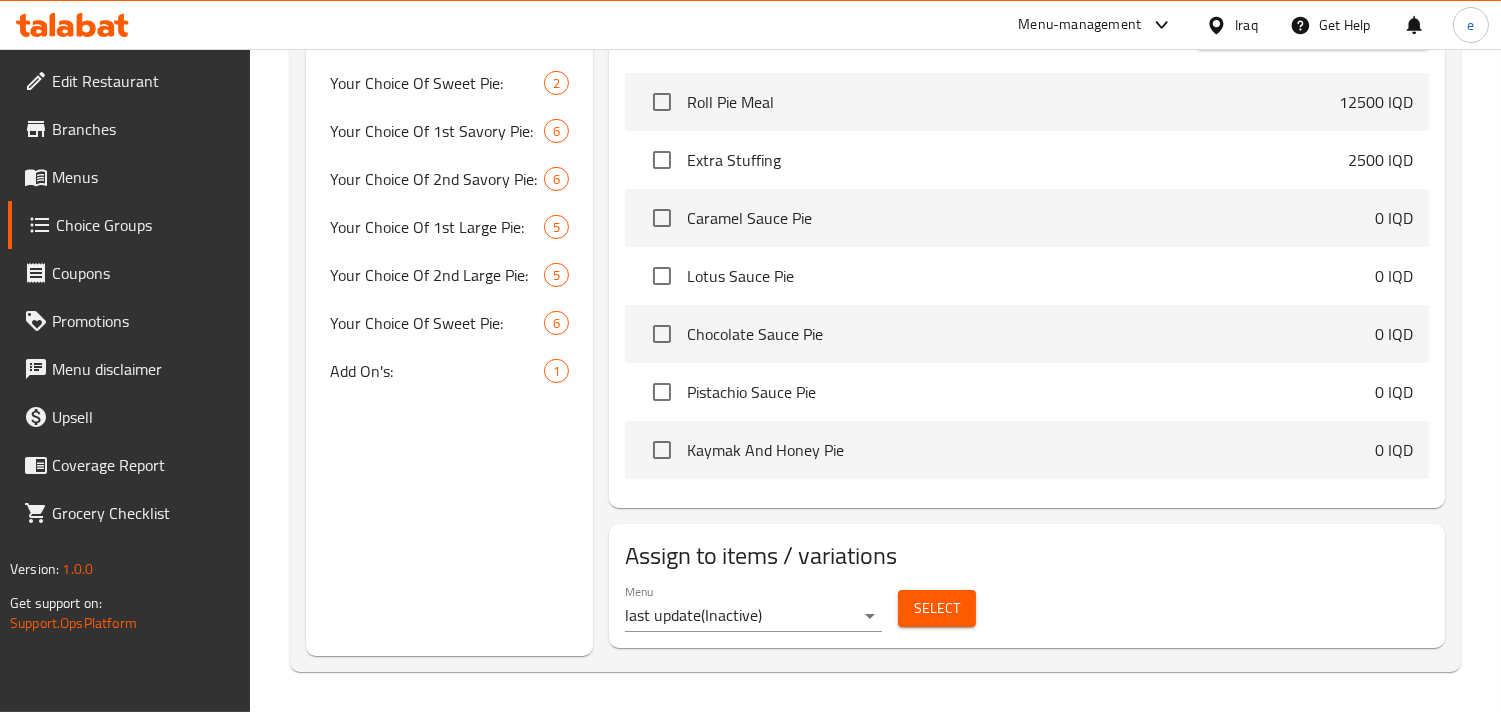 click on "Select" at bounding box center (937, 608) 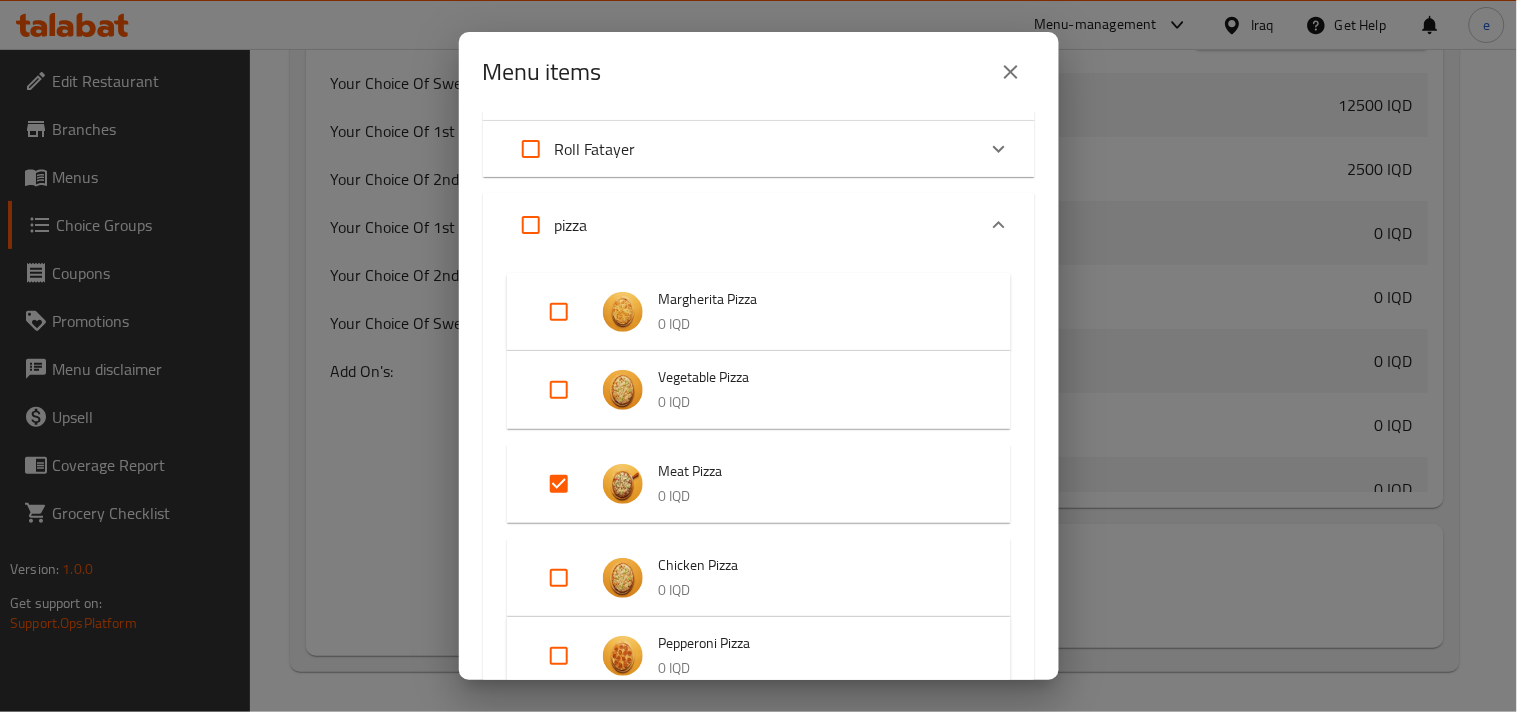 scroll, scrollTop: 444, scrollLeft: 0, axis: vertical 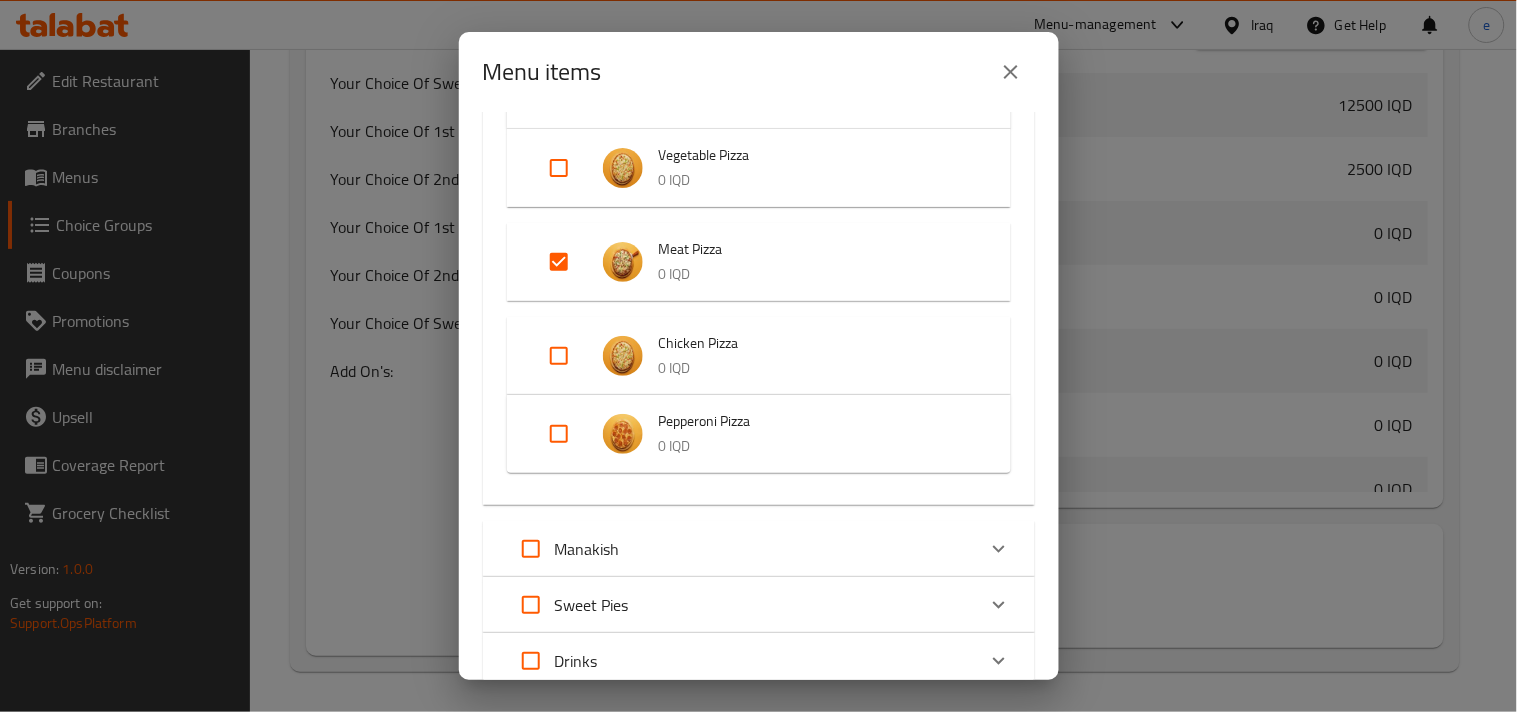 click at bounding box center (559, 356) 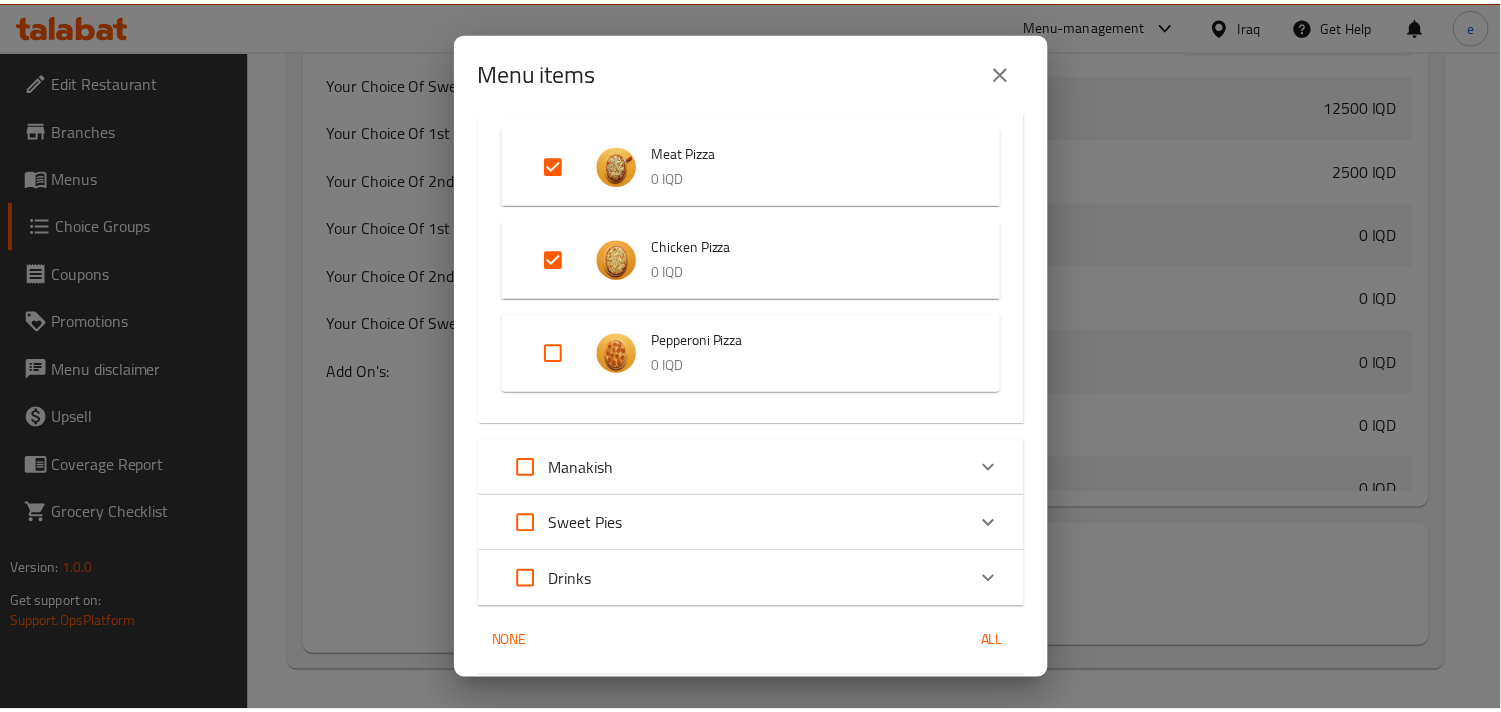 scroll, scrollTop: 607, scrollLeft: 0, axis: vertical 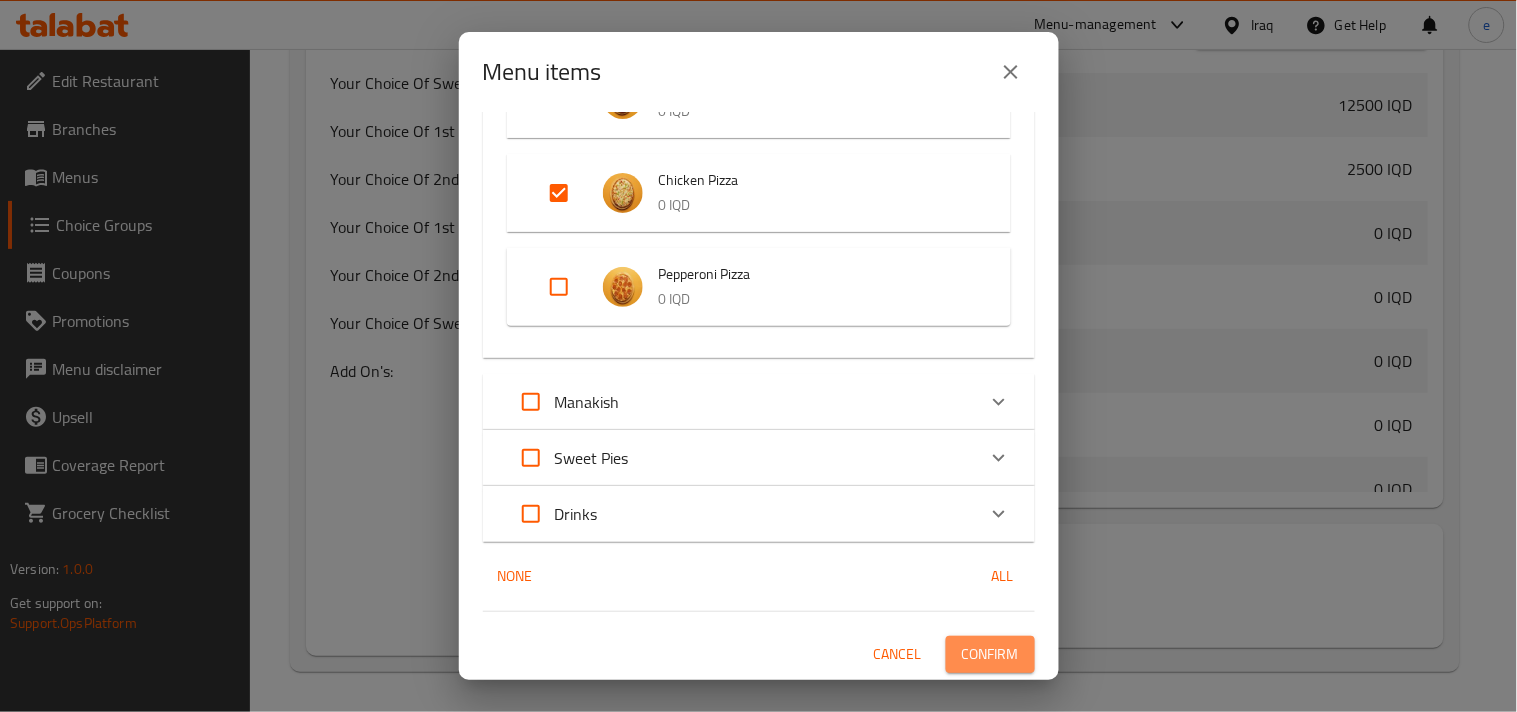 click on "Confirm" at bounding box center (990, 654) 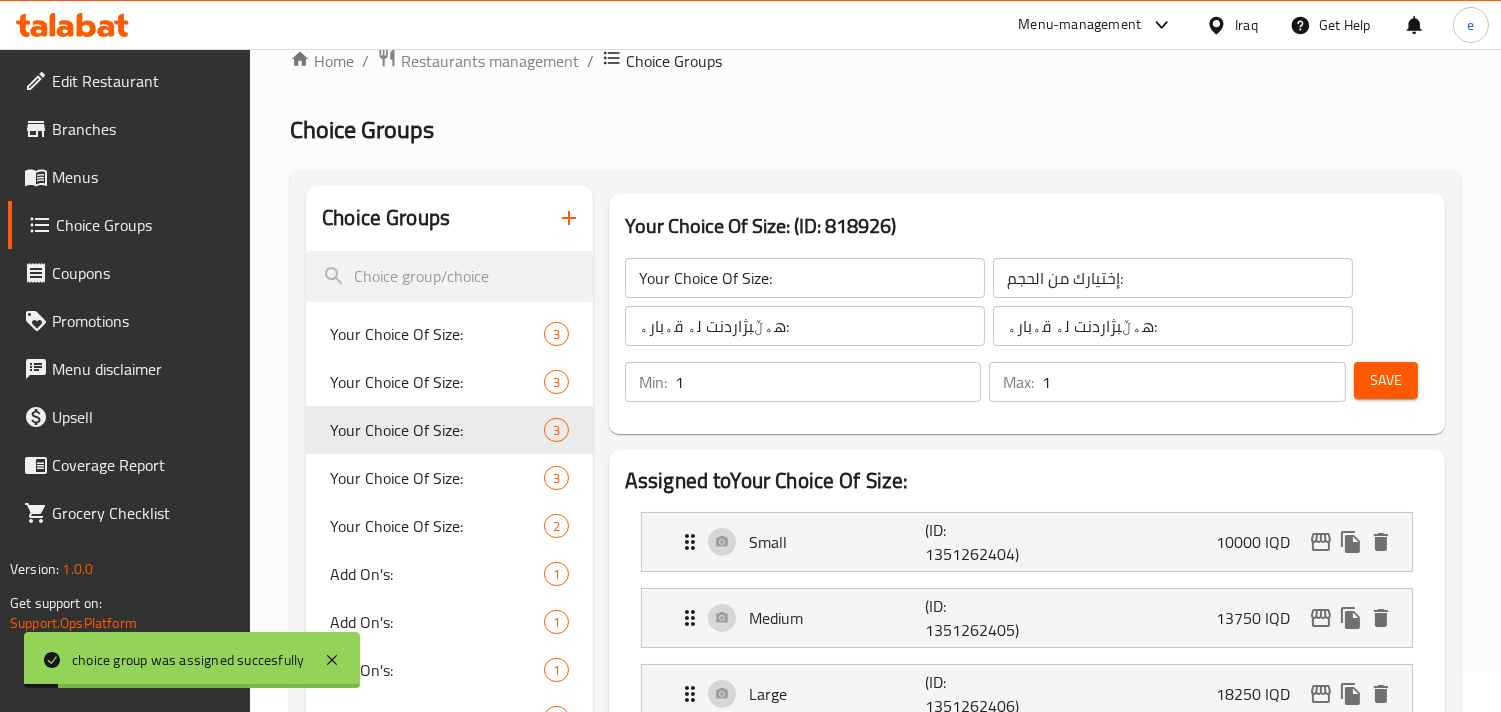 scroll, scrollTop: 0, scrollLeft: 0, axis: both 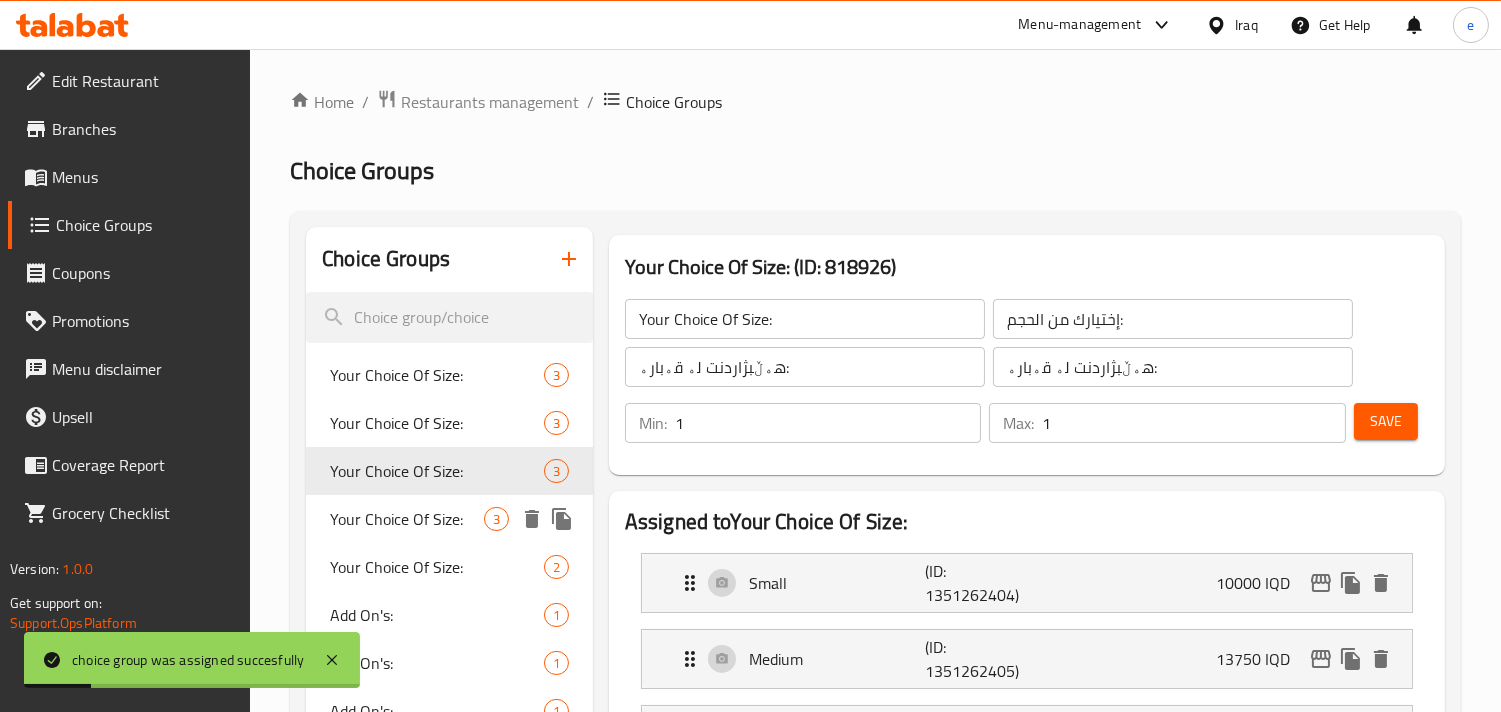 click on "Your Choice Of Size:" at bounding box center [407, 519] 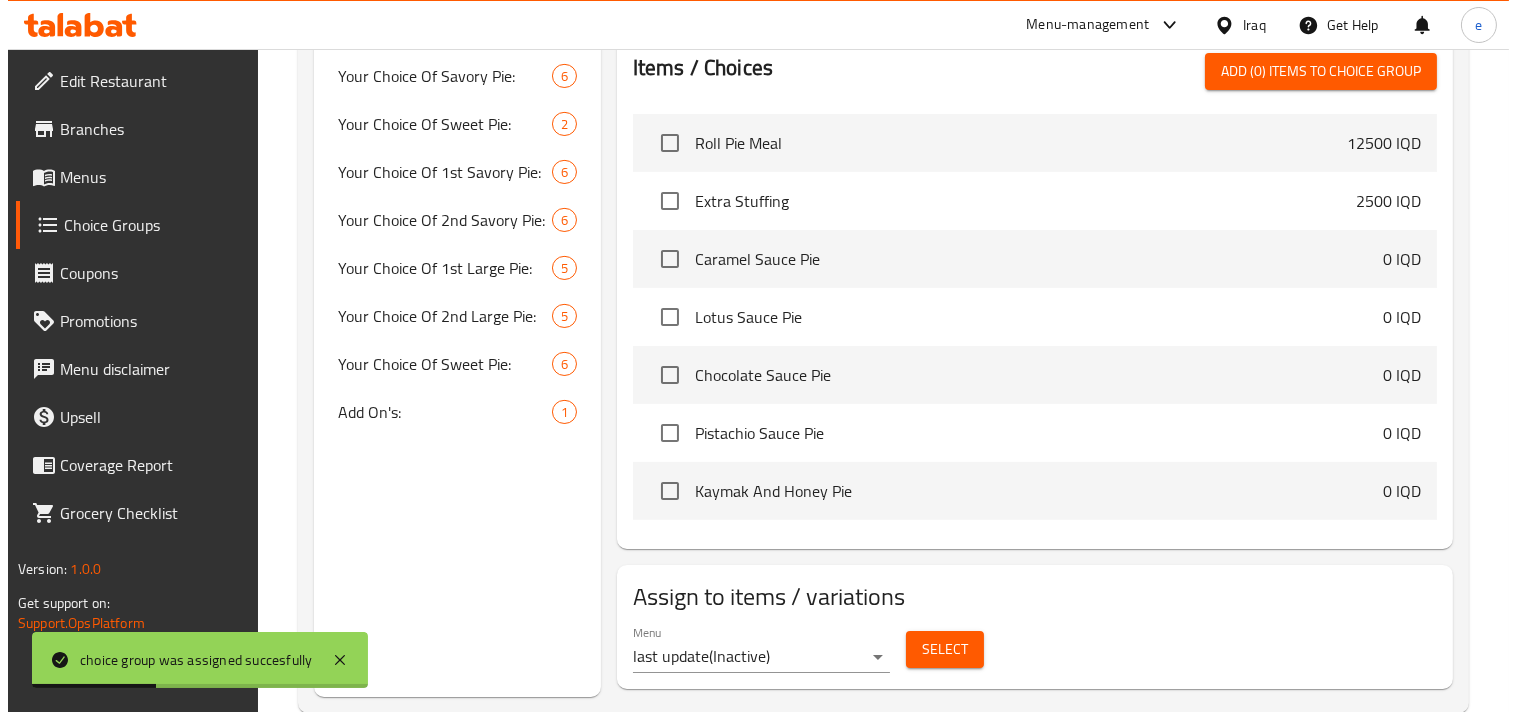 scroll, scrollTop: 868, scrollLeft: 0, axis: vertical 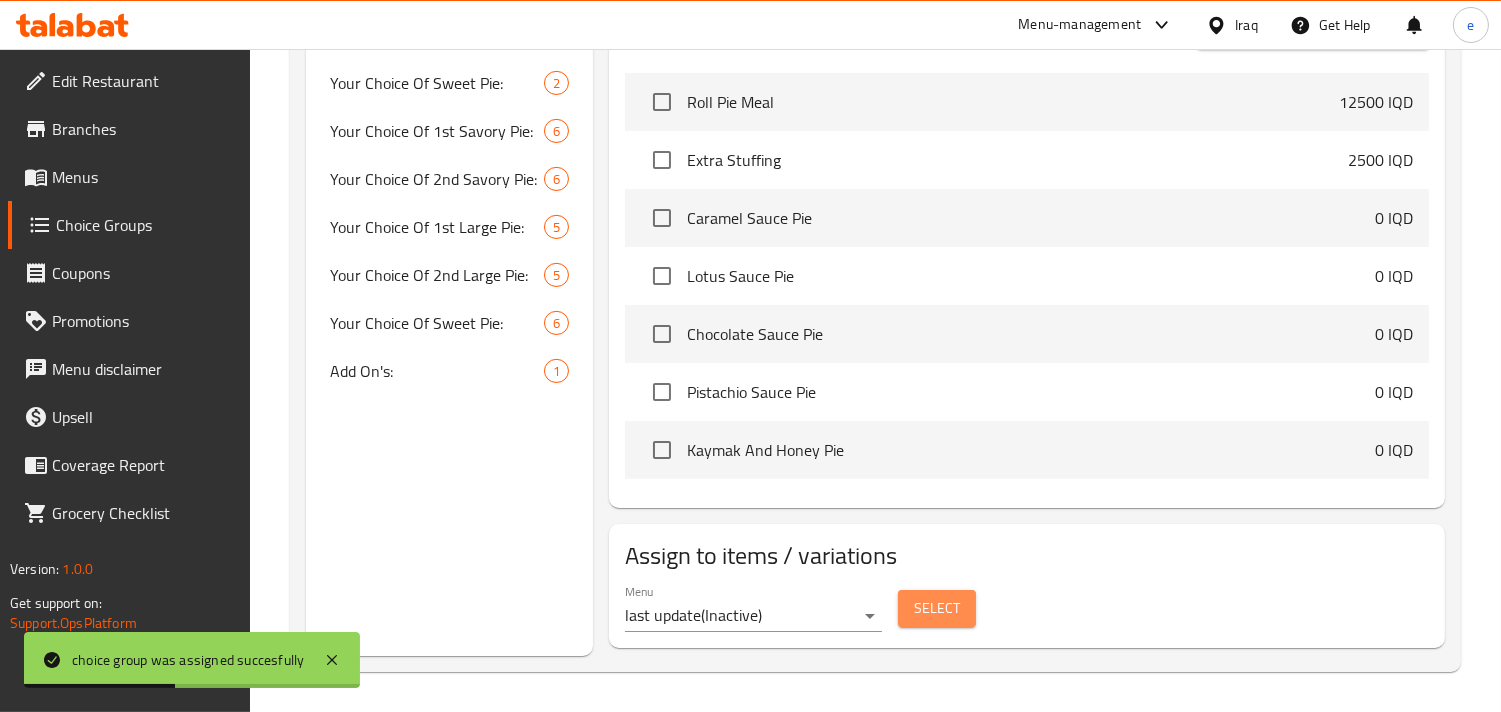 click on "Select" at bounding box center (937, 608) 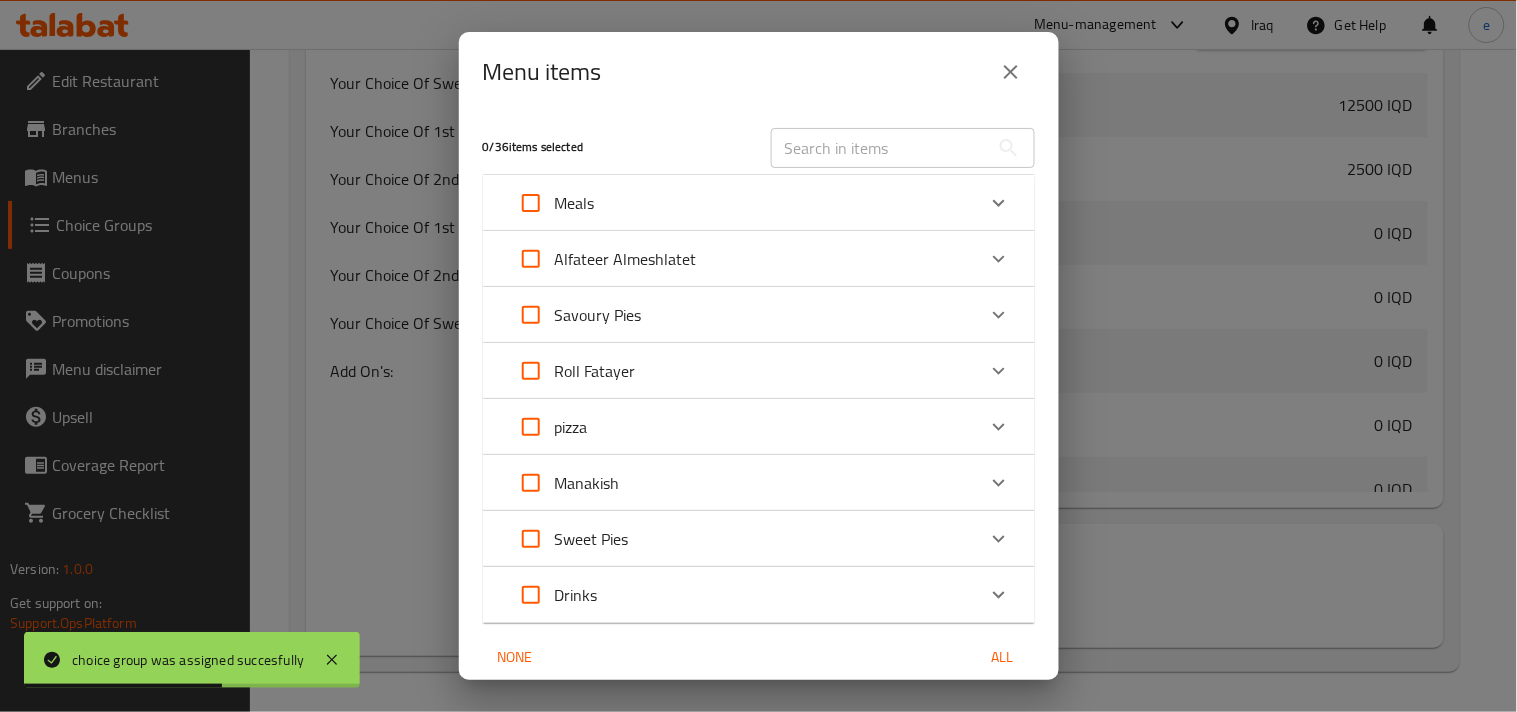 scroll, scrollTop: 82, scrollLeft: 0, axis: vertical 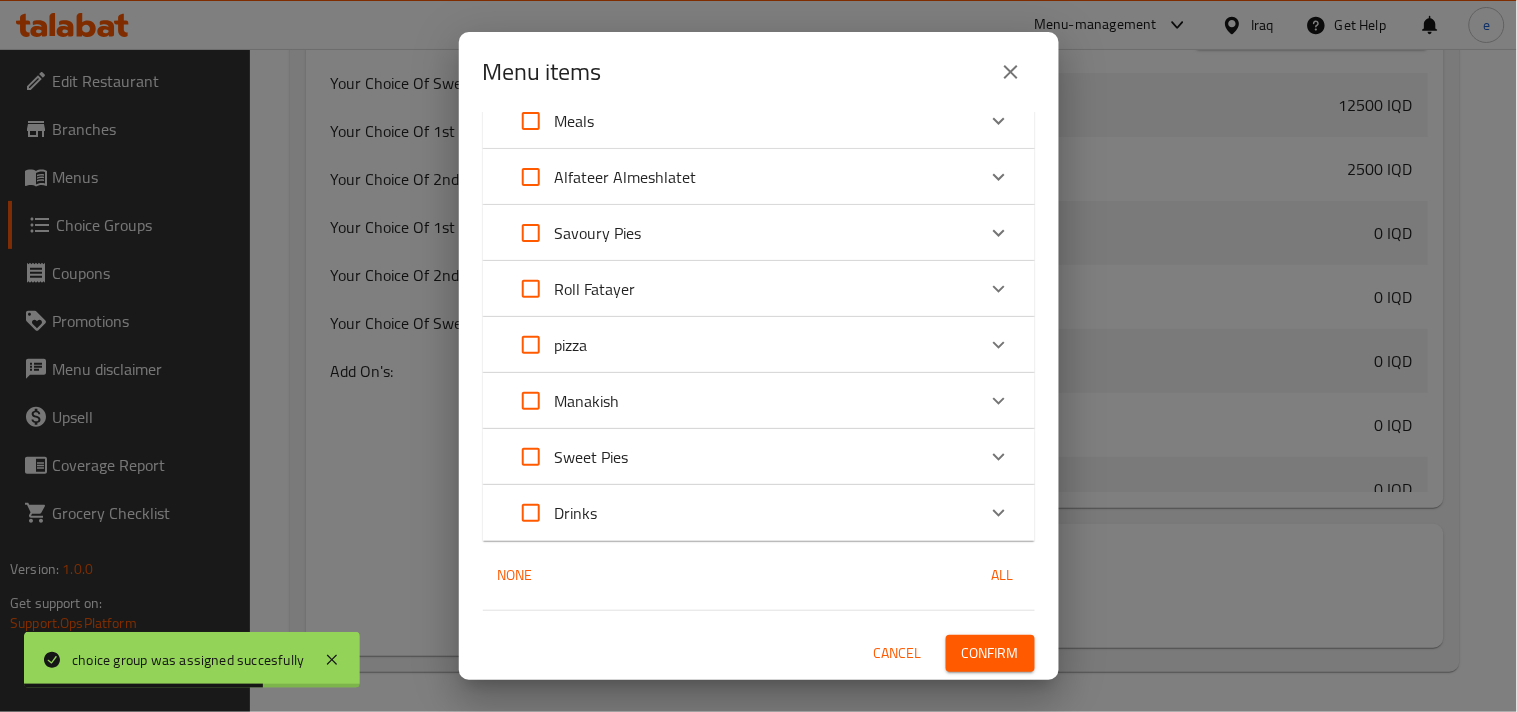 click on "pizza" at bounding box center [571, 345] 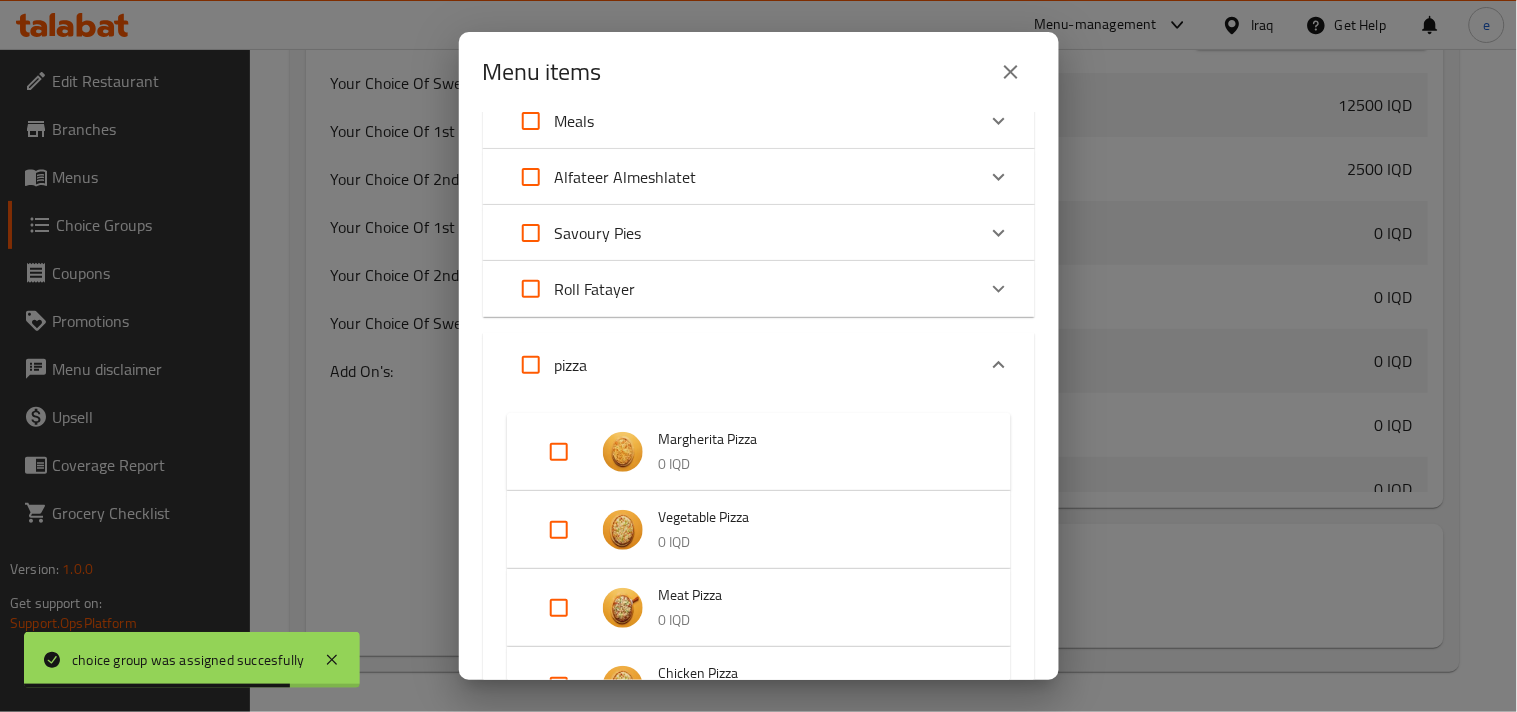 scroll, scrollTop: 304, scrollLeft: 0, axis: vertical 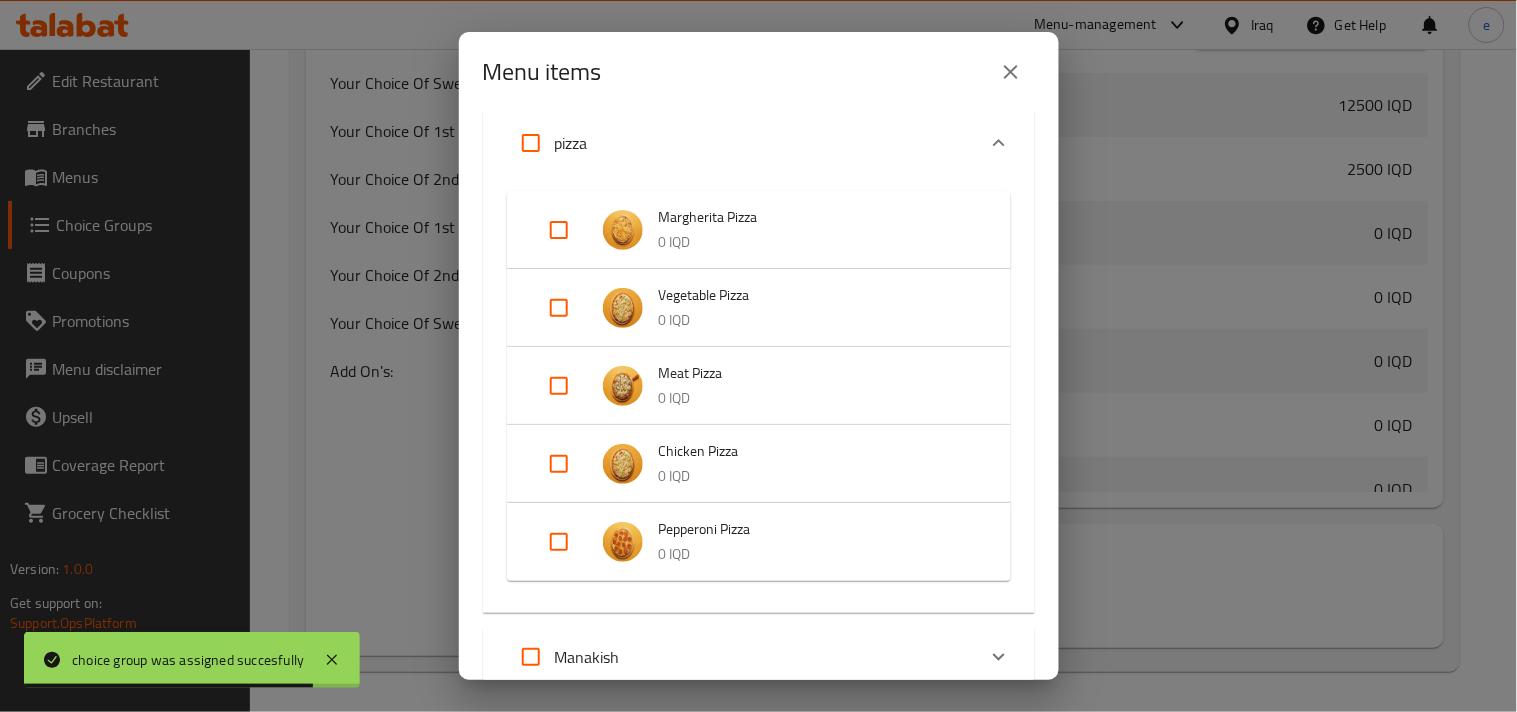 click at bounding box center (559, 542) 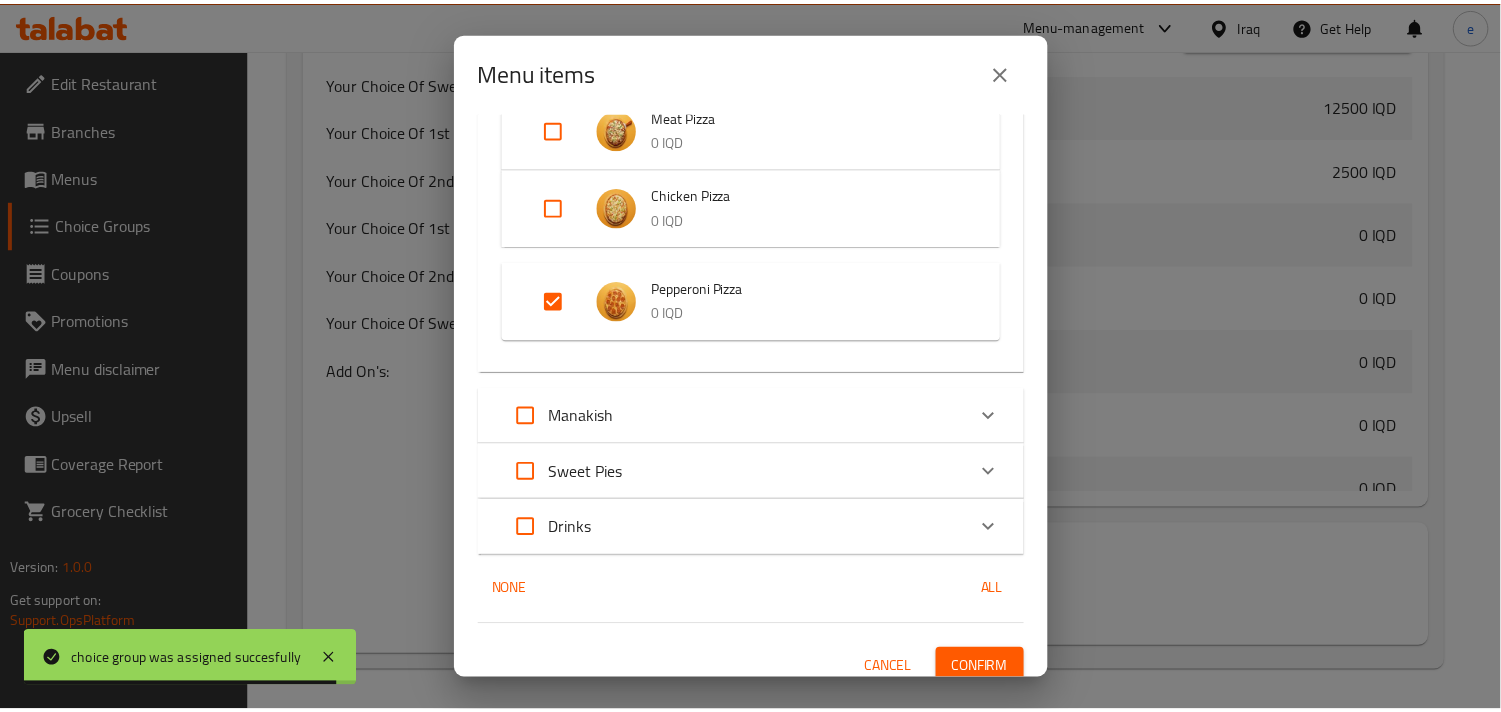 scroll, scrollTop: 575, scrollLeft: 0, axis: vertical 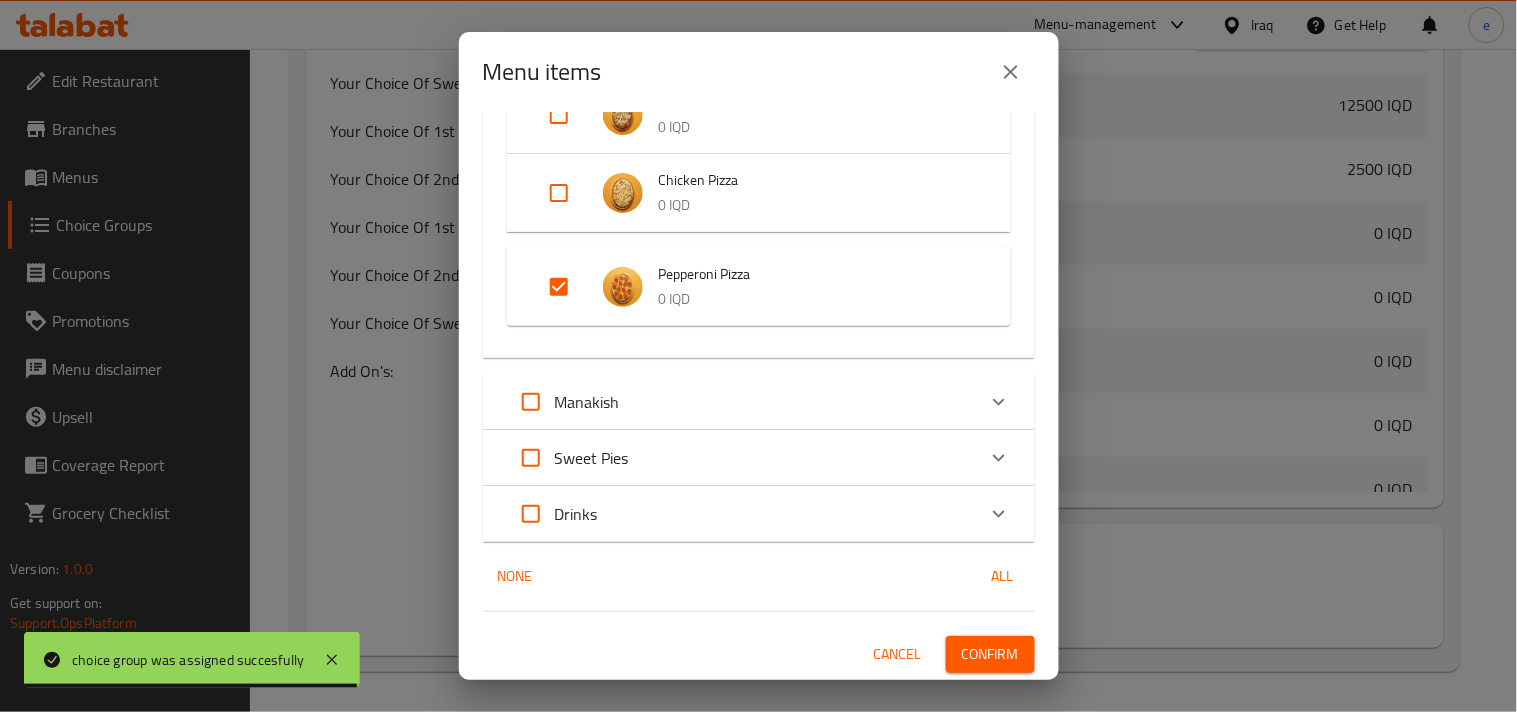 click on "Confirm" at bounding box center (990, 654) 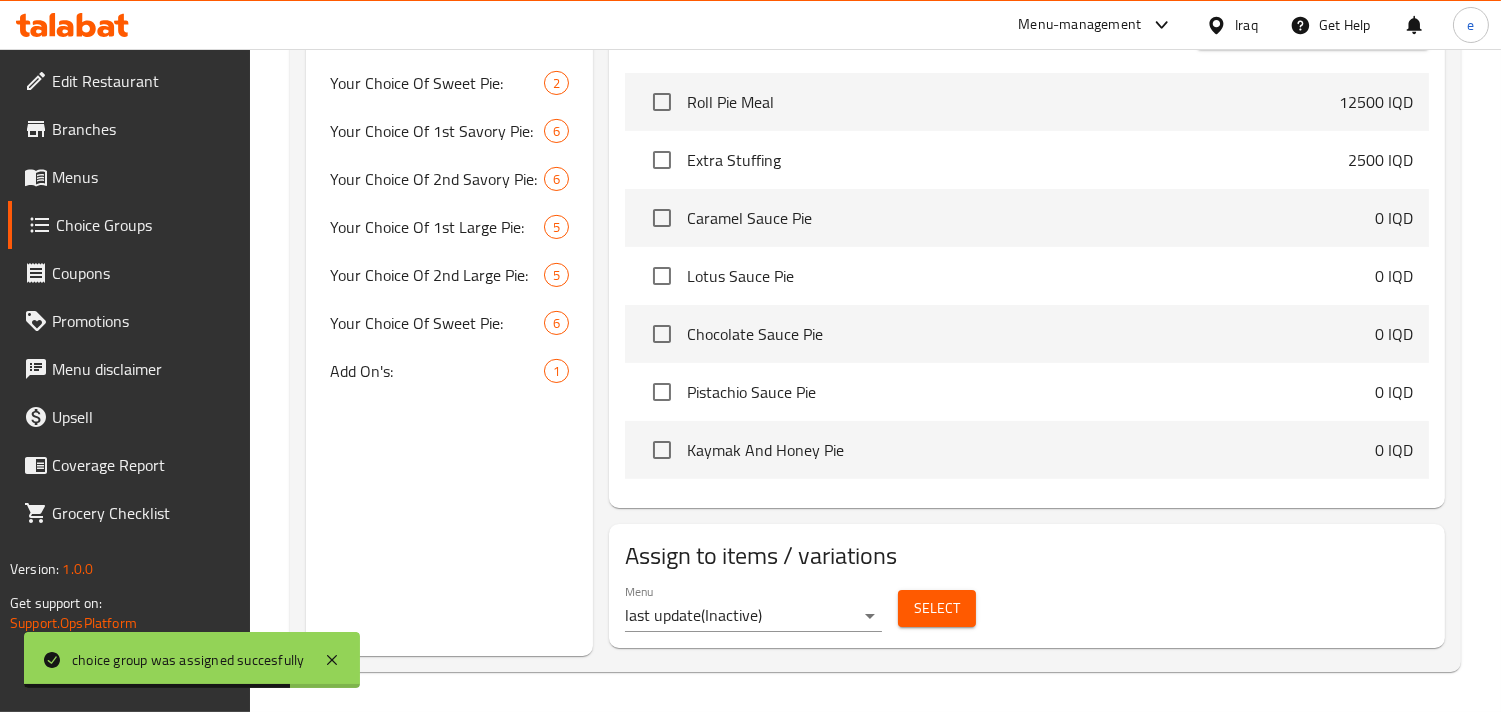 click 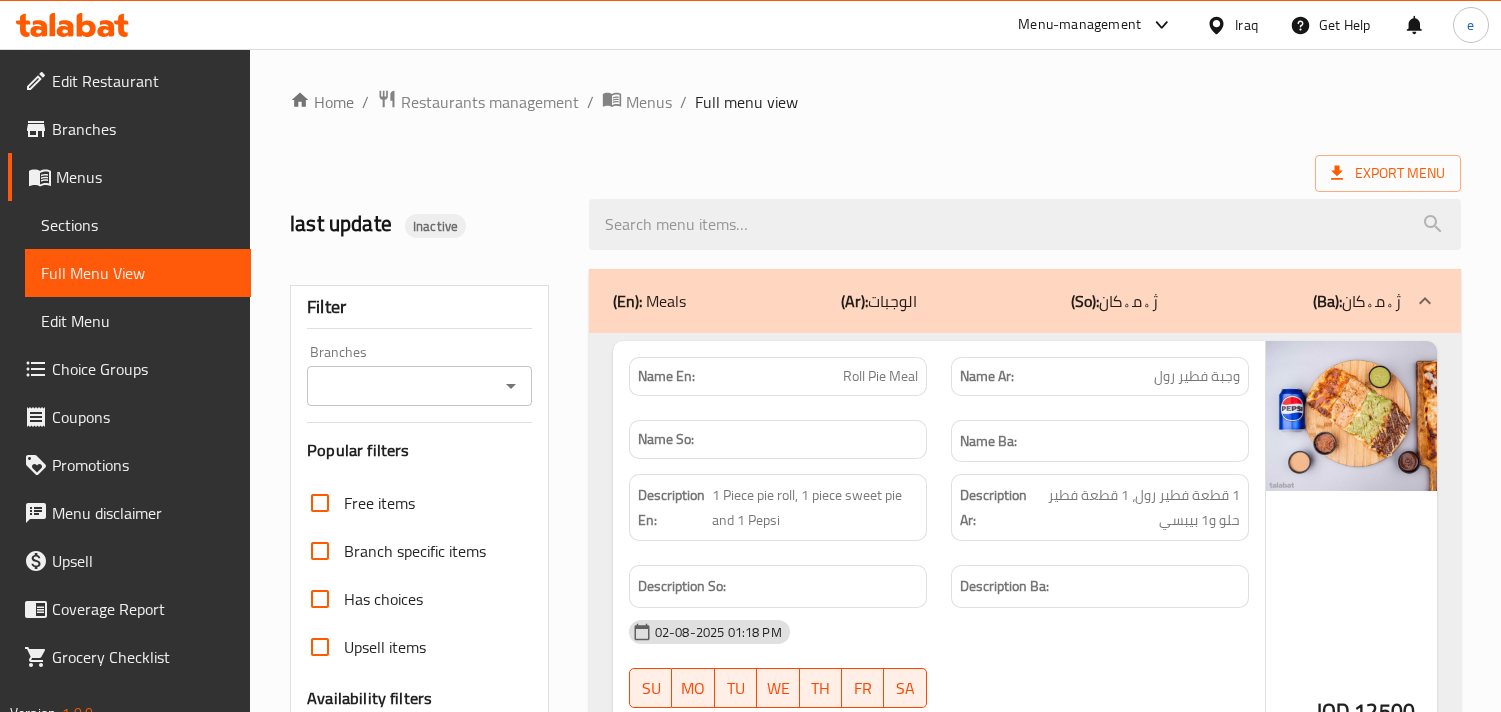 scroll, scrollTop: 0, scrollLeft: 0, axis: both 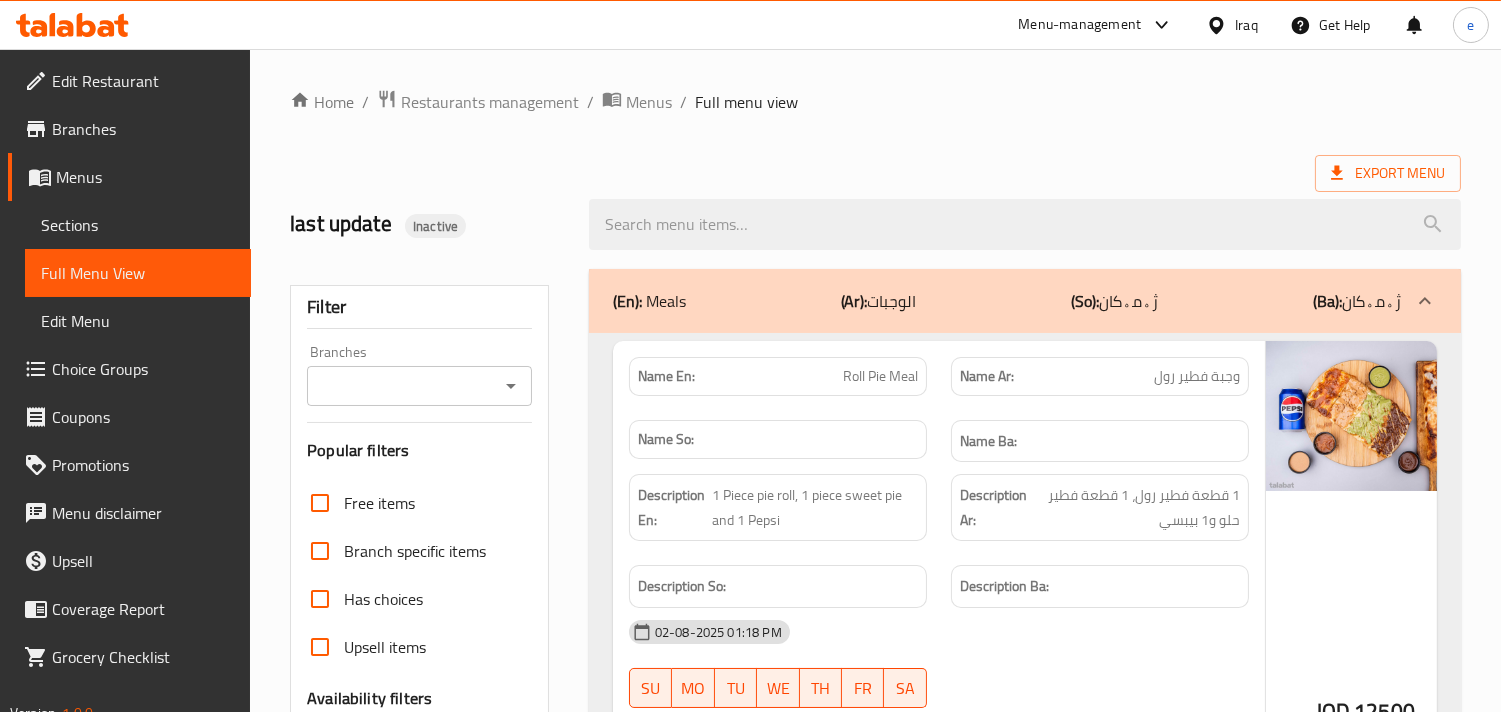 click 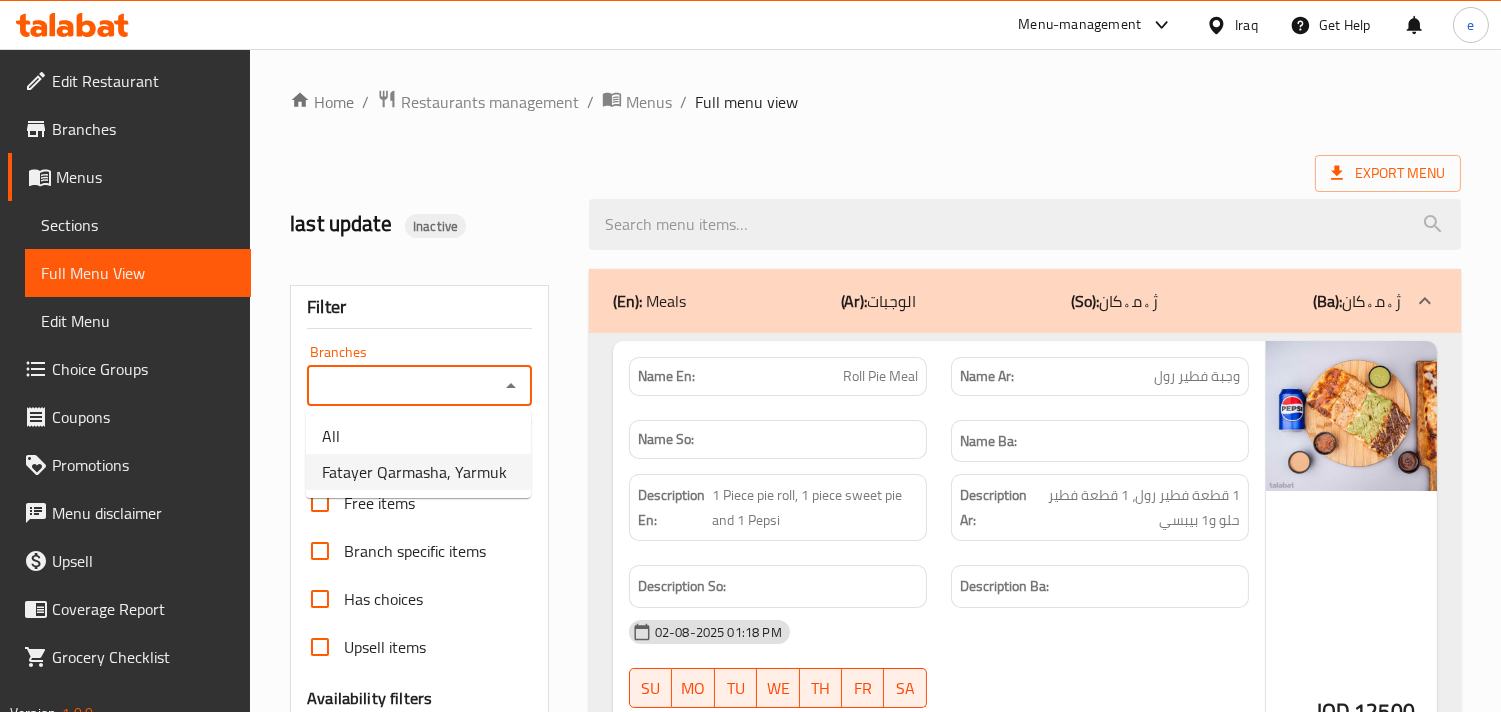 click on "Fatayer Qarmasha, Yarmuk" at bounding box center (414, 472) 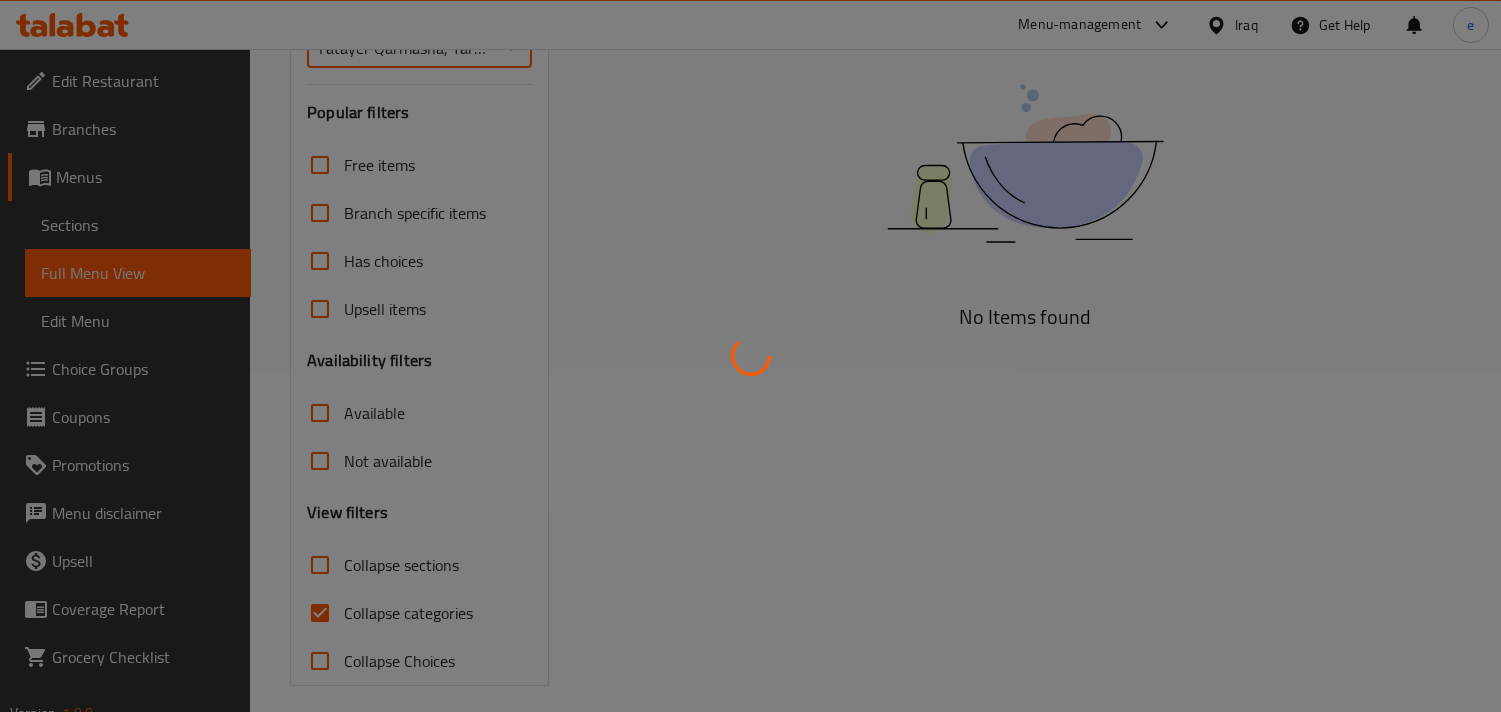 scroll, scrollTop: 352, scrollLeft: 0, axis: vertical 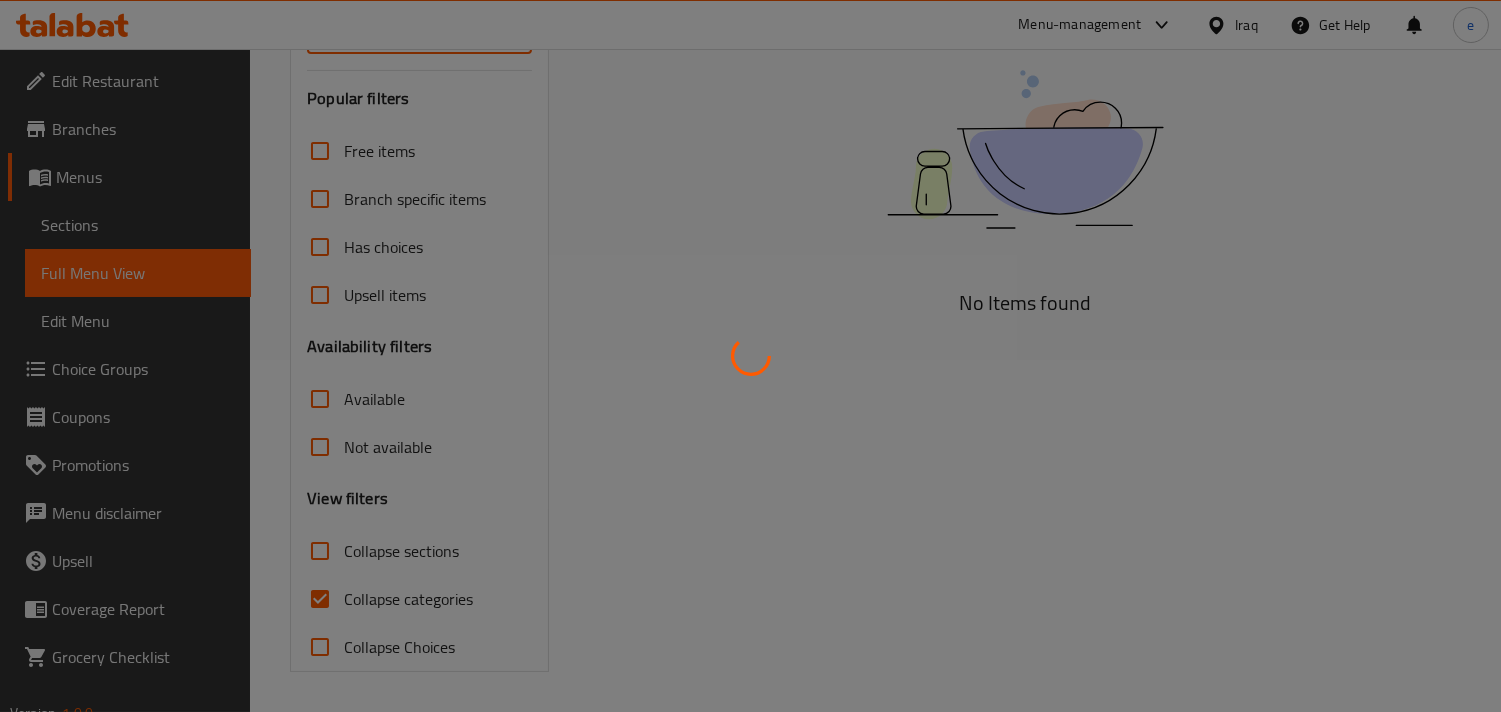 click at bounding box center (750, 356) 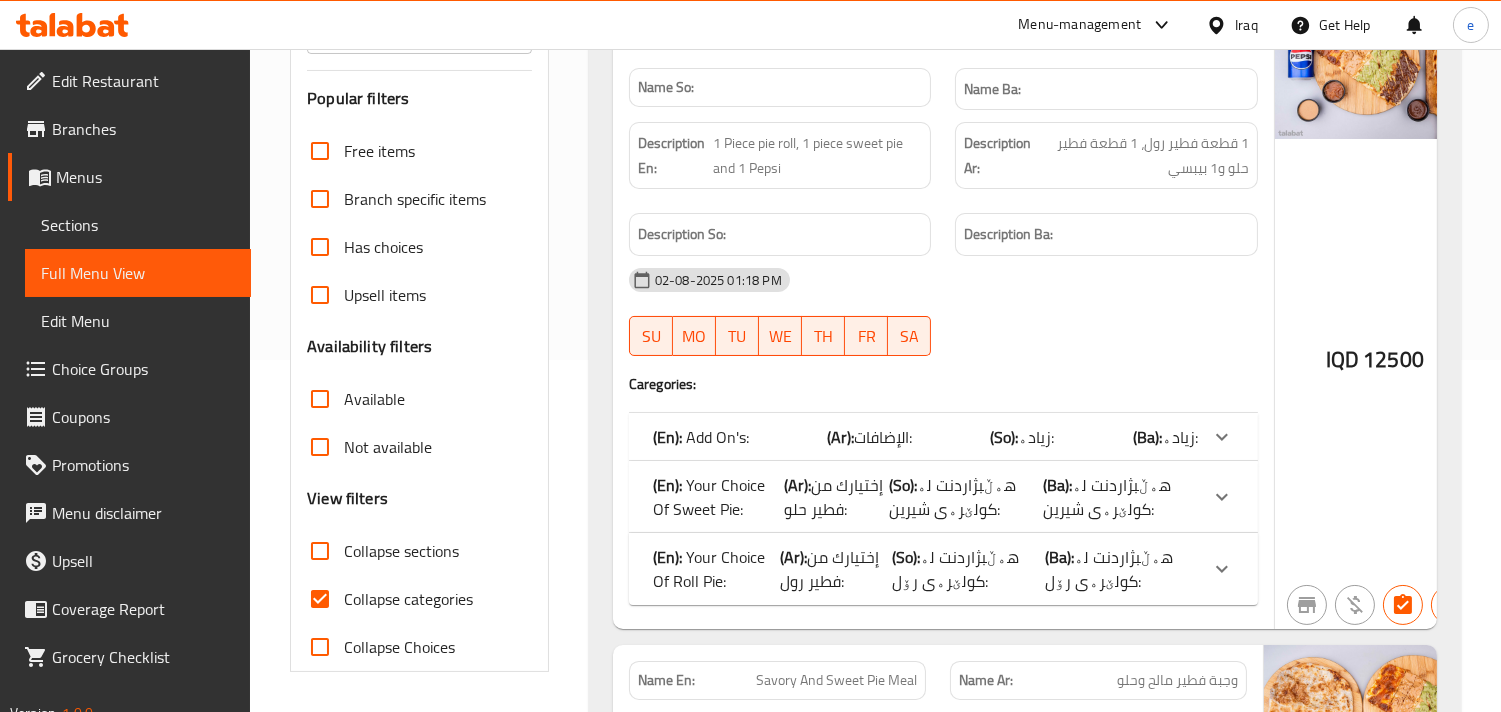 drag, startPoint x: 314, startPoint y: 596, endPoint x: 312, endPoint y: 586, distance: 10.198039 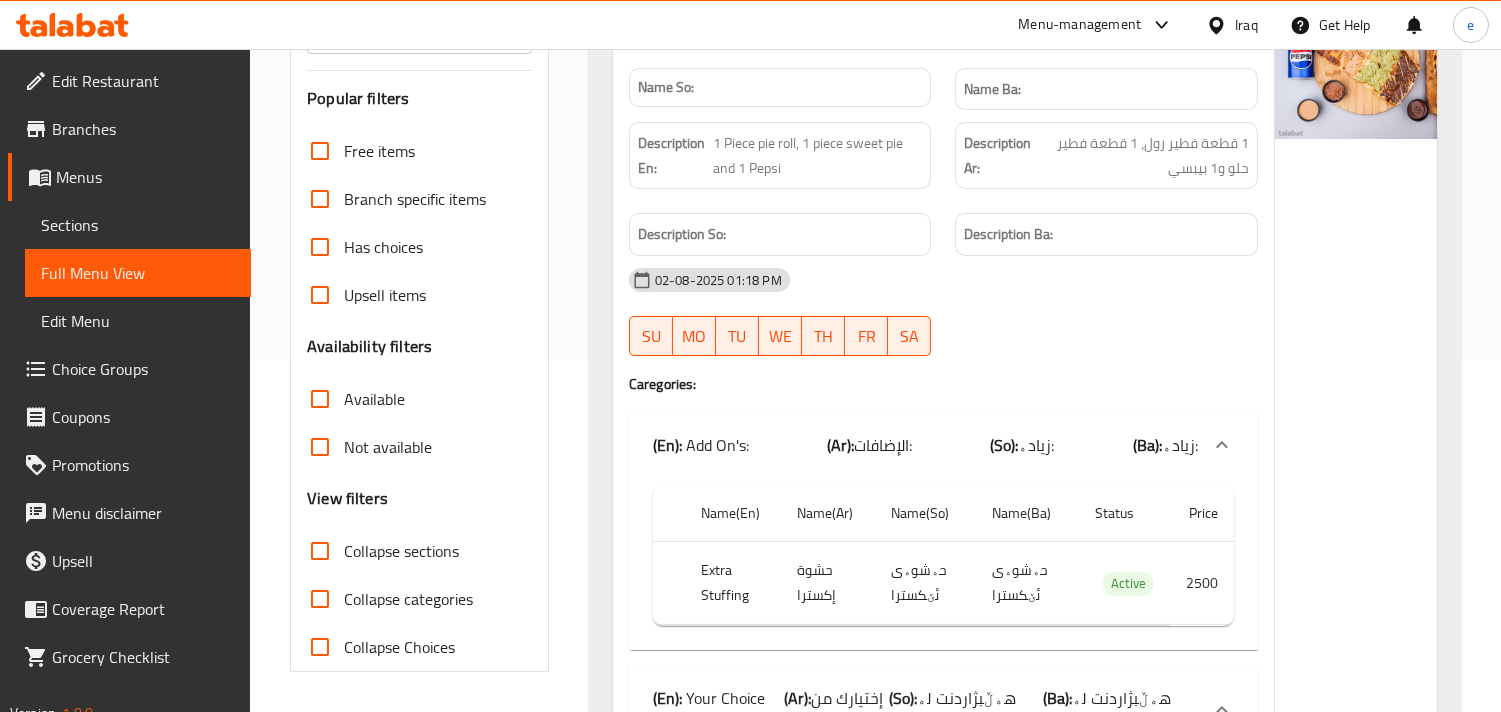 click on "Collapse sections" at bounding box center (320, 551) 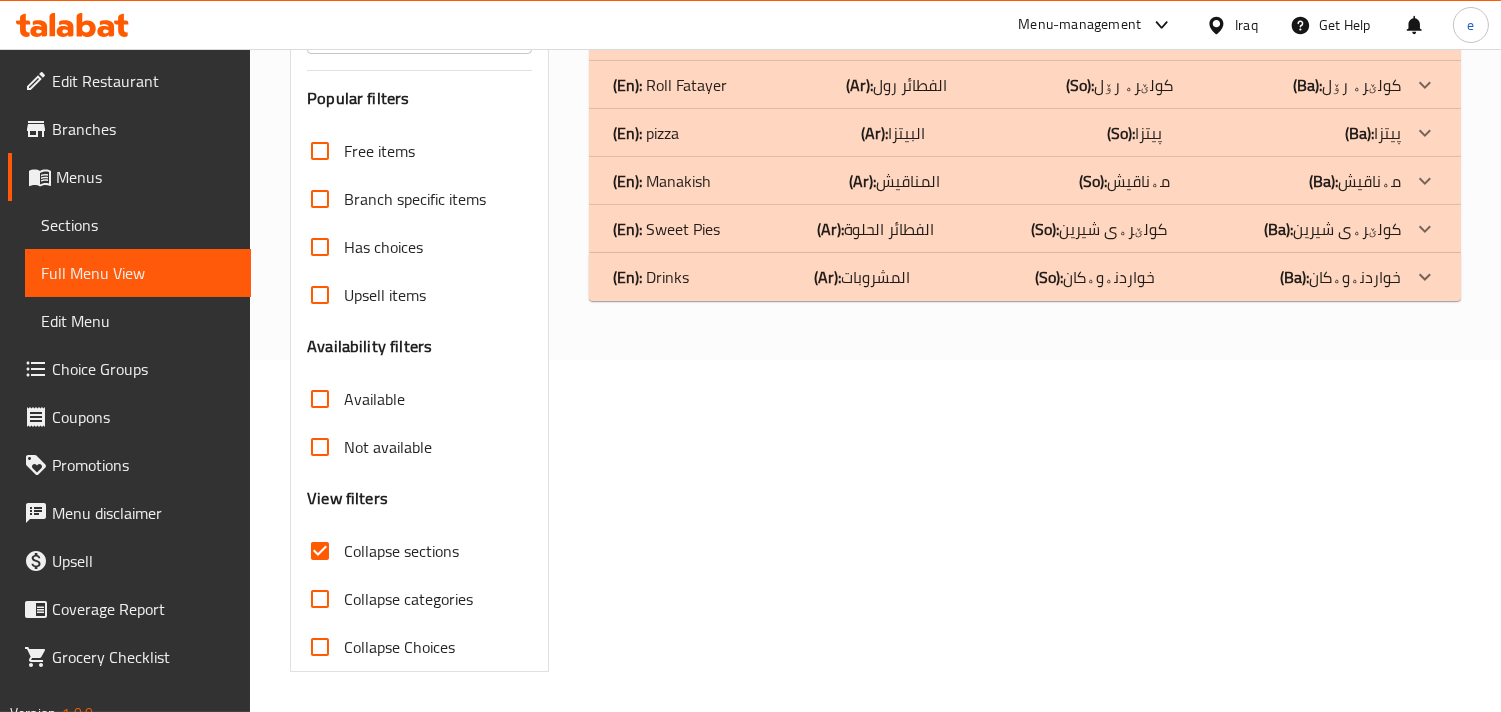 click on "(En):   Drinks (Ar): المشروبات (So): خواردنەوەکان (Ba): خواردنەوەکان" at bounding box center (1025, -59) 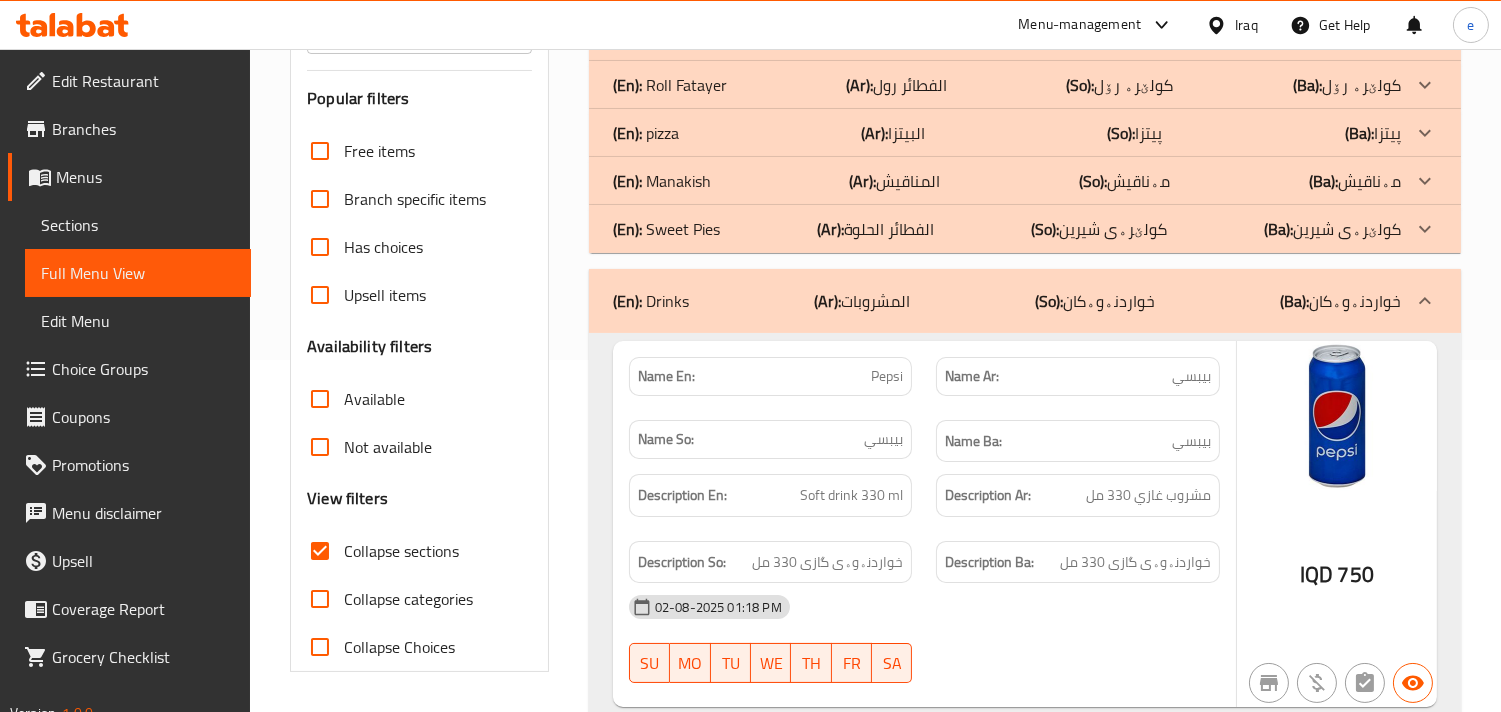 click on "(En):   pizza (Ar): البيتزا (So): پیتزا (Ba): پیتزا" at bounding box center [1007, -59] 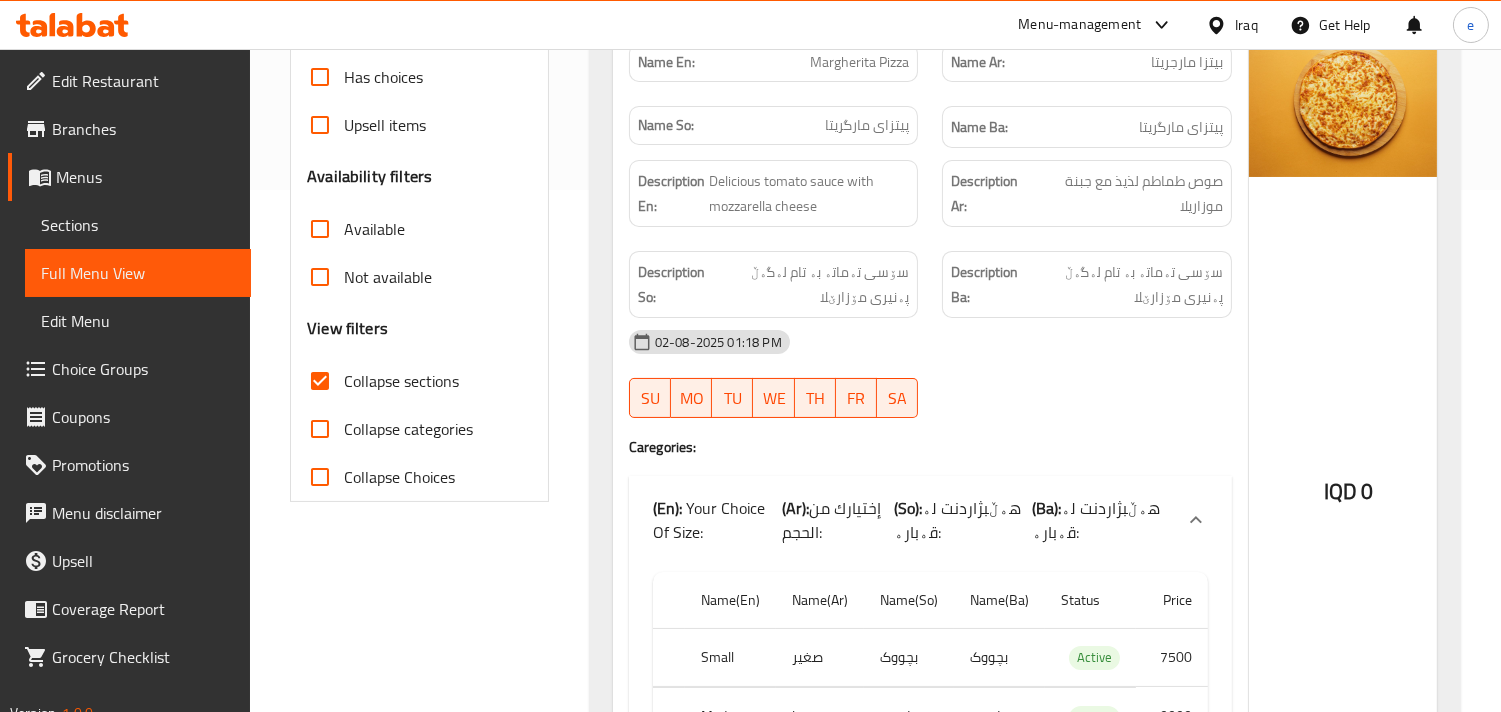 scroll, scrollTop: 574, scrollLeft: 0, axis: vertical 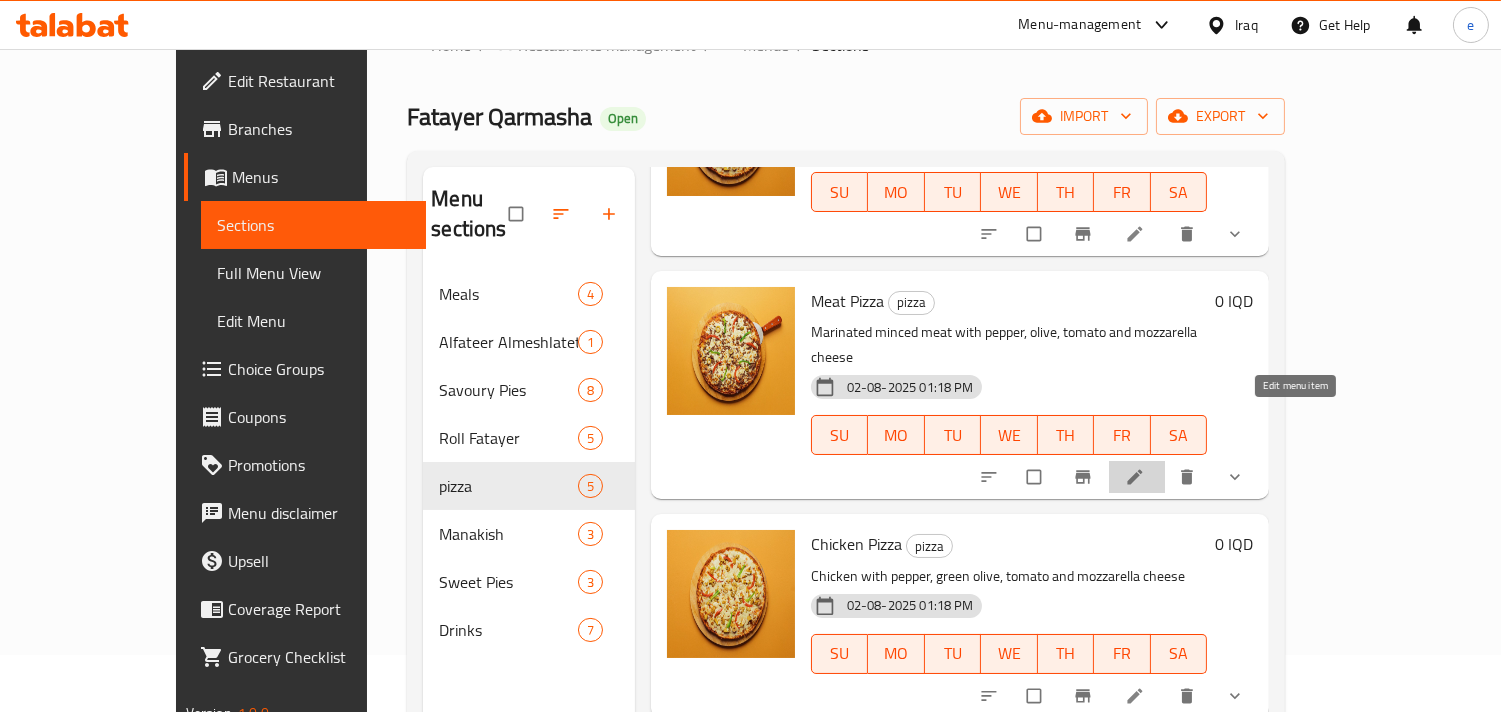 click 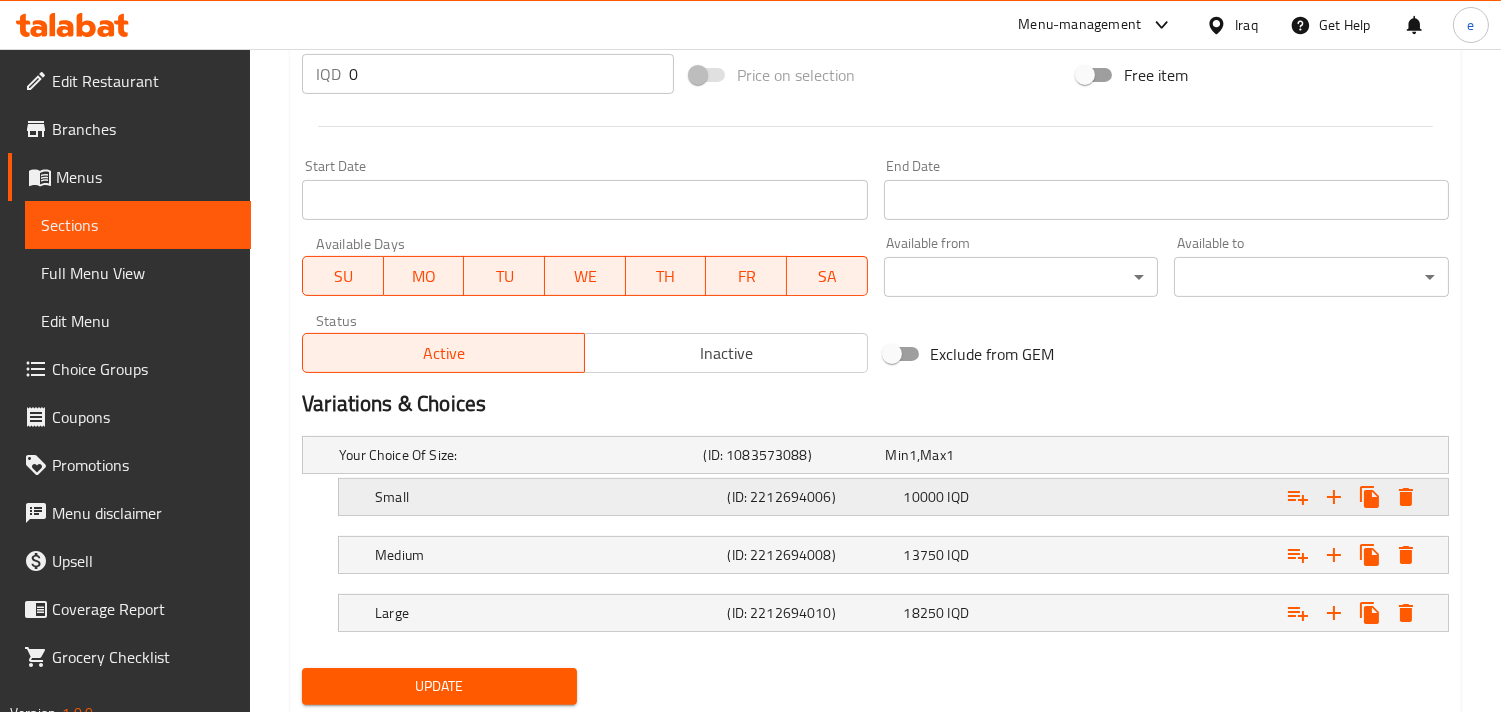 scroll, scrollTop: 1062, scrollLeft: 0, axis: vertical 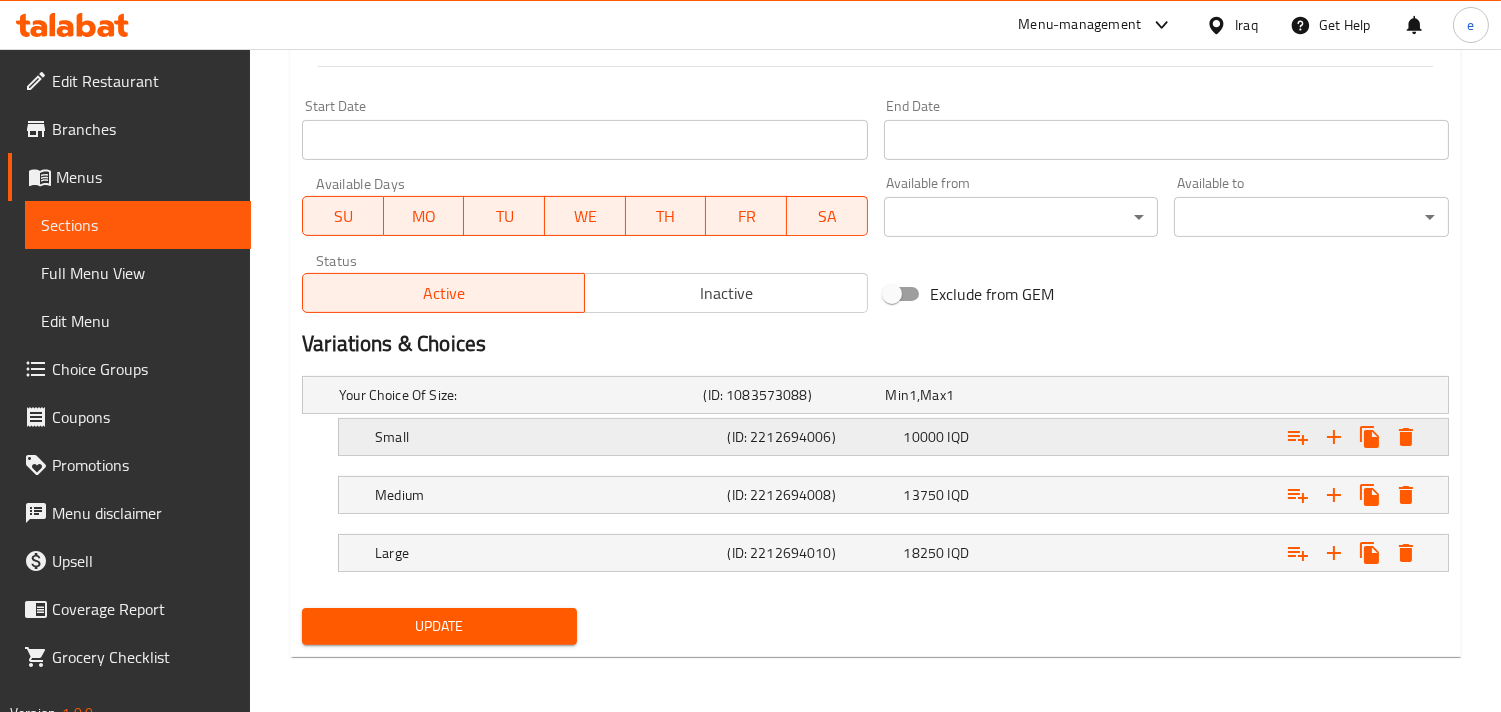 click on "10000" at bounding box center (897, 395) 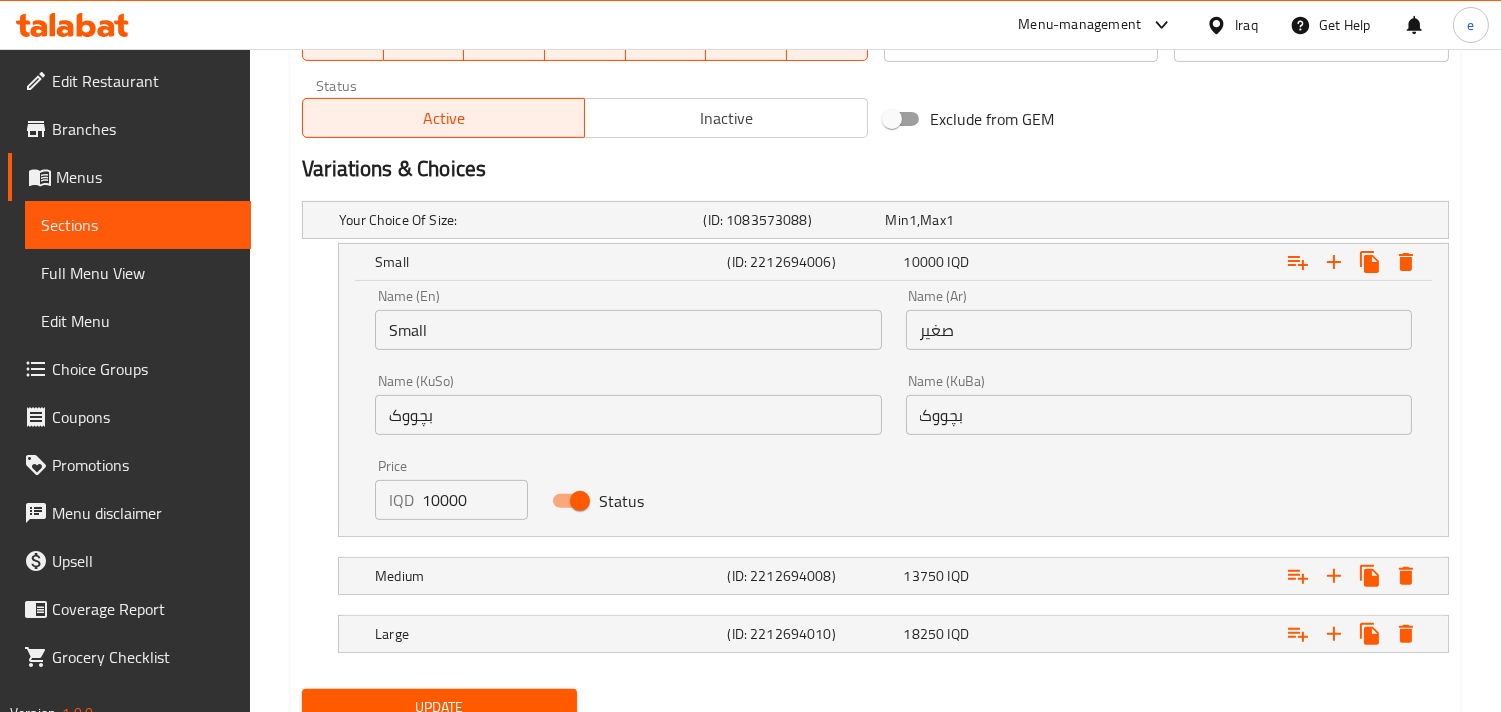 scroll, scrollTop: 1284, scrollLeft: 0, axis: vertical 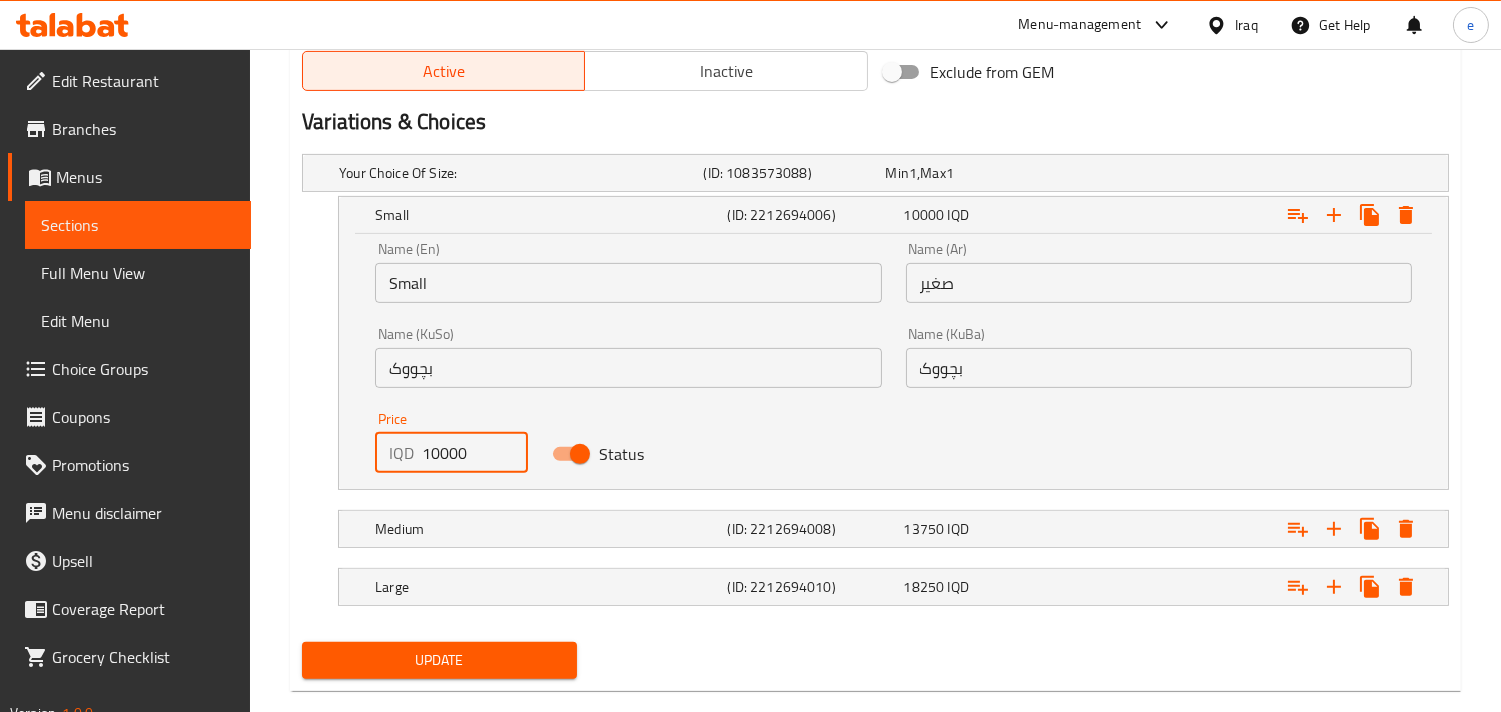 click on "10000" at bounding box center (475, 453) 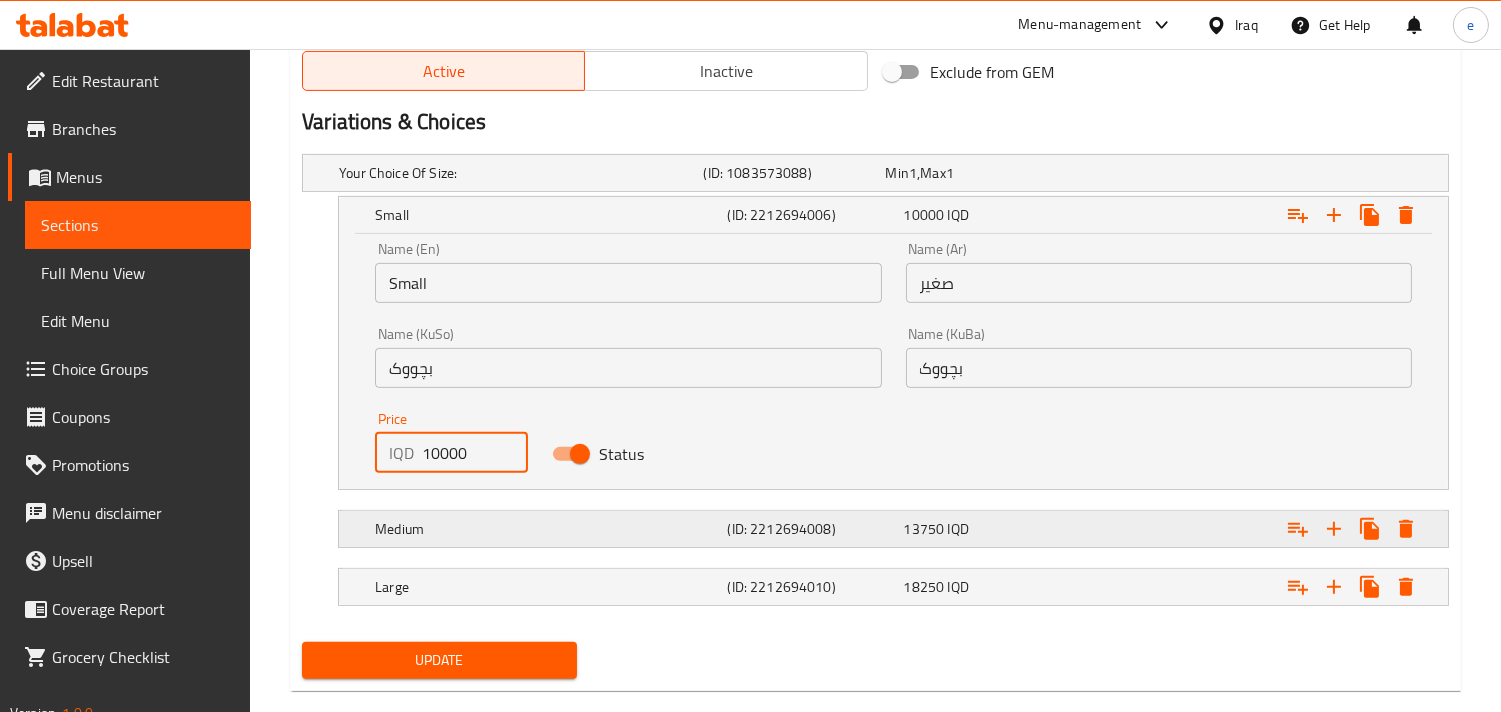 click on "13750   IQD" at bounding box center [973, 173] 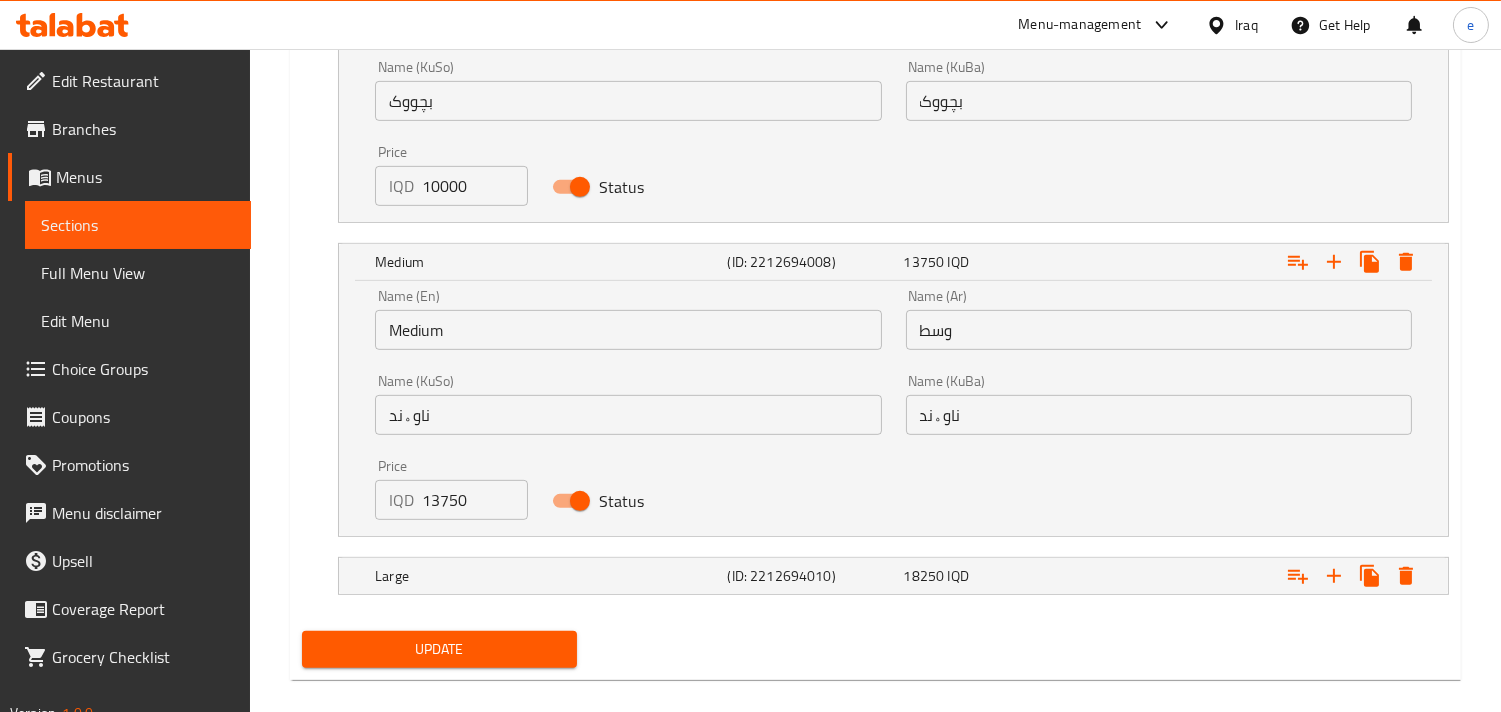 scroll, scrollTop: 1574, scrollLeft: 0, axis: vertical 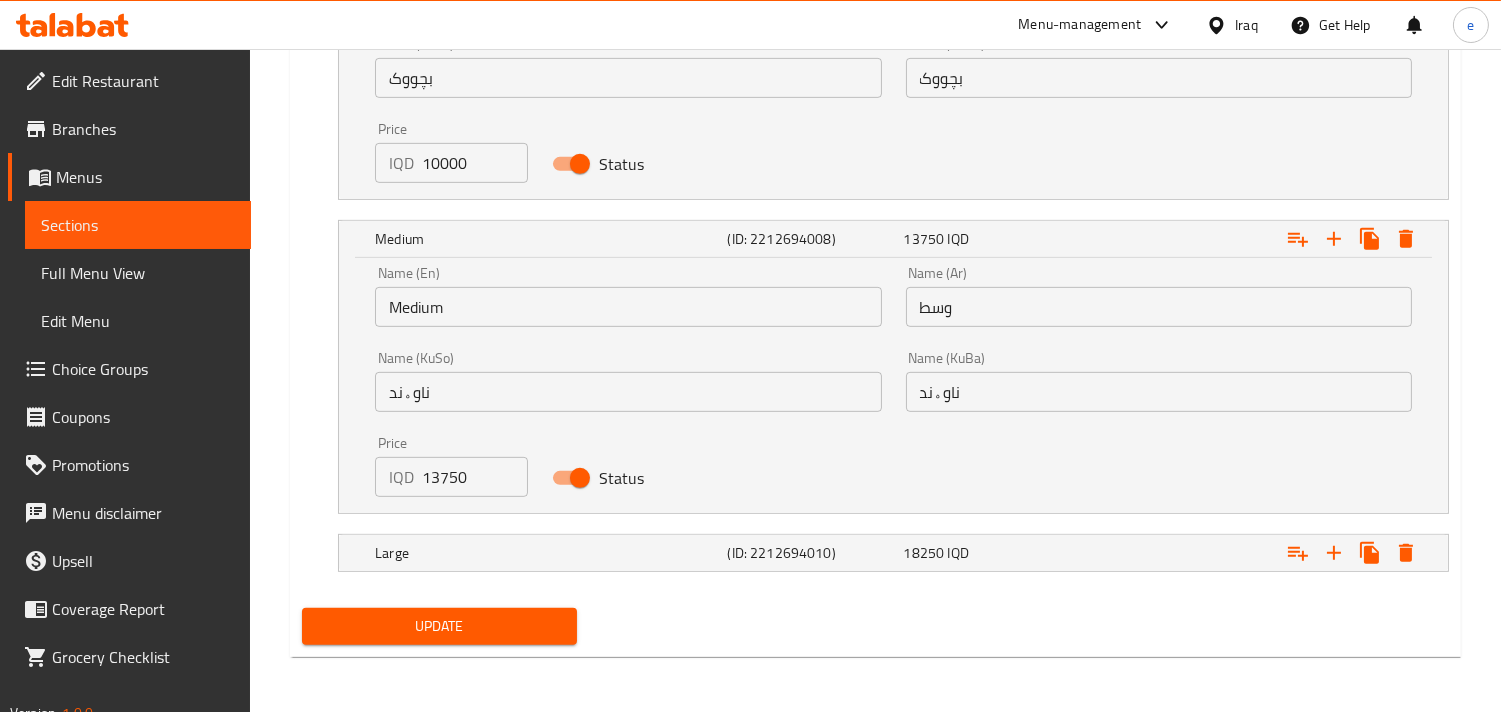 click on "13750" at bounding box center [475, 477] 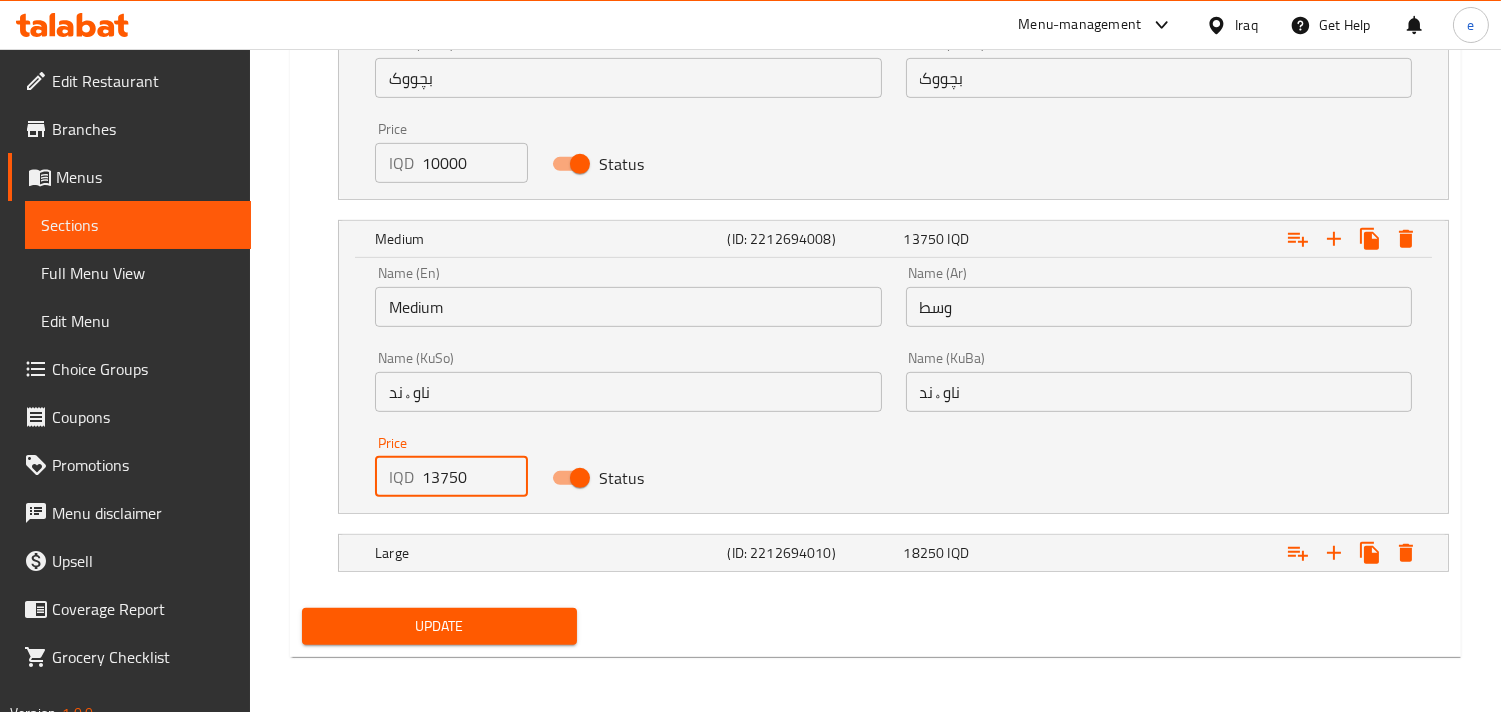 click on "13750" at bounding box center (475, 477) 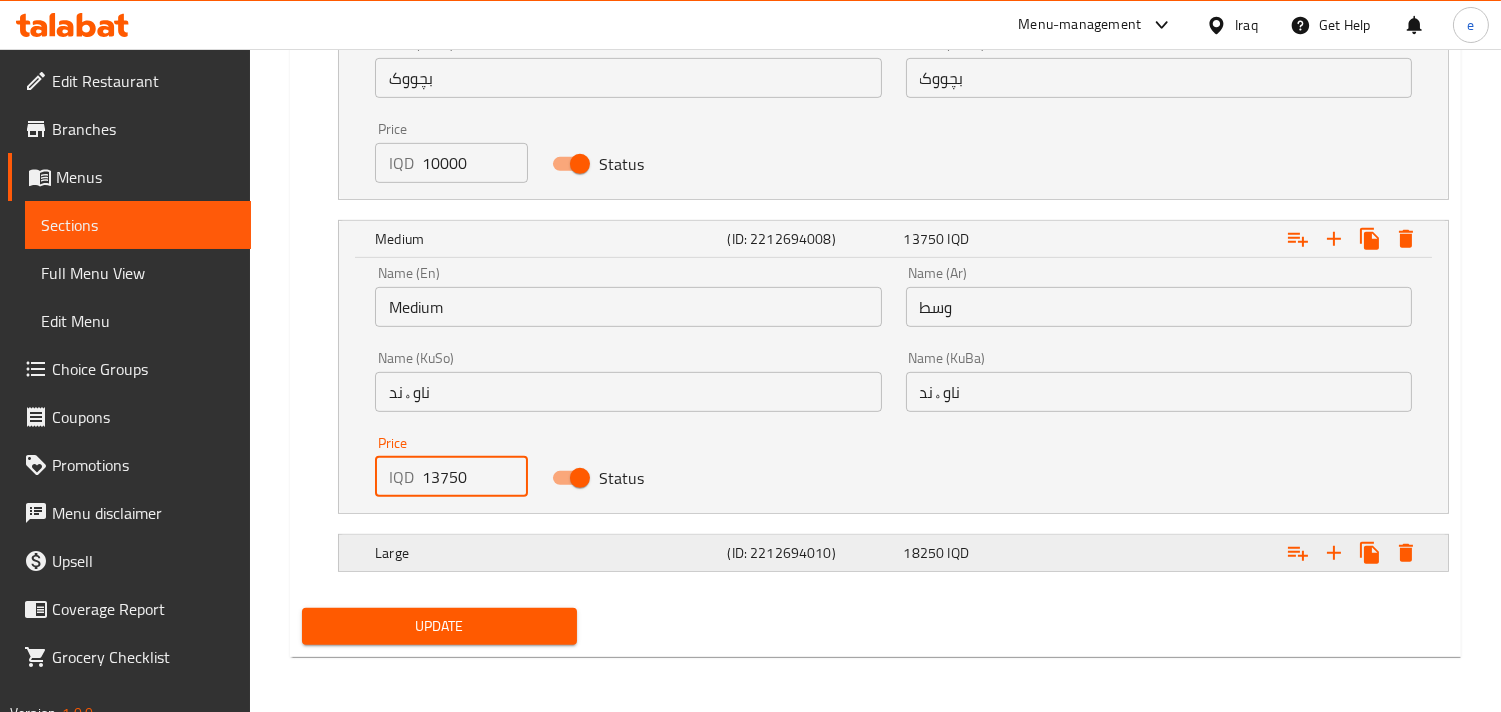click on "Large (ID: 2212694010) 18250   IQD" at bounding box center (881, -117) 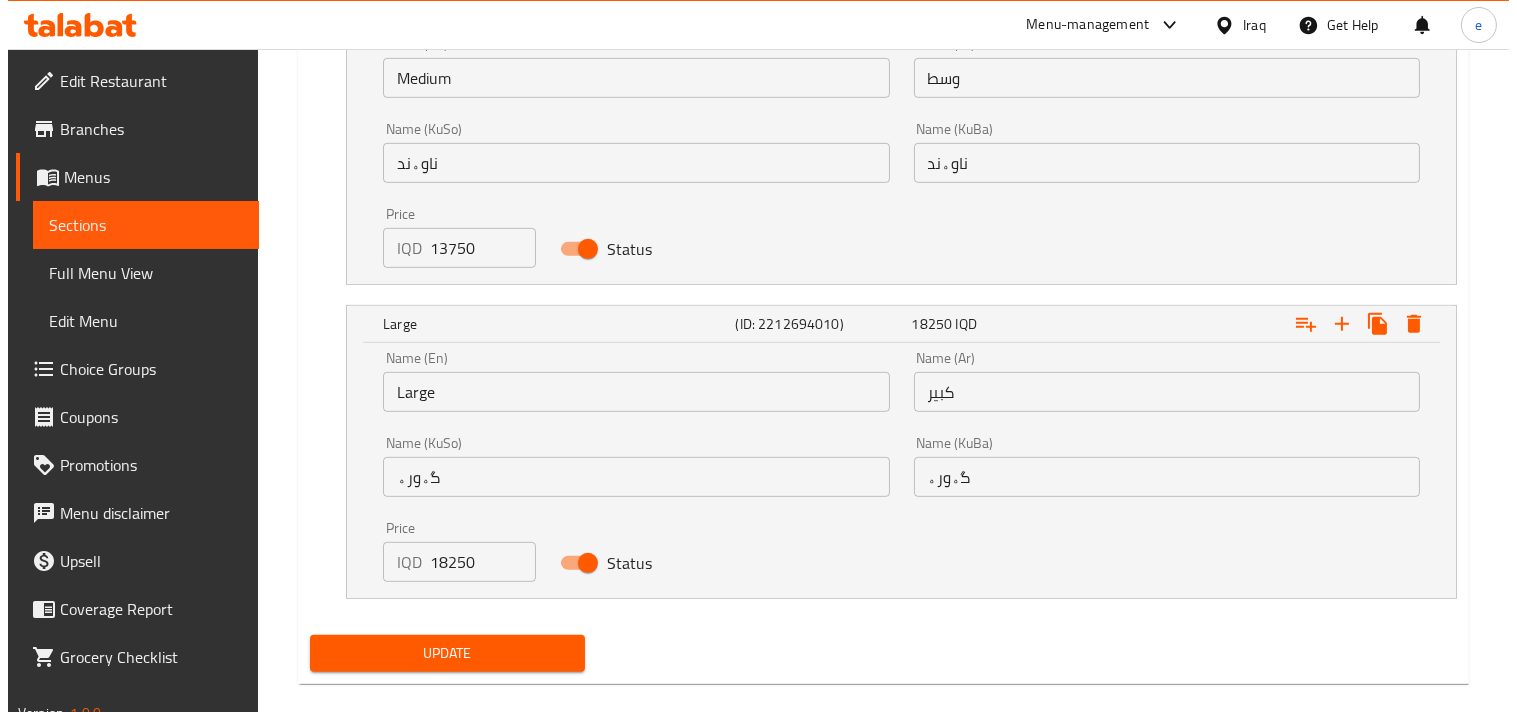 scroll, scrollTop: 1830, scrollLeft: 0, axis: vertical 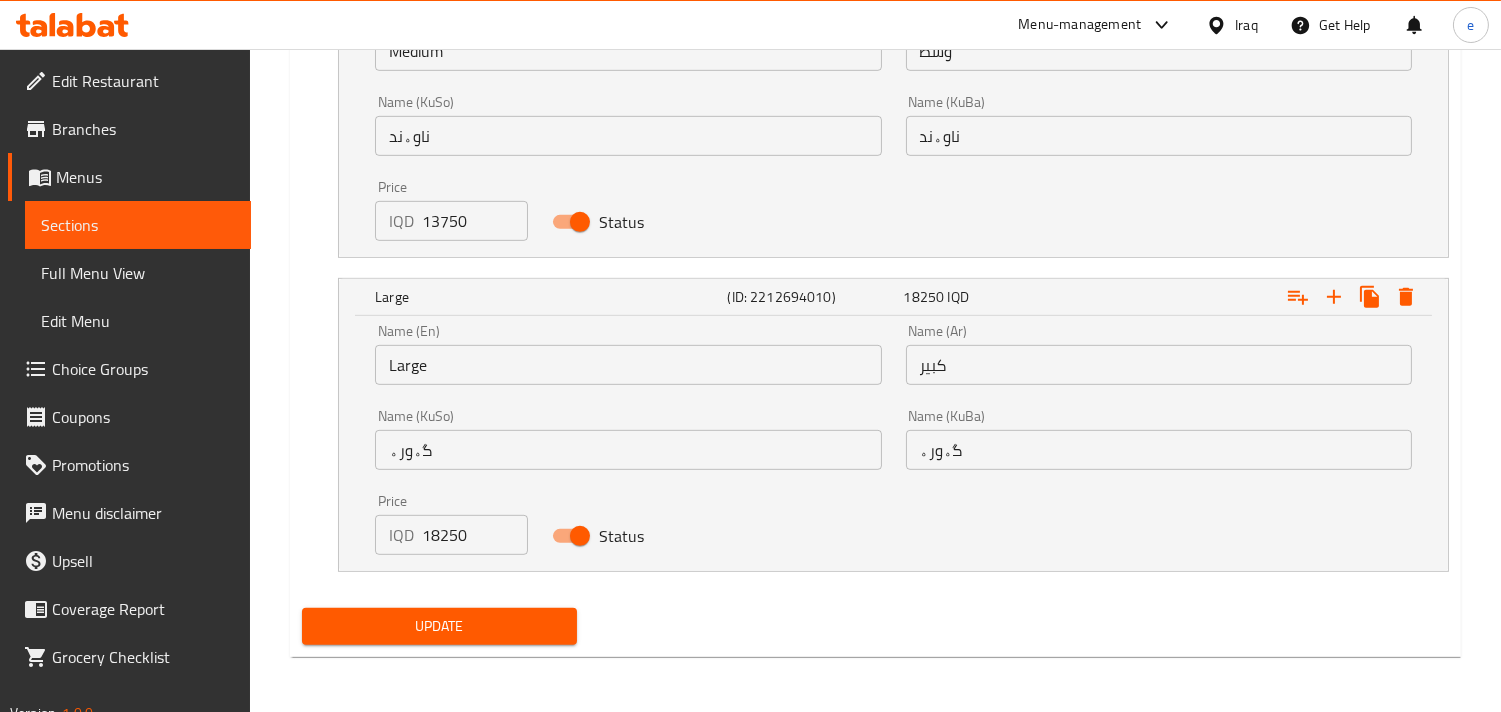 click on "IQD 18250 Price" at bounding box center (451, 535) 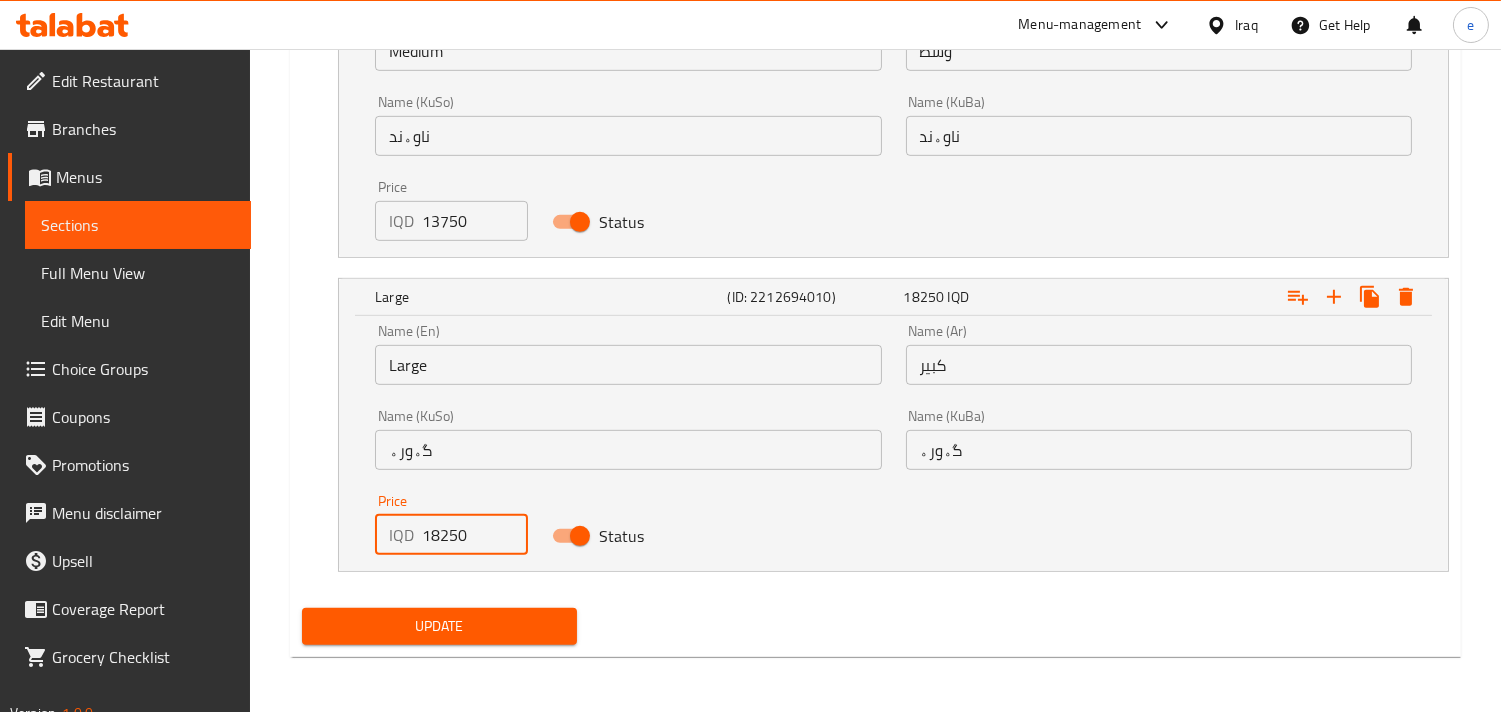 click on "18250" at bounding box center [475, 535] 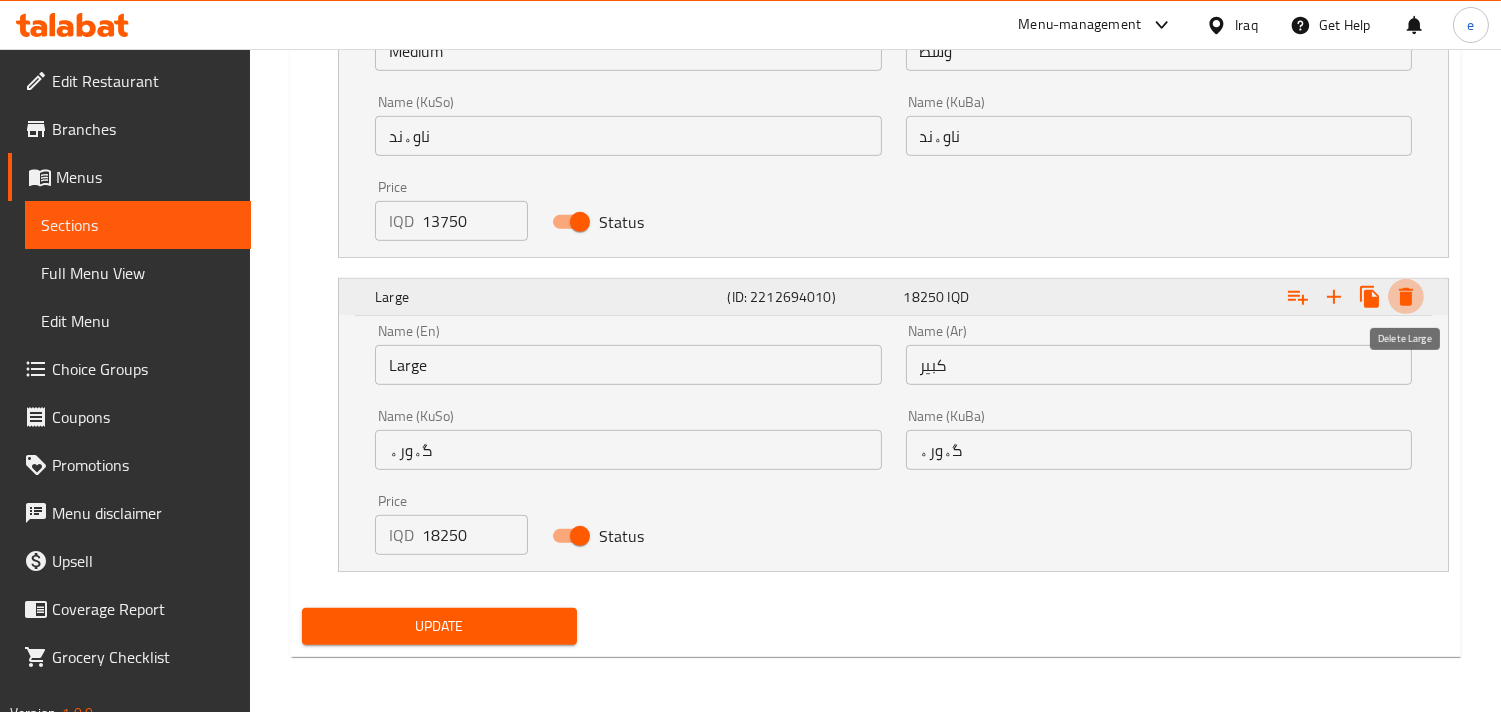 click 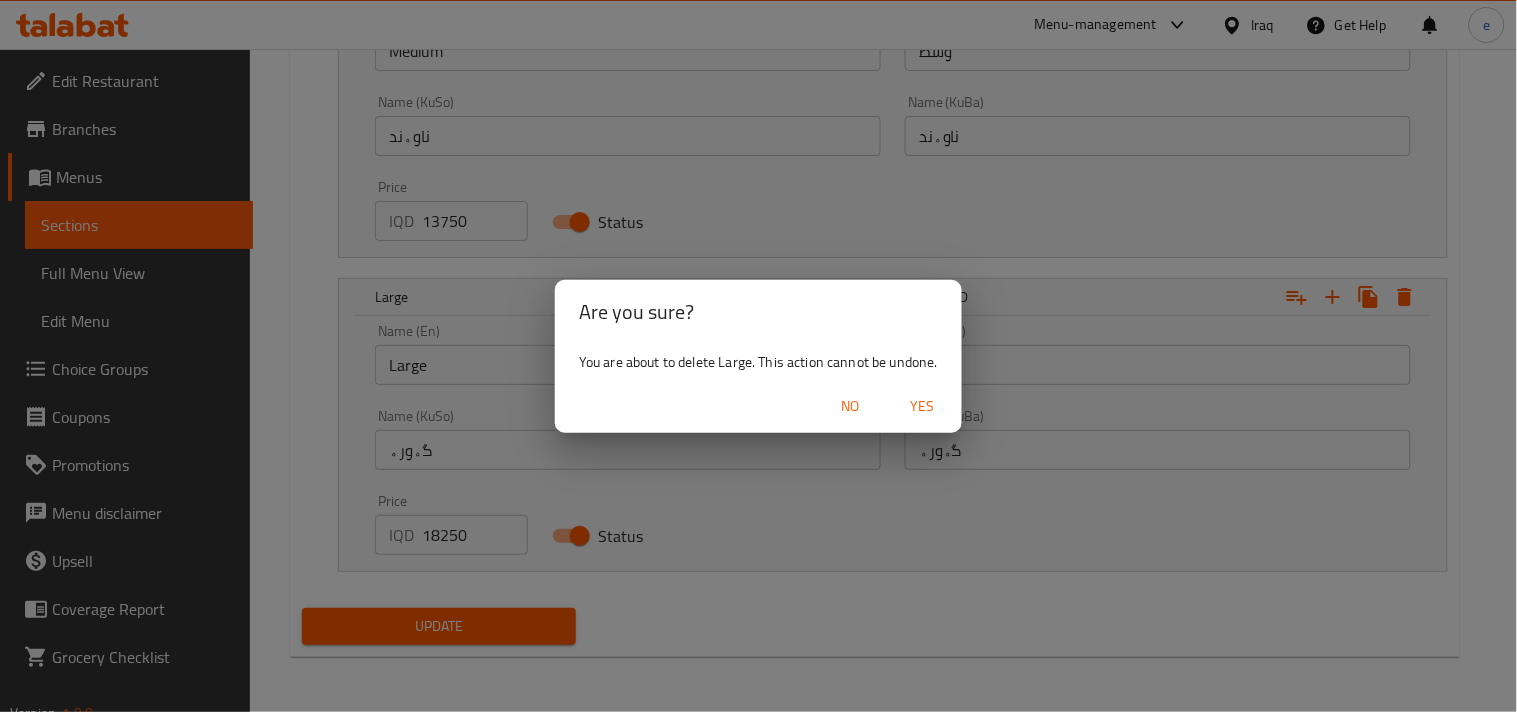 click on "Yes" at bounding box center [922, 406] 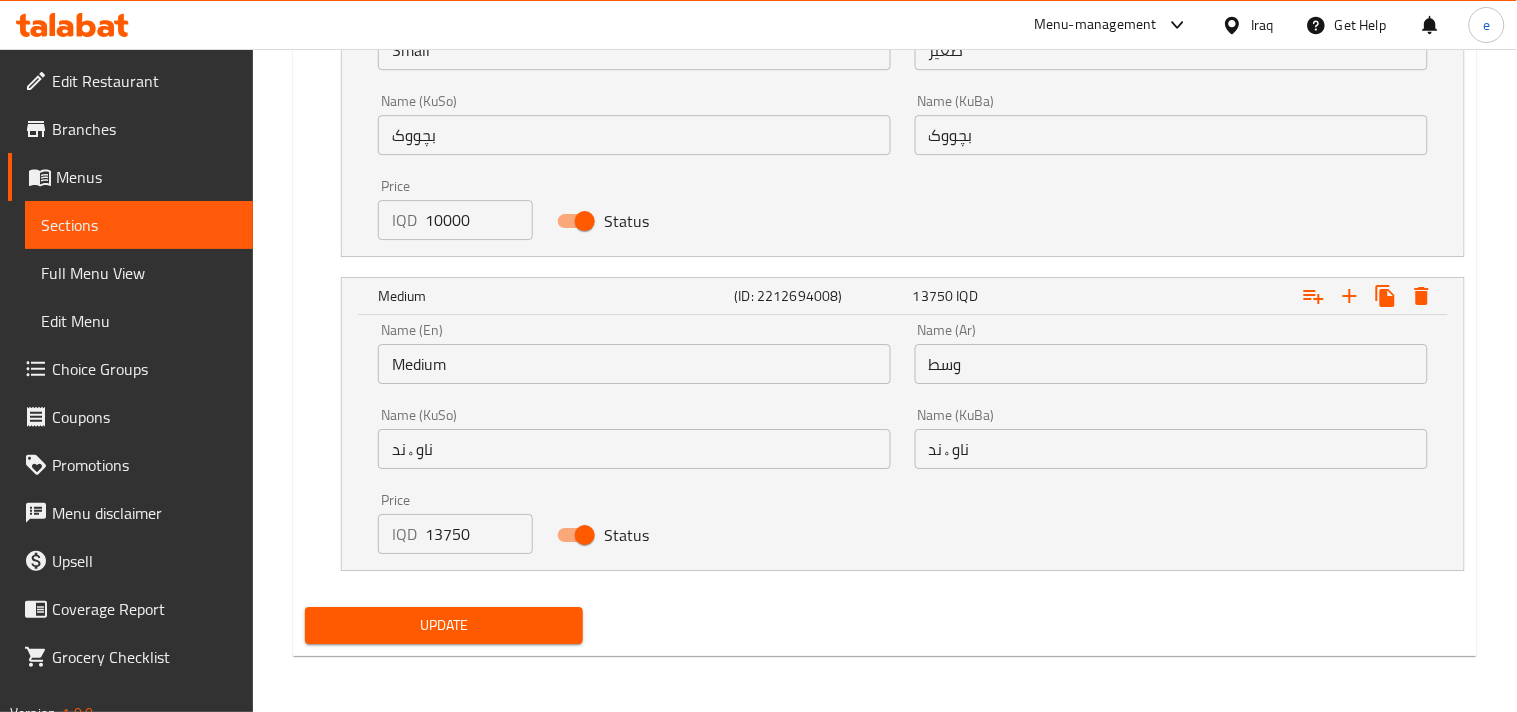 scroll, scrollTop: 1515, scrollLeft: 0, axis: vertical 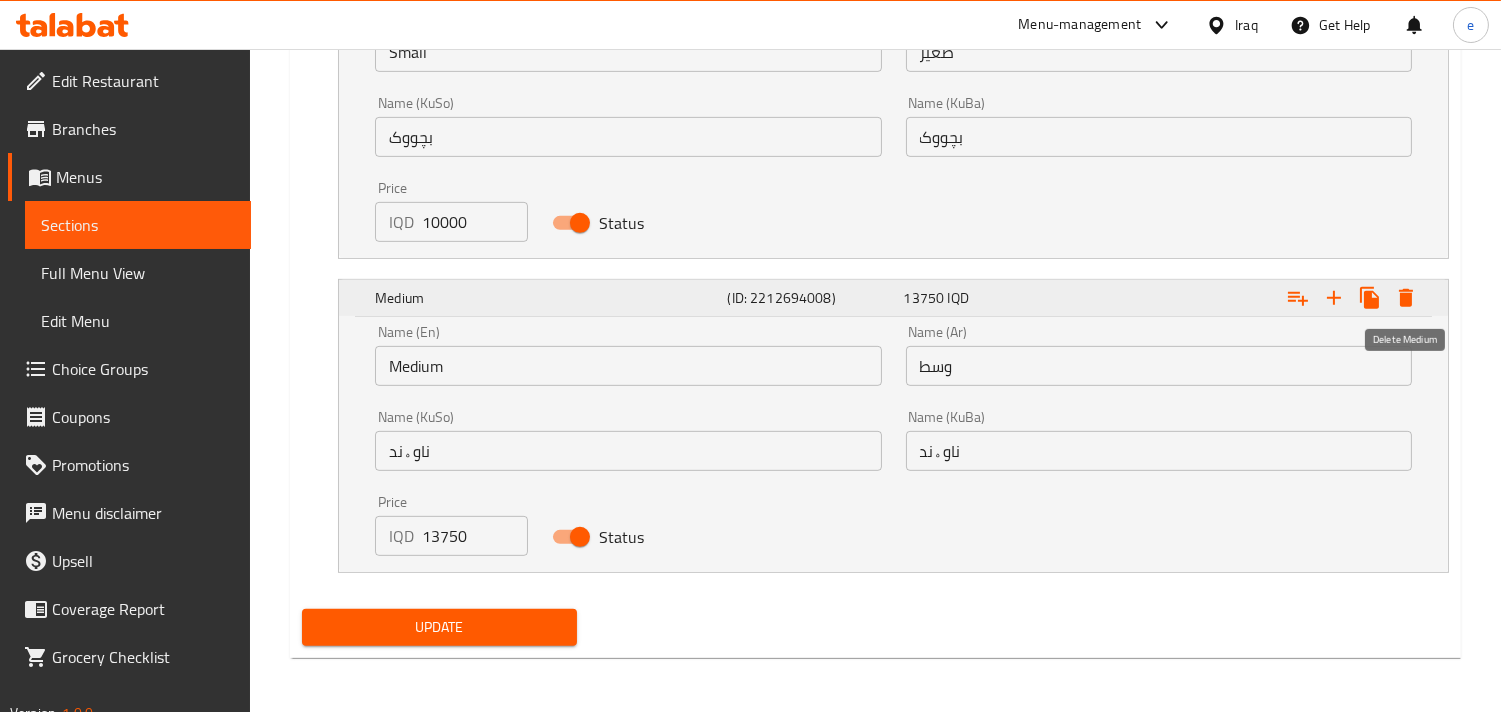 click 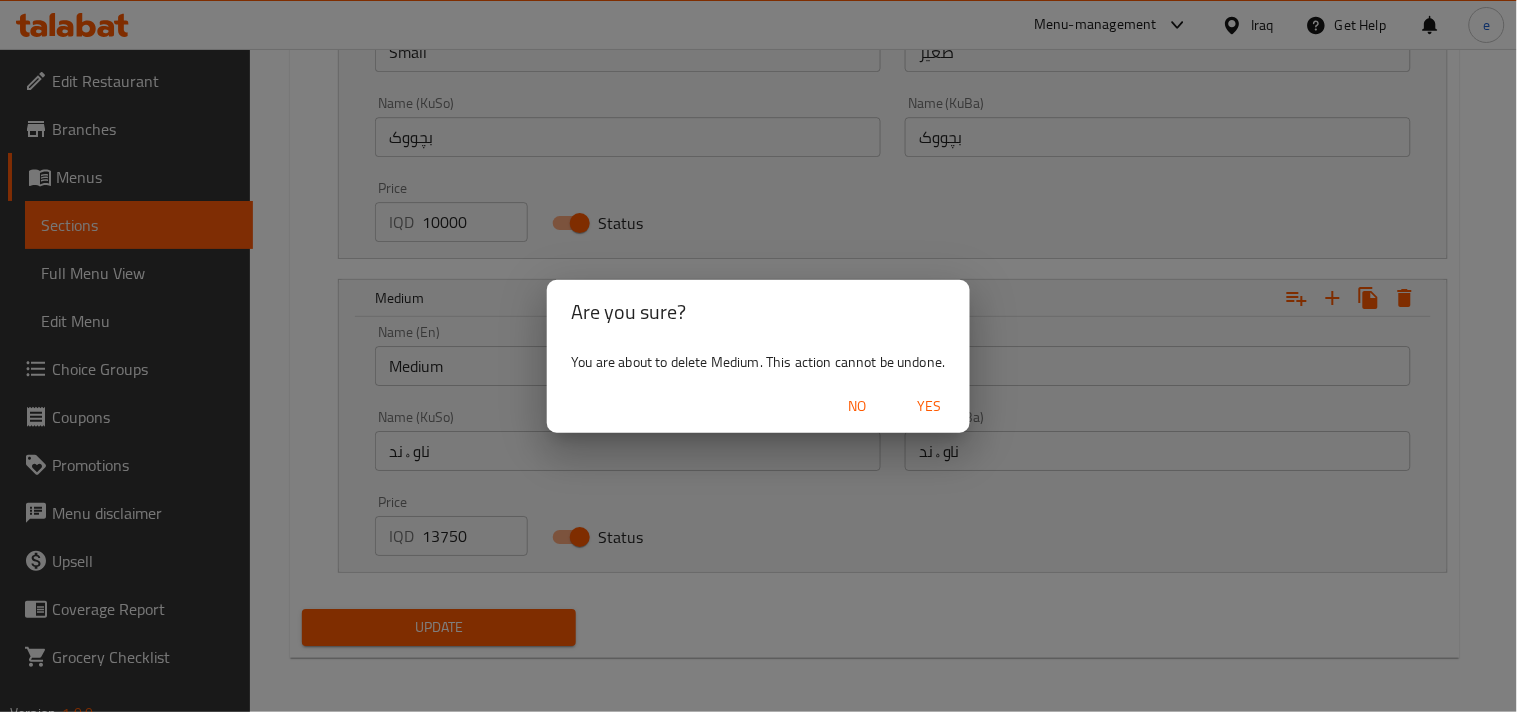 click on "Yes" at bounding box center [930, 406] 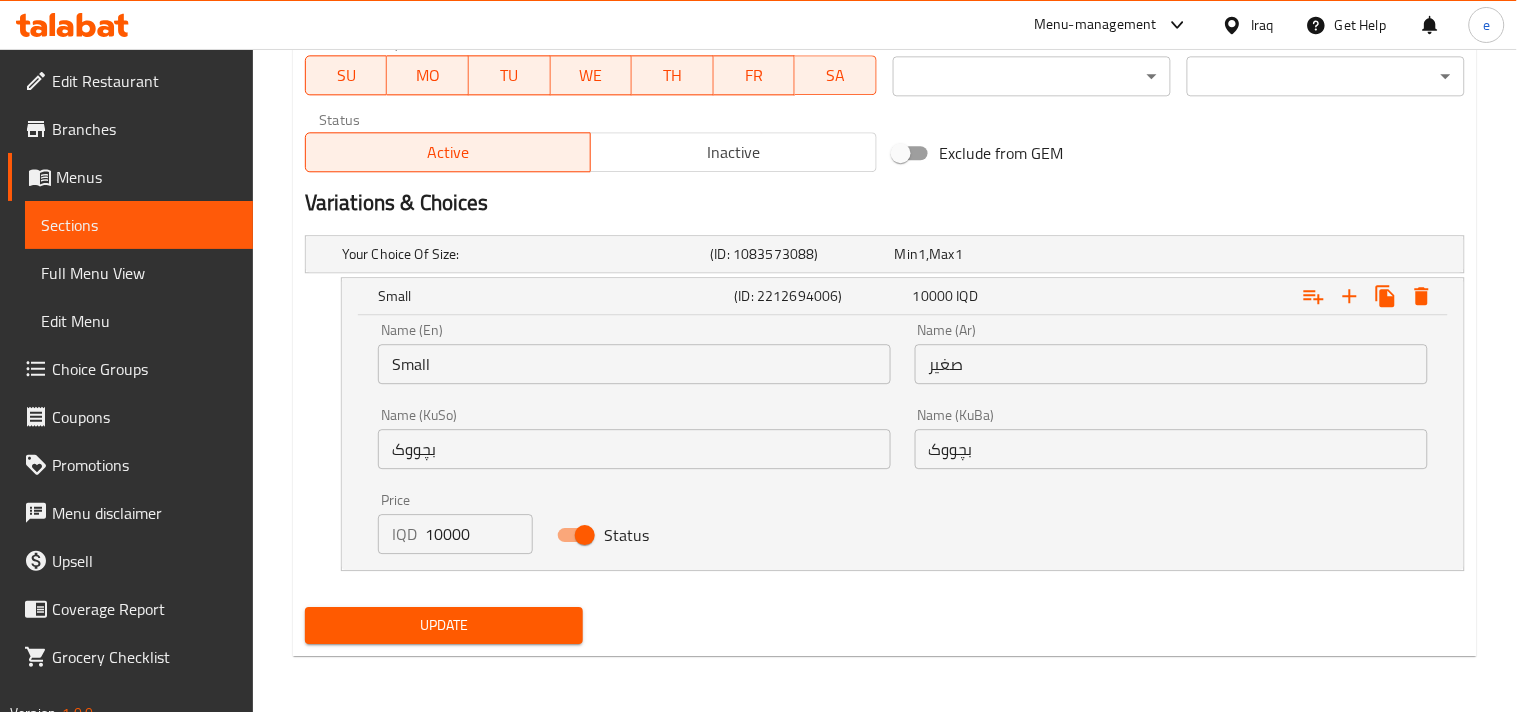 scroll, scrollTop: 1202, scrollLeft: 0, axis: vertical 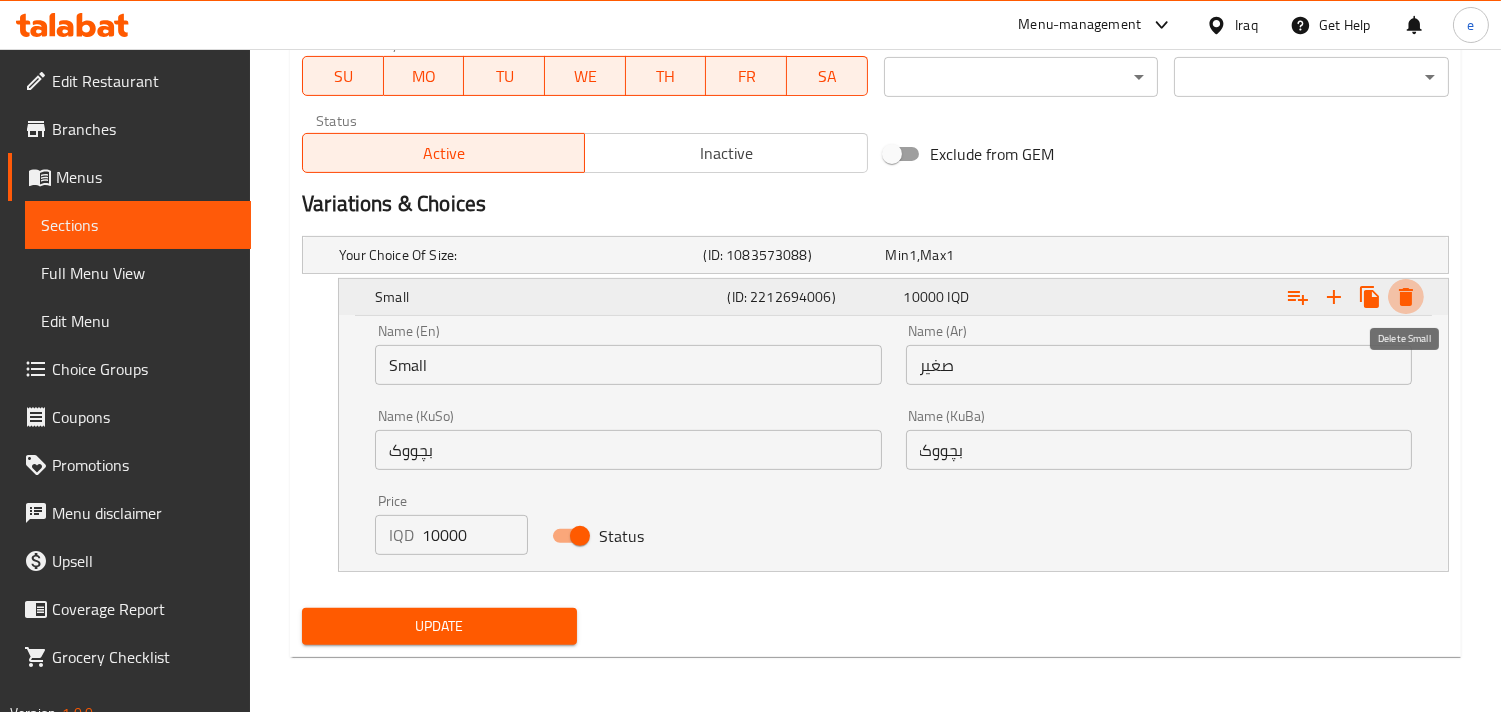 click at bounding box center [1406, 297] 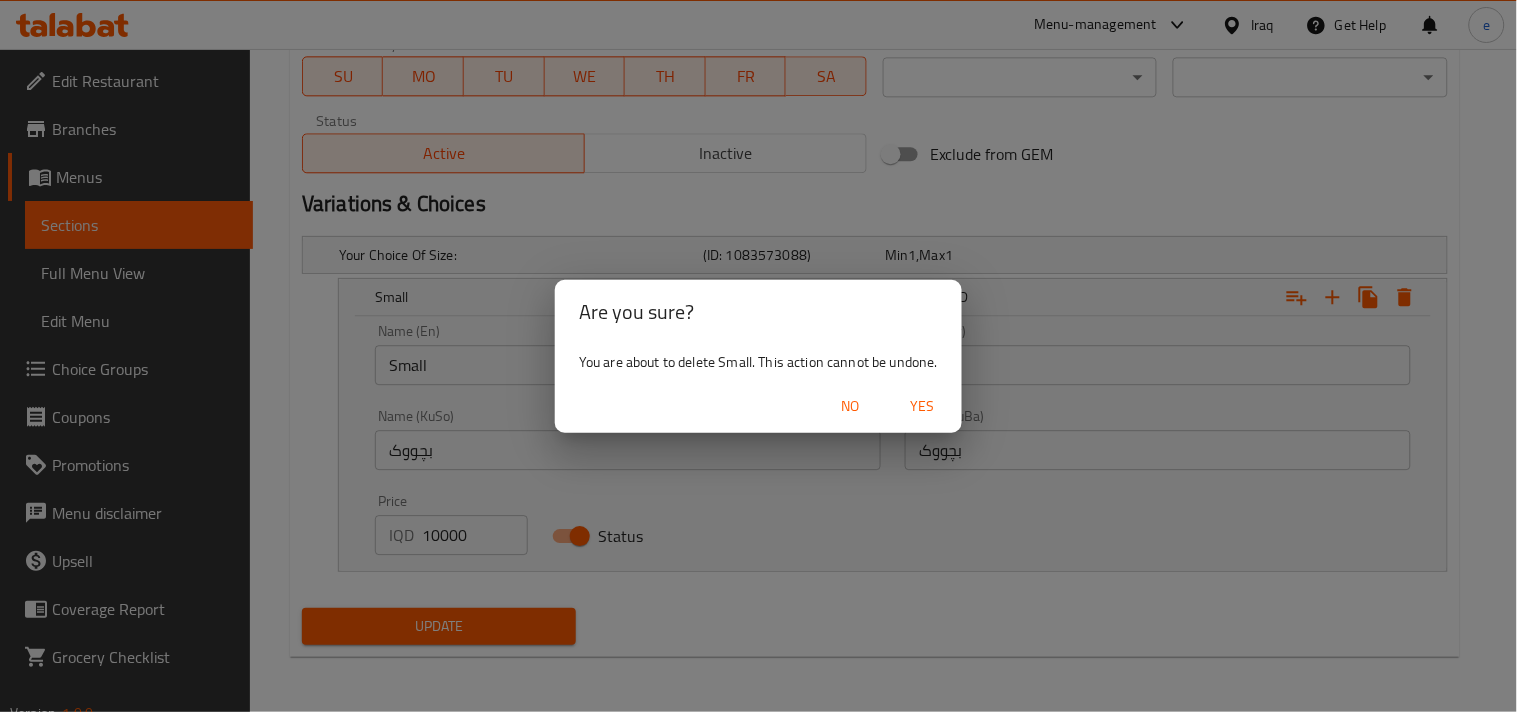 click on "Yes" at bounding box center [922, 406] 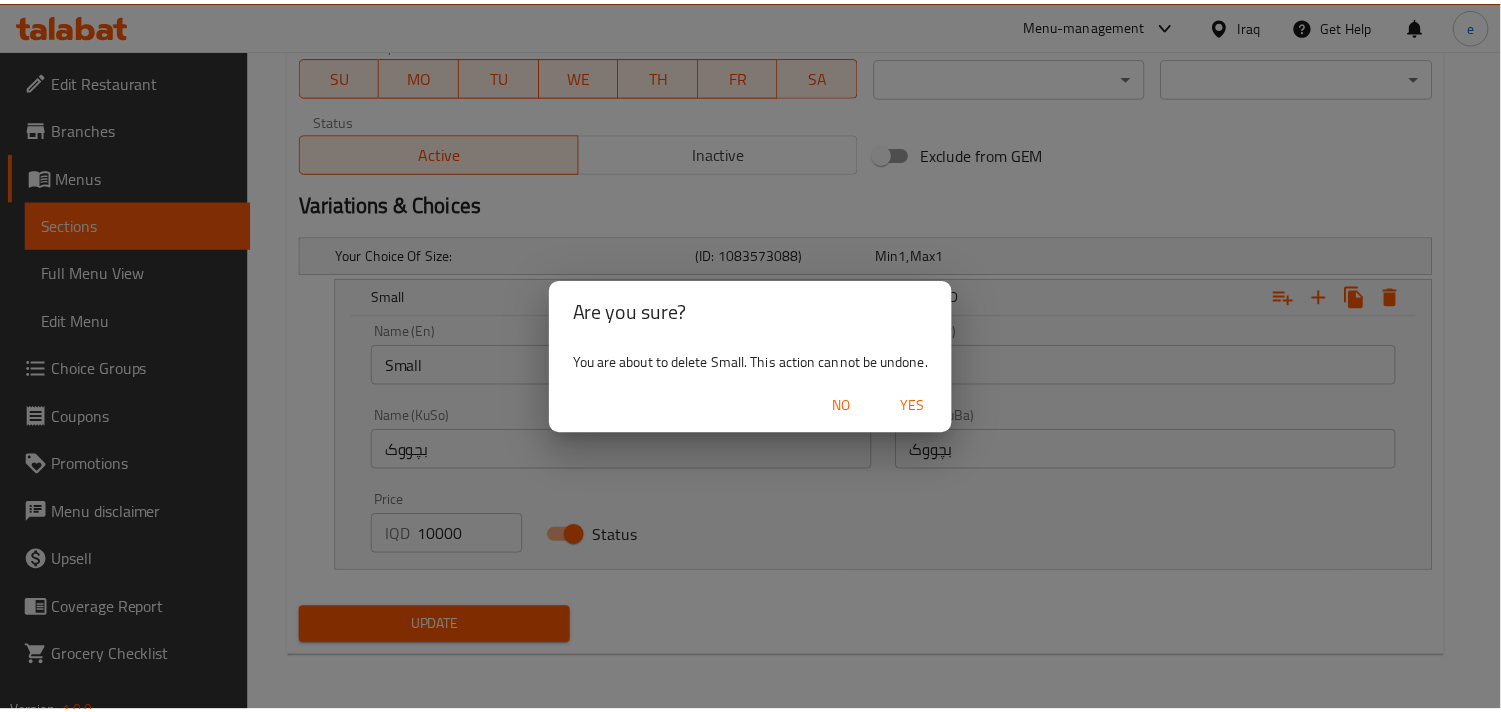 scroll, scrollTop: 956, scrollLeft: 0, axis: vertical 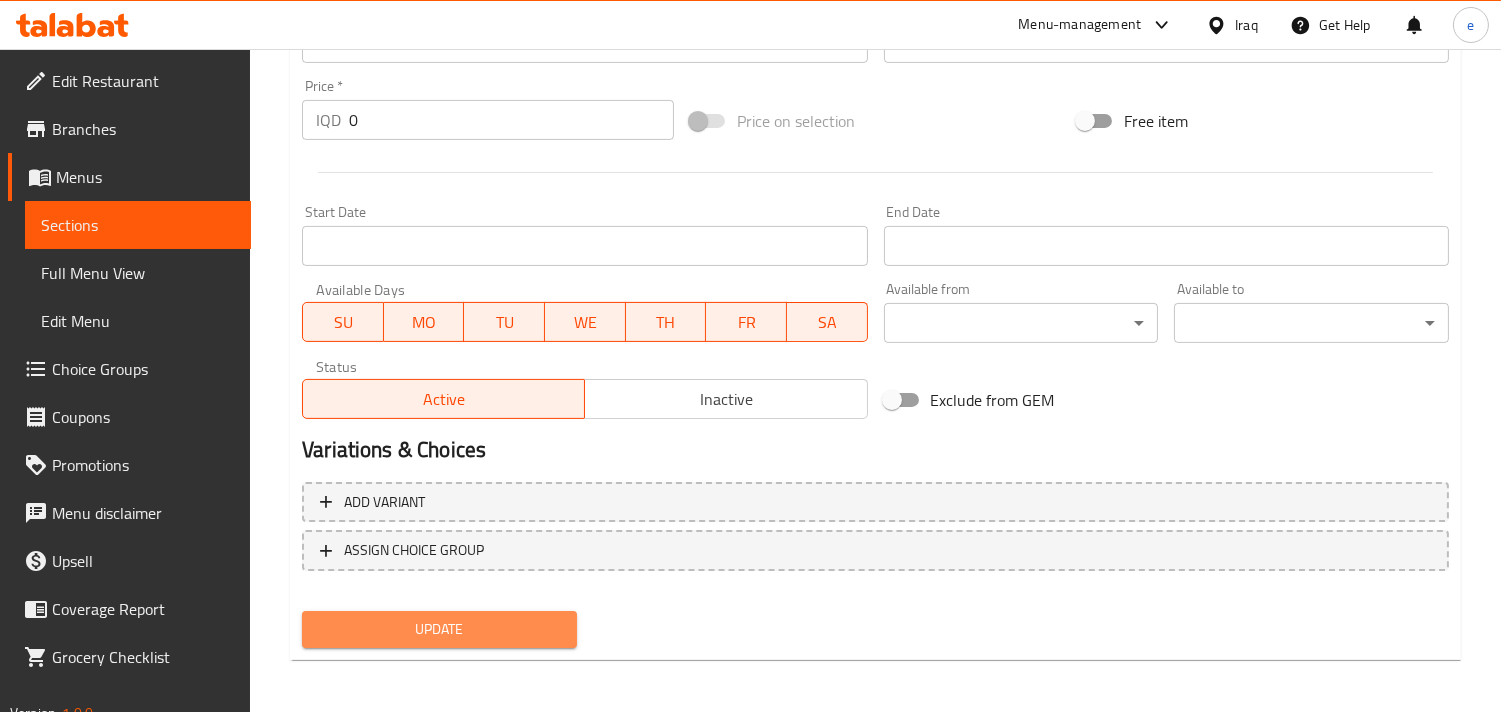 click on "Update" at bounding box center [439, 629] 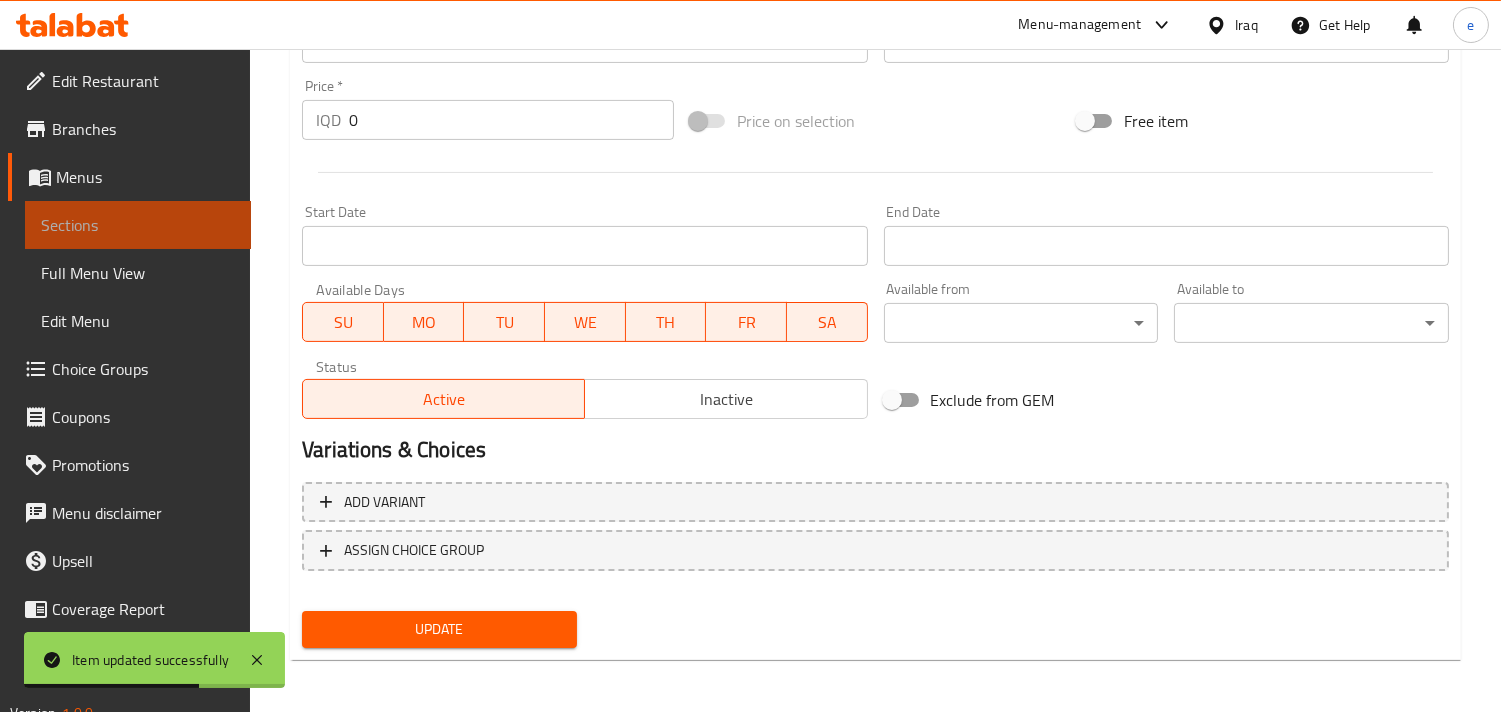 click on "Sections" at bounding box center (138, 225) 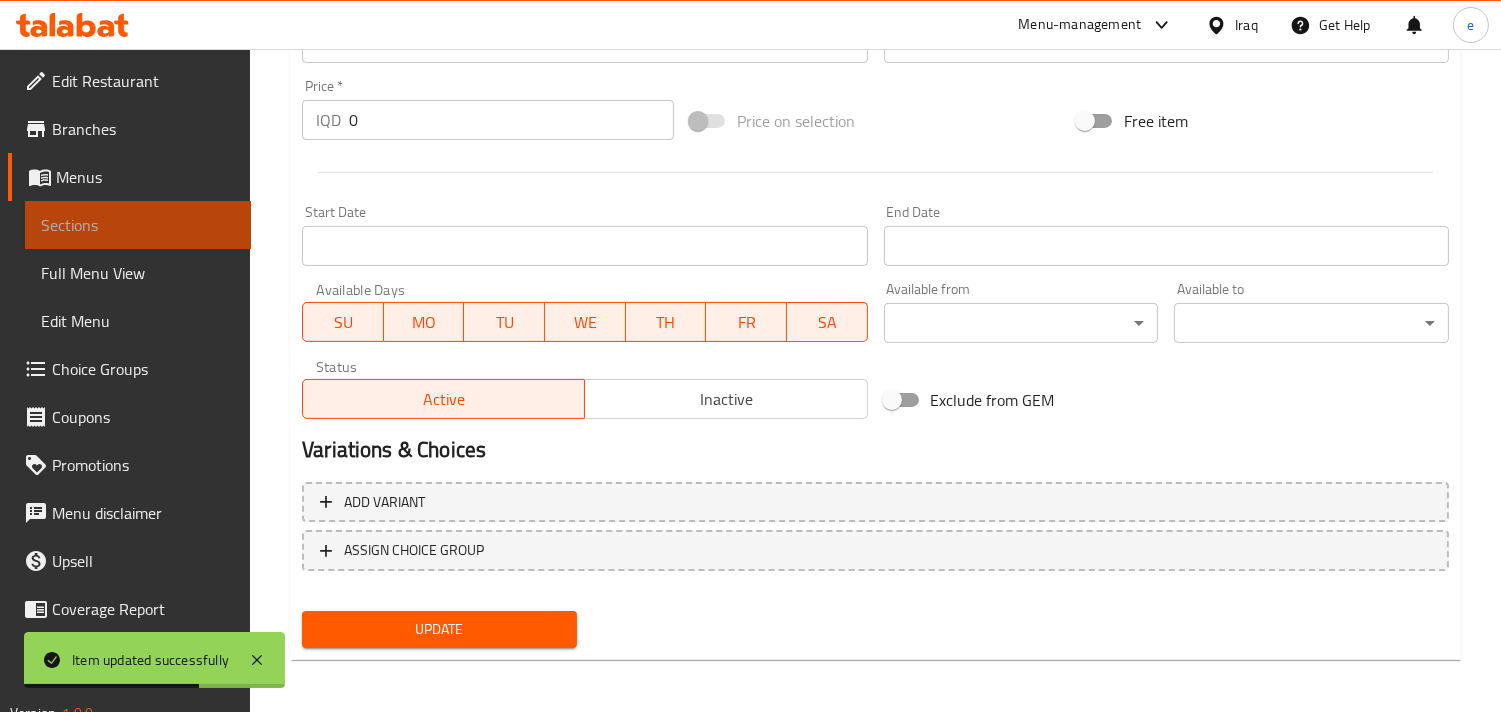 scroll, scrollTop: 280, scrollLeft: 0, axis: vertical 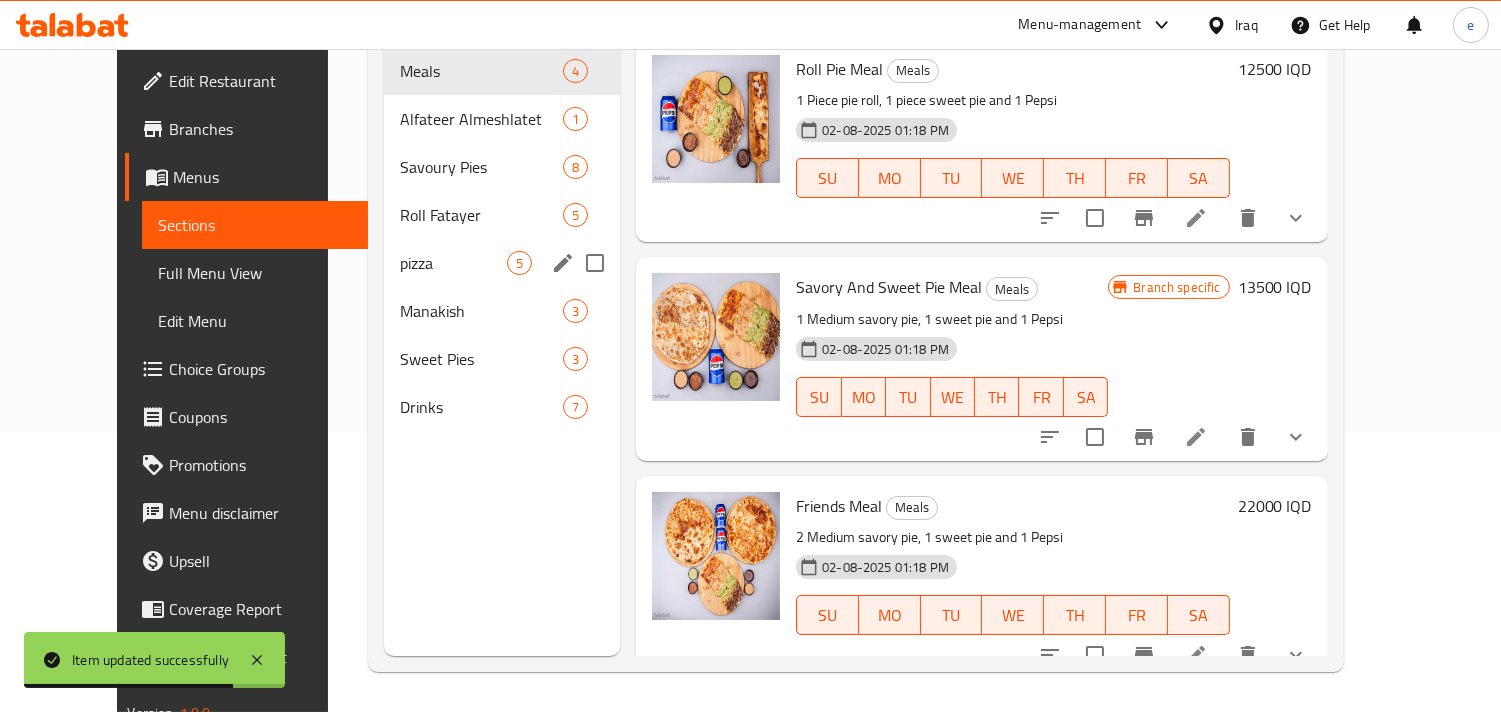 click on "pizza 5" at bounding box center (502, 263) 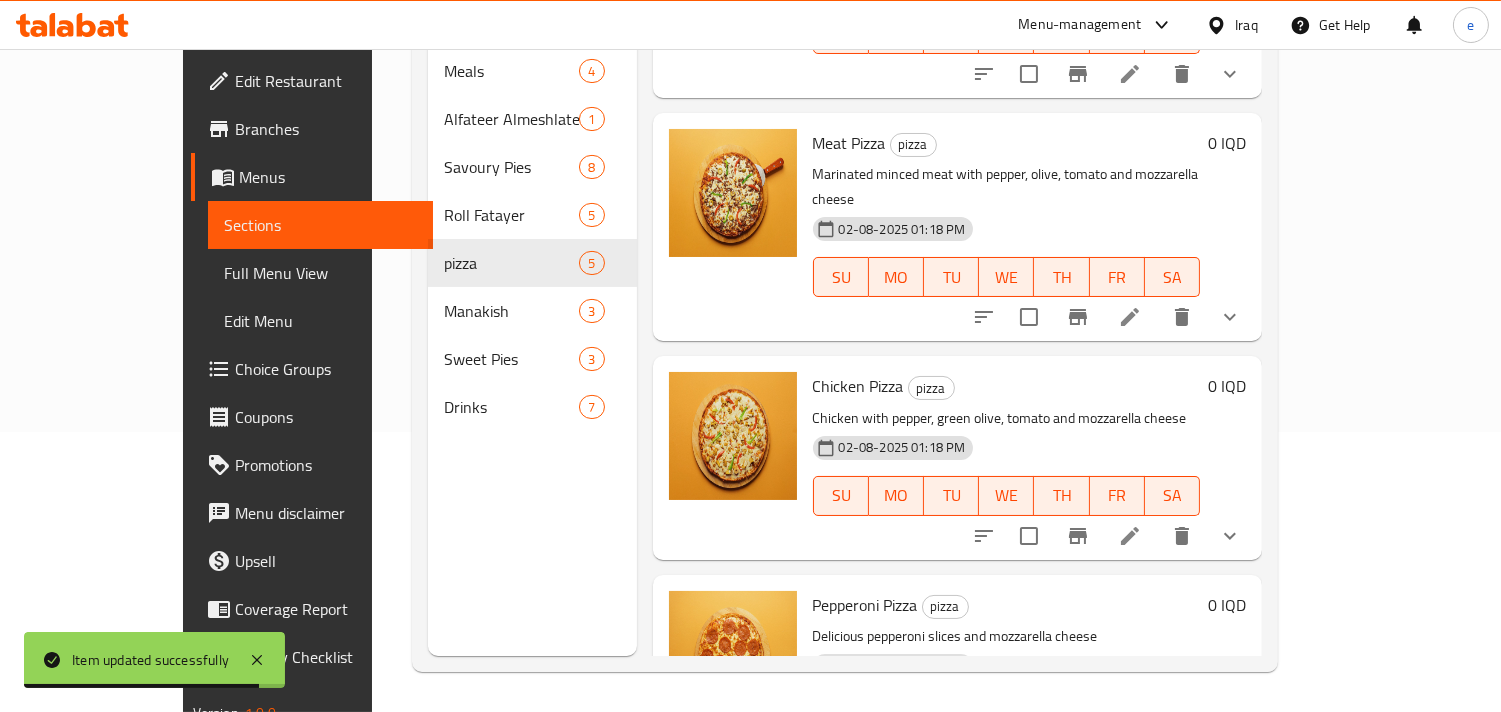 scroll, scrollTop: 428, scrollLeft: 0, axis: vertical 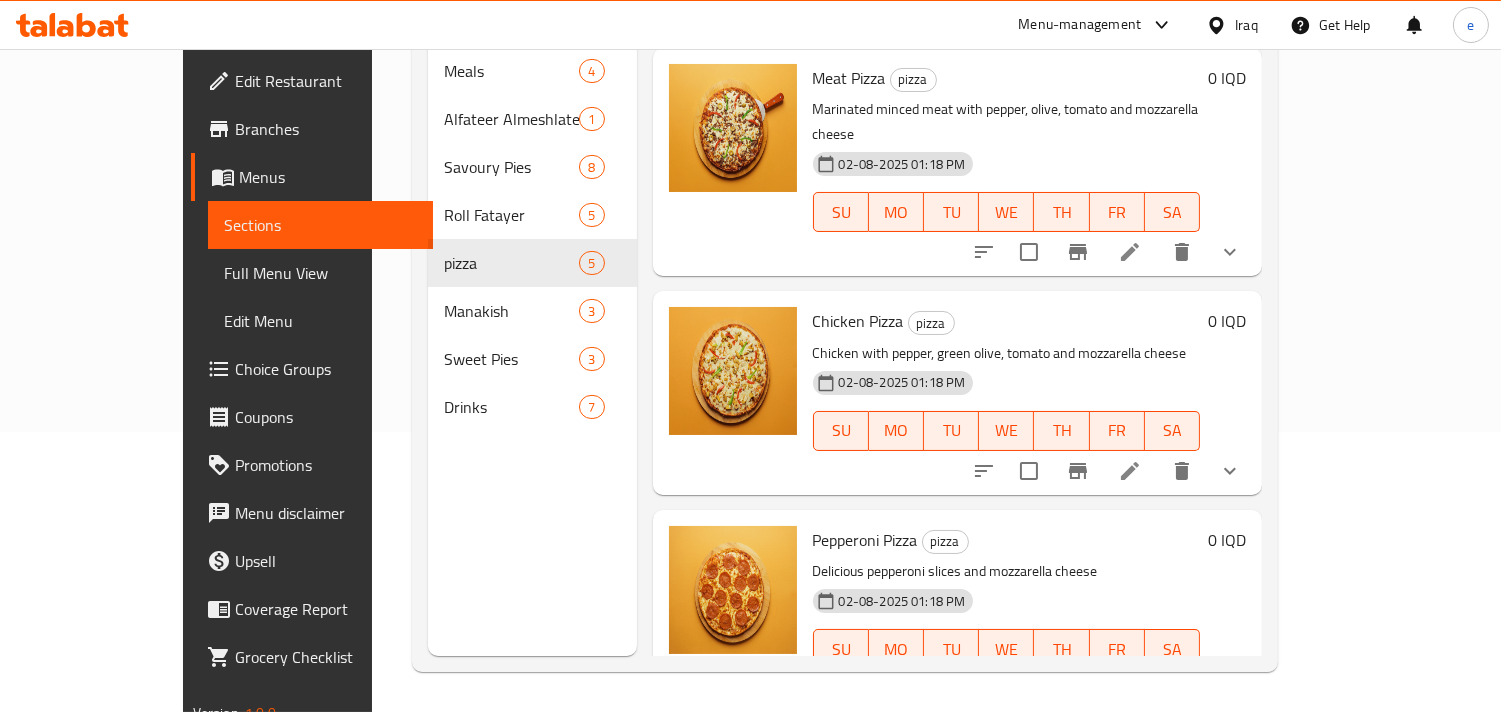 click 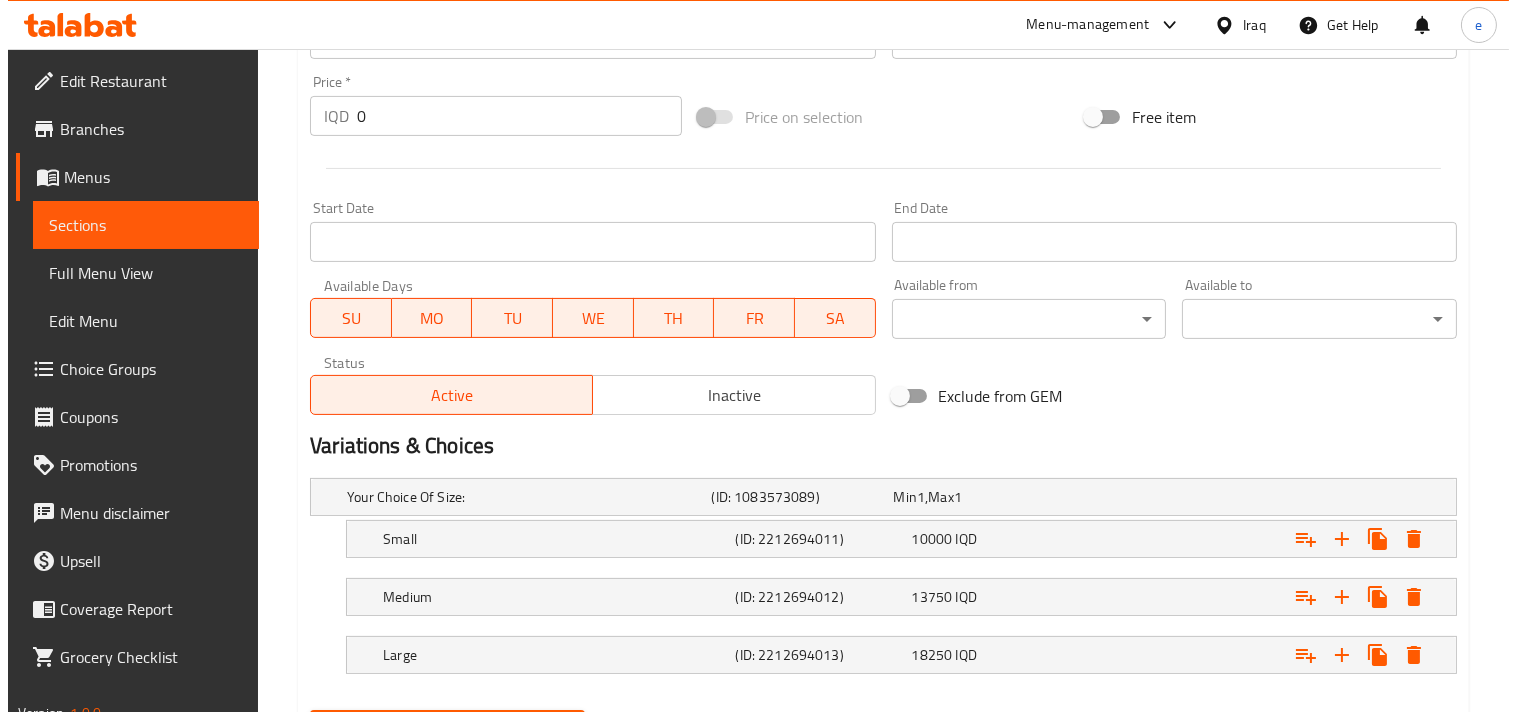 scroll, scrollTop: 1062, scrollLeft: 0, axis: vertical 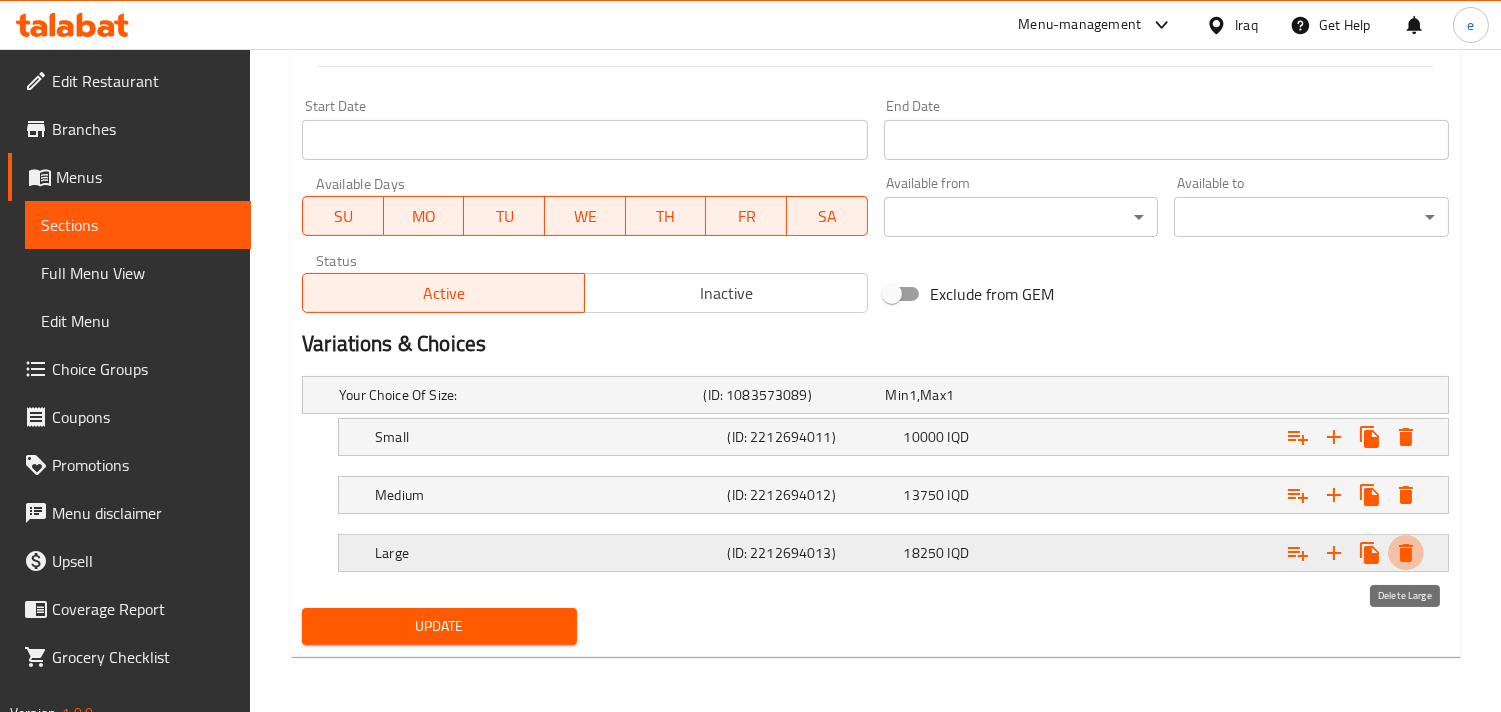 click at bounding box center (1406, 553) 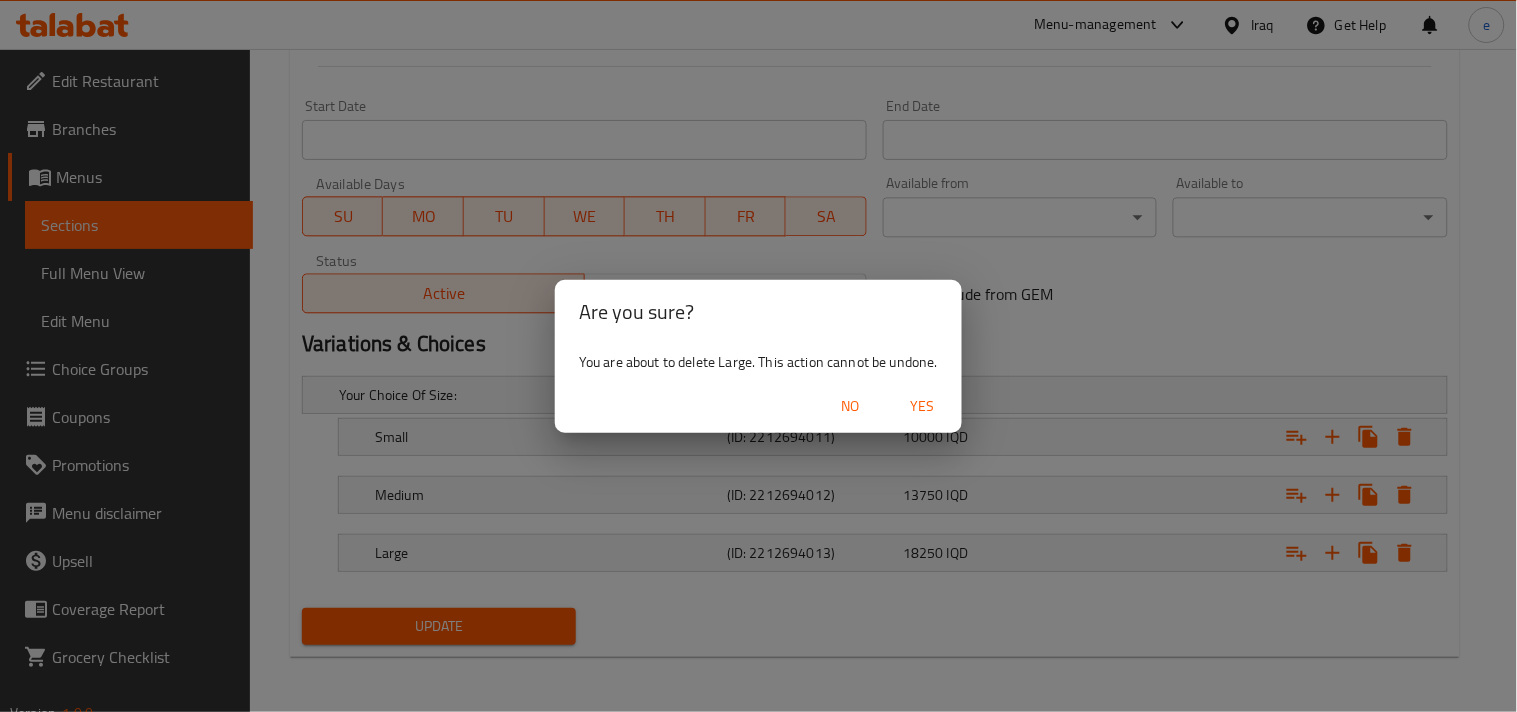 click on "Yes" at bounding box center (922, 406) 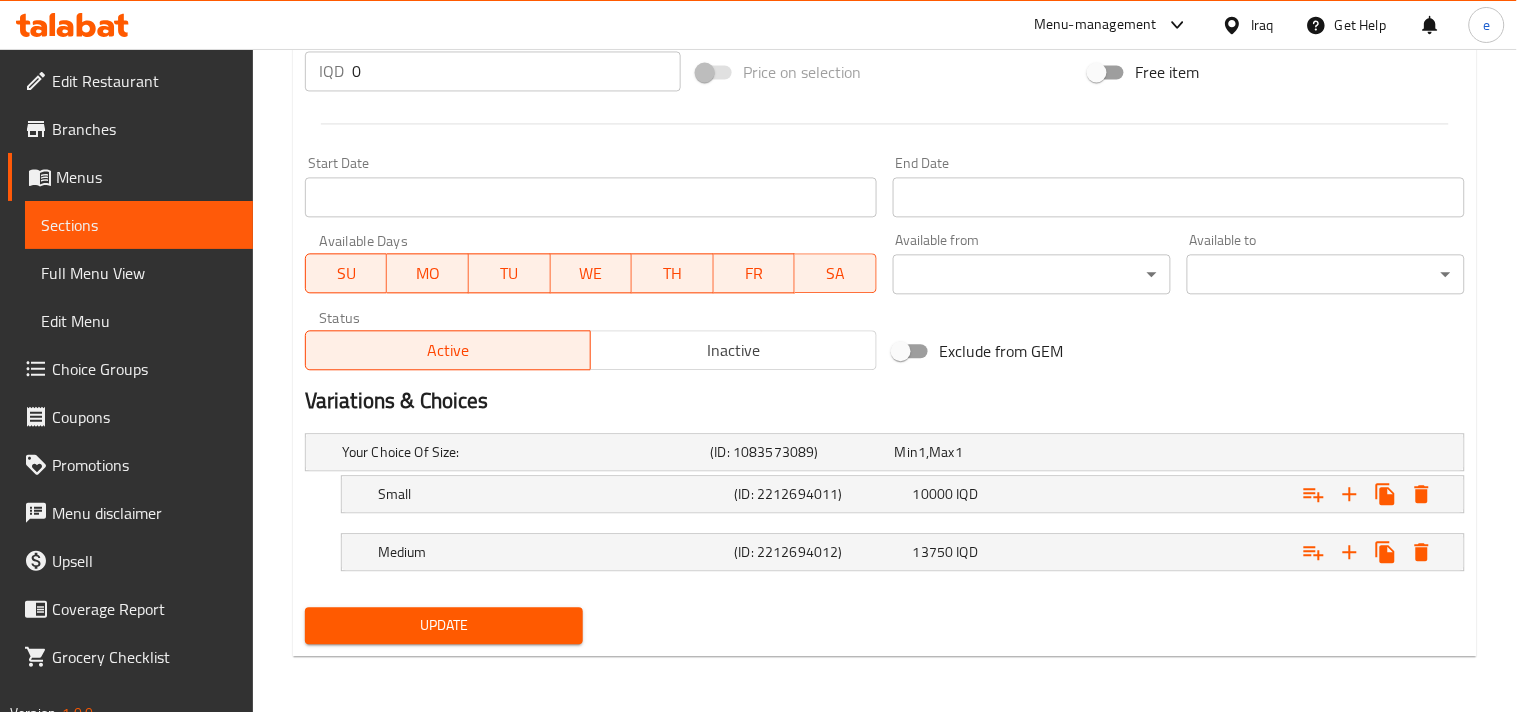 scroll, scrollTop: 1004, scrollLeft: 0, axis: vertical 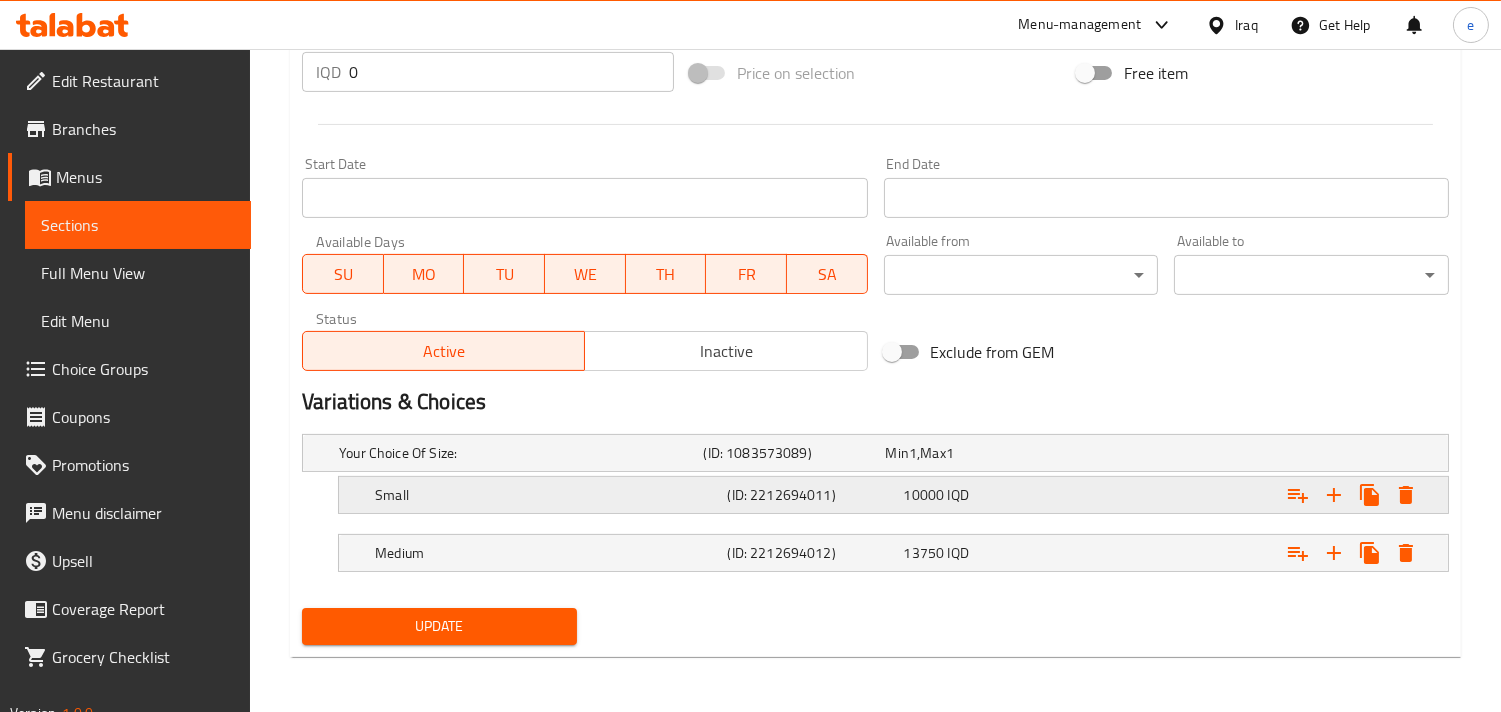 click 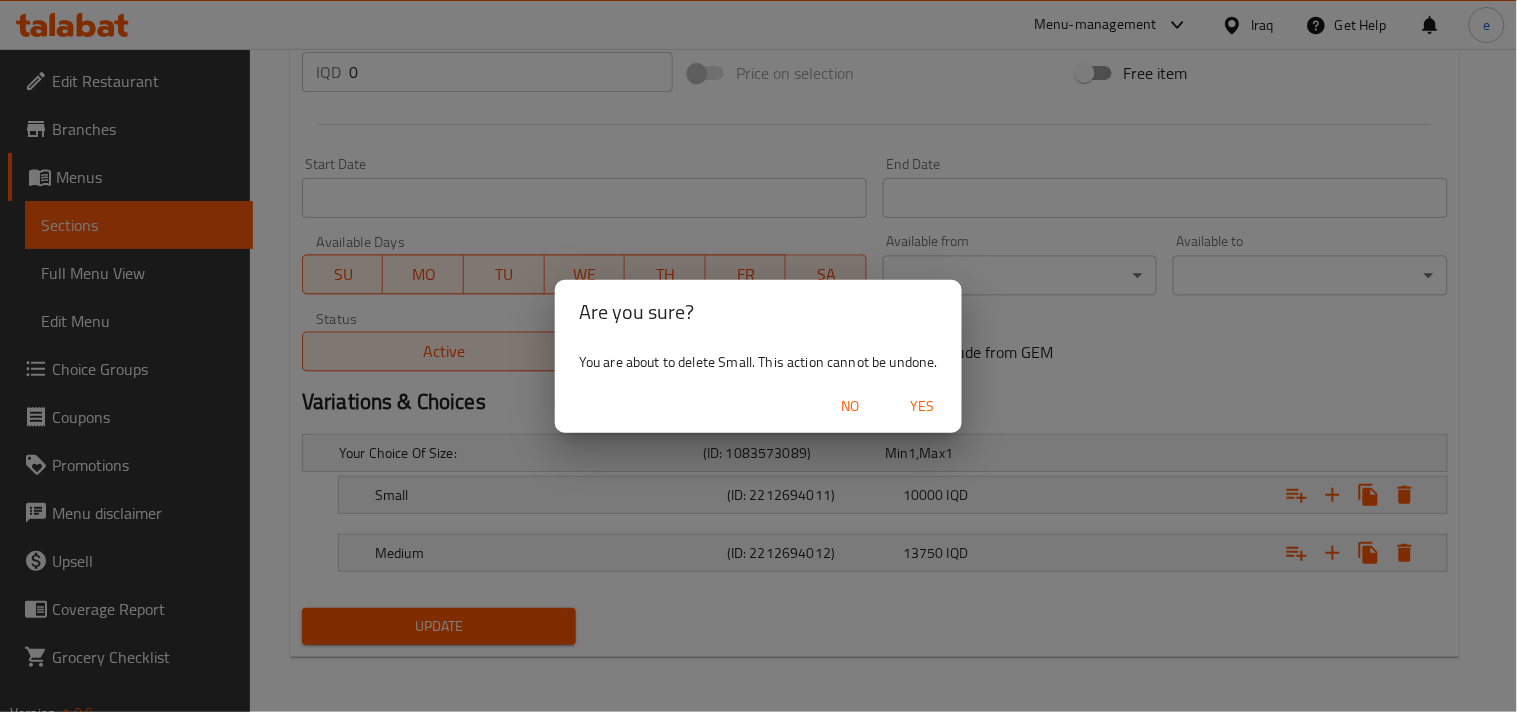 click on "Yes" at bounding box center [922, 406] 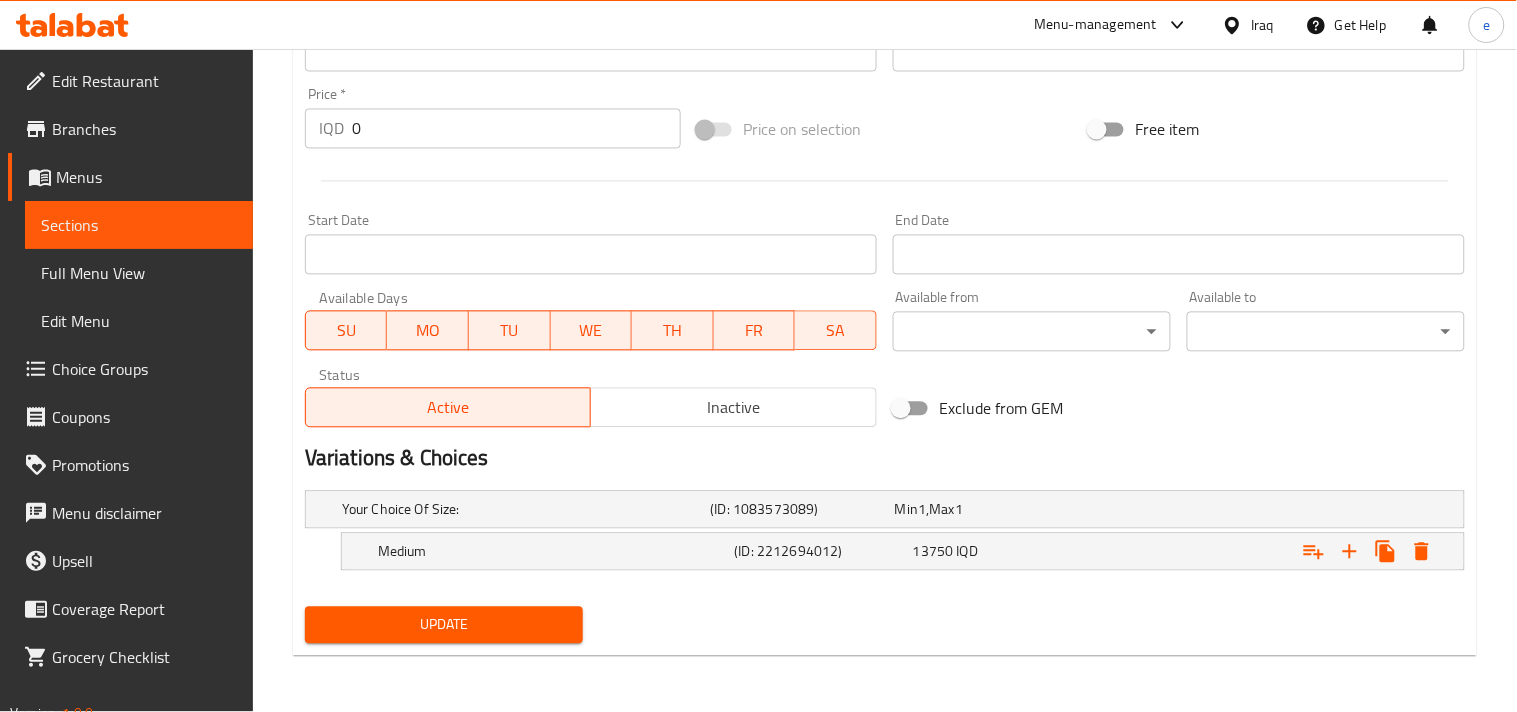 scroll, scrollTop: 946, scrollLeft: 0, axis: vertical 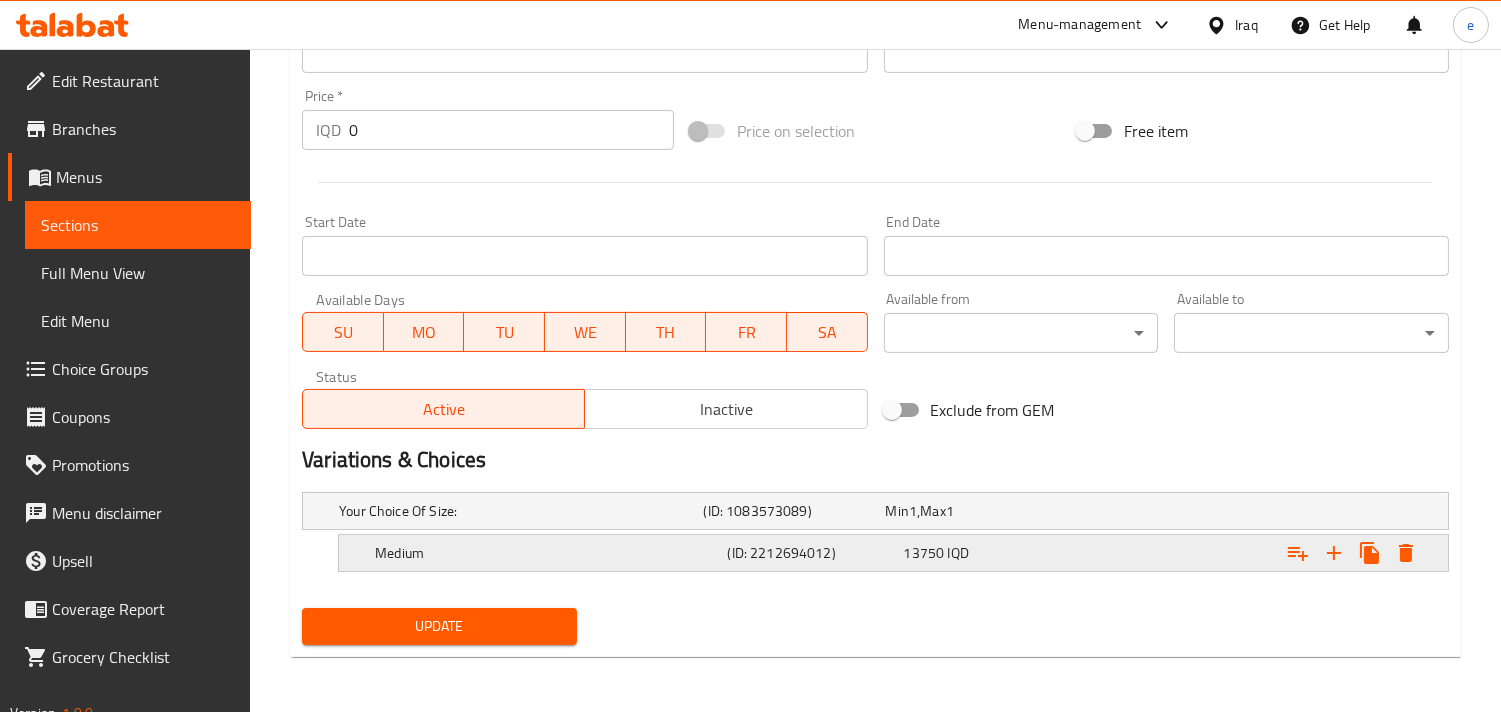 click 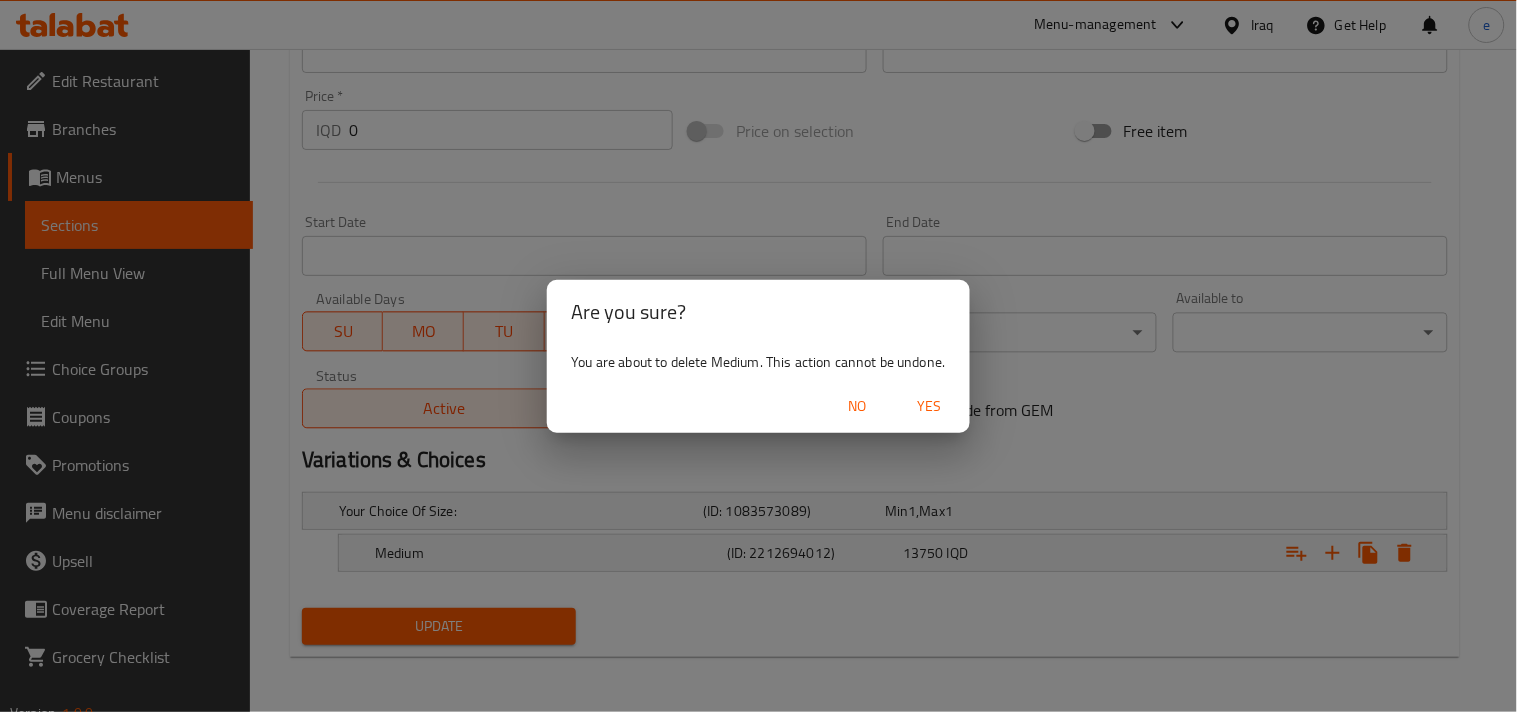 click on "Yes" at bounding box center (930, 406) 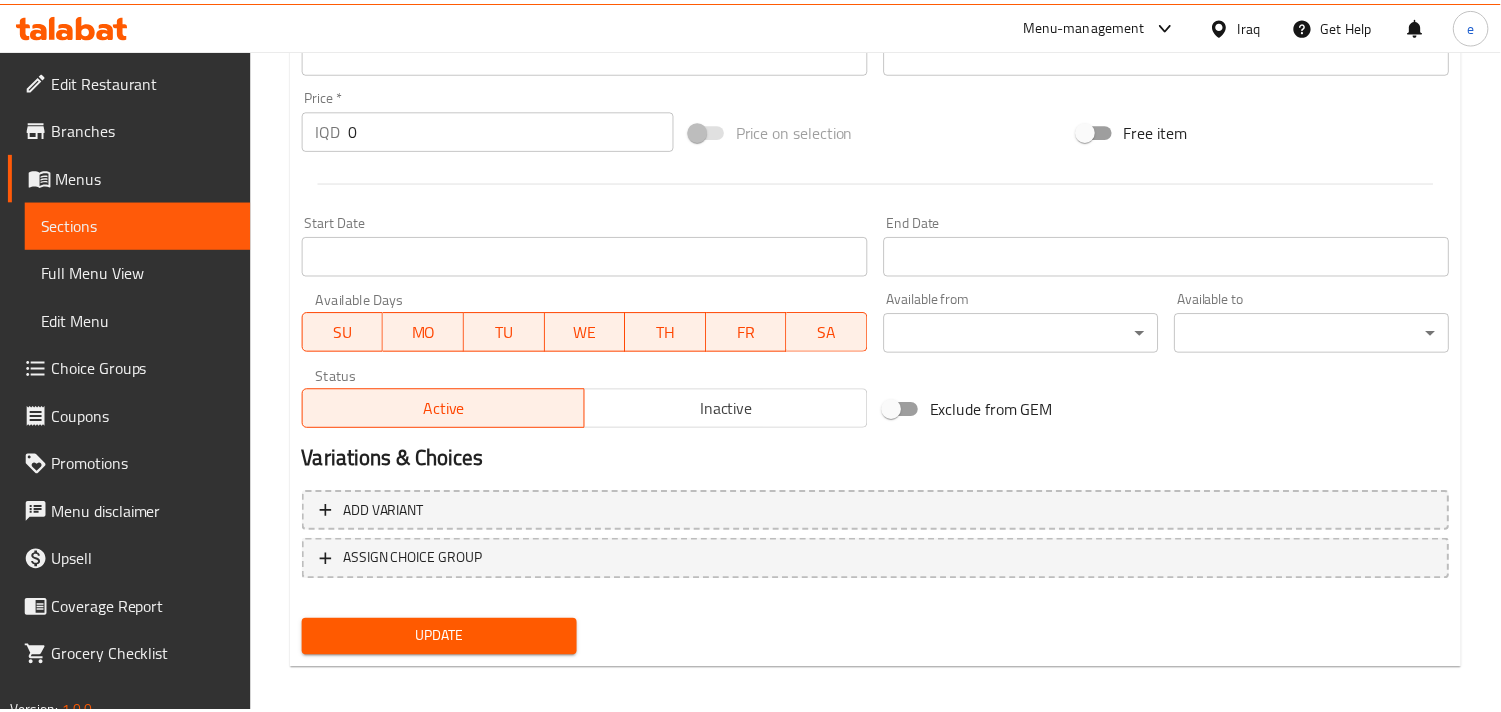 scroll, scrollTop: 940, scrollLeft: 0, axis: vertical 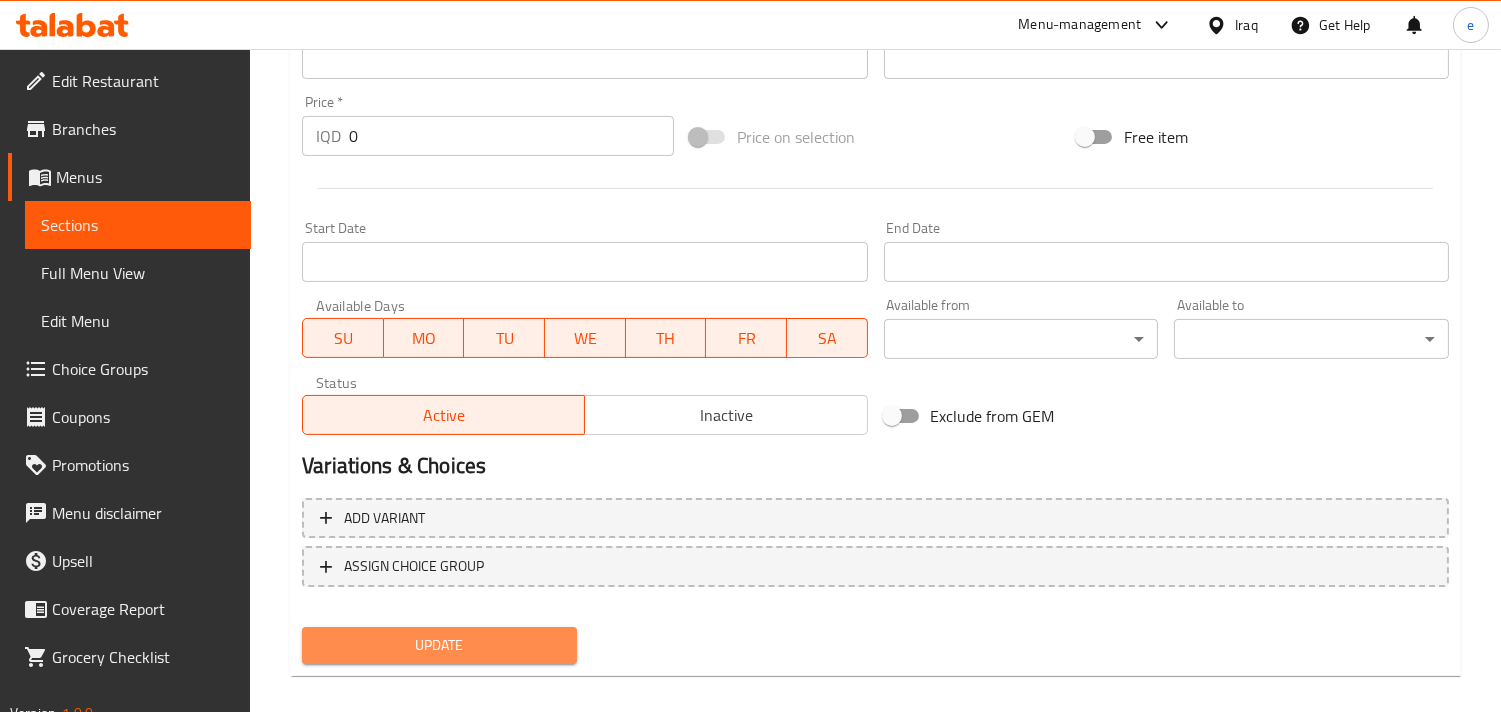 click on "Update" at bounding box center (439, 645) 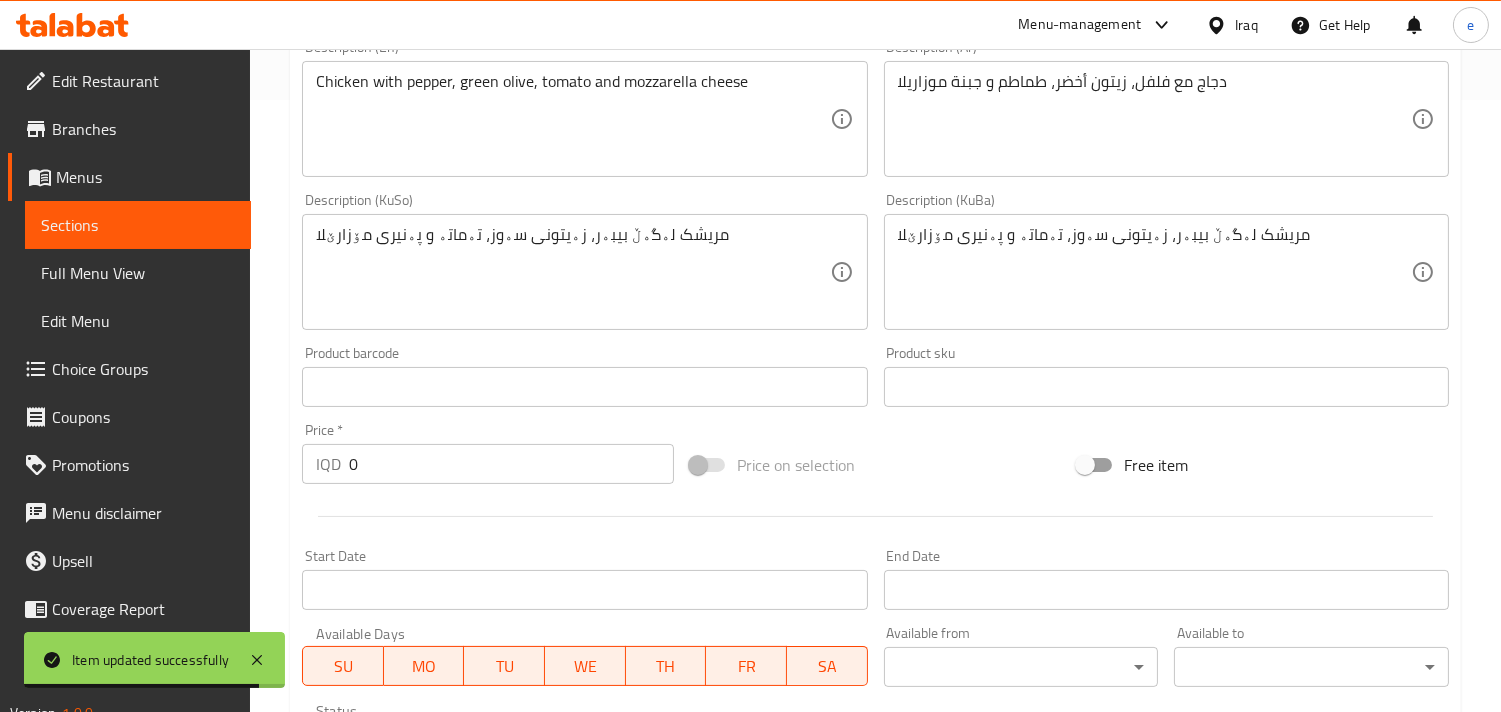 scroll, scrollTop: 717, scrollLeft: 0, axis: vertical 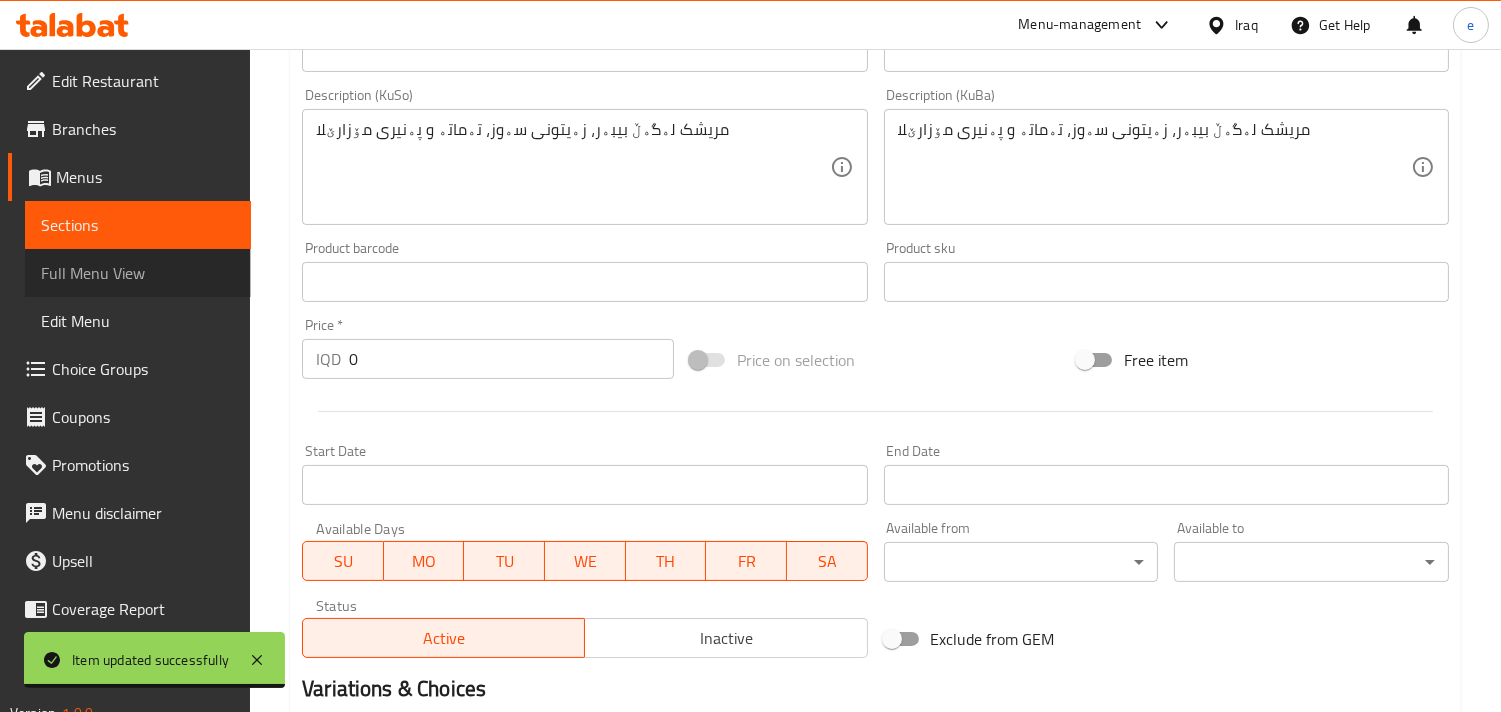 click on "Full Menu View" at bounding box center [138, 273] 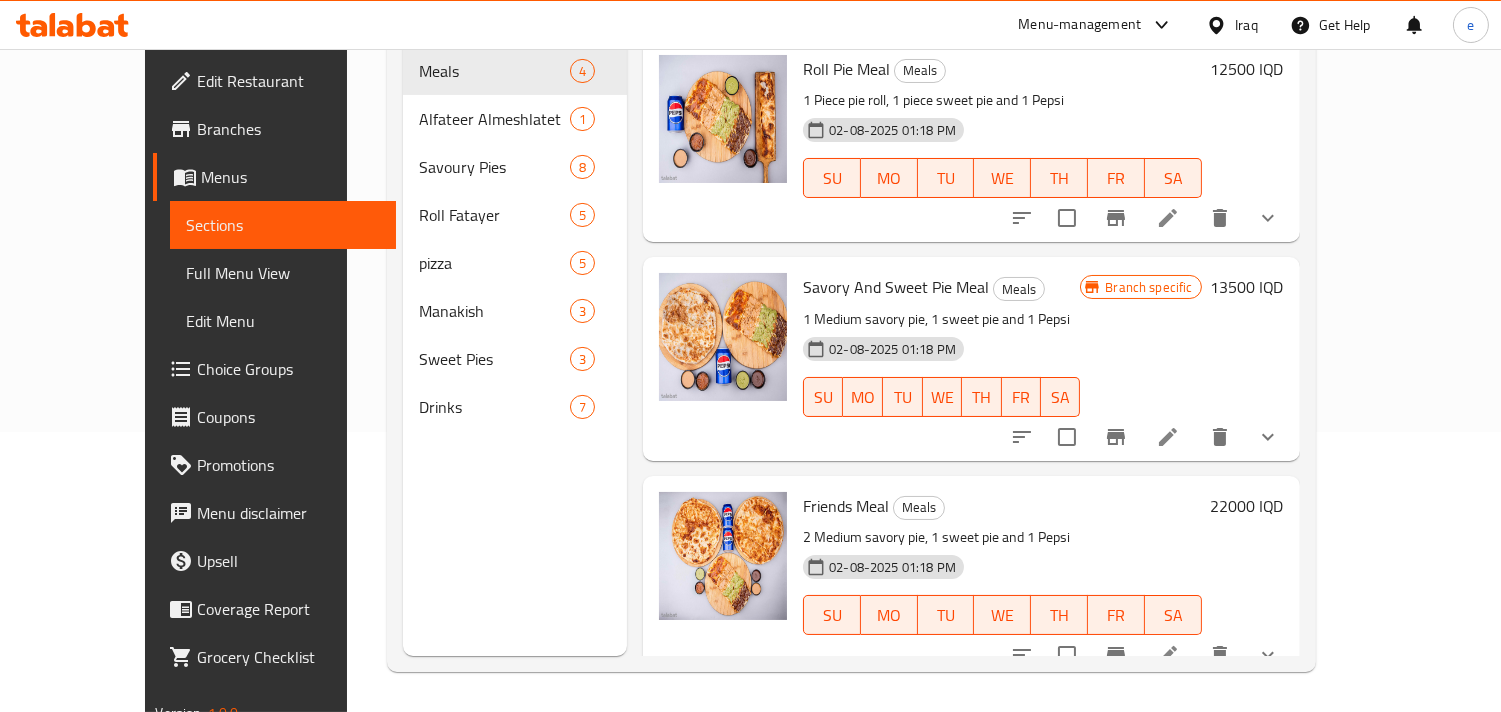 scroll, scrollTop: 280, scrollLeft: 0, axis: vertical 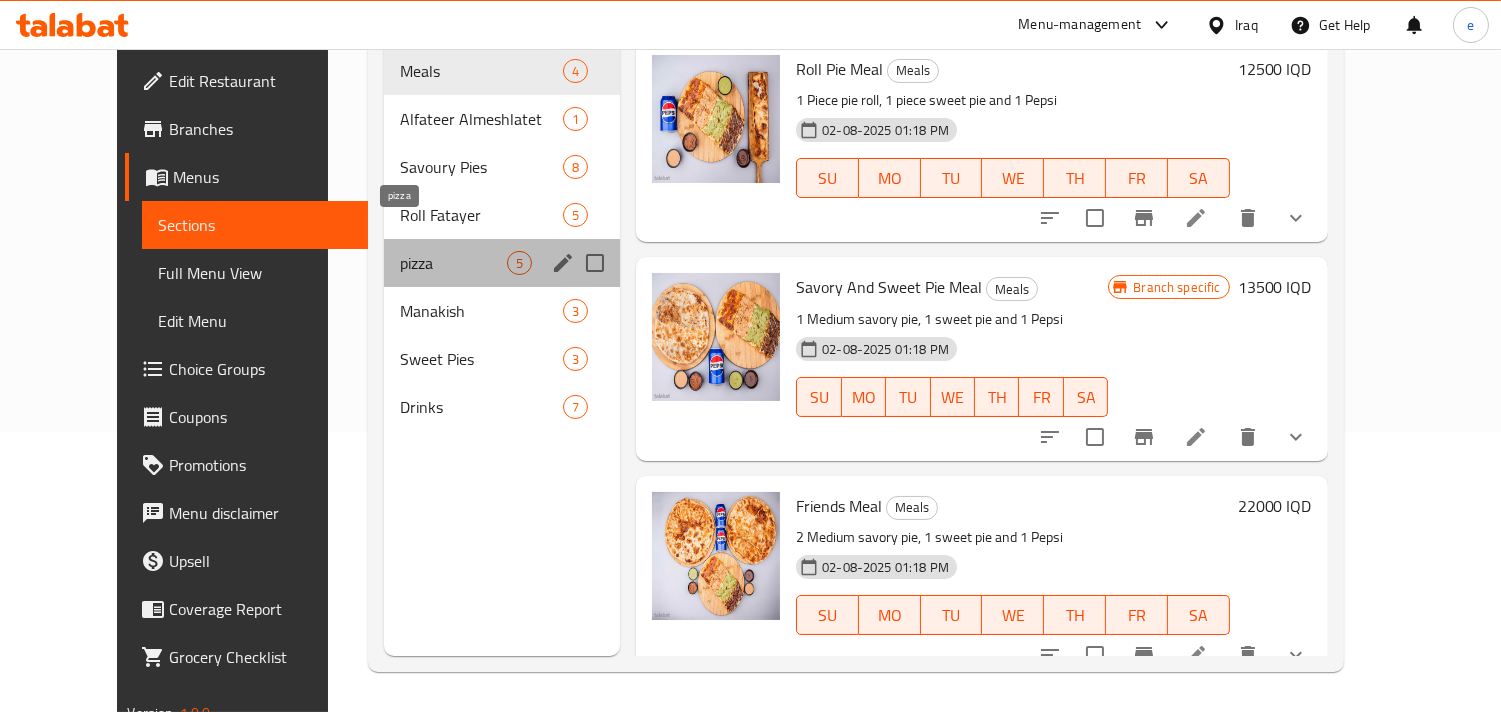 drag, startPoint x: 372, startPoint y: 235, endPoint x: 496, endPoint y: 285, distance: 133.70116 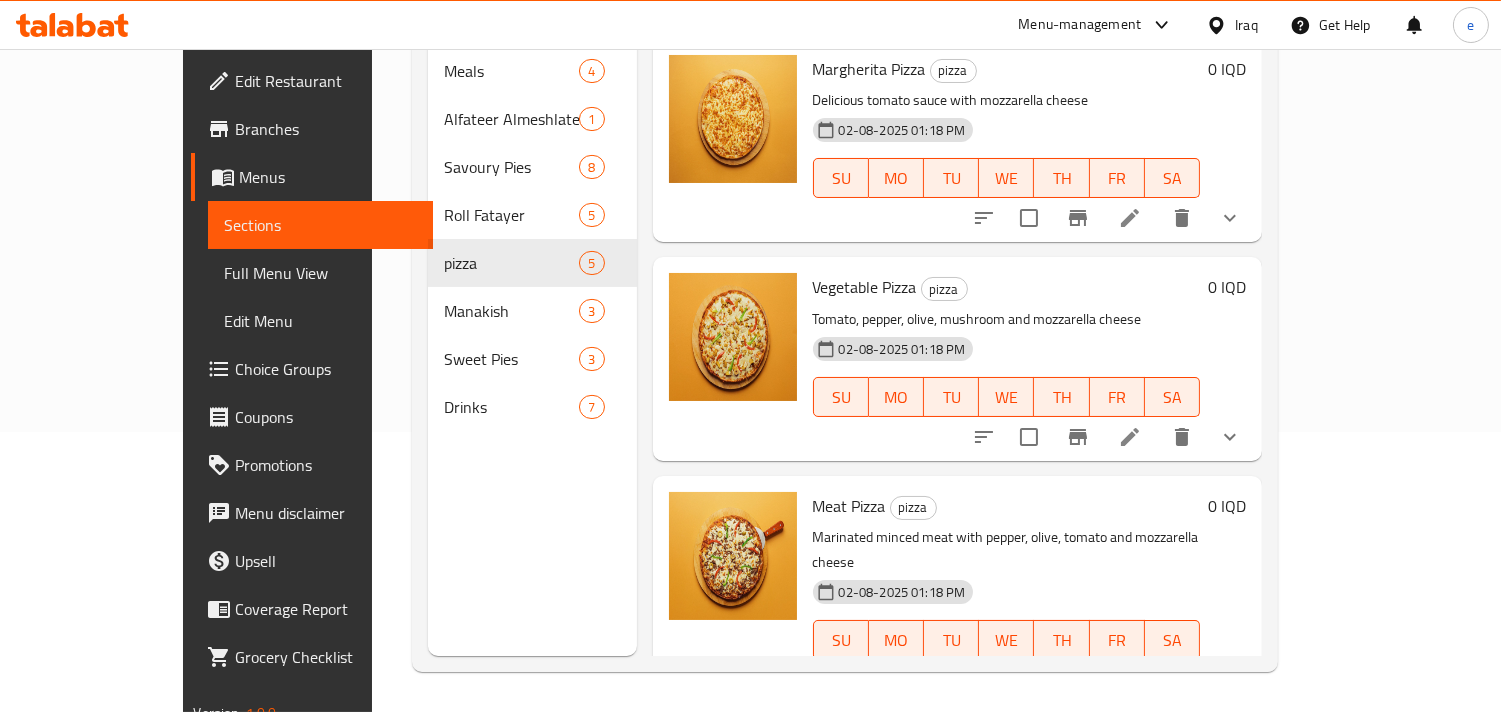 scroll, scrollTop: 428, scrollLeft: 0, axis: vertical 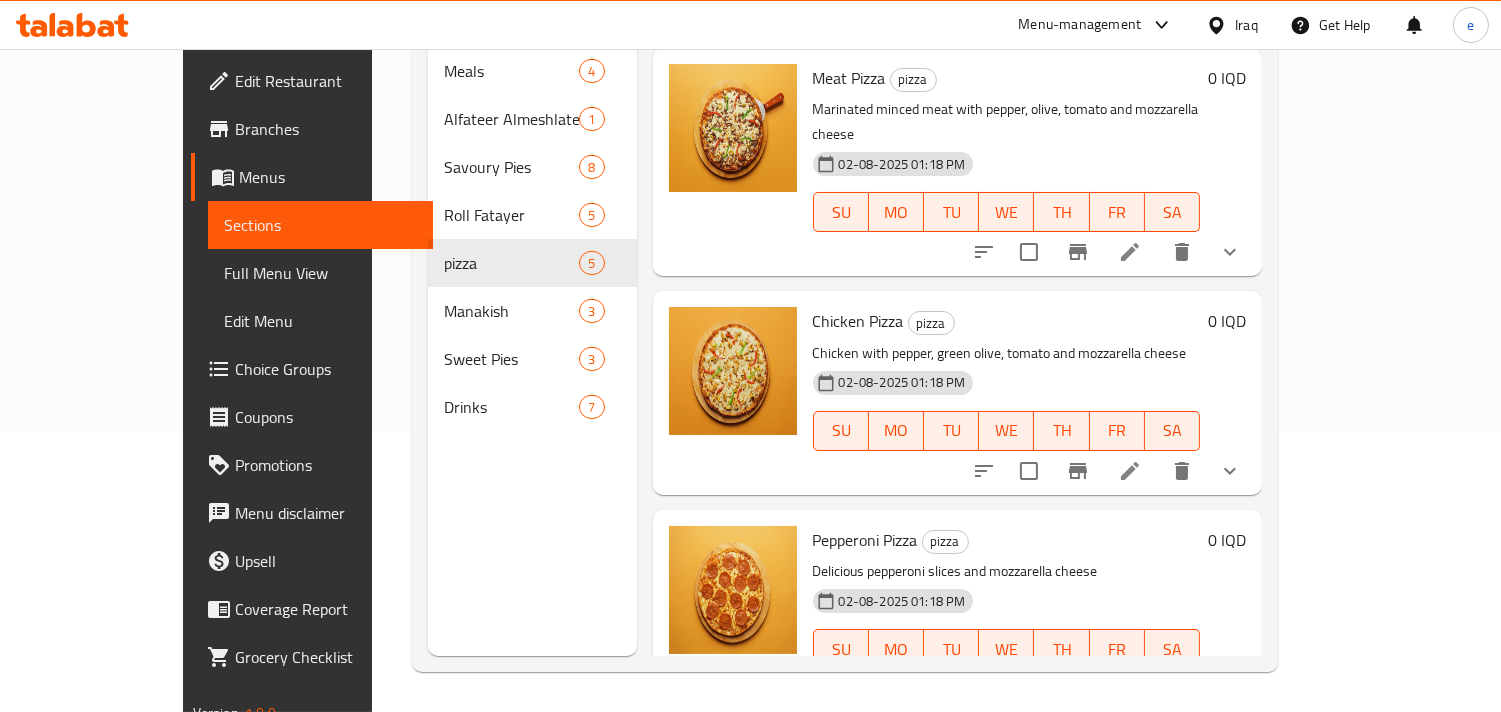 click 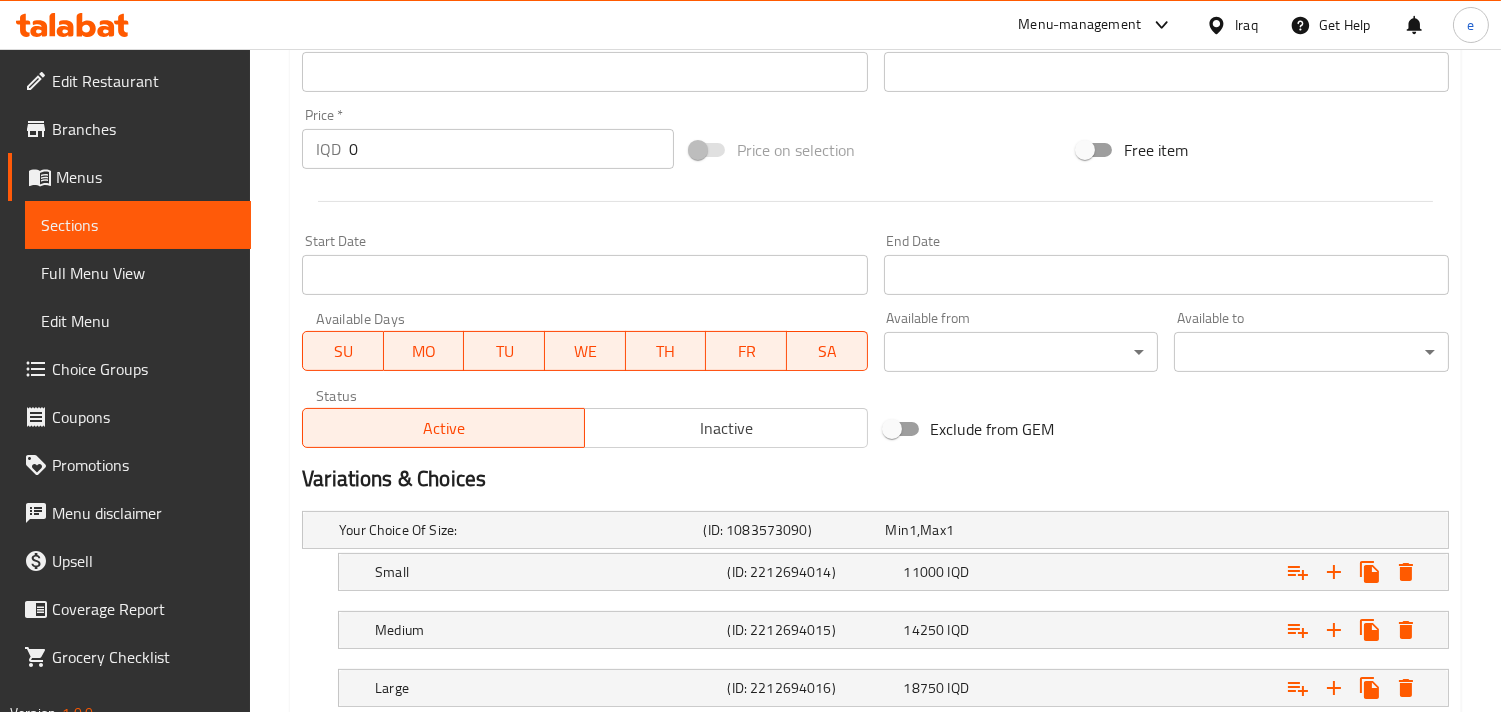 scroll, scrollTop: 1062, scrollLeft: 0, axis: vertical 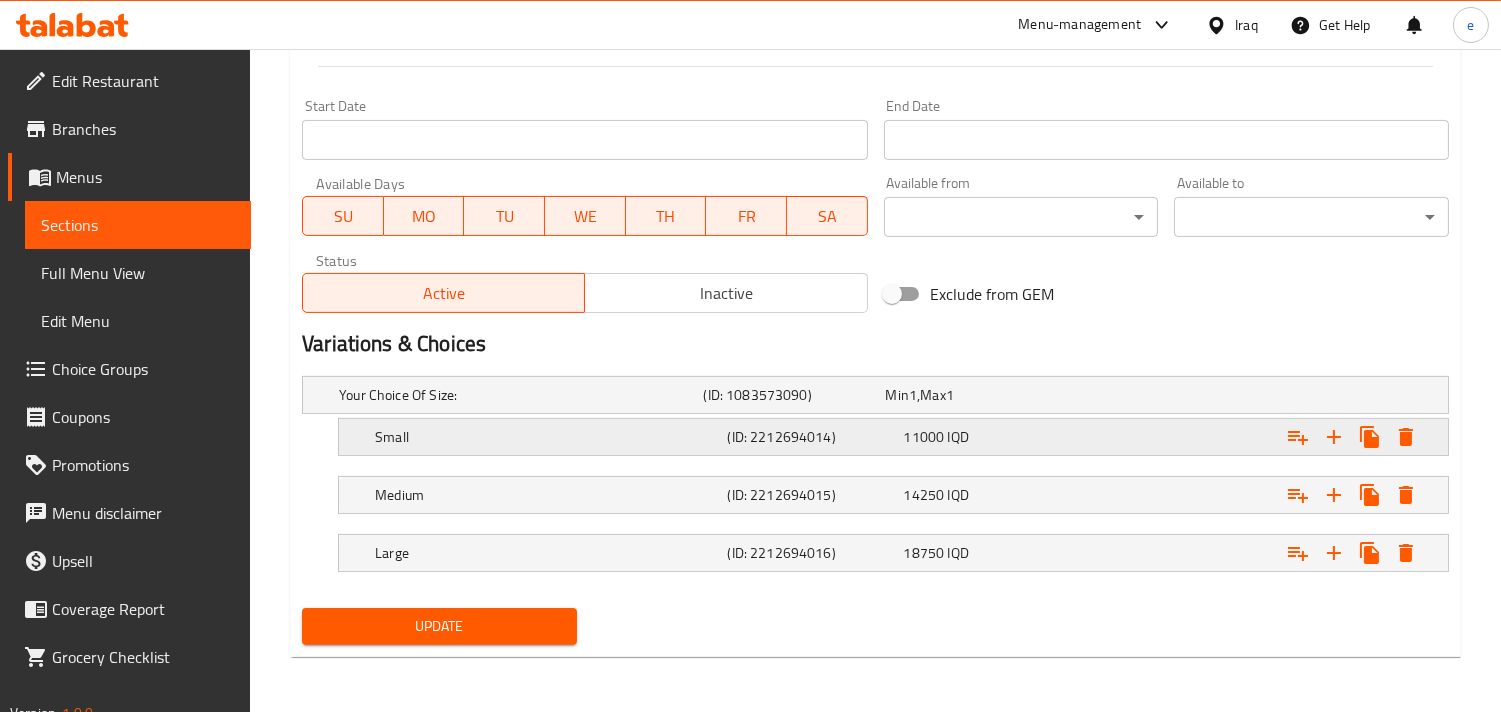 click on "(ID: 2212694014)" at bounding box center (790, 395) 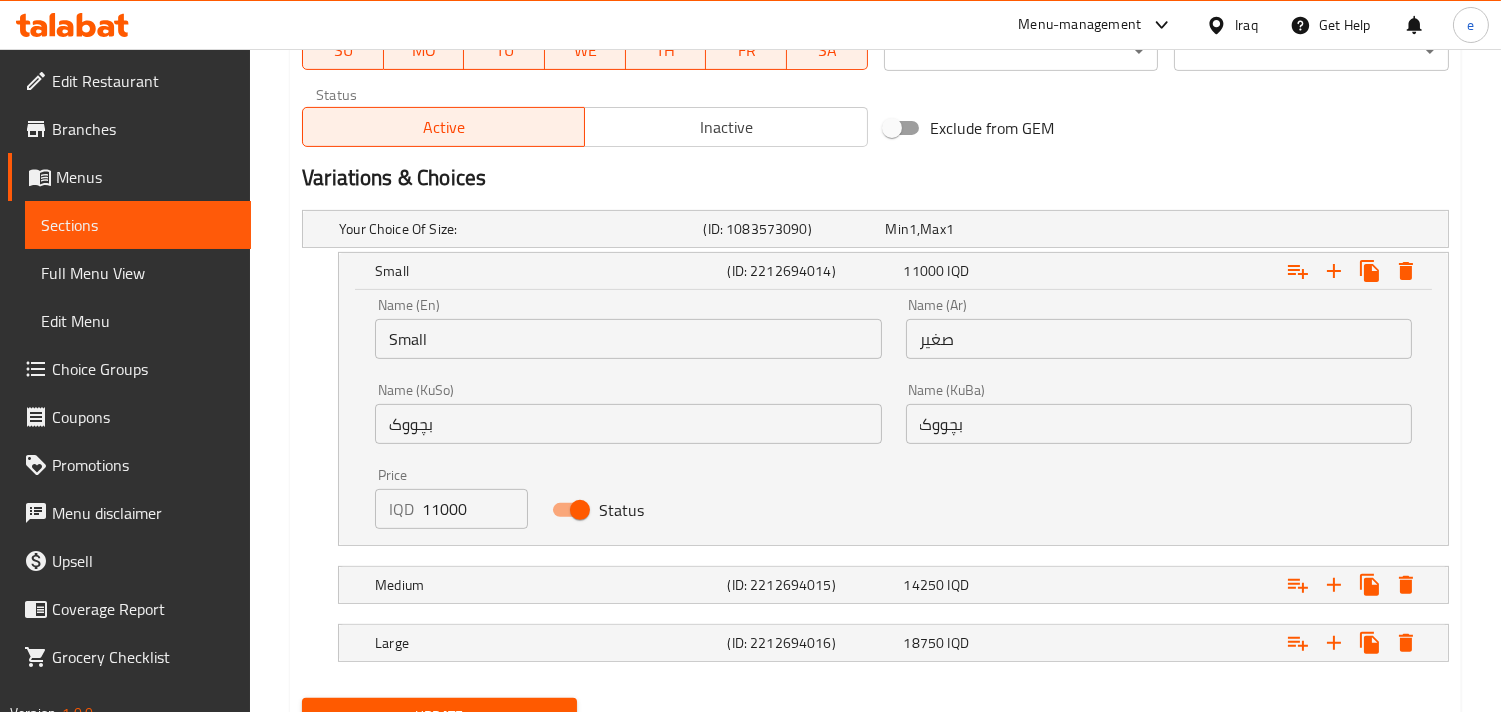 scroll, scrollTop: 1318, scrollLeft: 0, axis: vertical 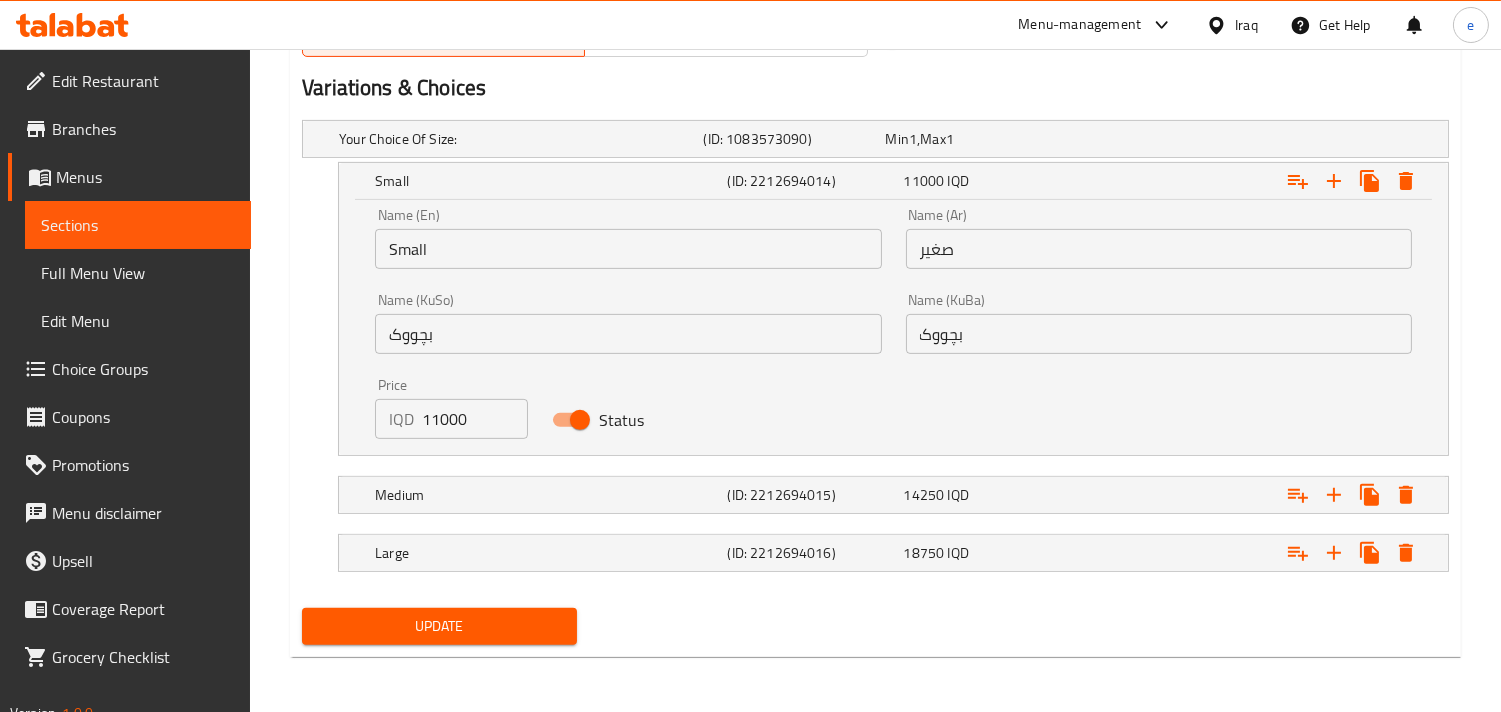 click on "11000" at bounding box center (475, 419) 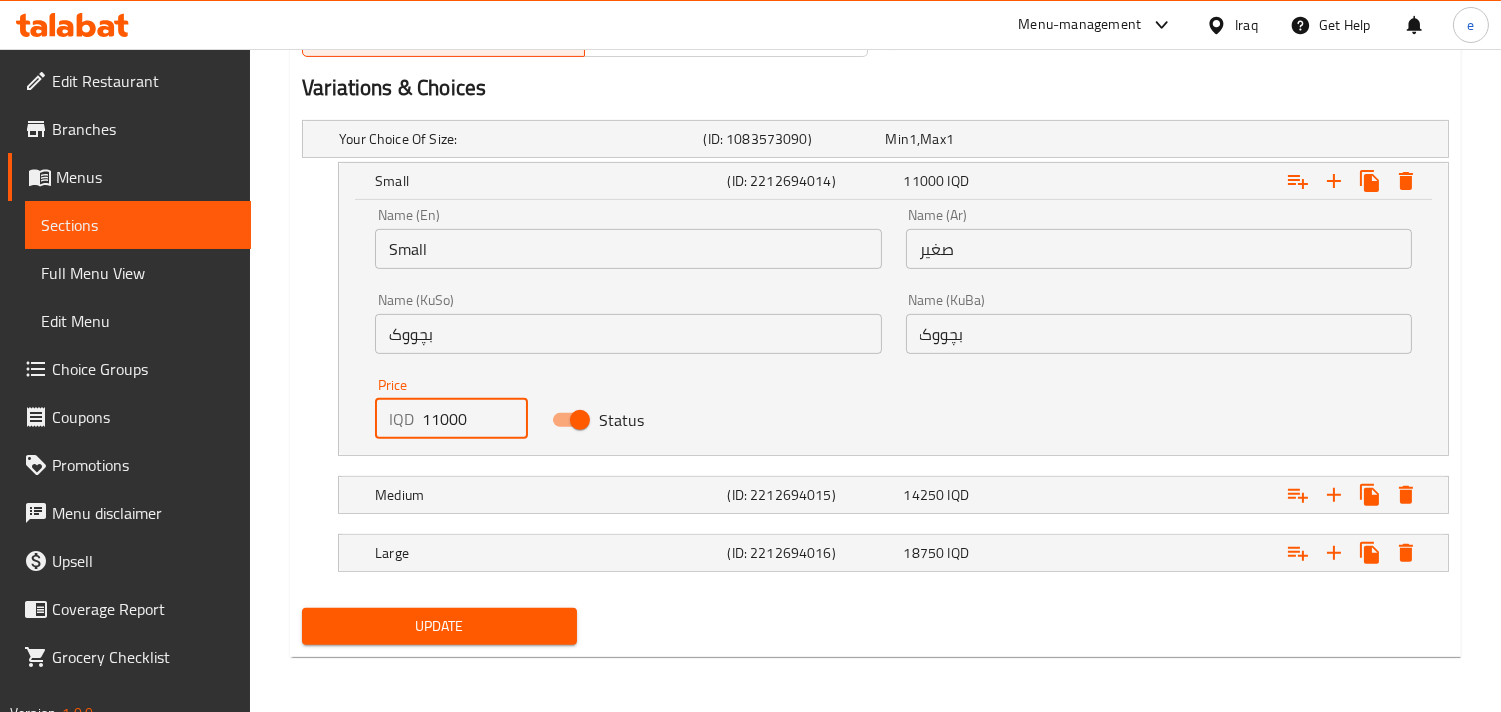 click on "11000" at bounding box center (475, 419) 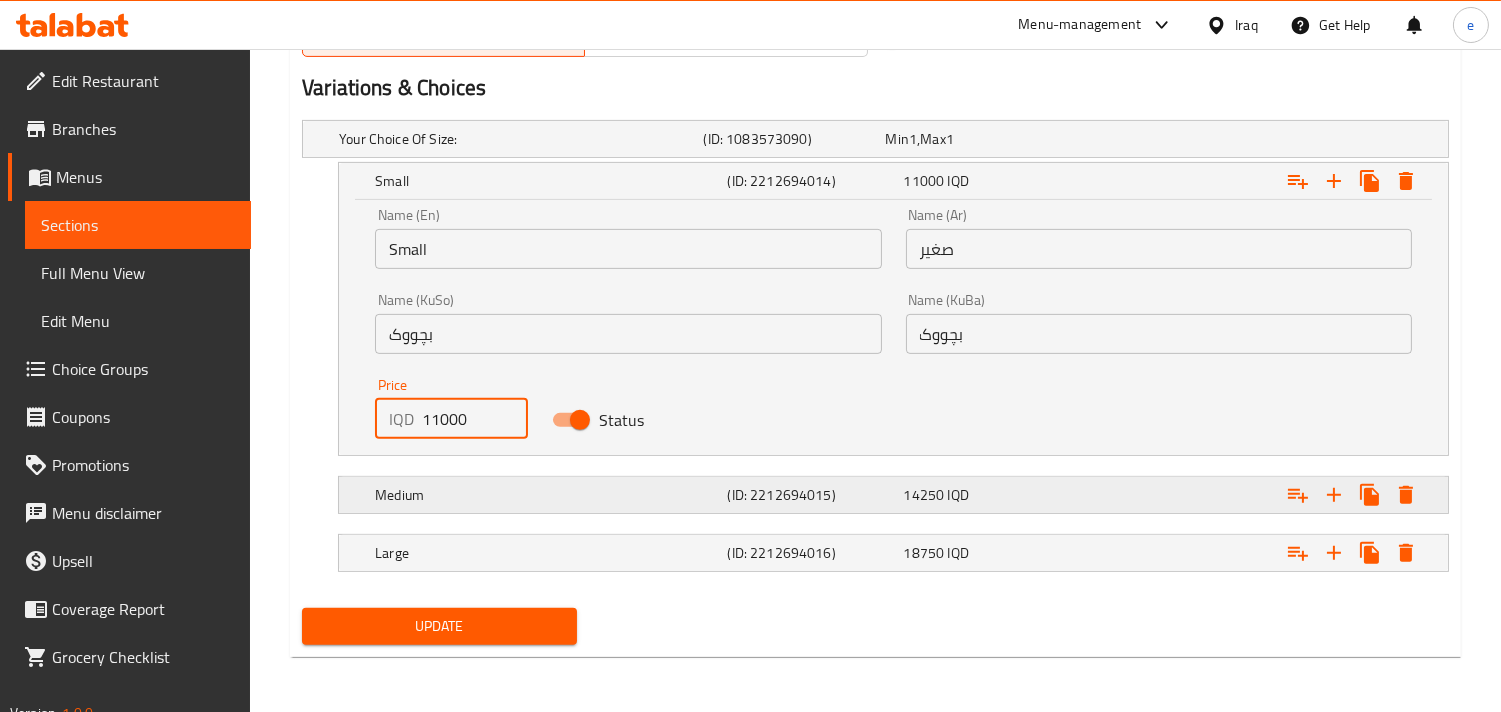 click on "(ID: 2212694015)" at bounding box center (790, 139) 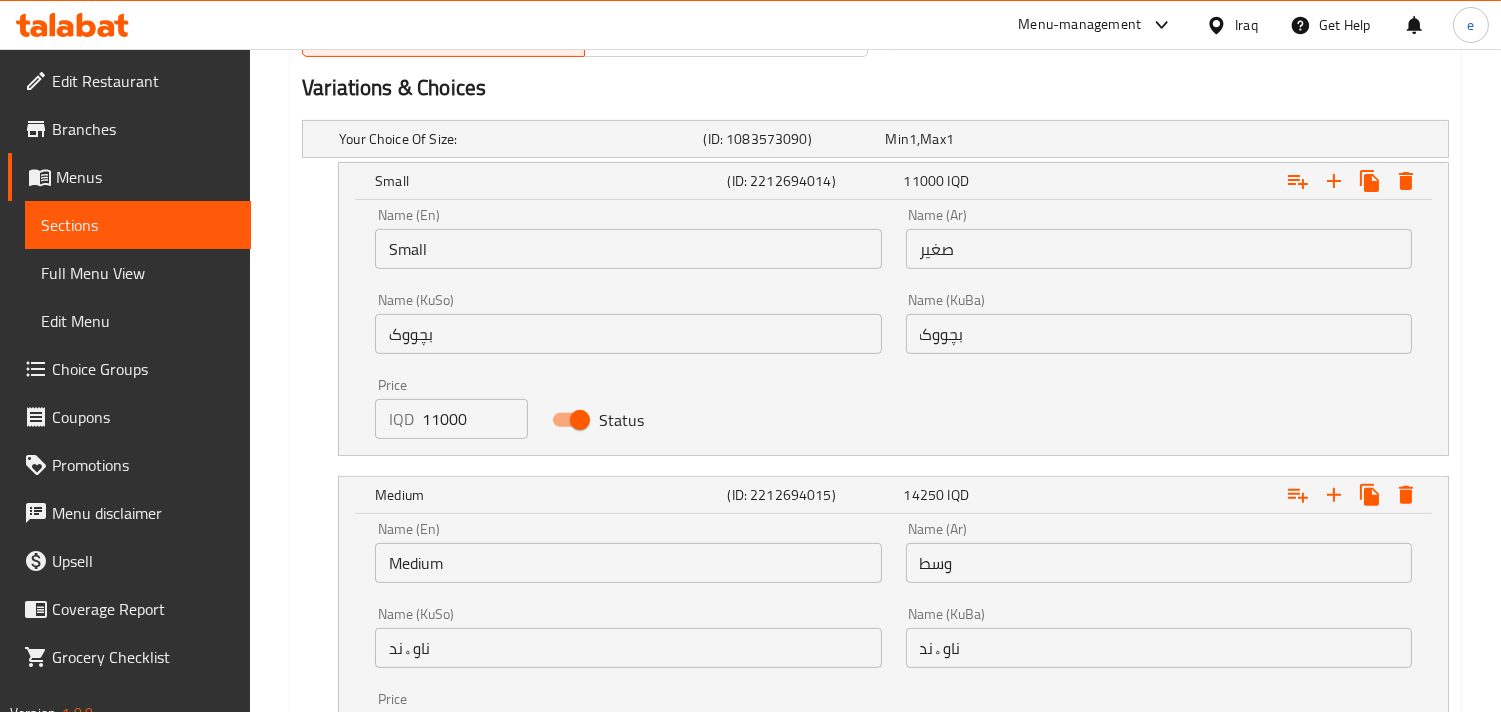 scroll, scrollTop: 1541, scrollLeft: 0, axis: vertical 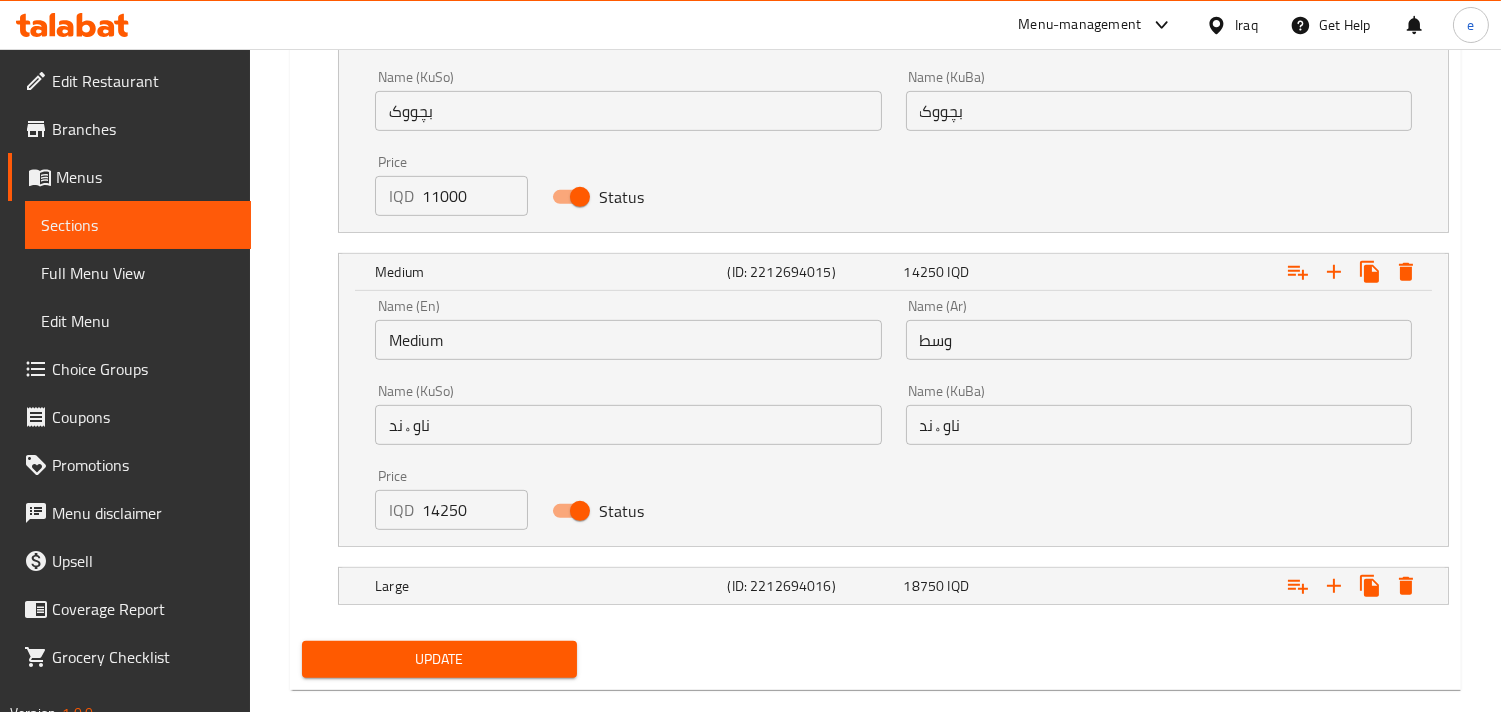 click on "14250" at bounding box center (475, 510) 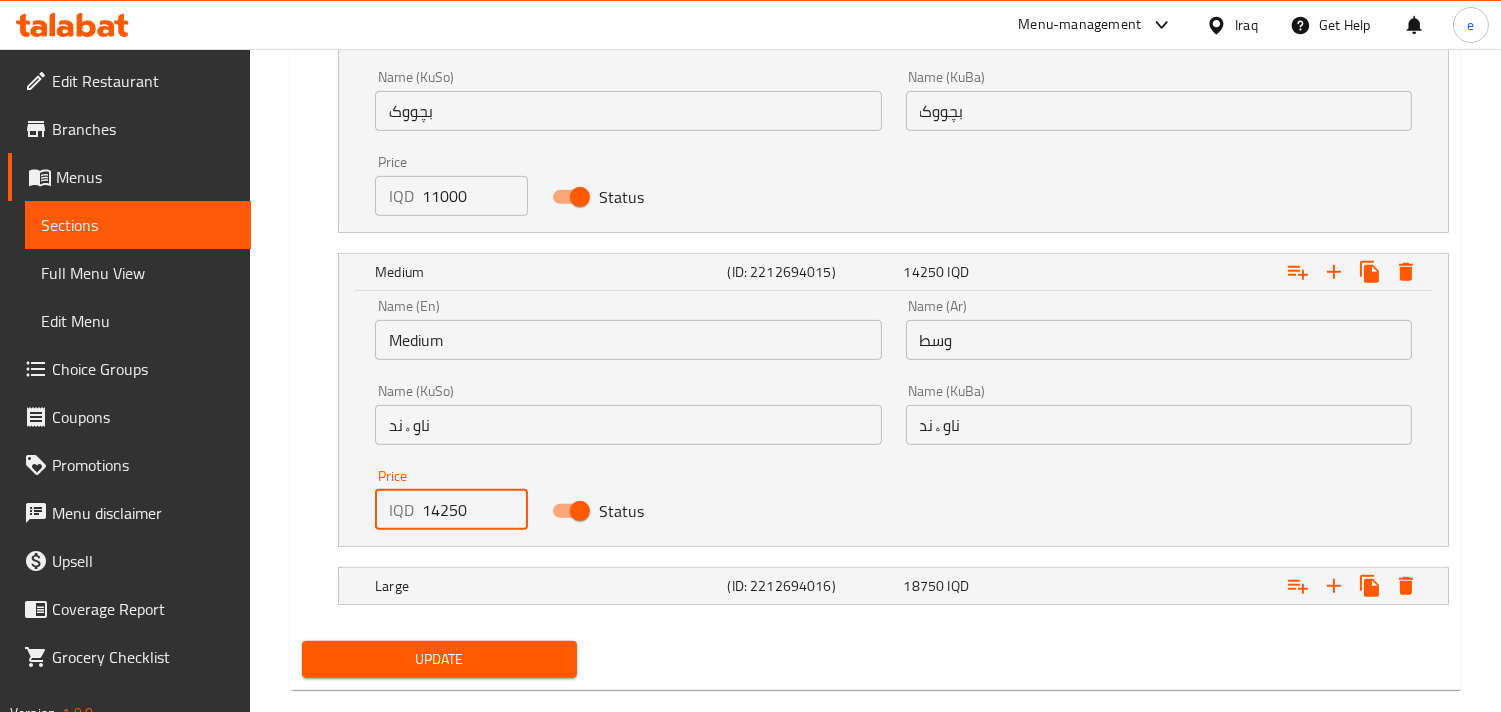 click on "14250" at bounding box center [475, 510] 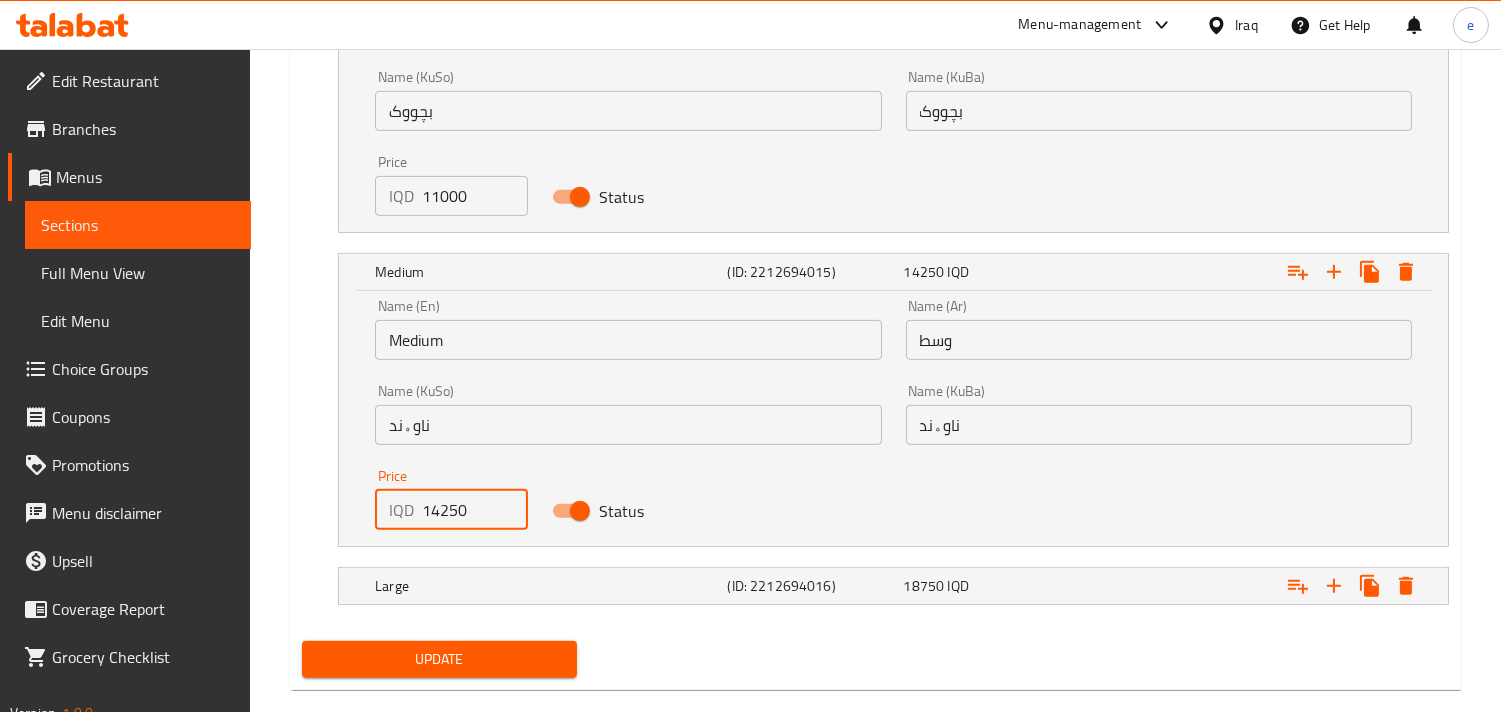scroll, scrollTop: 1574, scrollLeft: 0, axis: vertical 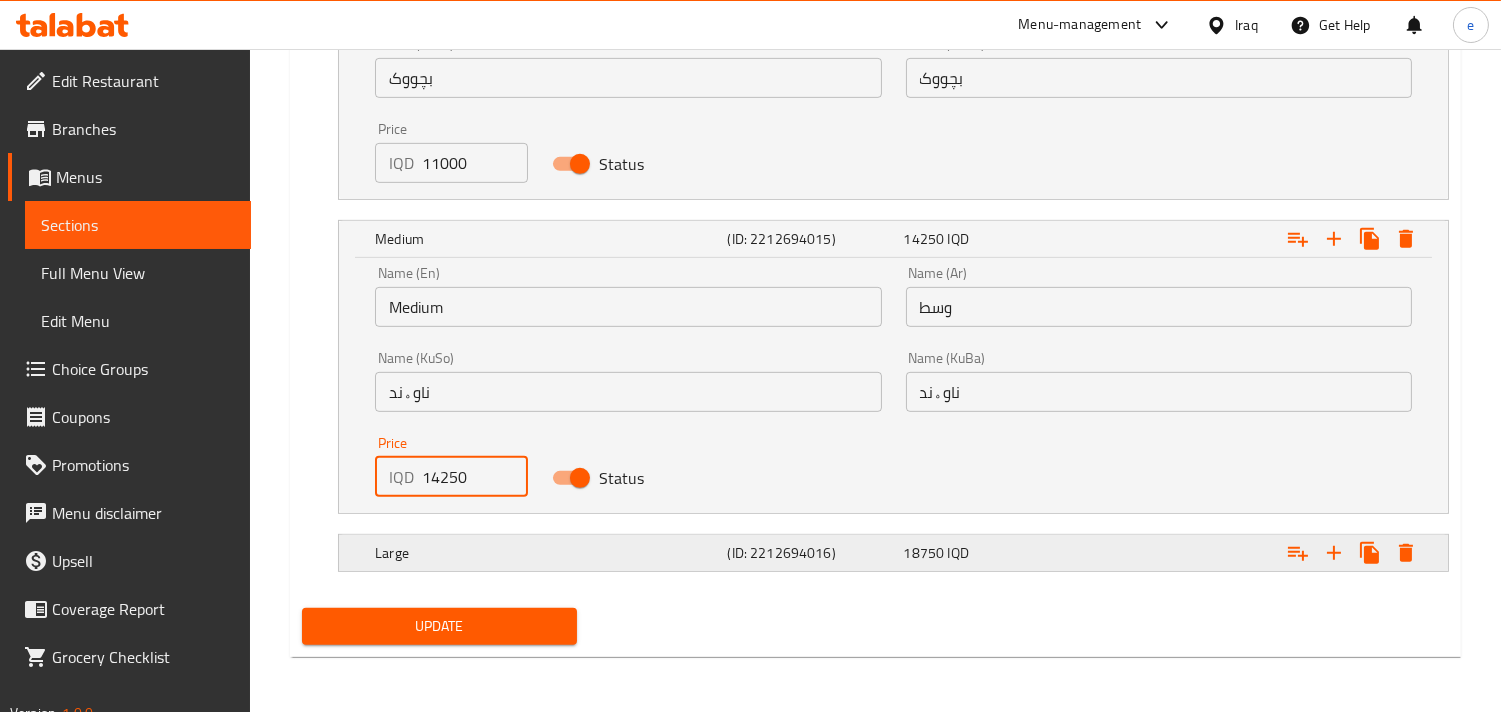 click on "(ID: 2212694016)" at bounding box center [790, -117] 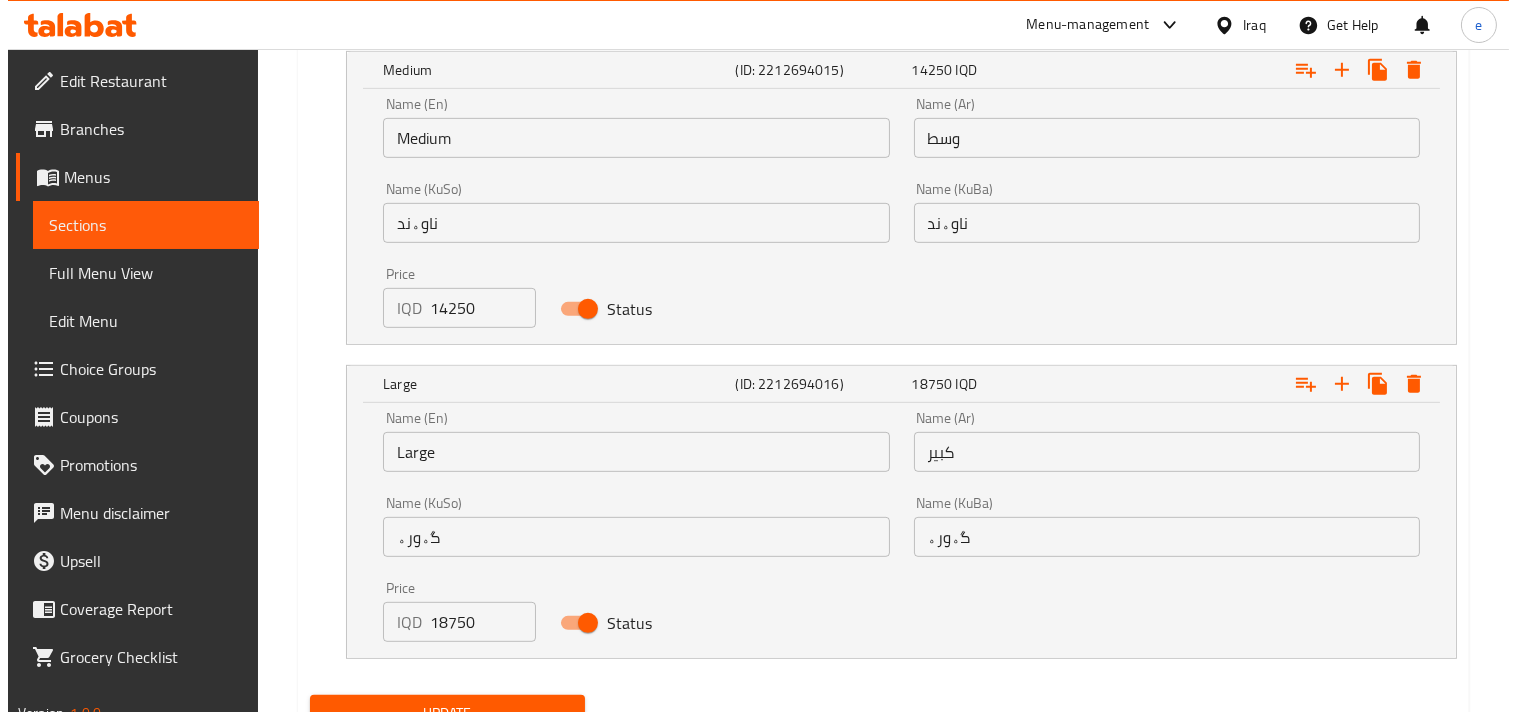 scroll, scrollTop: 1796, scrollLeft: 0, axis: vertical 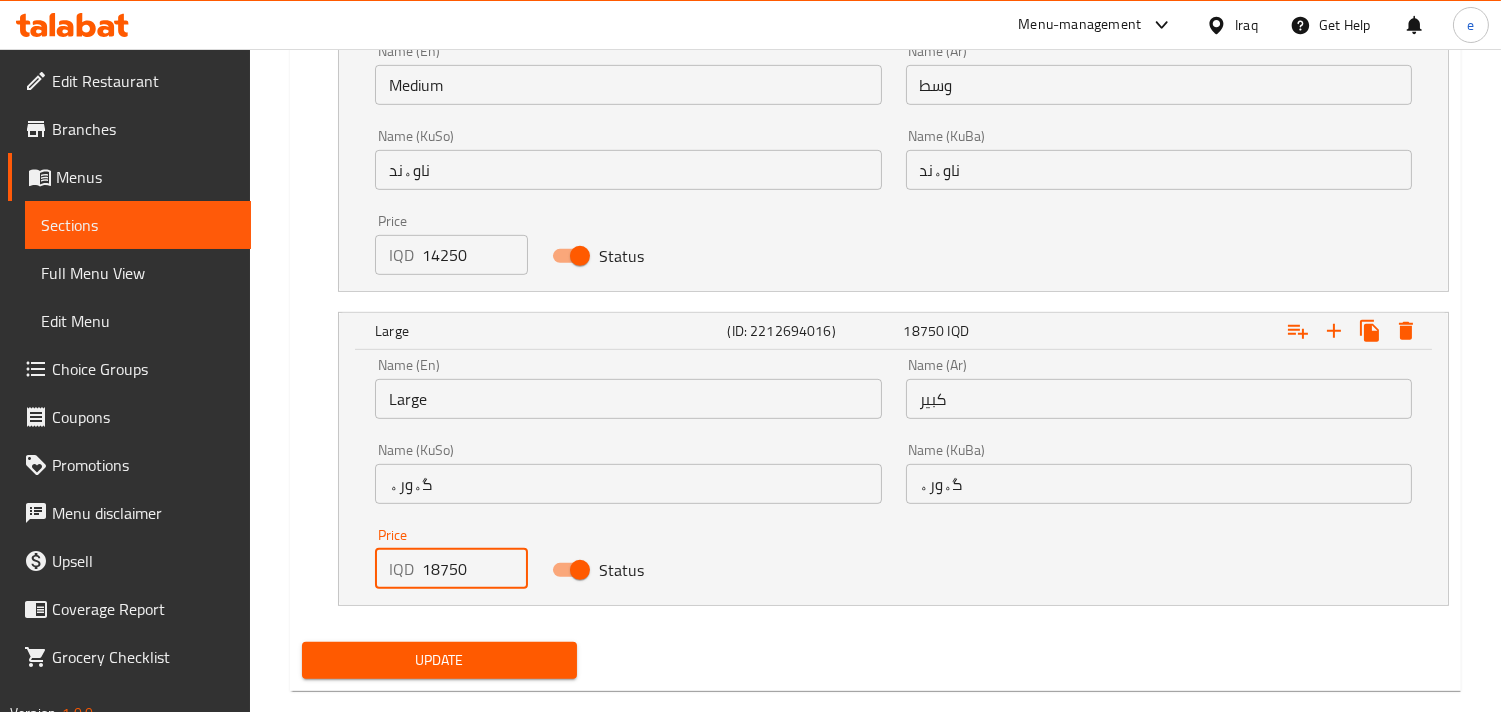 click on "18750" at bounding box center [475, 569] 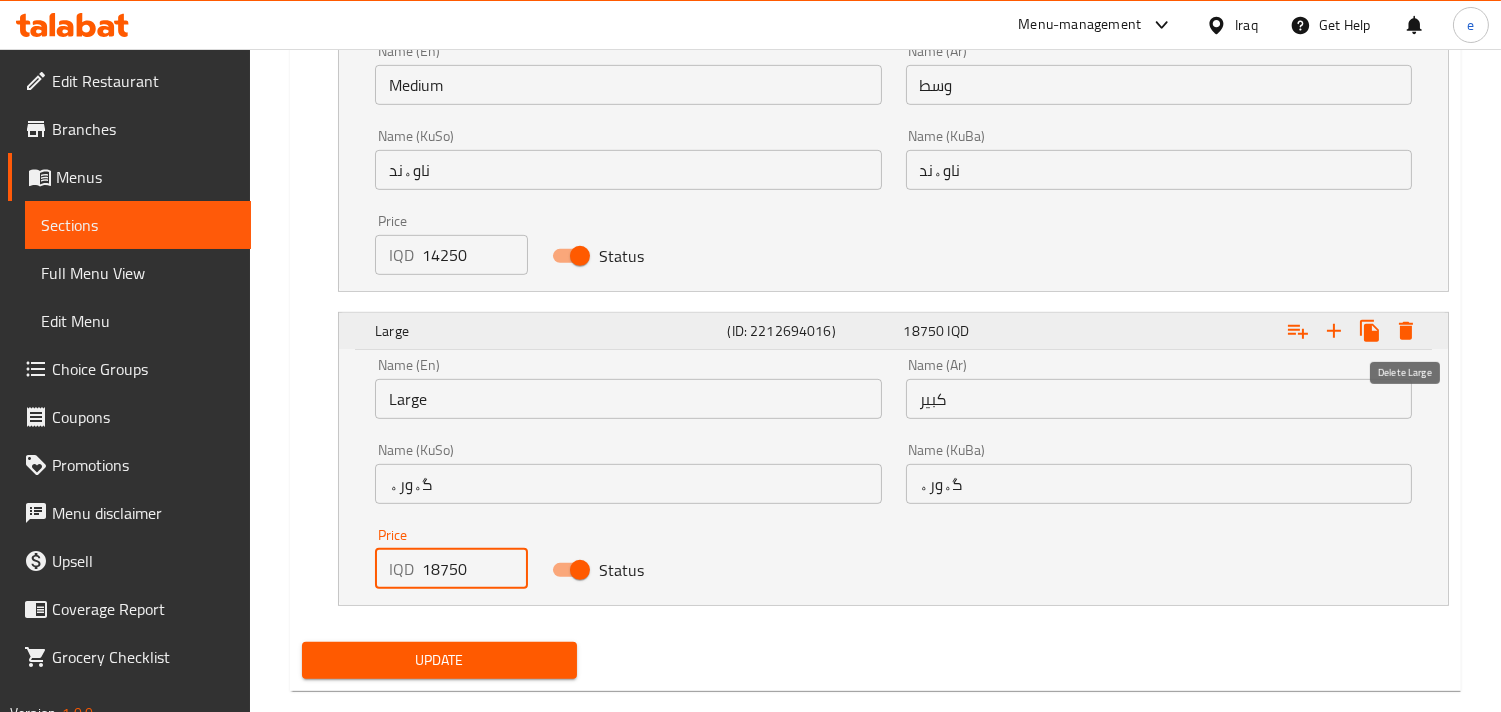 click 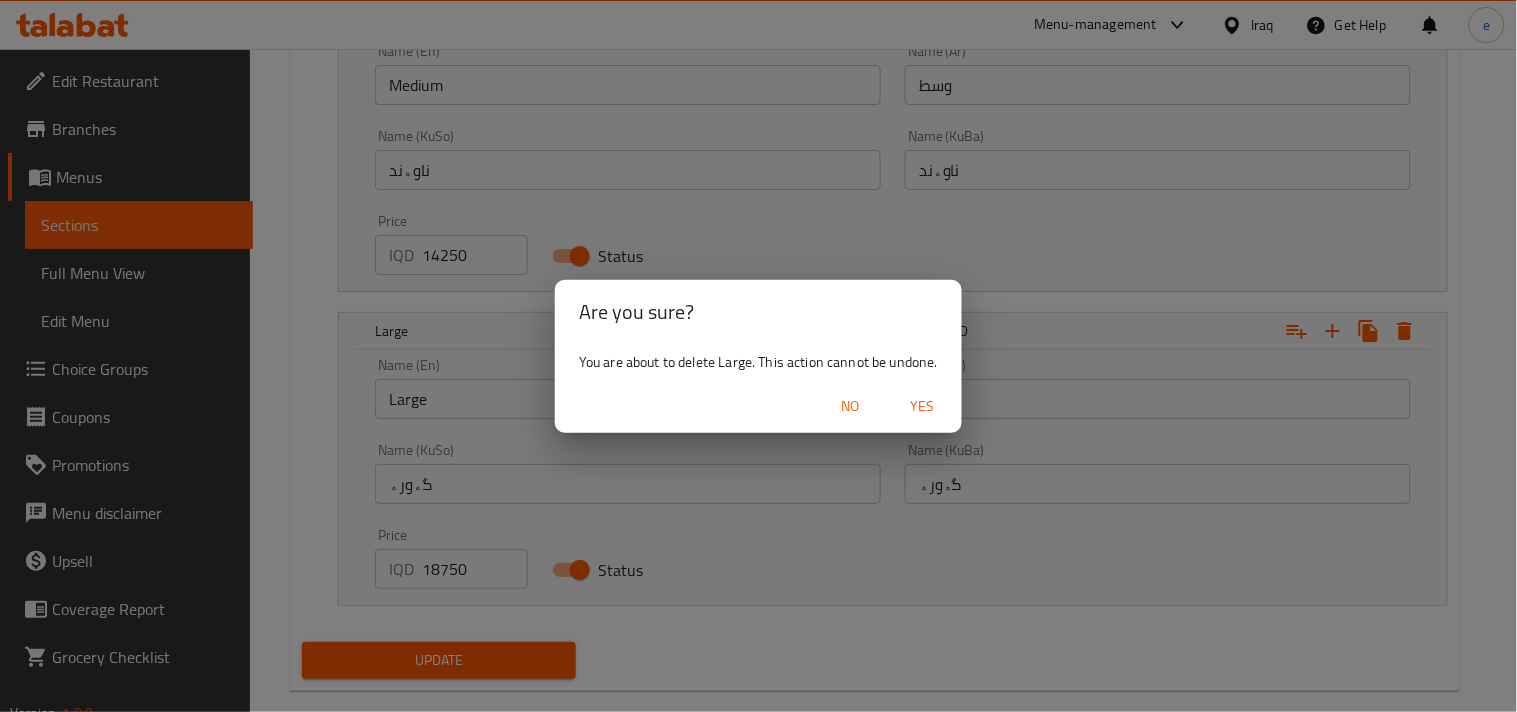 click on "Yes" at bounding box center (922, 406) 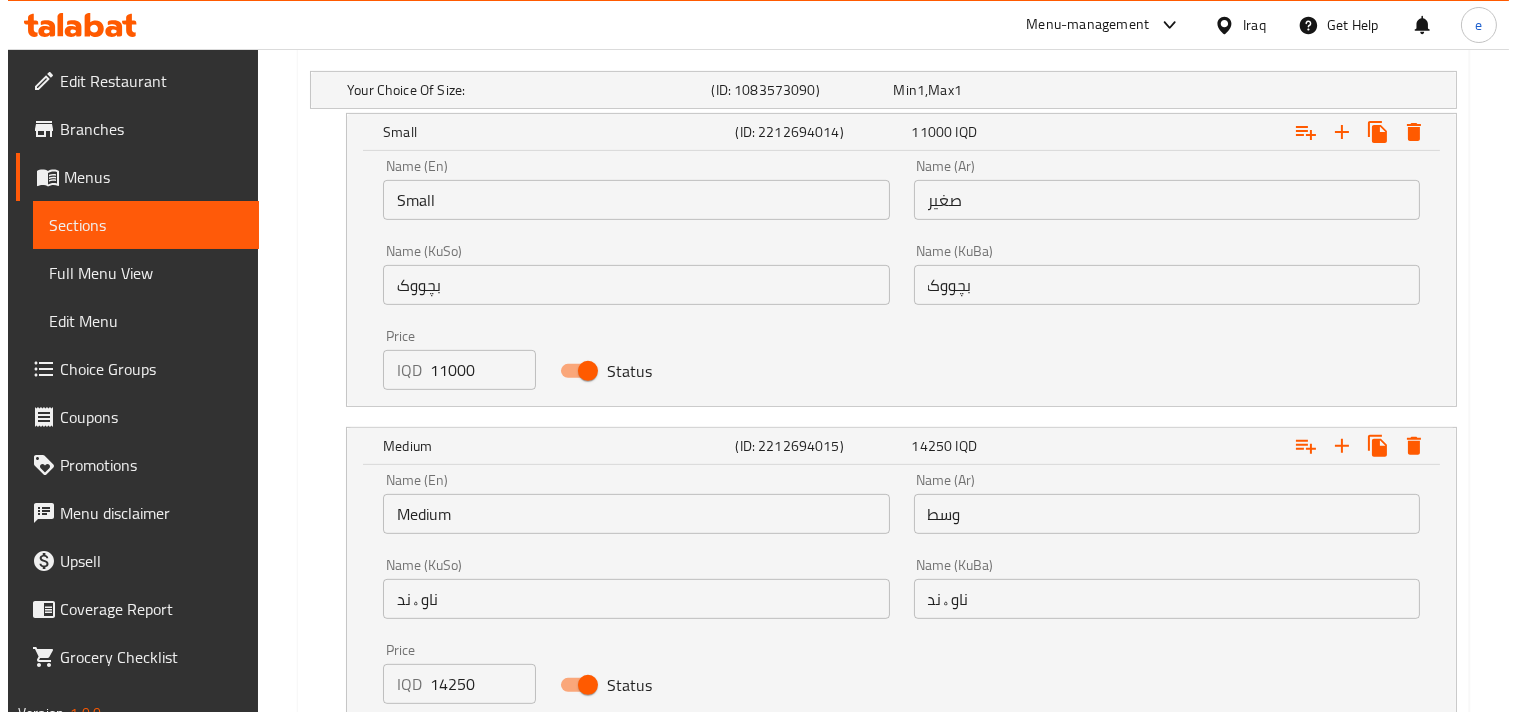 scroll, scrollTop: 1293, scrollLeft: 0, axis: vertical 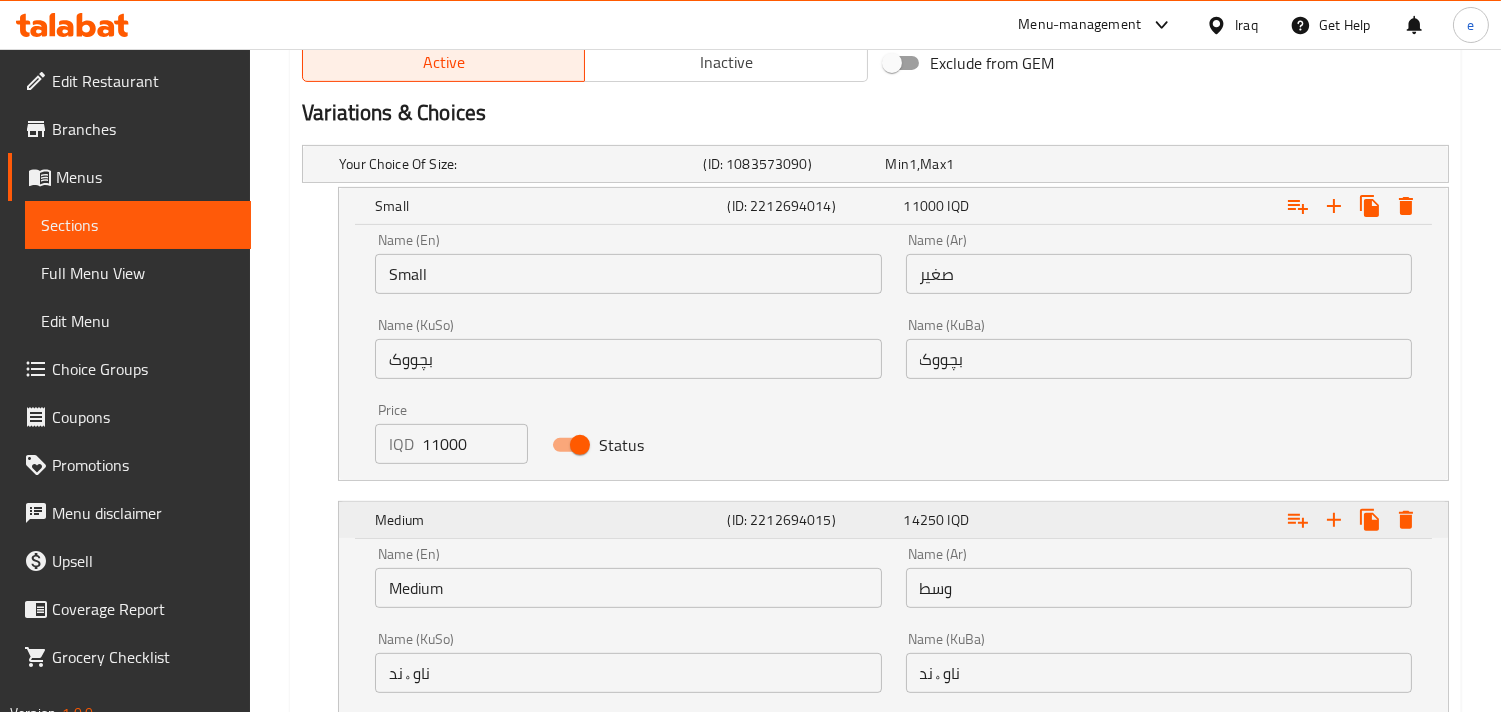 click 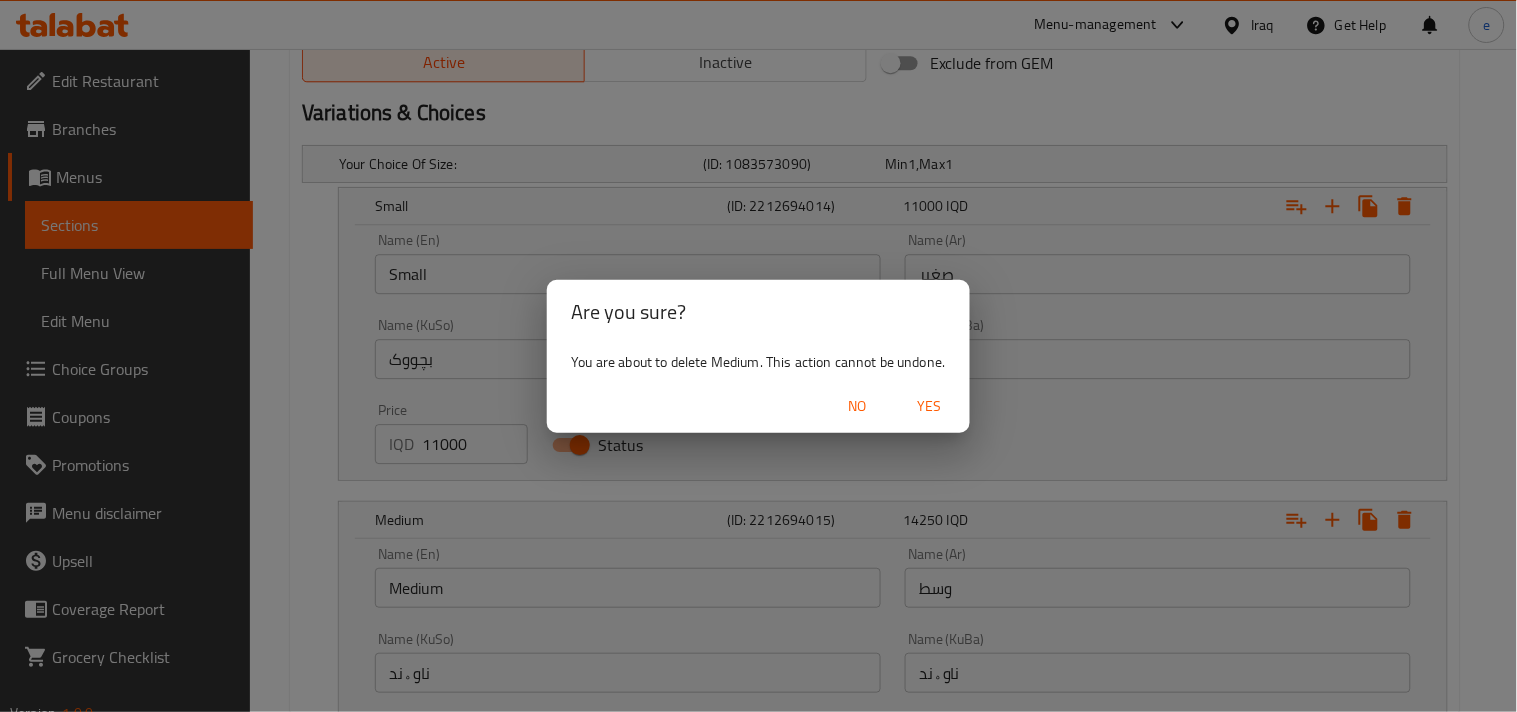 click on "Yes" at bounding box center [930, 406] 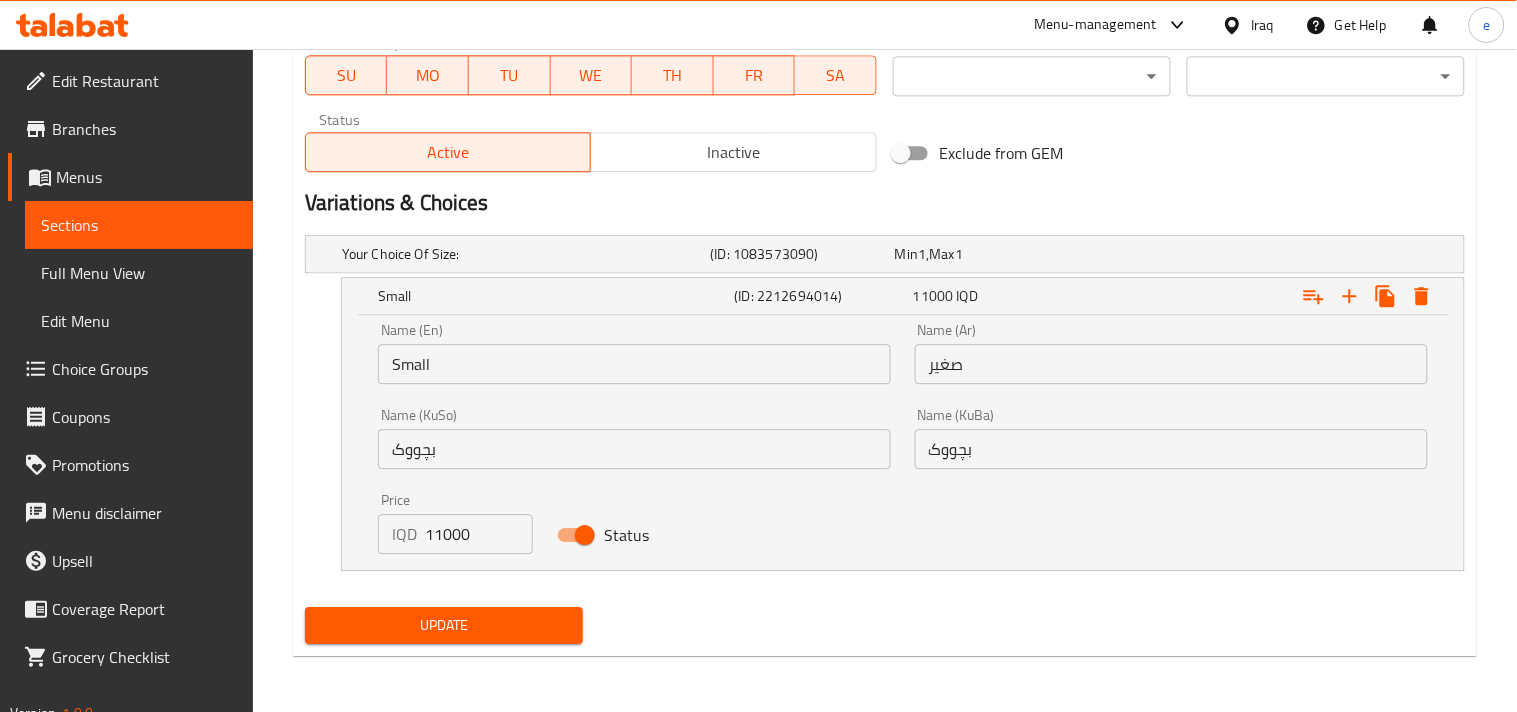scroll, scrollTop: 1202, scrollLeft: 0, axis: vertical 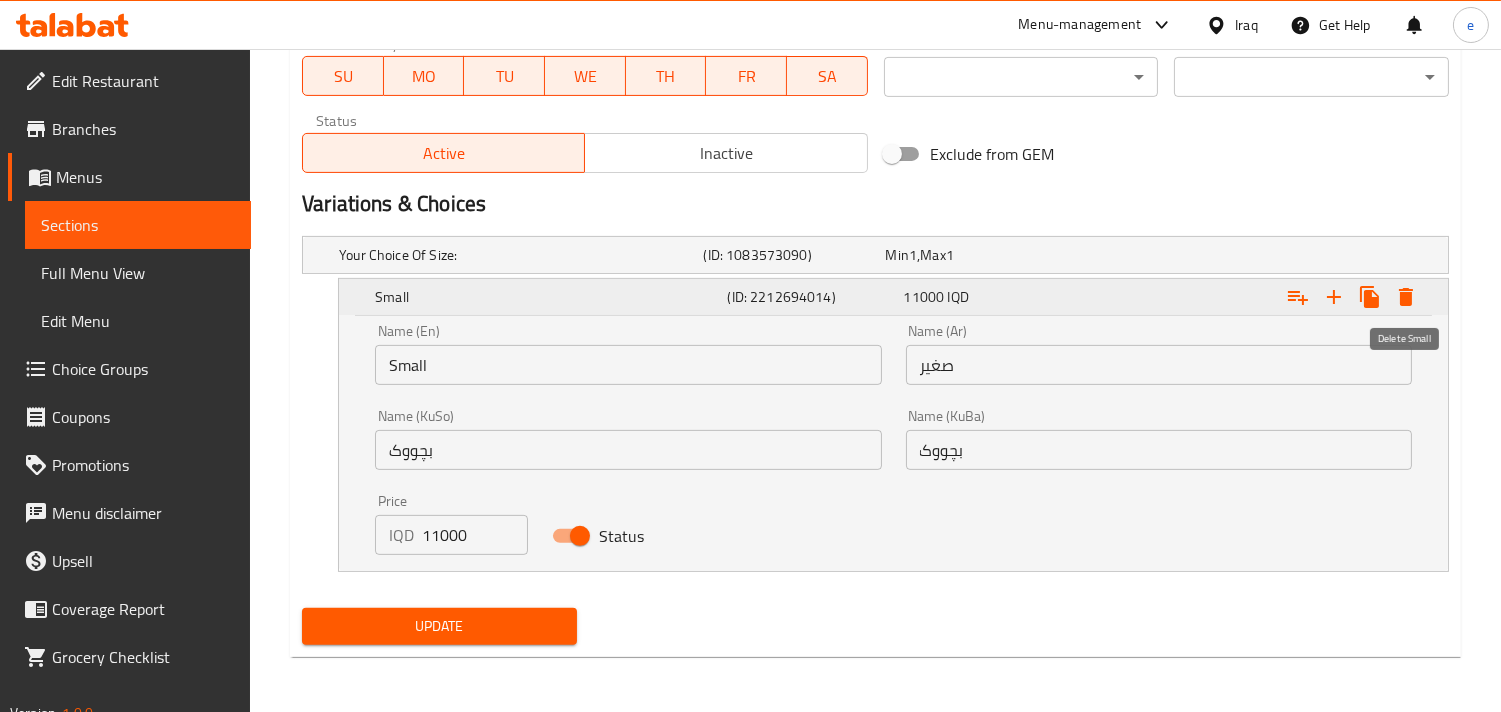 click 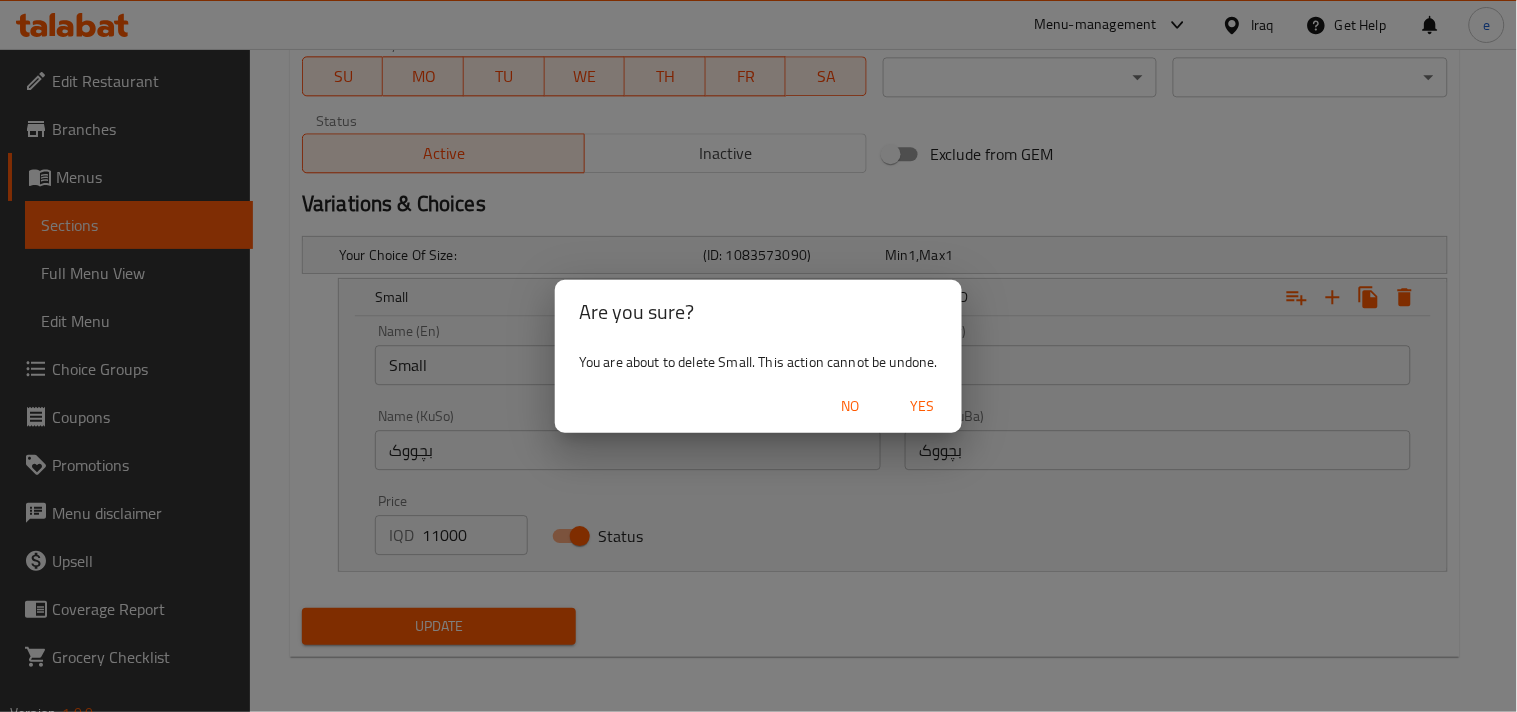 click on "Yes" at bounding box center [922, 406] 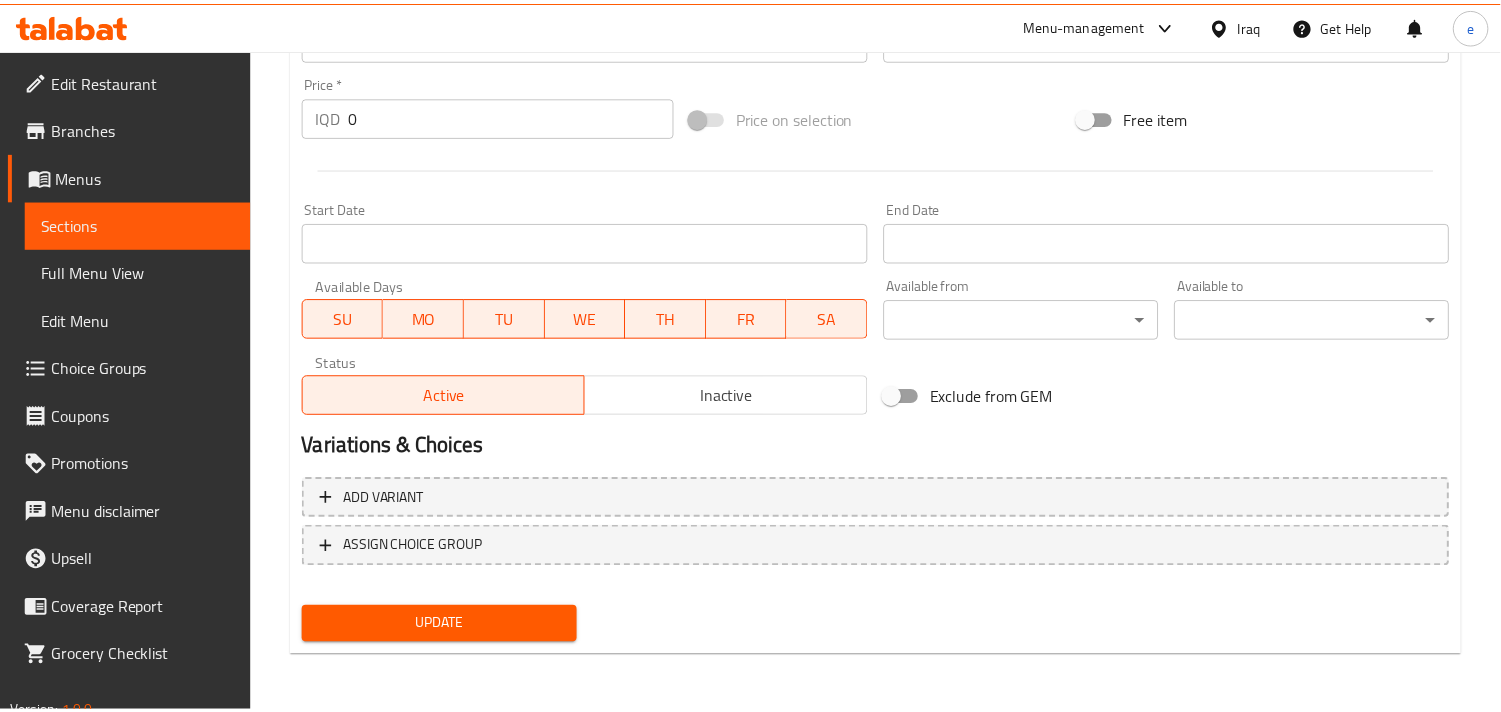 scroll, scrollTop: 956, scrollLeft: 0, axis: vertical 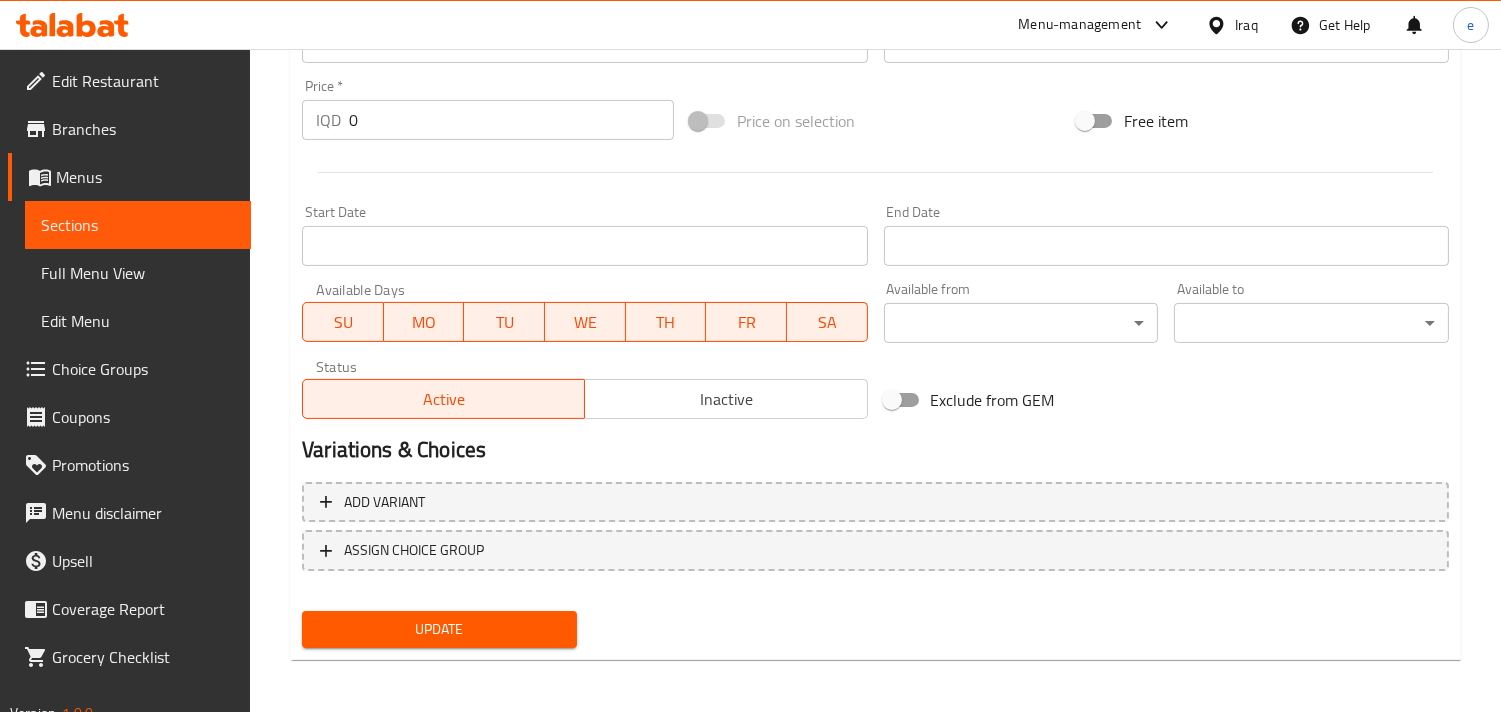 click on "Sections" at bounding box center (138, 225) 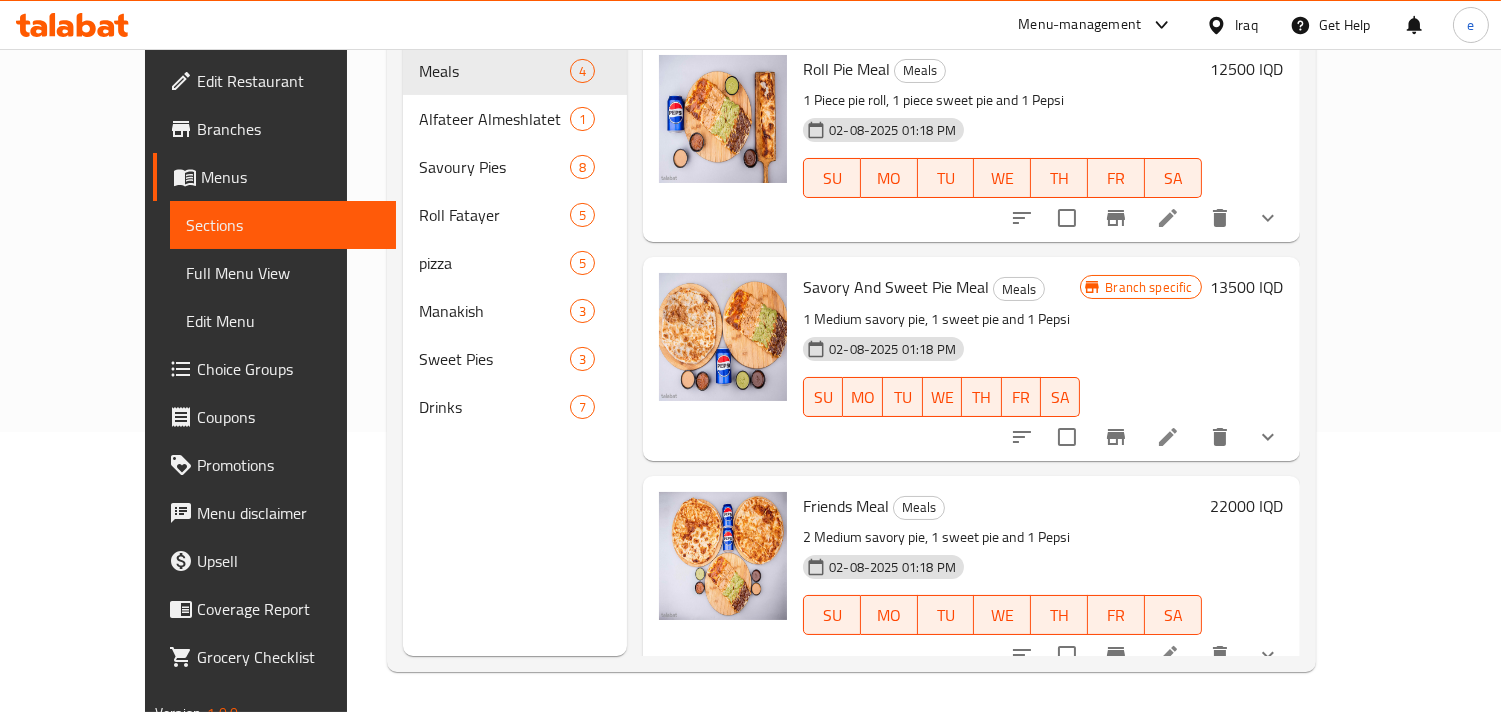 scroll, scrollTop: 280, scrollLeft: 0, axis: vertical 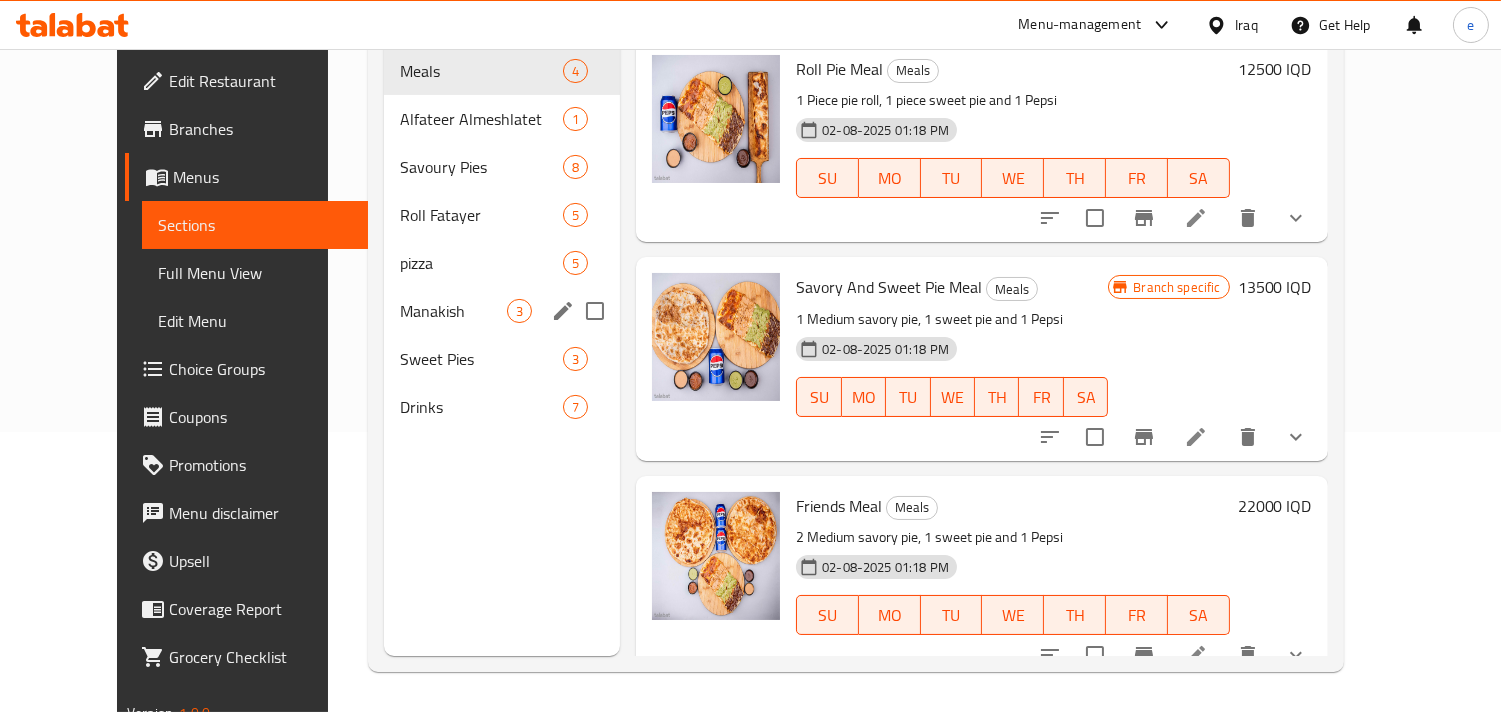 click on "pizza" at bounding box center (481, 263) 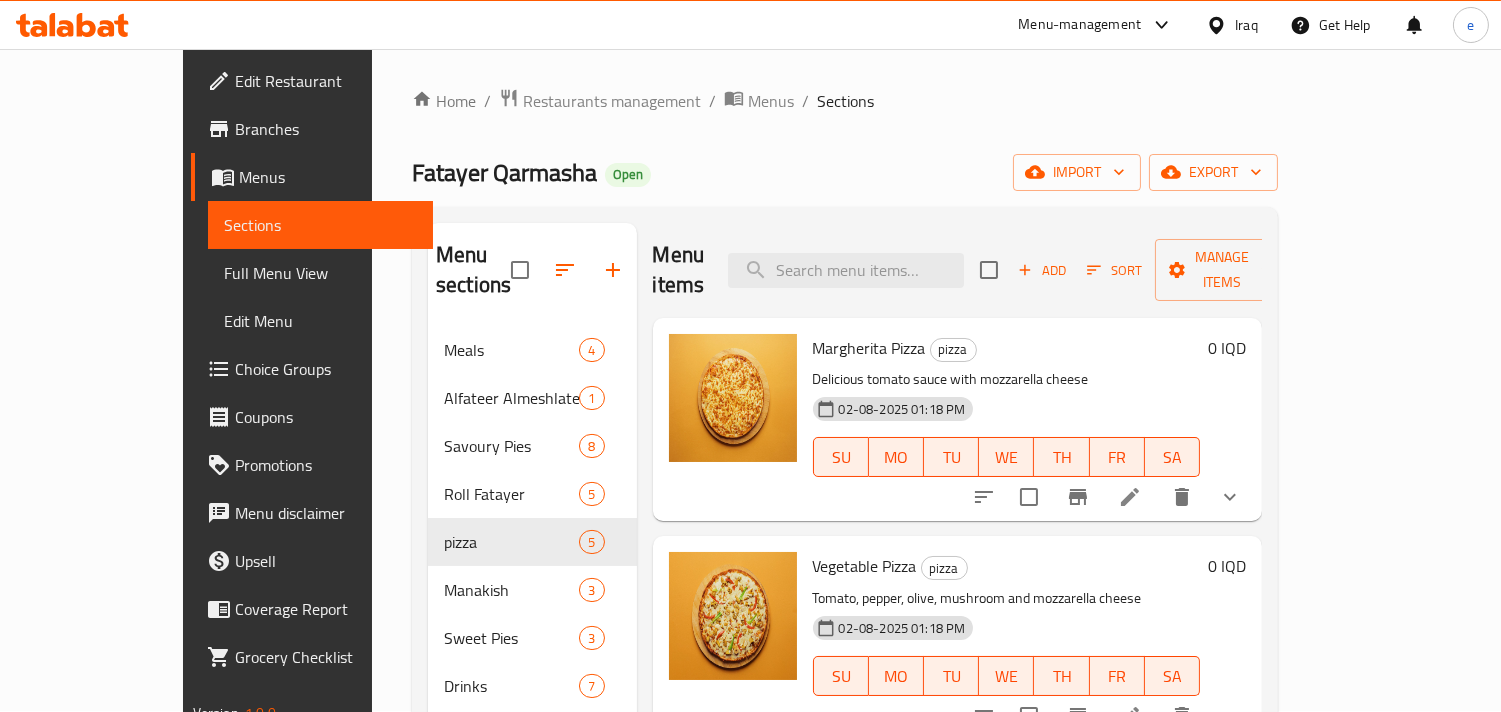 scroll, scrollTop: 0, scrollLeft: 0, axis: both 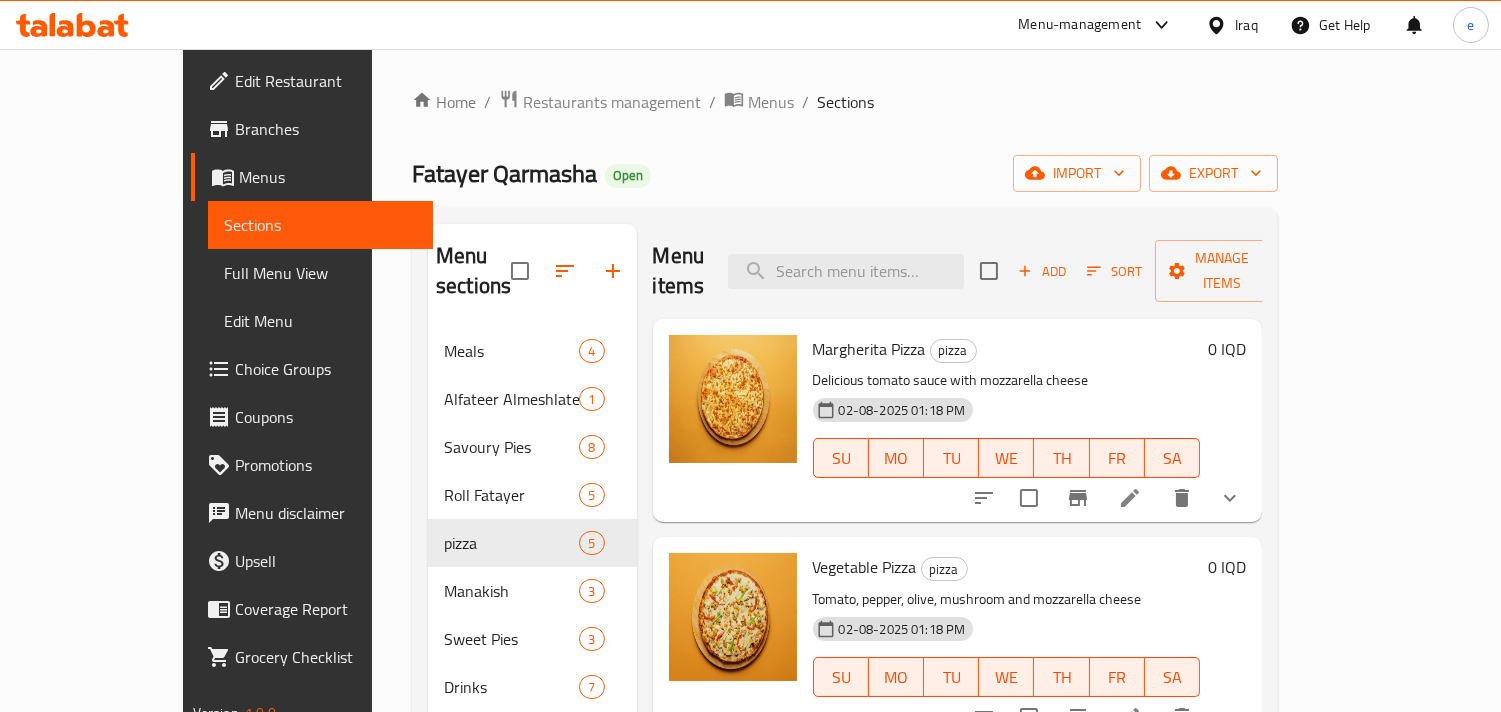 click 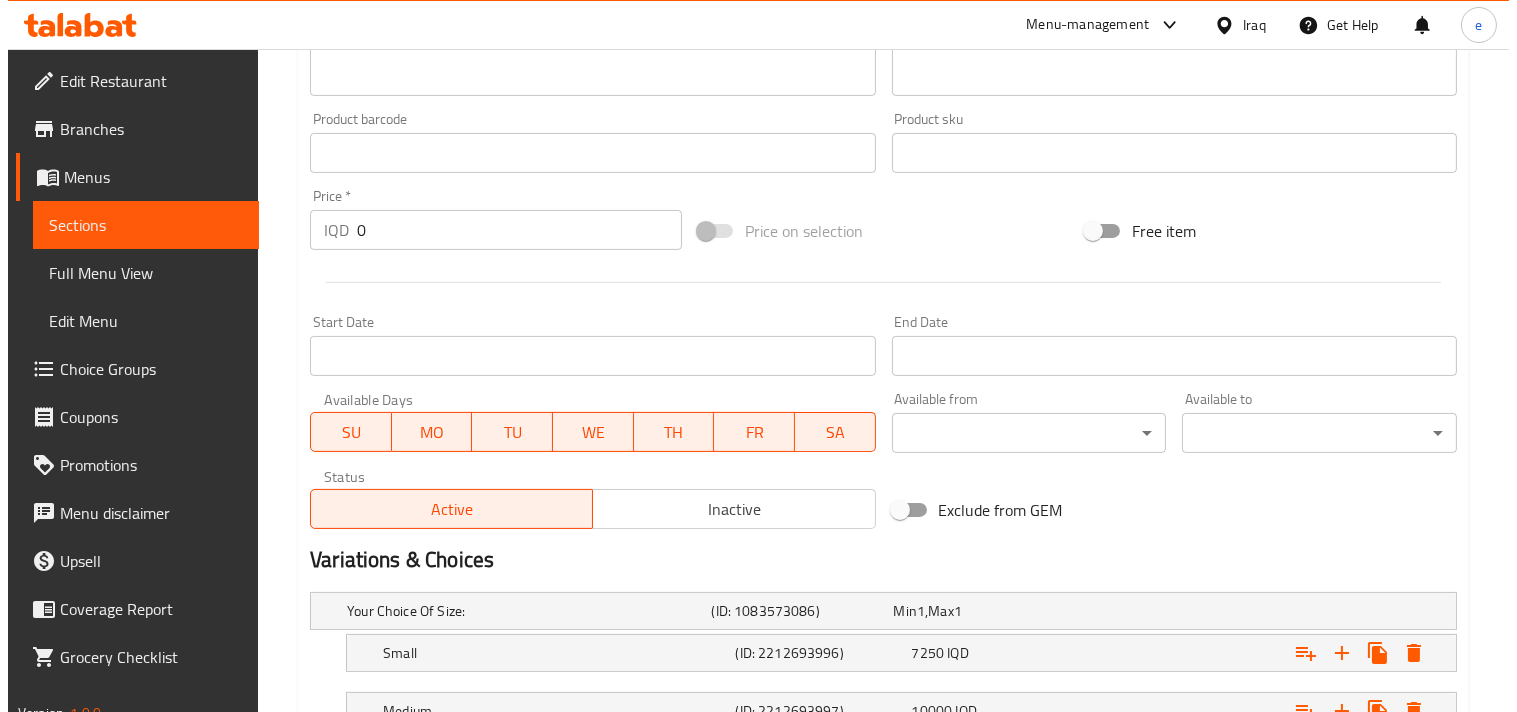 scroll, scrollTop: 1062, scrollLeft: 0, axis: vertical 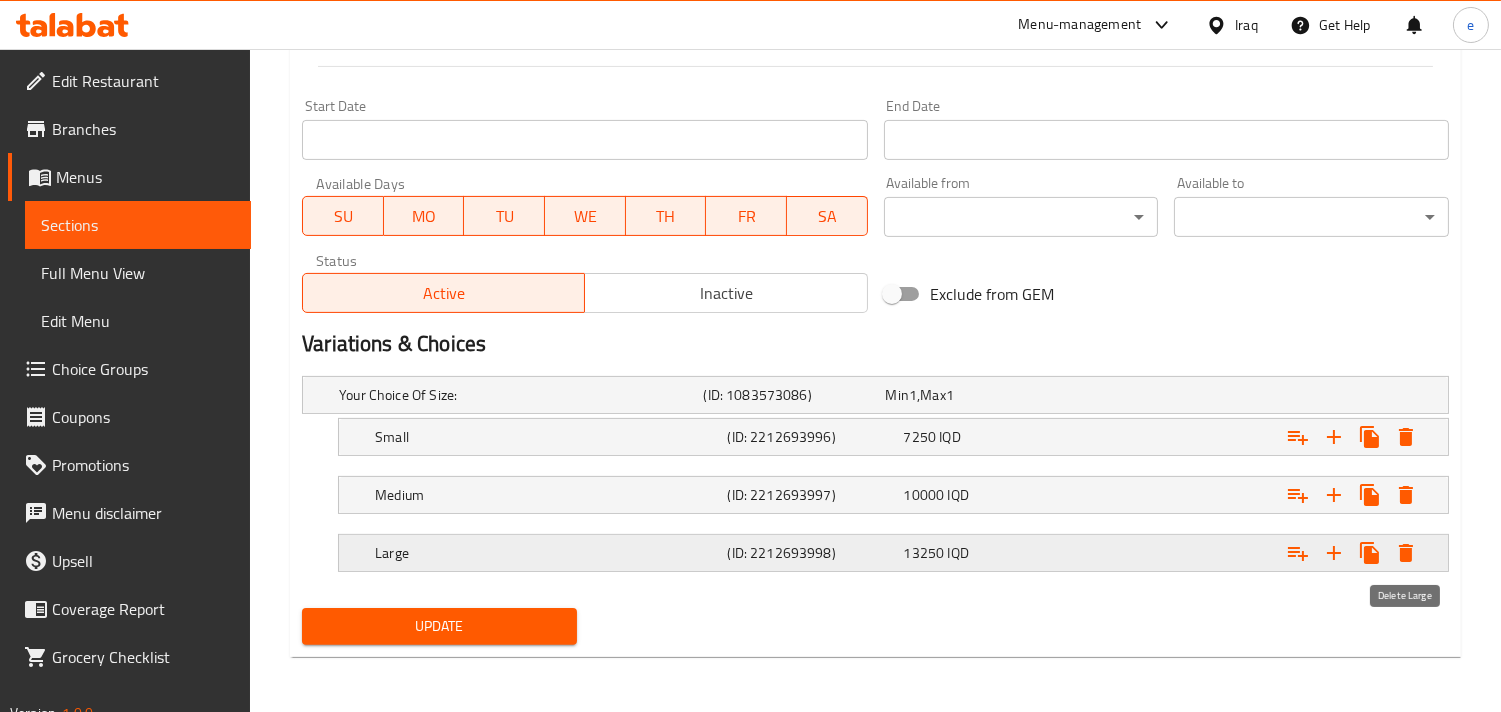 click 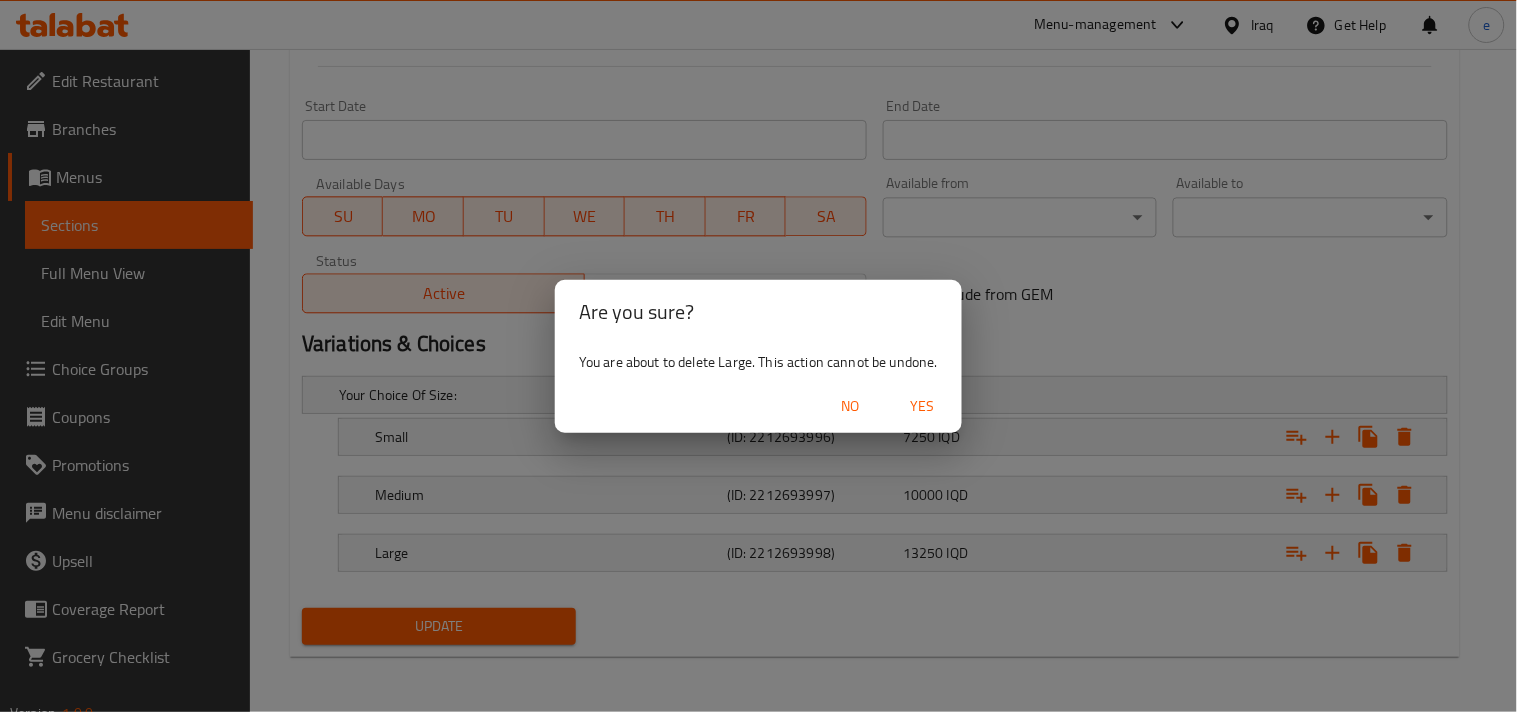 click on "Yes" at bounding box center (922, 406) 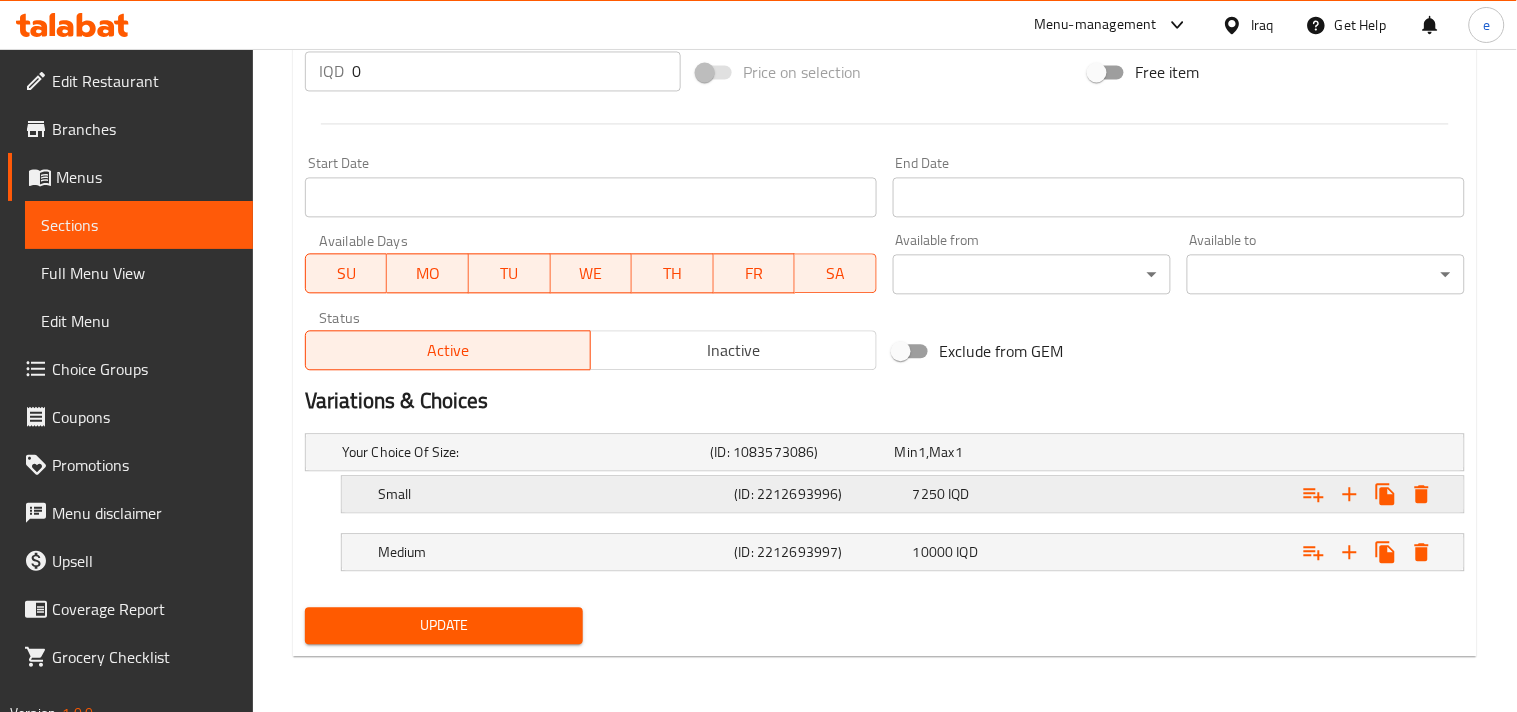 scroll, scrollTop: 1004, scrollLeft: 0, axis: vertical 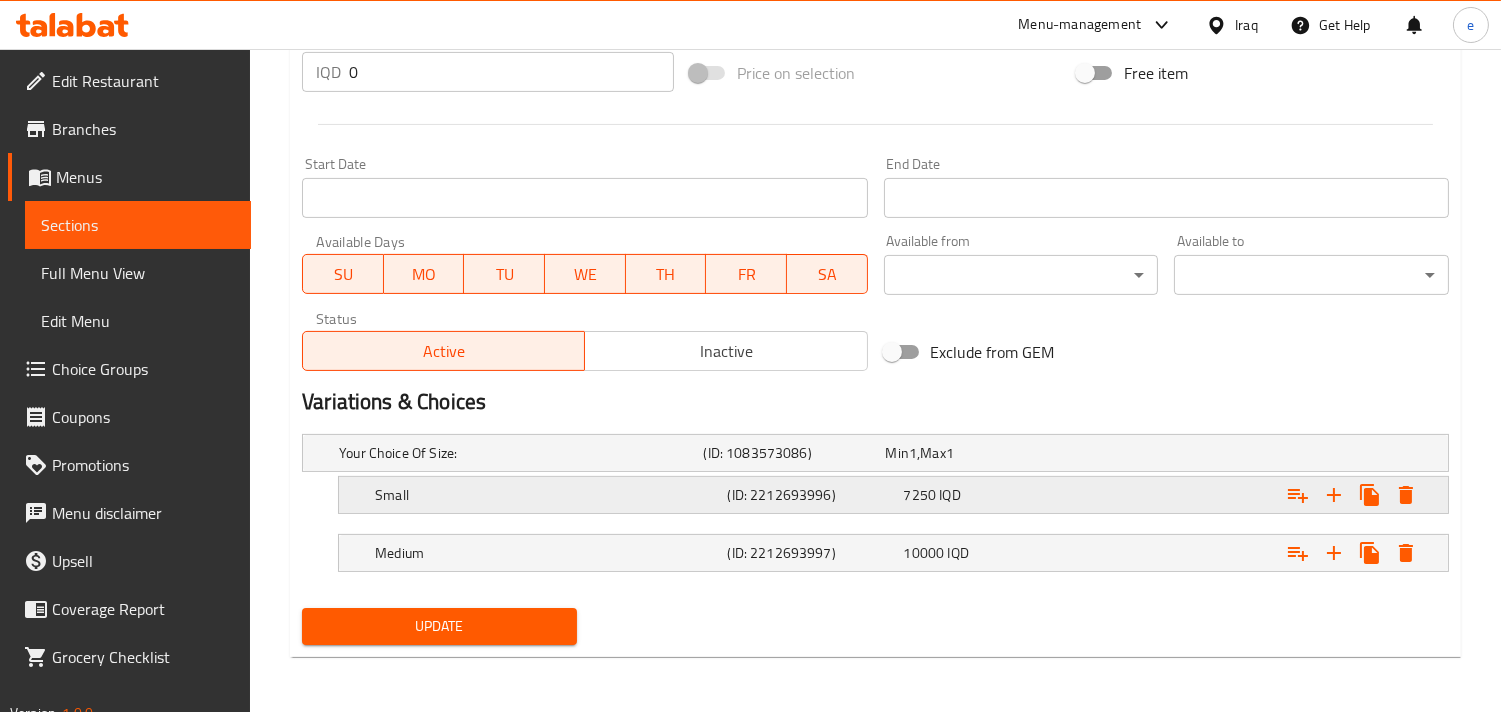 click 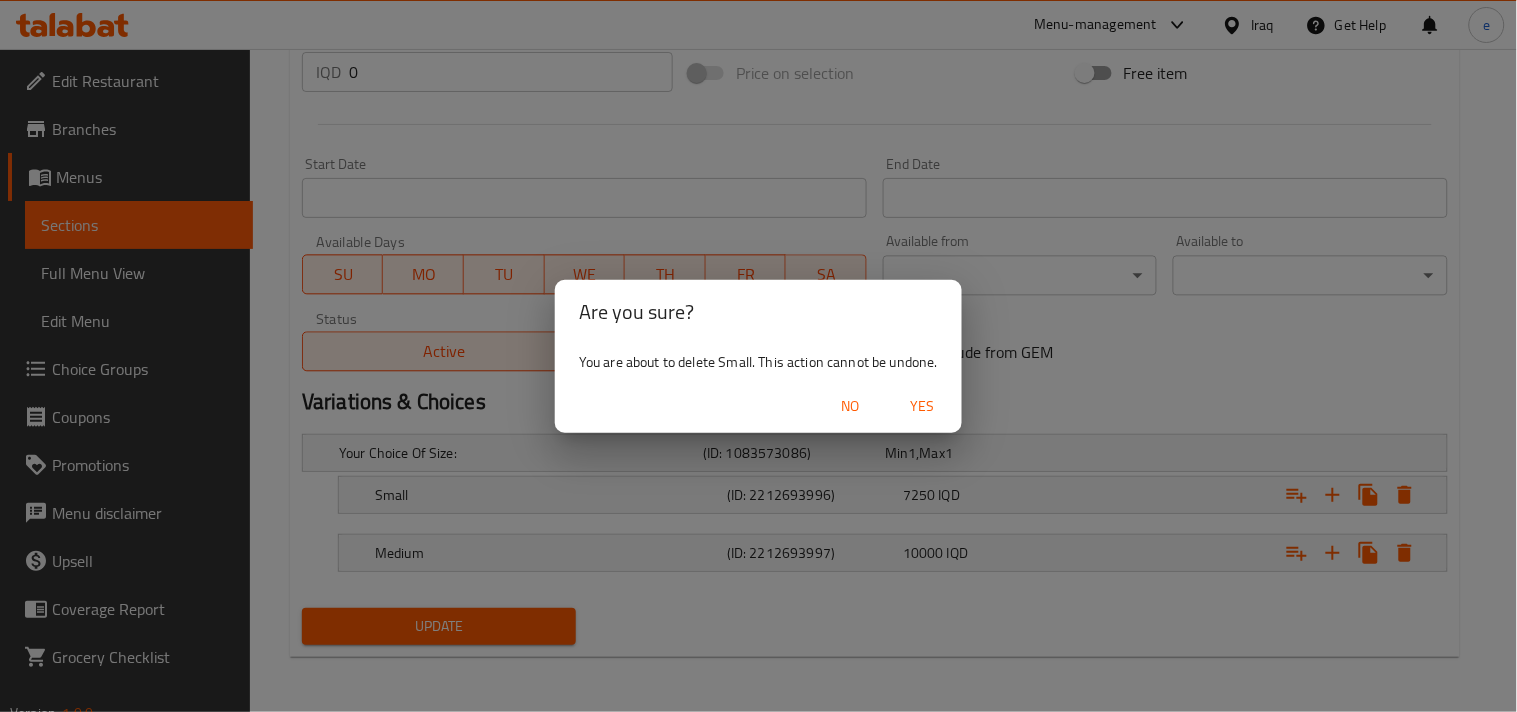 click on "Yes" at bounding box center (922, 406) 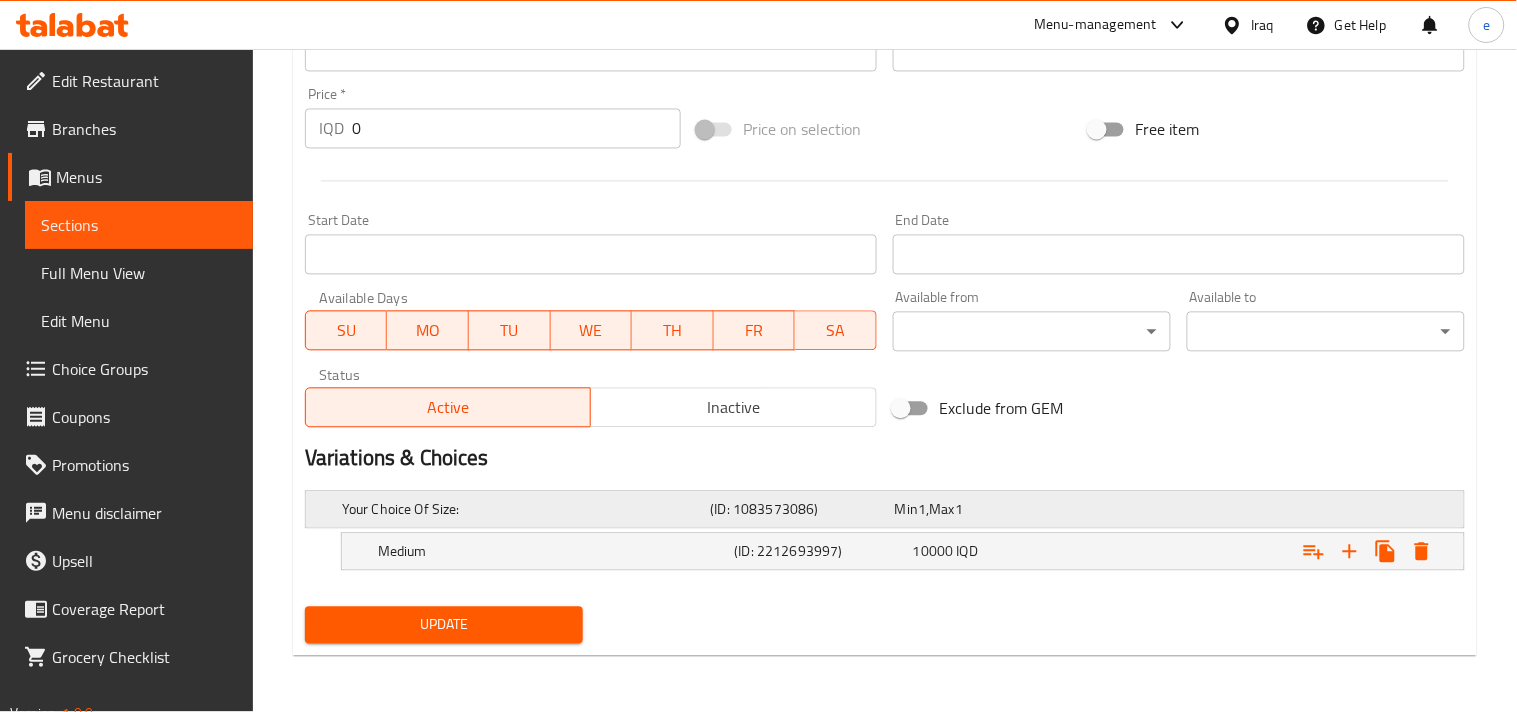 scroll, scrollTop: 946, scrollLeft: 0, axis: vertical 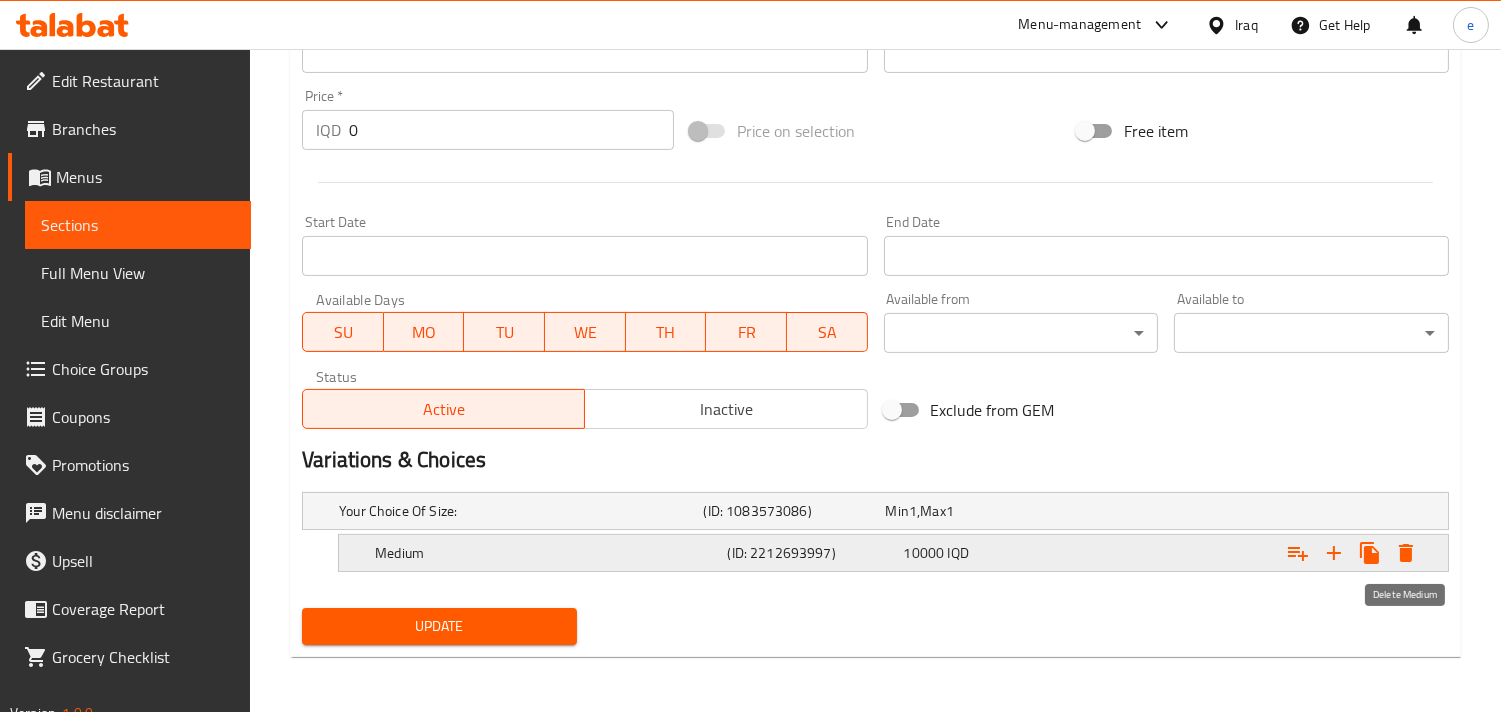 click 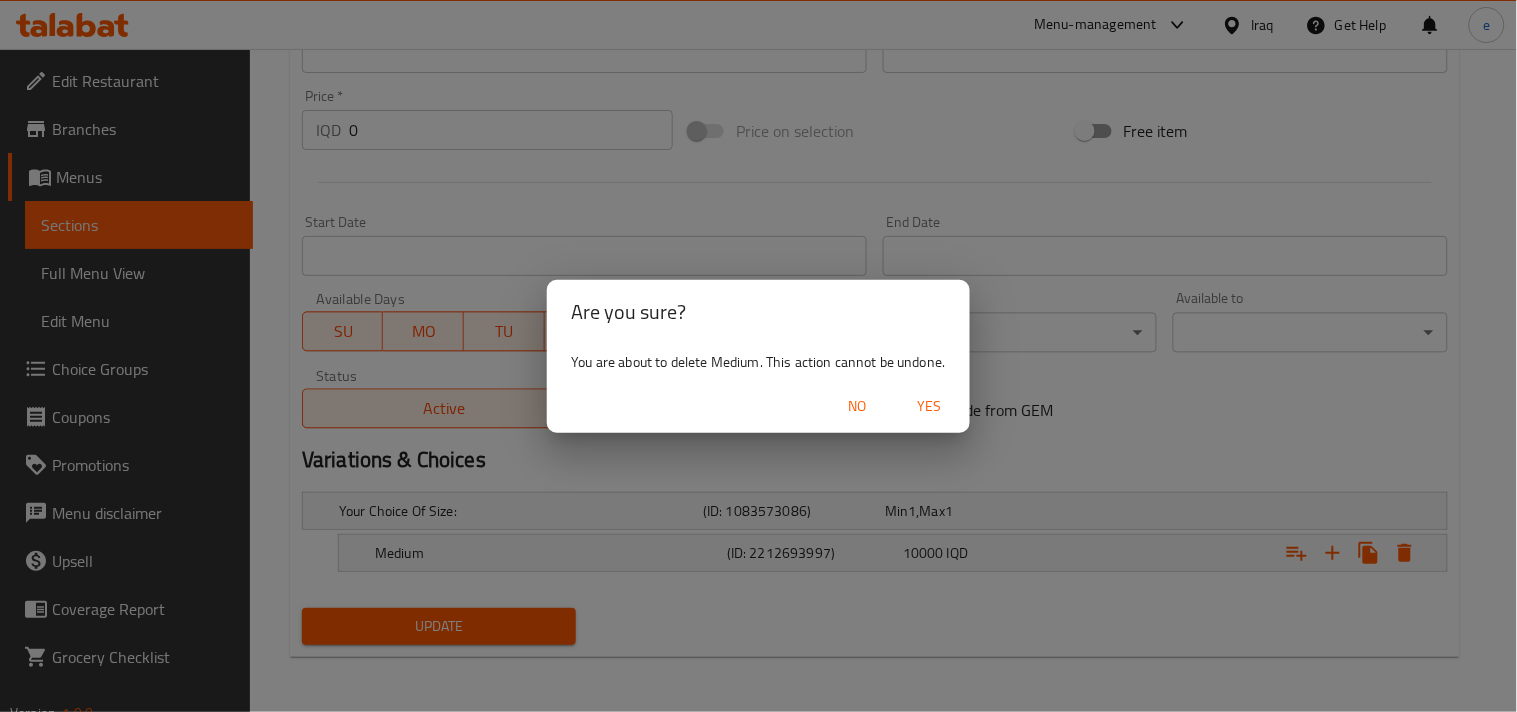 click on "Yes" at bounding box center (930, 406) 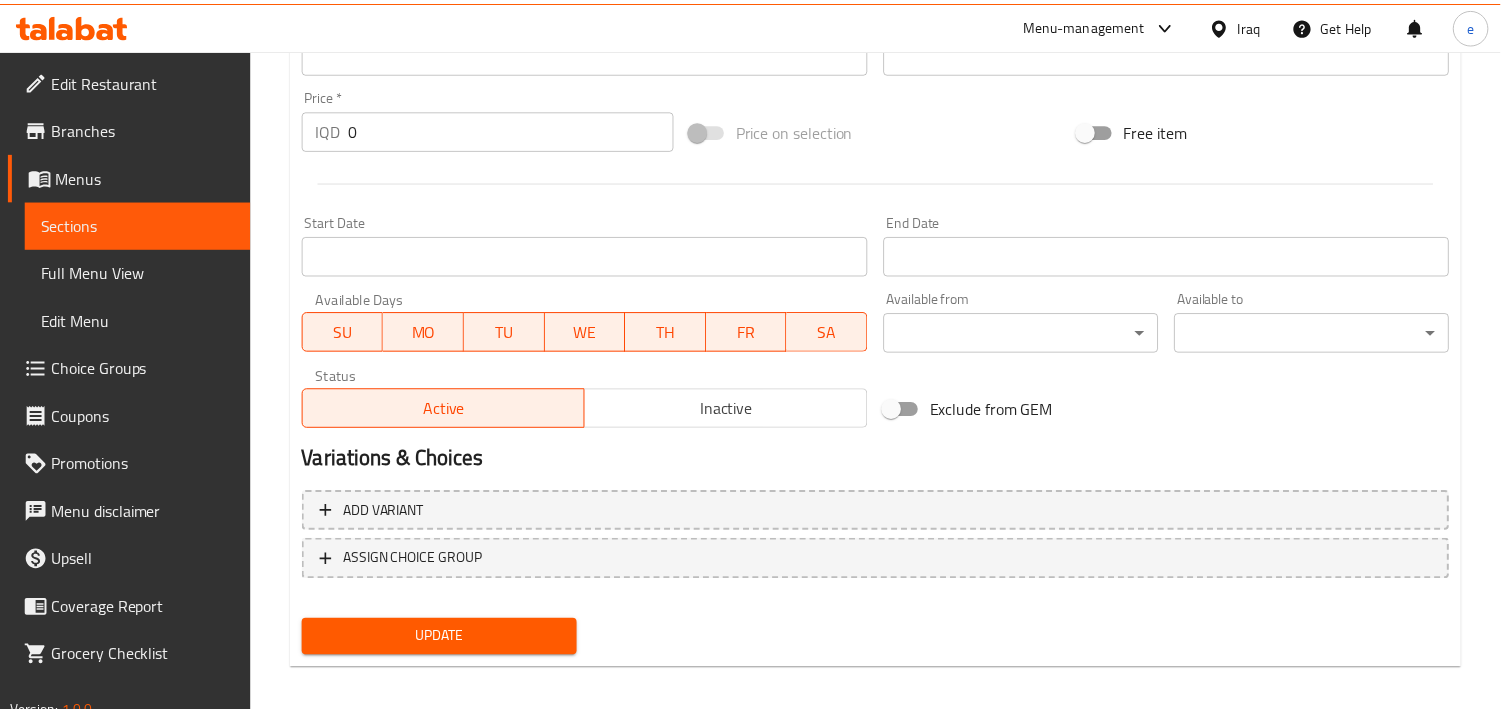 scroll, scrollTop: 940, scrollLeft: 0, axis: vertical 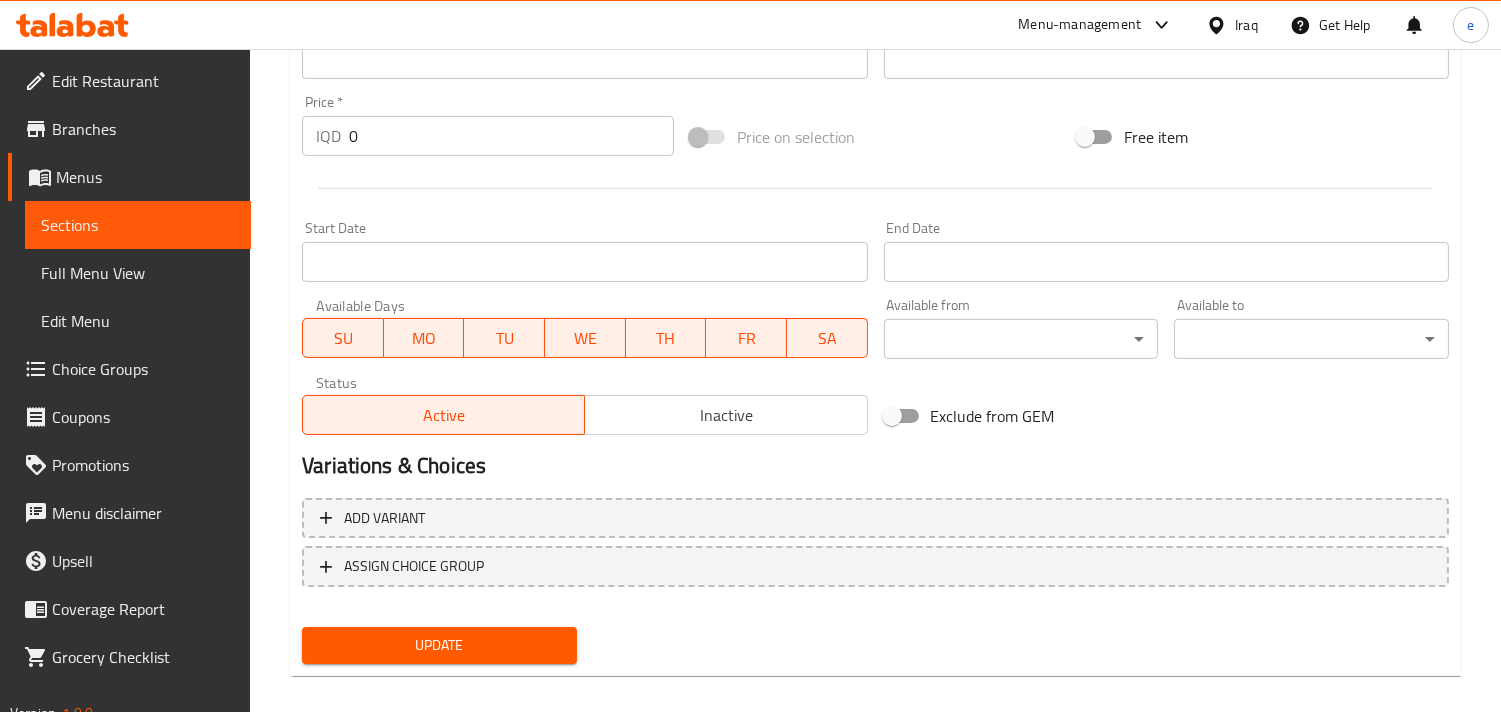 click on "Update" at bounding box center (439, 645) 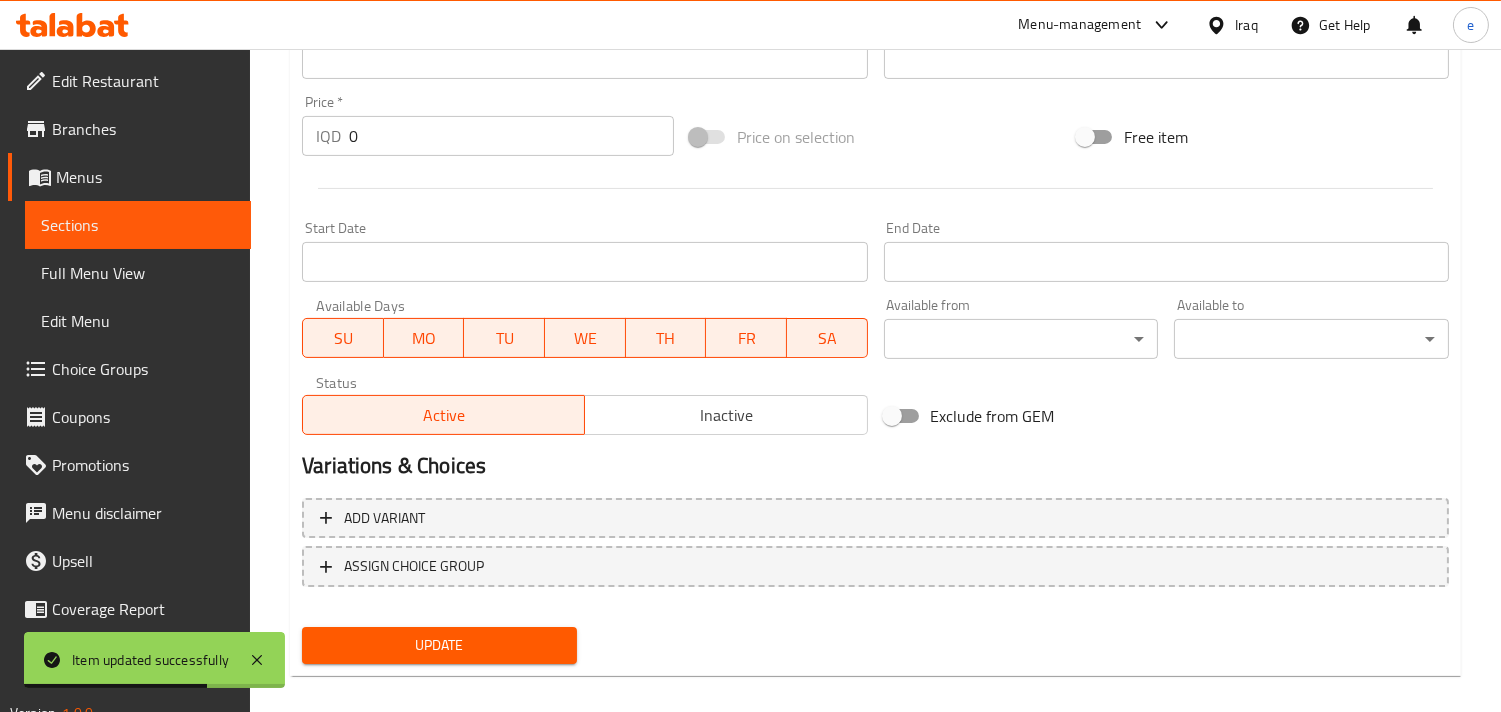 click on "Sections" at bounding box center [138, 225] 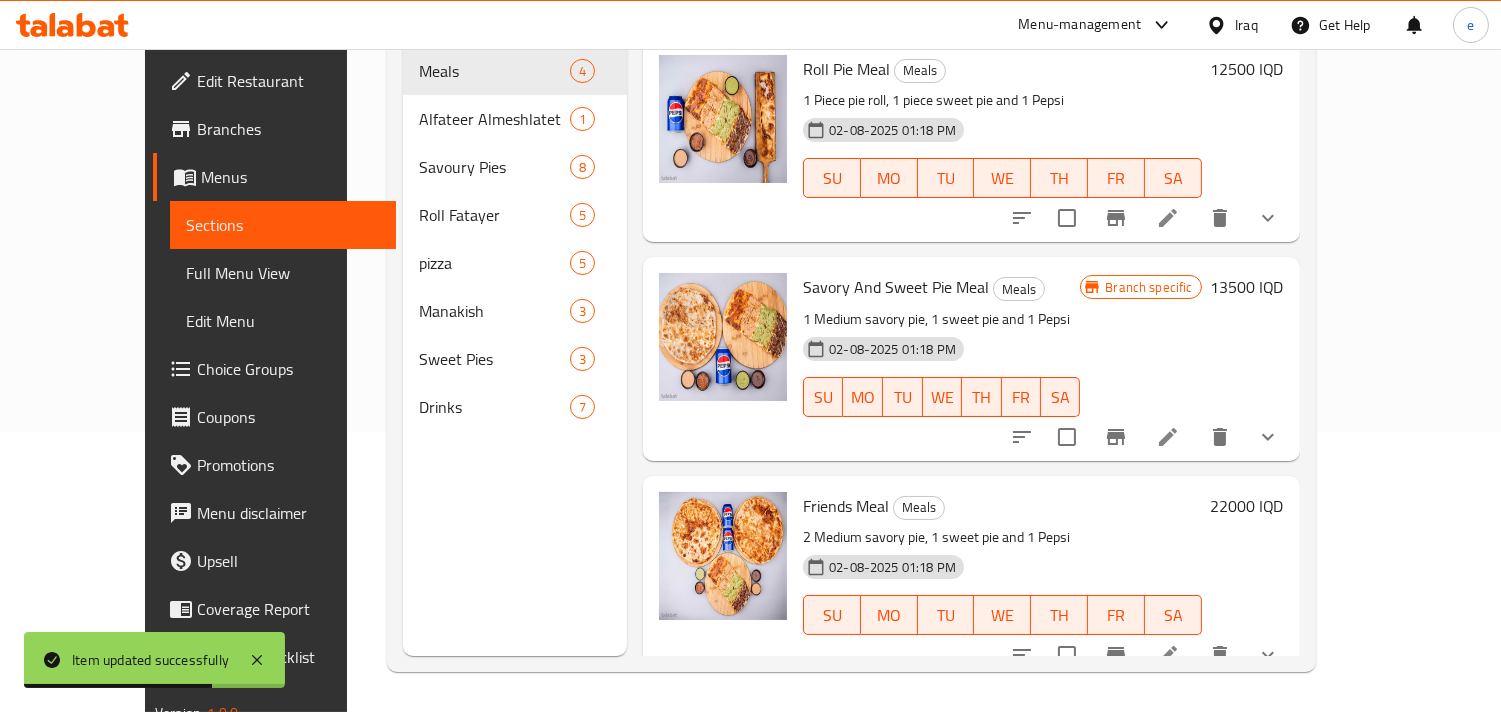 scroll, scrollTop: 280, scrollLeft: 0, axis: vertical 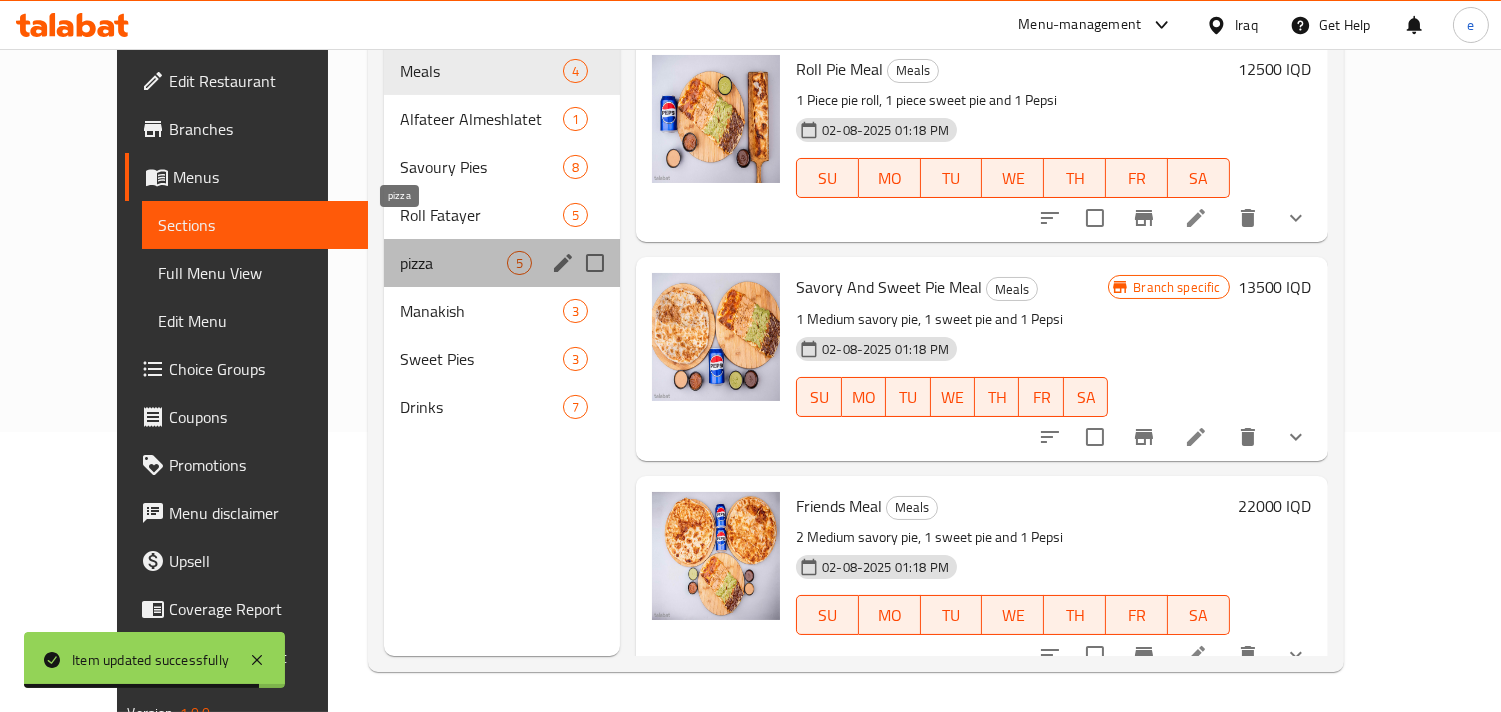 click on "pizza" at bounding box center (453, 263) 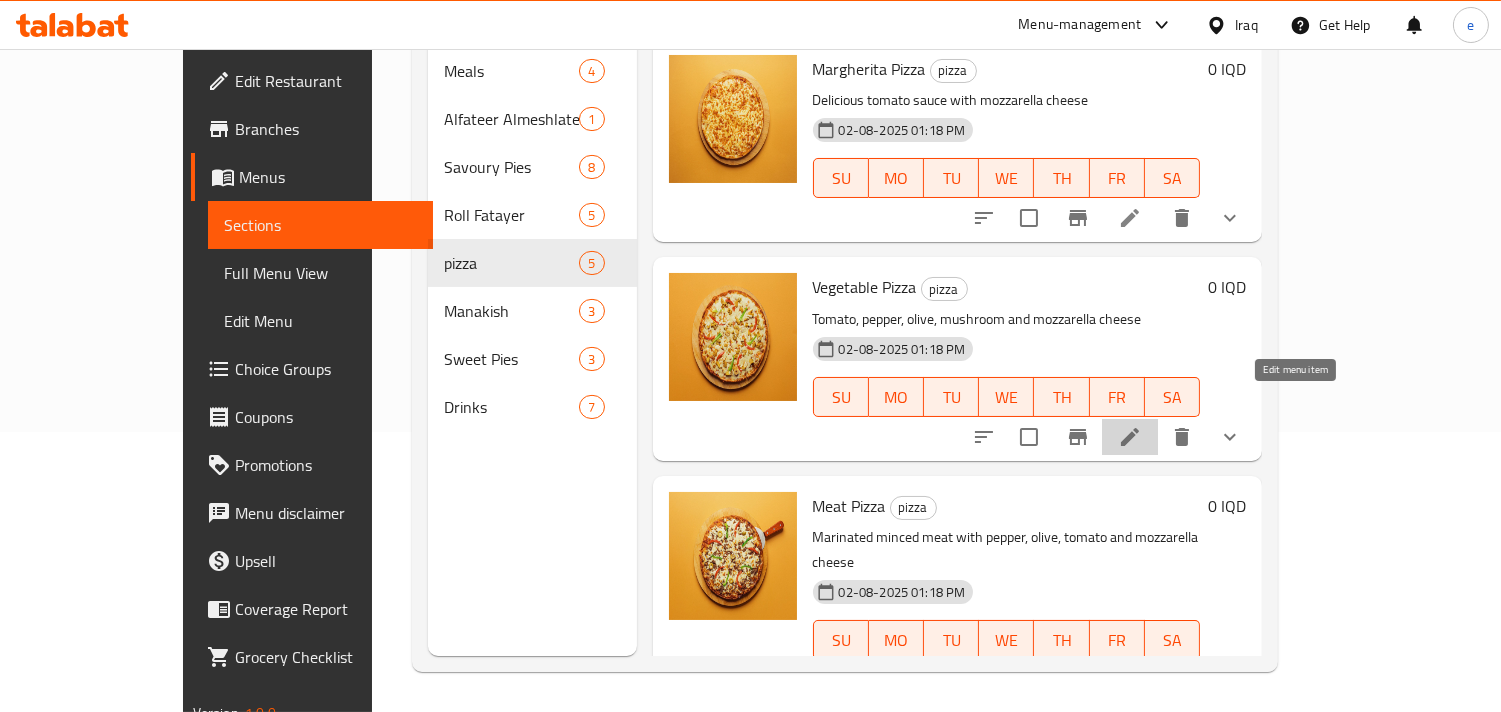 click 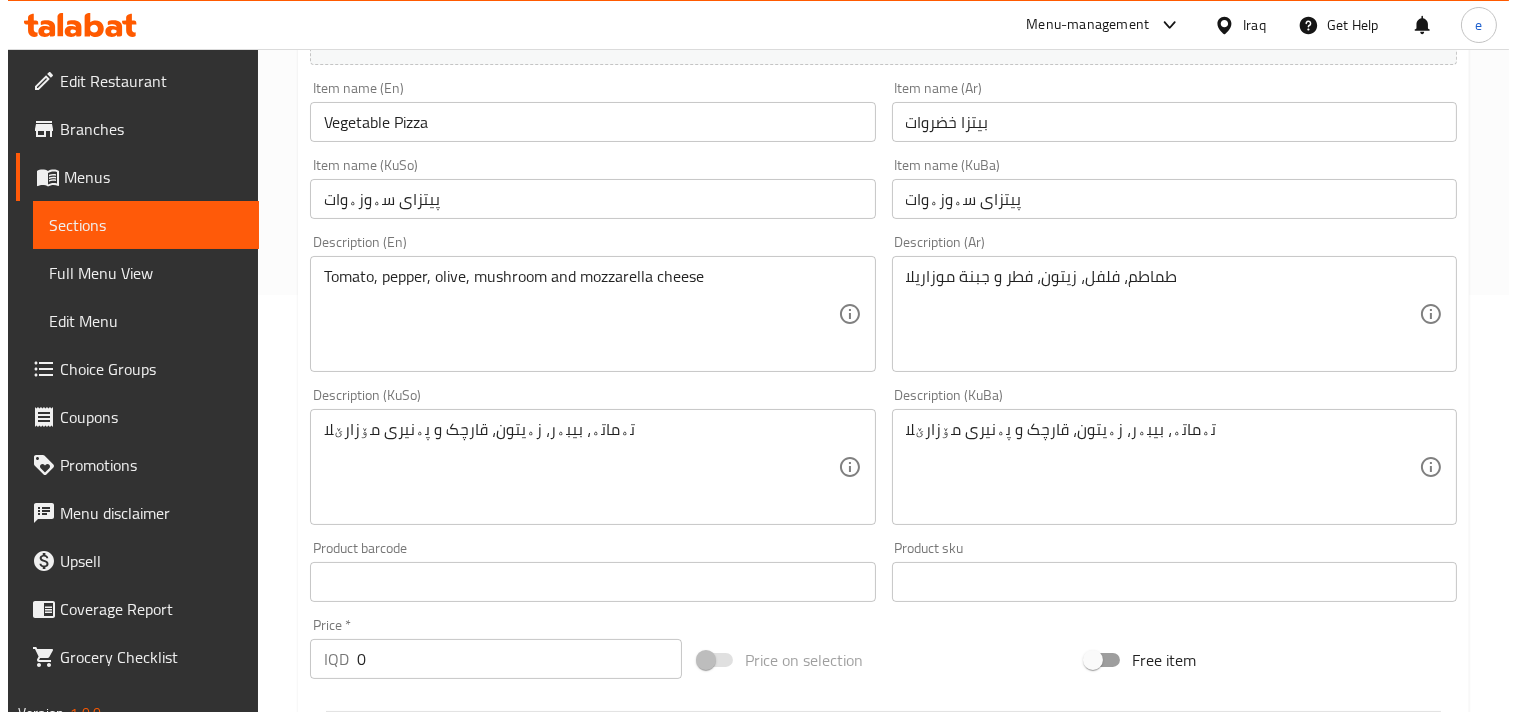 scroll, scrollTop: 1062, scrollLeft: 0, axis: vertical 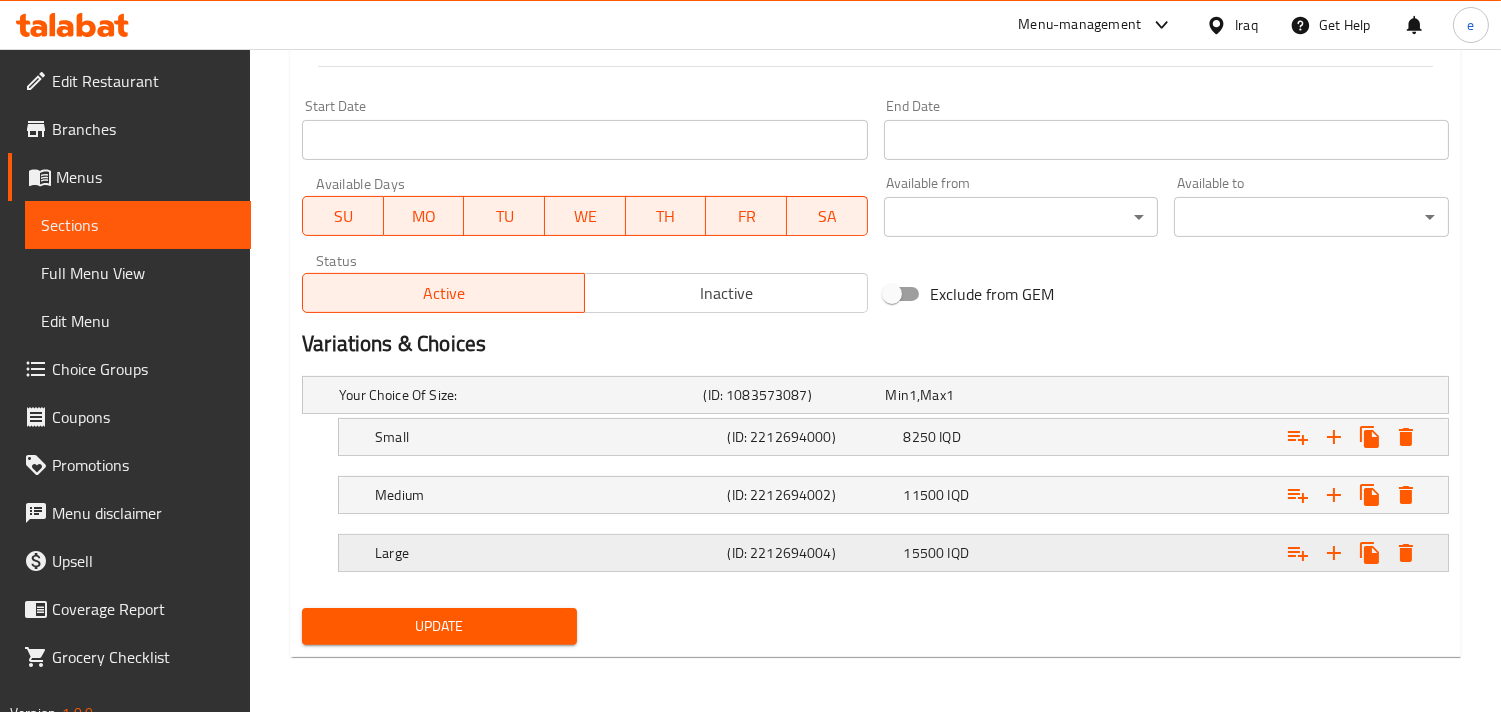 click at bounding box center [1406, 437] 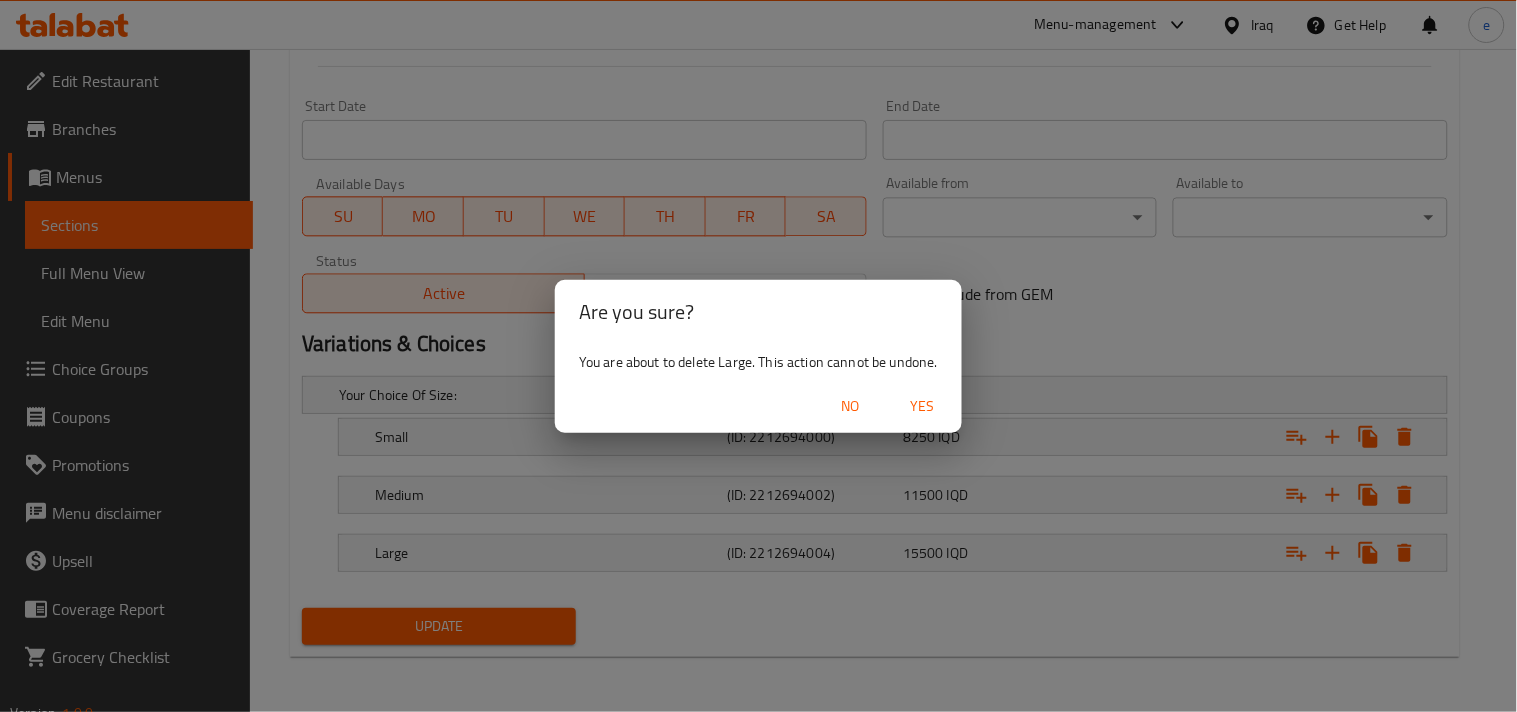 click on "Yes" at bounding box center (922, 406) 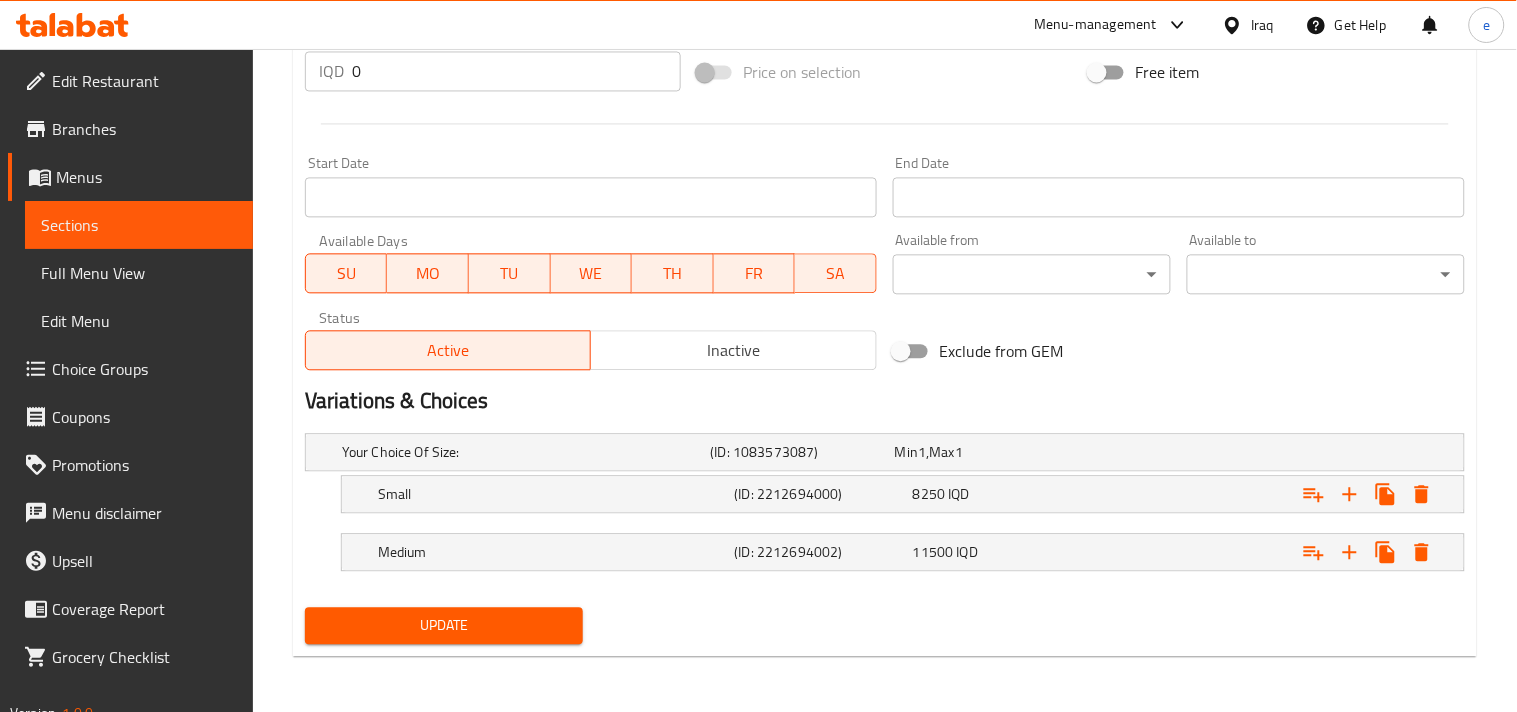 scroll, scrollTop: 1004, scrollLeft: 0, axis: vertical 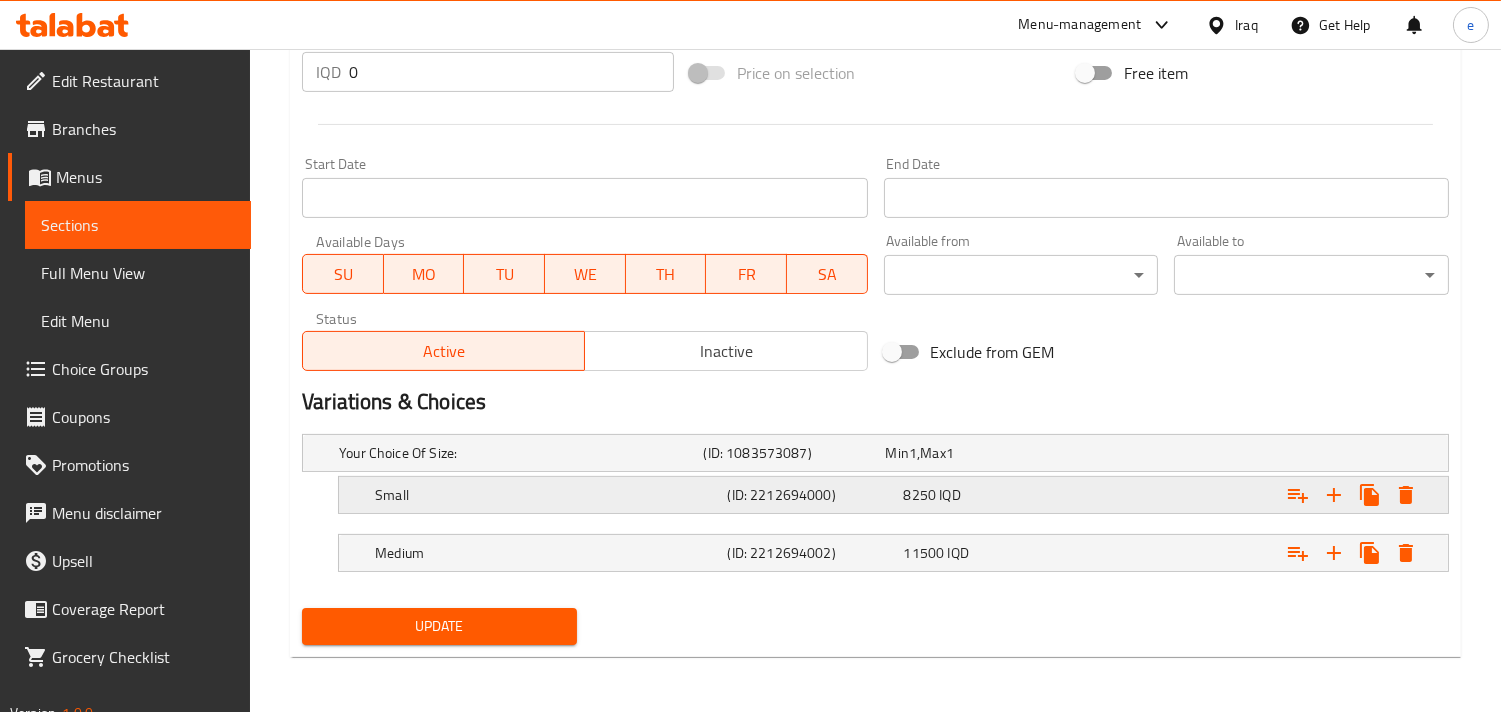 click 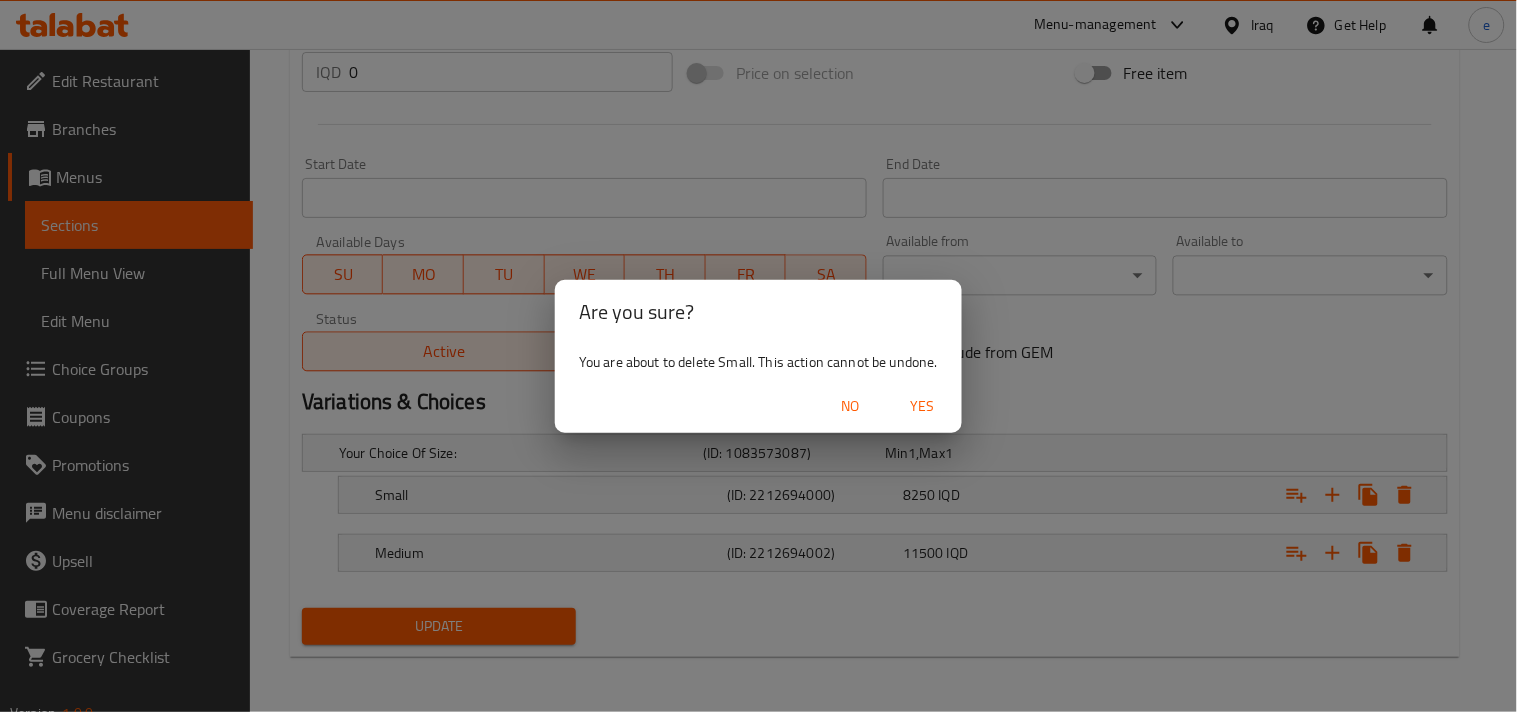 click on "Yes" at bounding box center [922, 406] 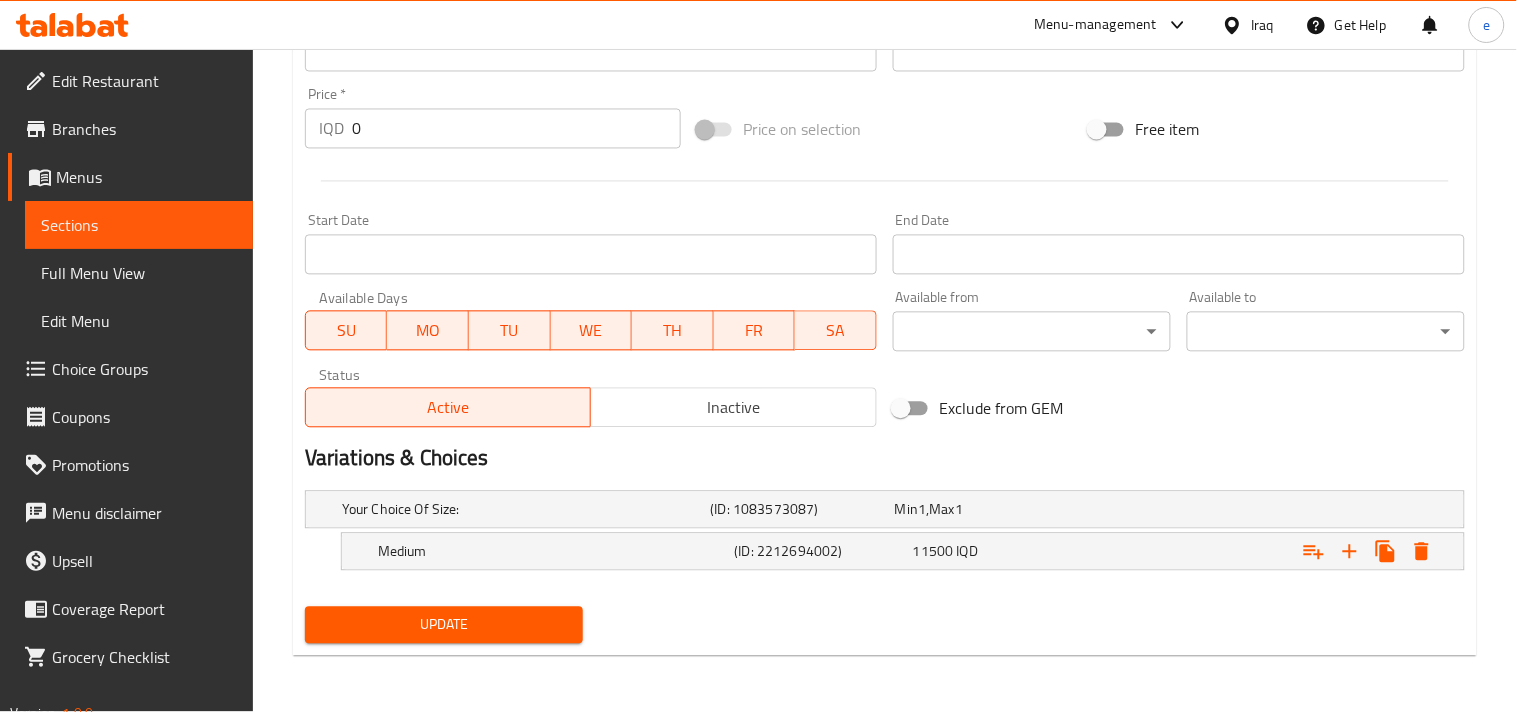 scroll, scrollTop: 946, scrollLeft: 0, axis: vertical 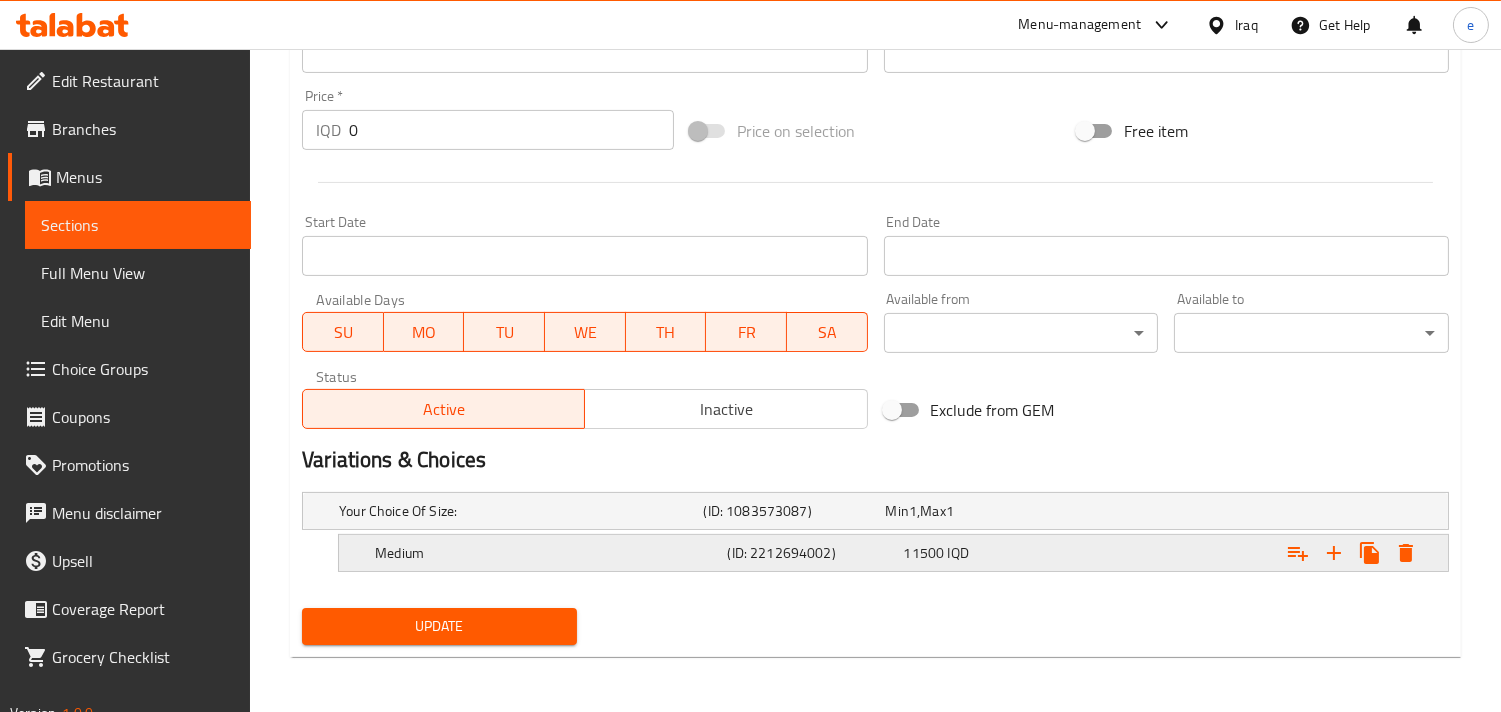 click at bounding box center (1406, 553) 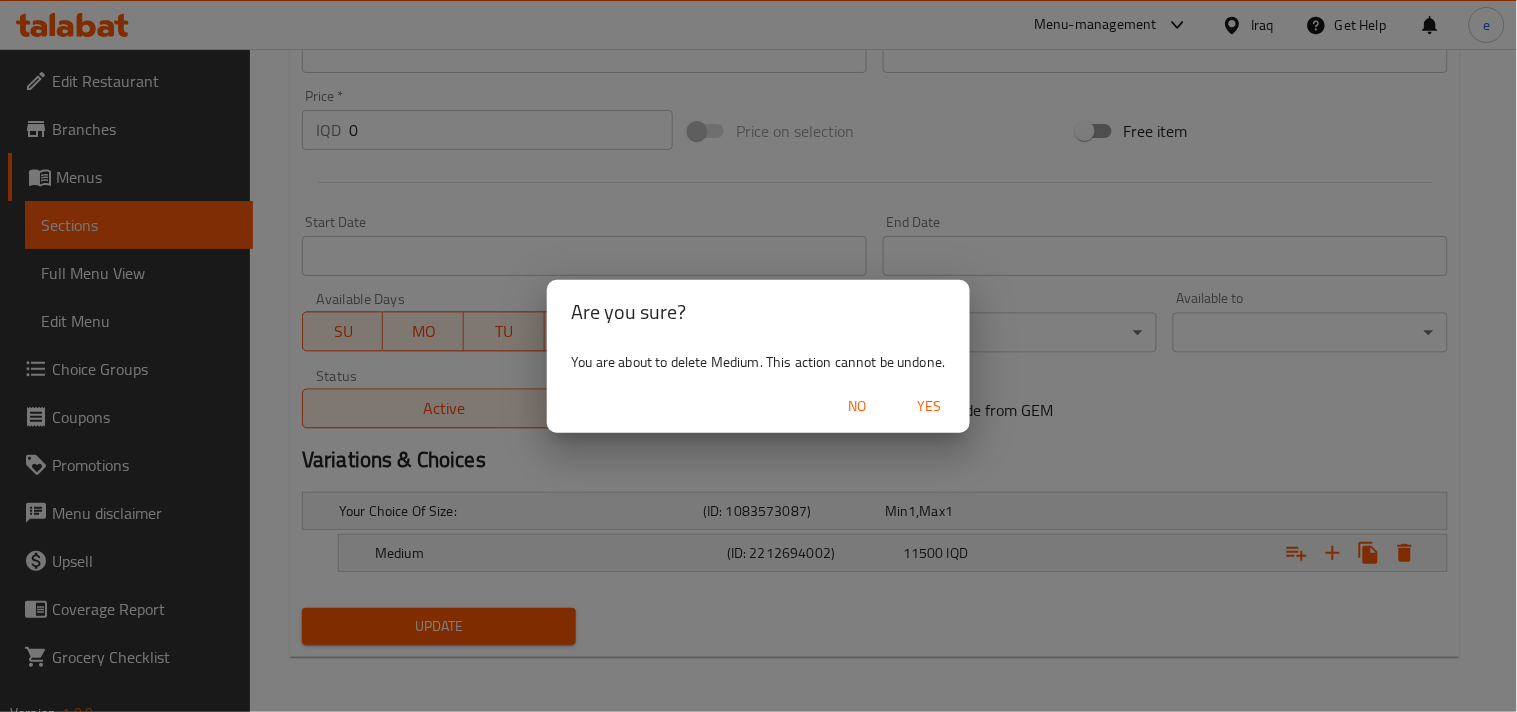 click on "Yes" at bounding box center (930, 406) 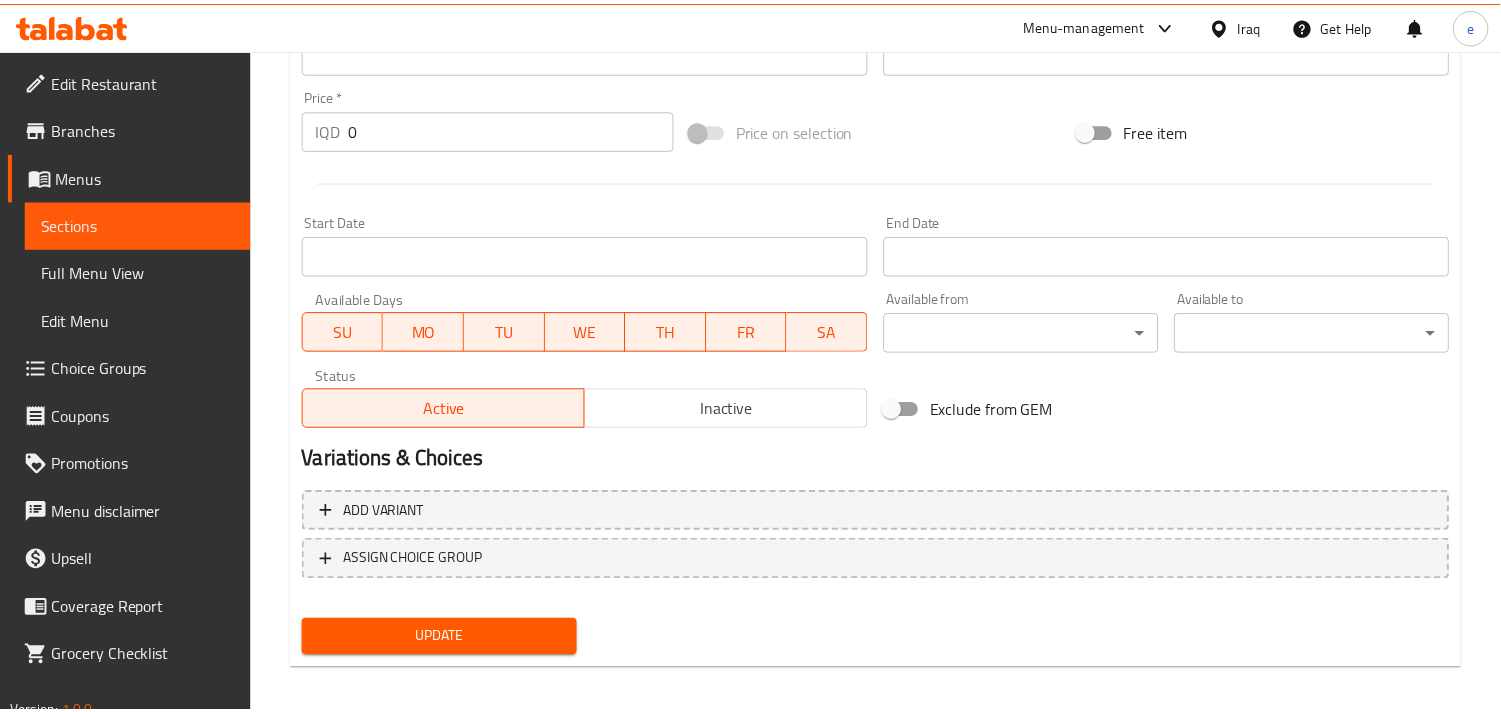 scroll, scrollTop: 940, scrollLeft: 0, axis: vertical 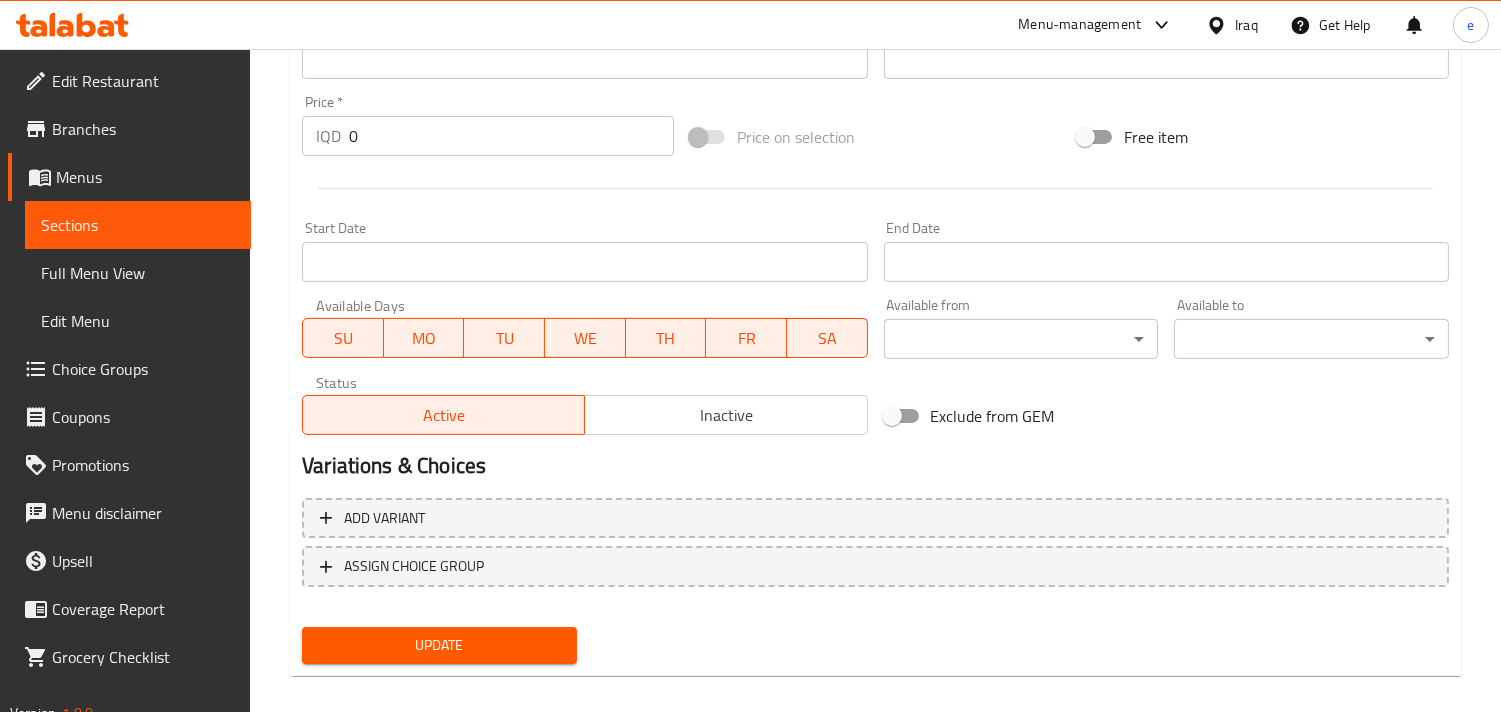 click on "Update" at bounding box center [439, 645] 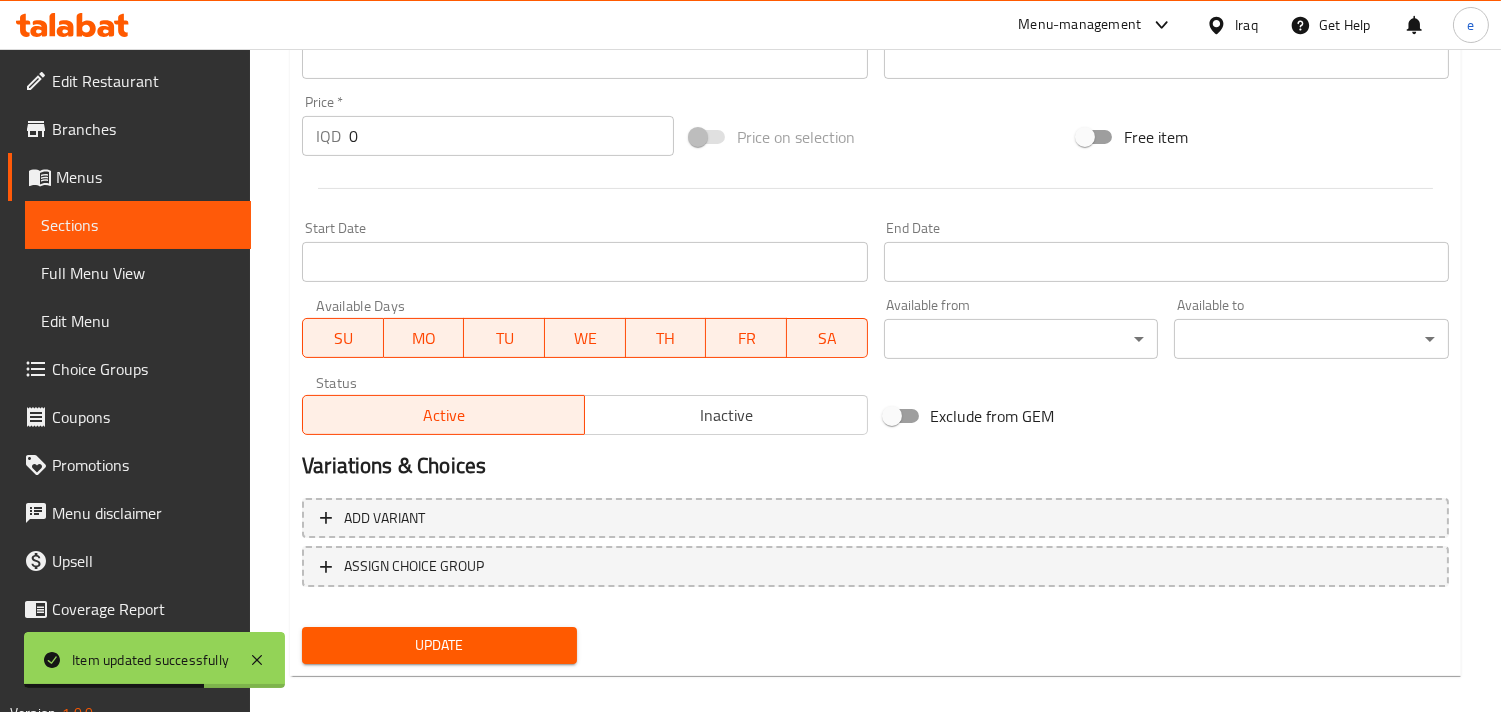 click on "Sections" at bounding box center [138, 225] 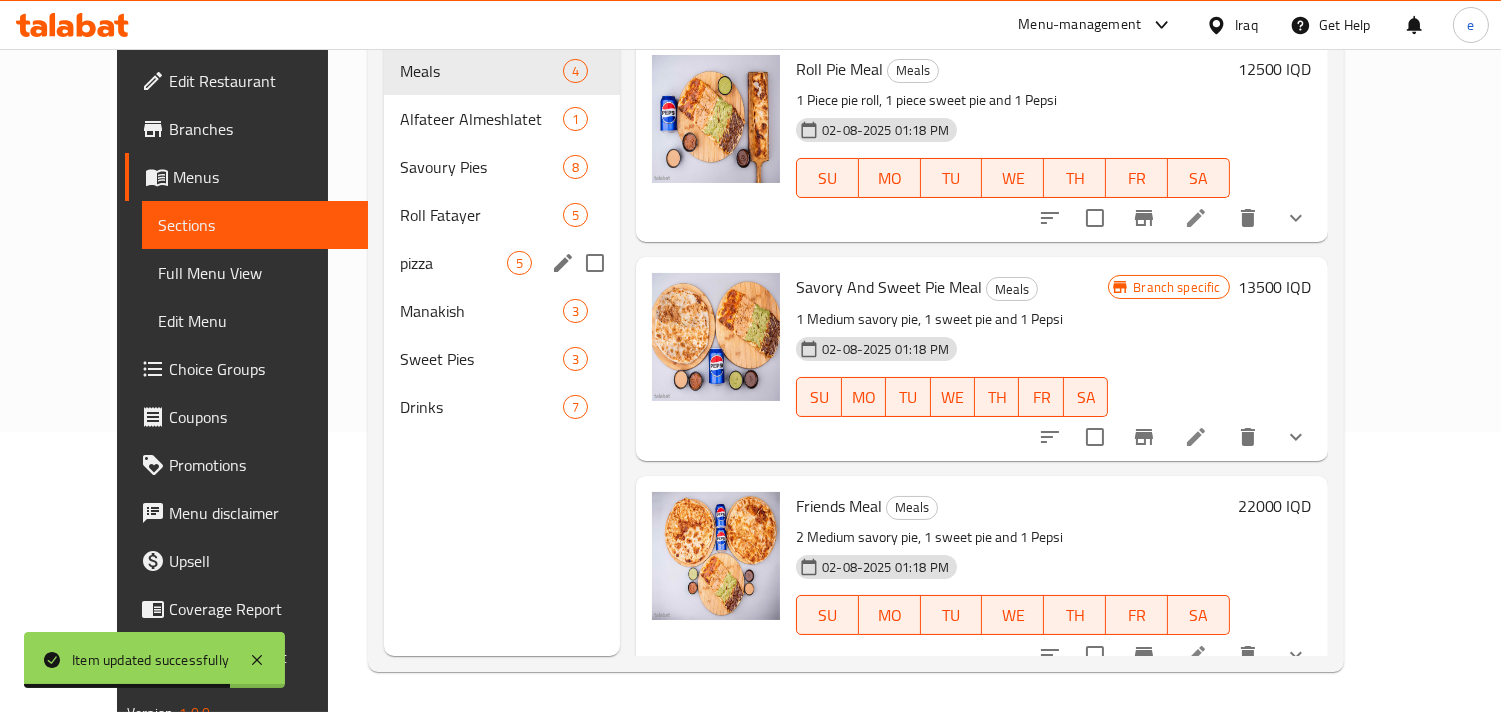 click on "pizza" at bounding box center (453, 263) 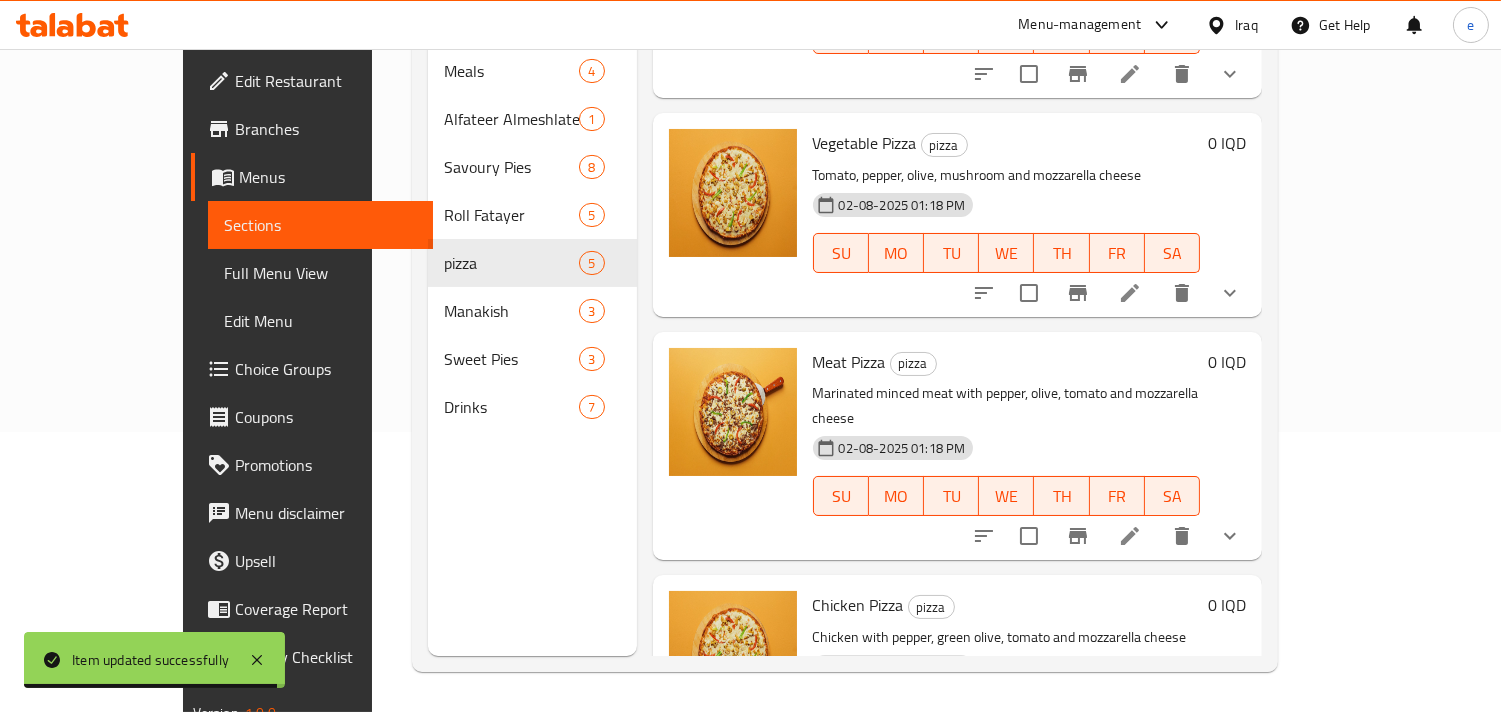 scroll, scrollTop: 222, scrollLeft: 0, axis: vertical 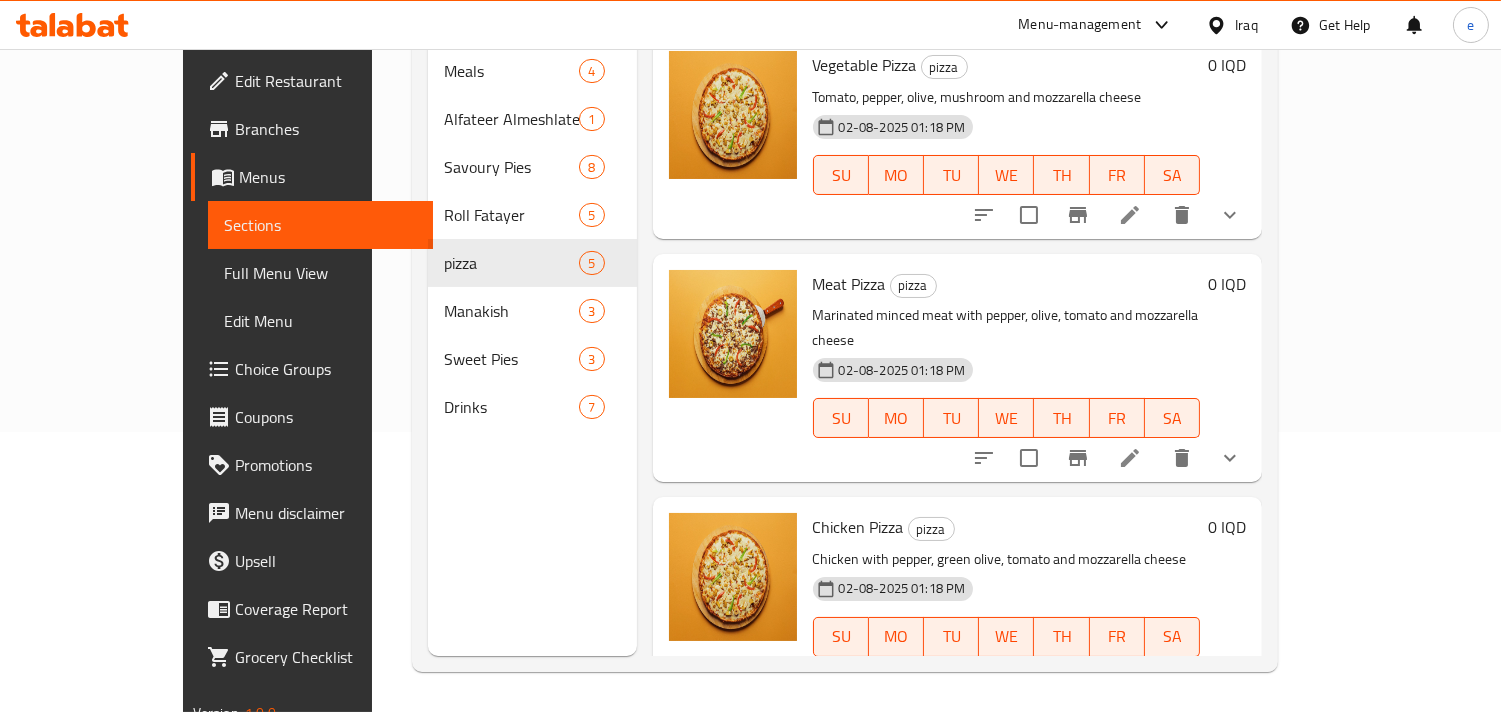 click 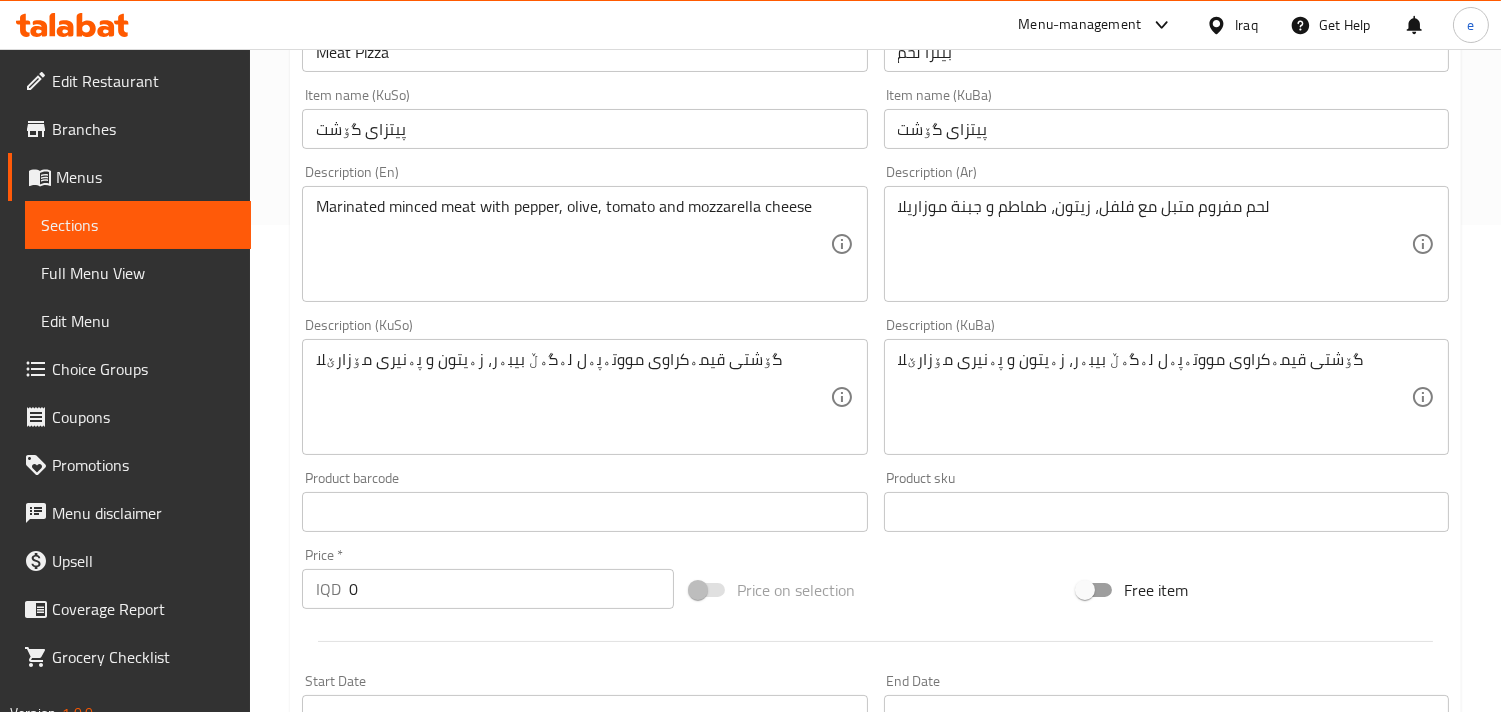 scroll, scrollTop: 0, scrollLeft: 0, axis: both 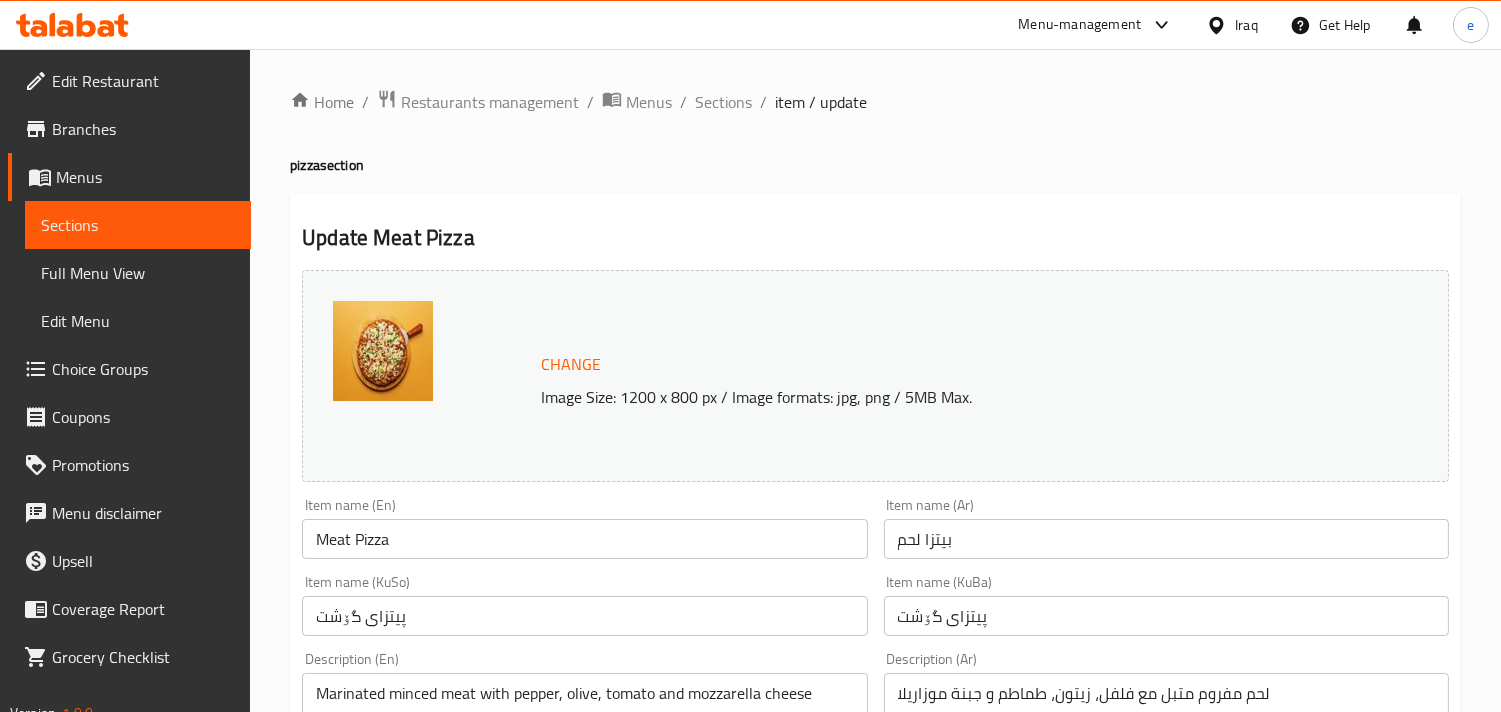 click on "Sections" at bounding box center (138, 225) 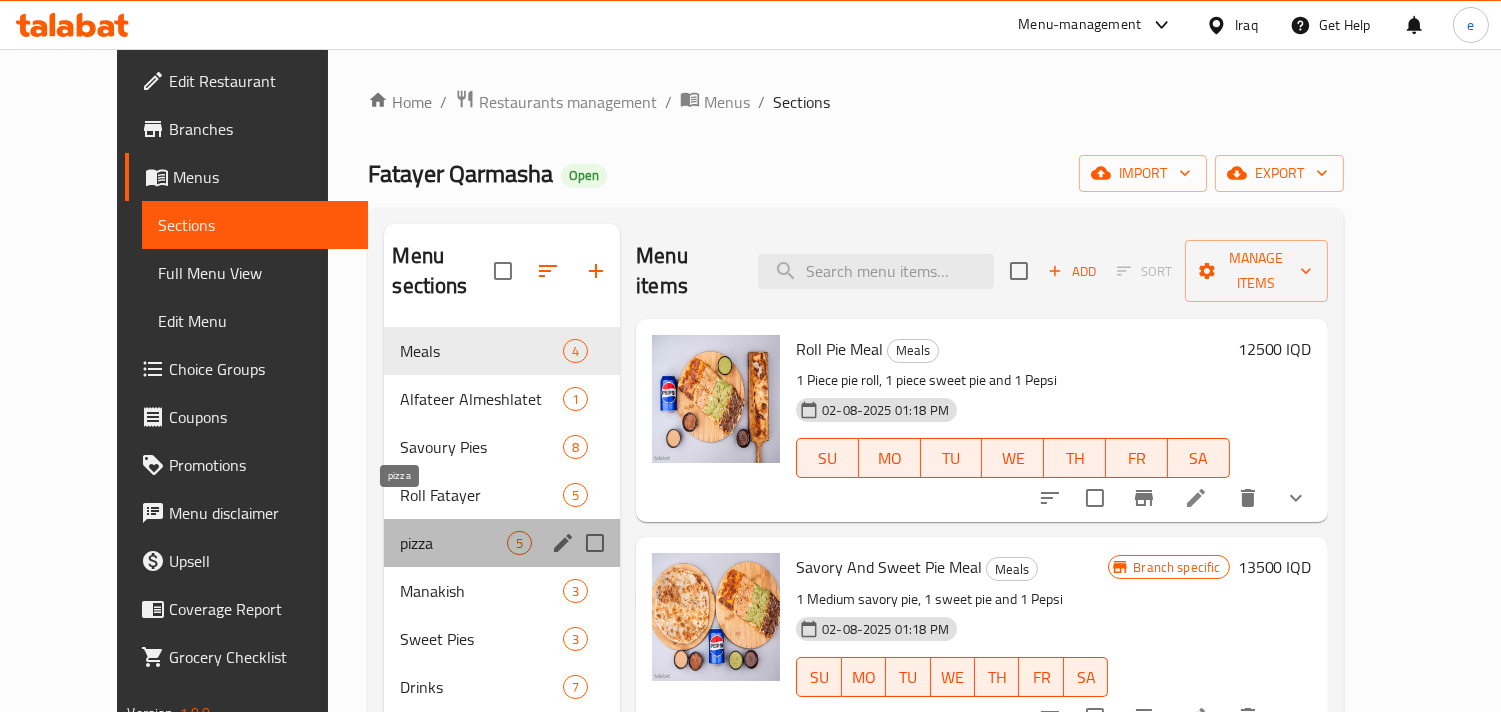 click on "pizza" at bounding box center (453, 543) 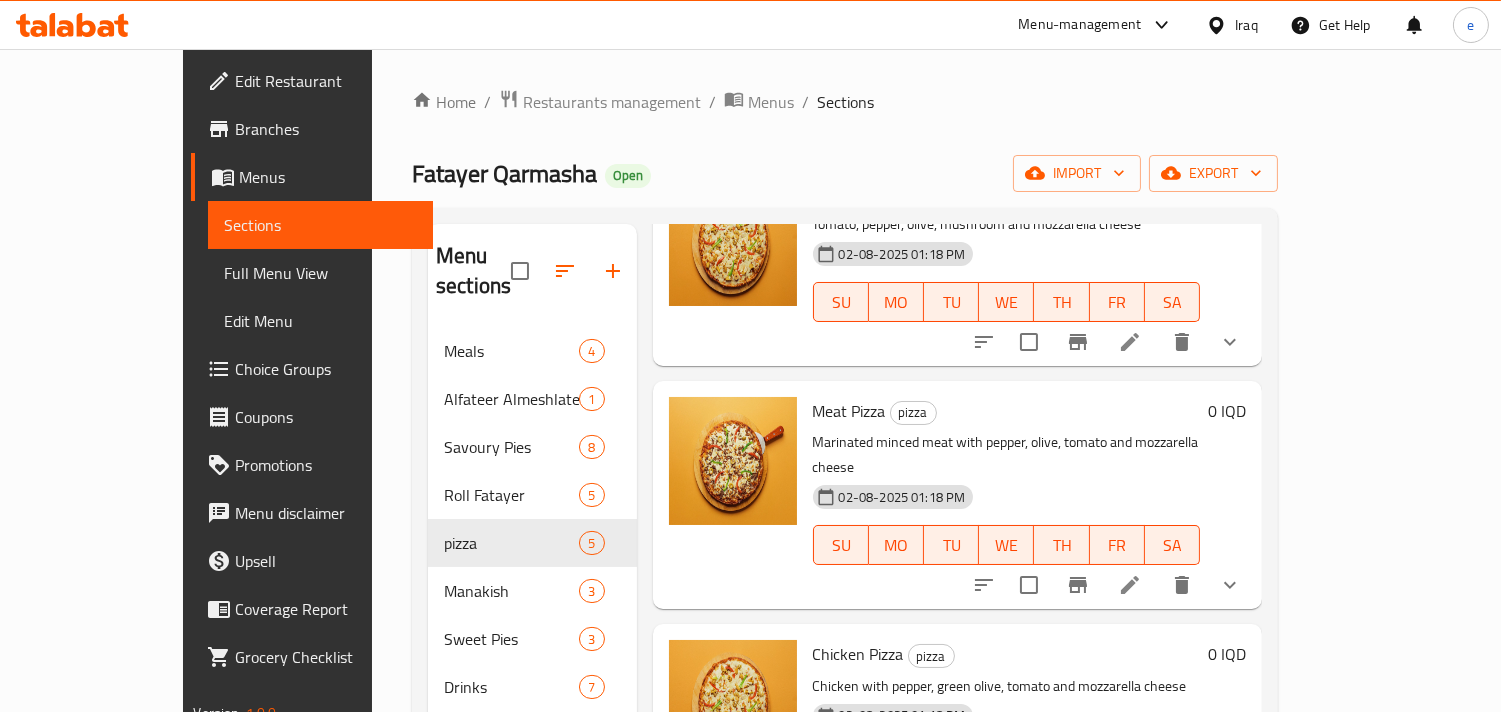 scroll, scrollTop: 428, scrollLeft: 0, axis: vertical 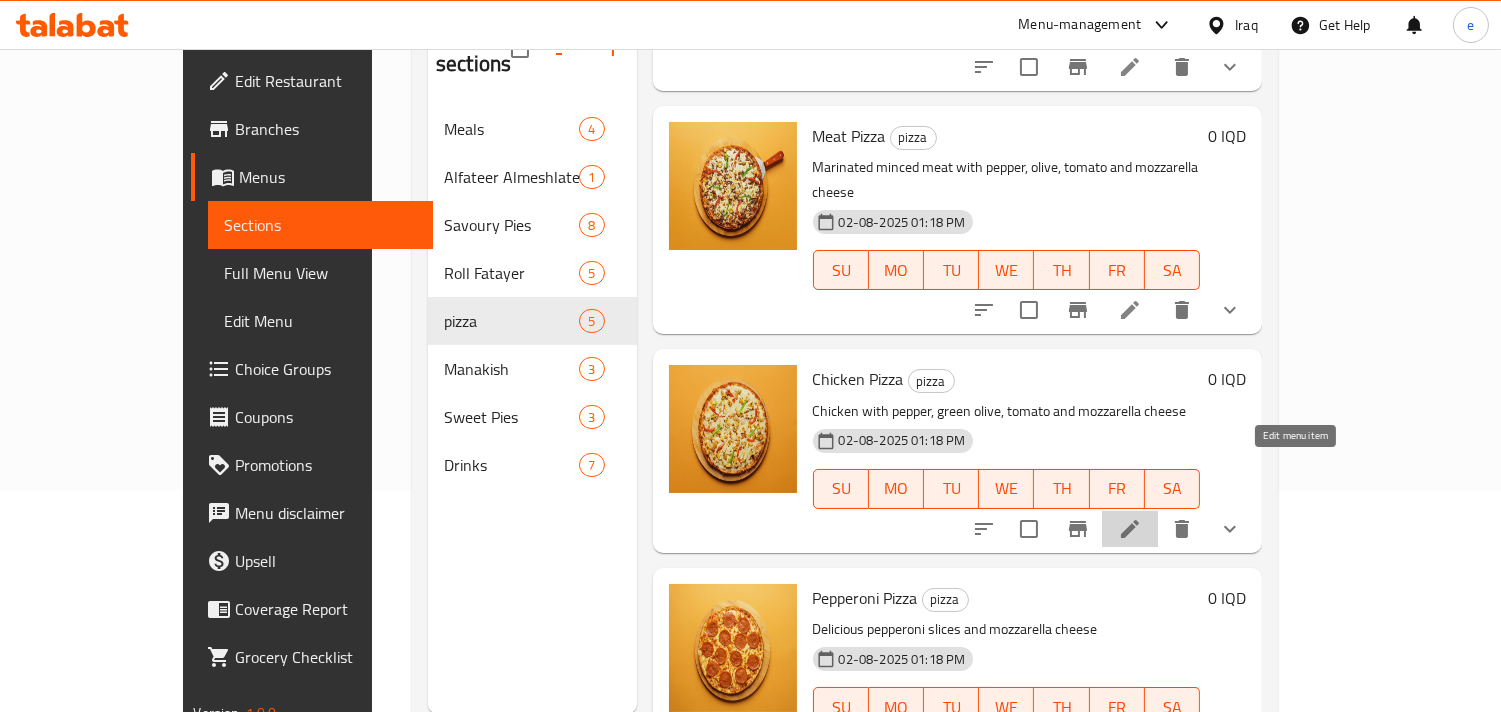 click 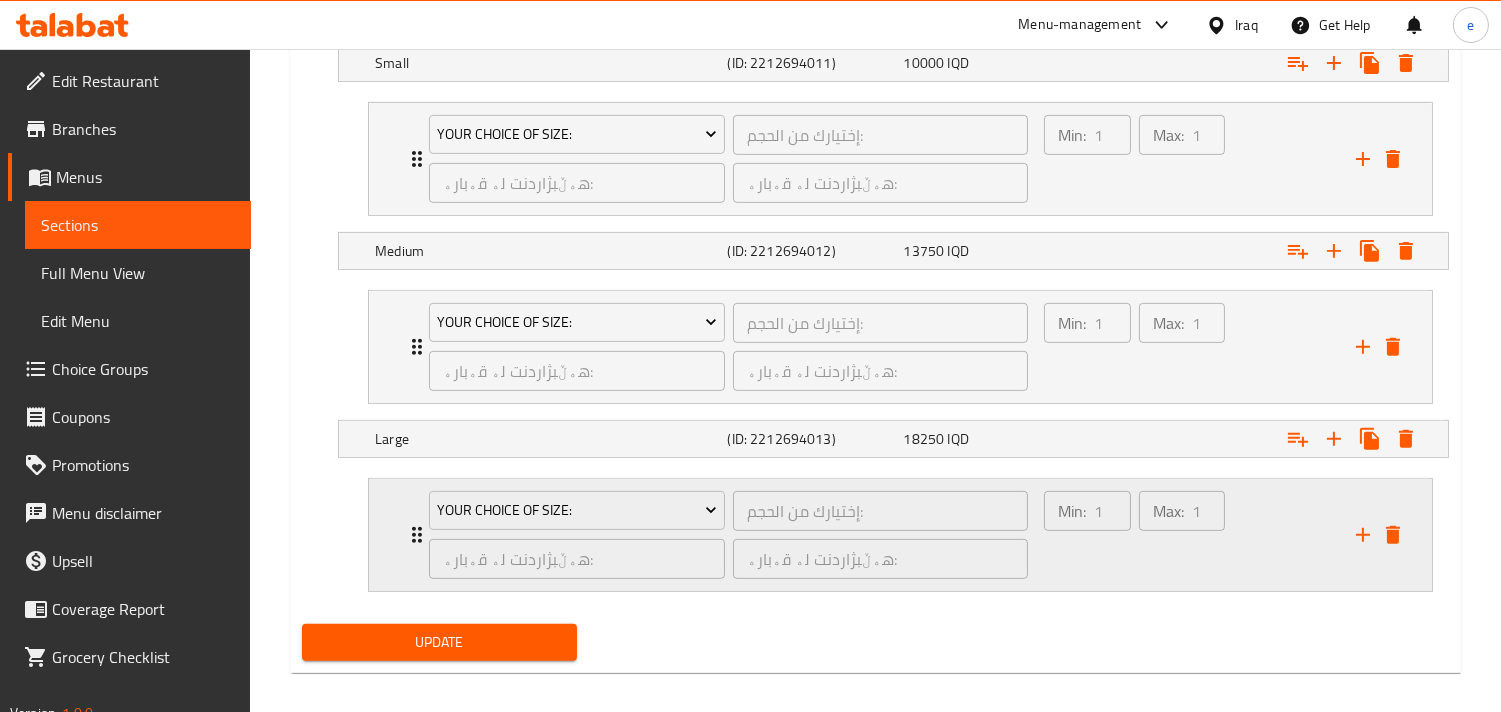 scroll, scrollTop: 1453, scrollLeft: 0, axis: vertical 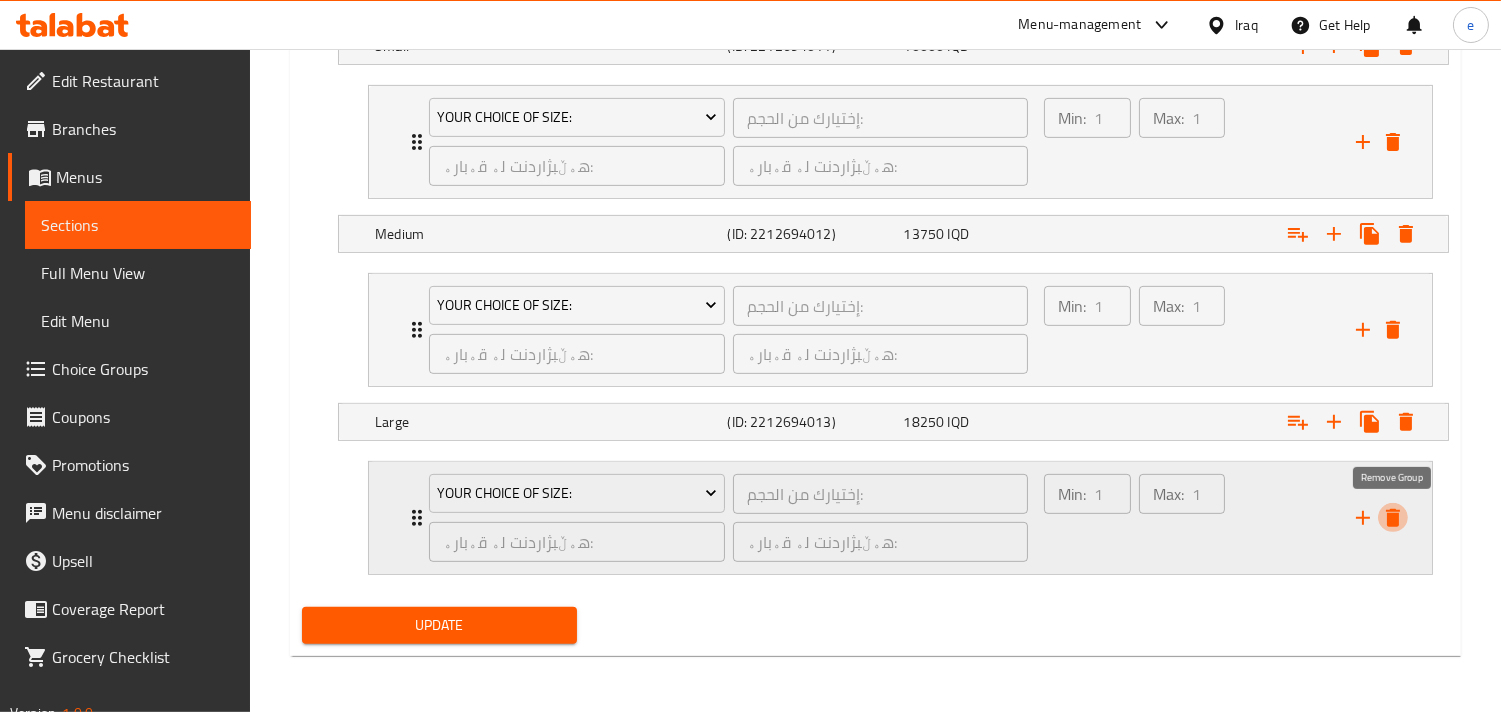 click 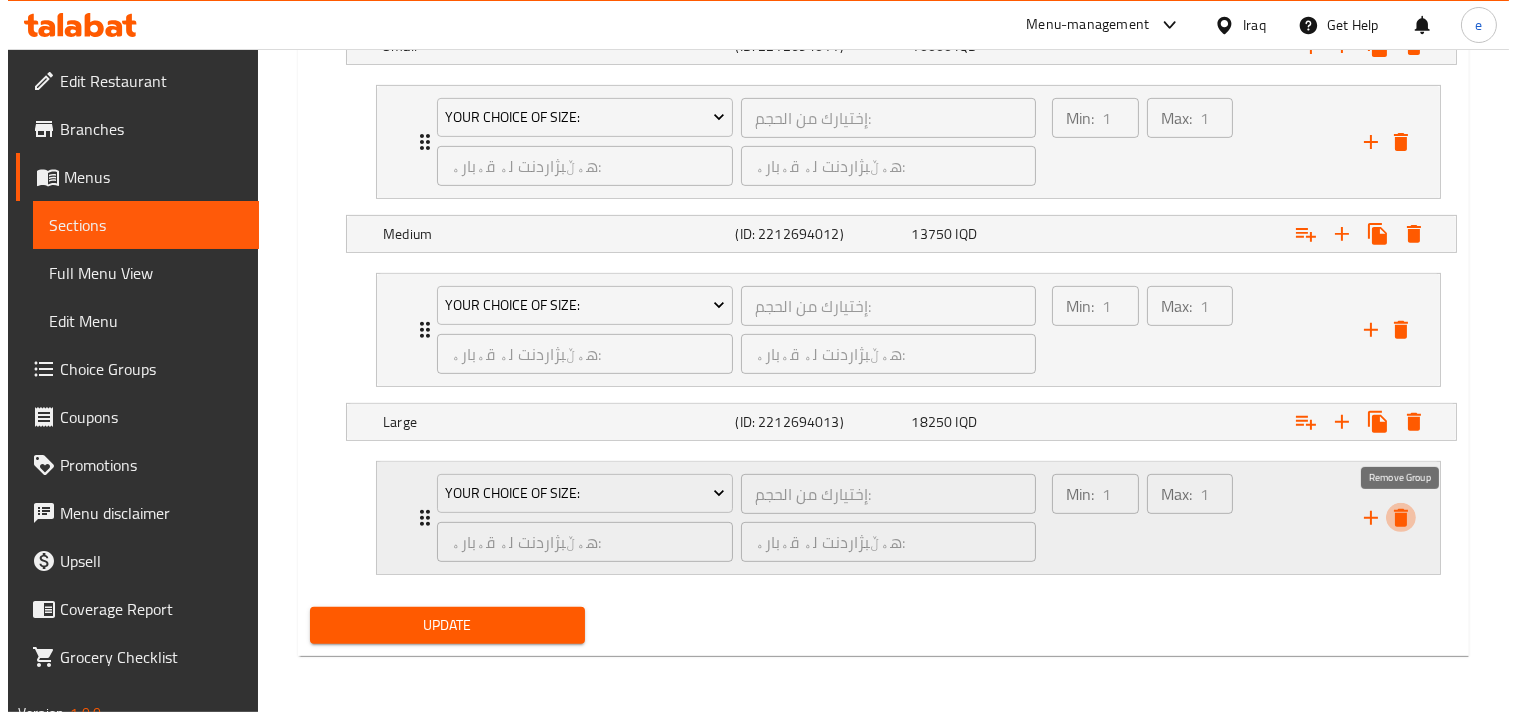 scroll, scrollTop: 1322, scrollLeft: 0, axis: vertical 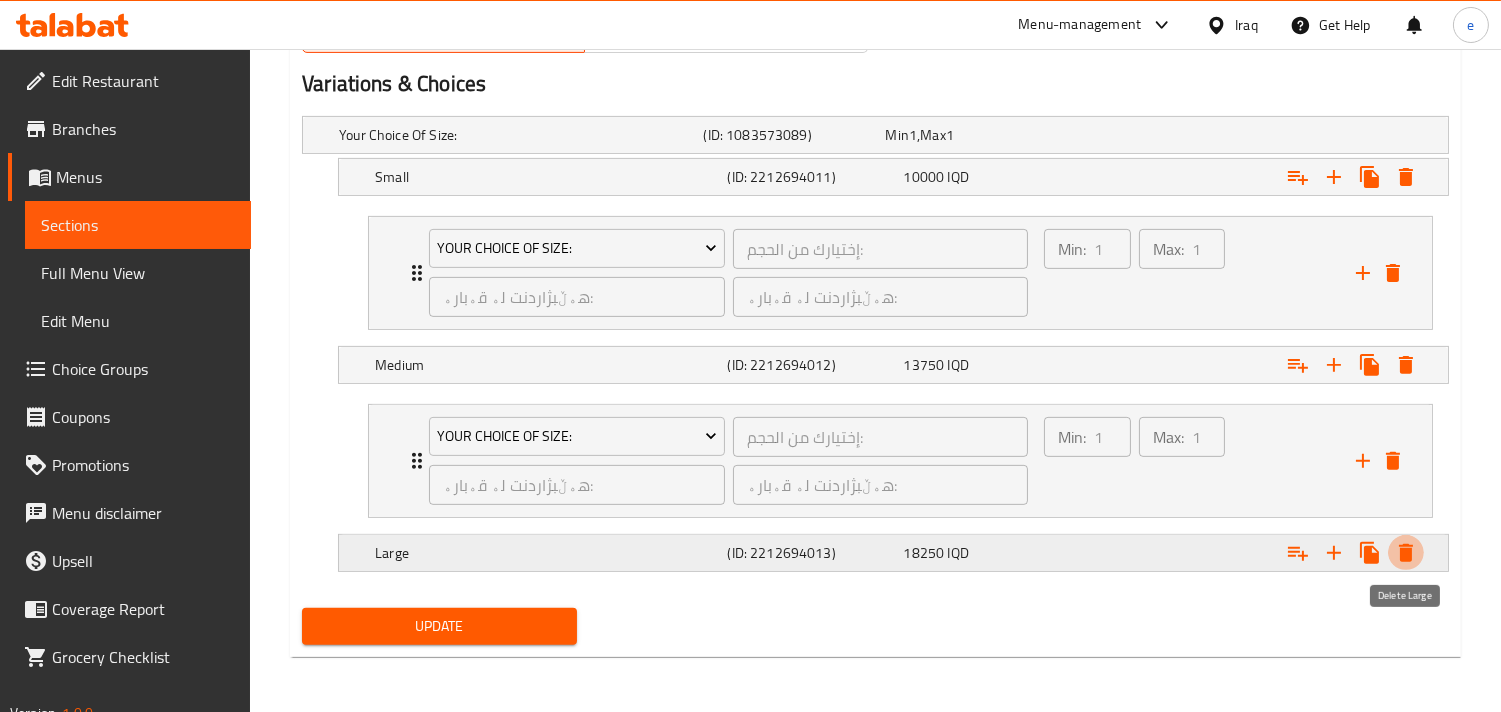 click 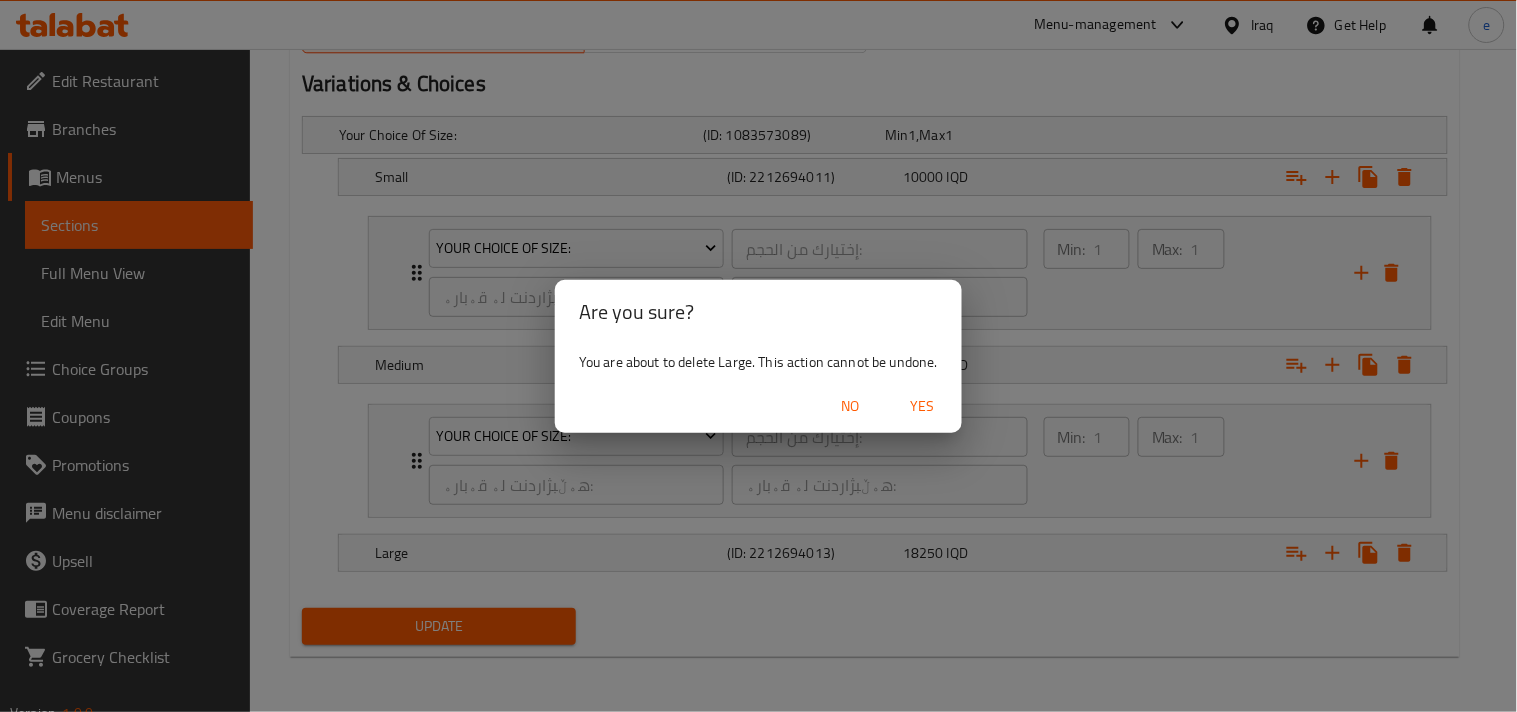 click on "Yes" at bounding box center [922, 406] 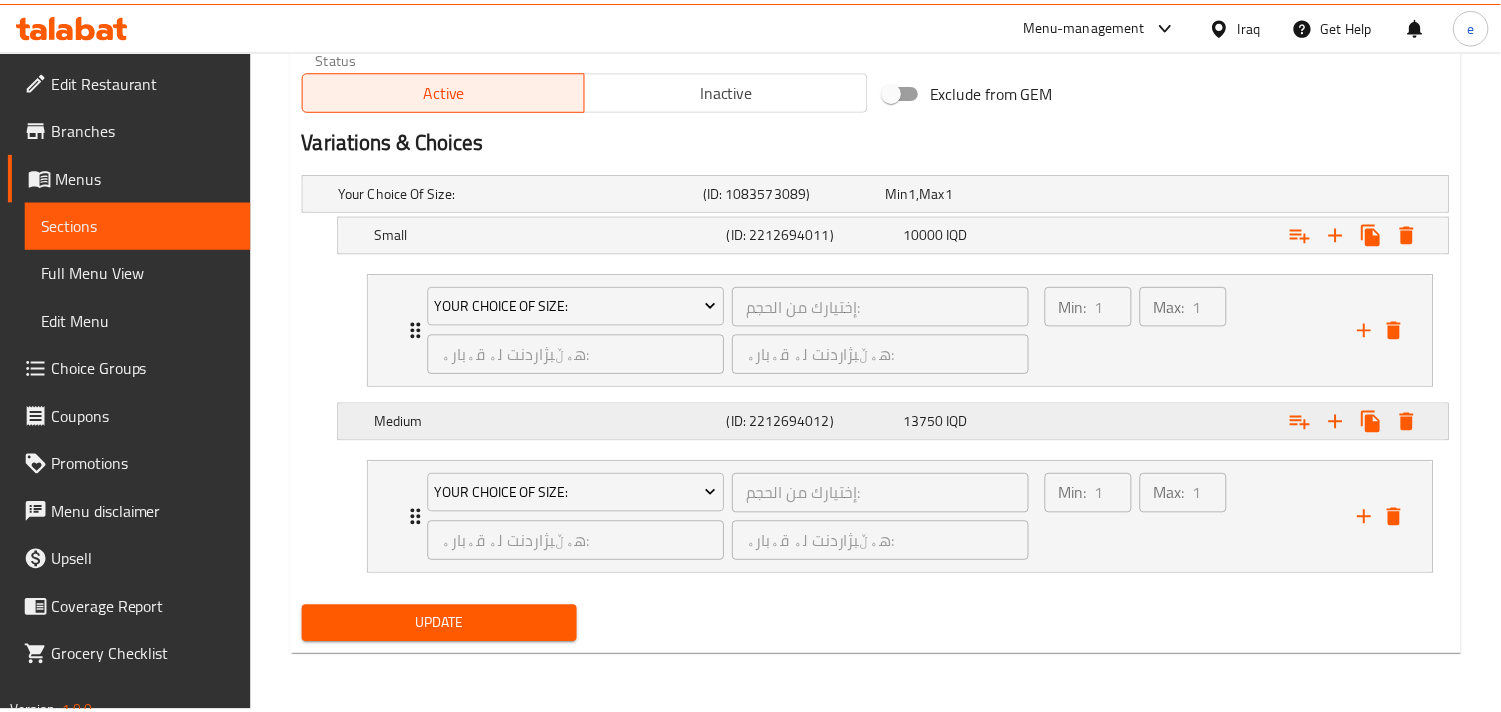 scroll, scrollTop: 1264, scrollLeft: 0, axis: vertical 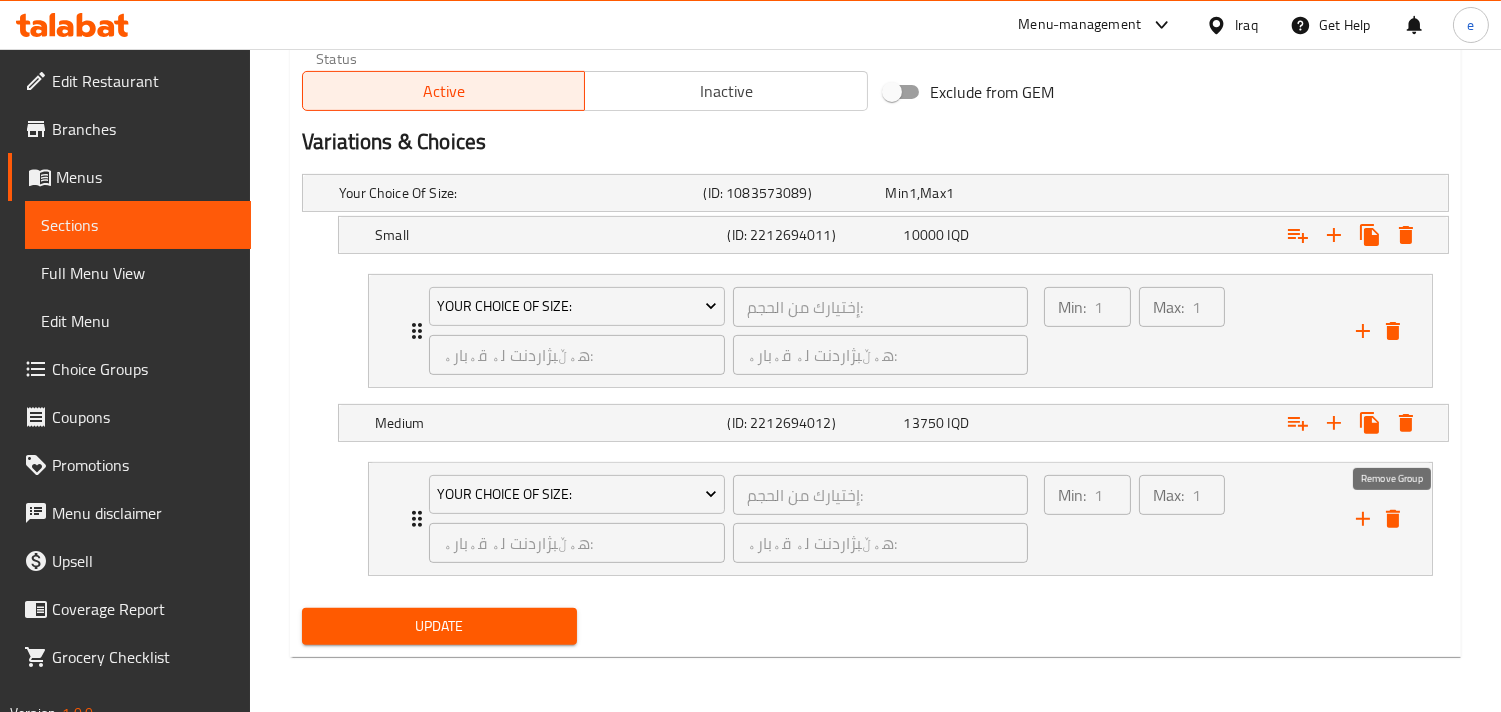 click 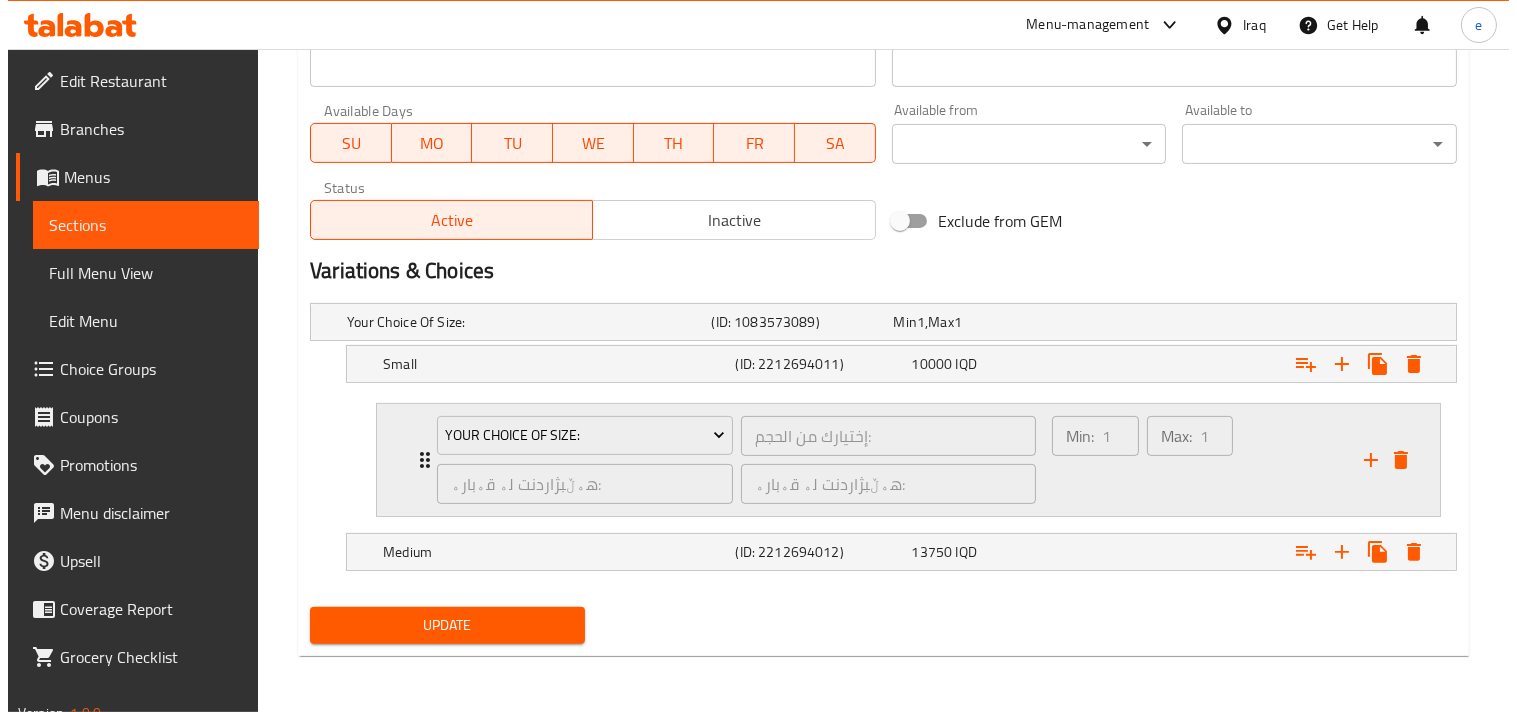 scroll, scrollTop: 1134, scrollLeft: 0, axis: vertical 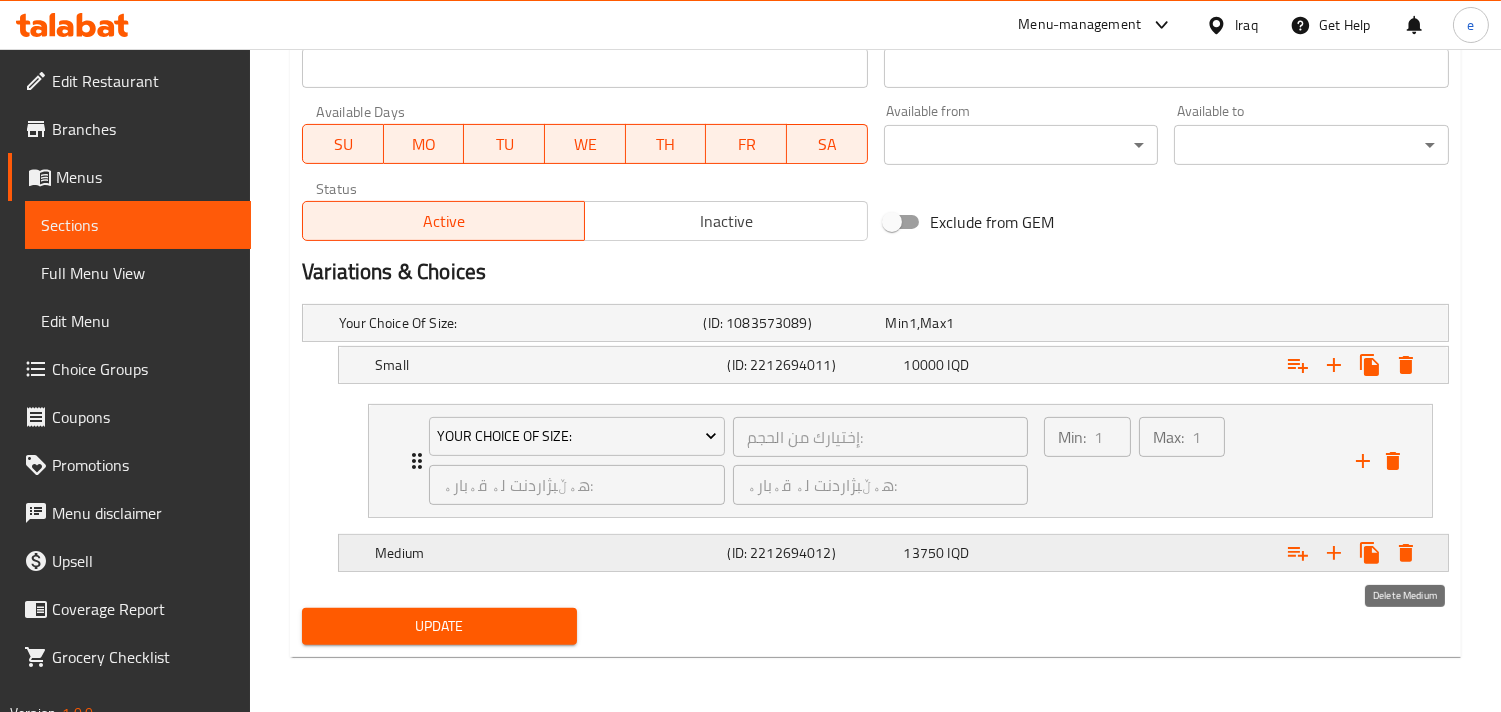 click 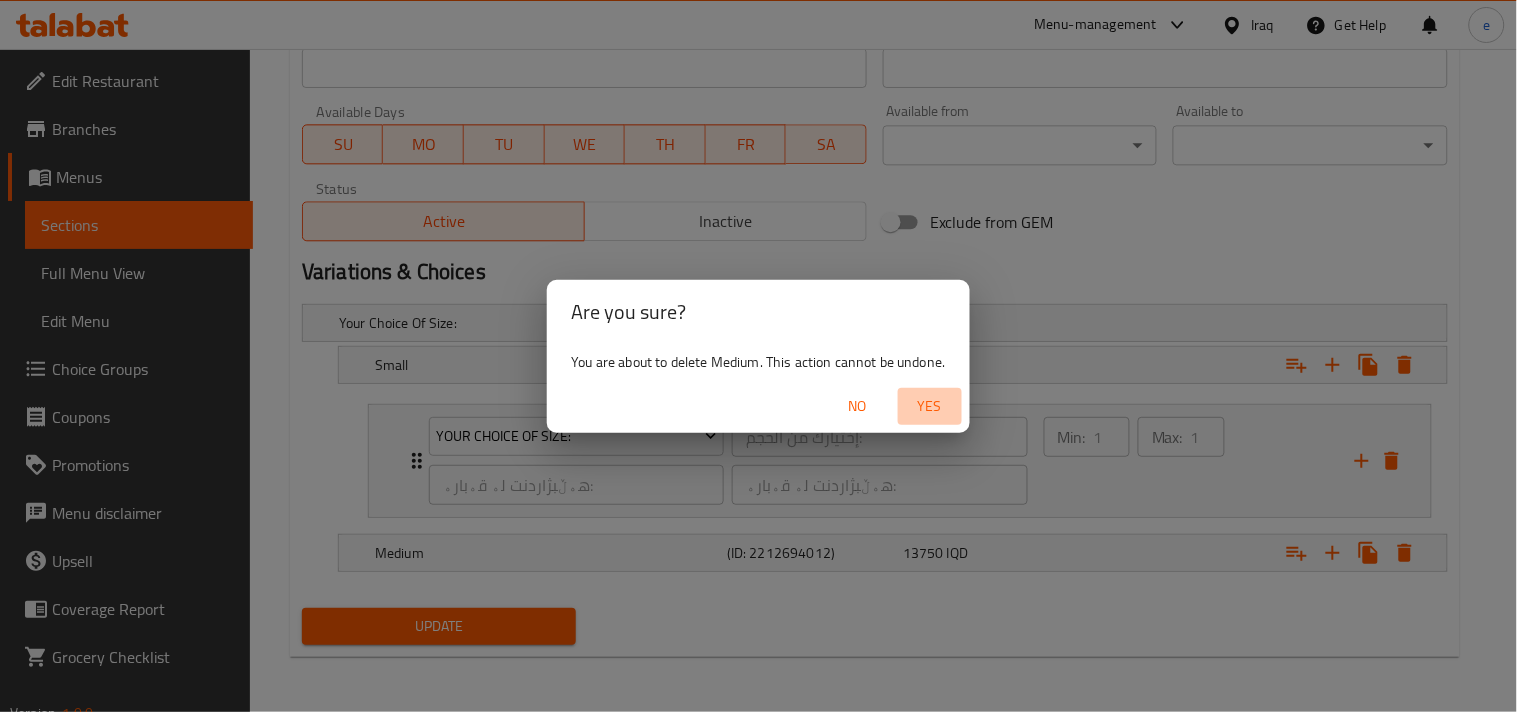 click on "Yes" at bounding box center (930, 406) 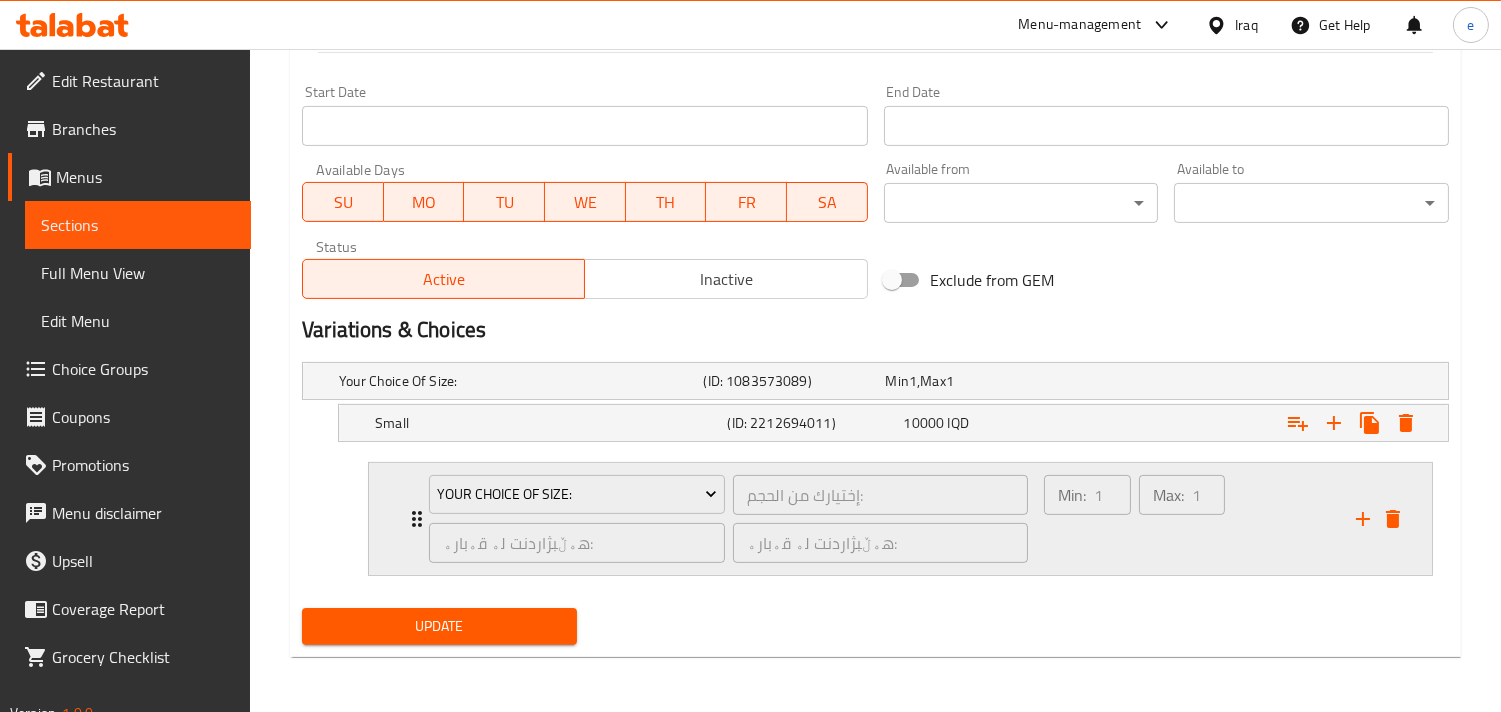 click 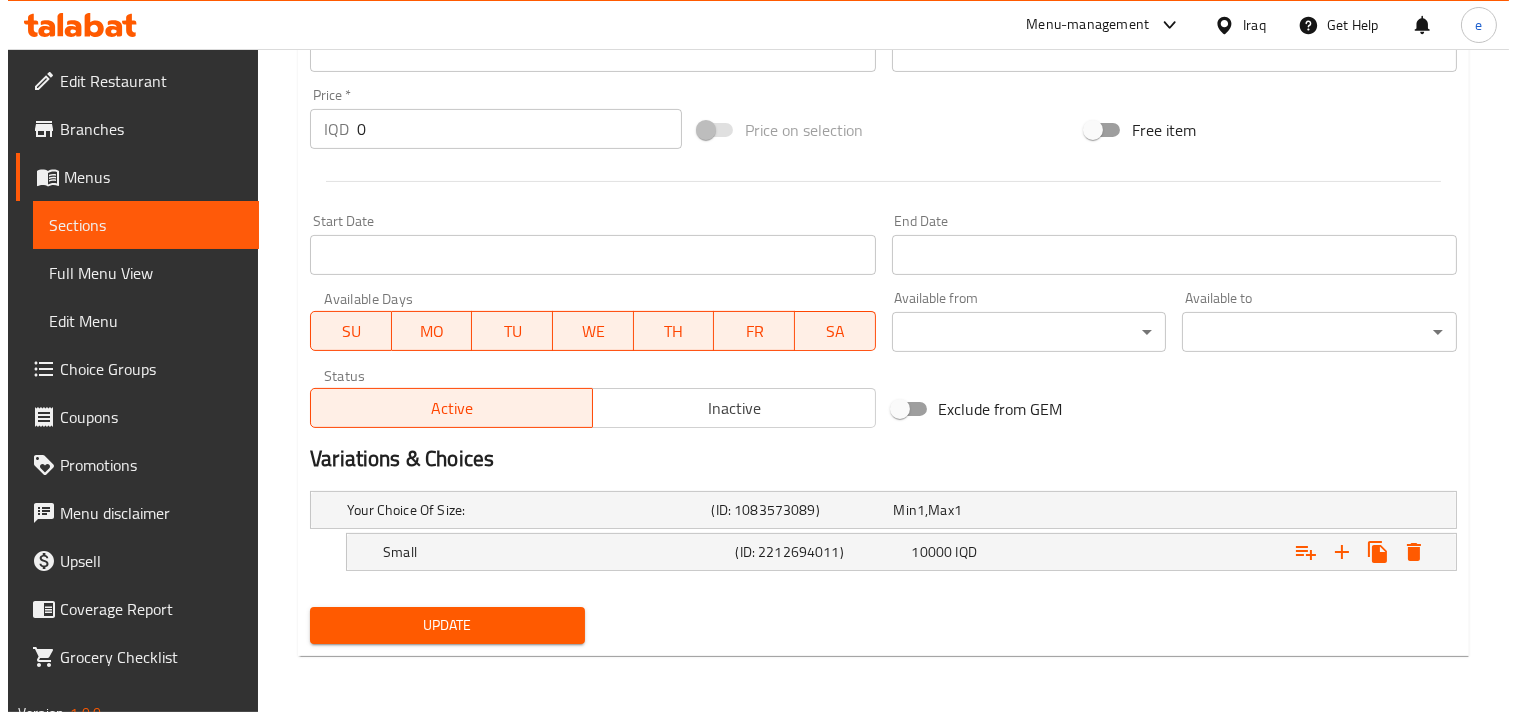 scroll, scrollTop: 946, scrollLeft: 0, axis: vertical 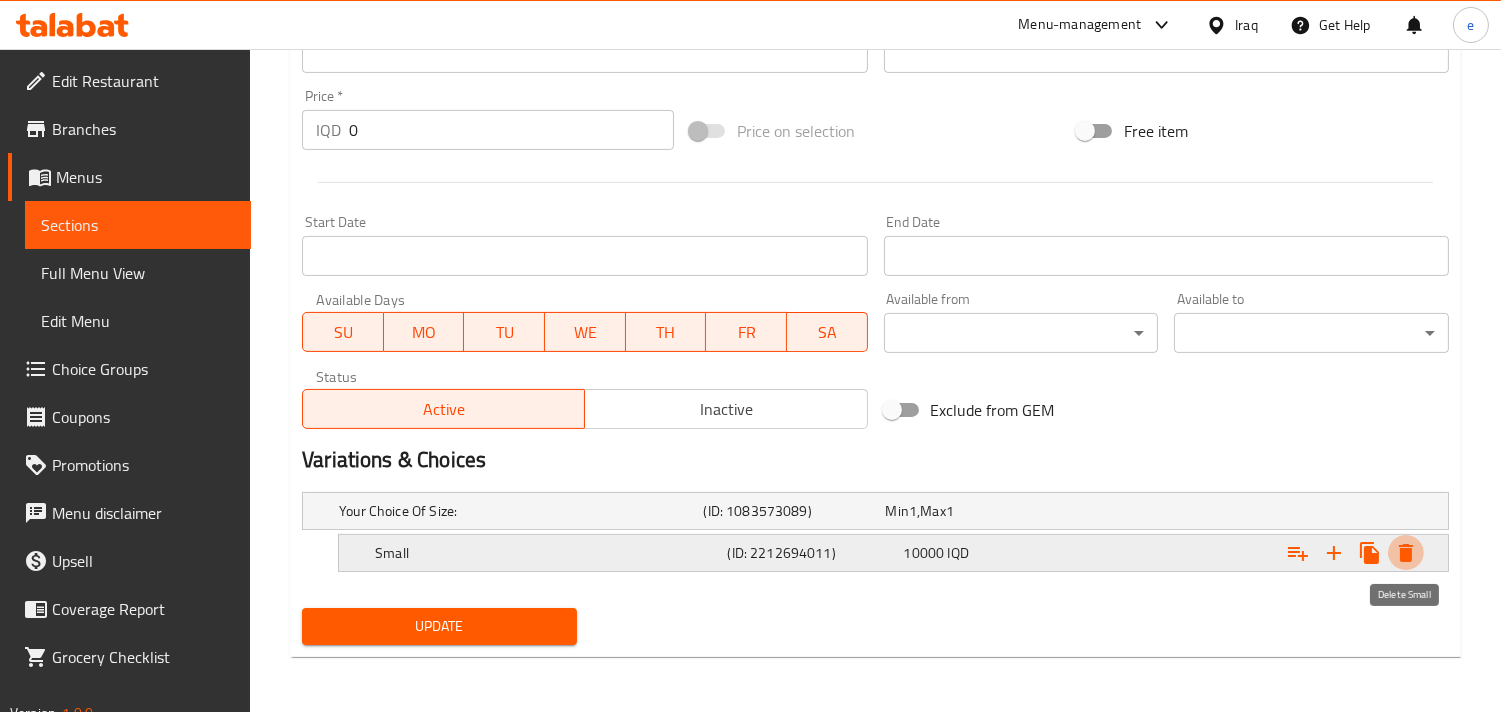 click 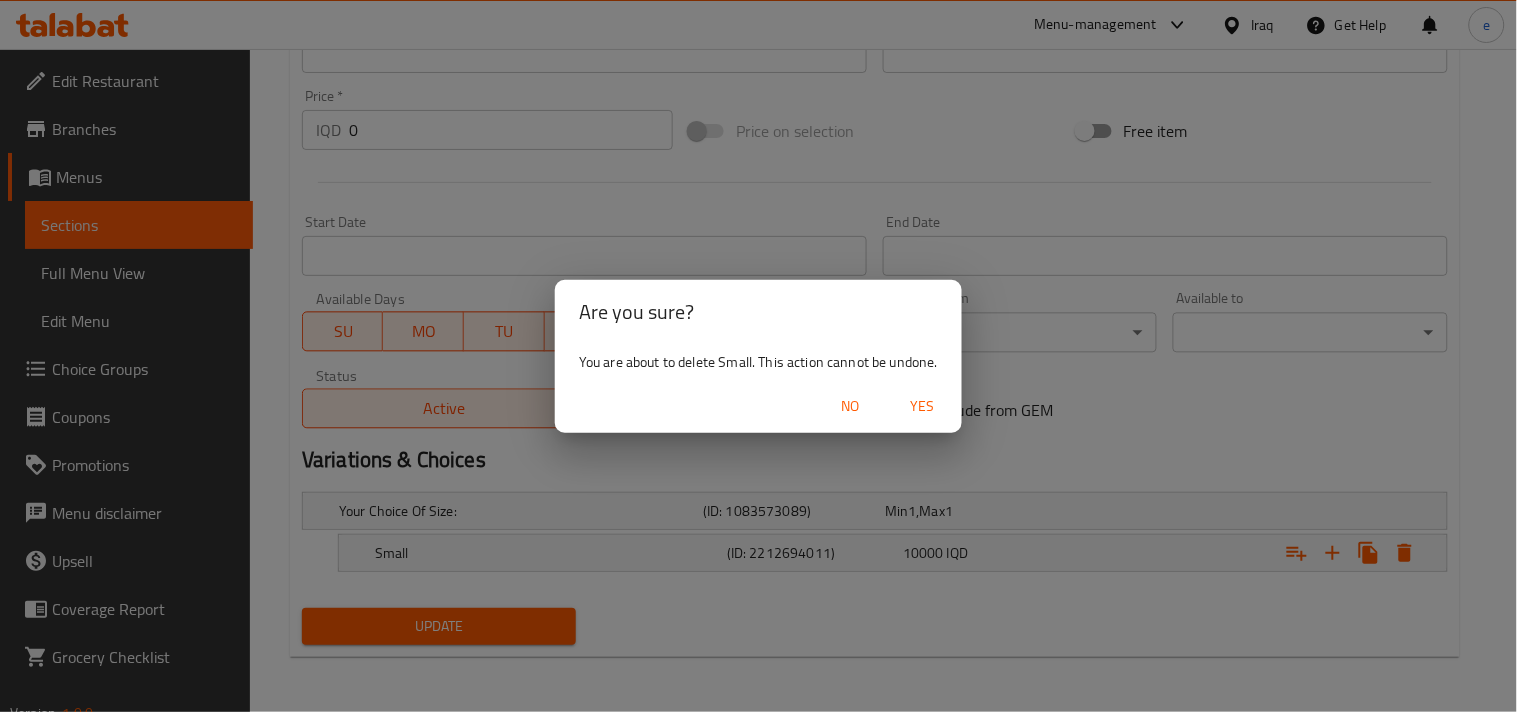 drag, startPoint x: 923, startPoint y: 406, endPoint x: 937, endPoint y: 430, distance: 27.784887 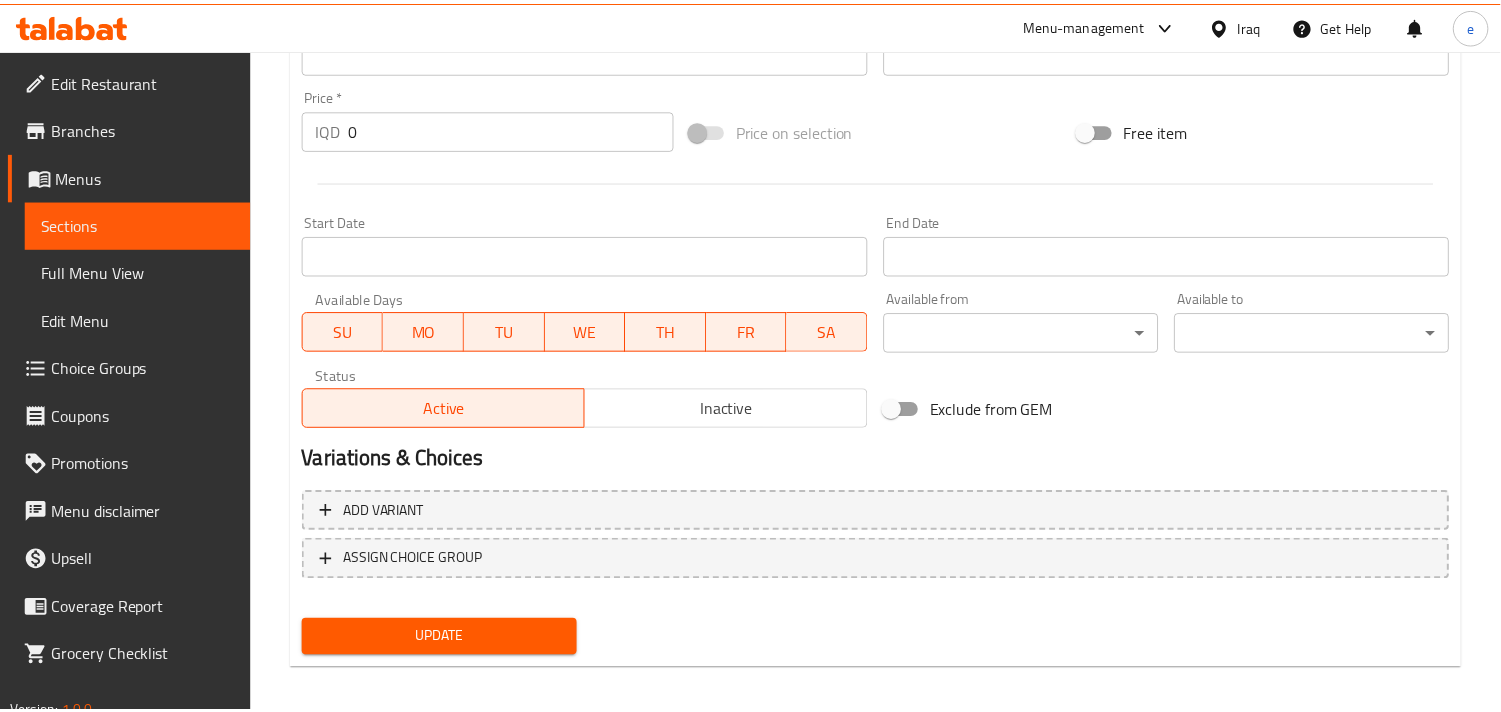 scroll, scrollTop: 940, scrollLeft: 0, axis: vertical 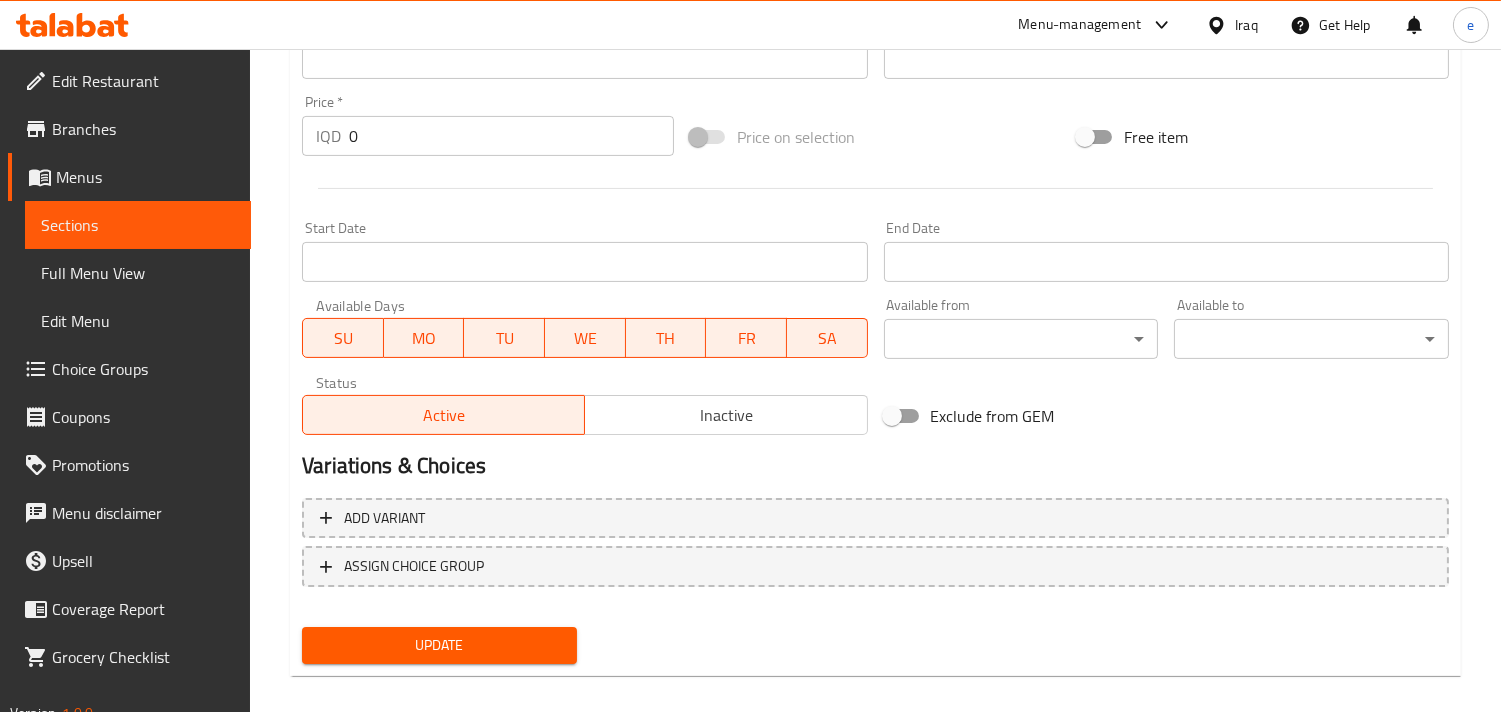 click on "Update" at bounding box center (439, 645) 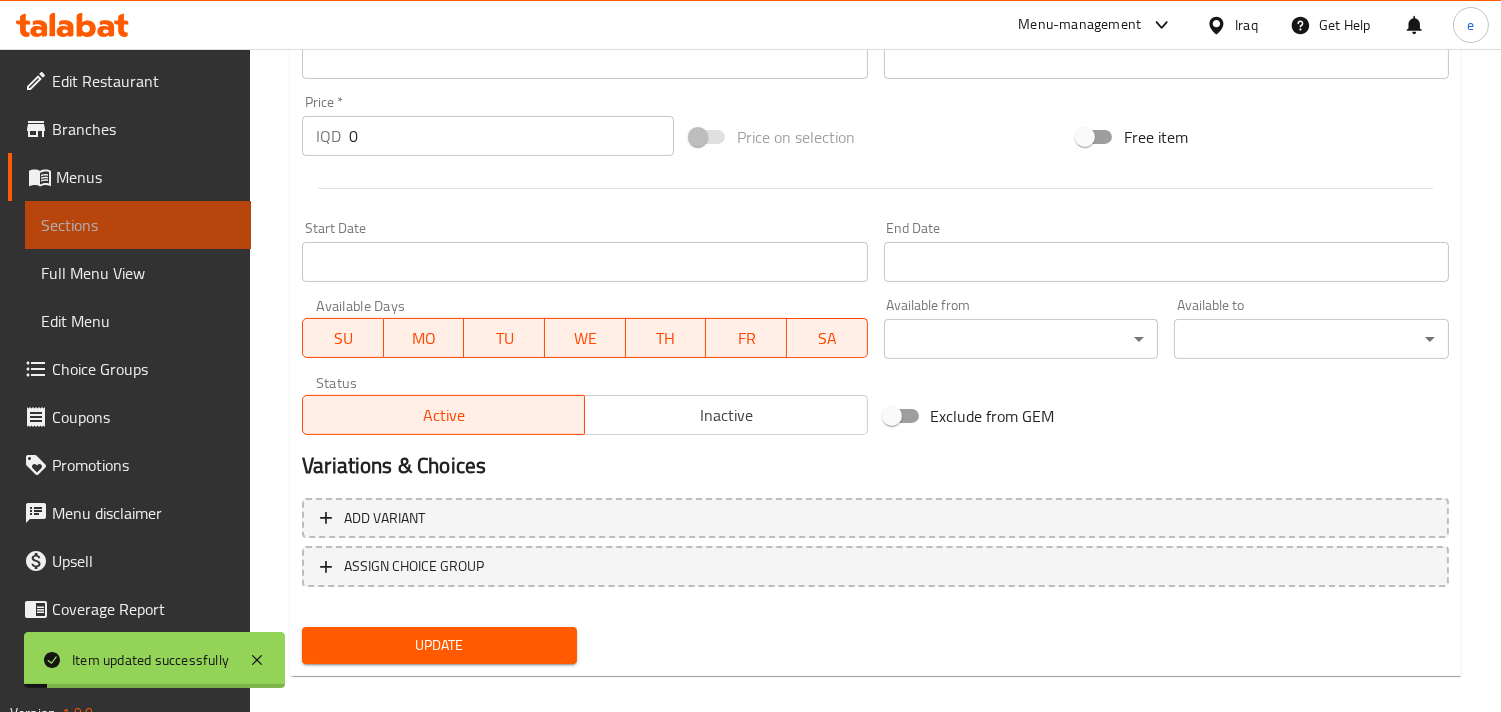 click on "Sections" at bounding box center [138, 225] 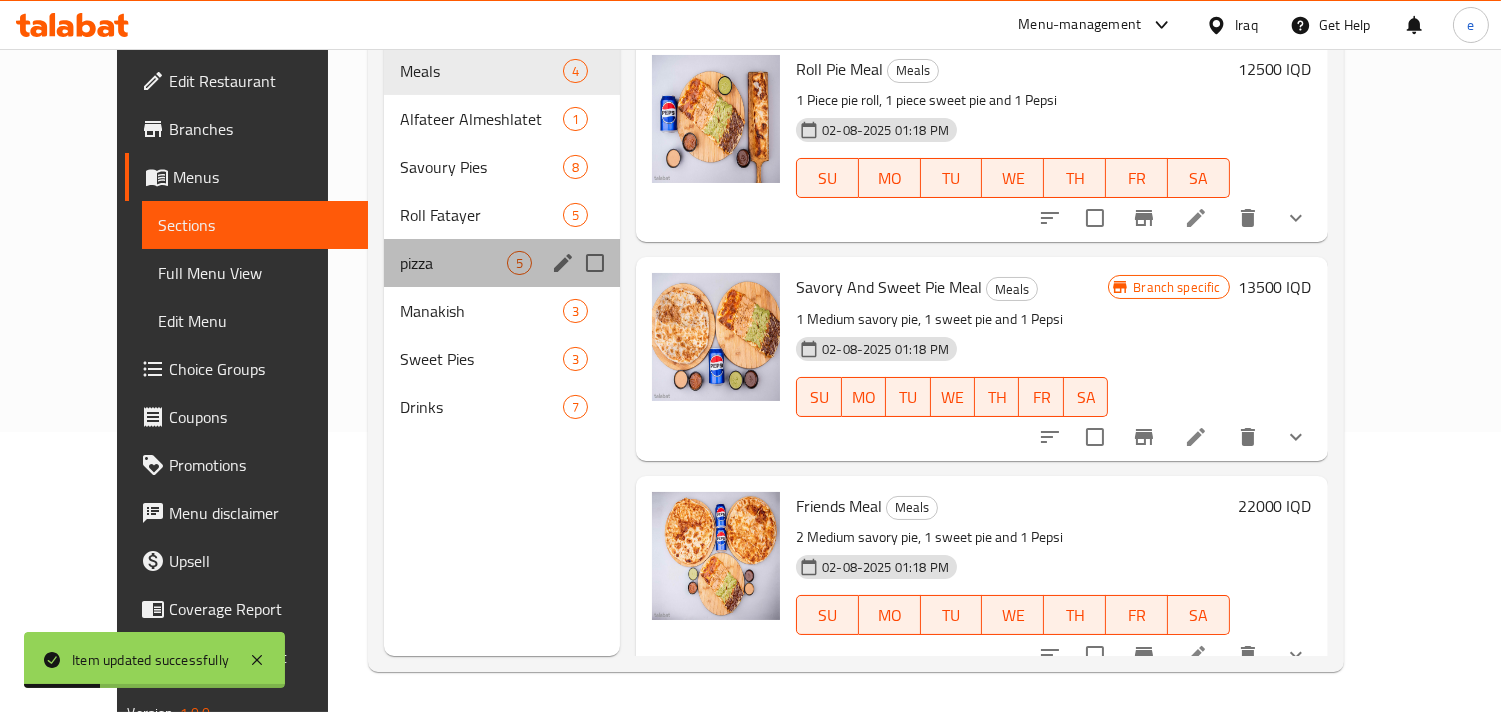 click on "pizza 5" at bounding box center [502, 263] 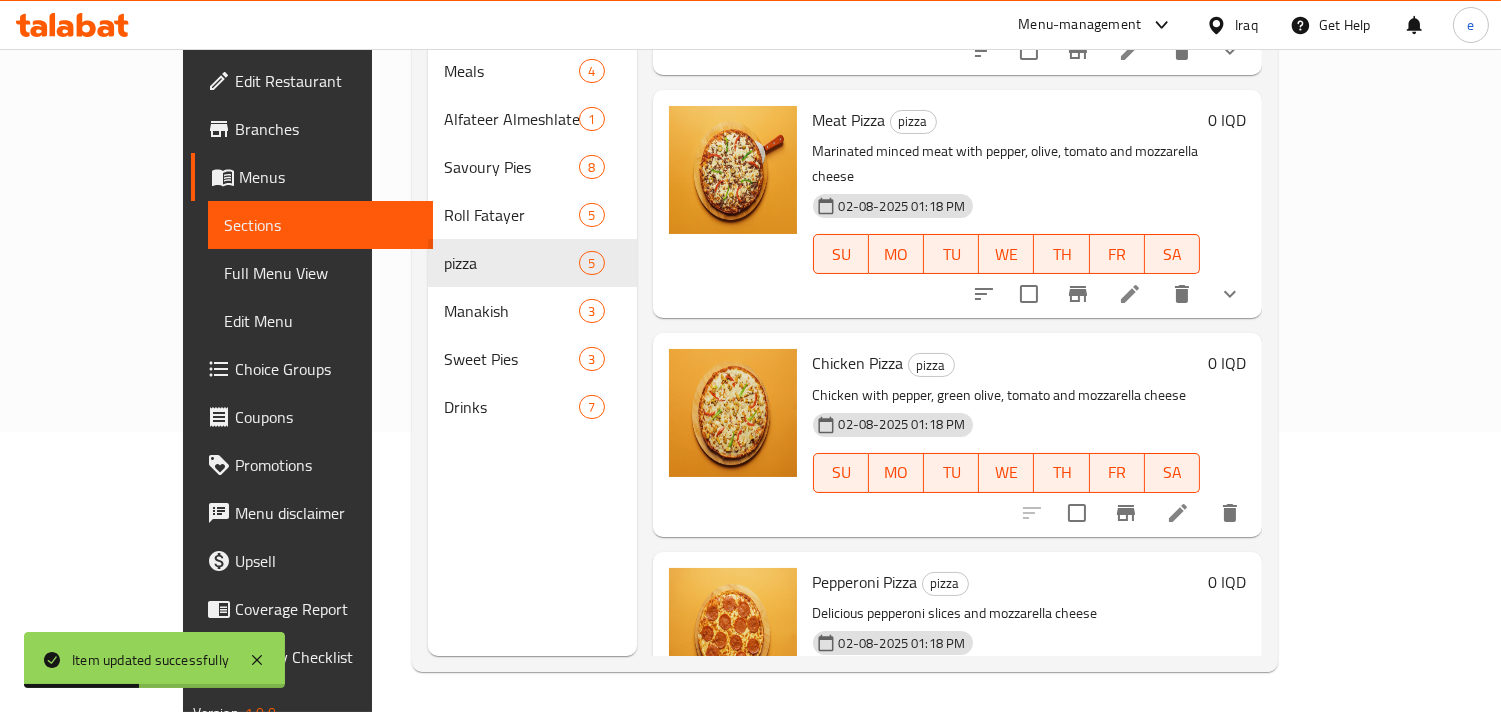 scroll, scrollTop: 428, scrollLeft: 0, axis: vertical 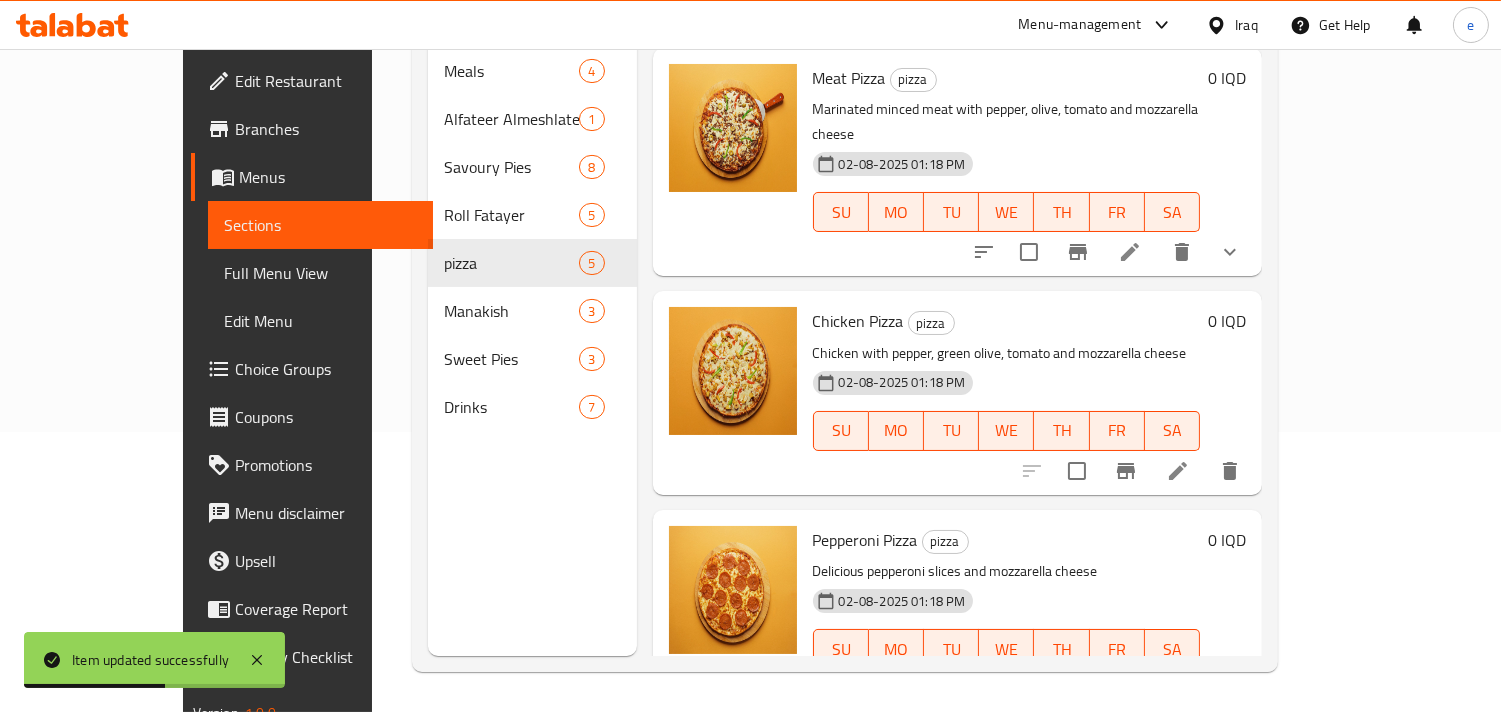 click 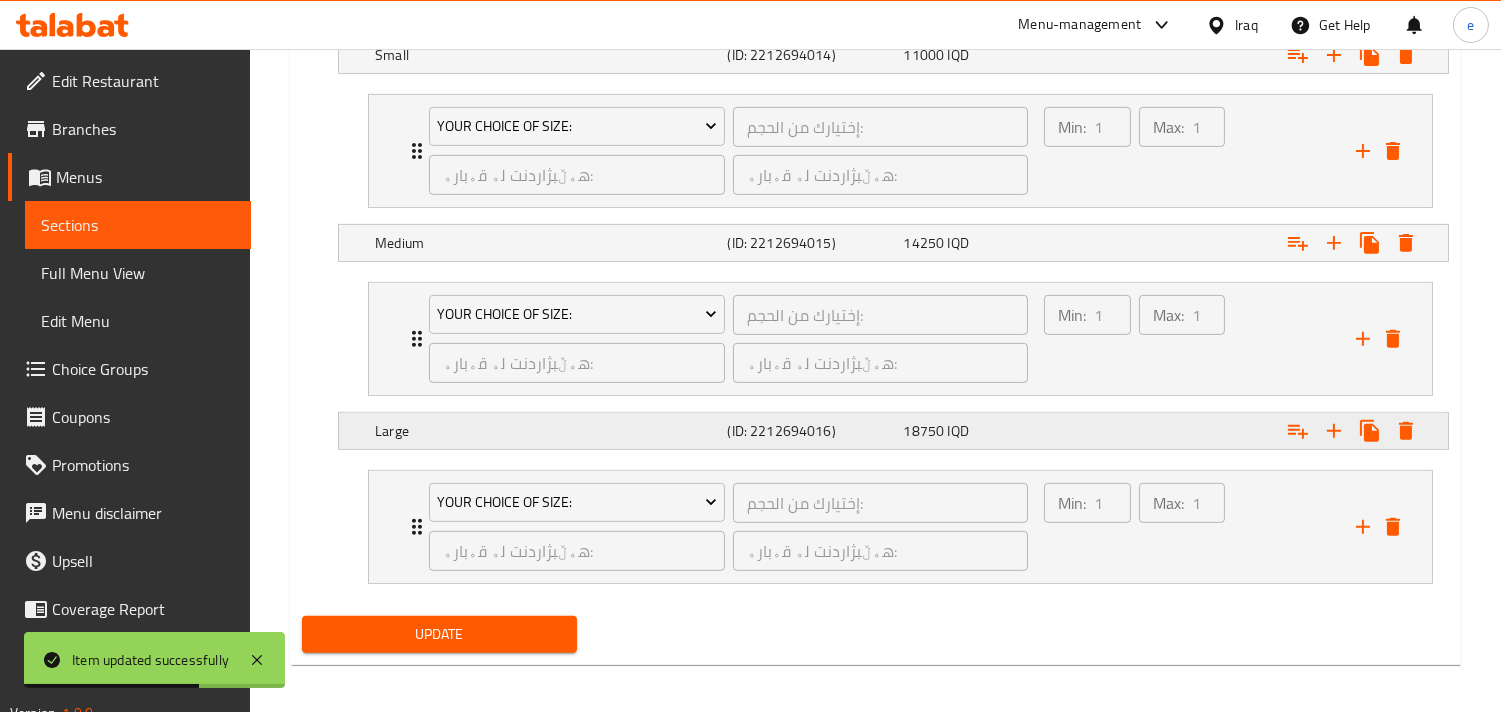 scroll, scrollTop: 1453, scrollLeft: 0, axis: vertical 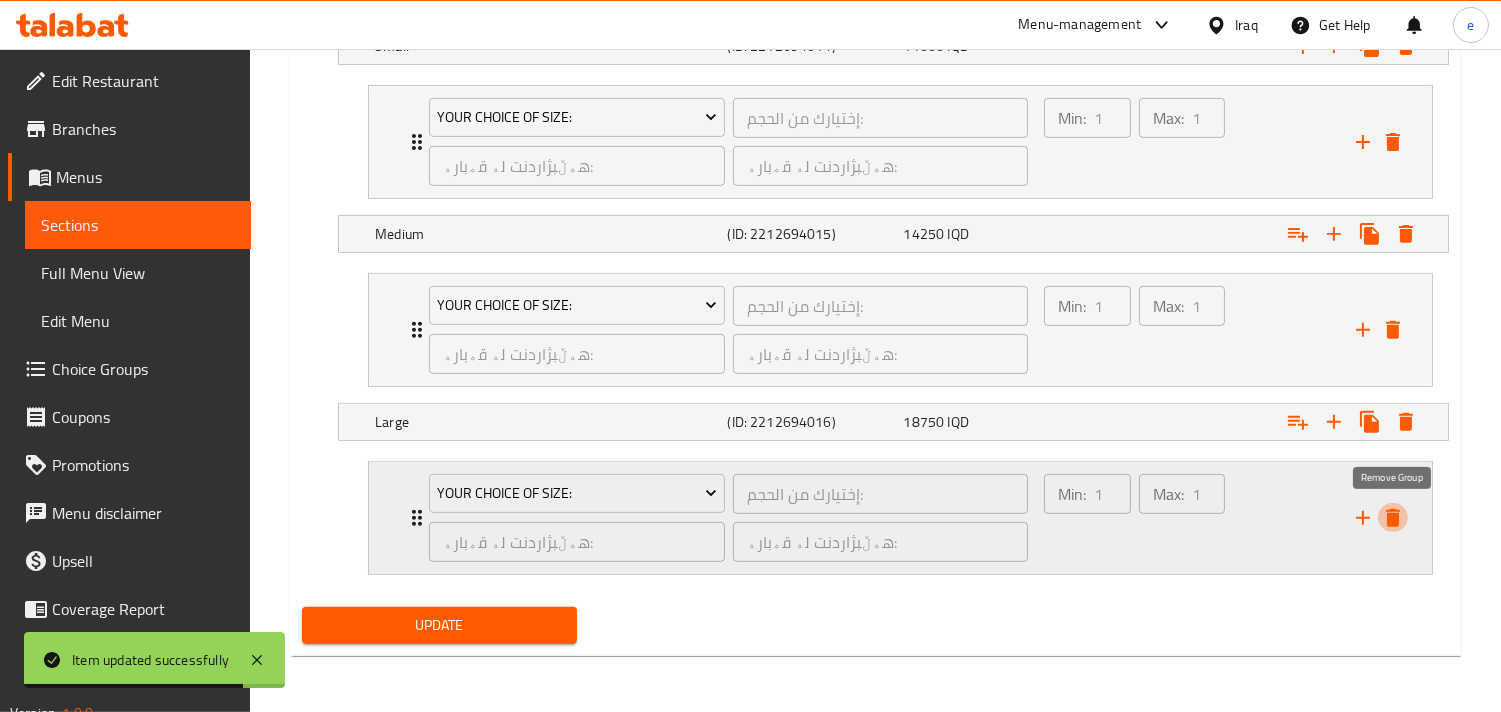 click 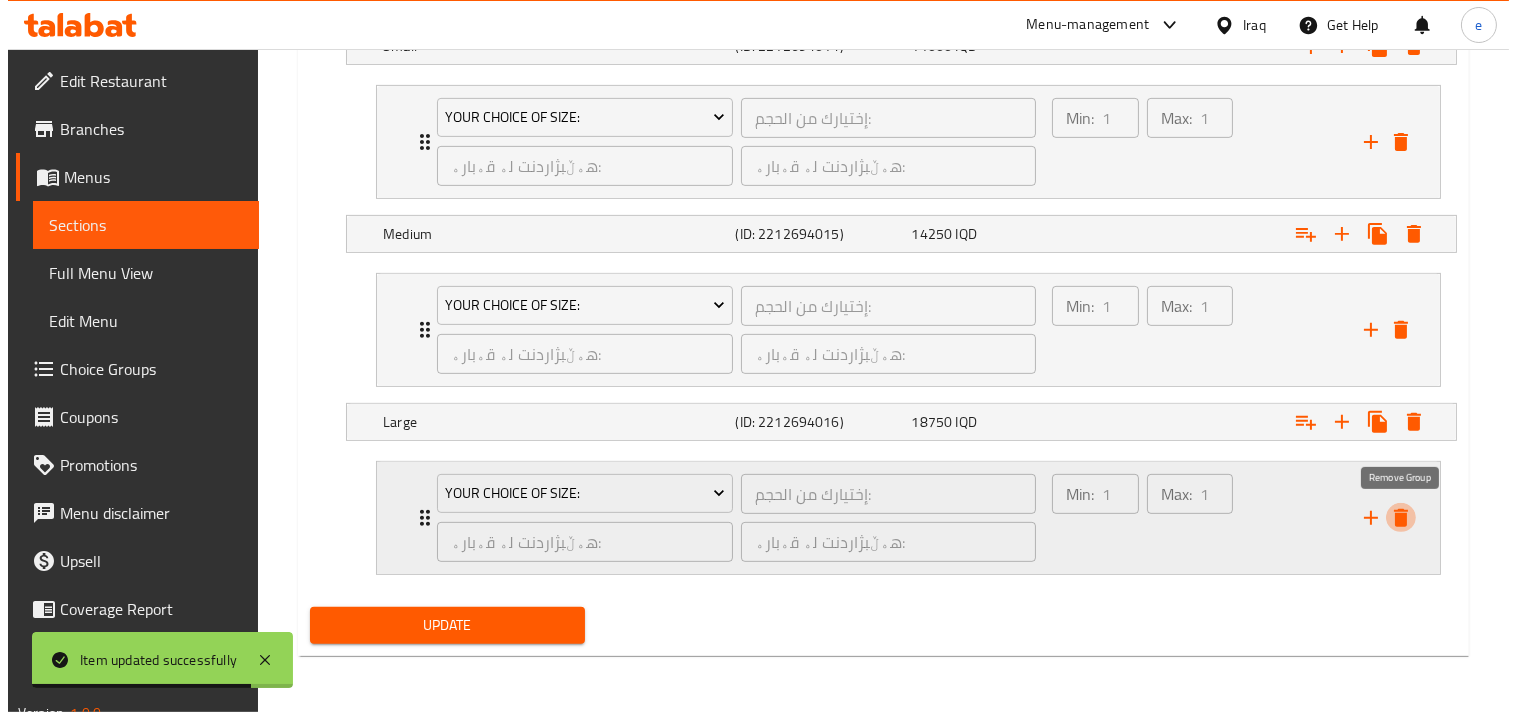 scroll, scrollTop: 1322, scrollLeft: 0, axis: vertical 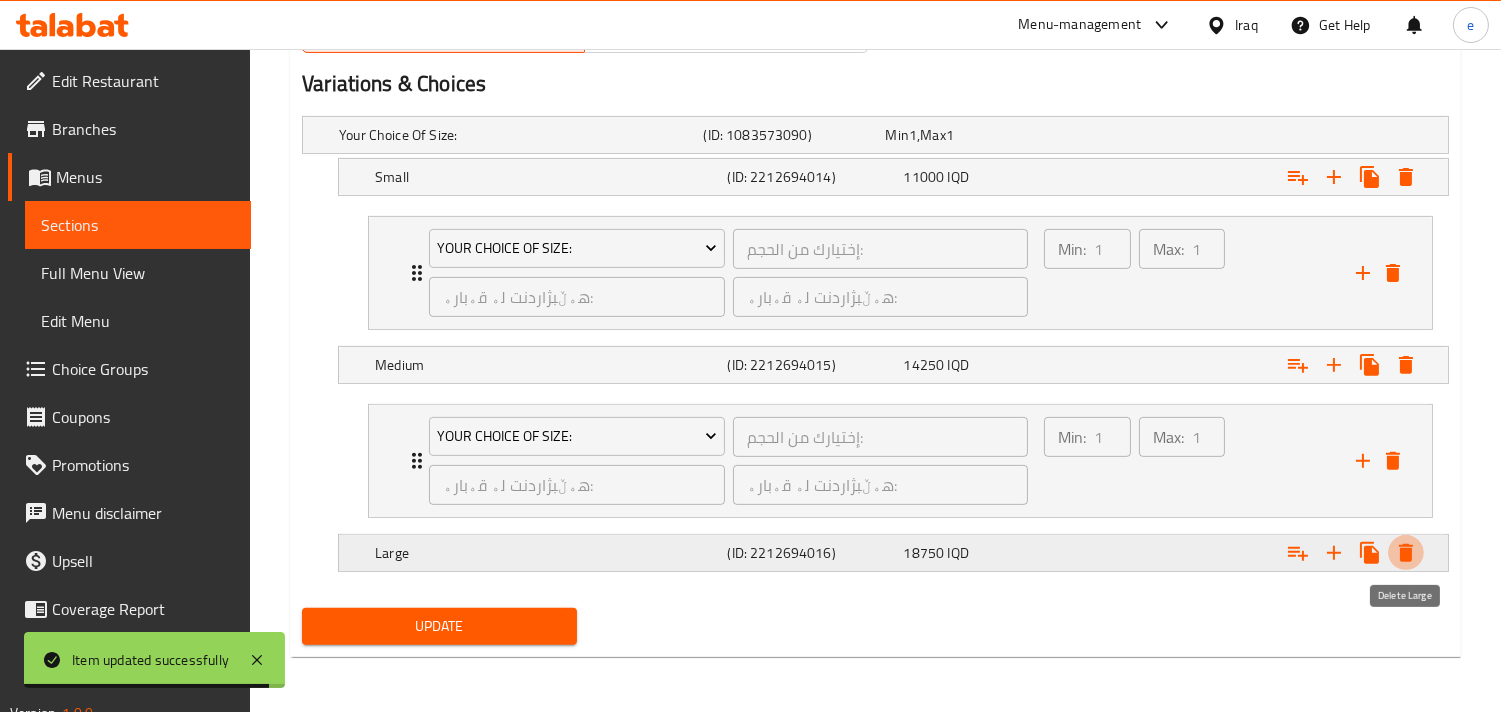 click 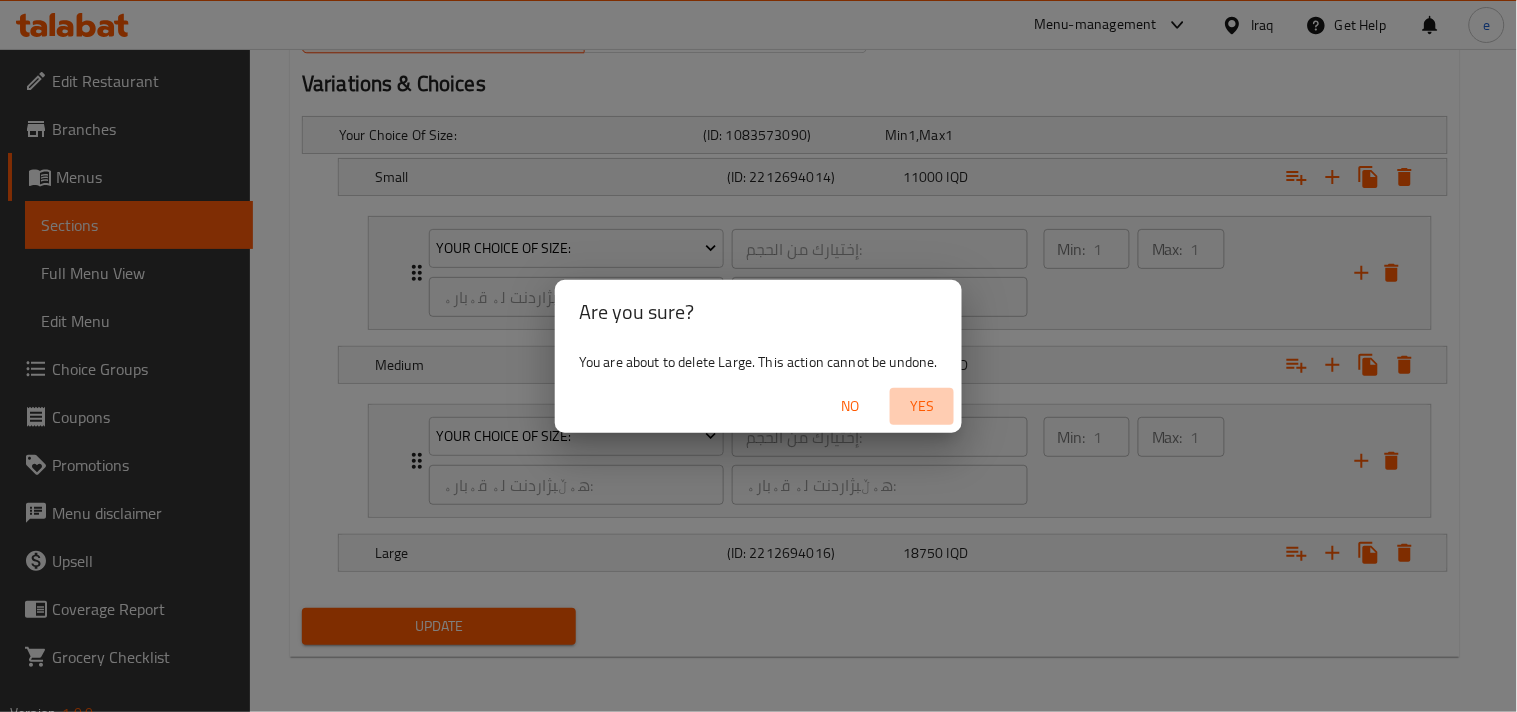 click on "Yes" at bounding box center (922, 406) 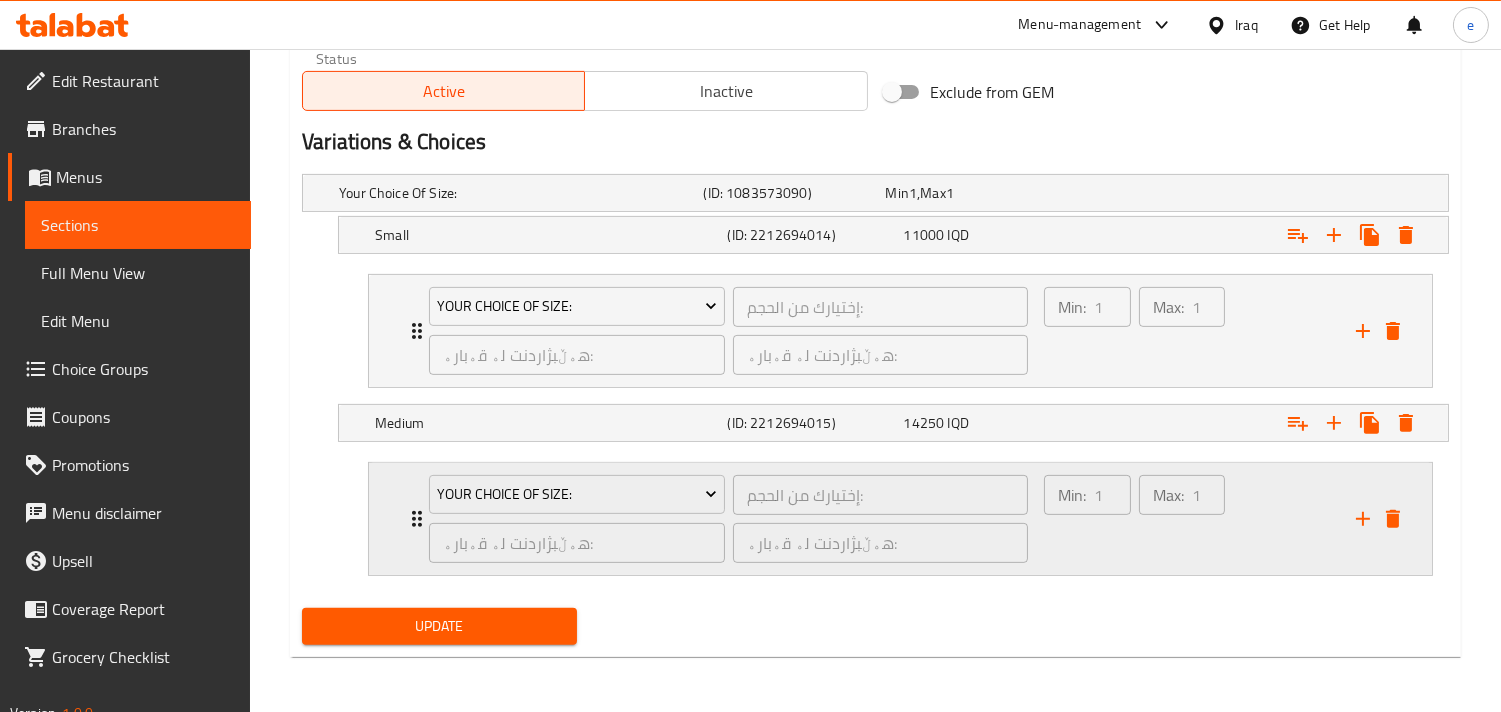 click 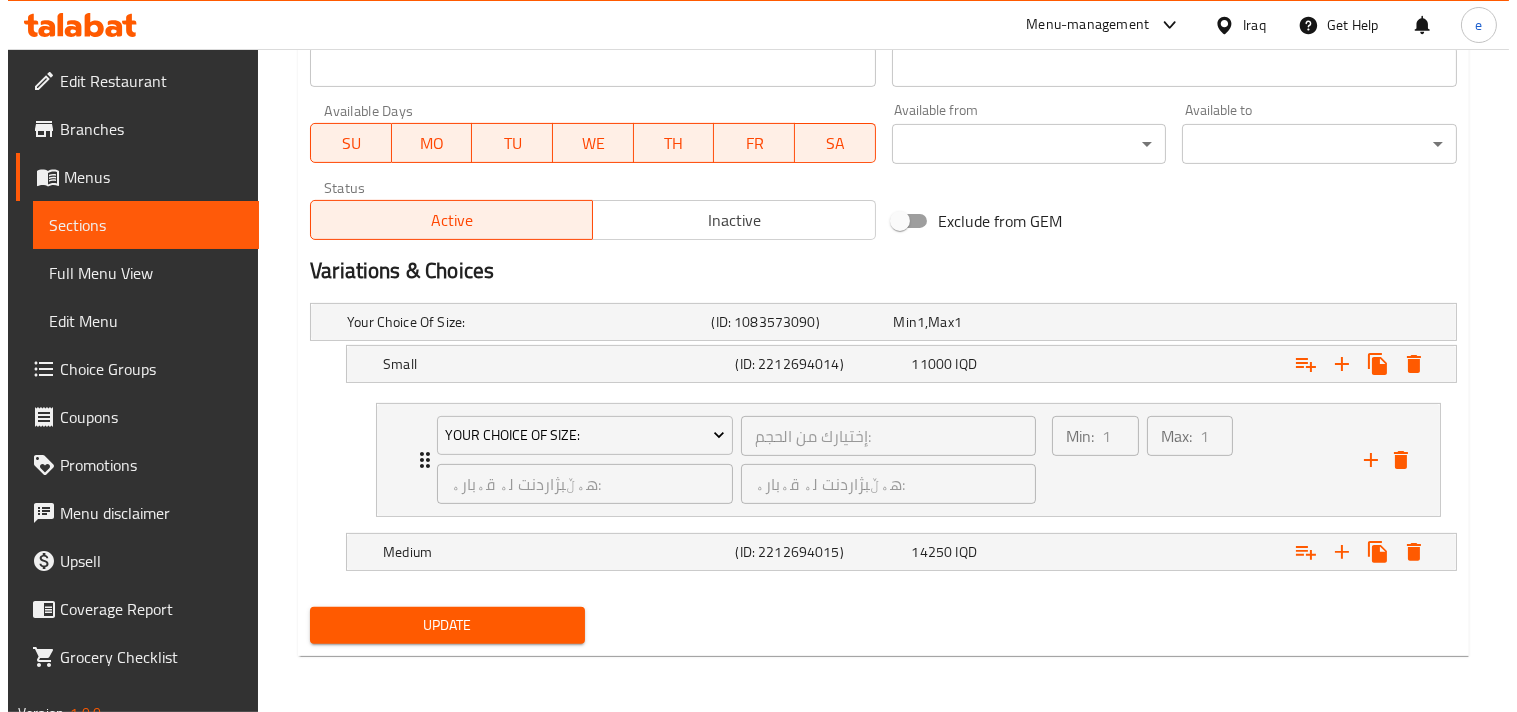 scroll, scrollTop: 1134, scrollLeft: 0, axis: vertical 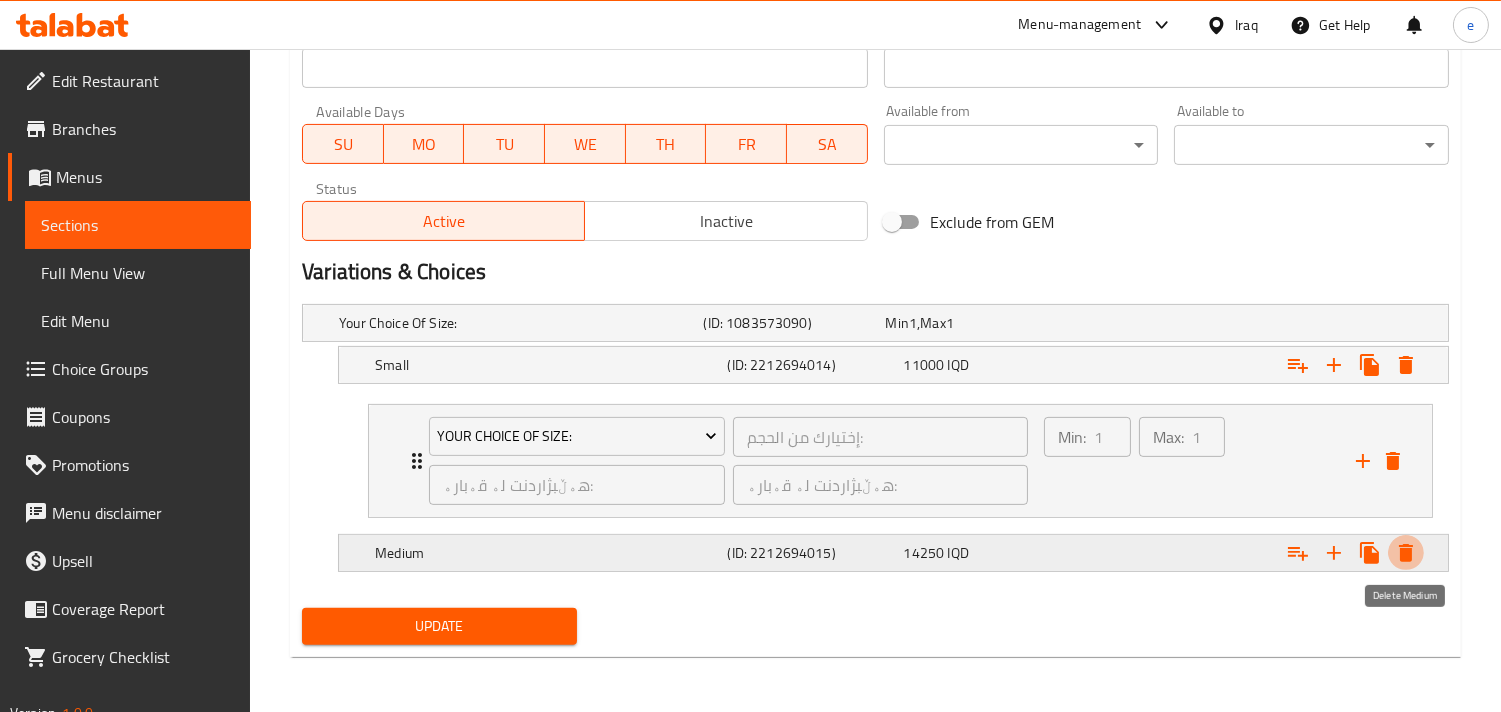 click 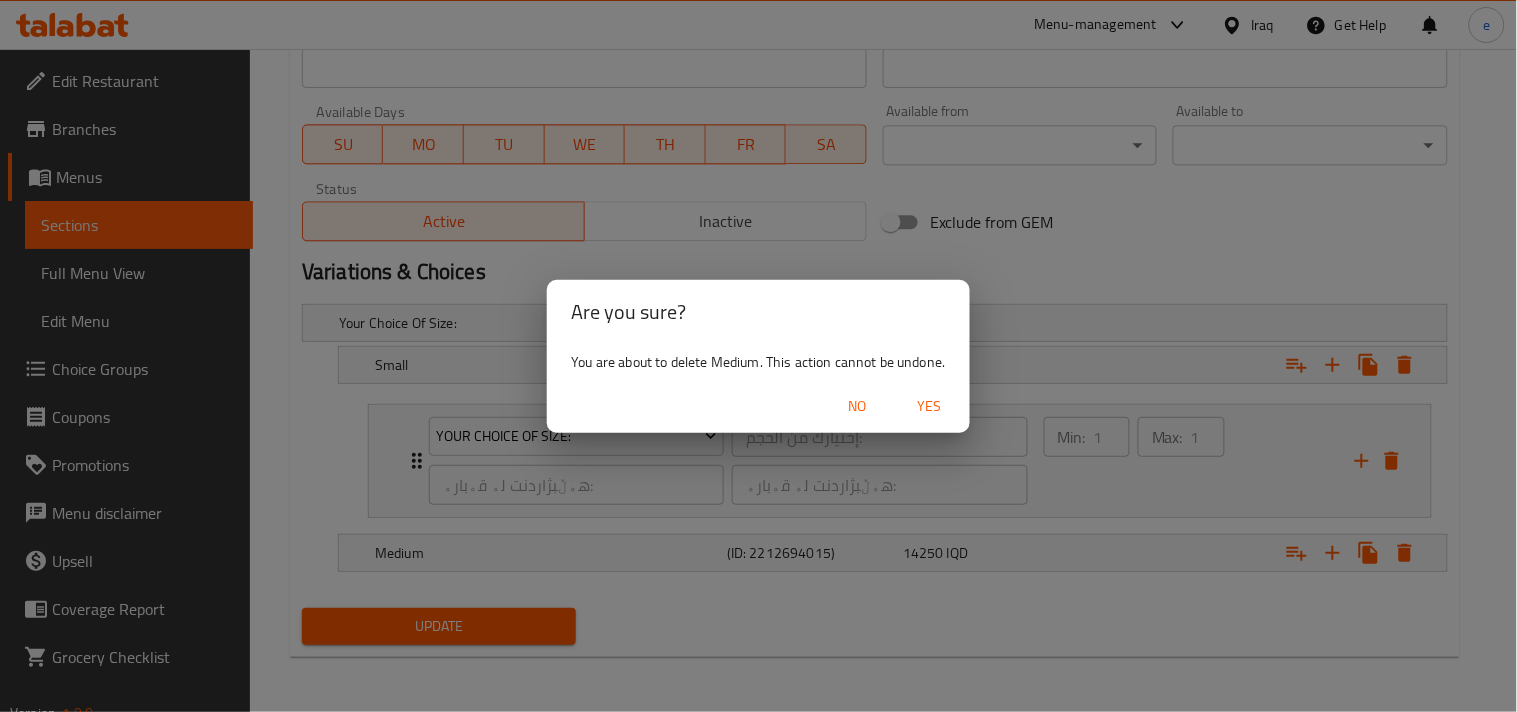 click on "Yes" at bounding box center (930, 406) 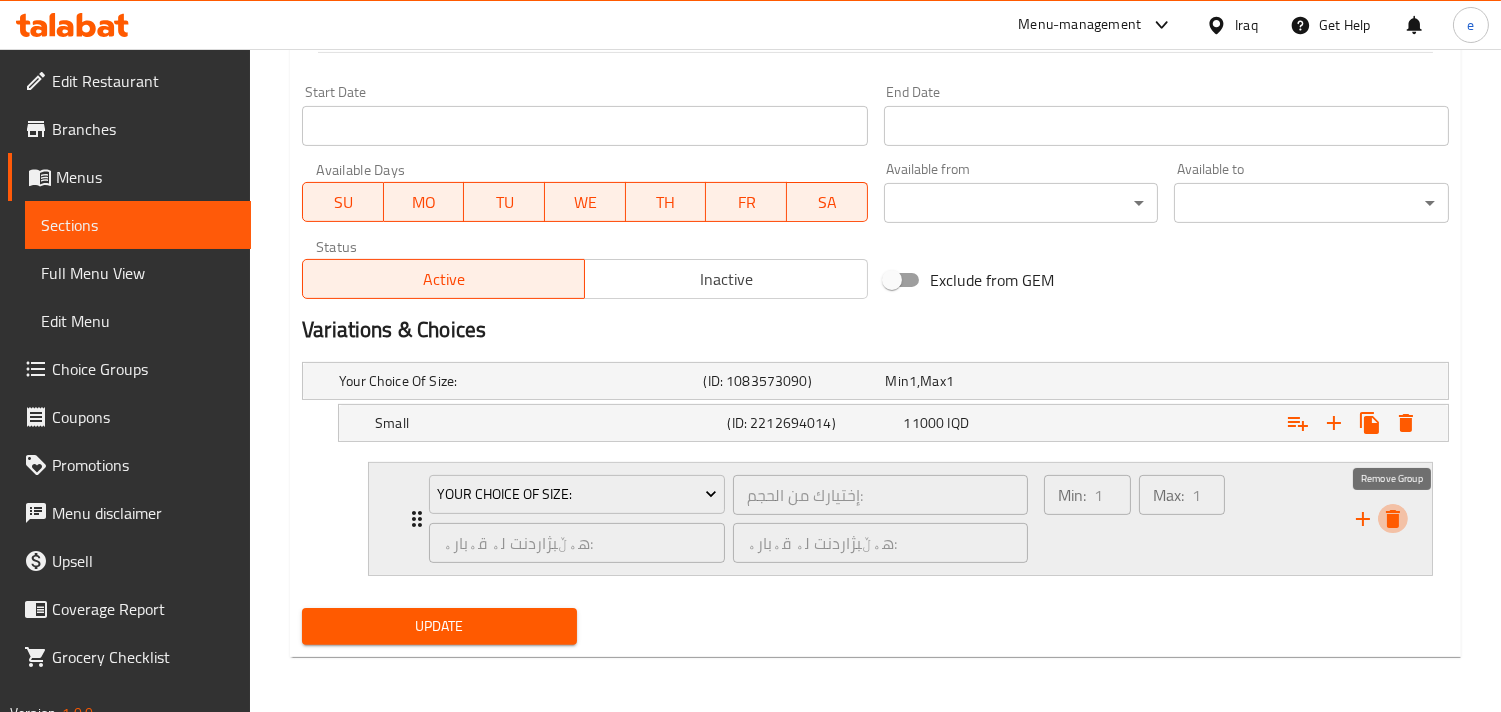 drag, startPoint x: 1391, startPoint y: 515, endPoint x: 1295, endPoint y: 513, distance: 96.02083 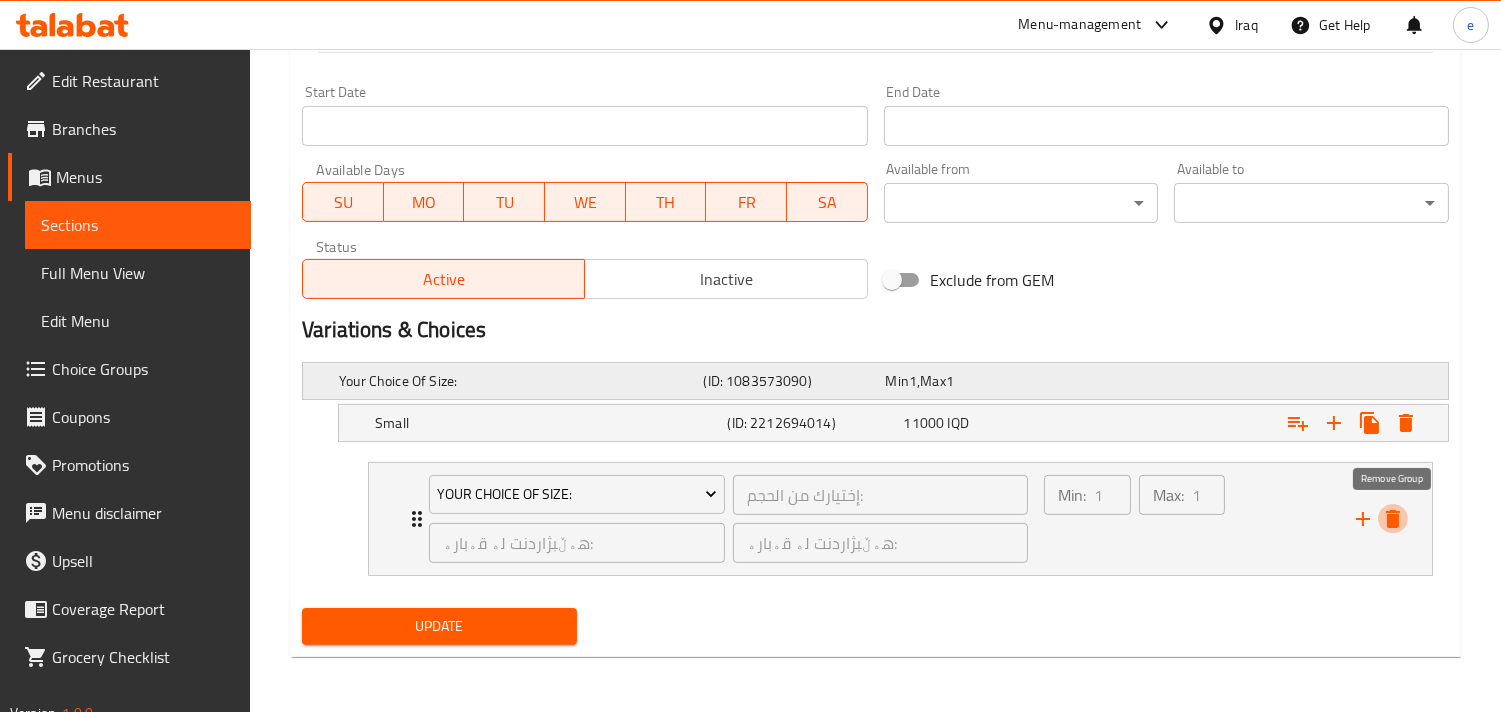 click 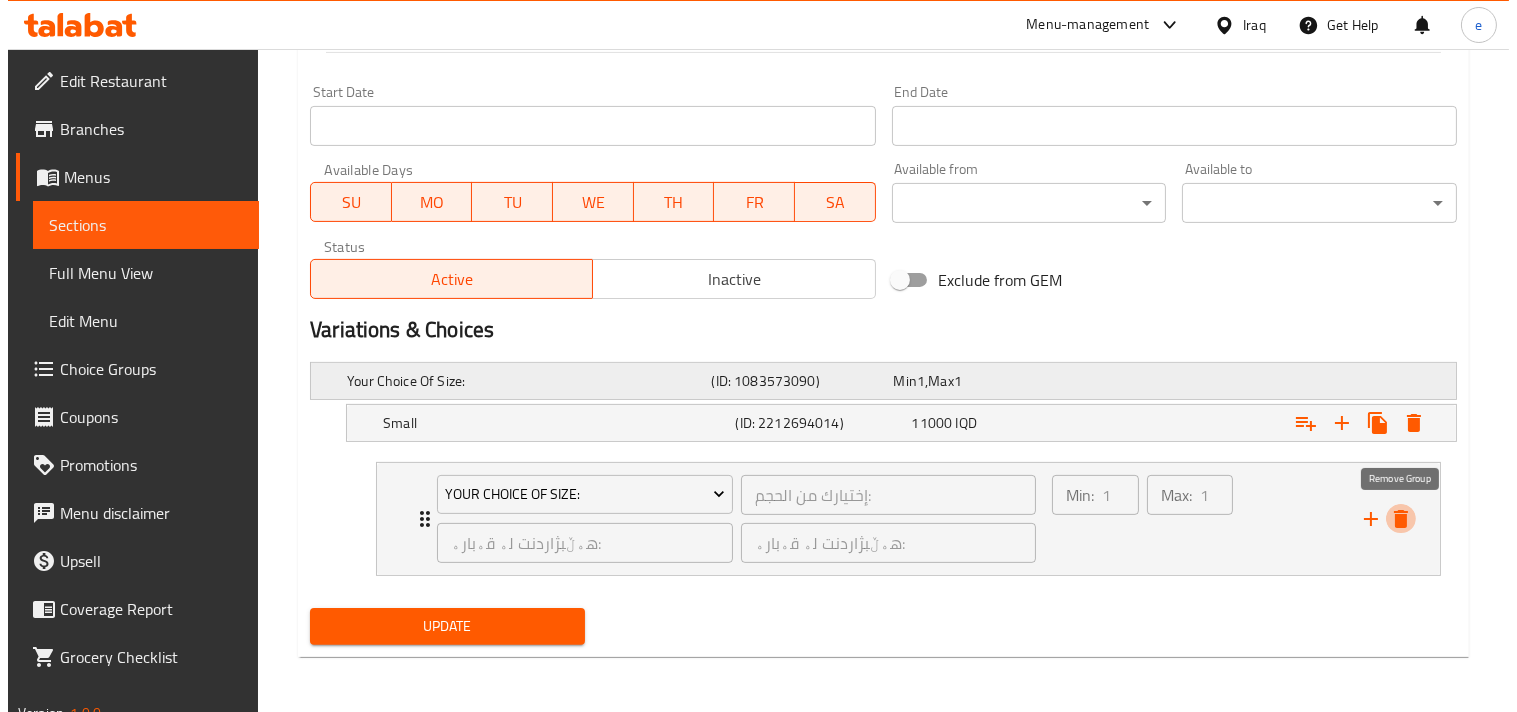 scroll, scrollTop: 946, scrollLeft: 0, axis: vertical 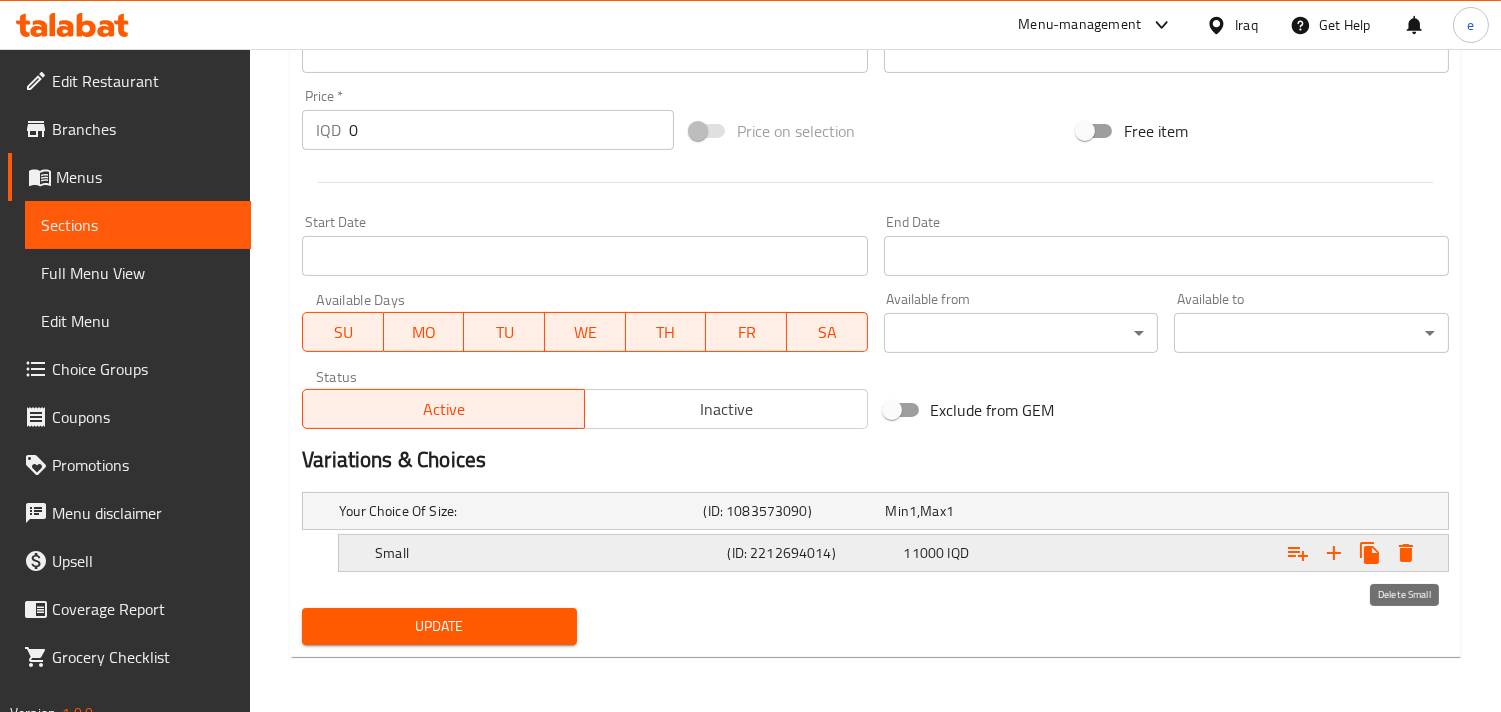 click 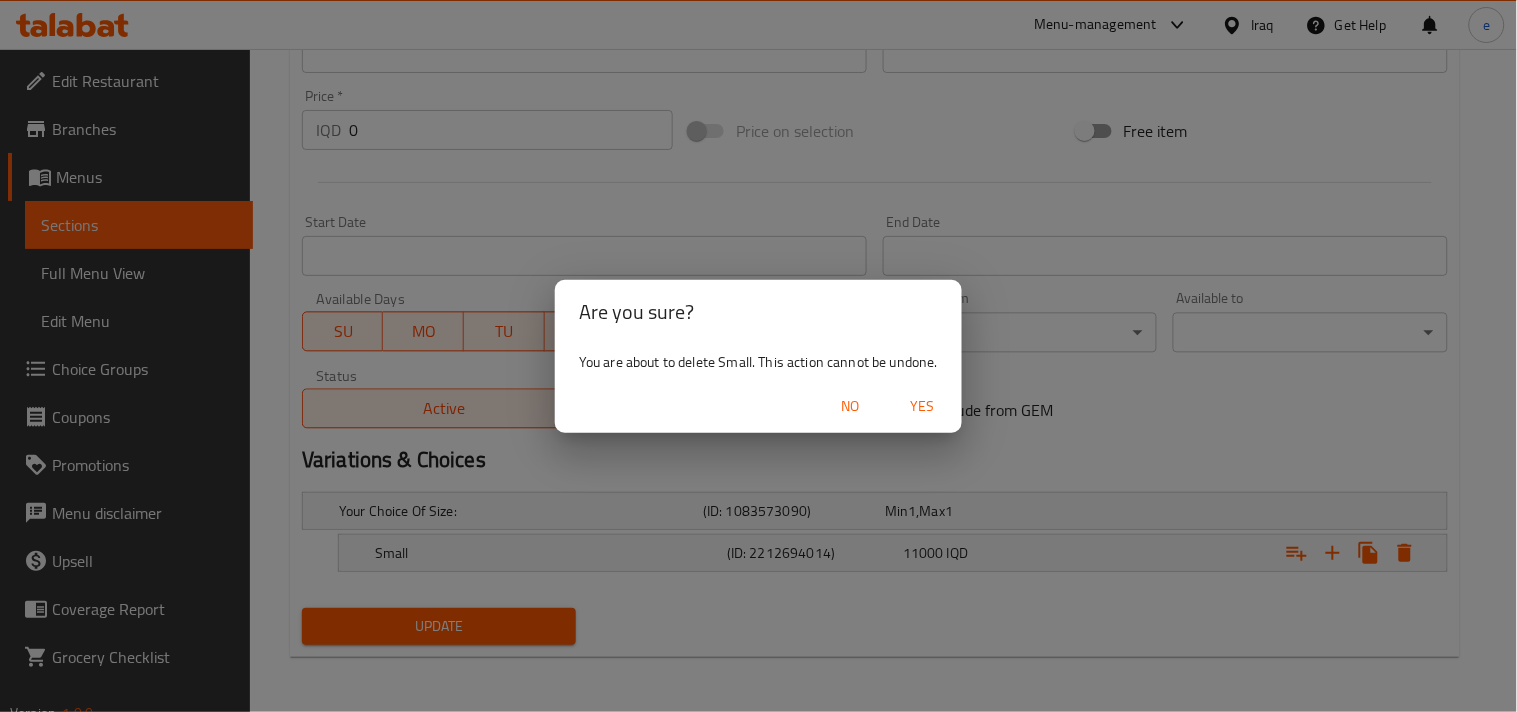click on "Yes" at bounding box center (922, 406) 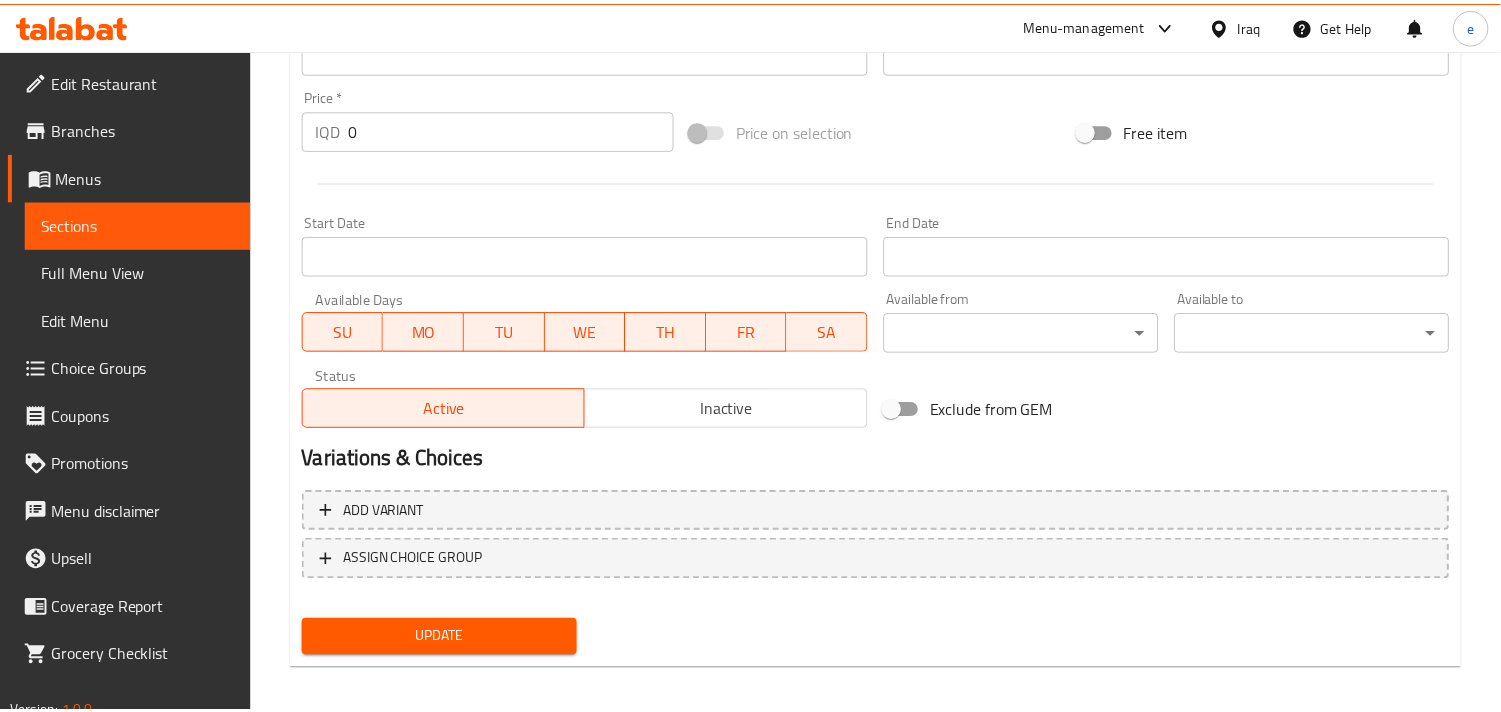 scroll, scrollTop: 940, scrollLeft: 0, axis: vertical 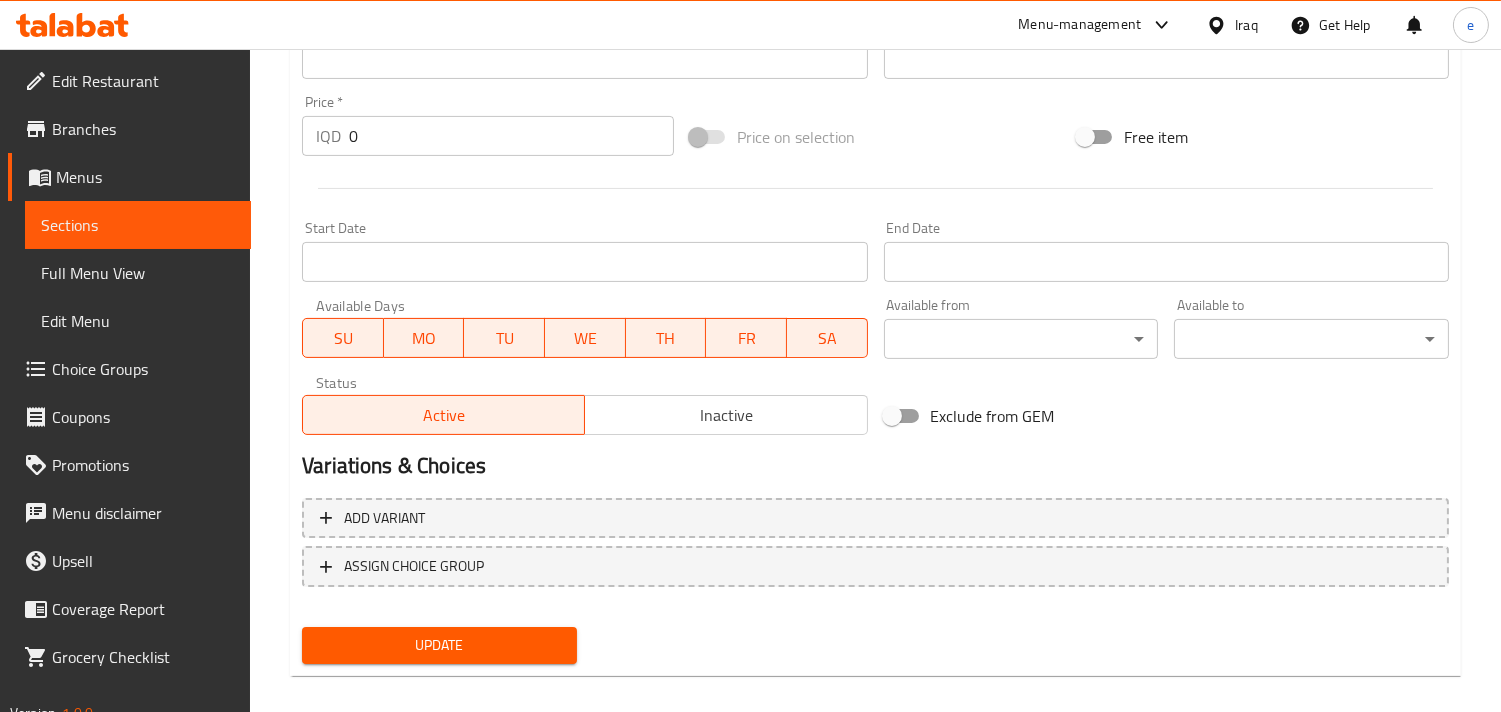 click on "Update" at bounding box center [439, 645] 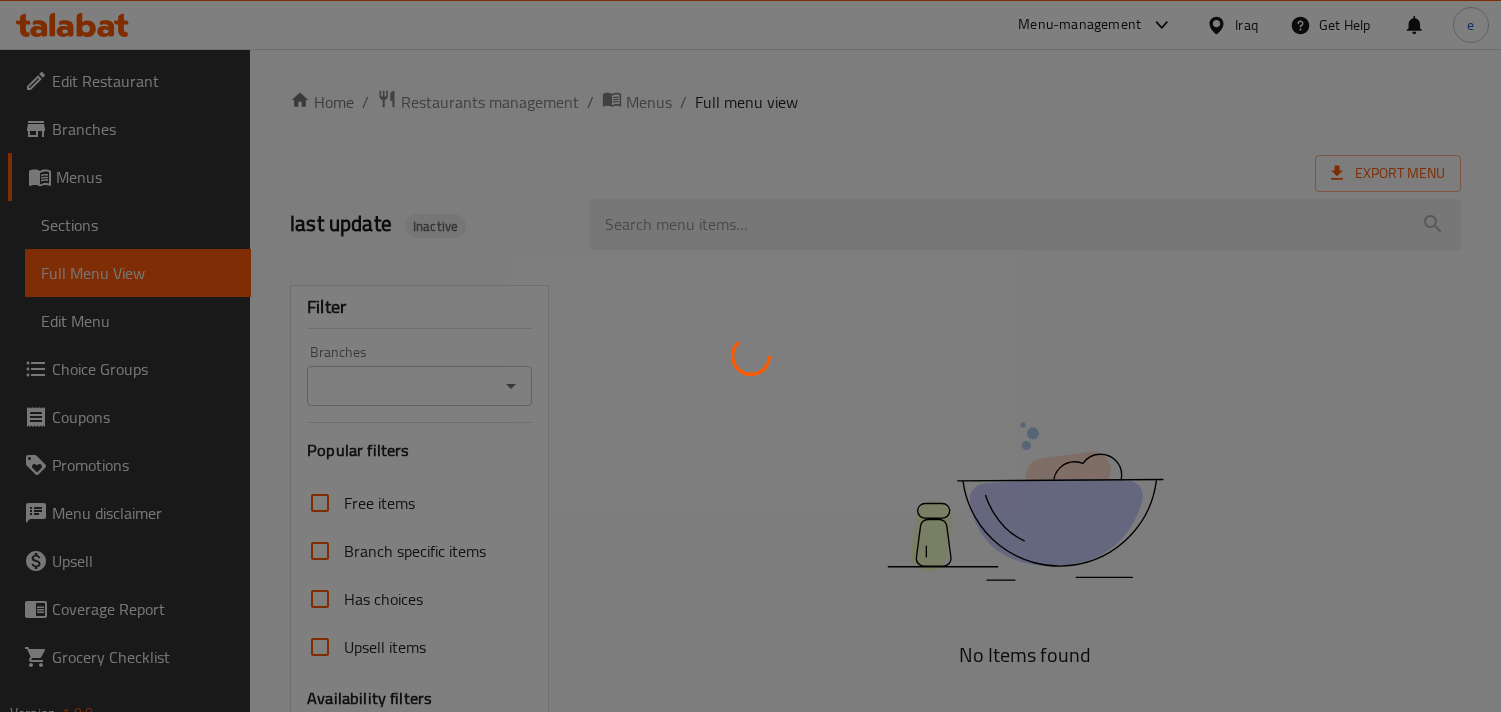 scroll, scrollTop: 0, scrollLeft: 0, axis: both 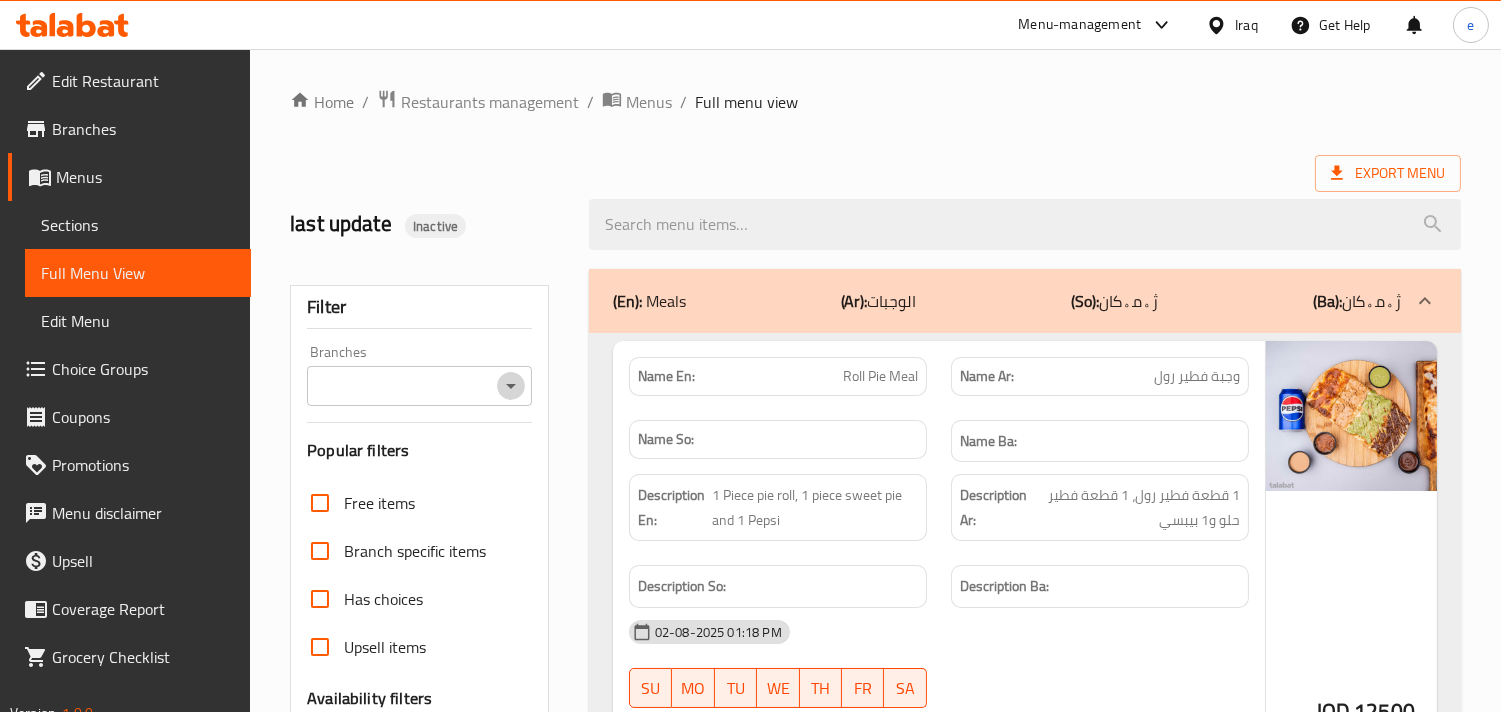 click 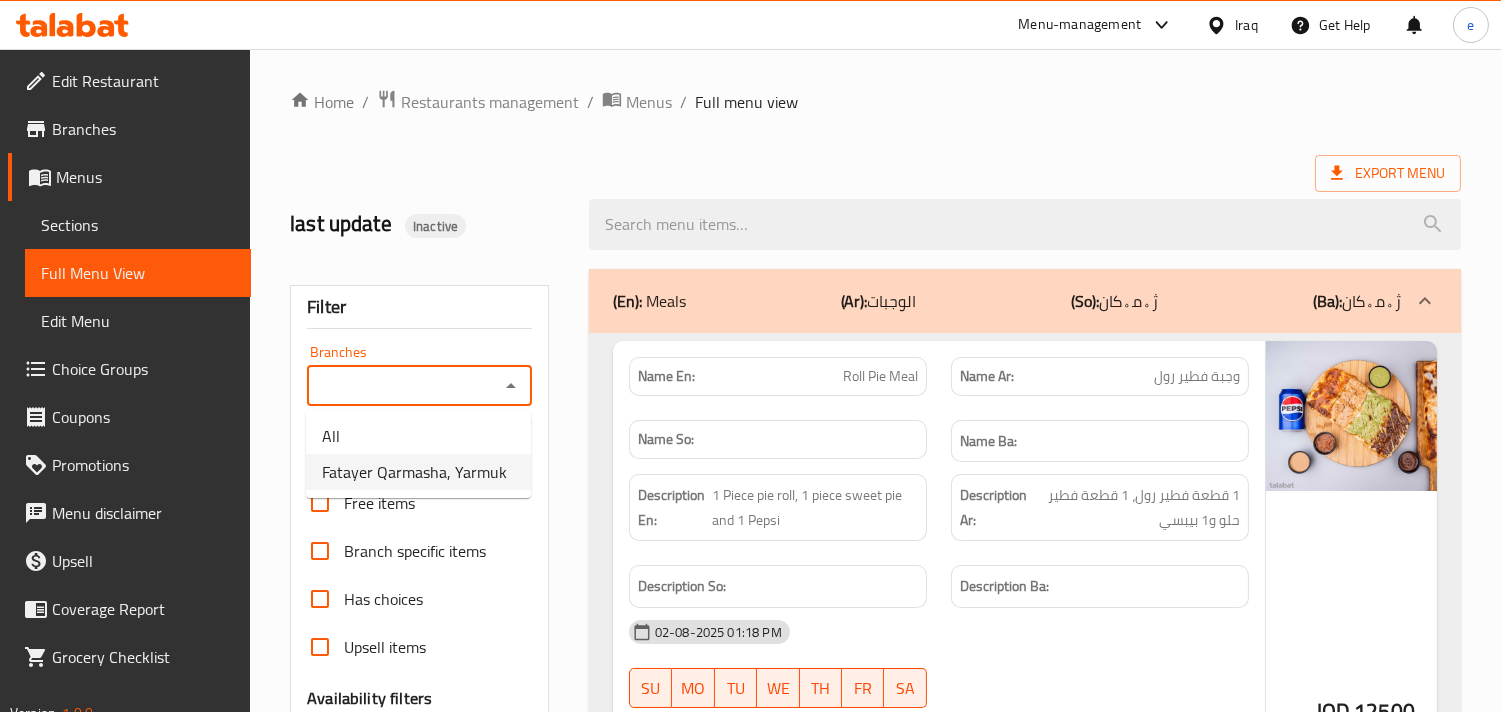 click on "Fatayer Qarmasha, Yarmuk" at bounding box center (414, 472) 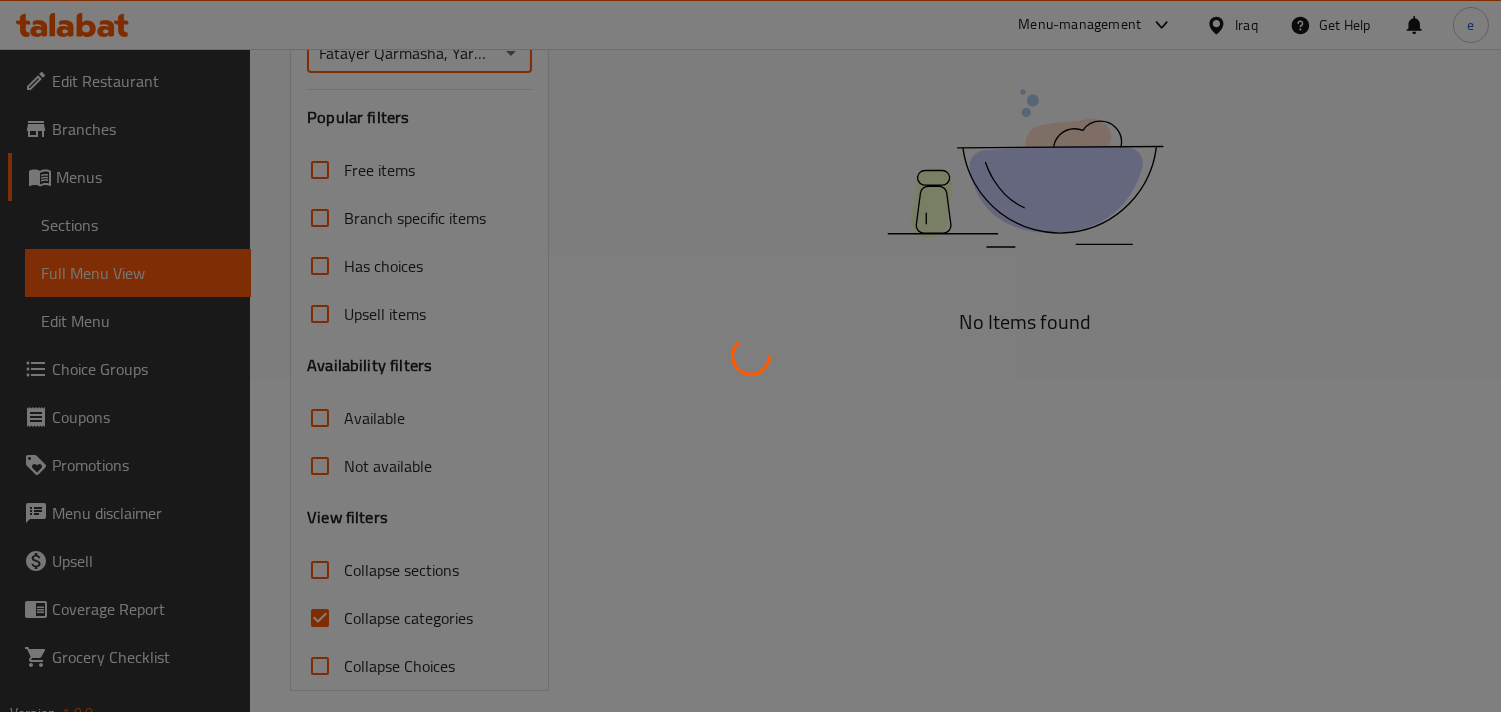 scroll, scrollTop: 352, scrollLeft: 0, axis: vertical 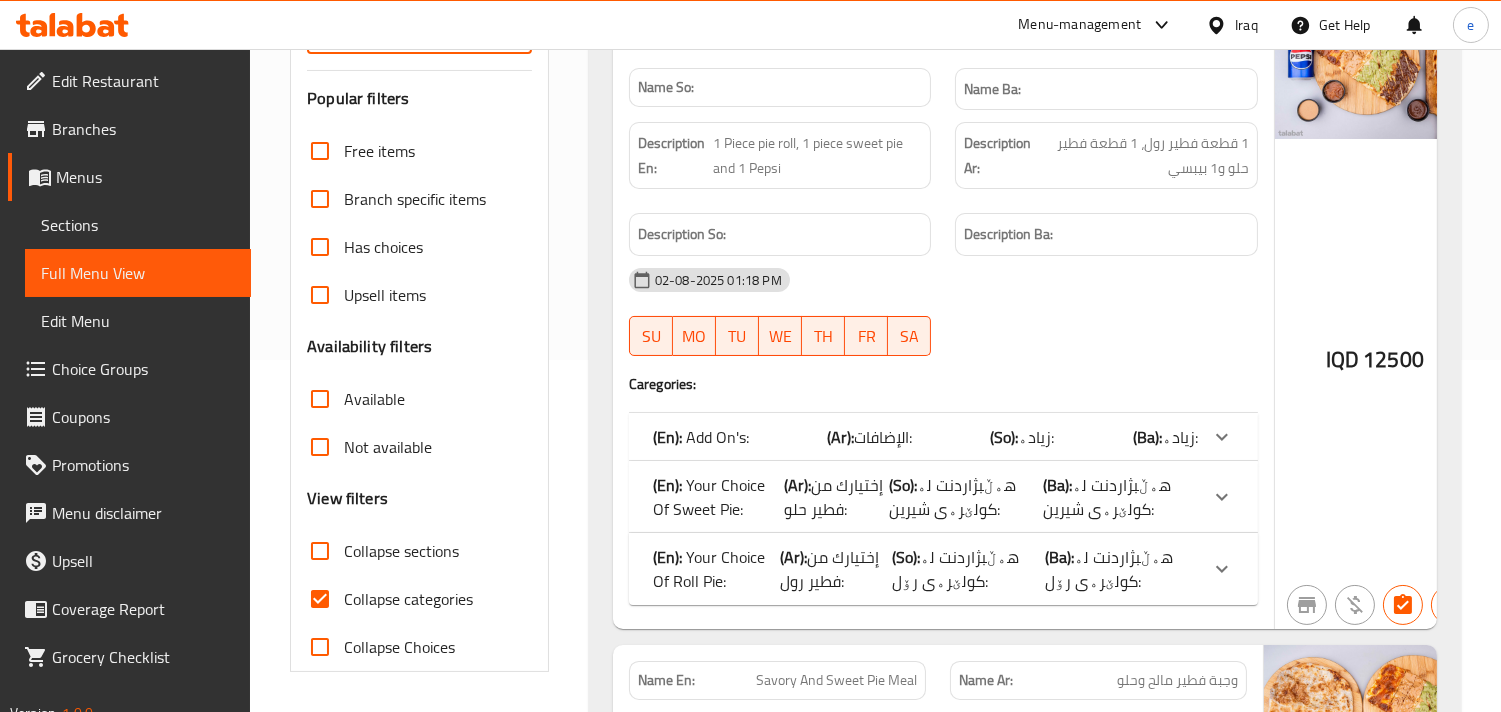 click on "Collapse sections" at bounding box center (320, 551) 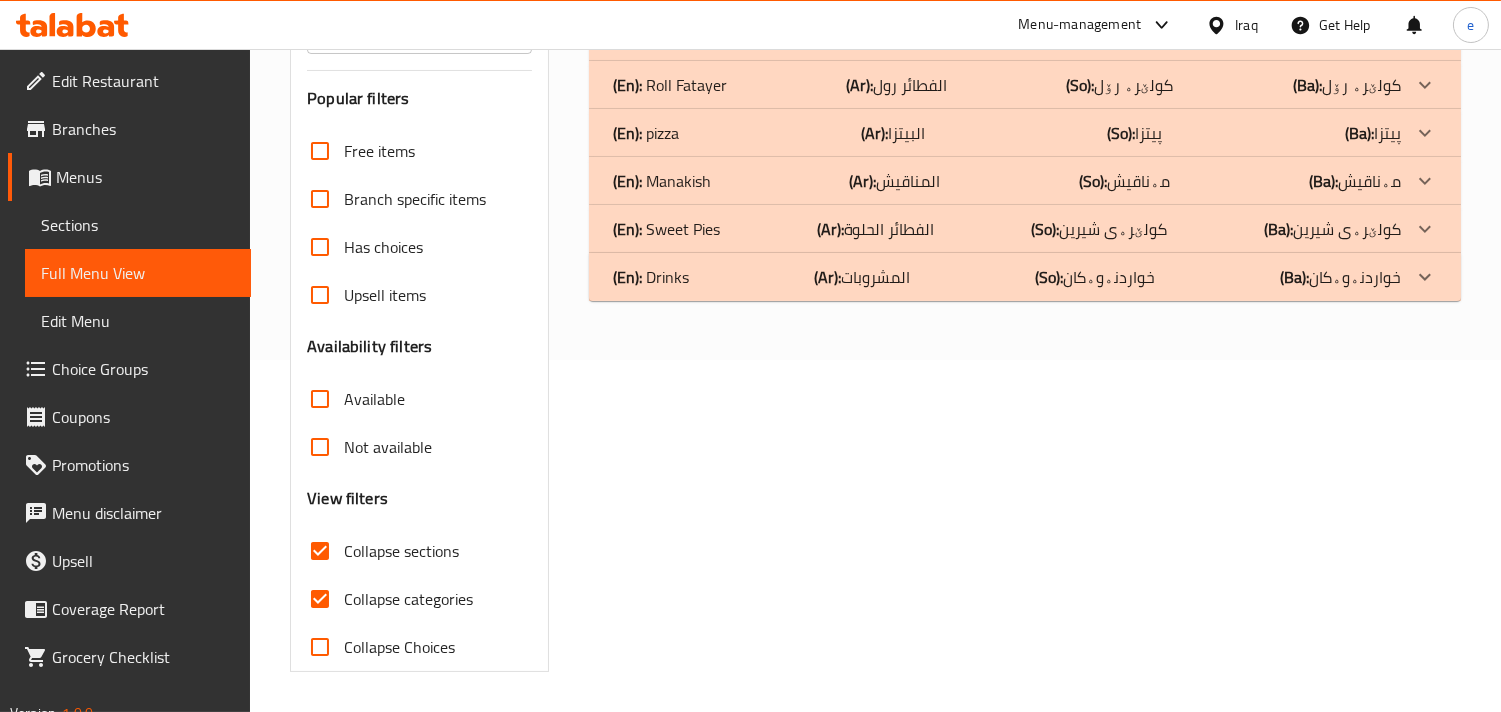 click on "(En):   Drinks (Ar): المشروبات (So): خواردنەوەکان (Ba): خواردنەوەکان" at bounding box center [1007, -59] 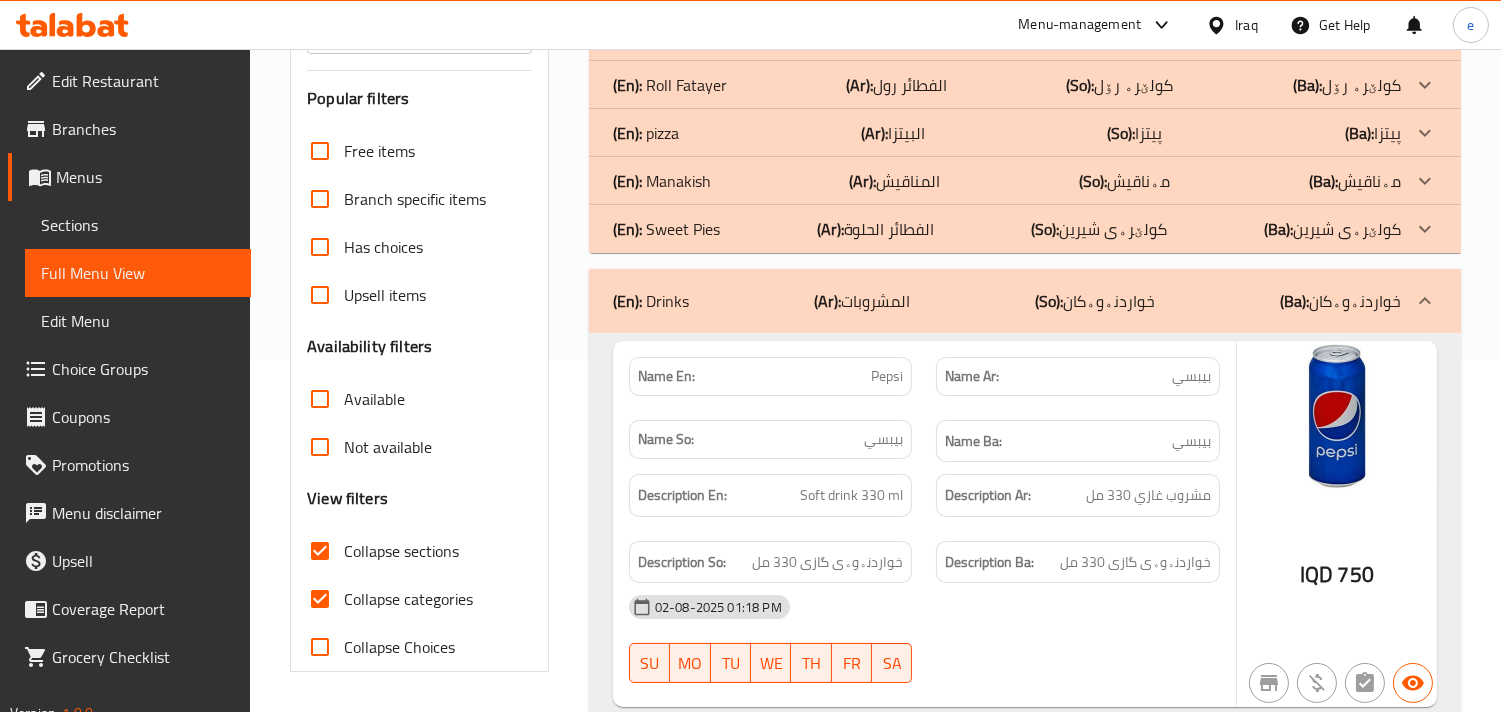 click on "(En):   pizza (Ar): البيتزا (So): پیتزا (Ba): پیتزا" at bounding box center (1007, -59) 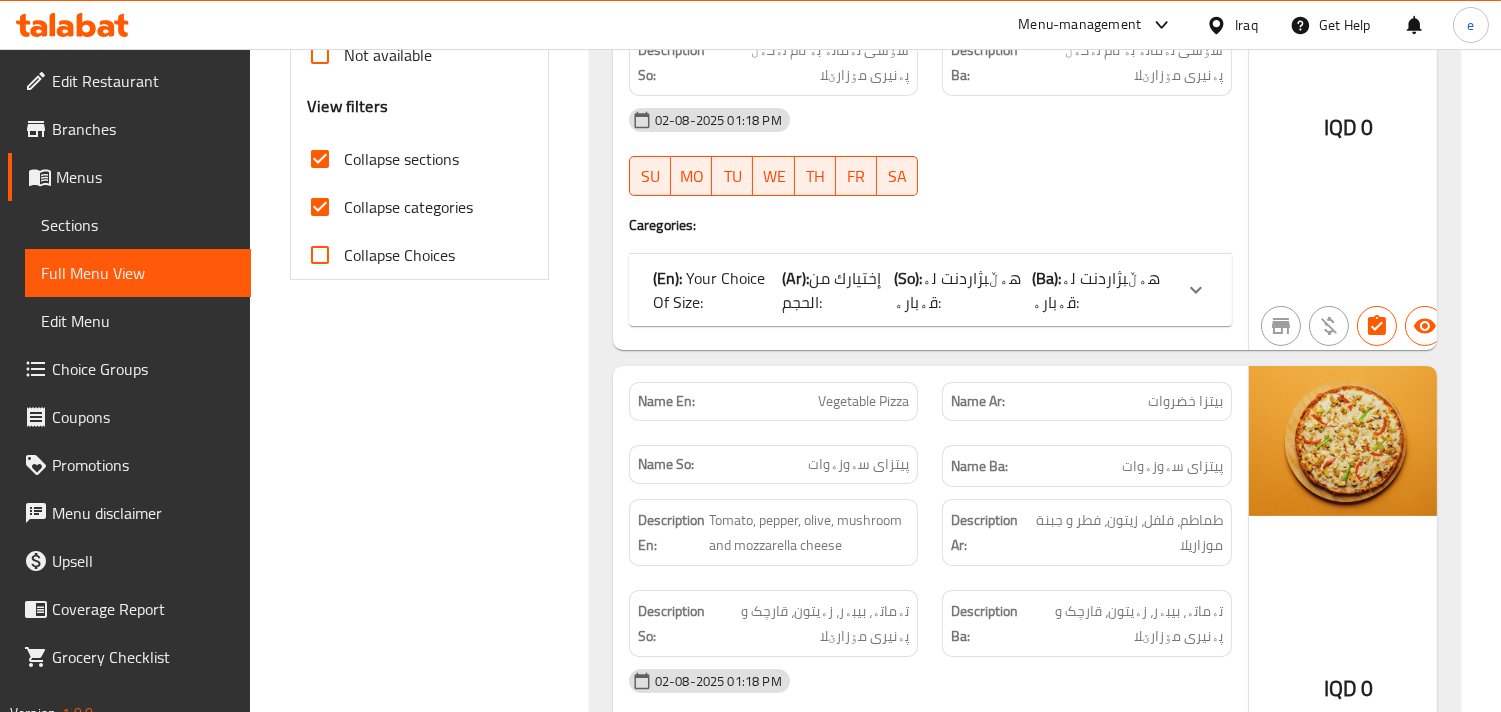 scroll, scrollTop: 796, scrollLeft: 0, axis: vertical 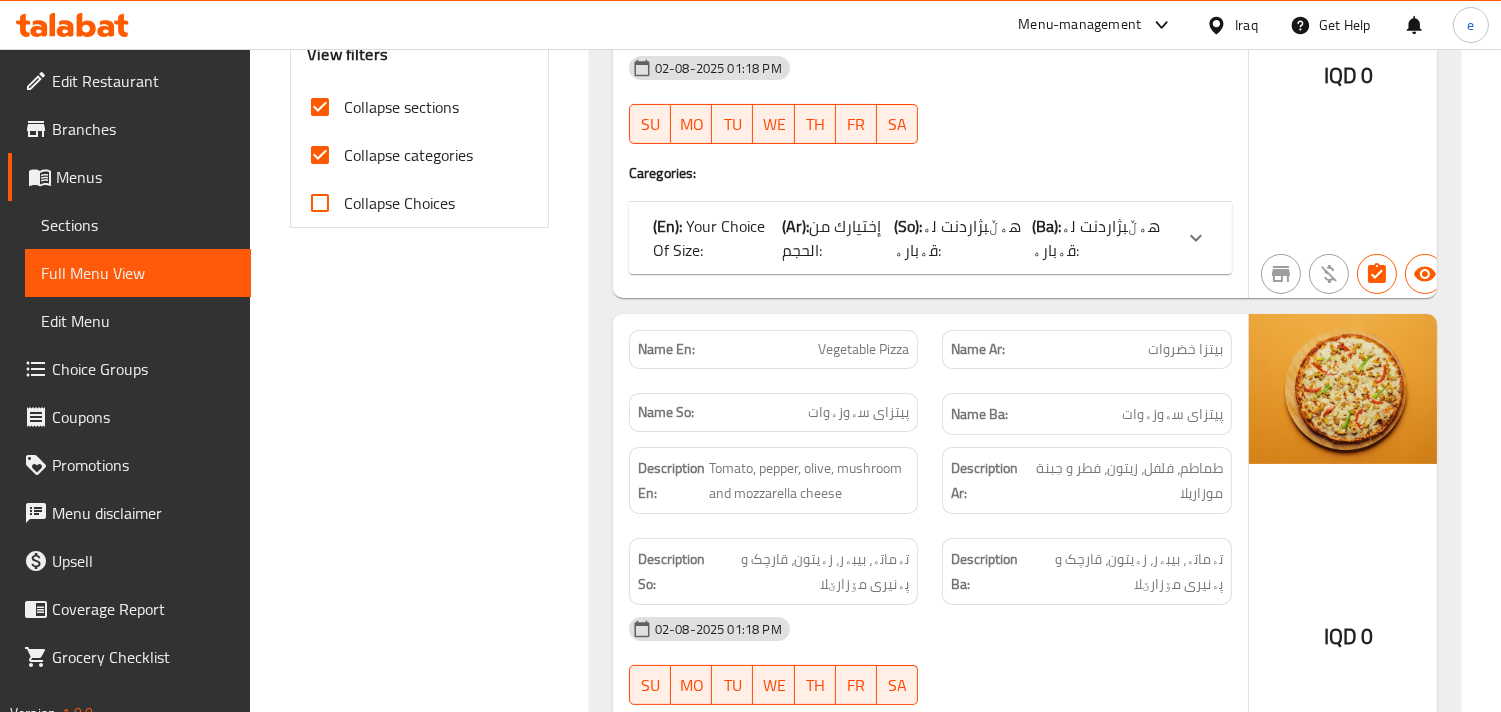 click on "Collapse categories" at bounding box center [320, 155] 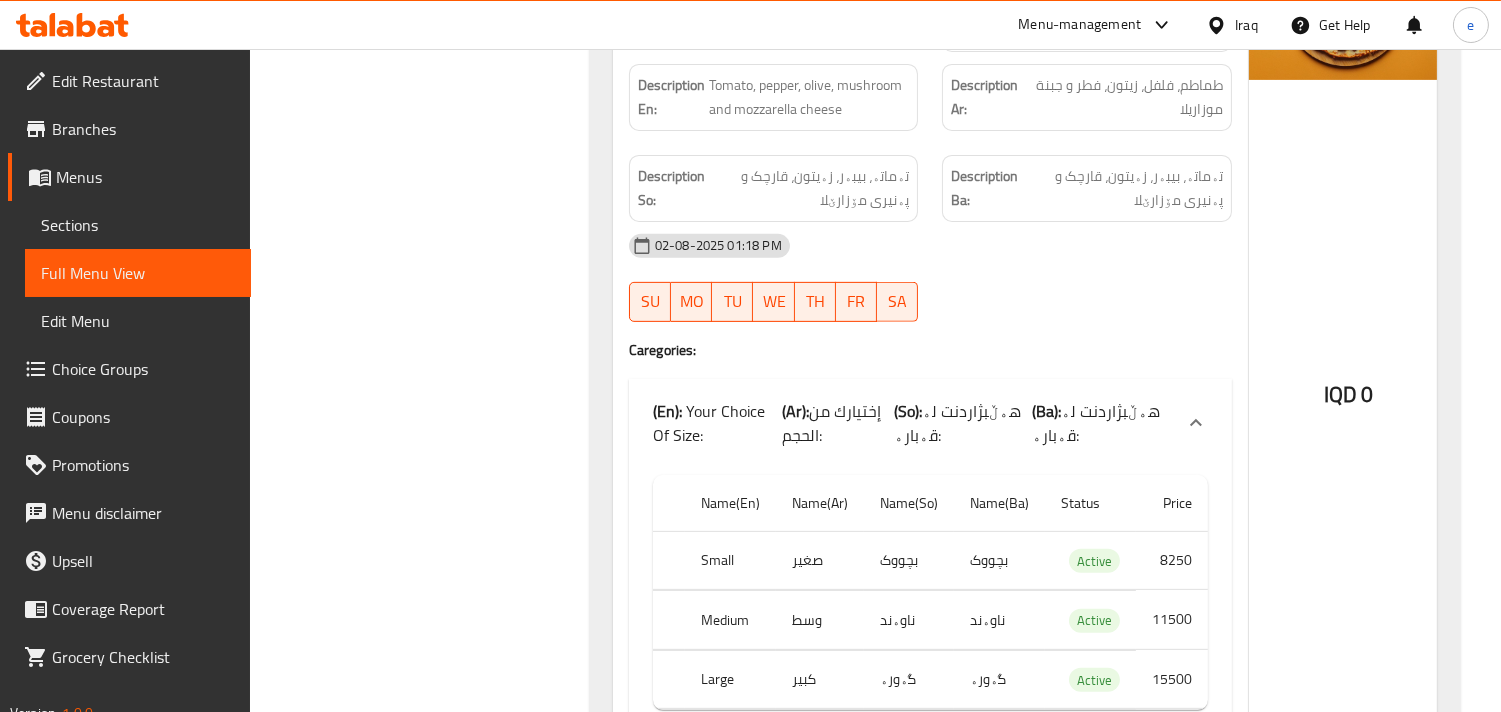 scroll, scrollTop: 1685, scrollLeft: 0, axis: vertical 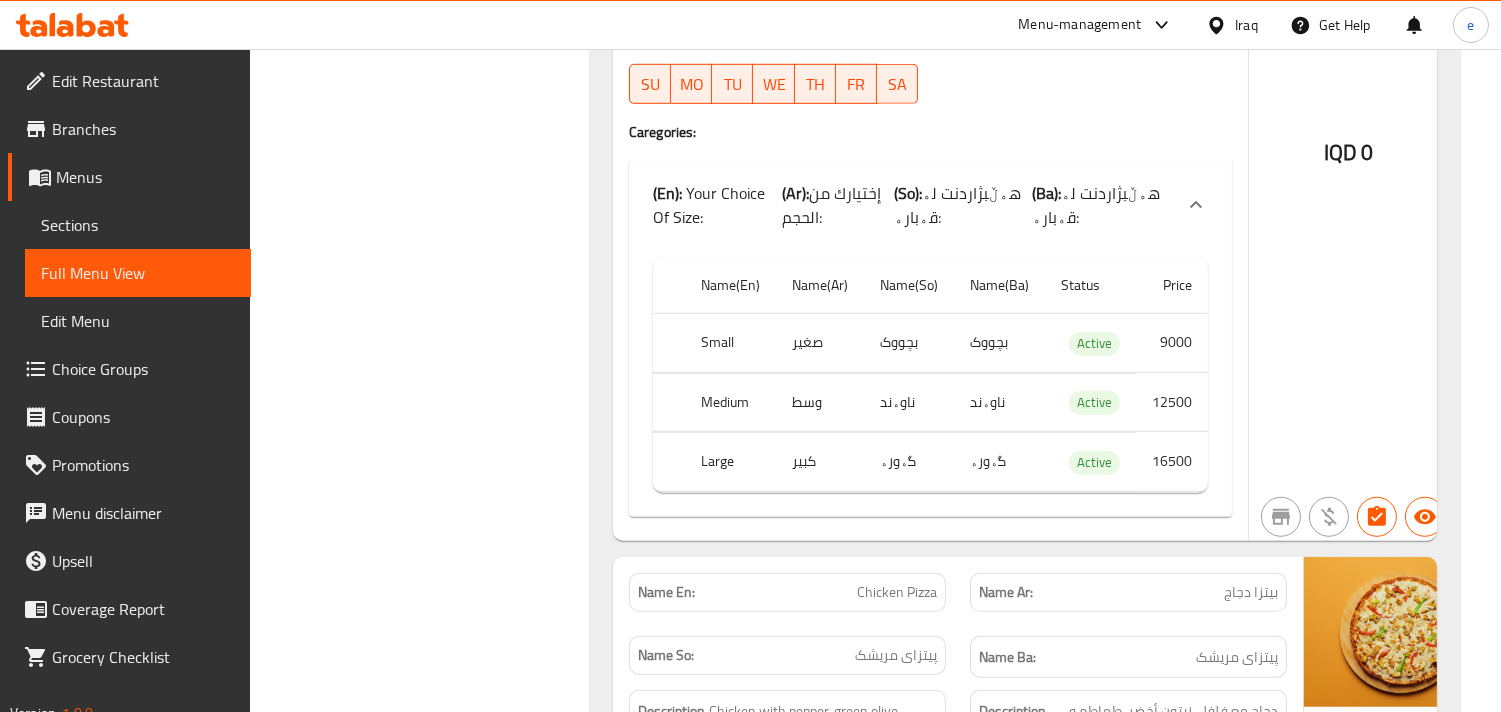 click on "9000" at bounding box center (1172, -1395) 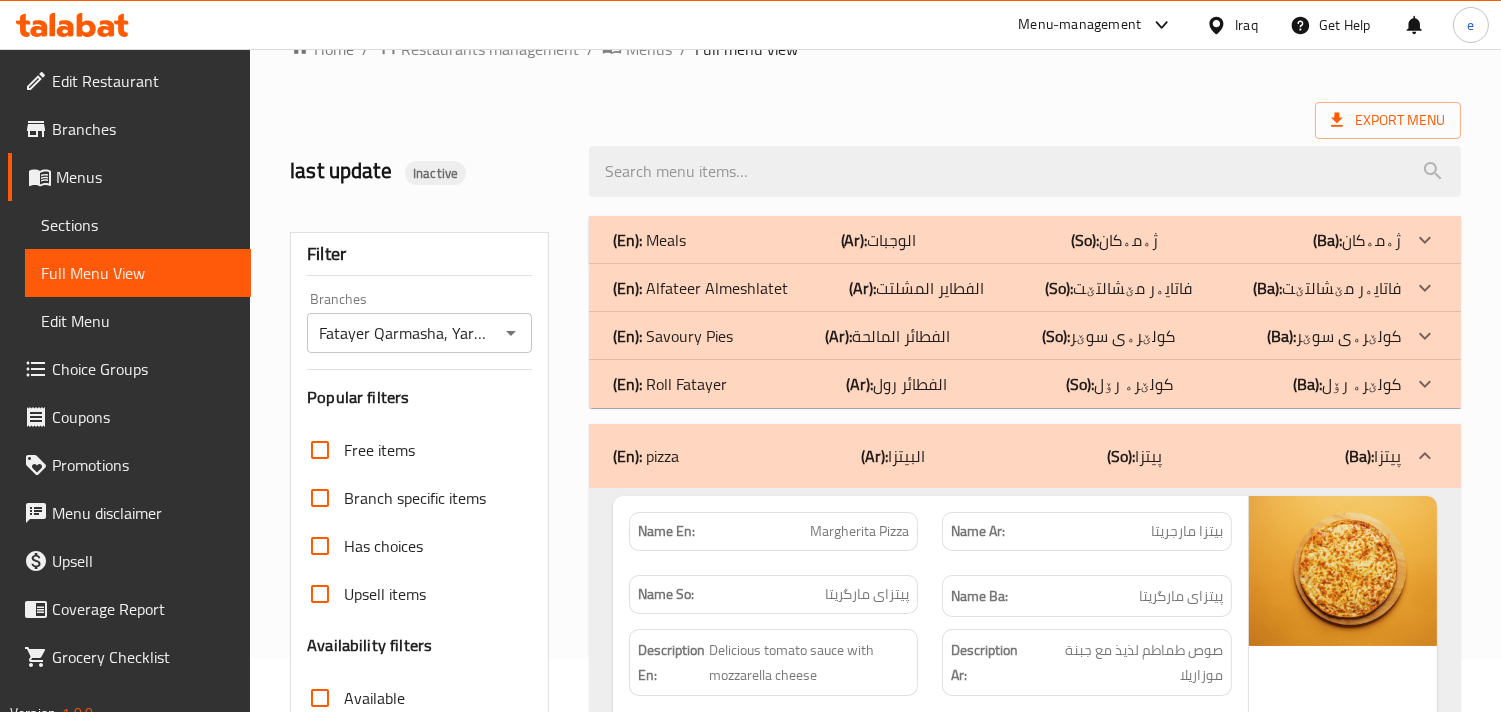 scroll, scrollTop: 0, scrollLeft: 0, axis: both 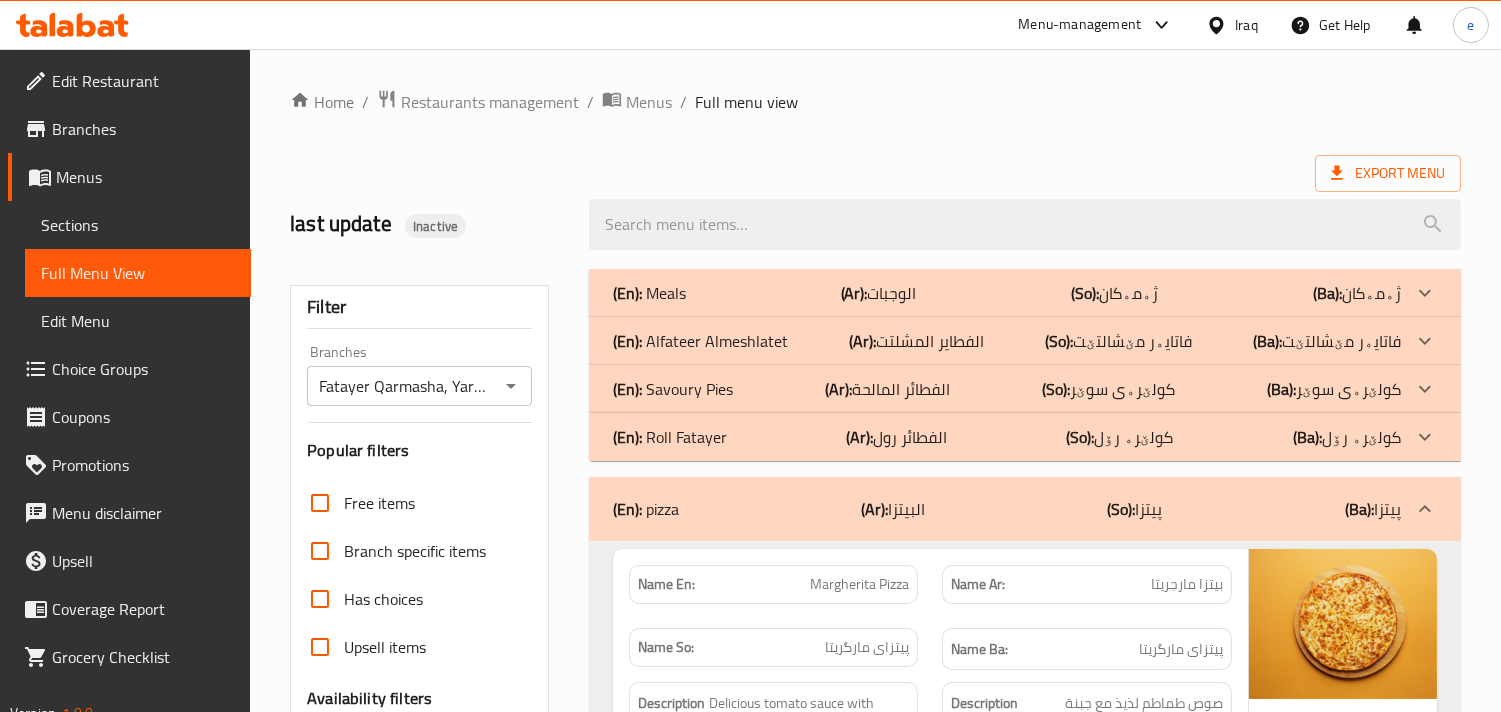 click 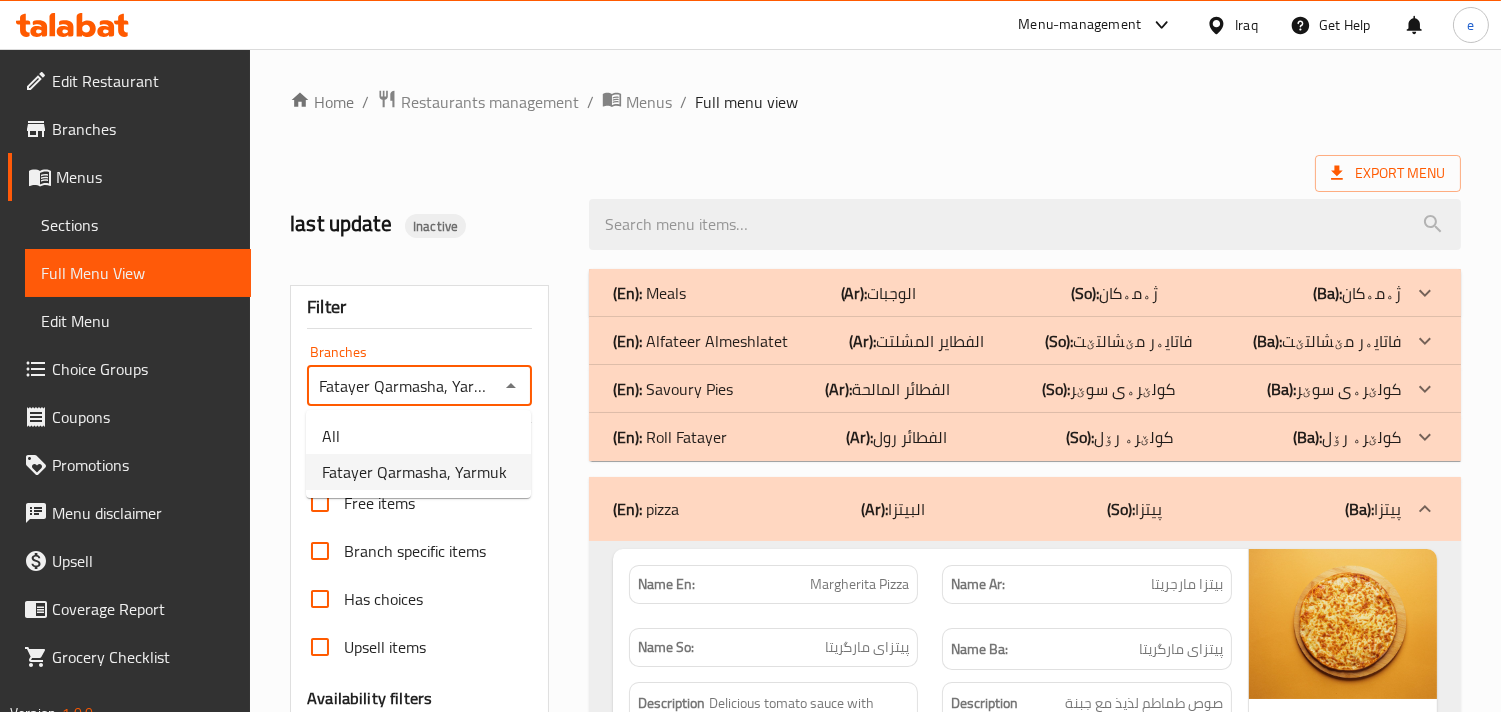 scroll, scrollTop: 0, scrollLeft: 11, axis: horizontal 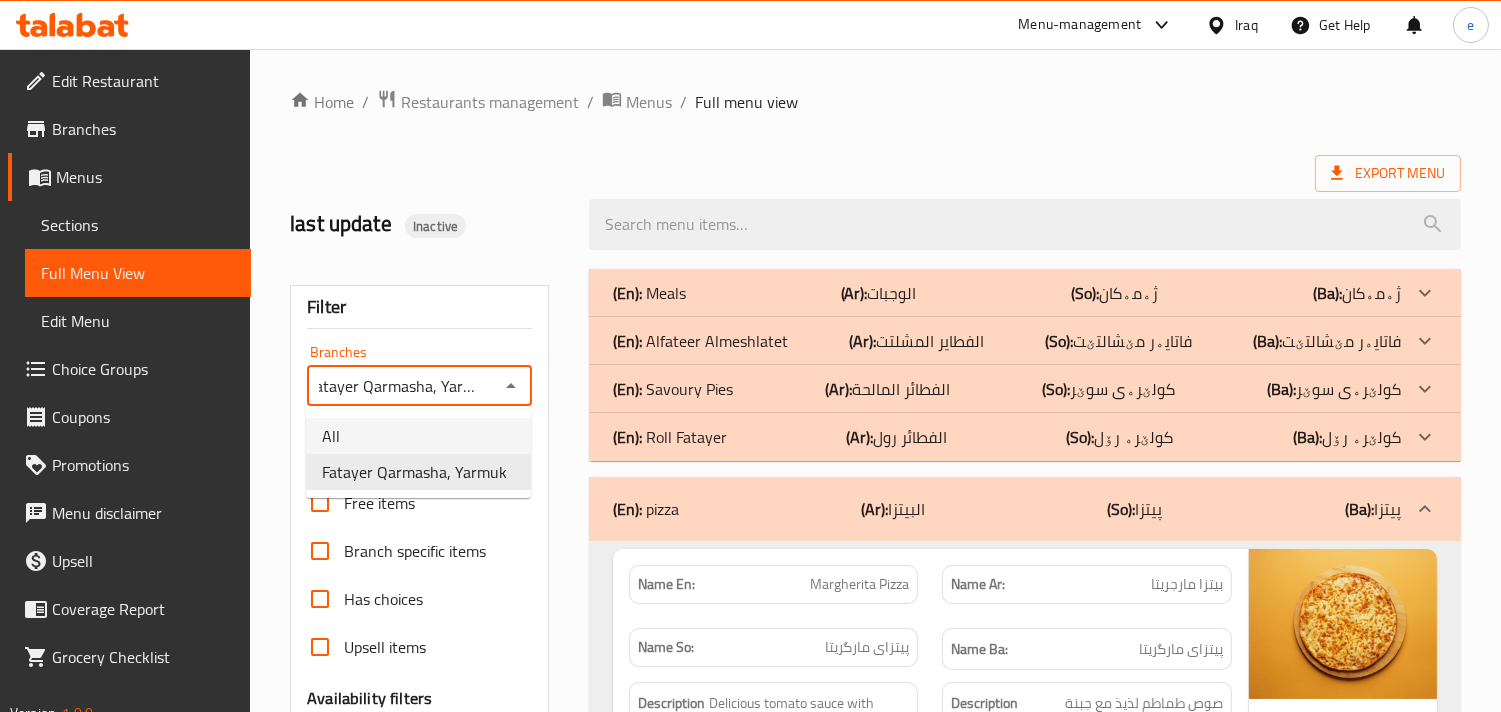 click on "All" at bounding box center [418, 436] 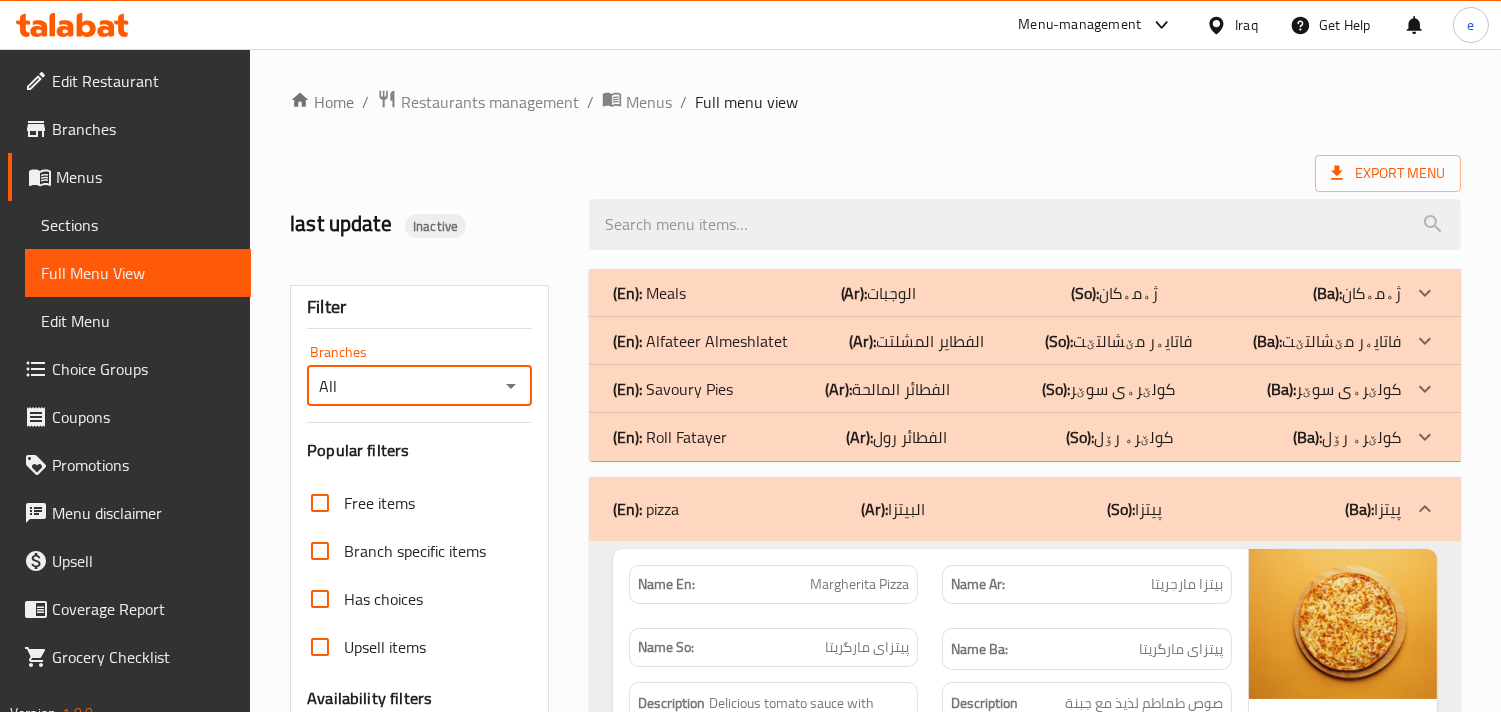 scroll, scrollTop: 0, scrollLeft: 0, axis: both 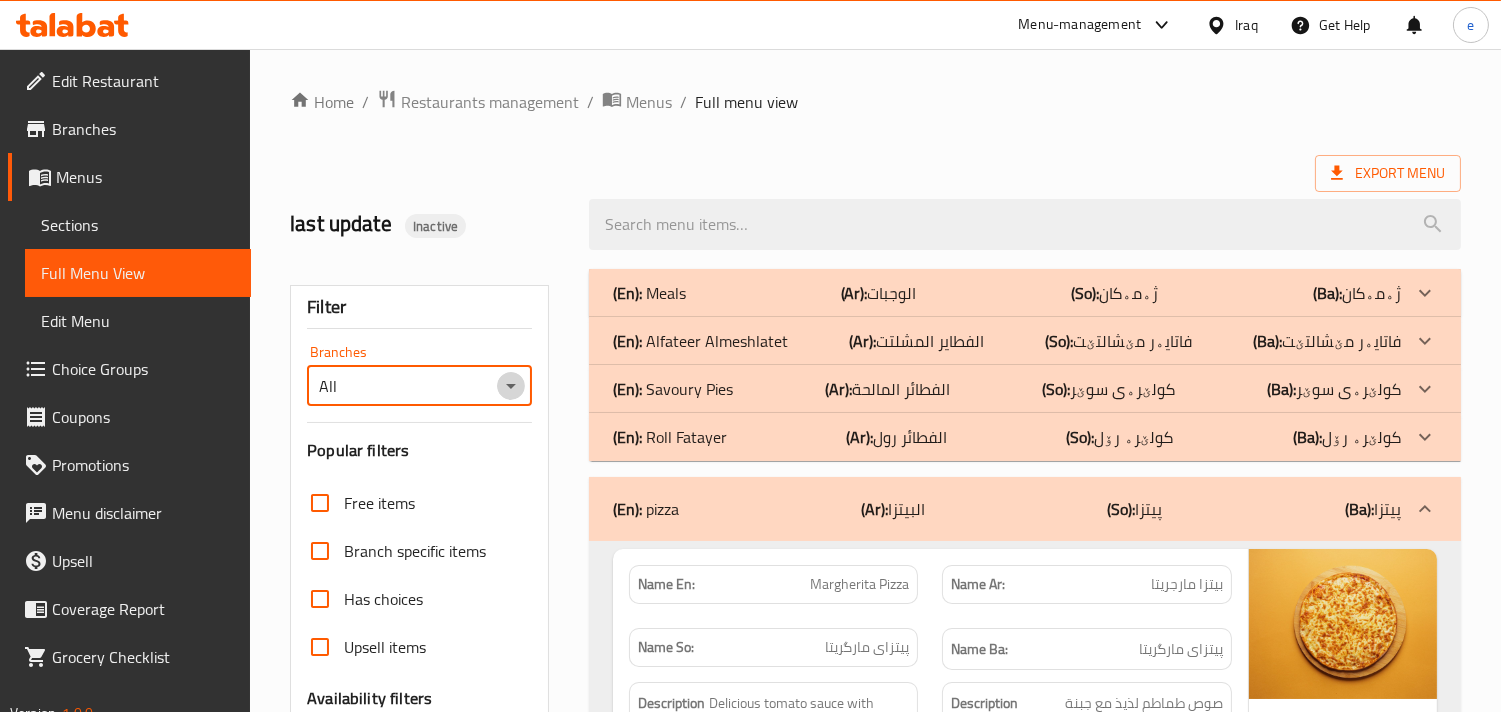 click 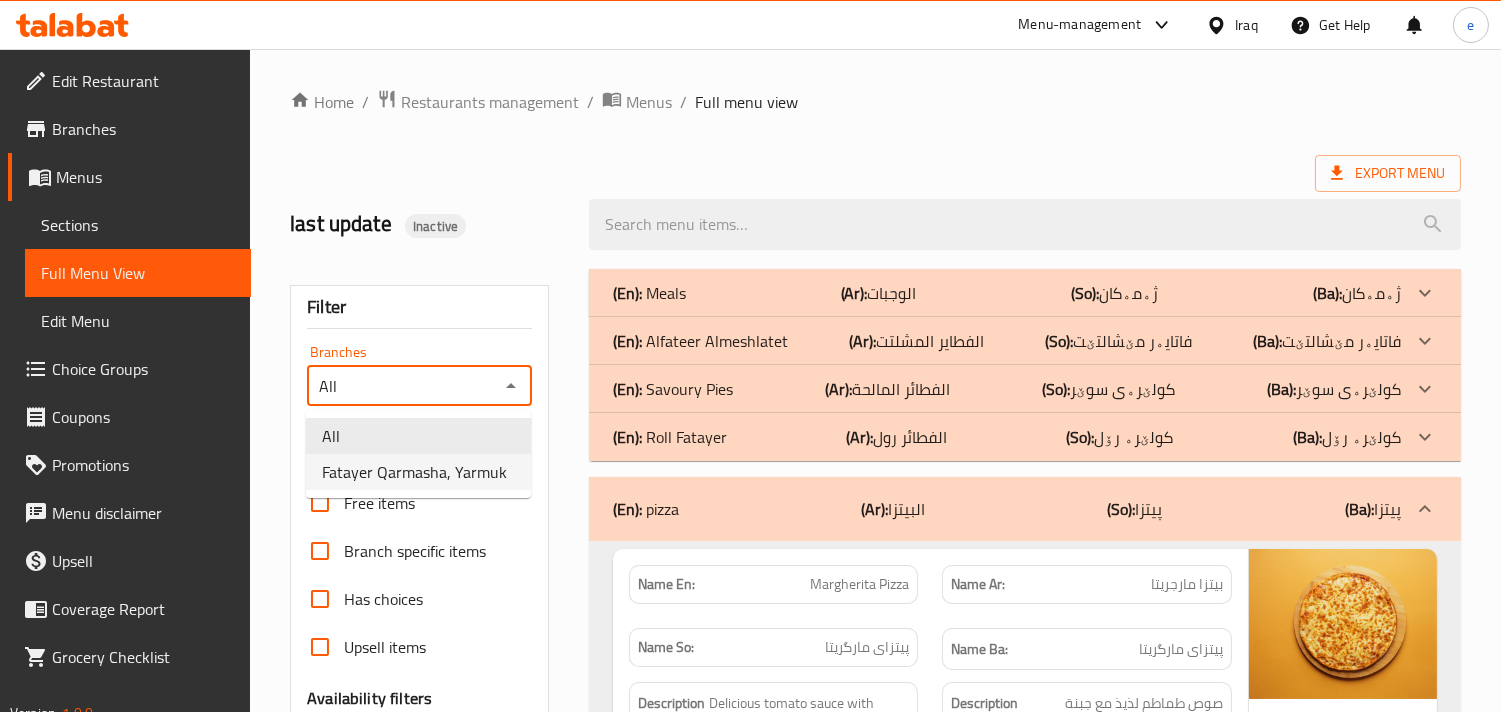 click on "Fatayer Qarmasha, Yarmuk" at bounding box center (414, 472) 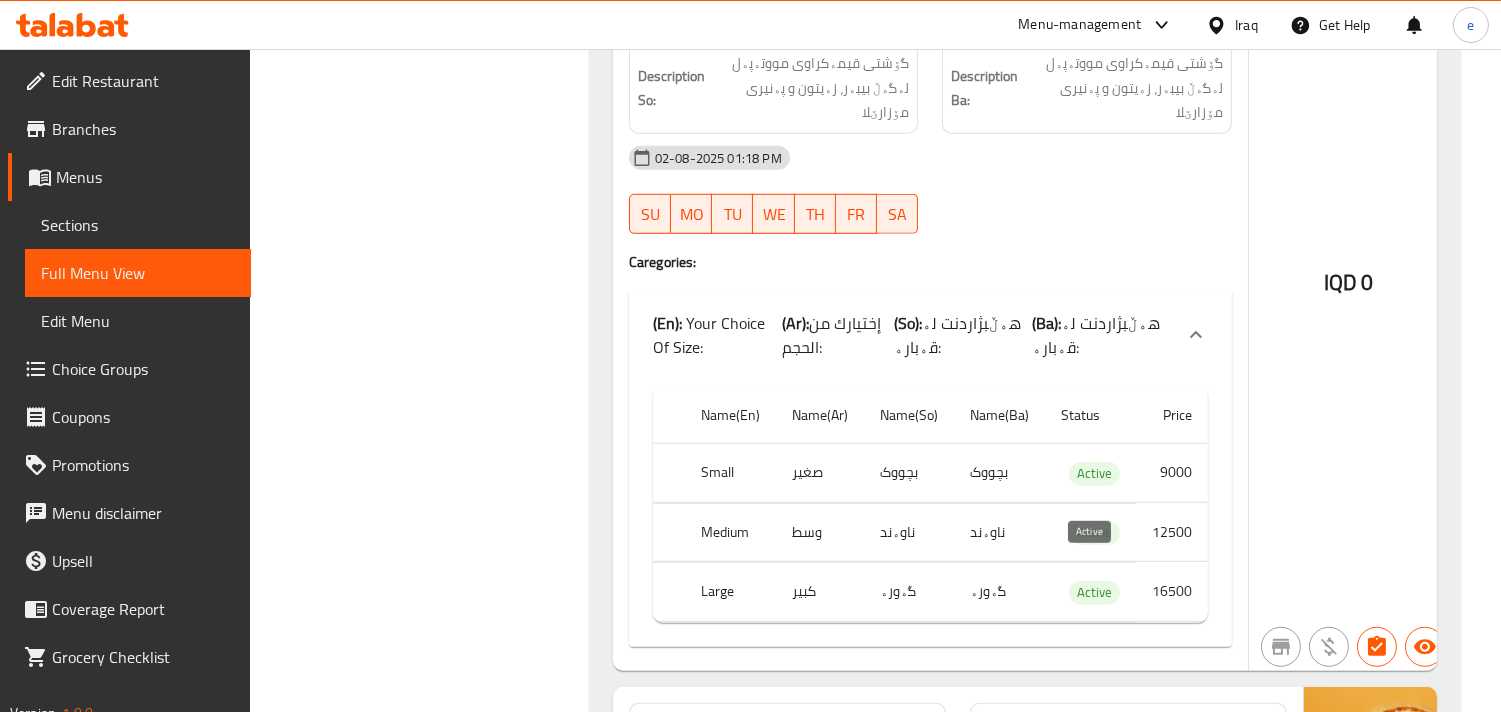 scroll, scrollTop: 2666, scrollLeft: 0, axis: vertical 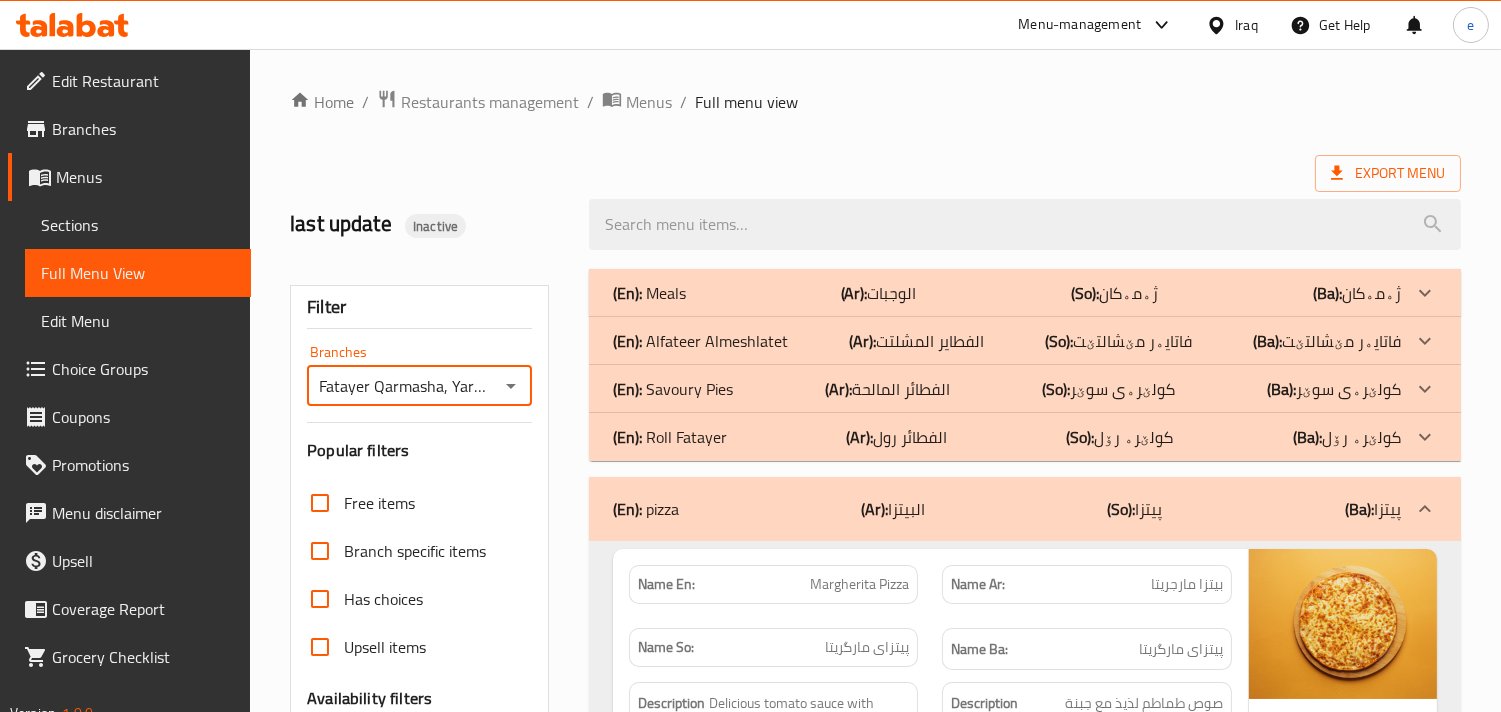 click 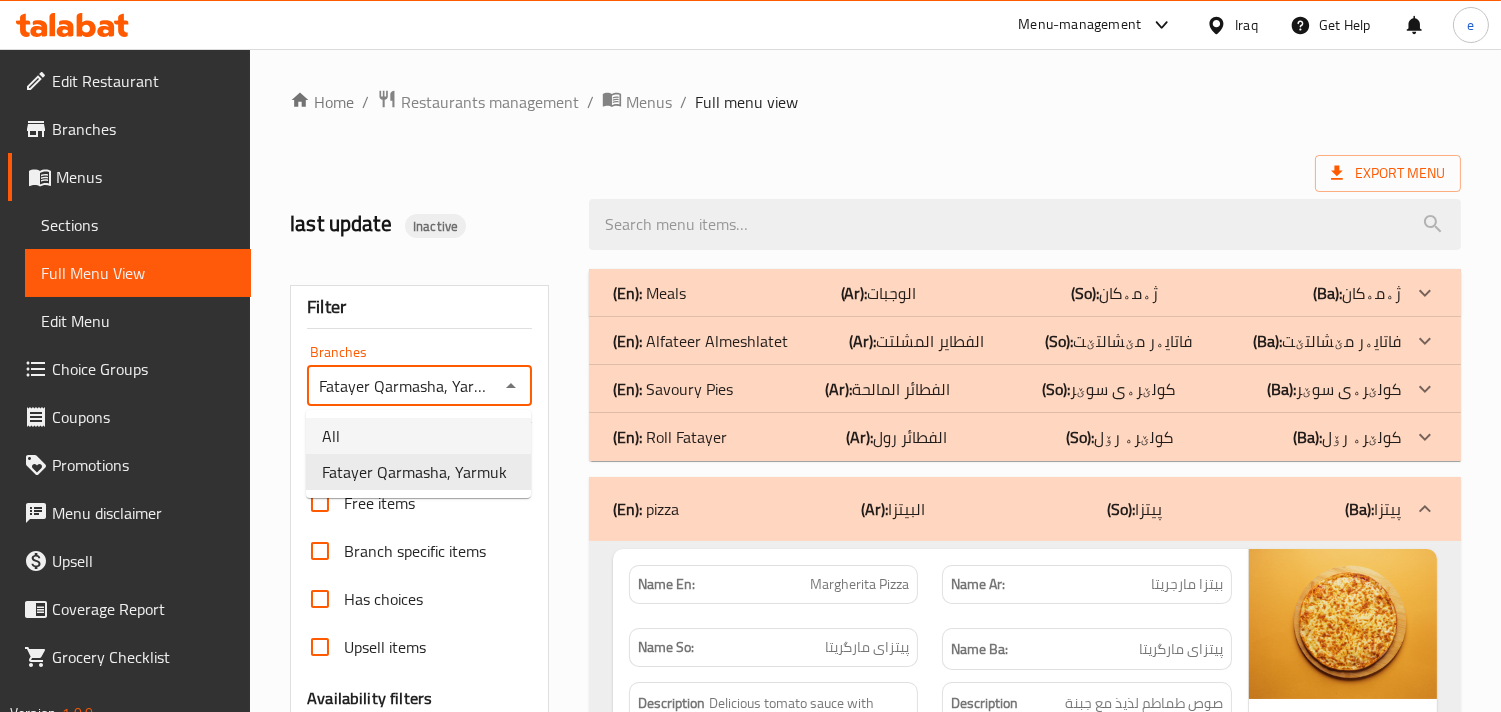 click on "All" at bounding box center [418, 436] 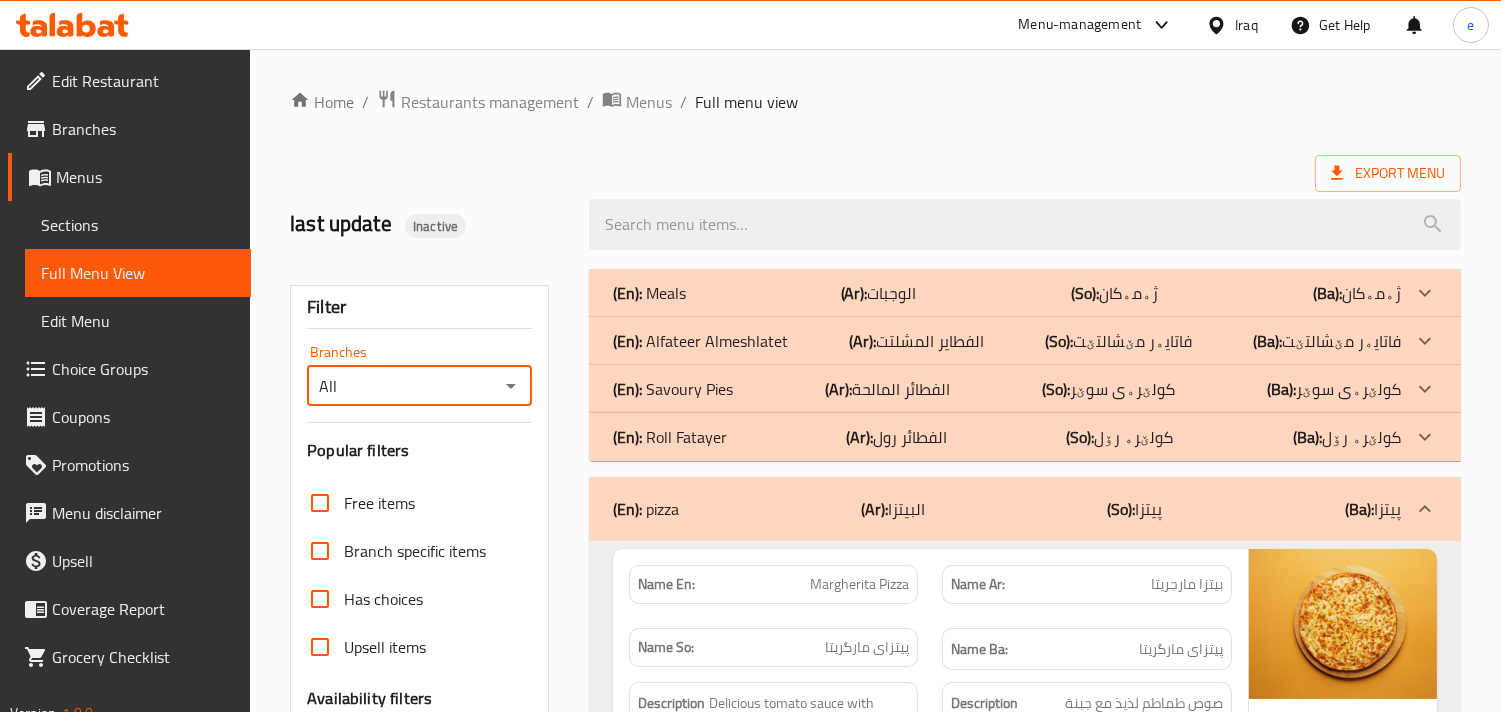 click 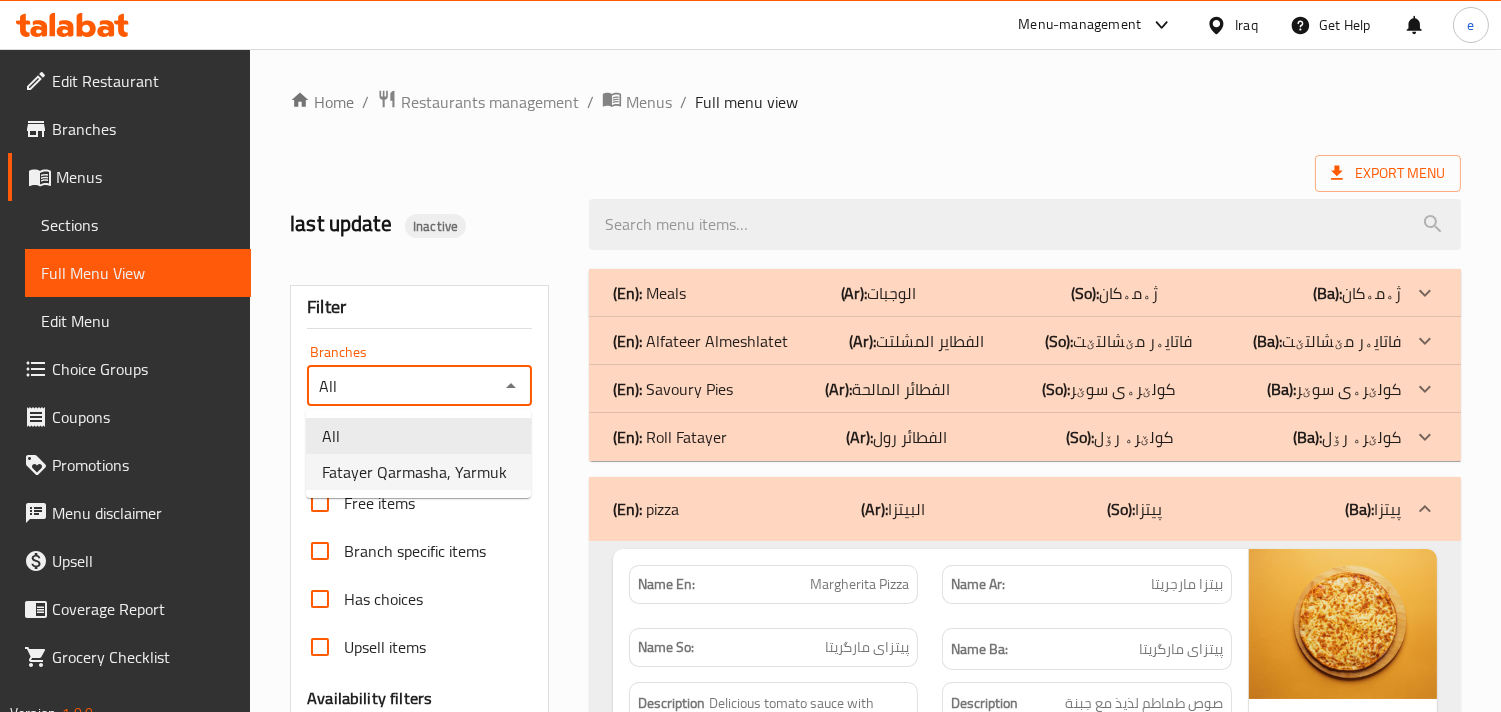click on "Fatayer Qarmasha, Yarmuk" at bounding box center [414, 472] 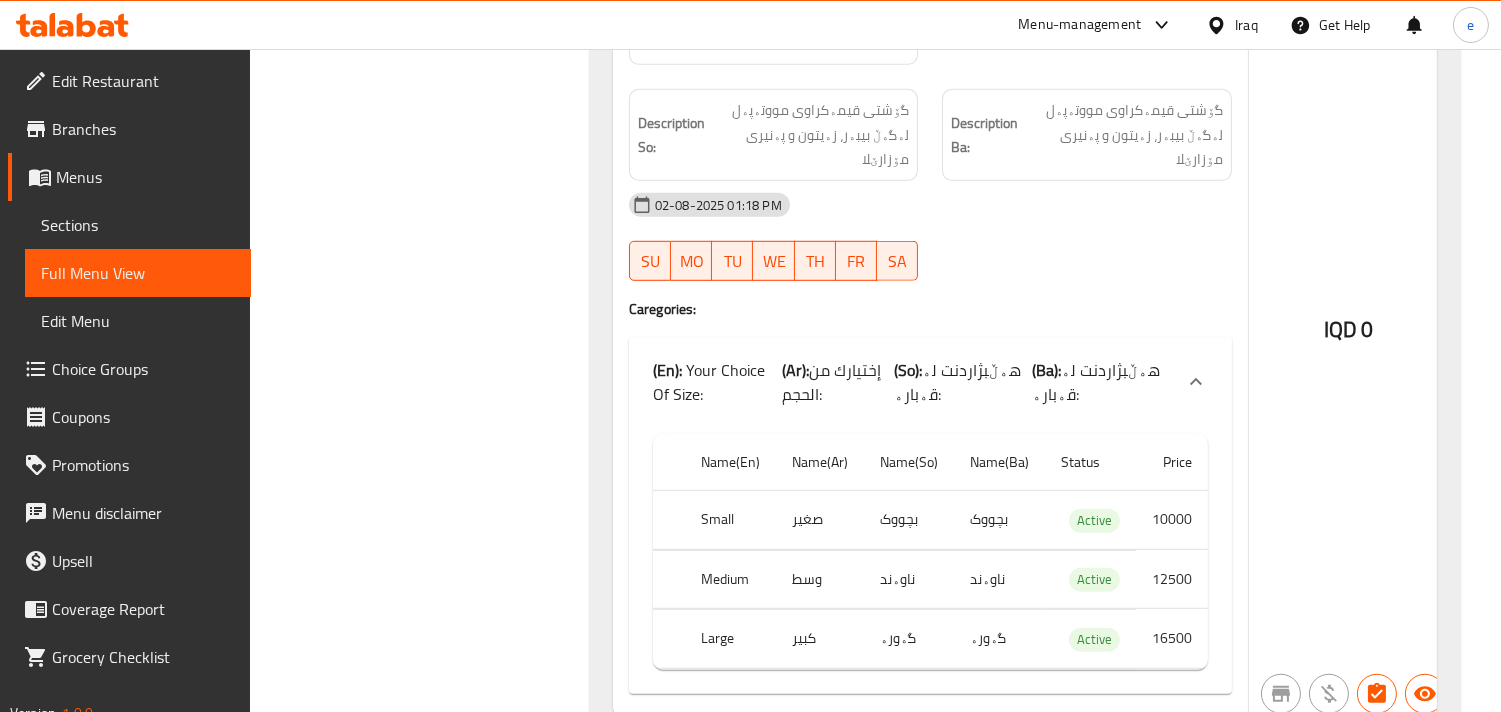 scroll, scrollTop: 2444, scrollLeft: 0, axis: vertical 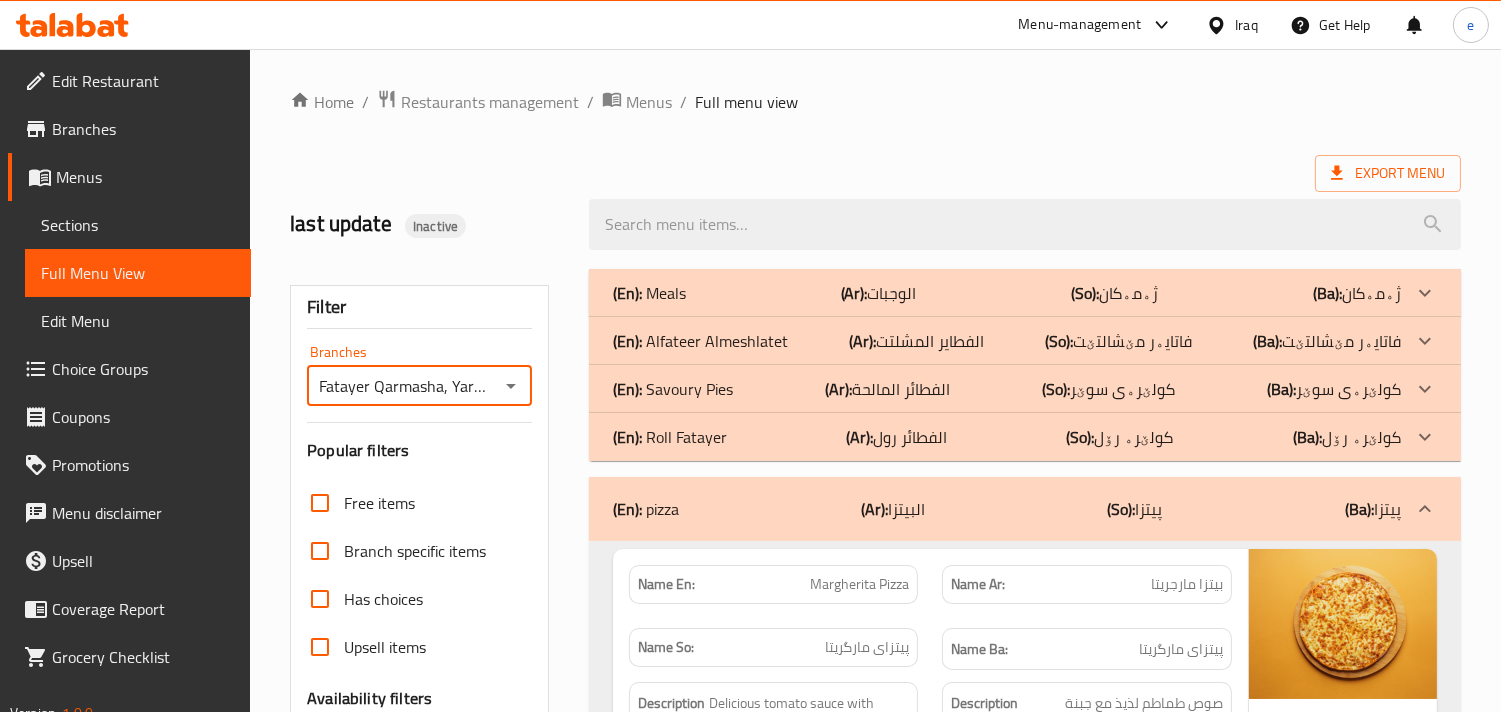 click 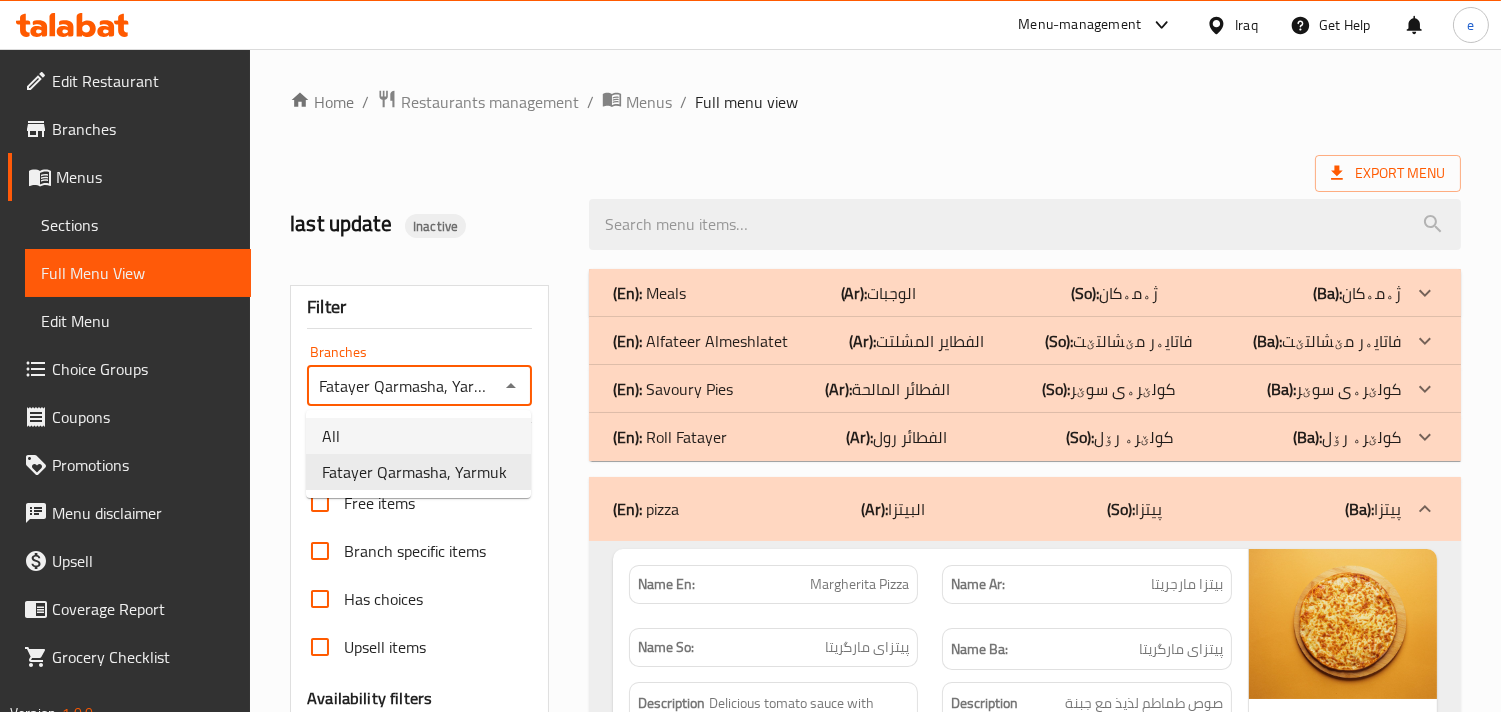 click on "All" at bounding box center [418, 436] 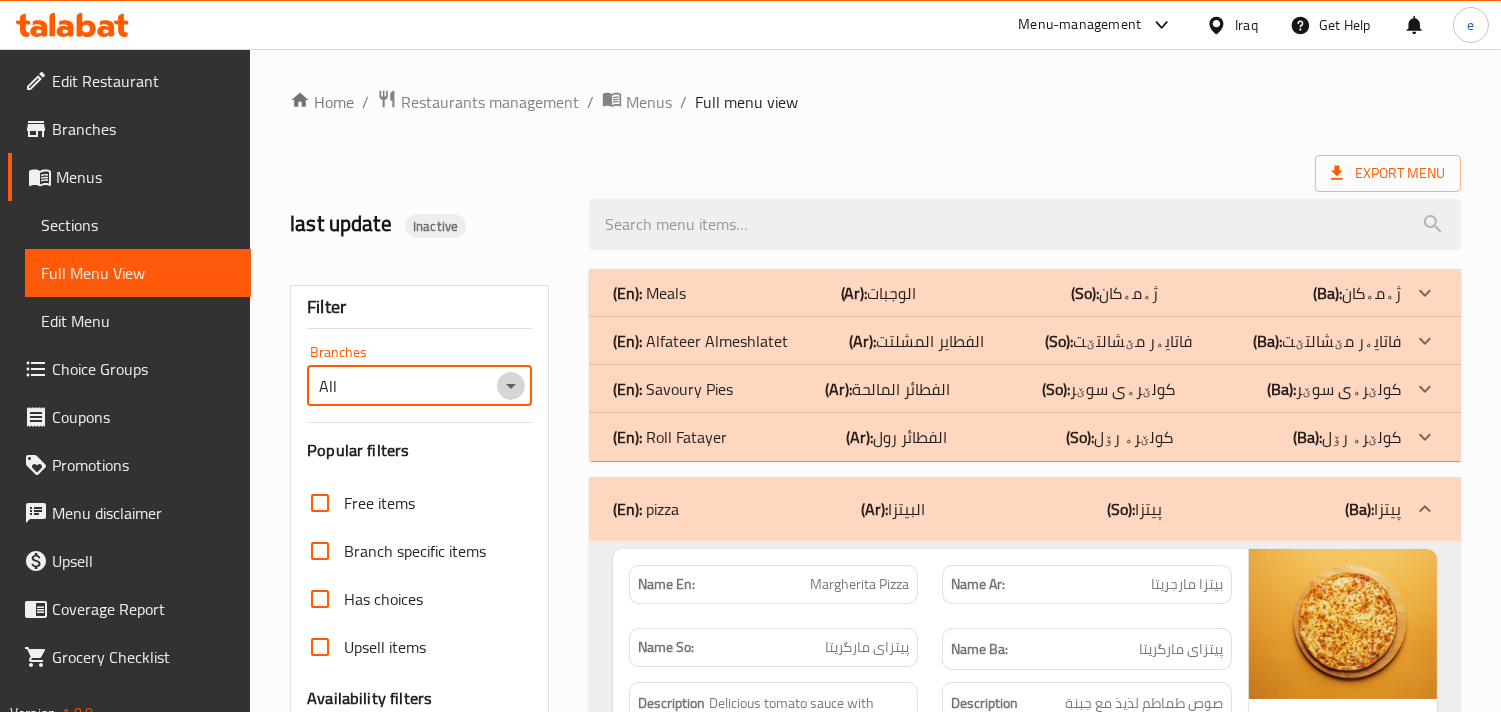click 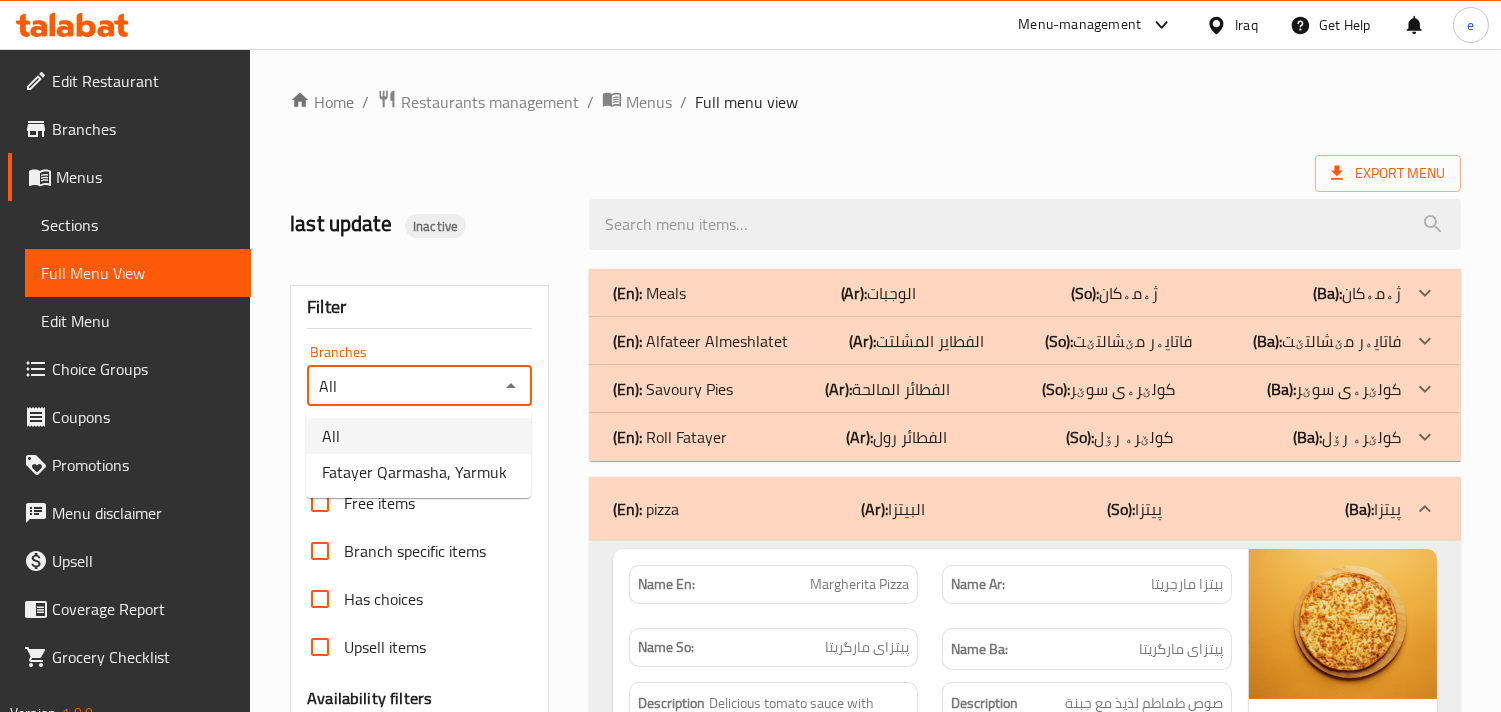 click on "Fatayer Qarmasha, Yarmuk" at bounding box center [414, 472] 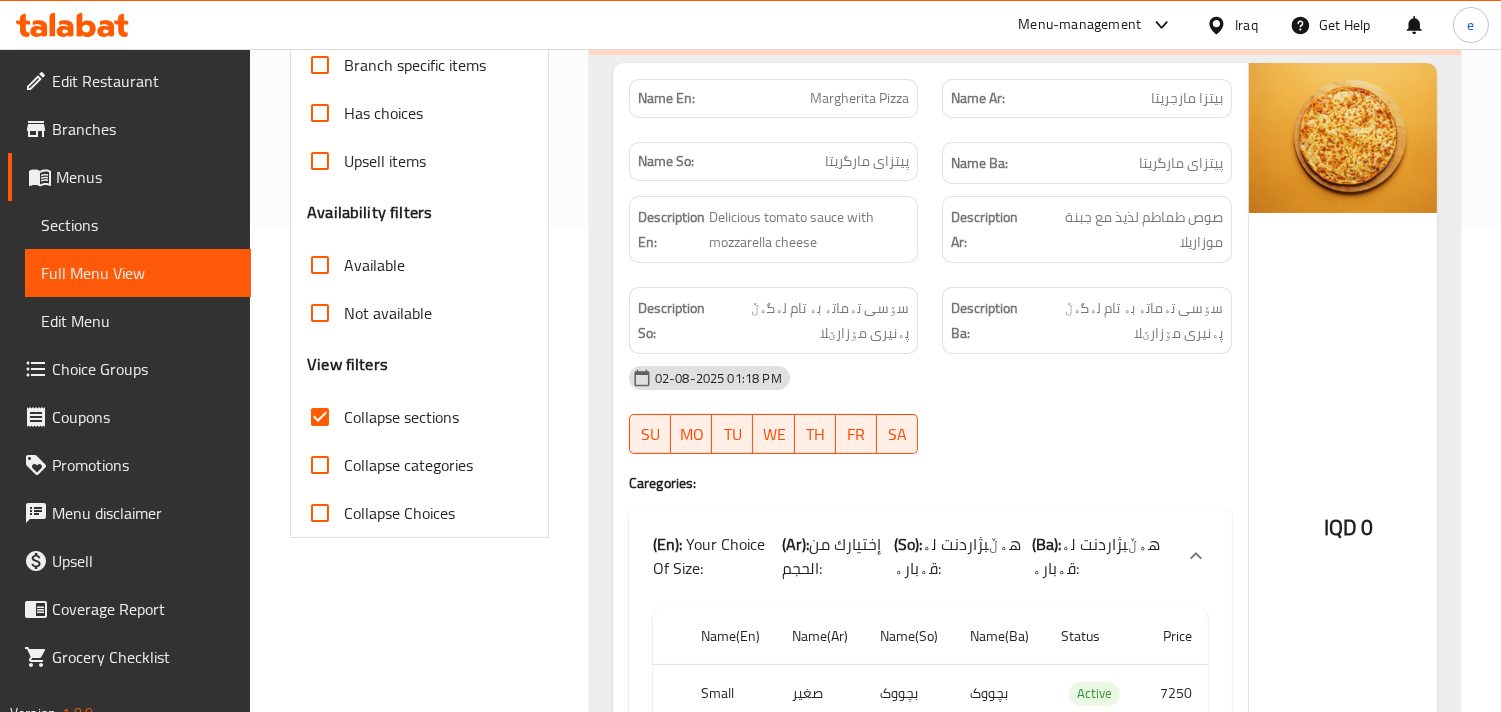 scroll, scrollTop: 666, scrollLeft: 0, axis: vertical 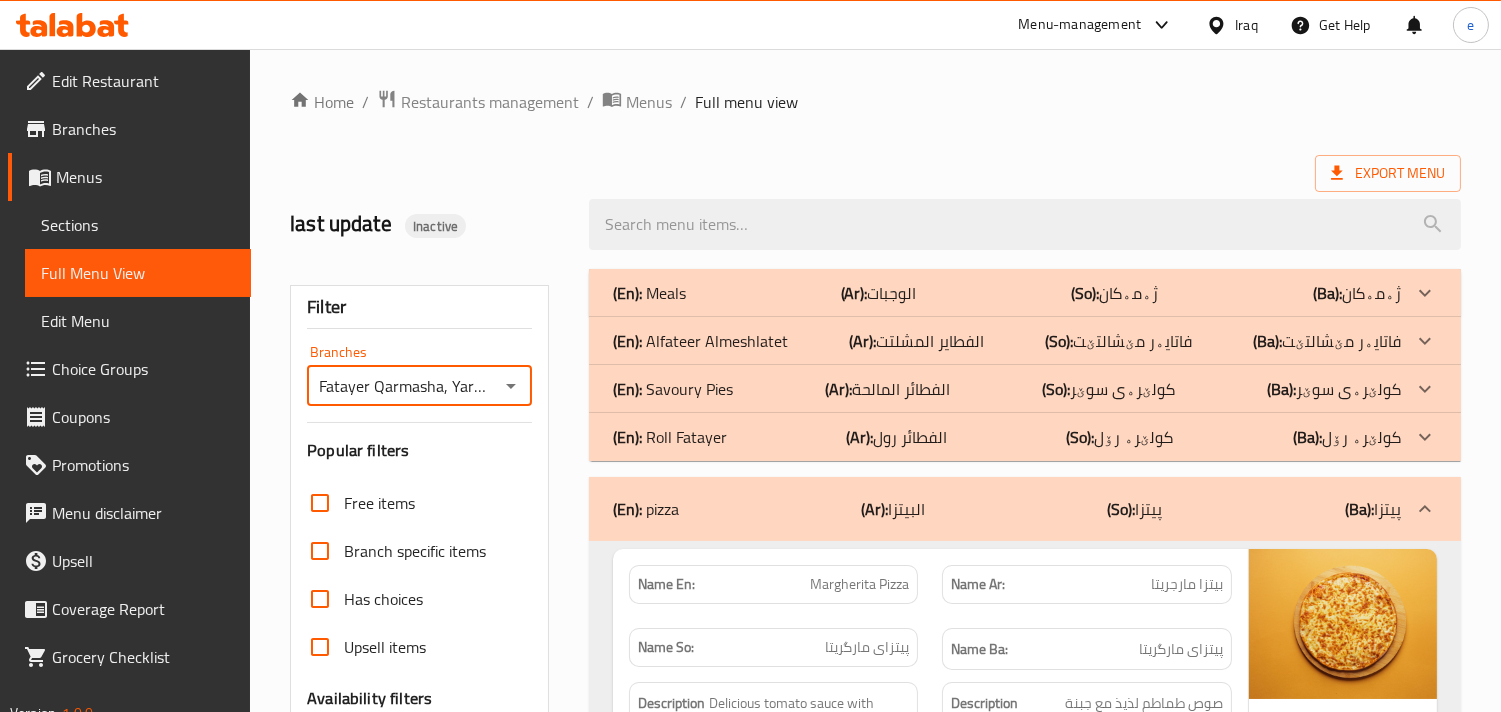 click on "Filter Branches Fatayer Qarmasha, Yarmuk Branches Popular filters Free items Branch specific items Has choices Upsell items Availability filters Available Not available View filters Collapse sections Collapse categories Collapse Choices" at bounding box center [419, 654] 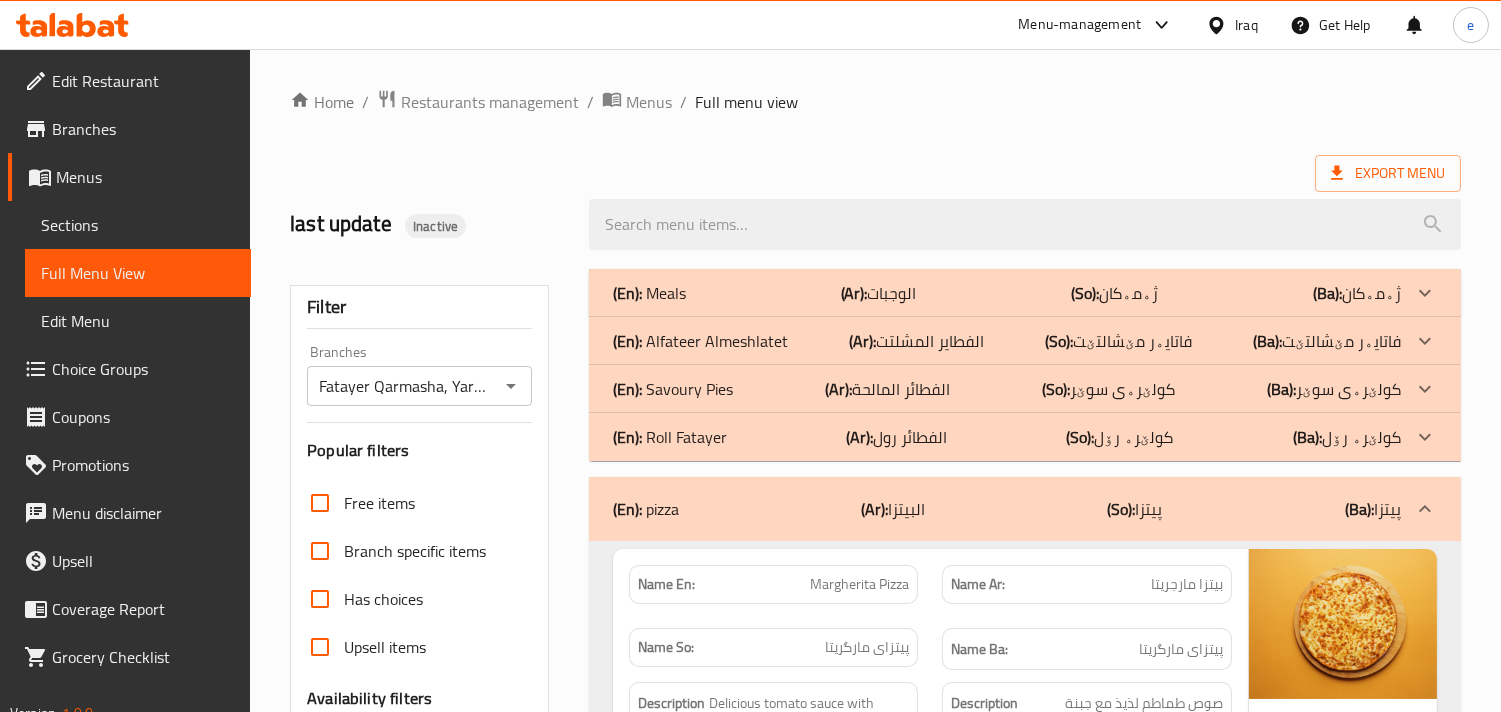 click 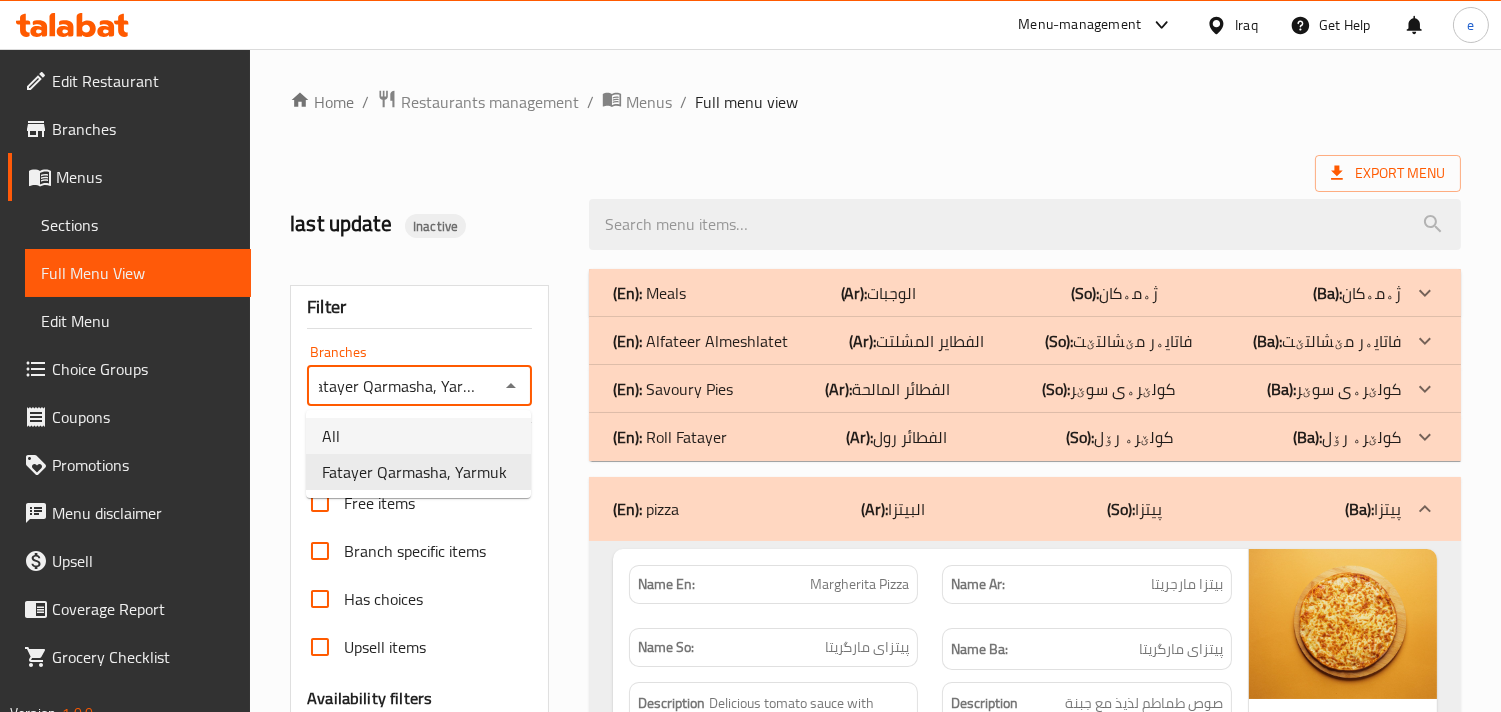 click on "All" at bounding box center (418, 436) 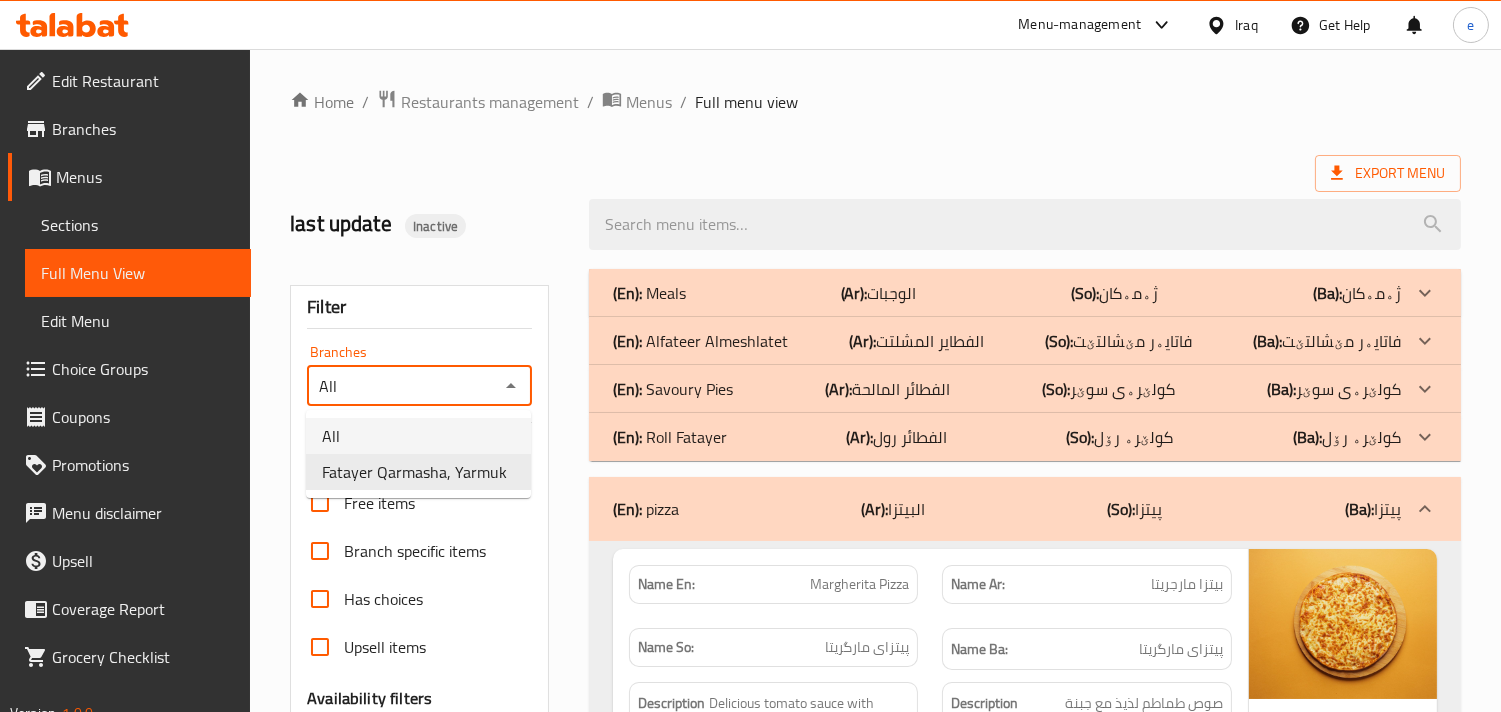 scroll, scrollTop: 0, scrollLeft: 0, axis: both 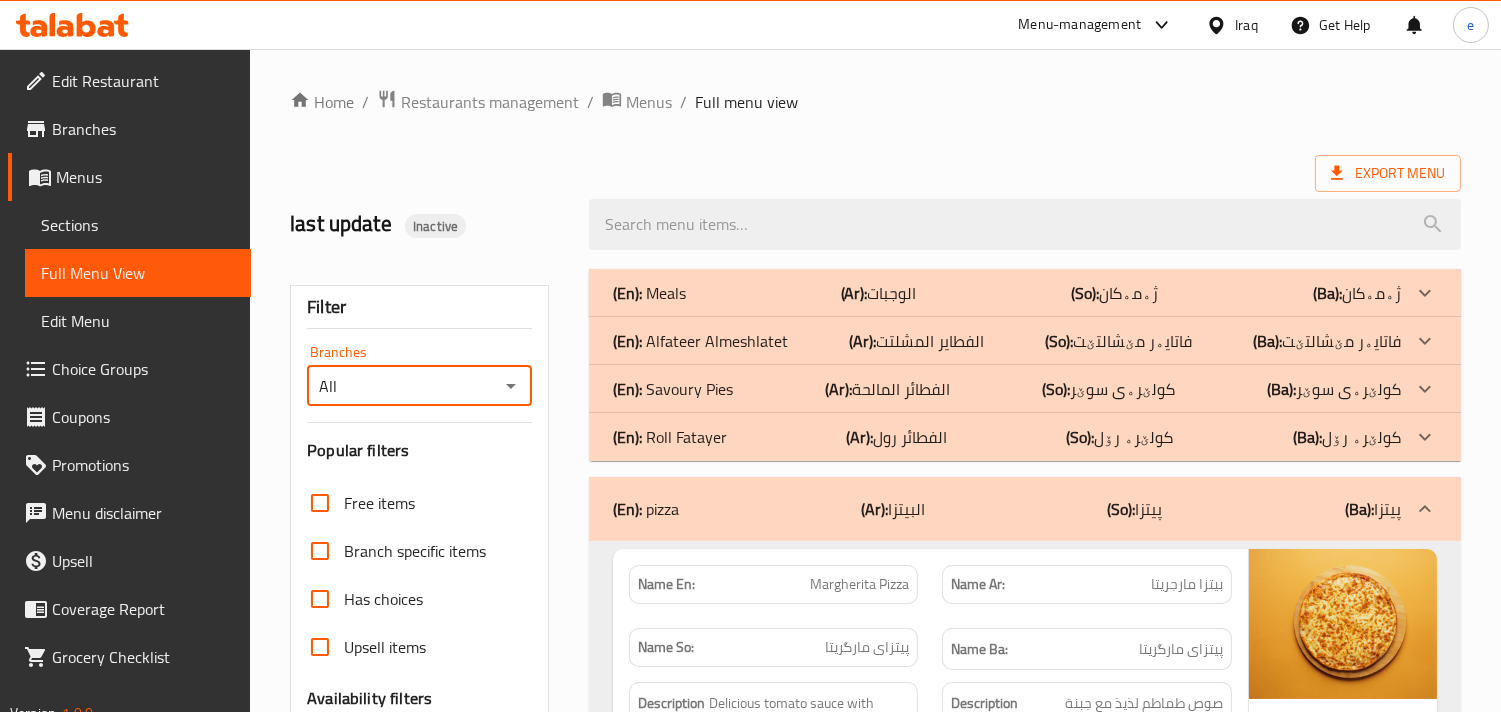 click on "All Branches" at bounding box center [419, 386] 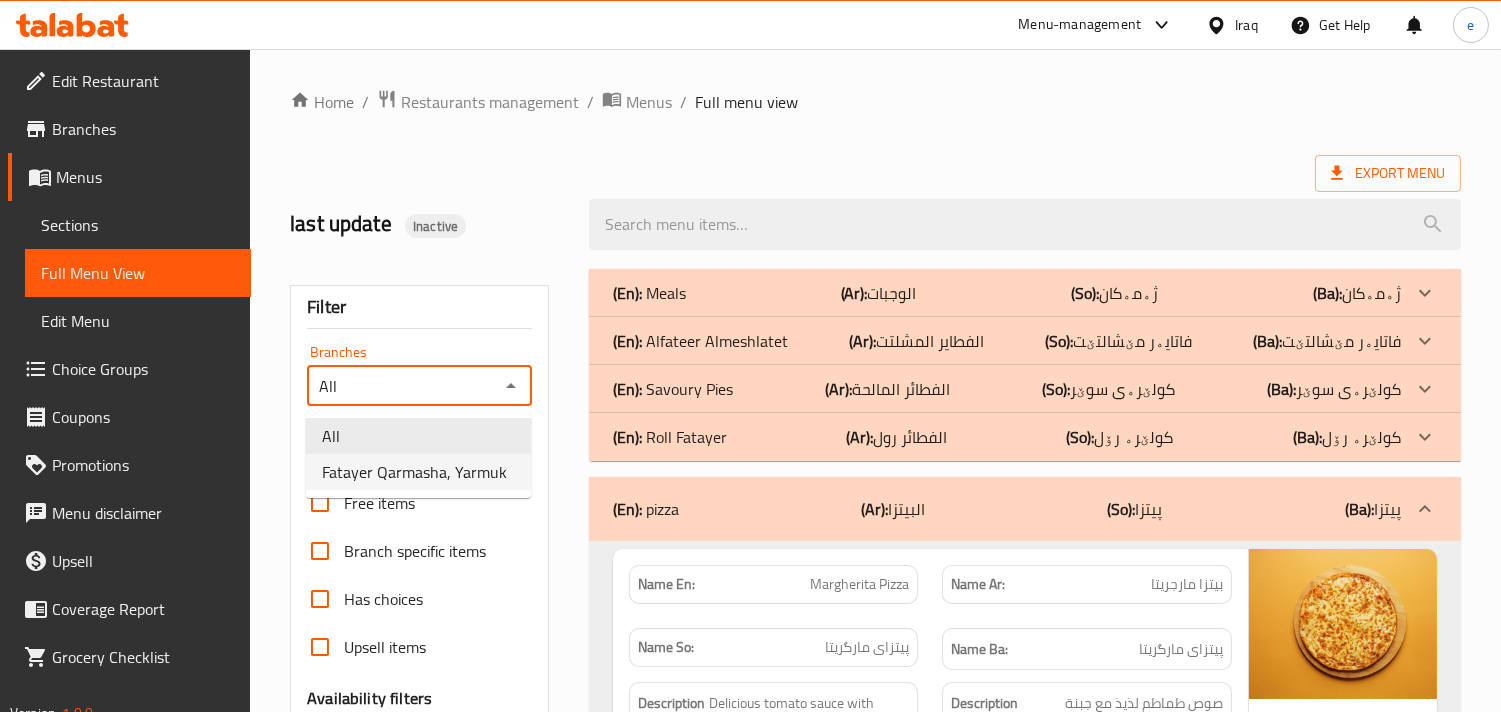 click on "Fatayer Qarmasha, Yarmuk" at bounding box center (414, 472) 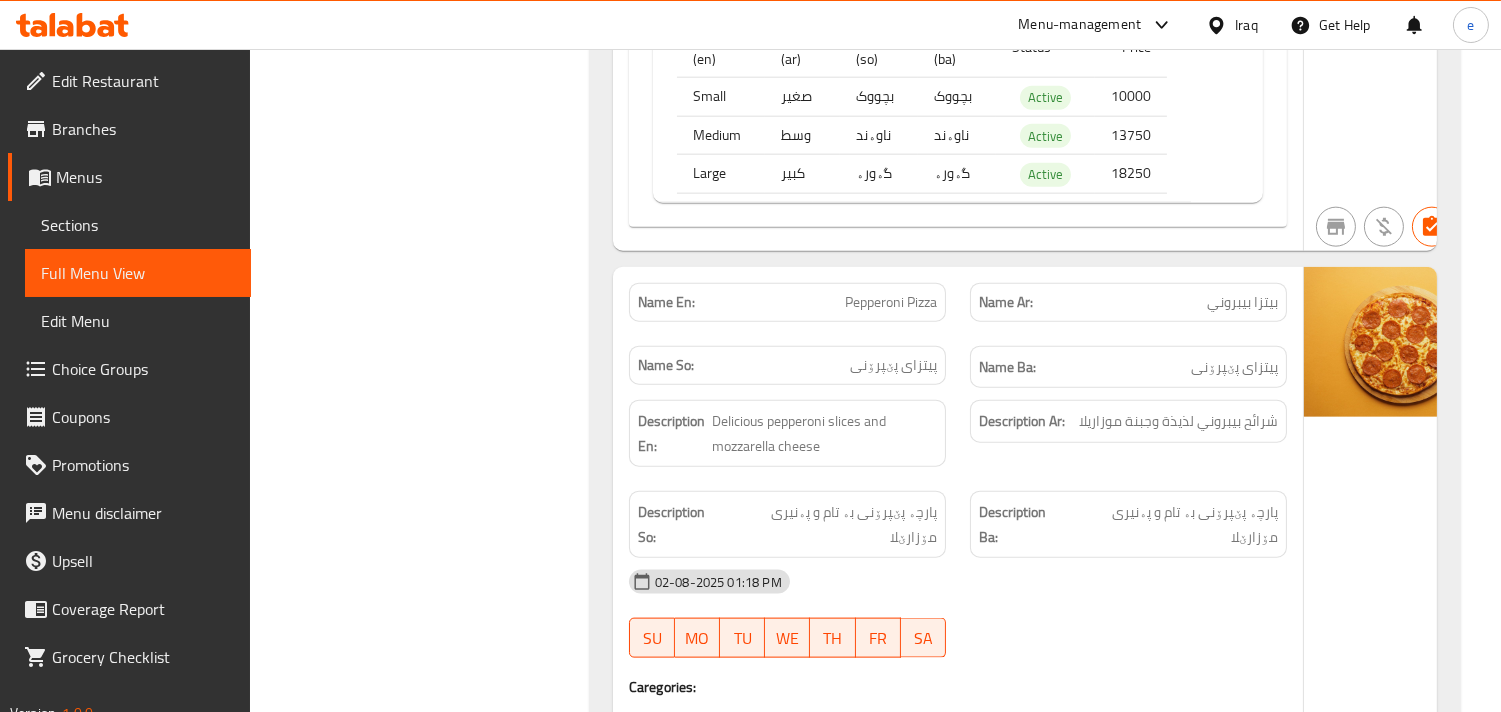 scroll, scrollTop: 4444, scrollLeft: 0, axis: vertical 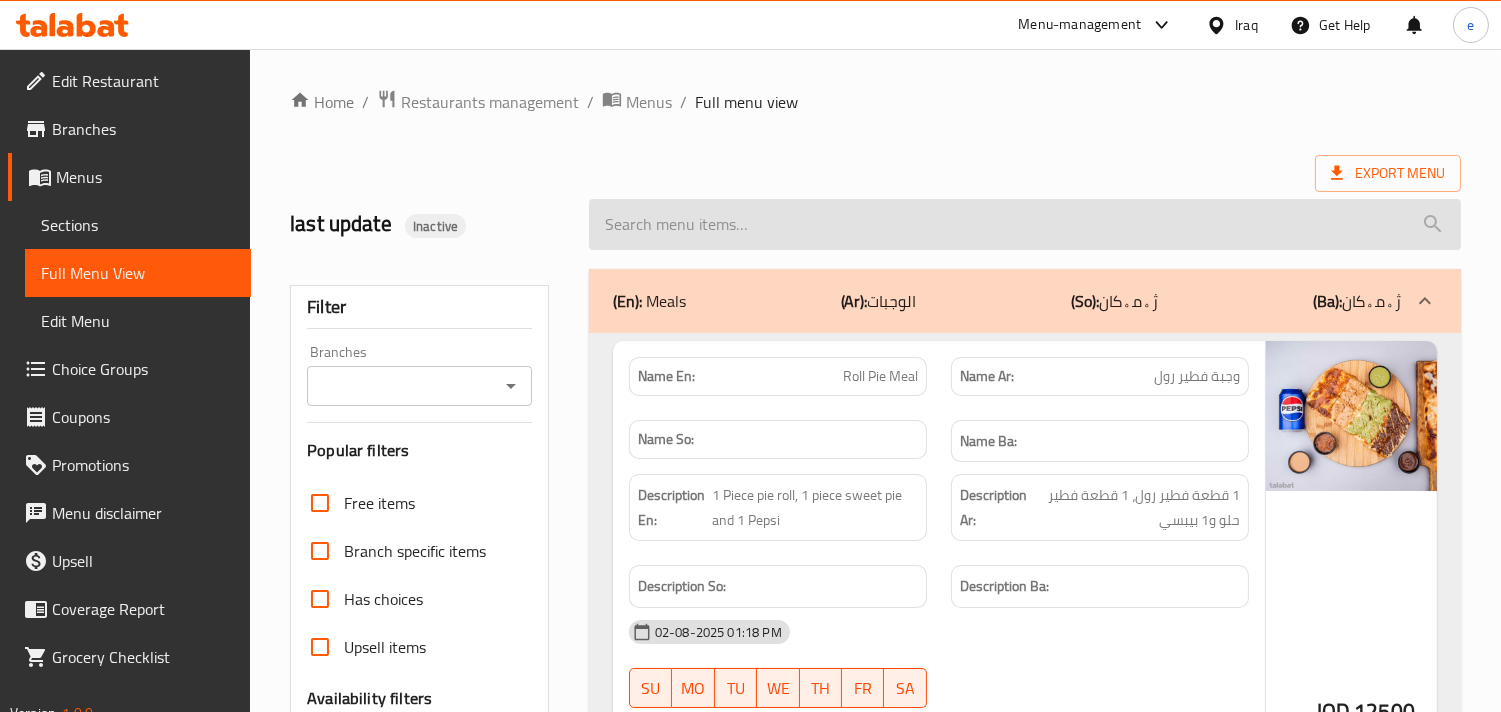 click at bounding box center [1025, 224] 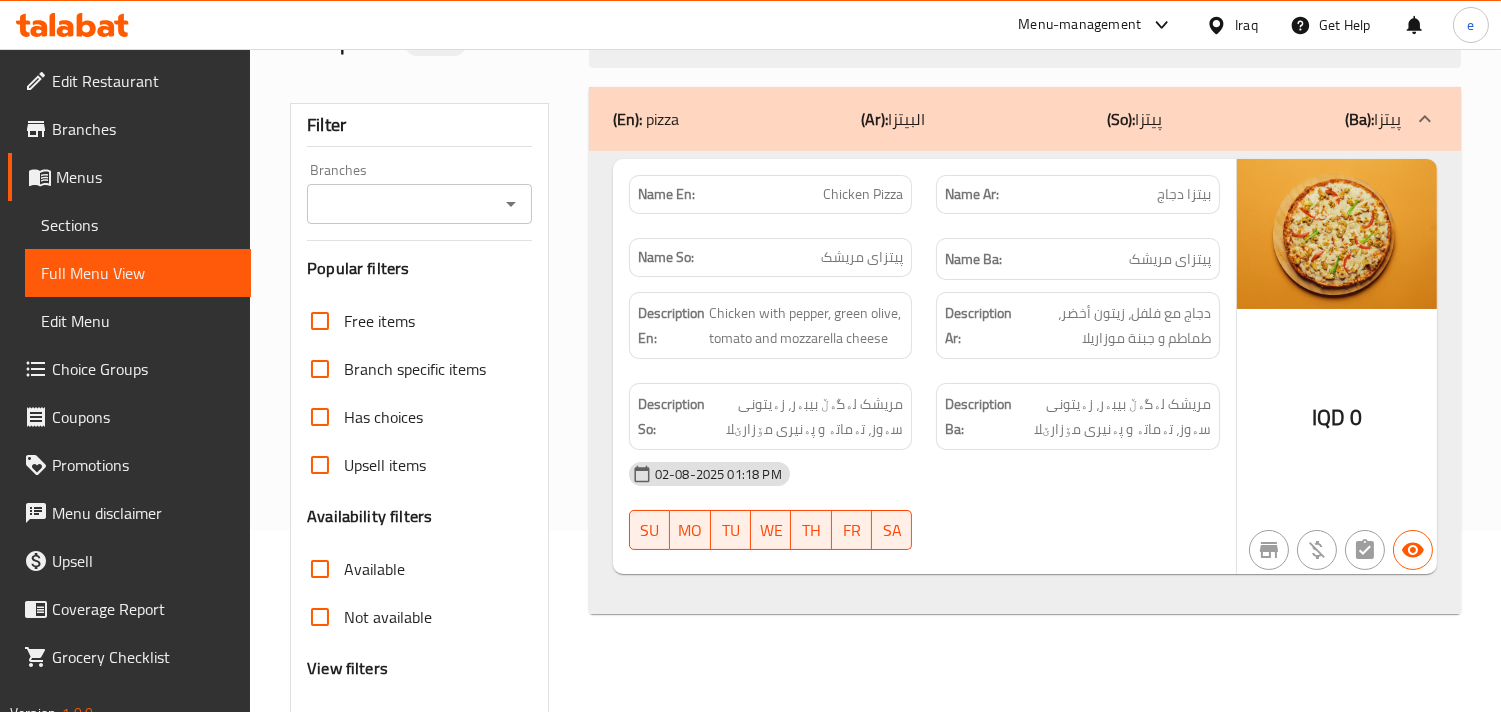 scroll, scrollTop: 130, scrollLeft: 0, axis: vertical 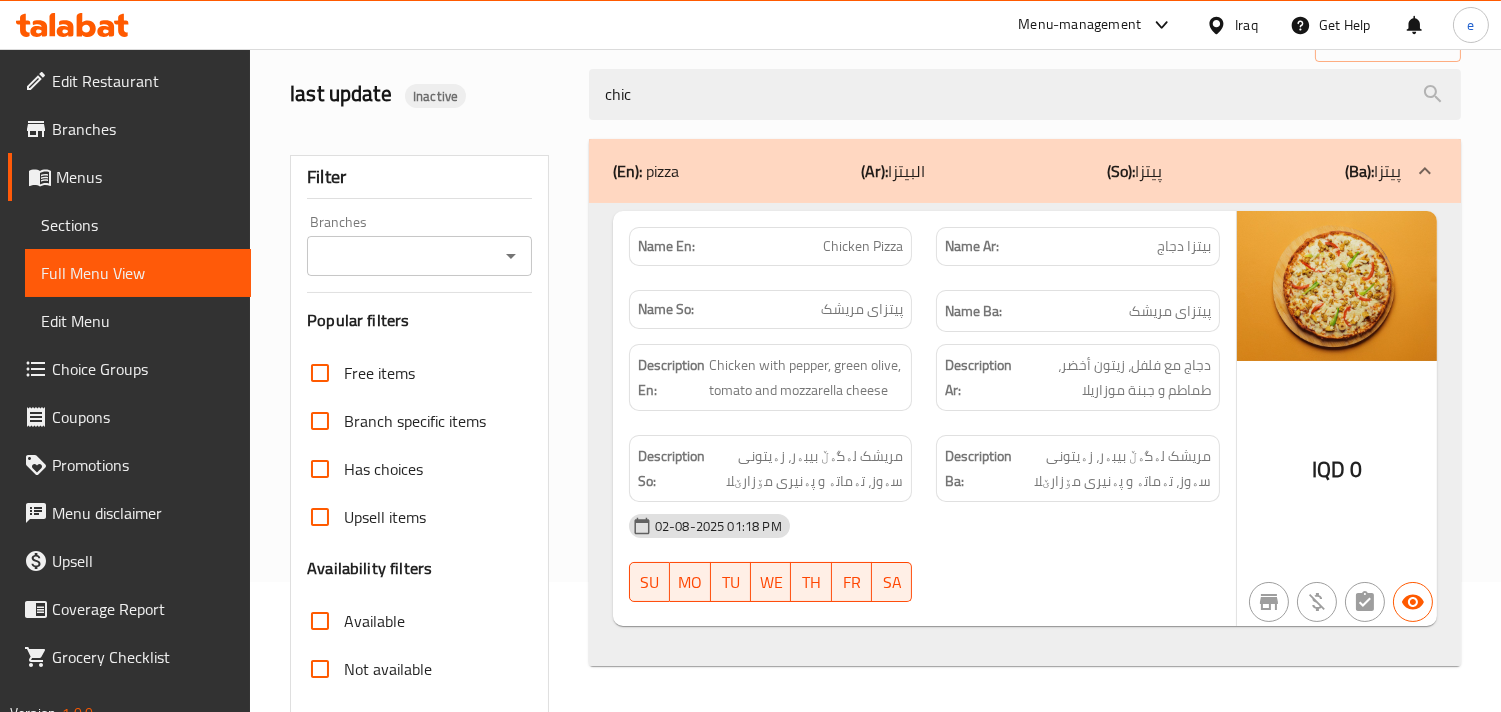 click 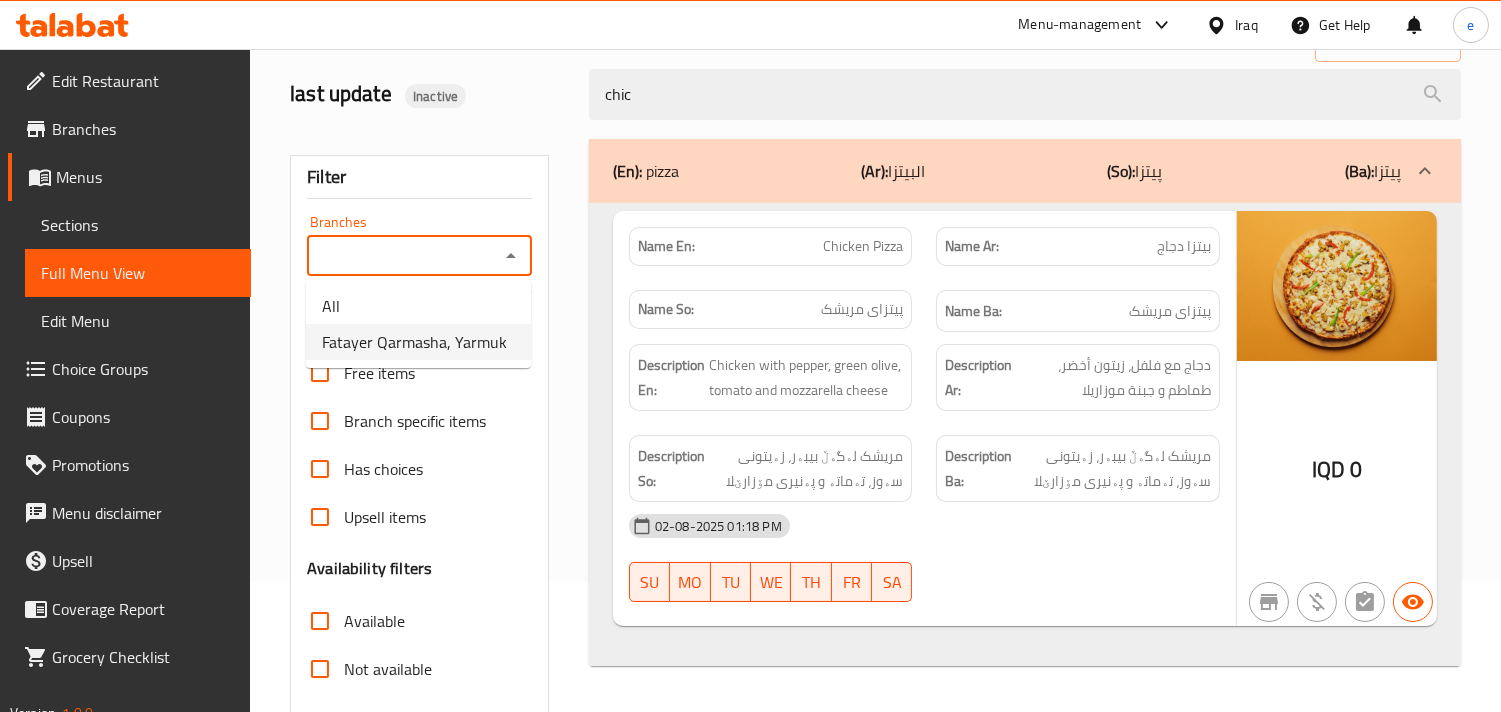 click on "Fatayer Qarmasha, Yarmuk" at bounding box center [414, 342] 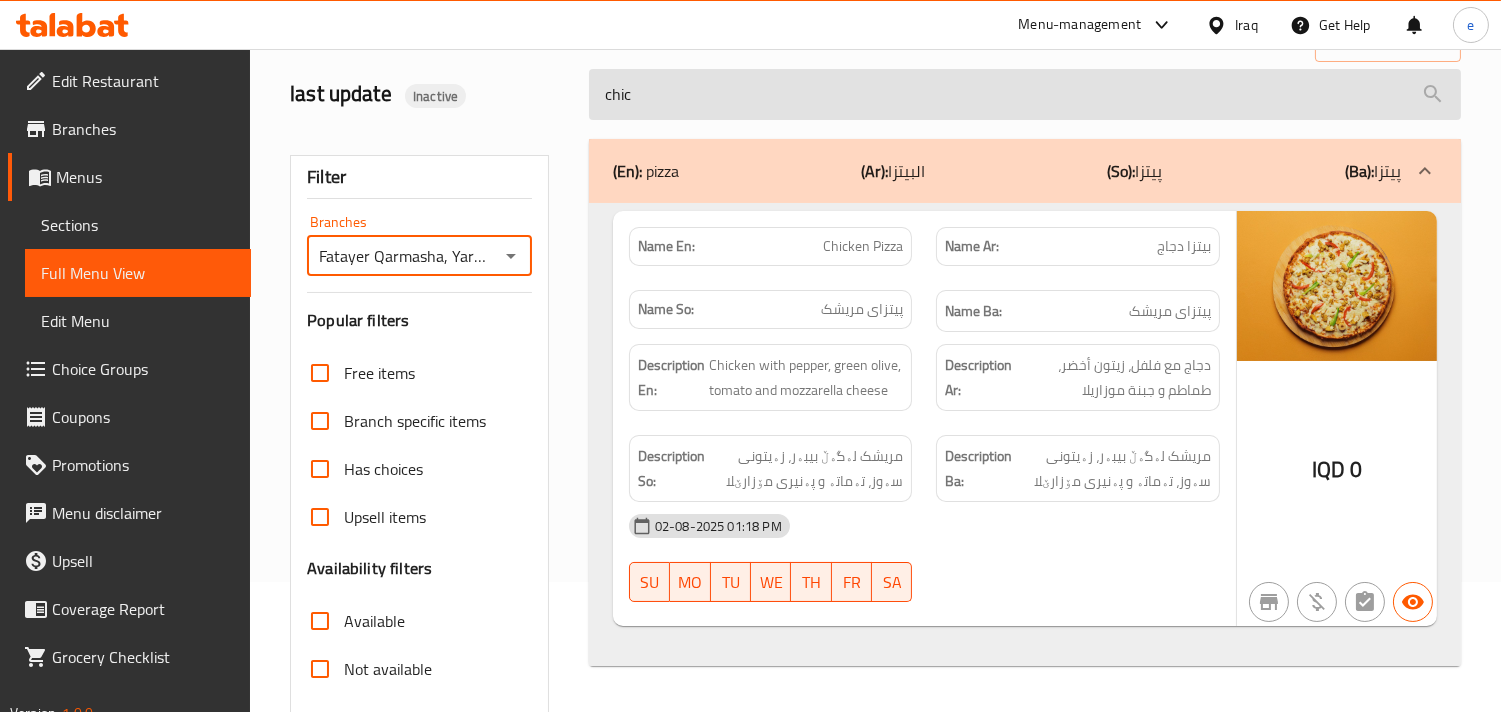 click on "chic" at bounding box center (1025, 94) 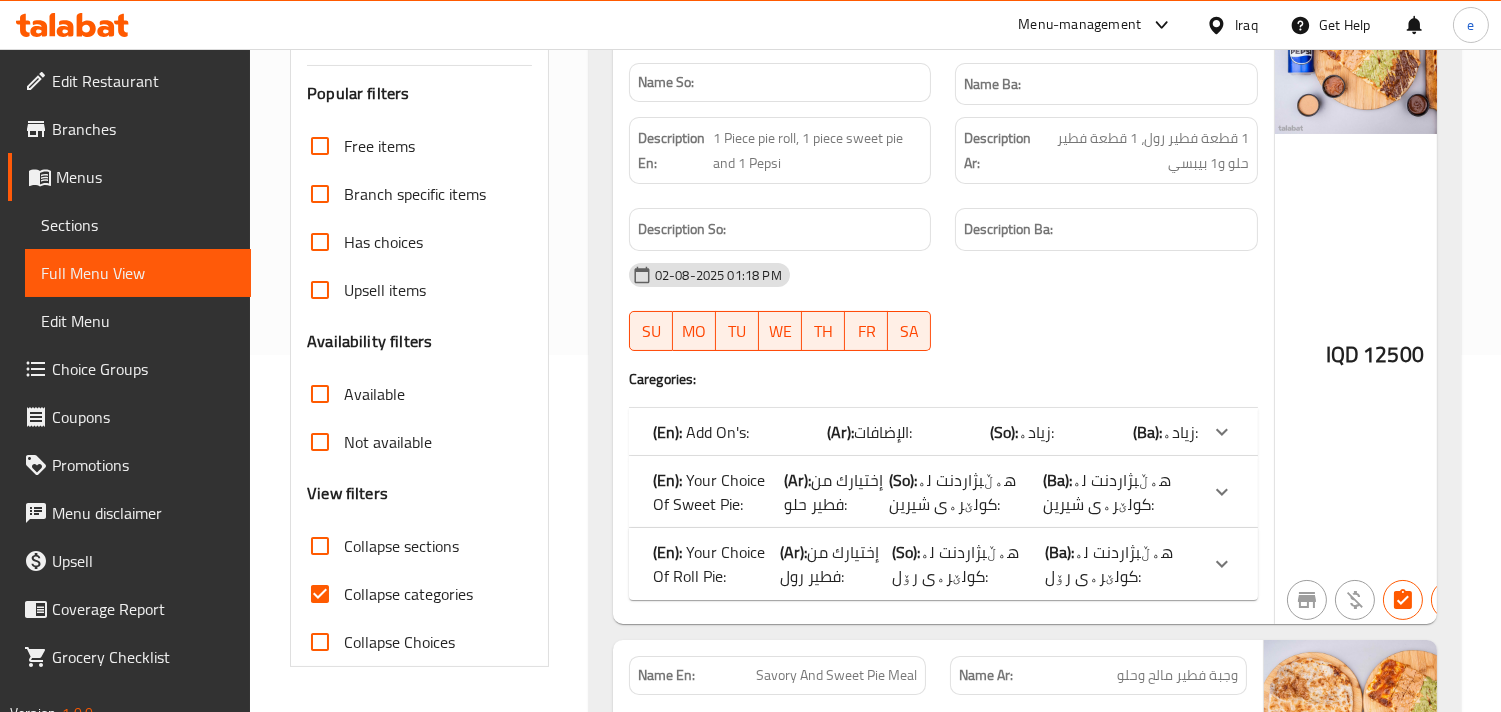 scroll, scrollTop: 574, scrollLeft: 0, axis: vertical 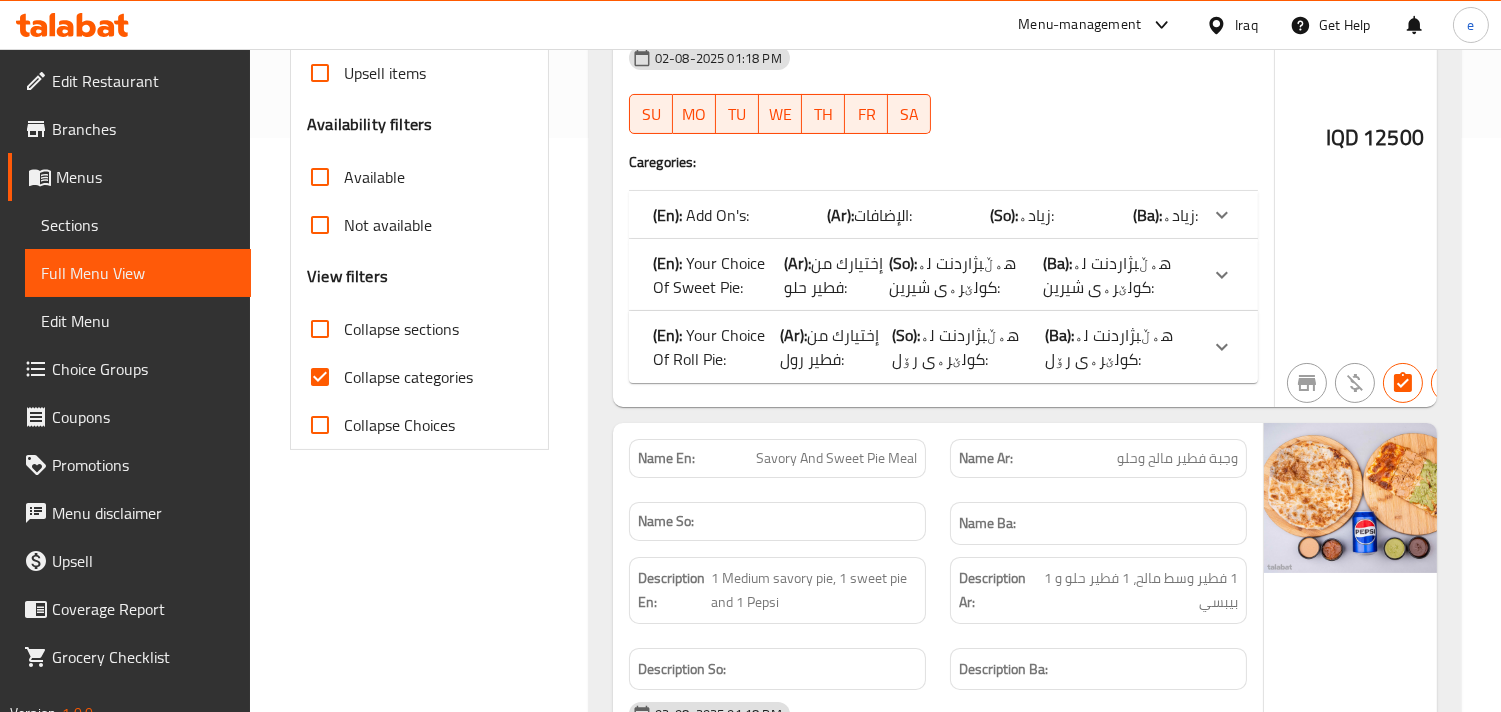 type 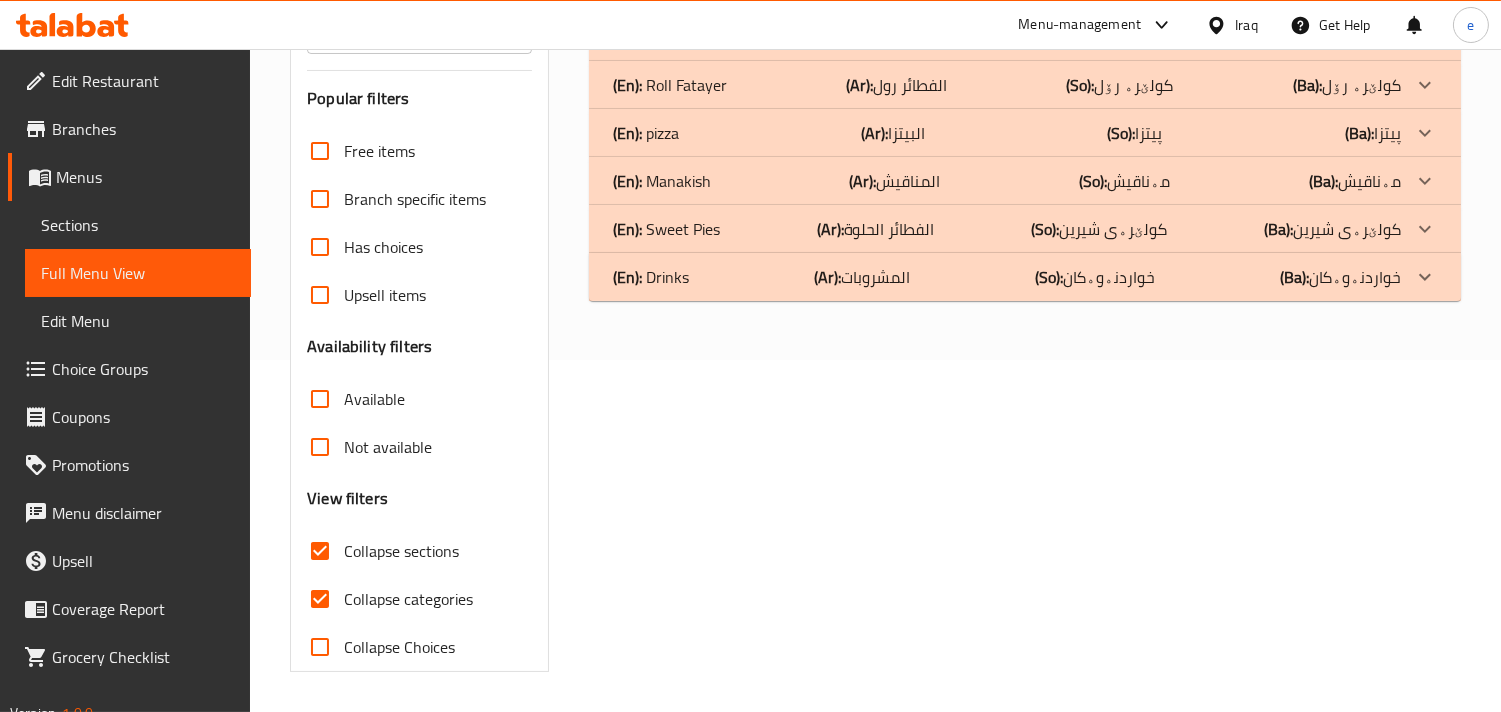 scroll, scrollTop: 352, scrollLeft: 0, axis: vertical 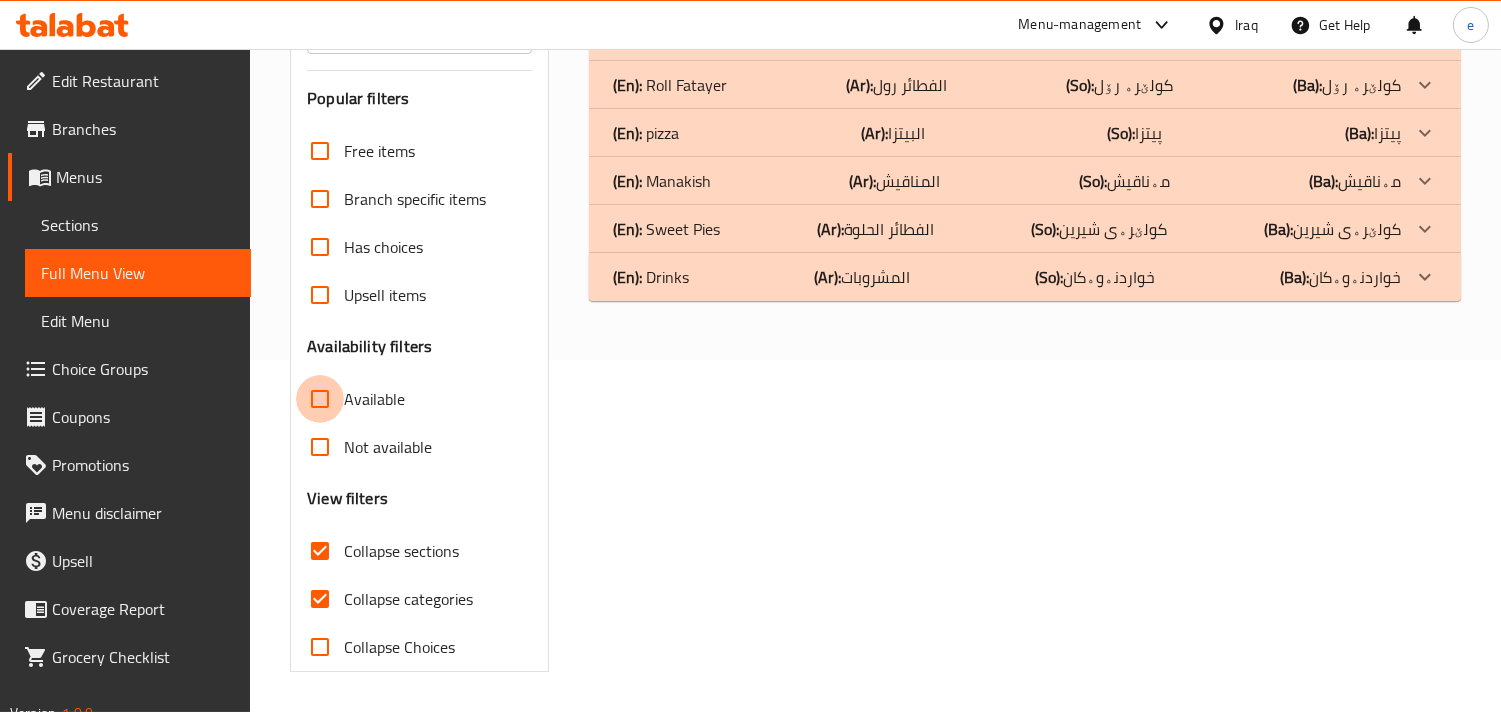 click on "Available" at bounding box center [320, 399] 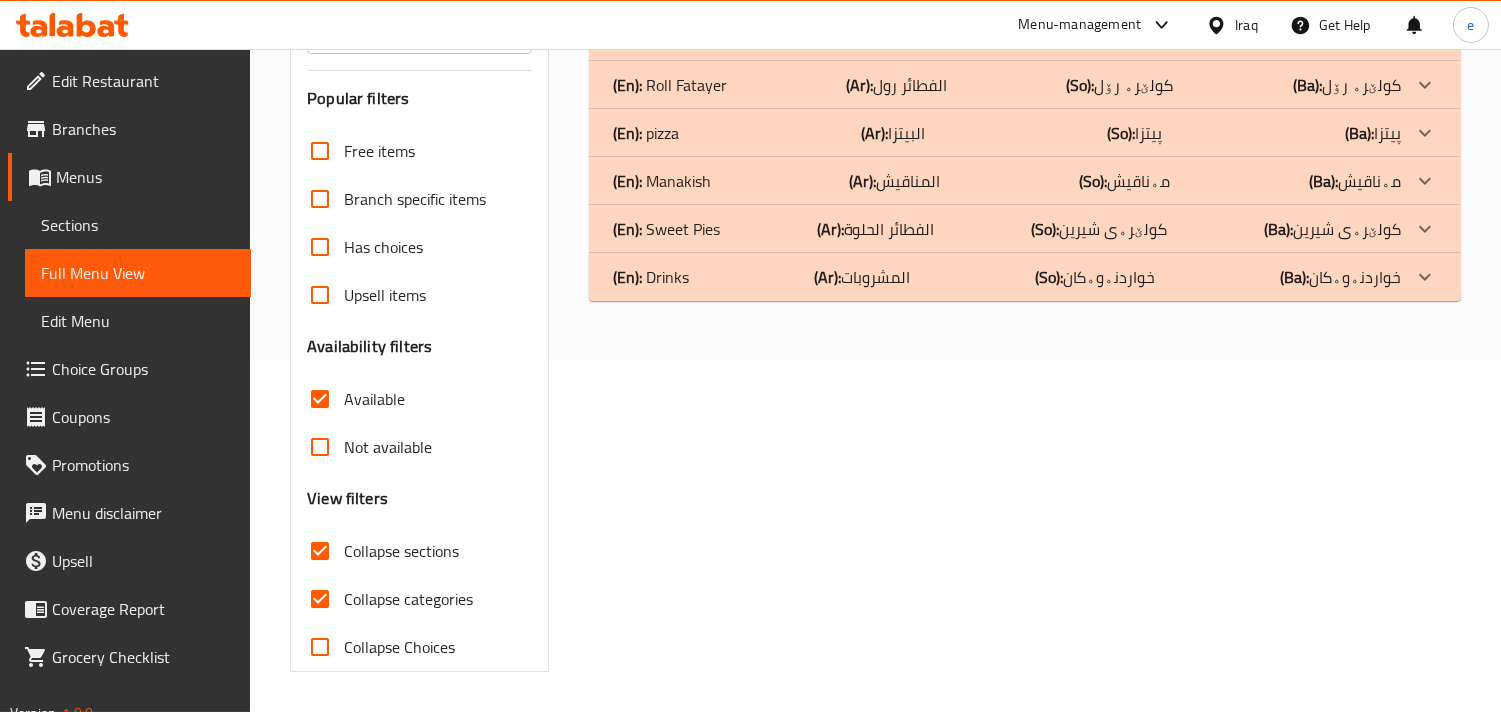 click on "(En):   pizza" at bounding box center (649, -59) 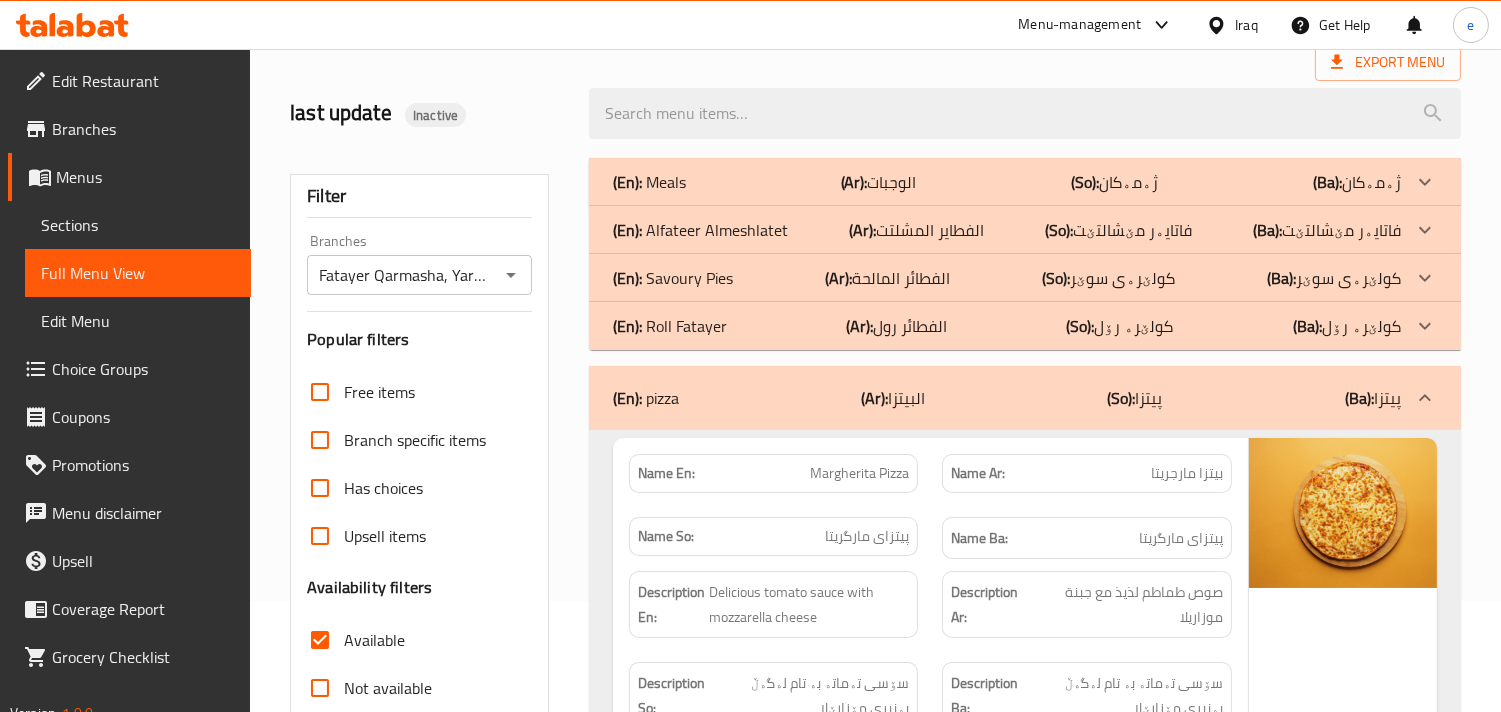 scroll, scrollTop: 0, scrollLeft: 0, axis: both 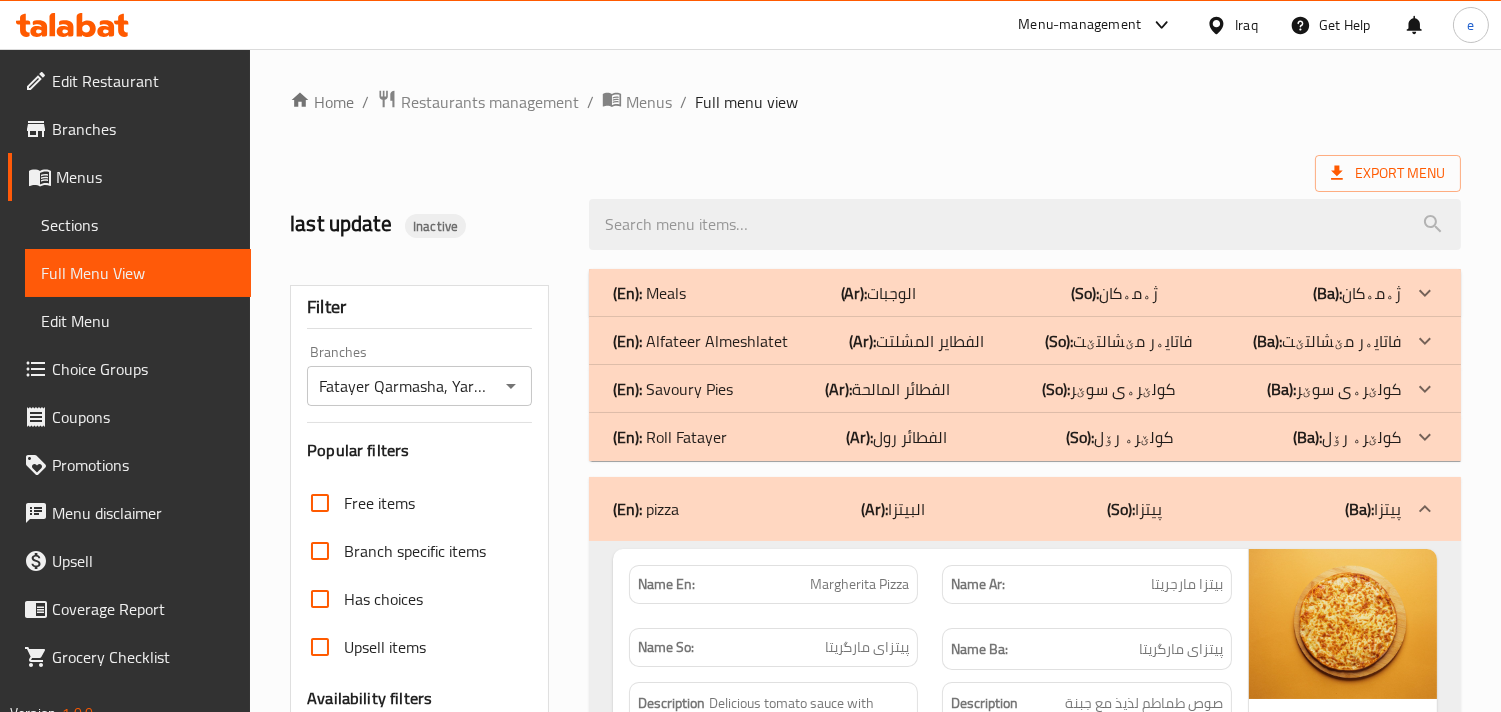 click 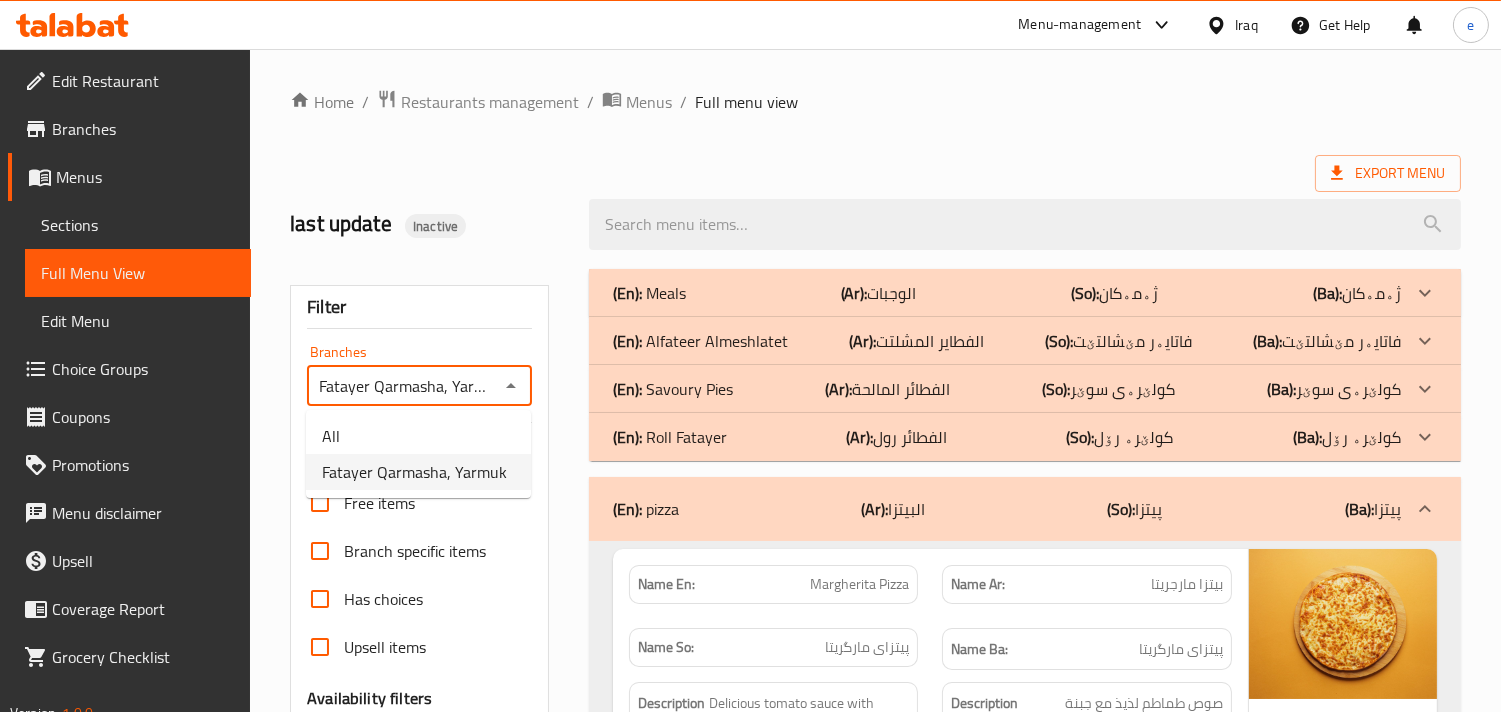 scroll, scrollTop: 0, scrollLeft: 11, axis: horizontal 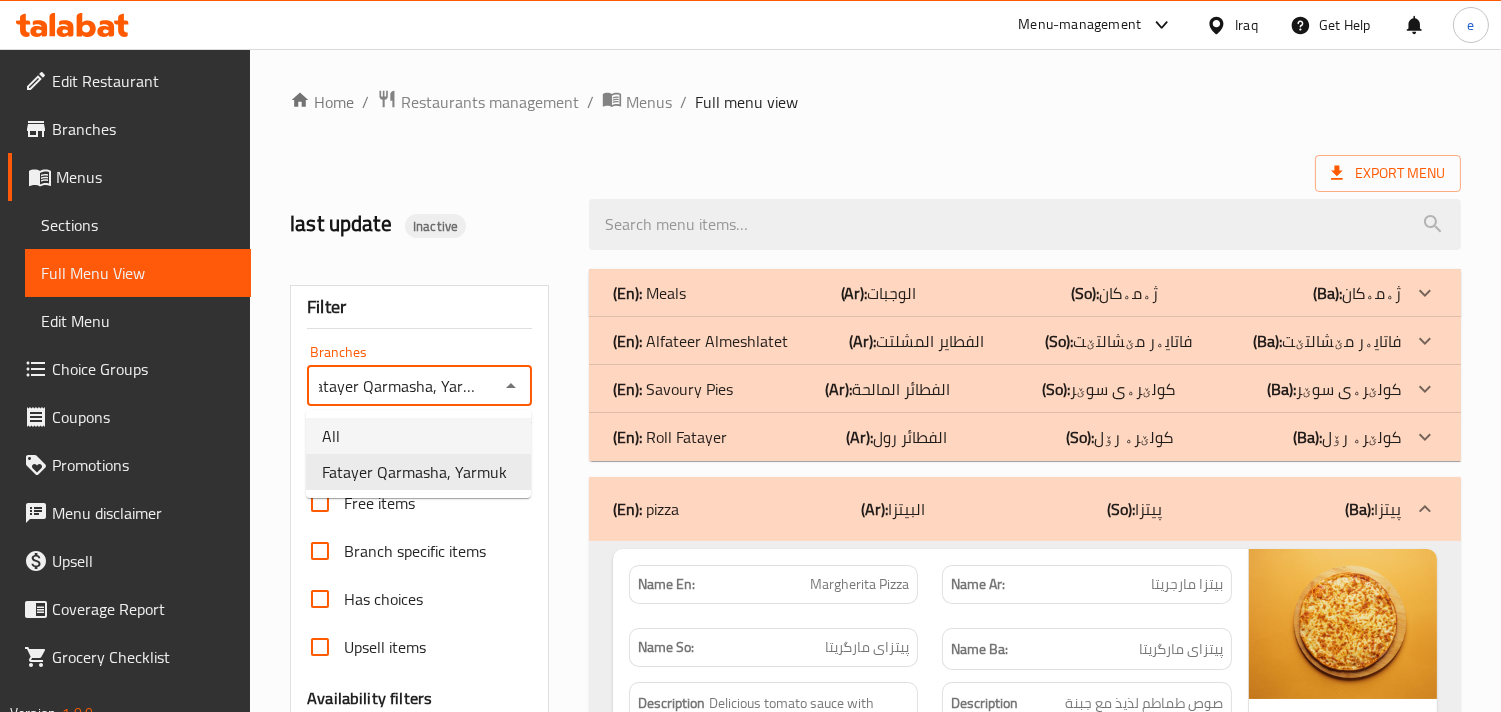 click on "All" at bounding box center (418, 436) 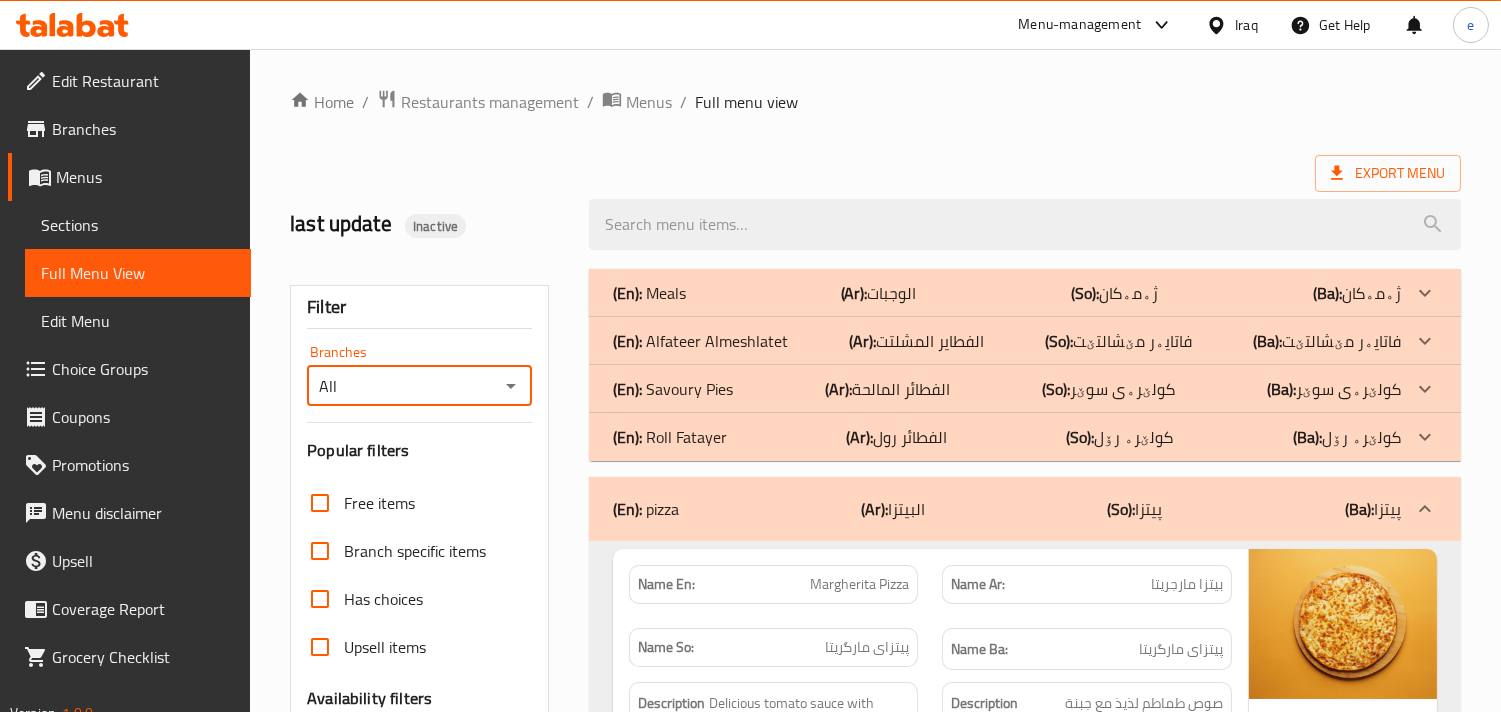 scroll, scrollTop: 0, scrollLeft: 0, axis: both 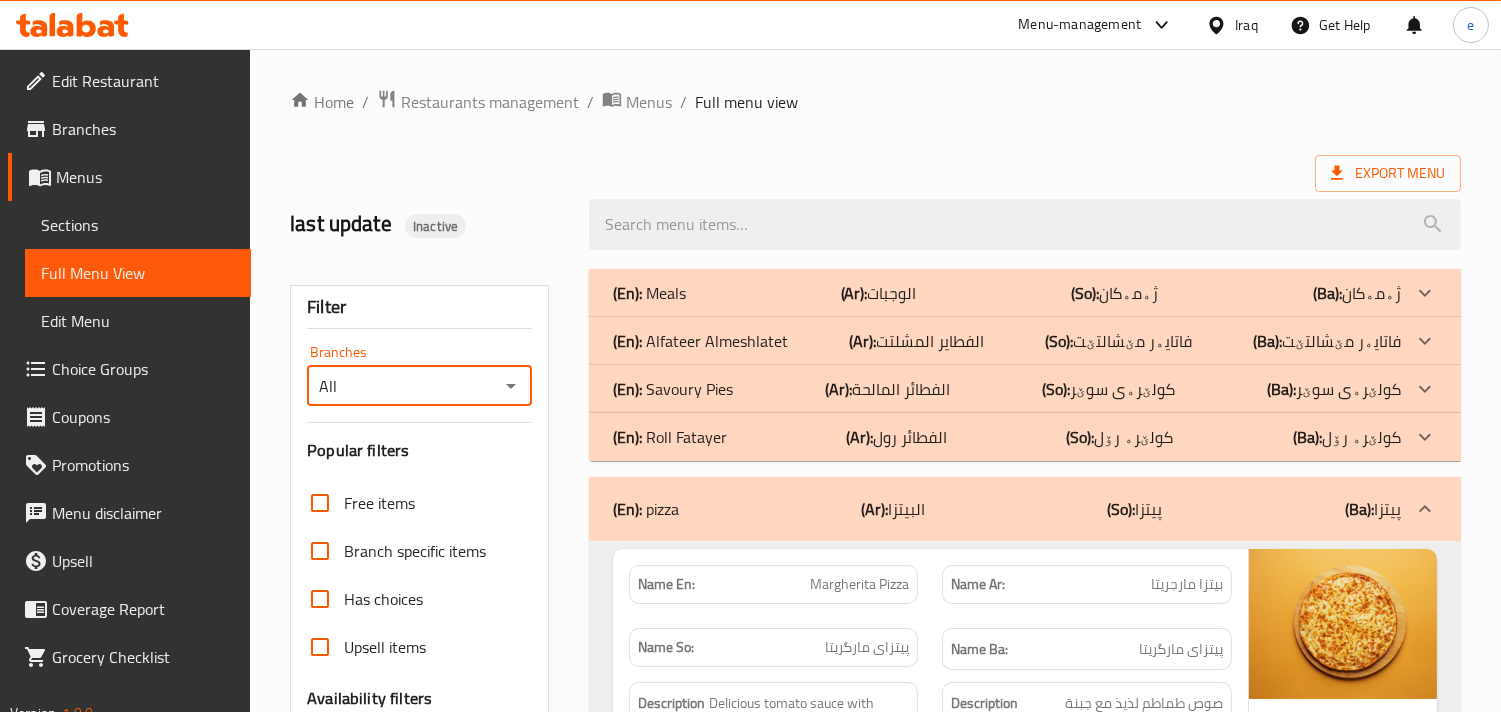 click 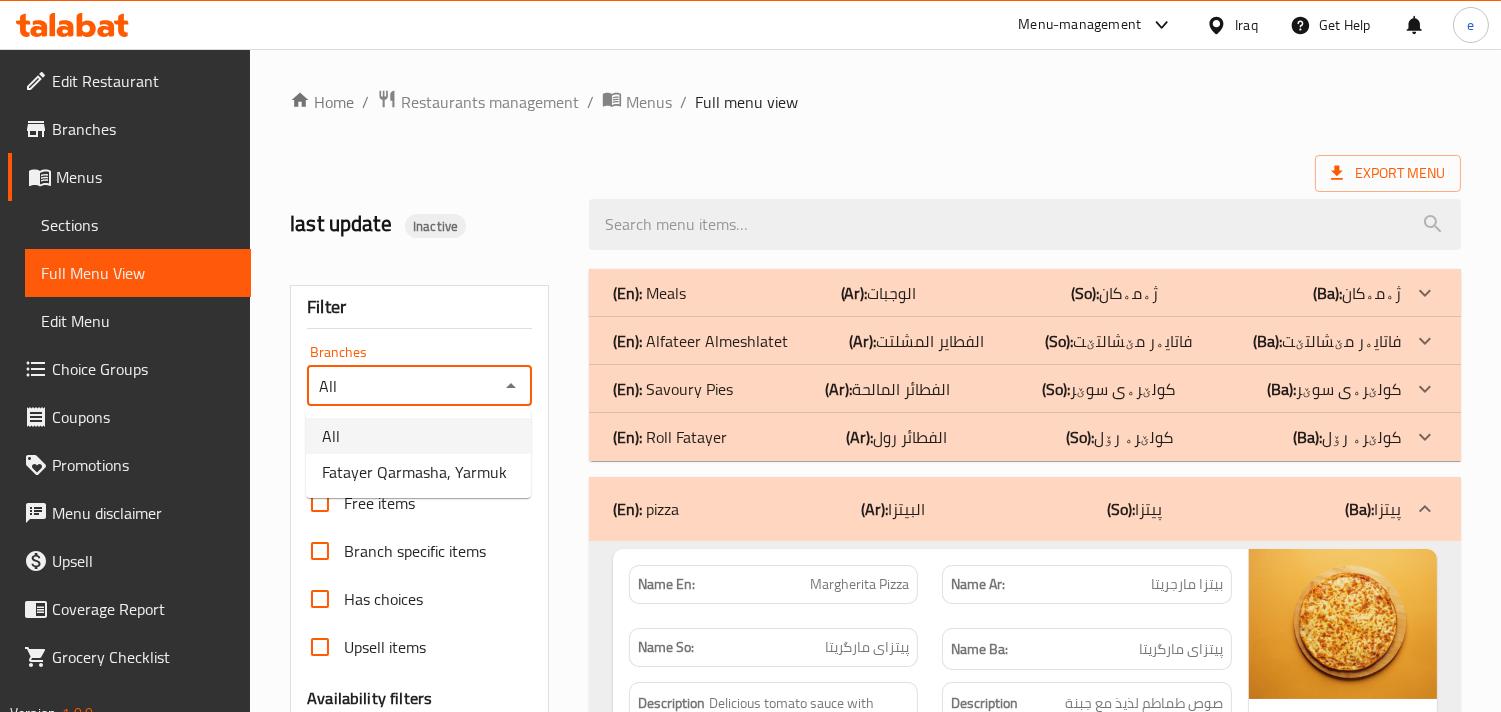 click on "All" at bounding box center [418, 436] 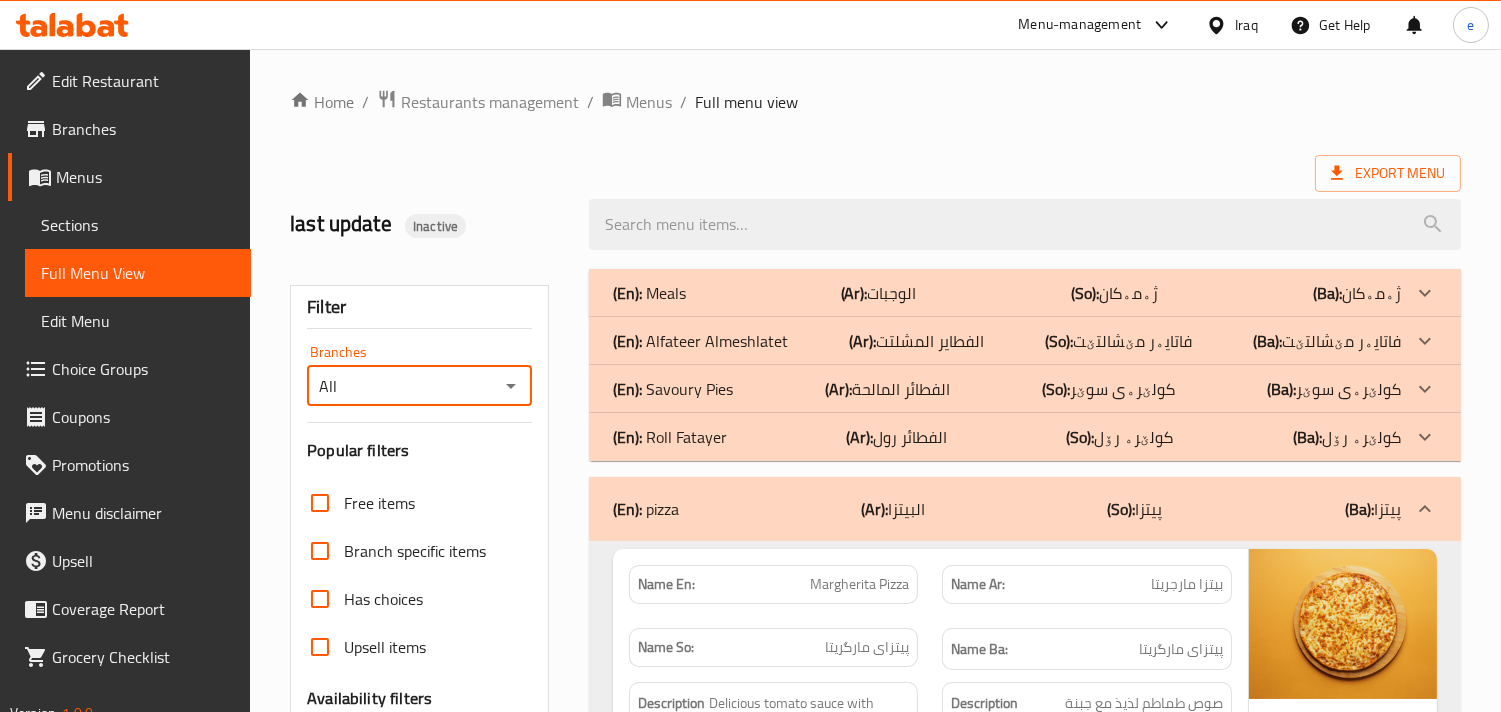 click on "Popular filters" at bounding box center (419, 450) 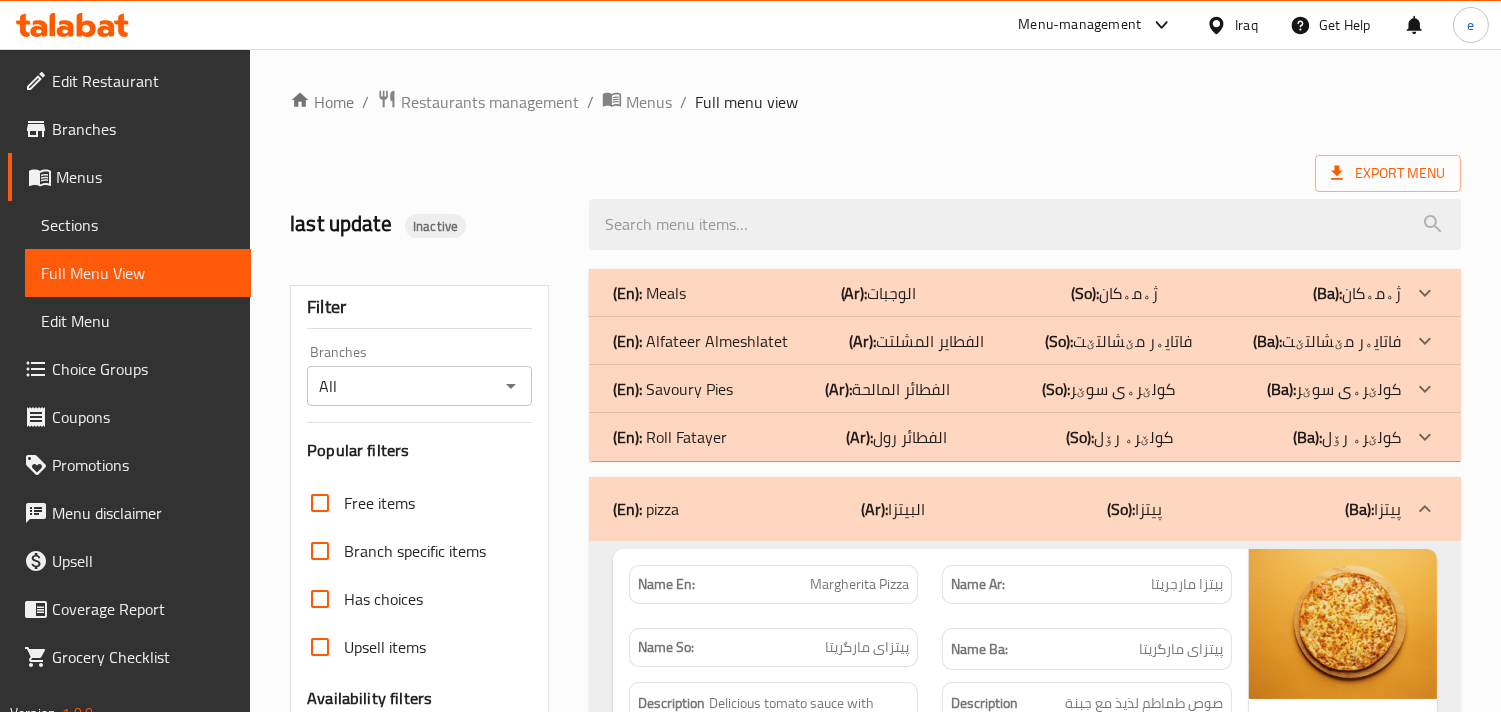 click 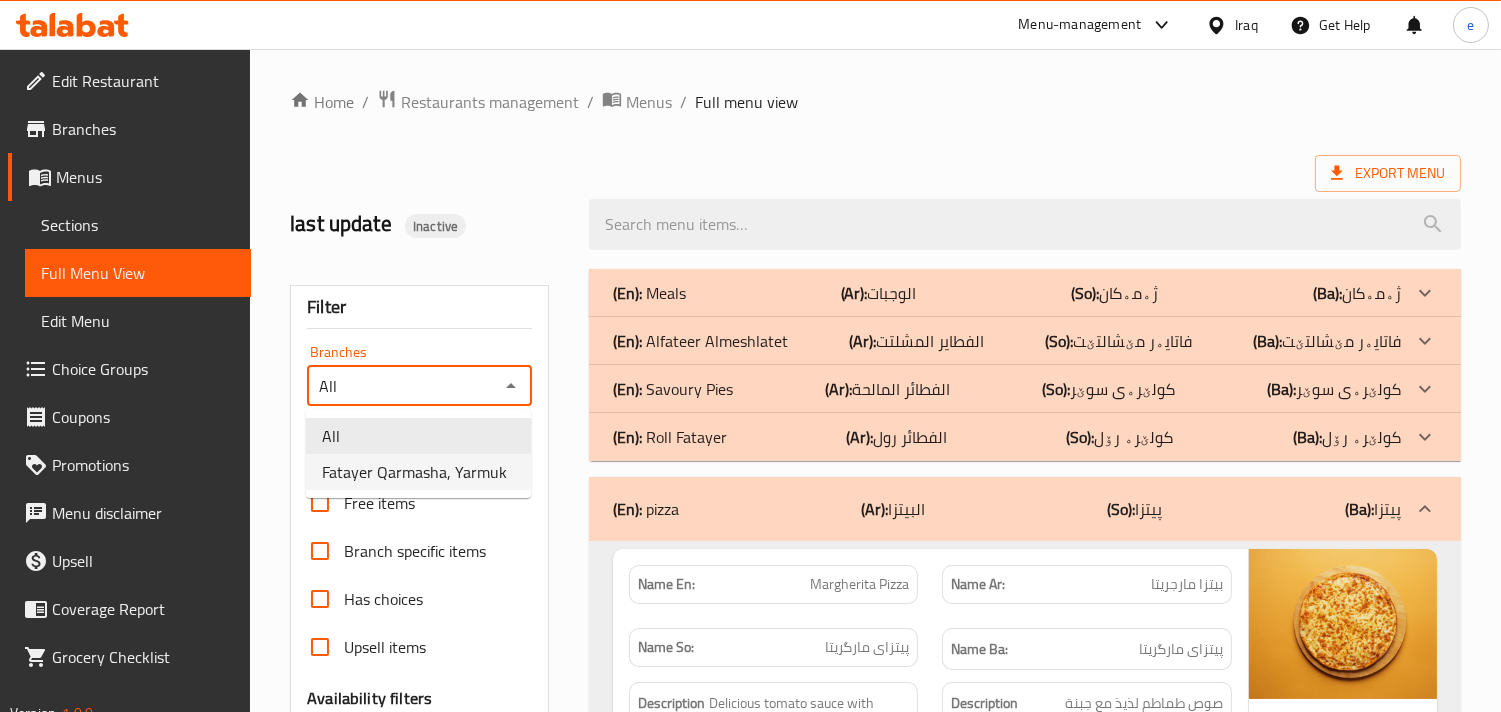 click on "Fatayer Qarmasha, Yarmuk" at bounding box center (414, 472) 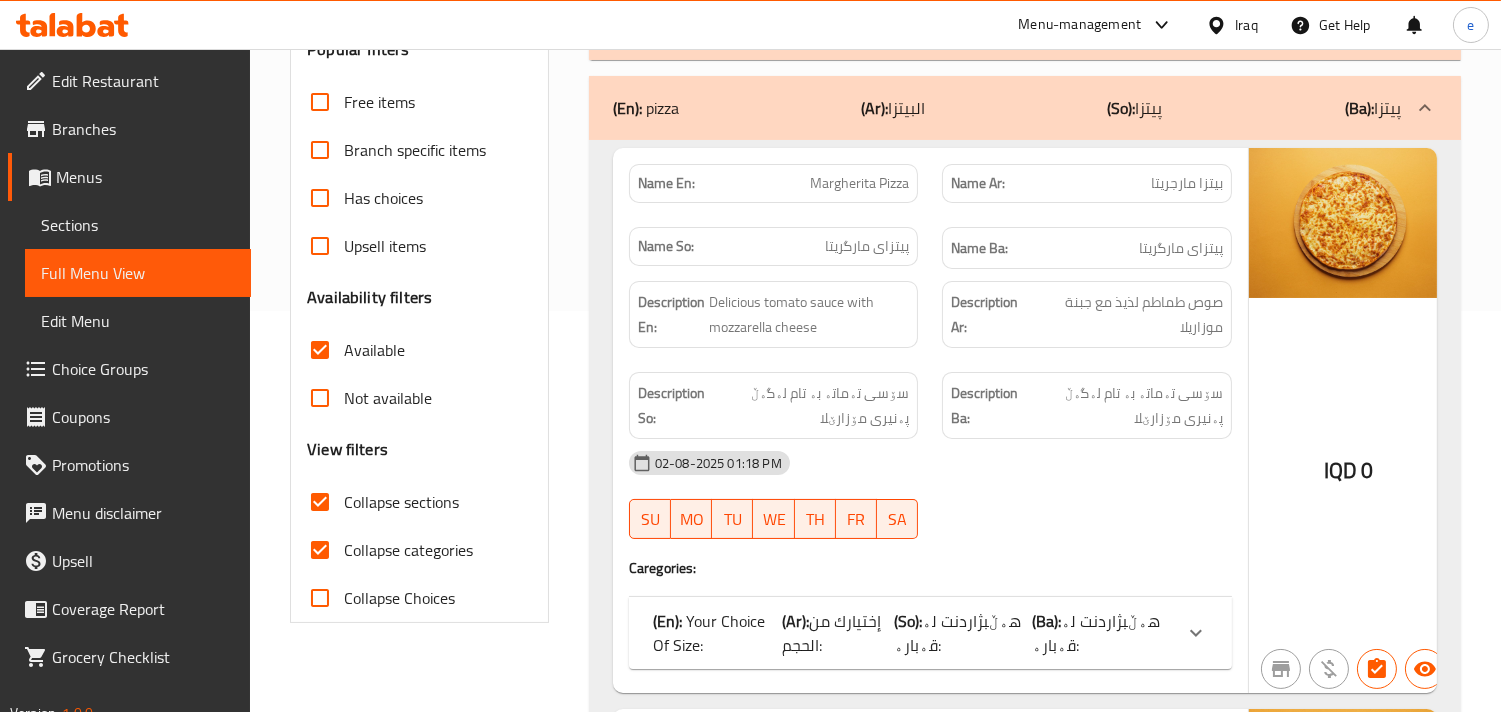 scroll, scrollTop: 444, scrollLeft: 0, axis: vertical 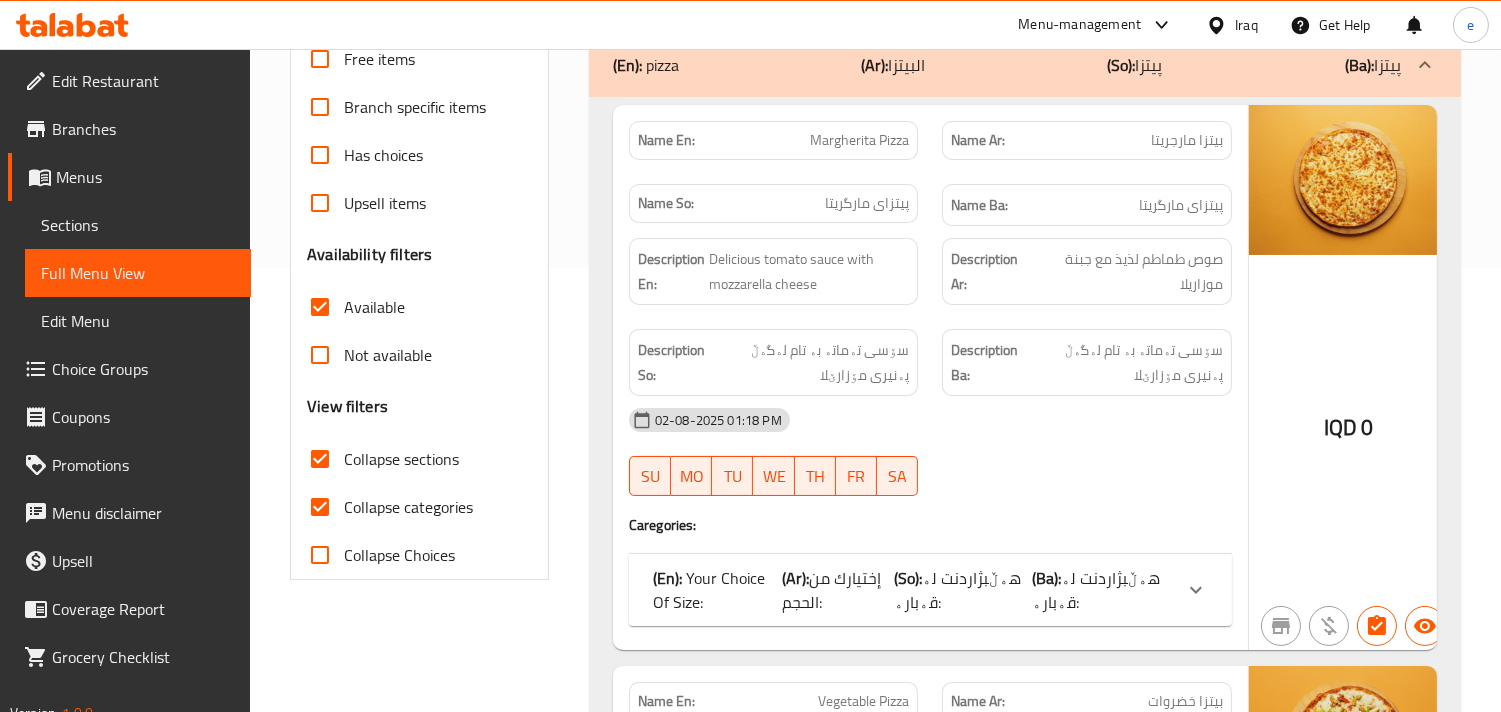 click on "Available" at bounding box center (320, 307) 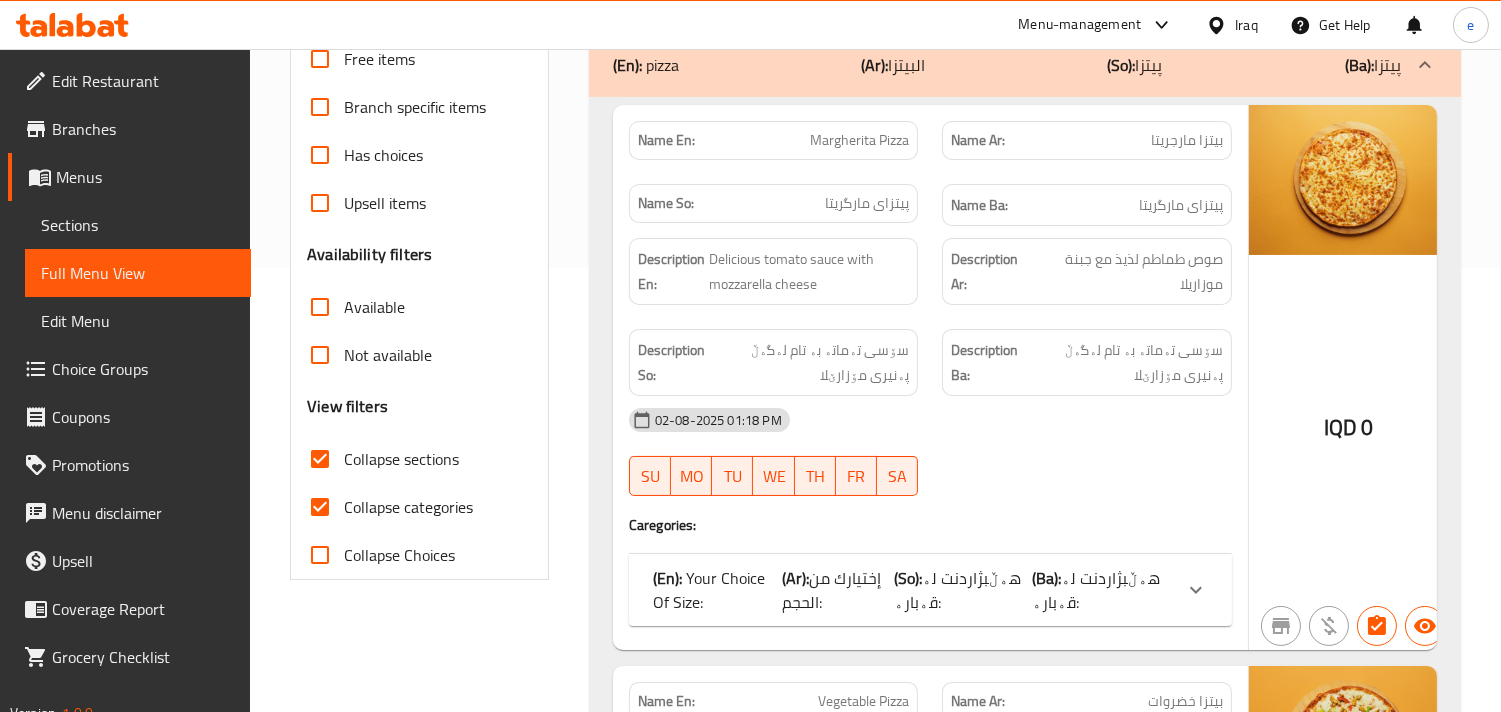 drag, startPoint x: 324, startPoint y: 500, endPoint x: 447, endPoint y: 472, distance: 126.146736 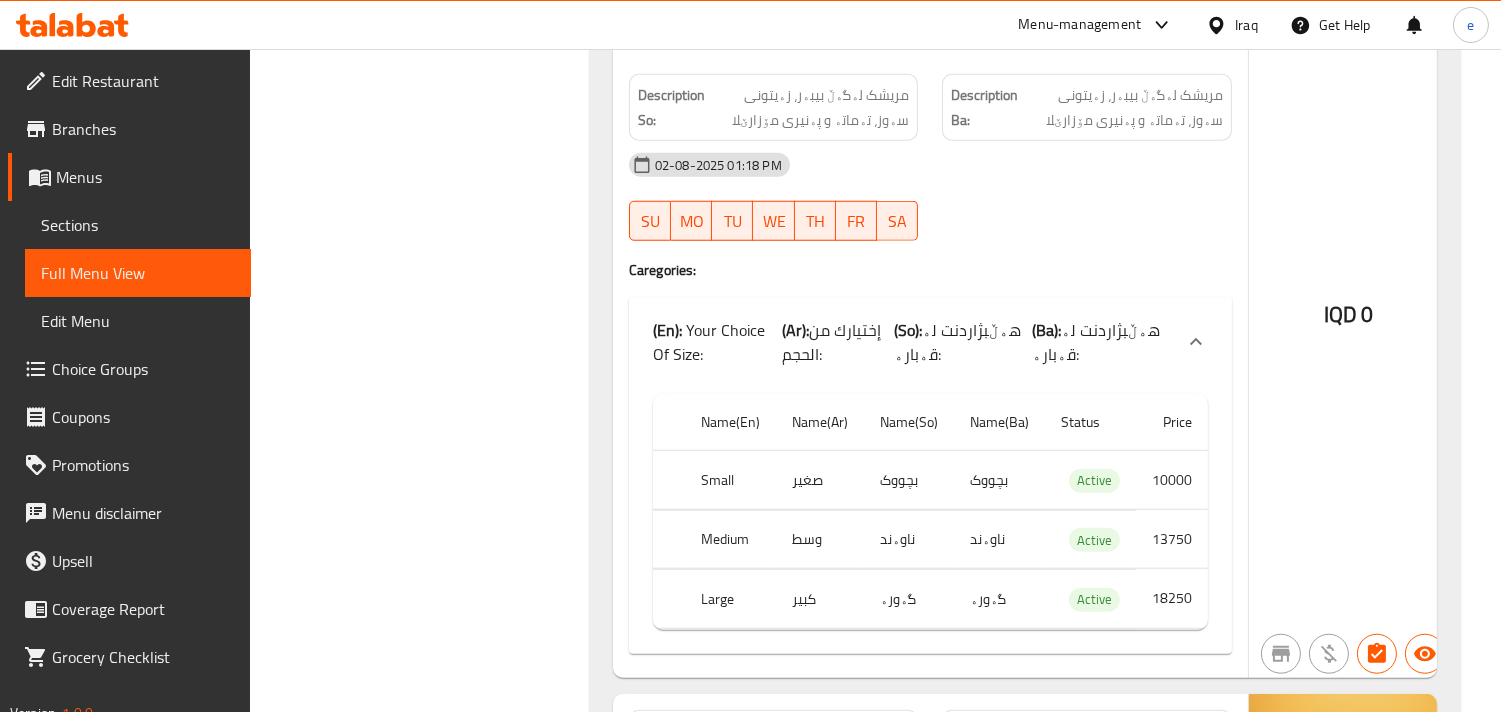 scroll, scrollTop: 3333, scrollLeft: 0, axis: vertical 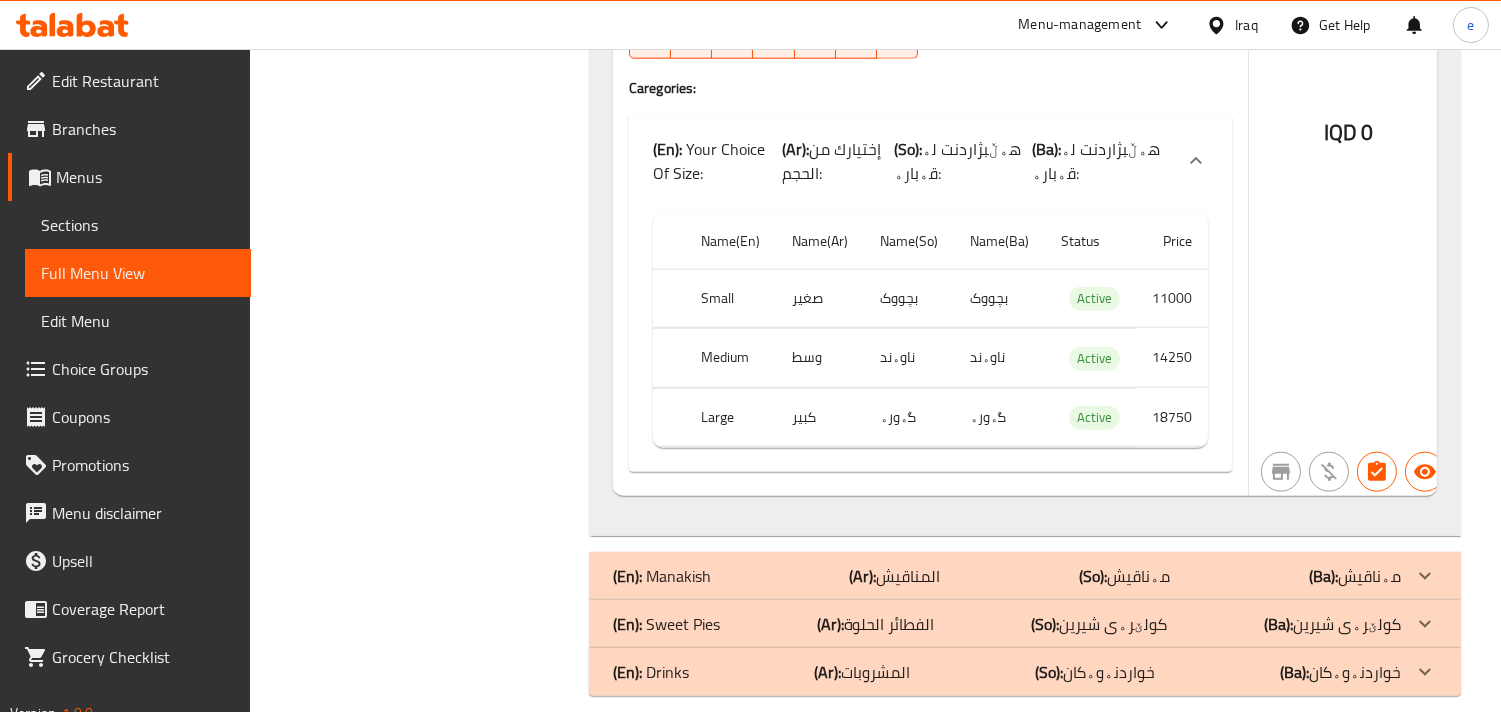 click on "(Ar): المشروبات" at bounding box center (879, -4014) 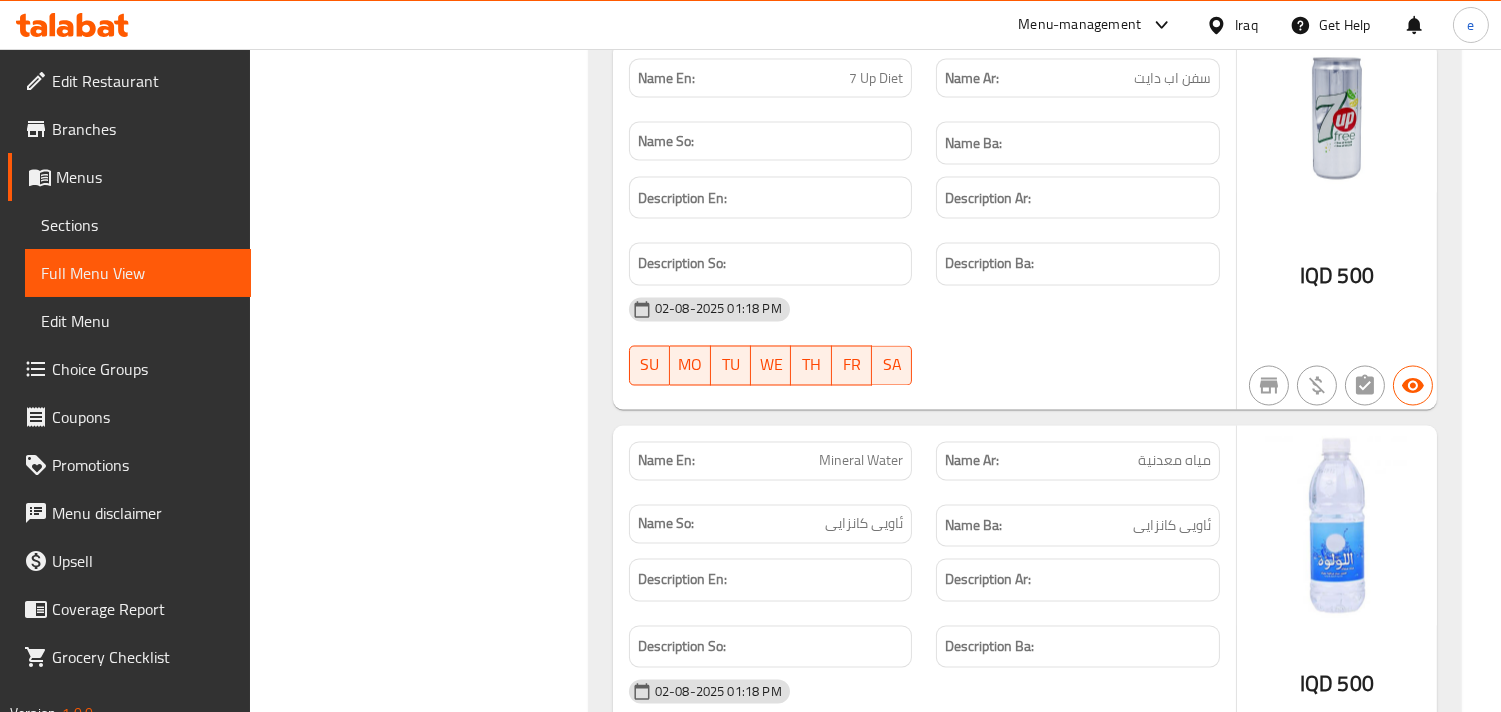 scroll, scrollTop: 6752, scrollLeft: 0, axis: vertical 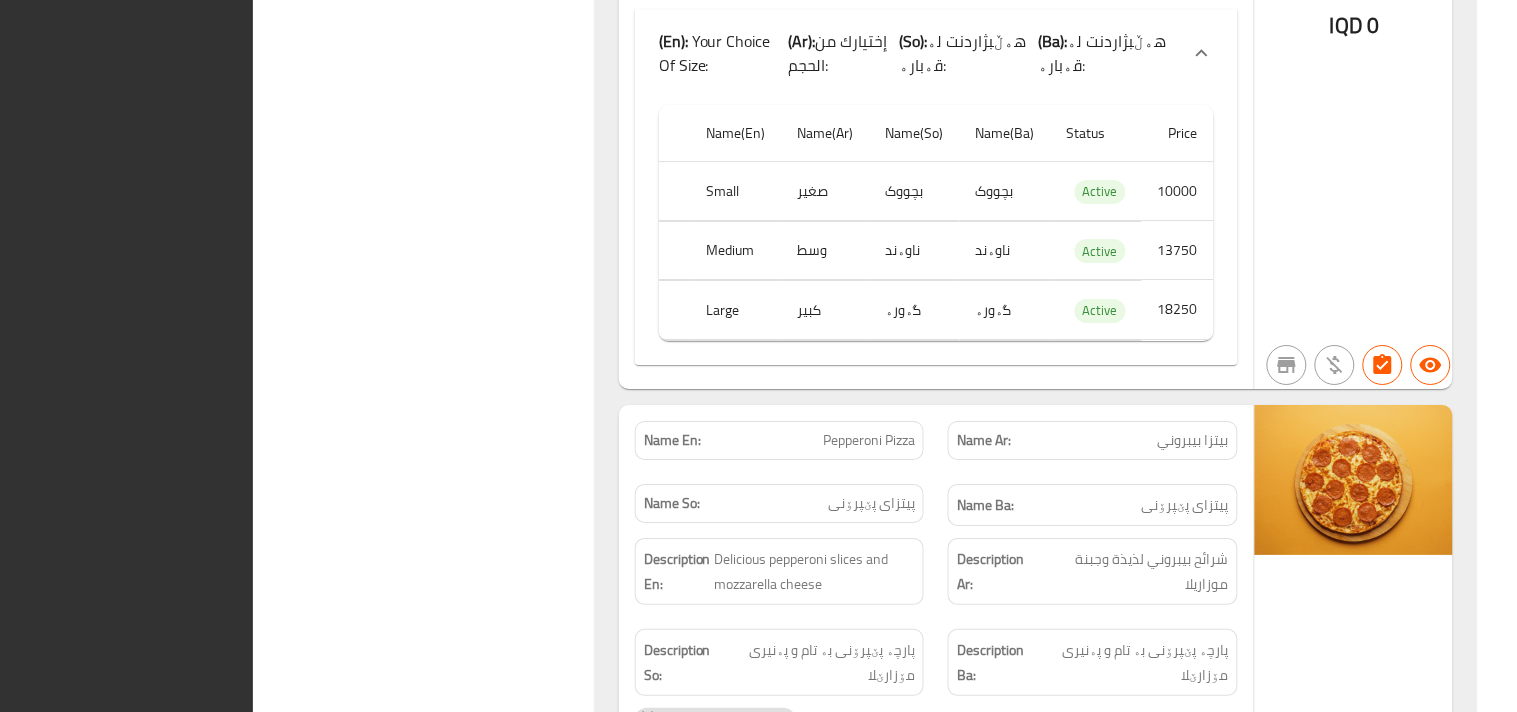 click on "IQD 0" at bounding box center (1355, -25) 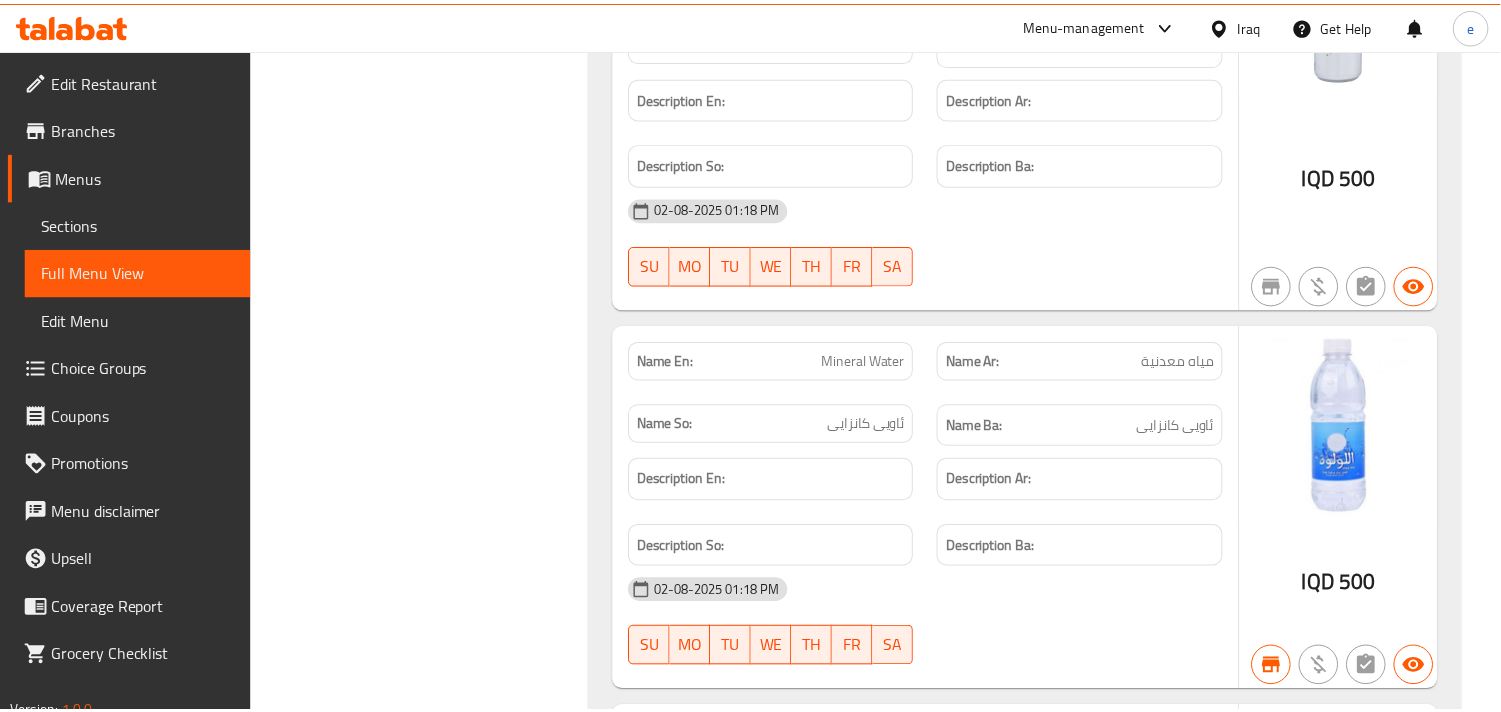 scroll, scrollTop: 7054, scrollLeft: 0, axis: vertical 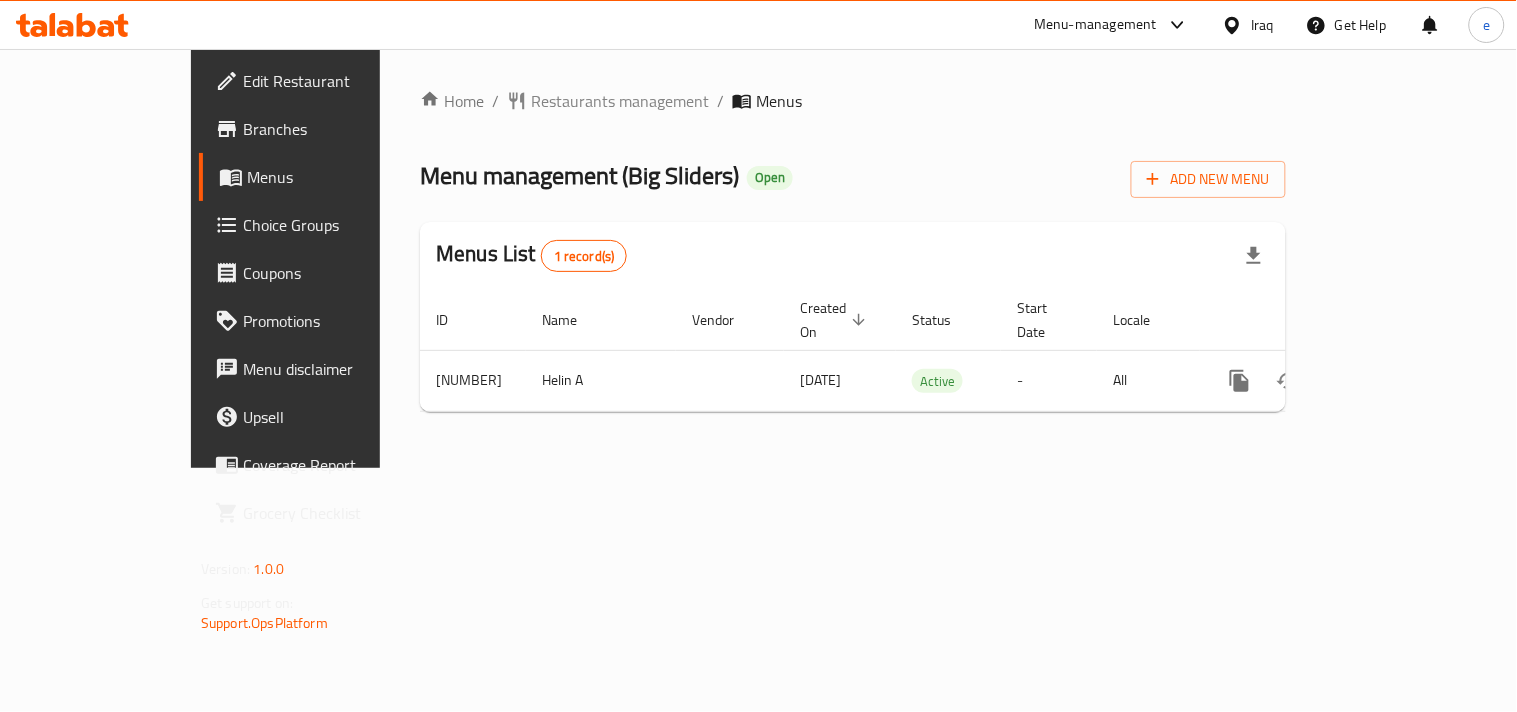click 